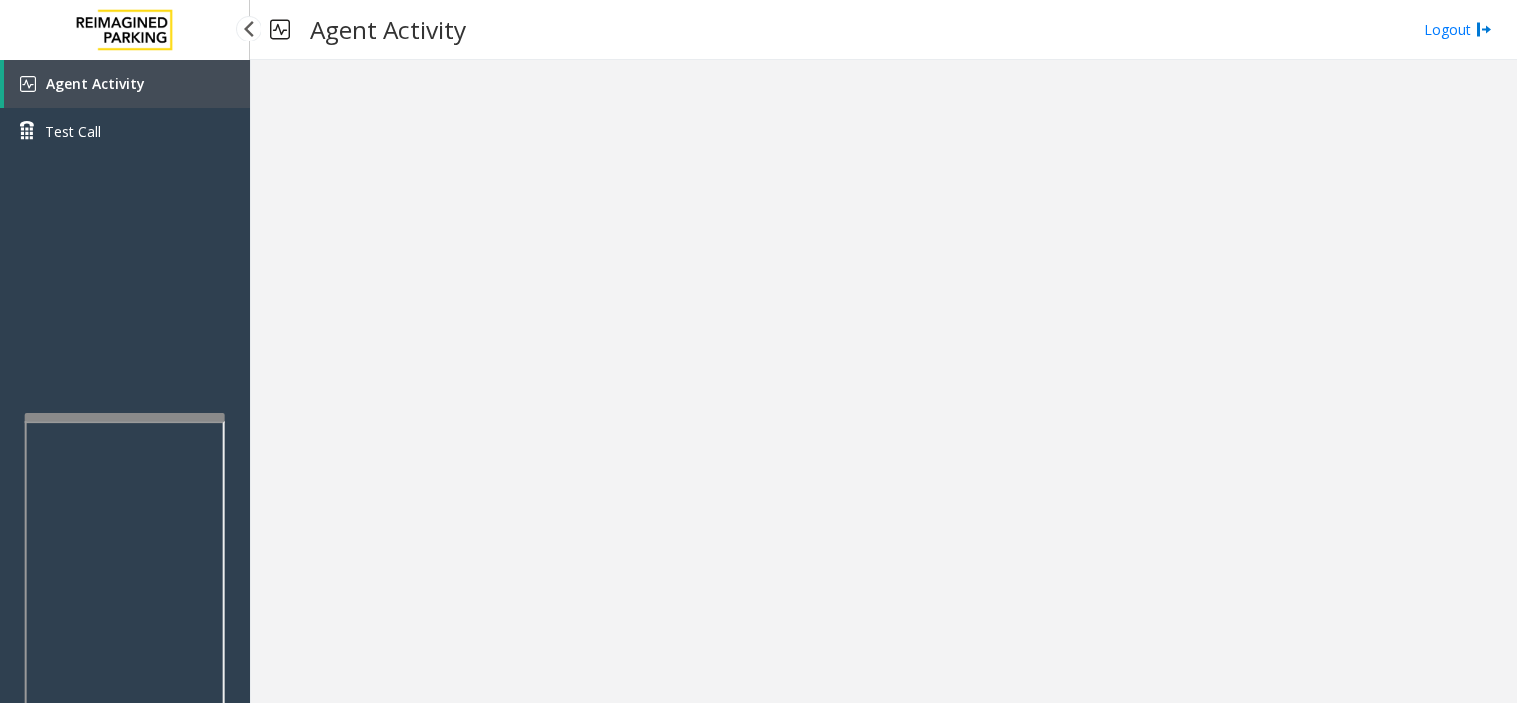 scroll, scrollTop: 0, scrollLeft: 0, axis: both 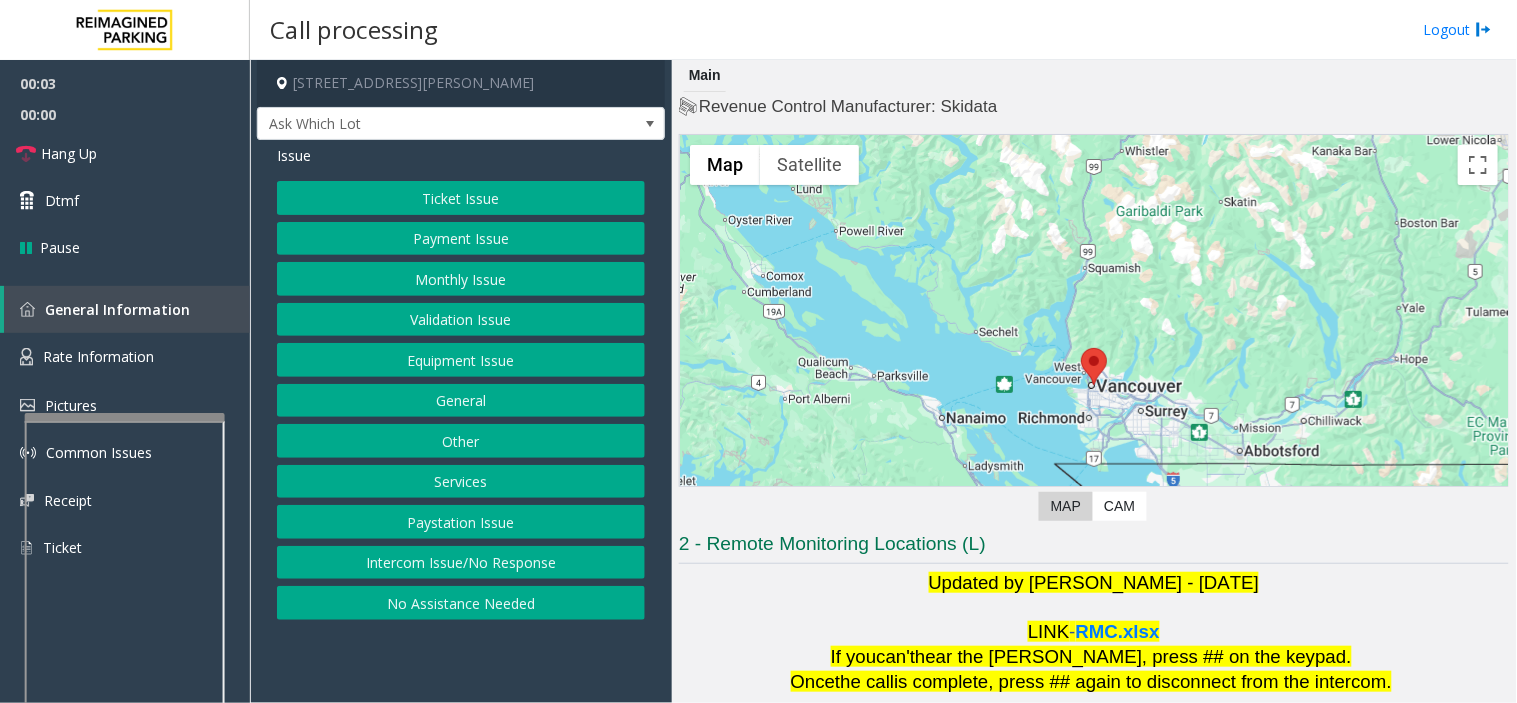 drag, startPoint x: 512, startPoint y: 632, endPoint x: 484, endPoint y: 641, distance: 29.410883 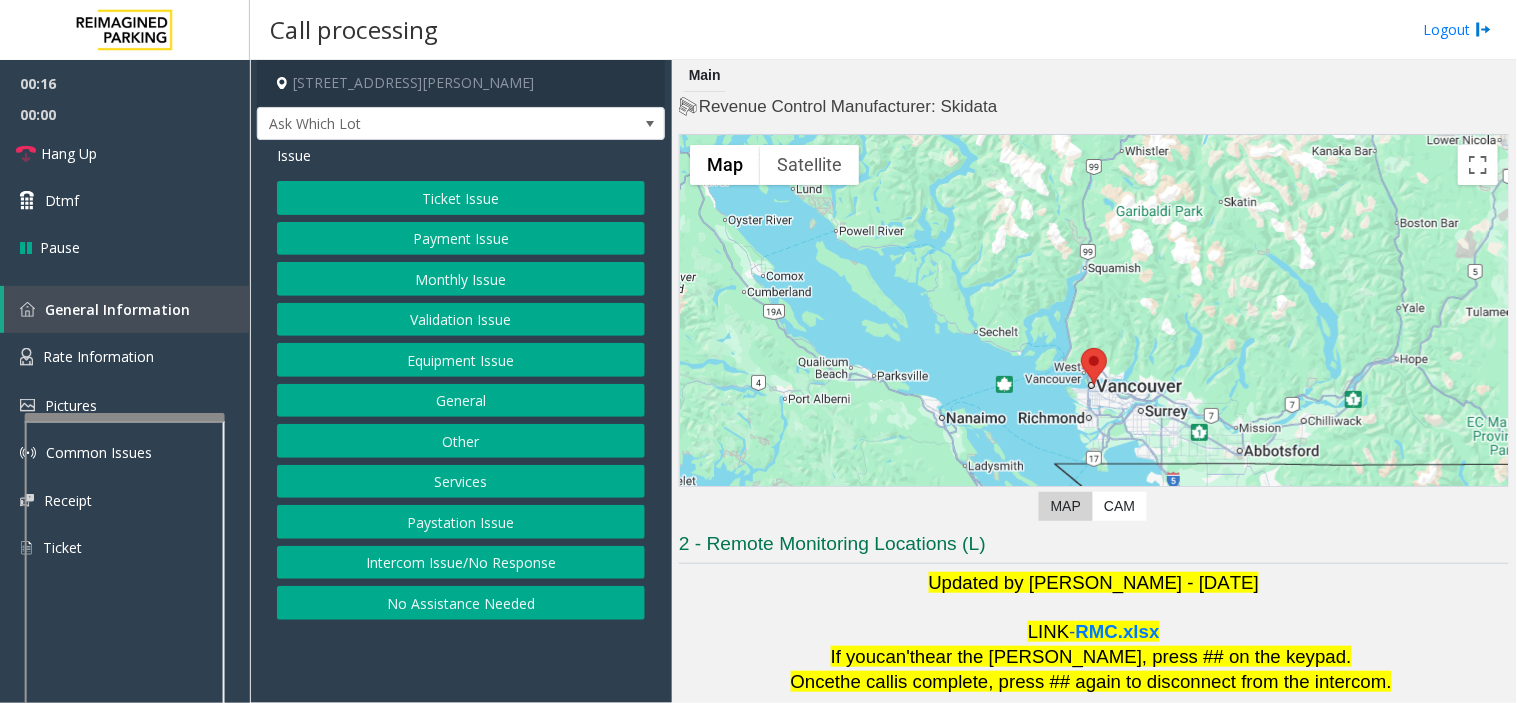 drag, startPoint x: 398, startPoint y: 672, endPoint x: 321, endPoint y: 673, distance: 77.00649 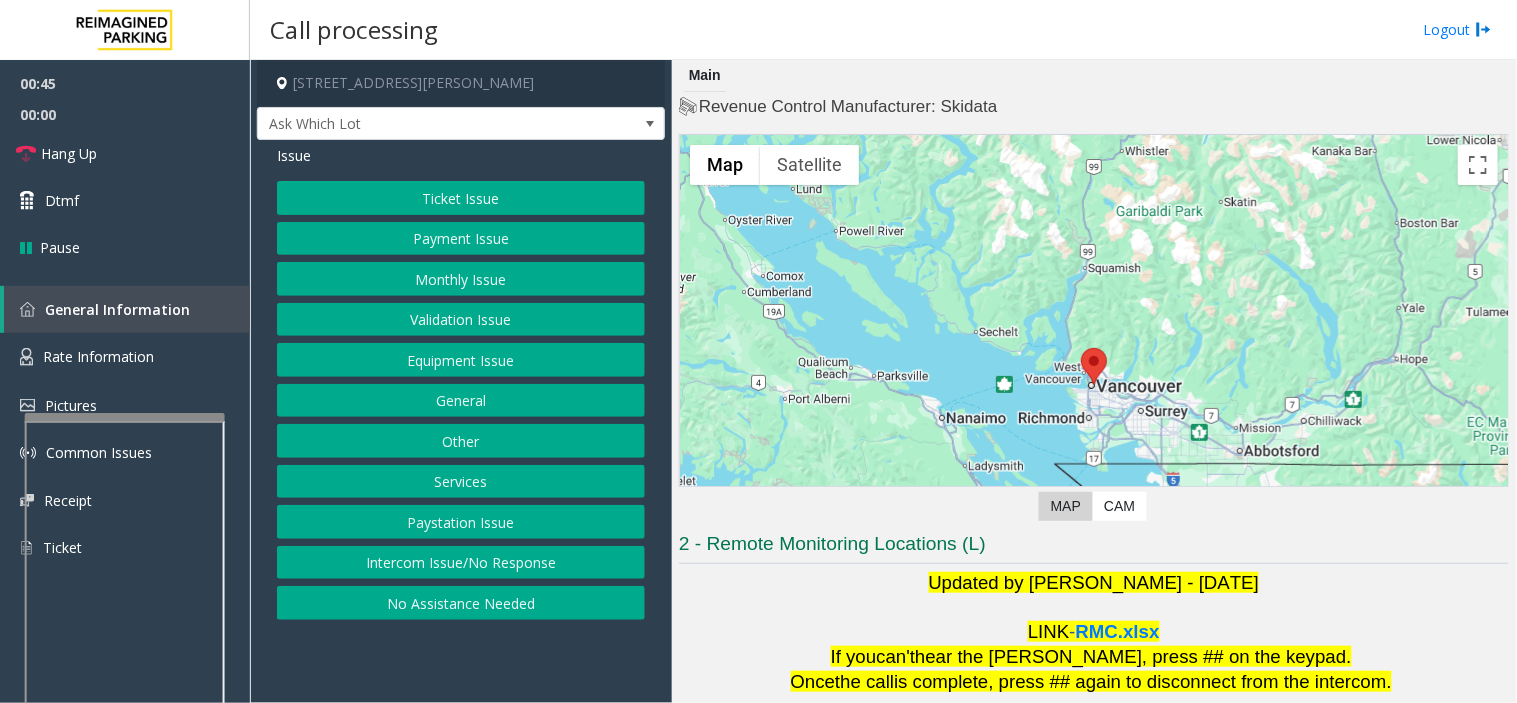 click on "Validation Issue" 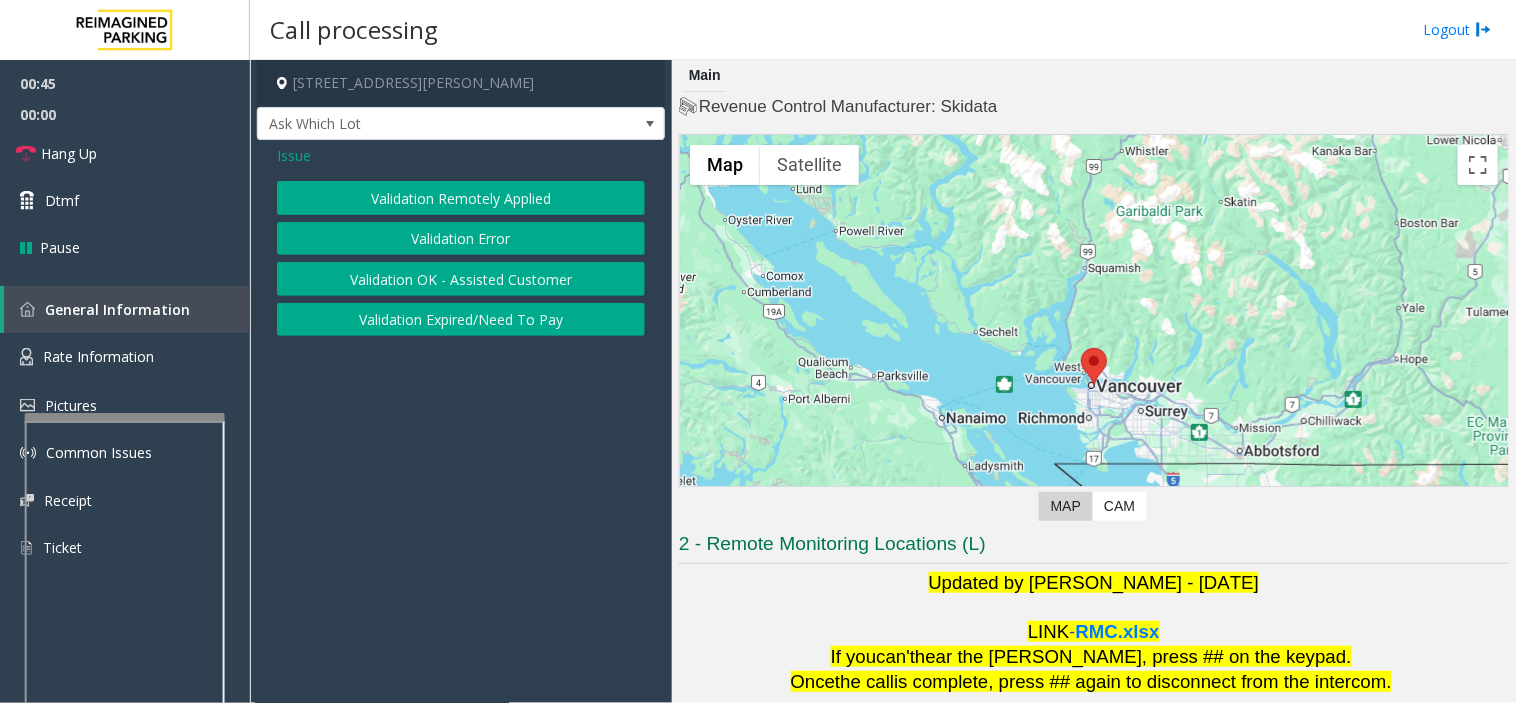 click on "Validation Error" 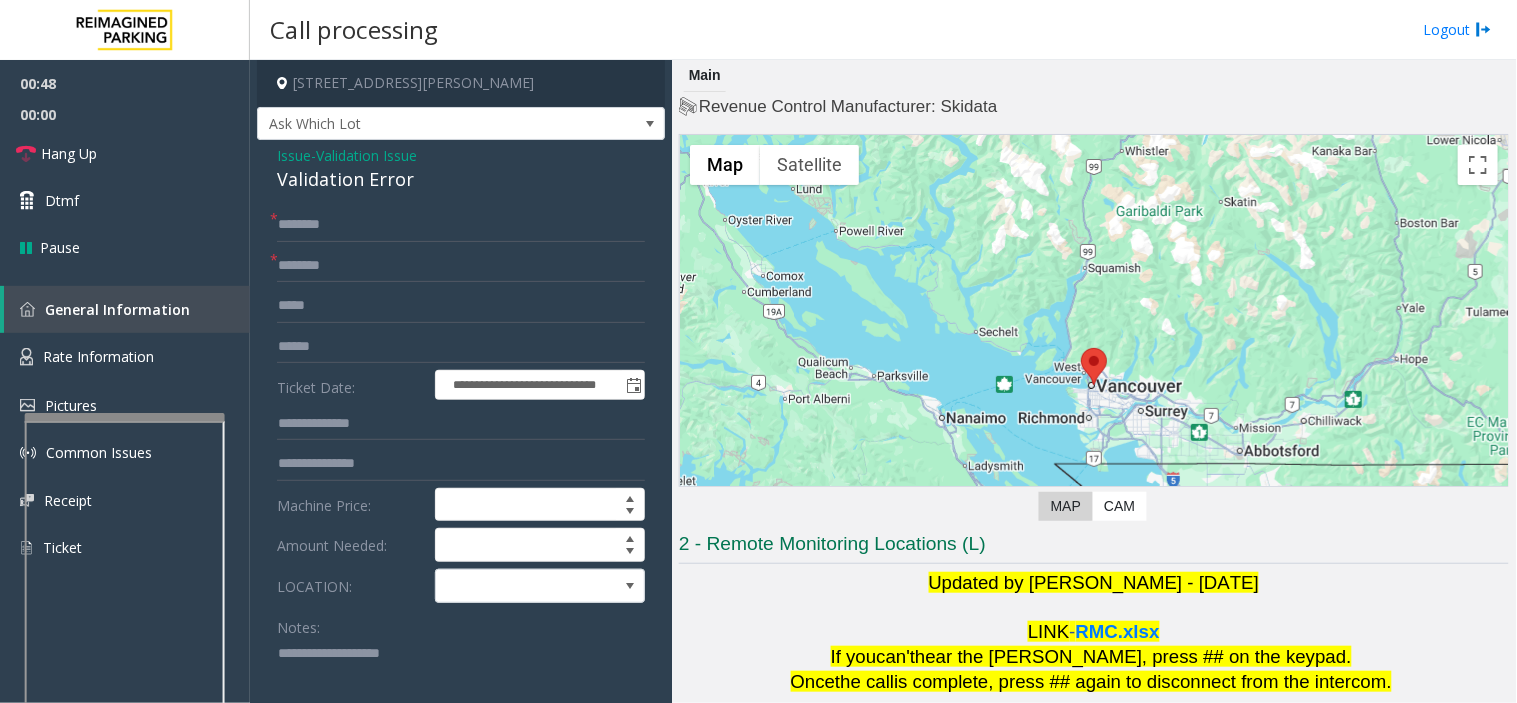 paste on "**********" 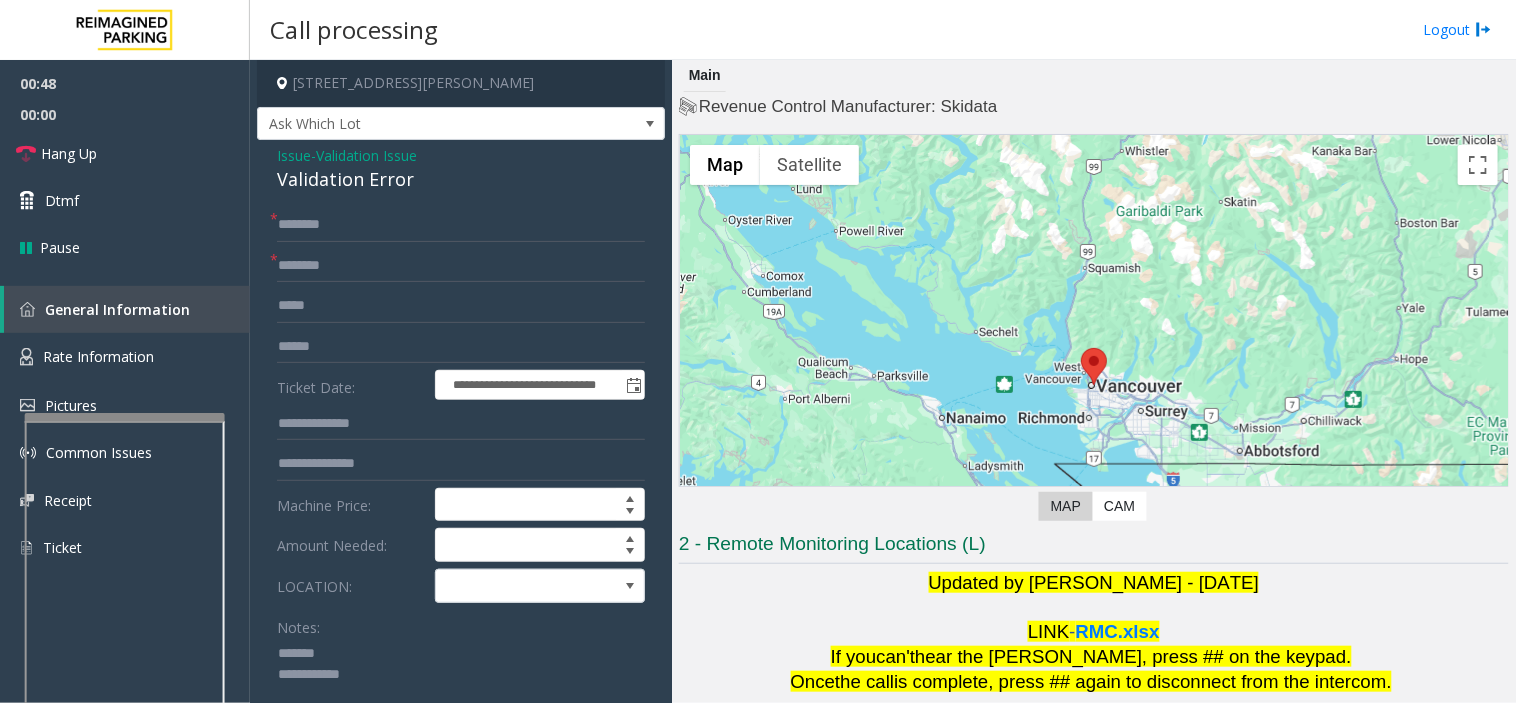 click 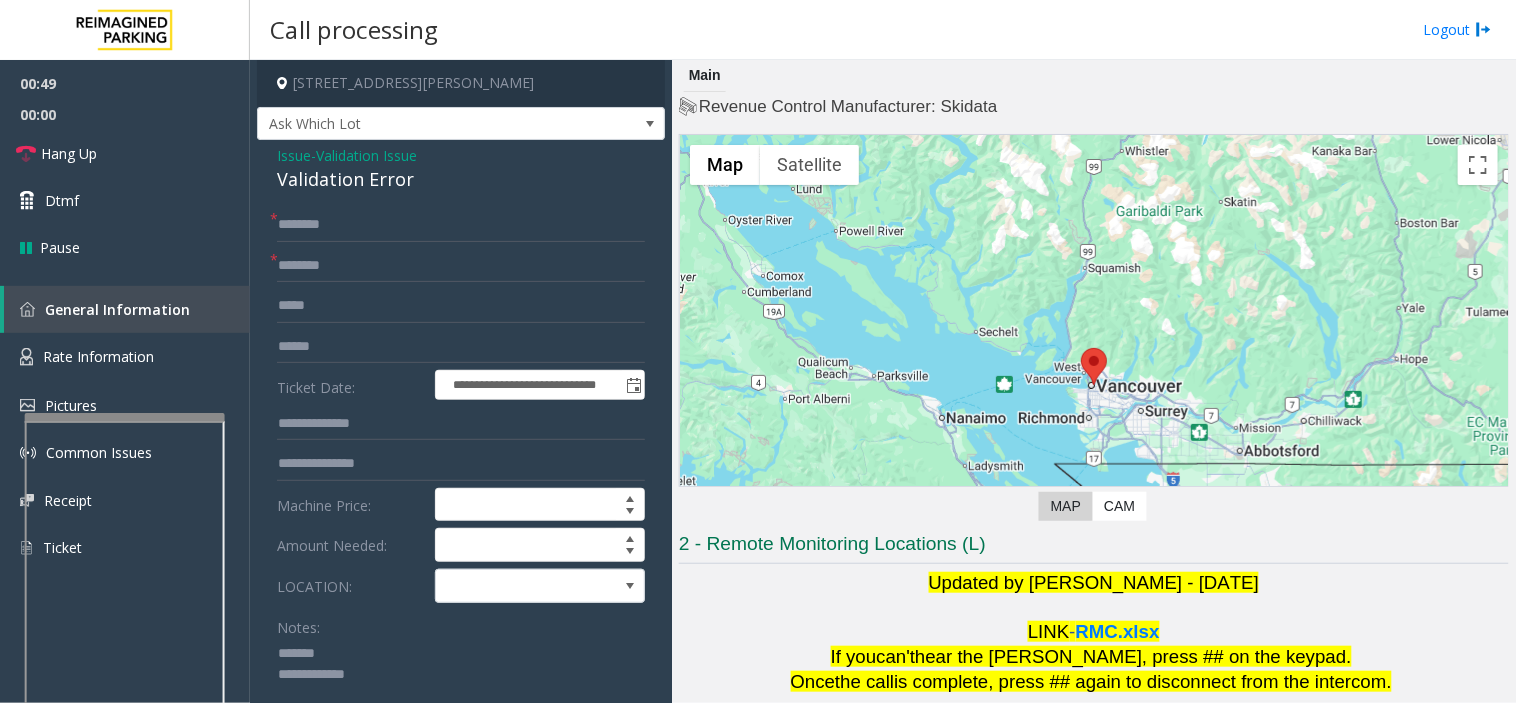 click on "Validation Error" 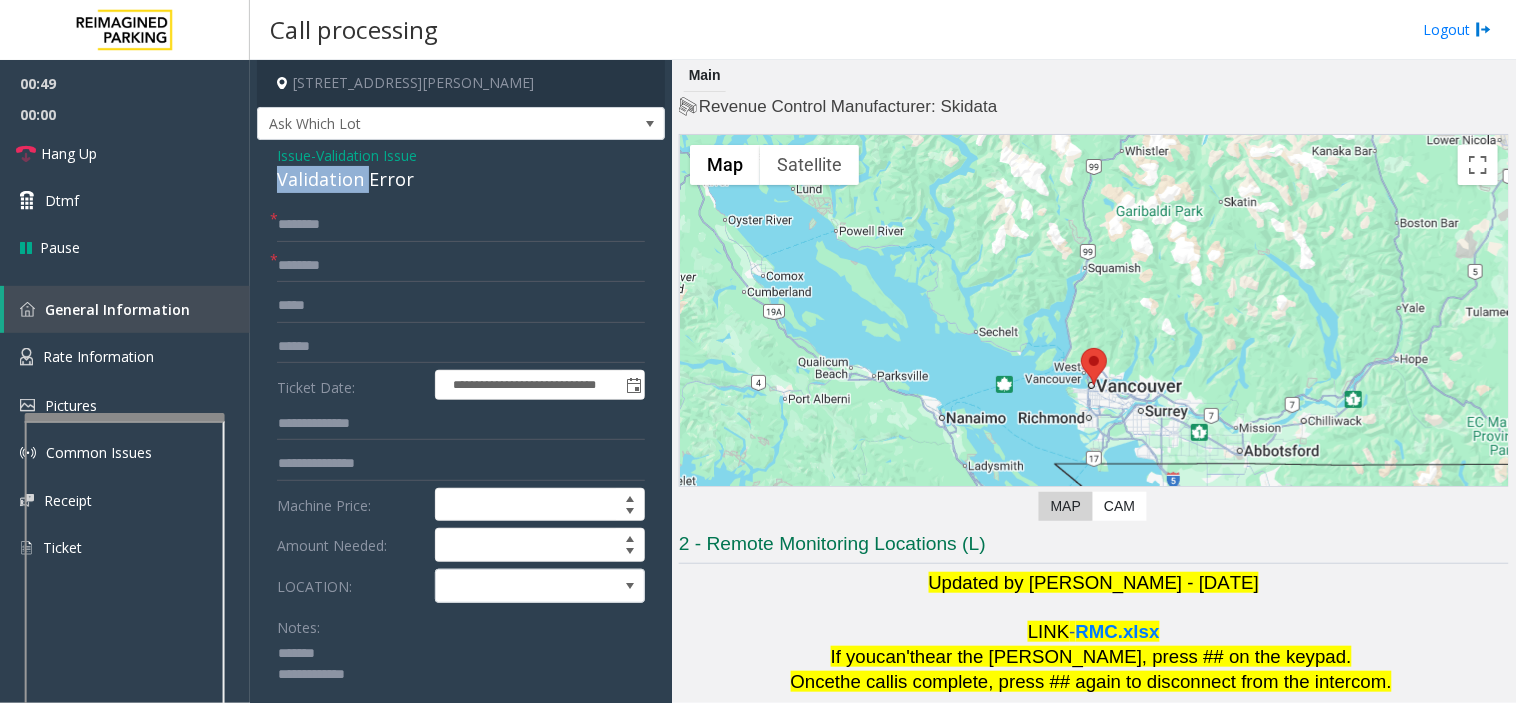 click on "Validation Error" 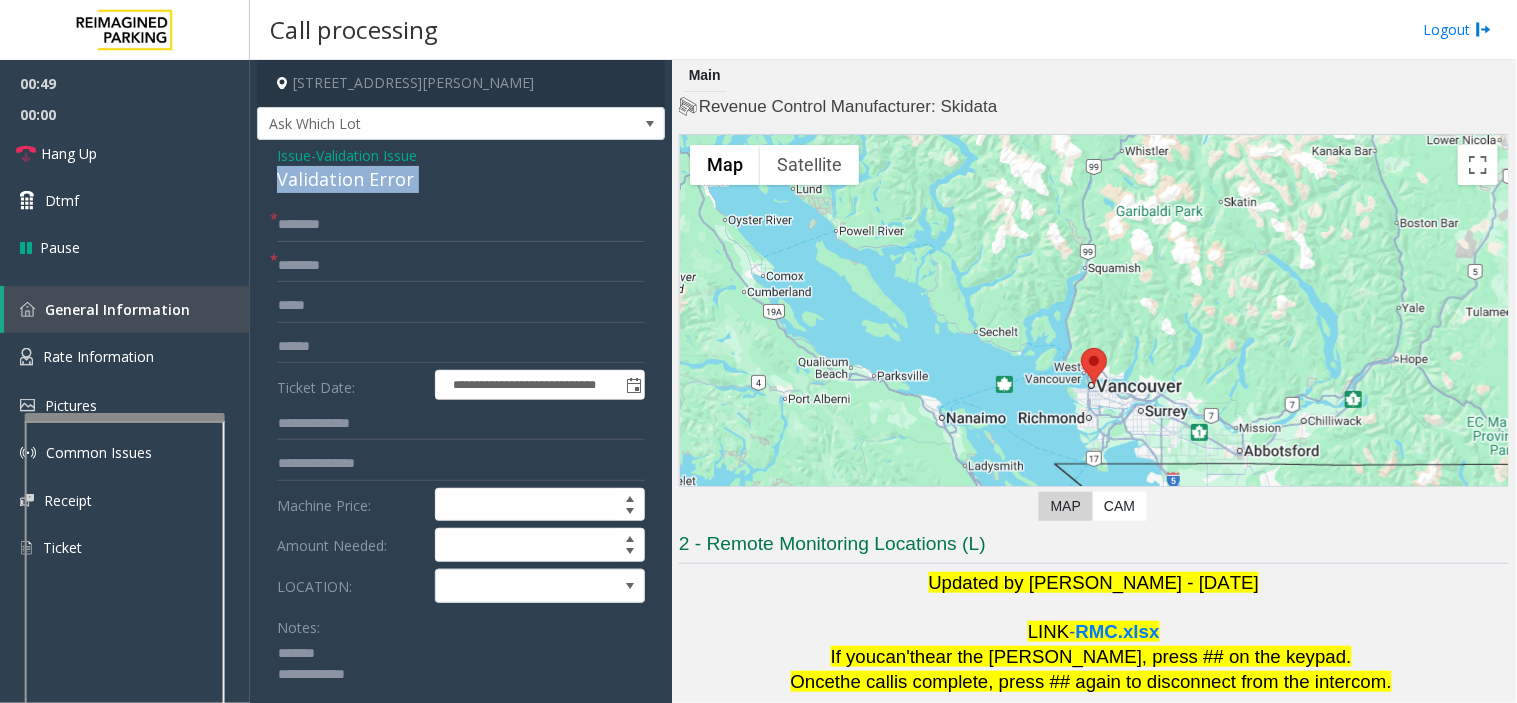 click on "Validation Error" 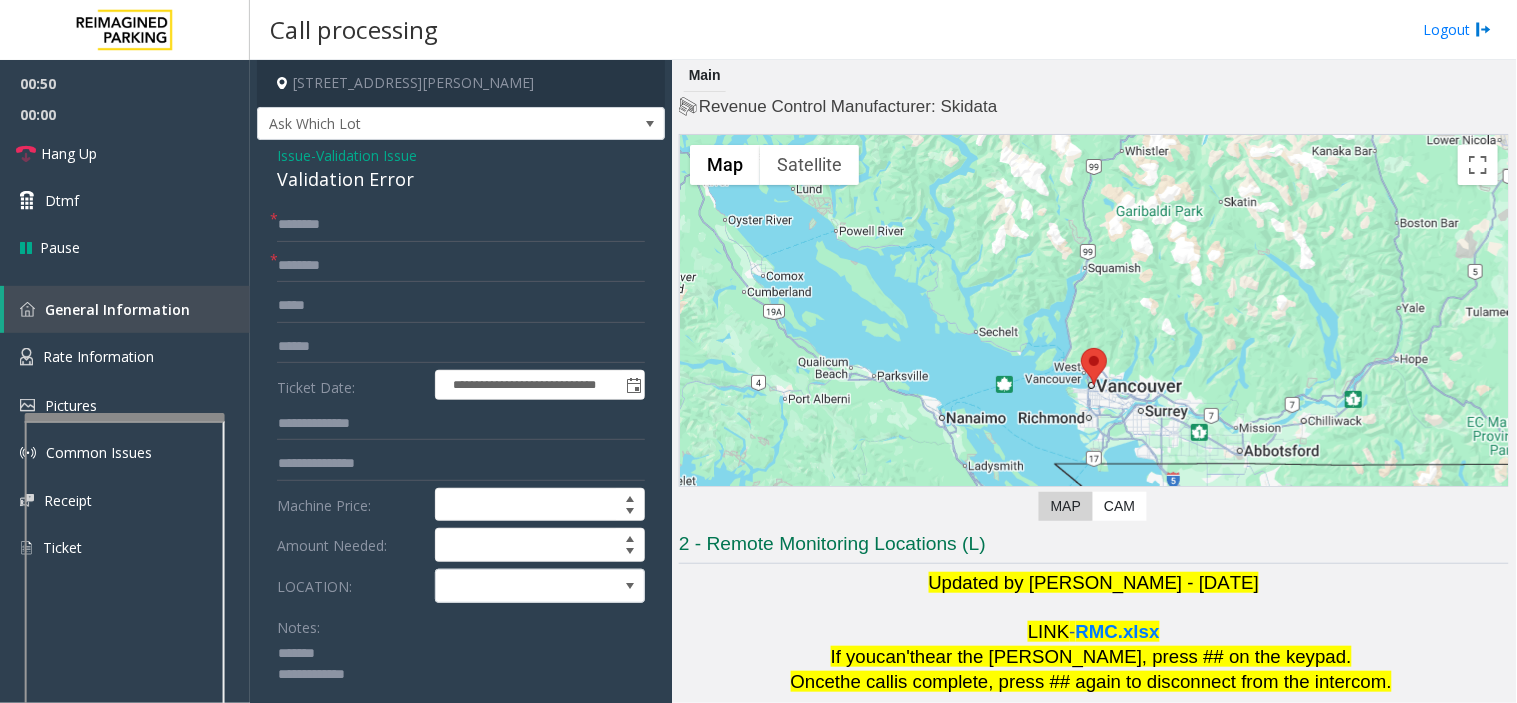 click 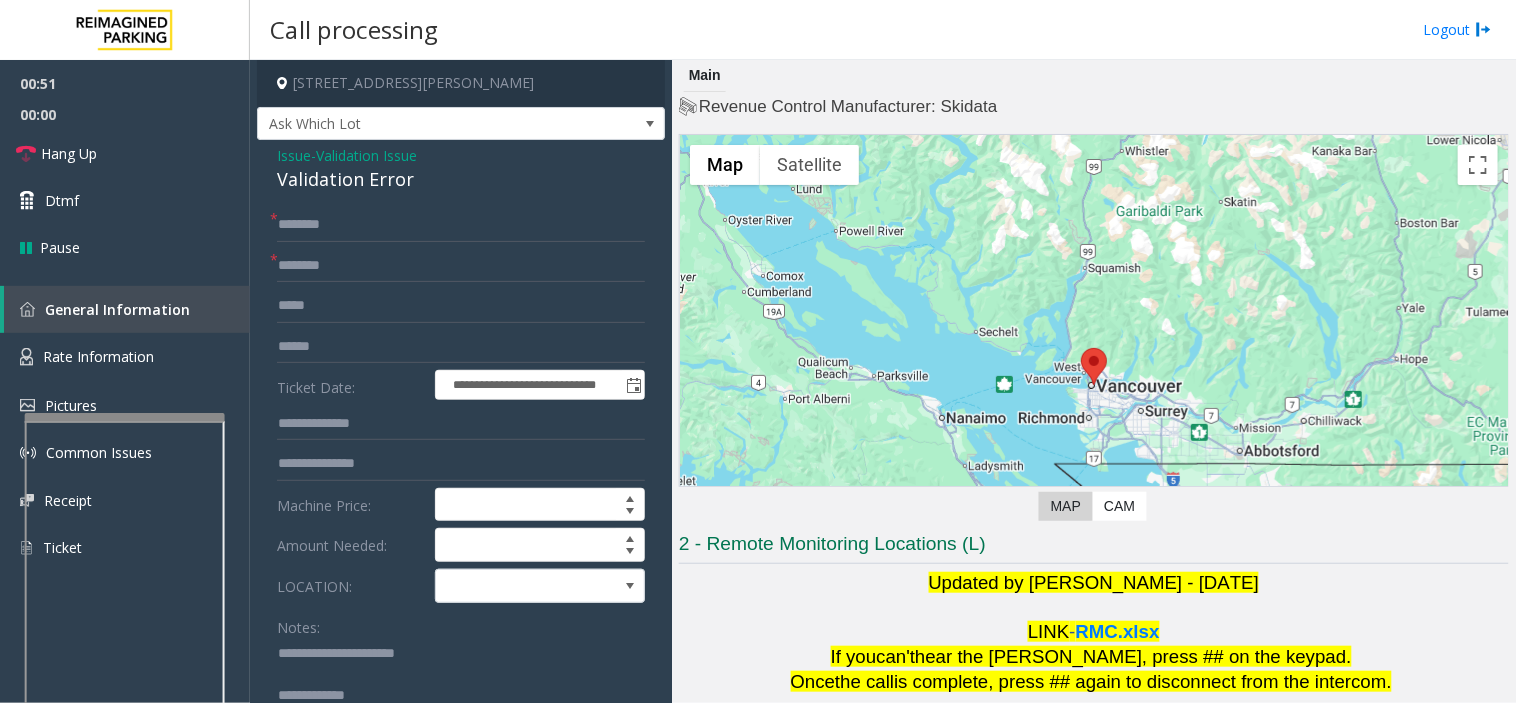 click 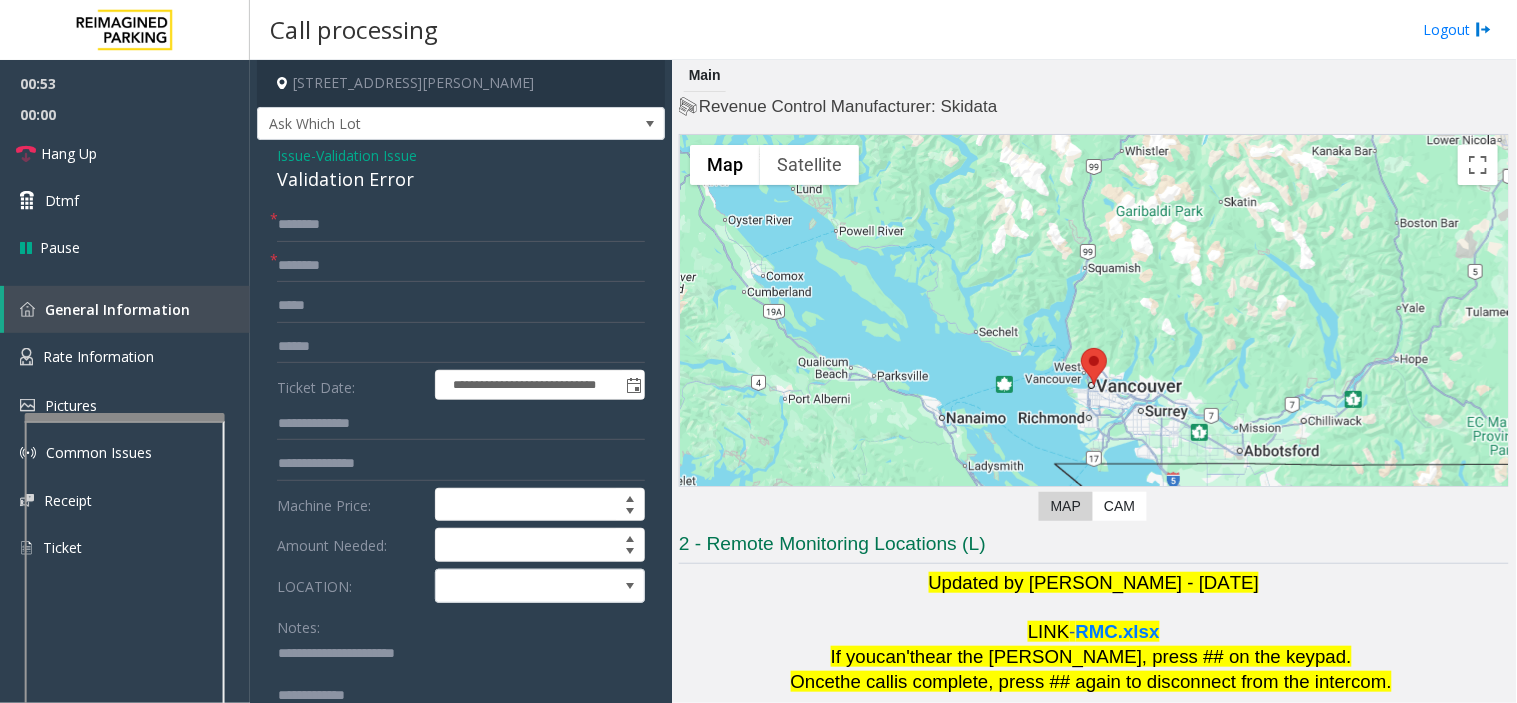 click 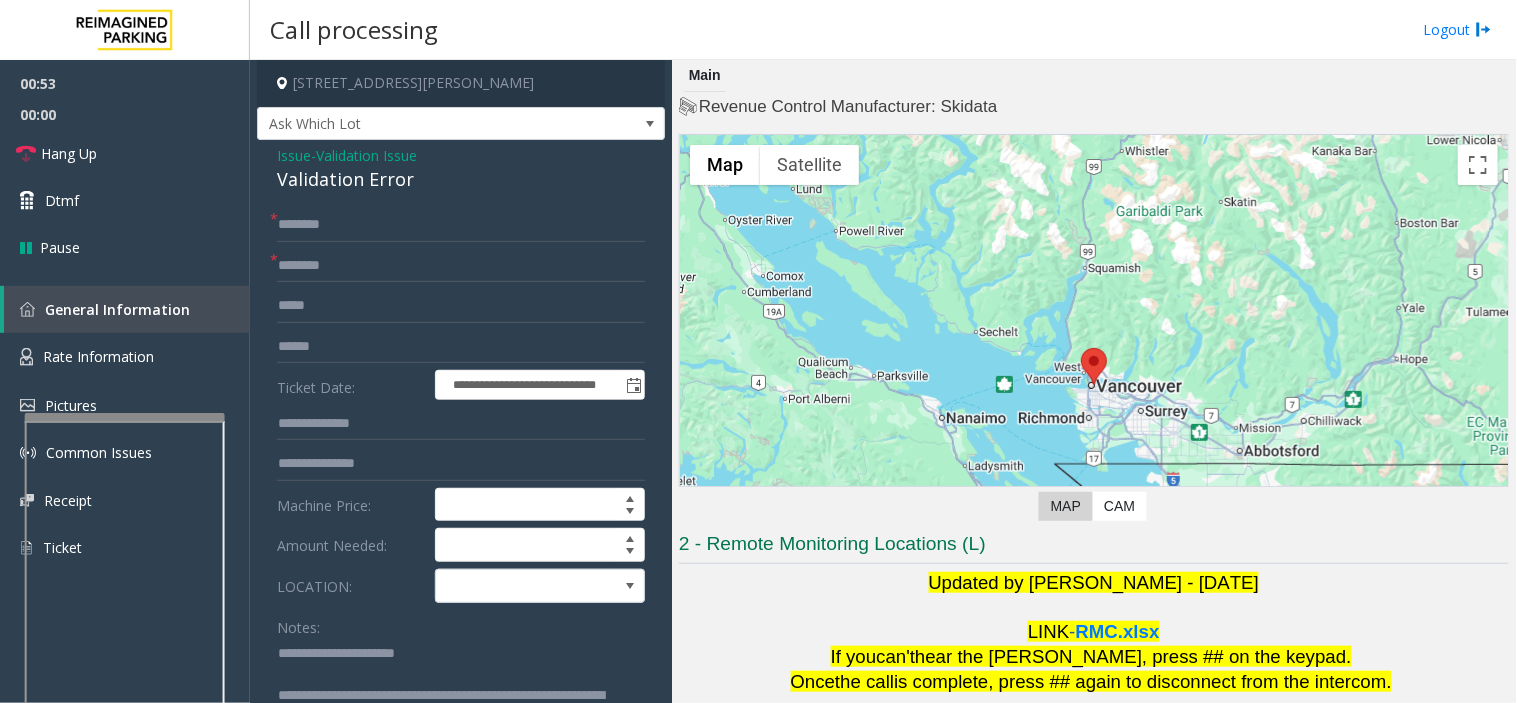 scroll, scrollTop: 35, scrollLeft: 0, axis: vertical 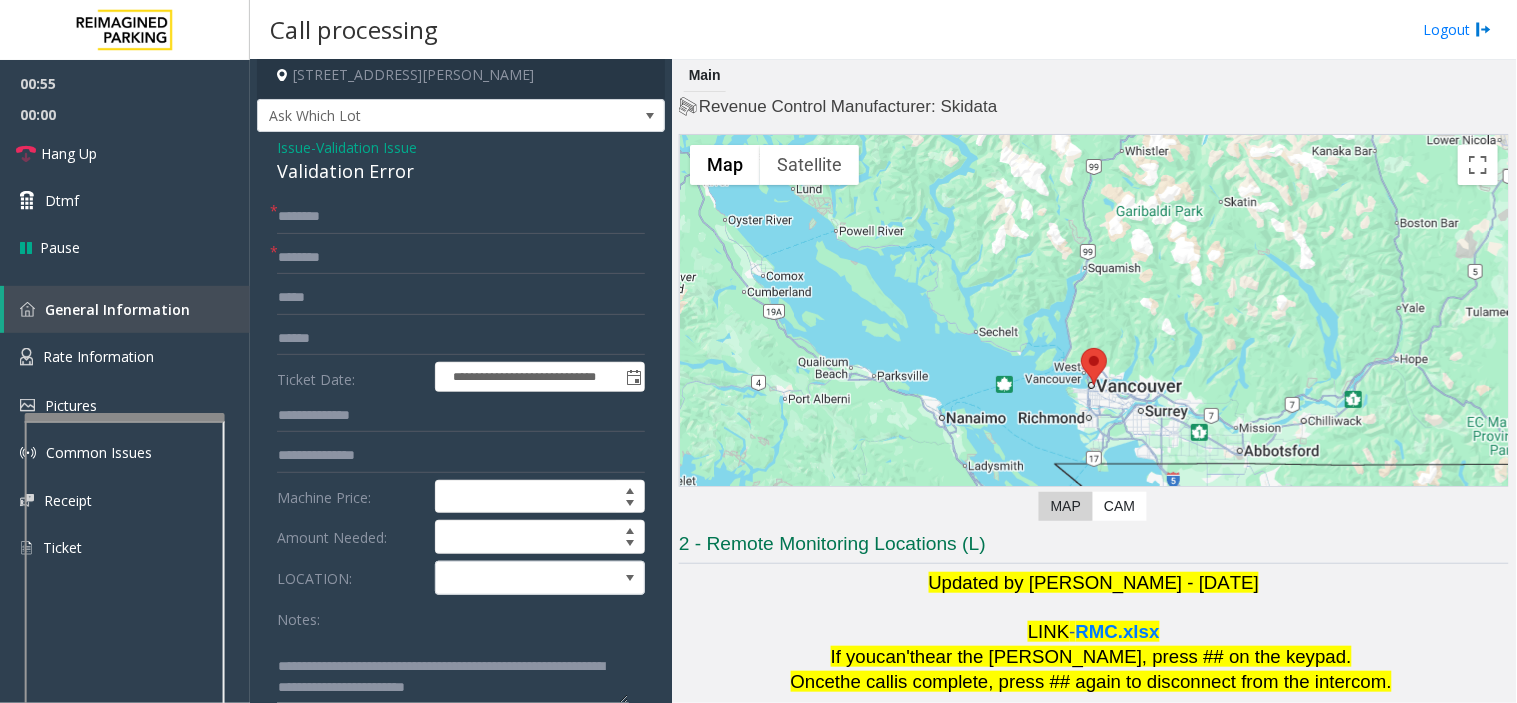 type on "**********" 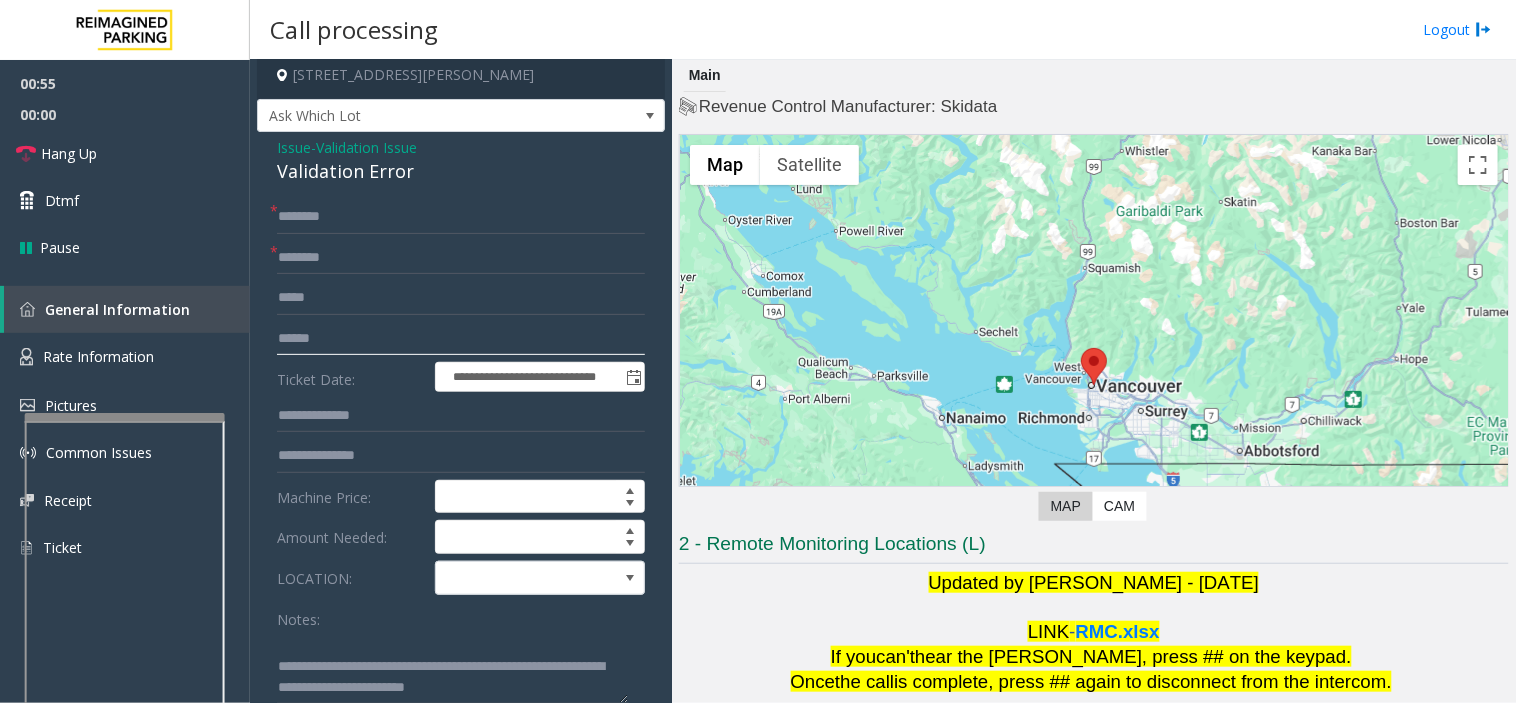click 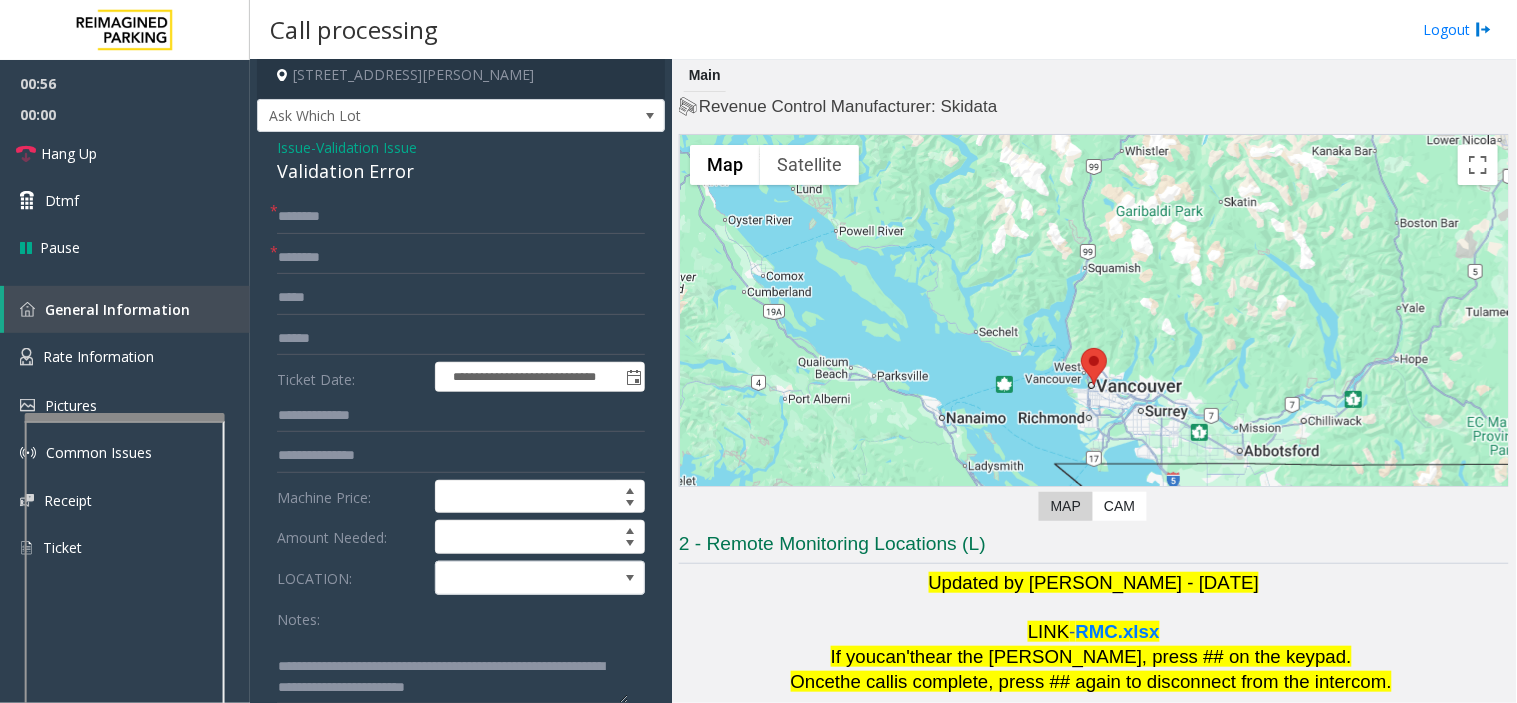 click on "**********" 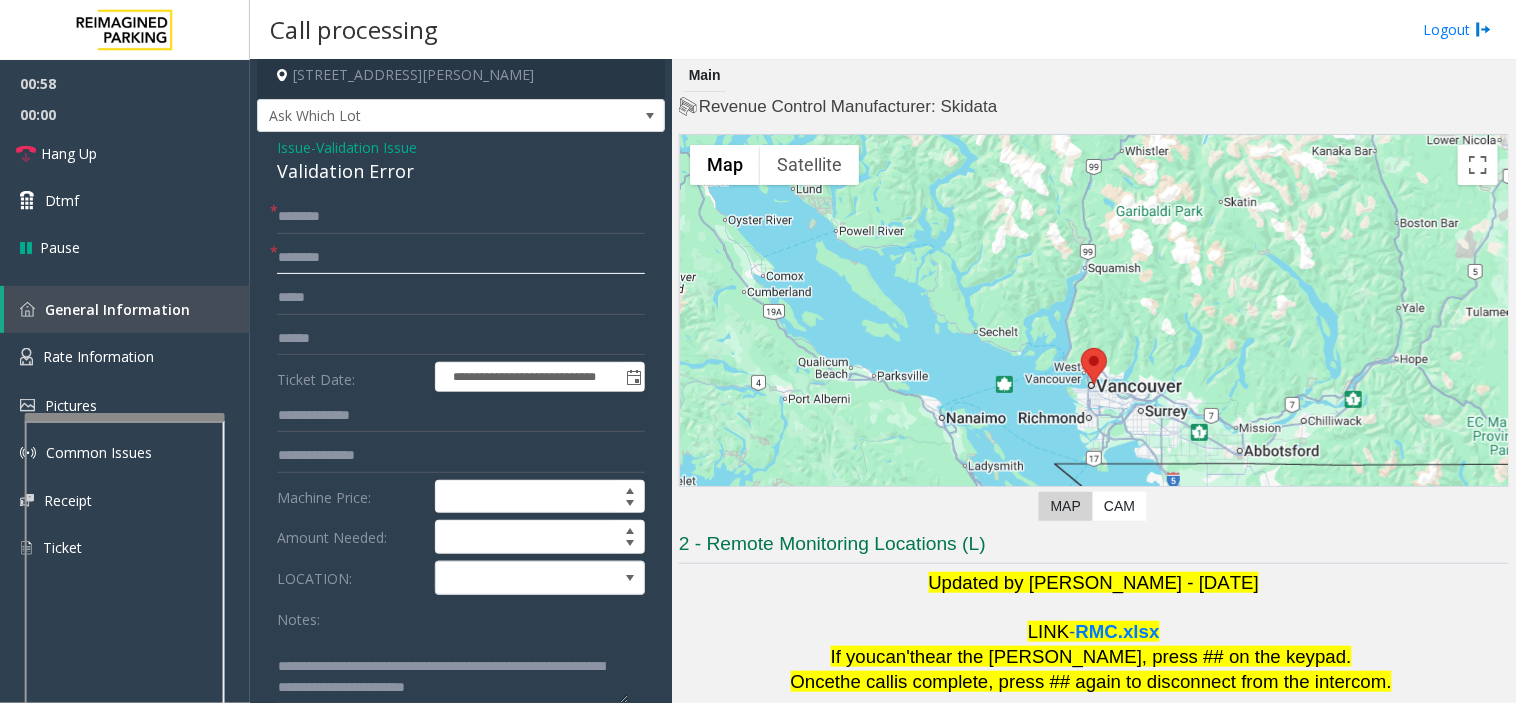 click 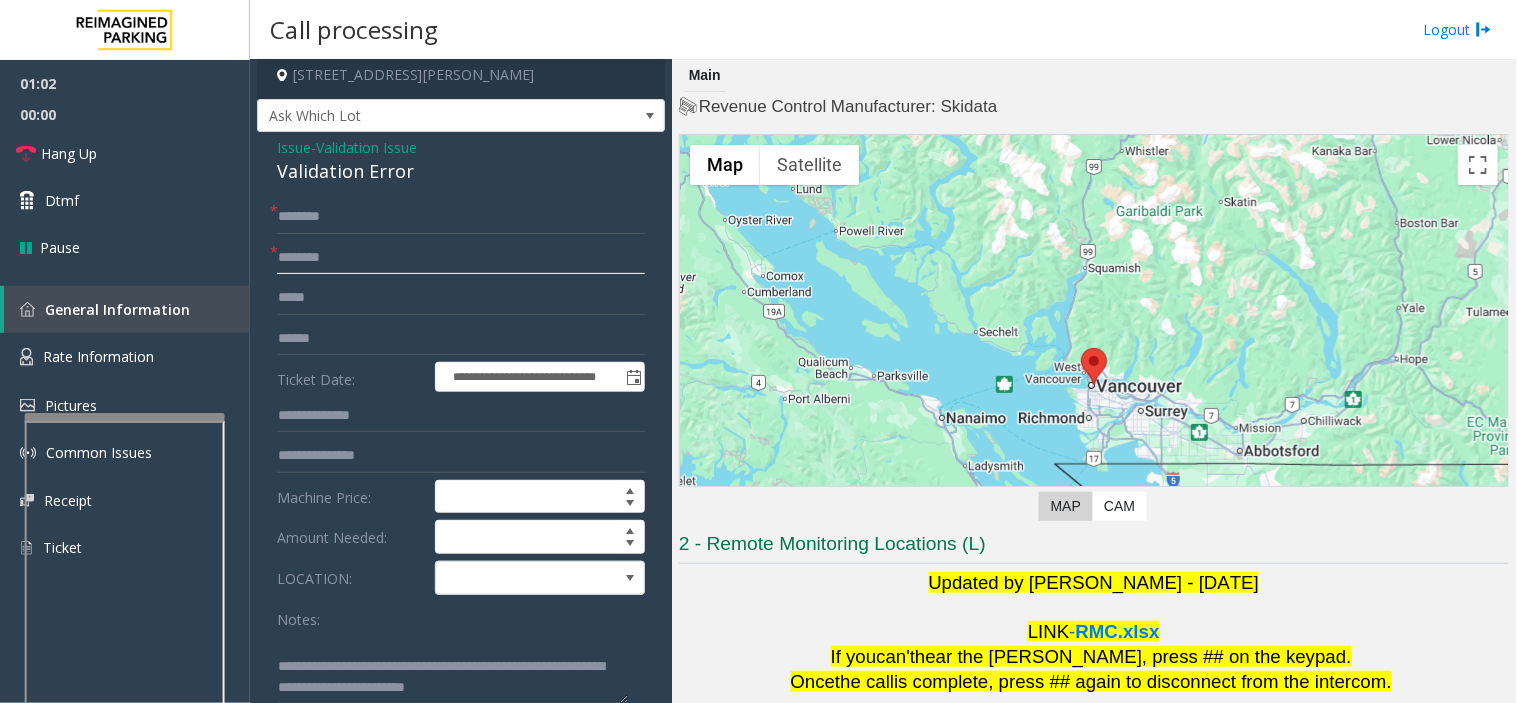 type on "********" 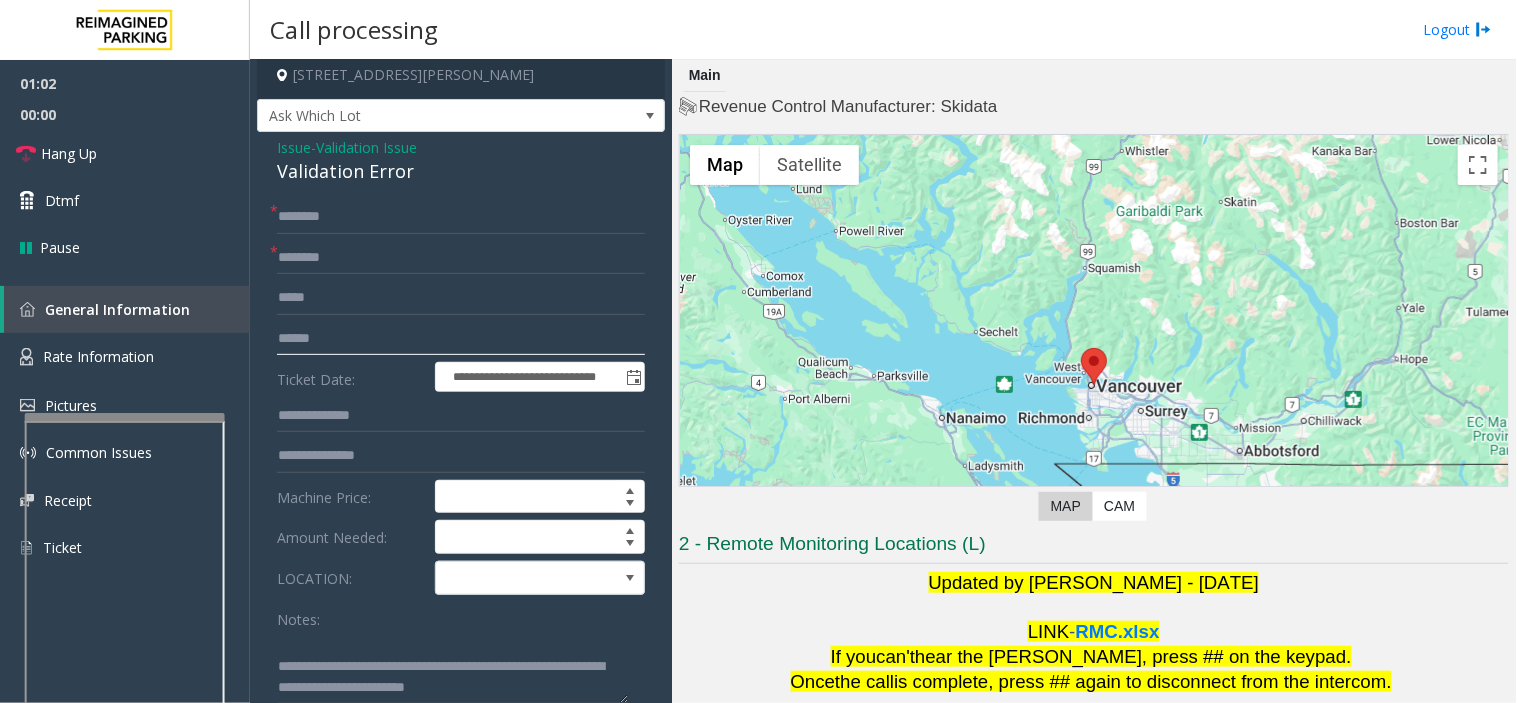 click 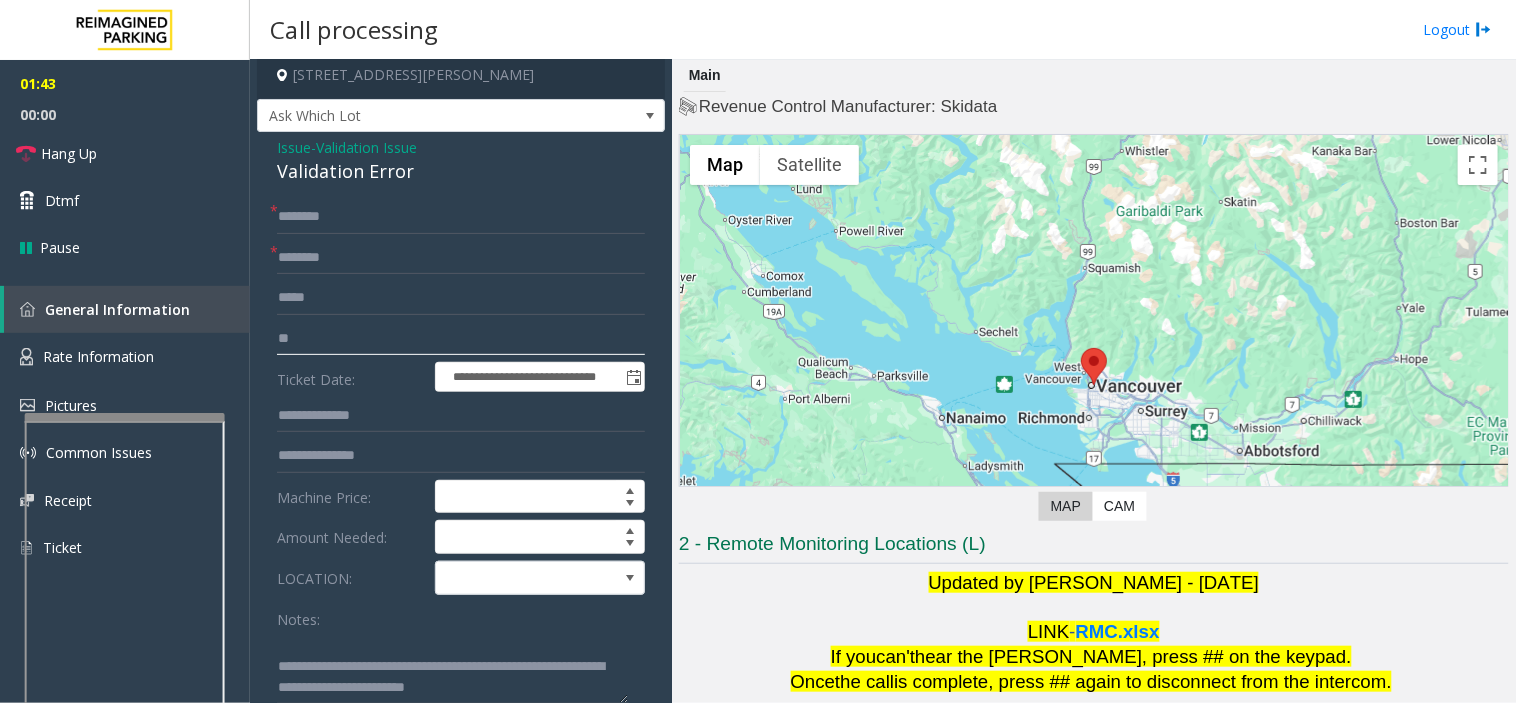 type on "*" 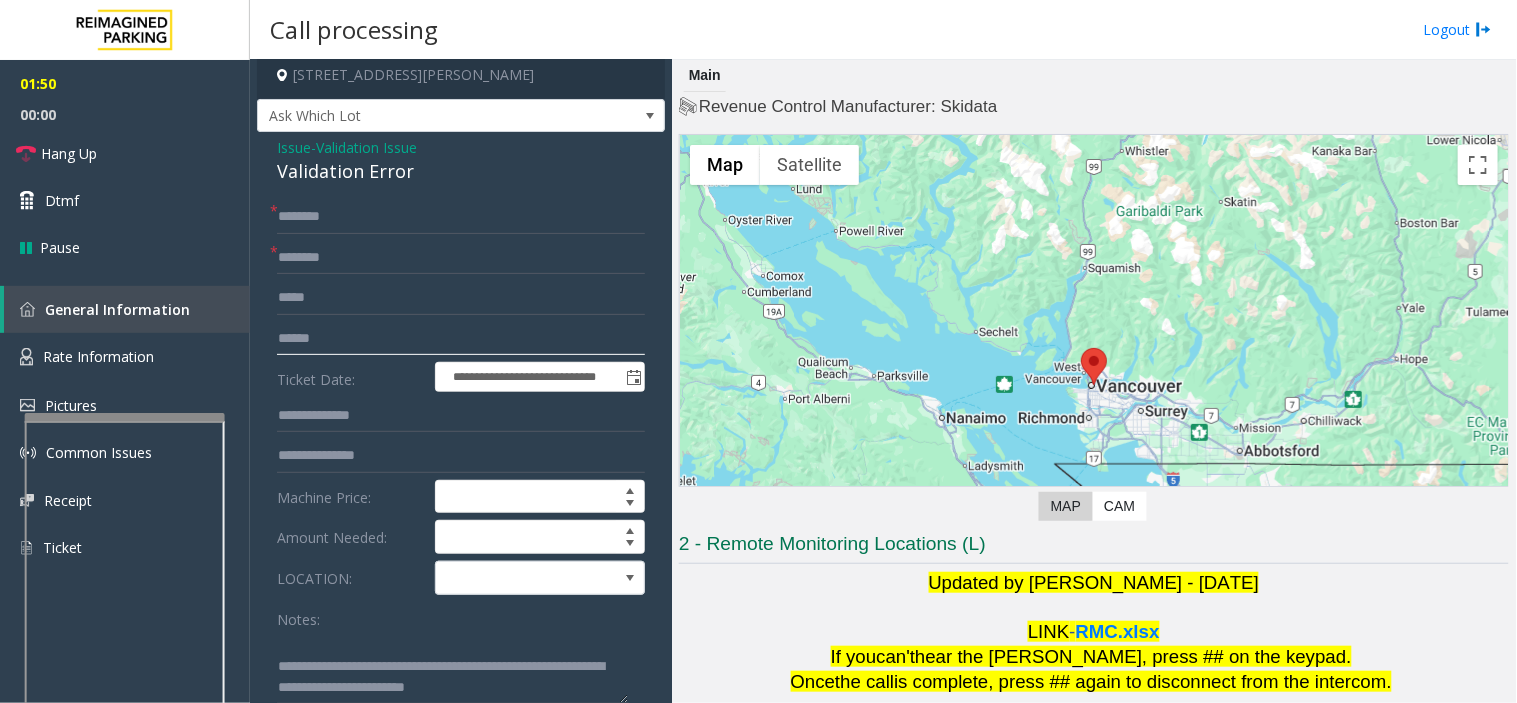 type on "******" 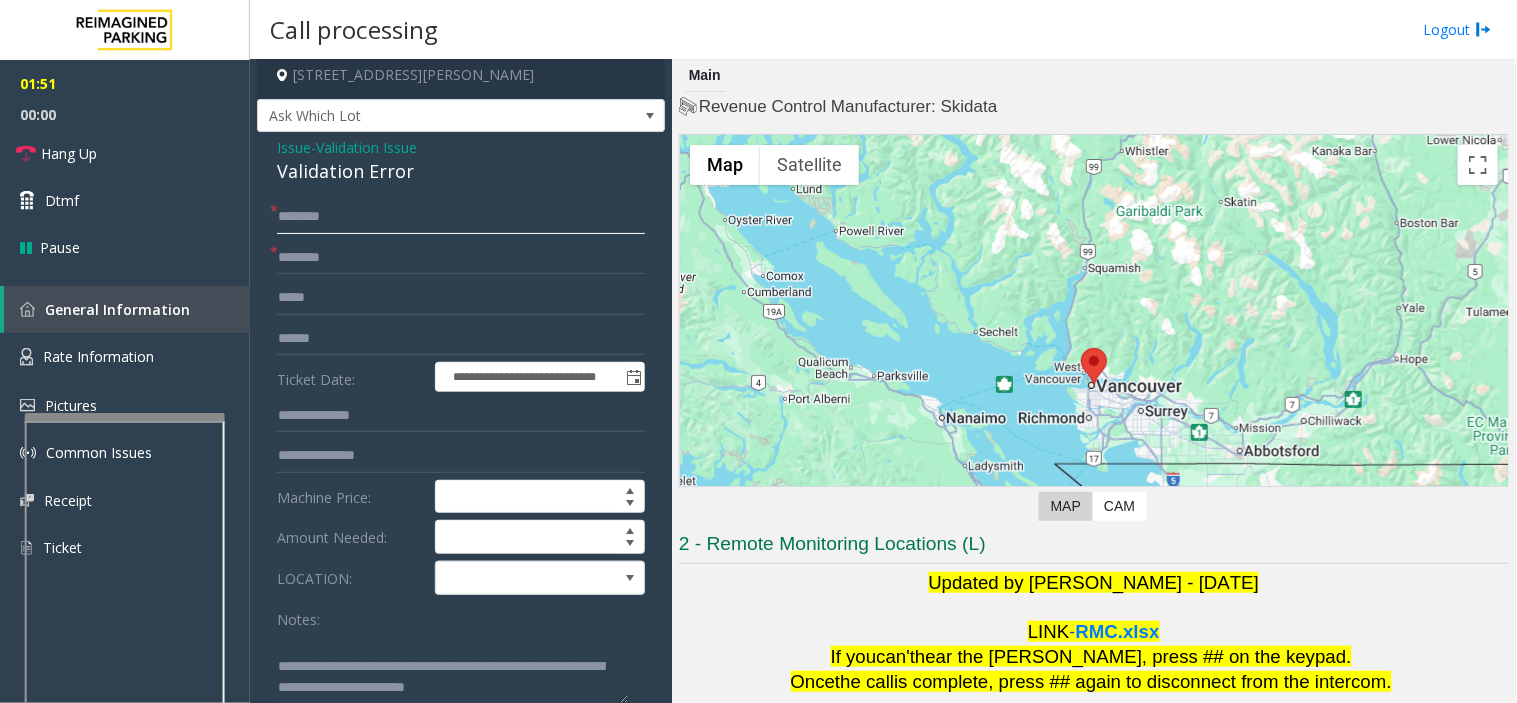 click 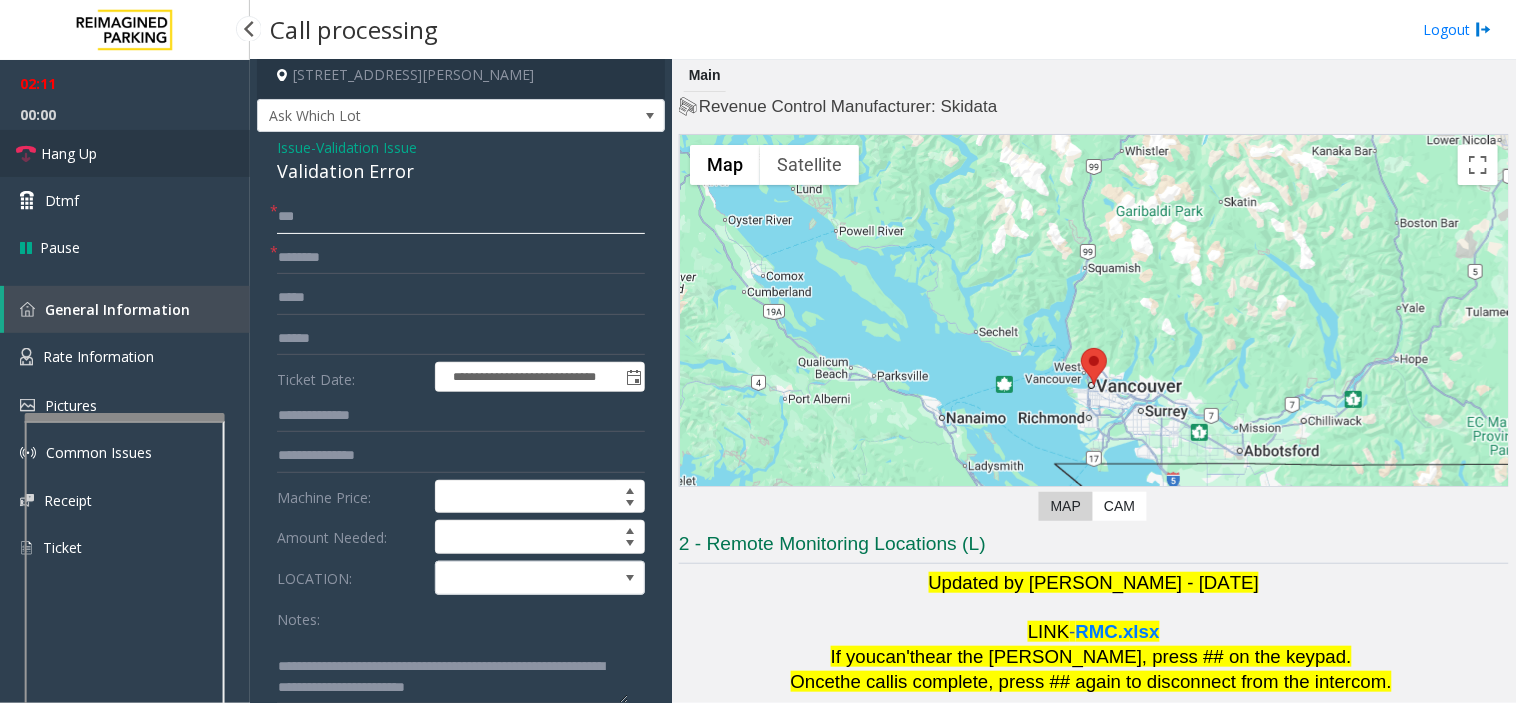 type on "***" 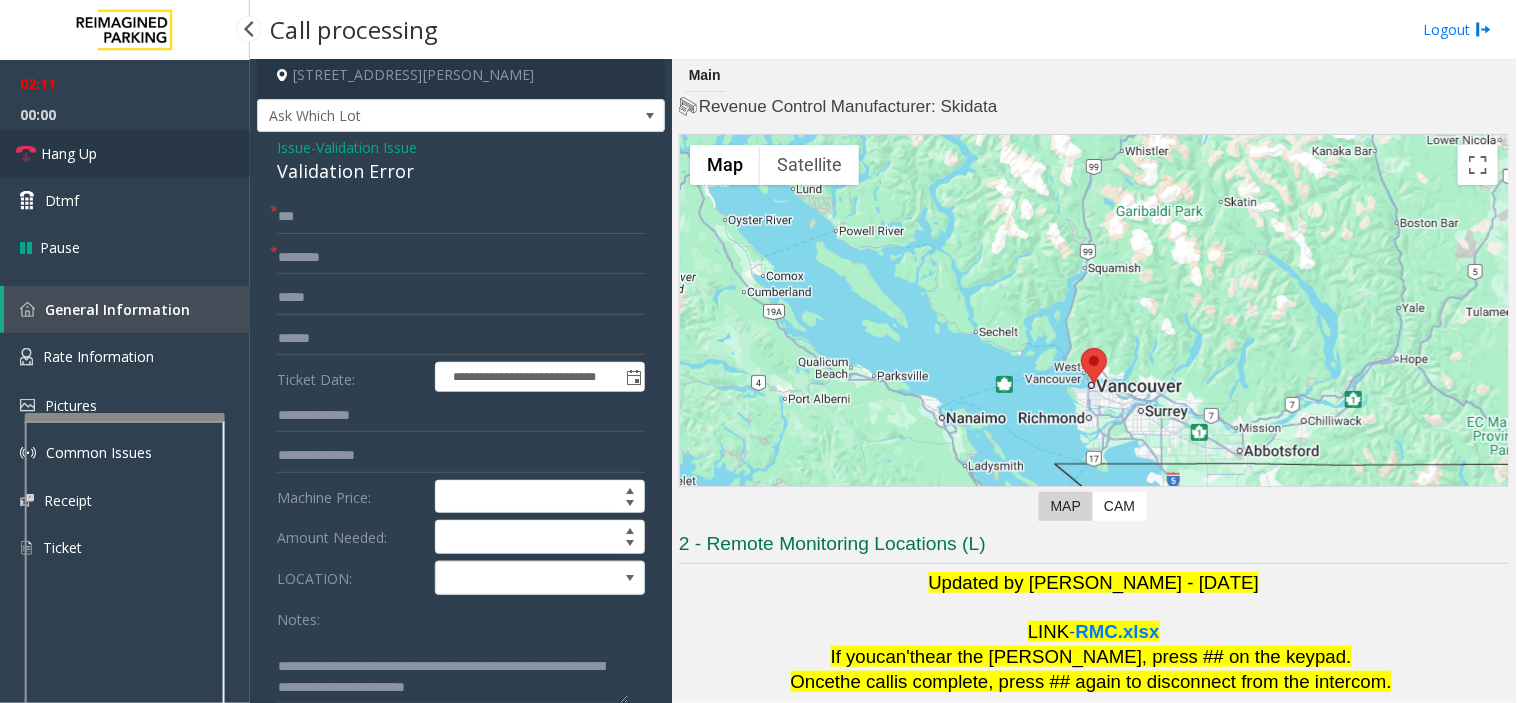 click on "Hang Up" at bounding box center (125, 153) 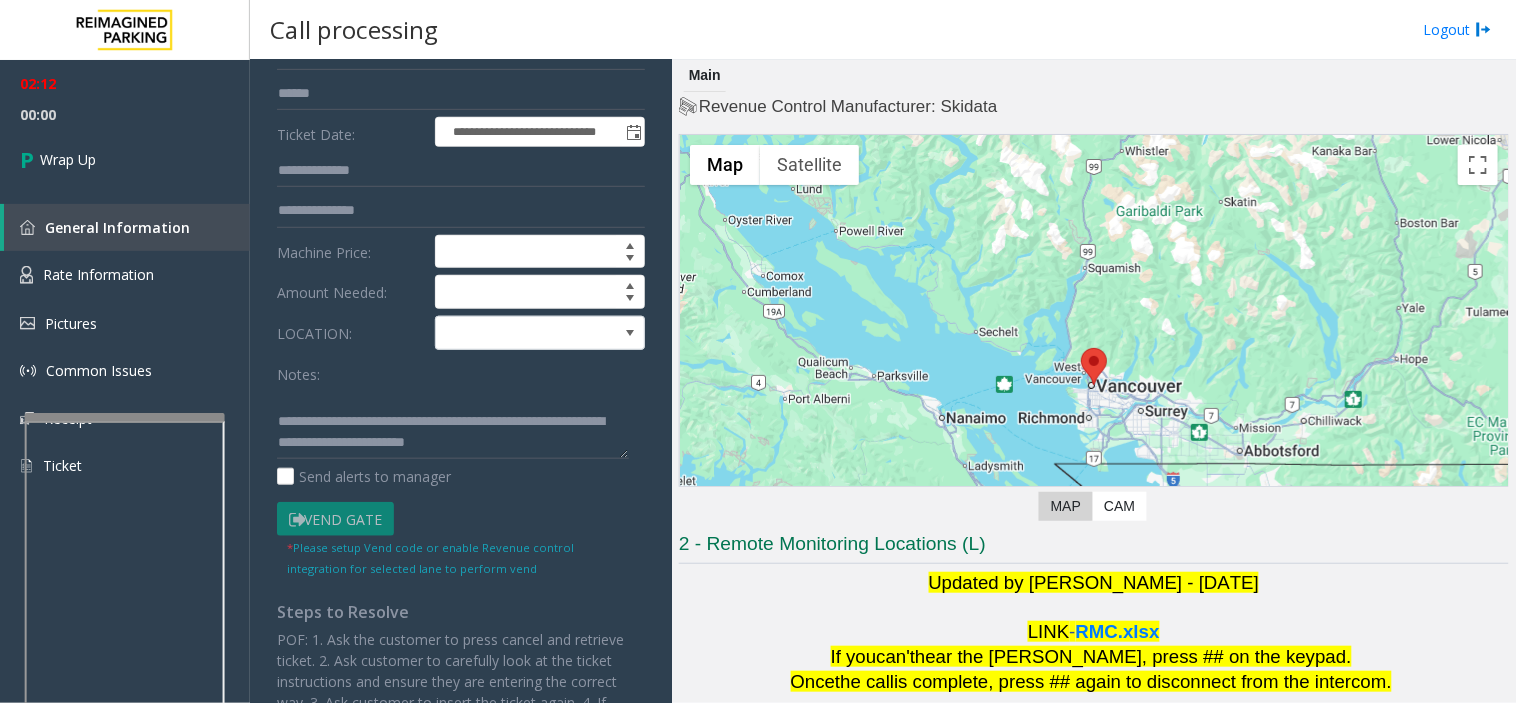 scroll, scrollTop: 342, scrollLeft: 0, axis: vertical 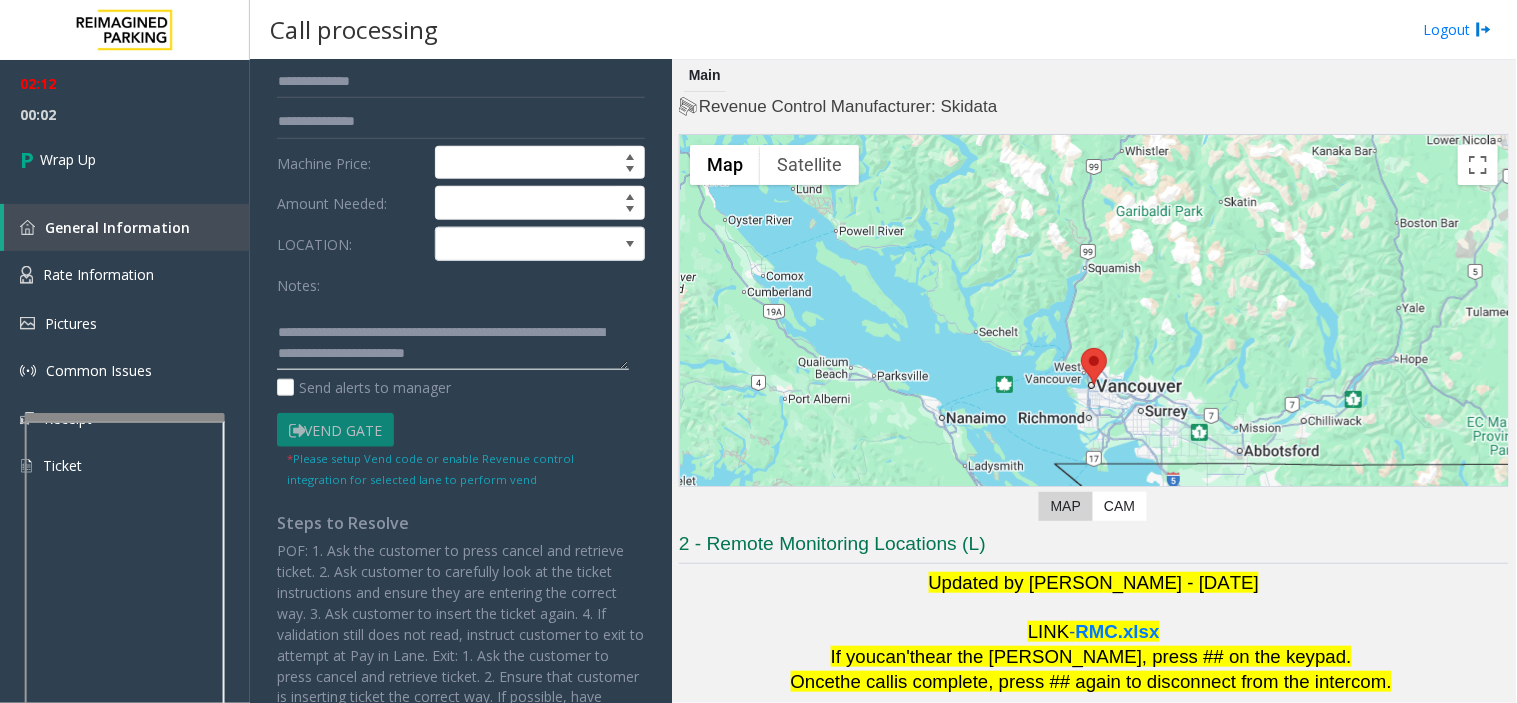 click 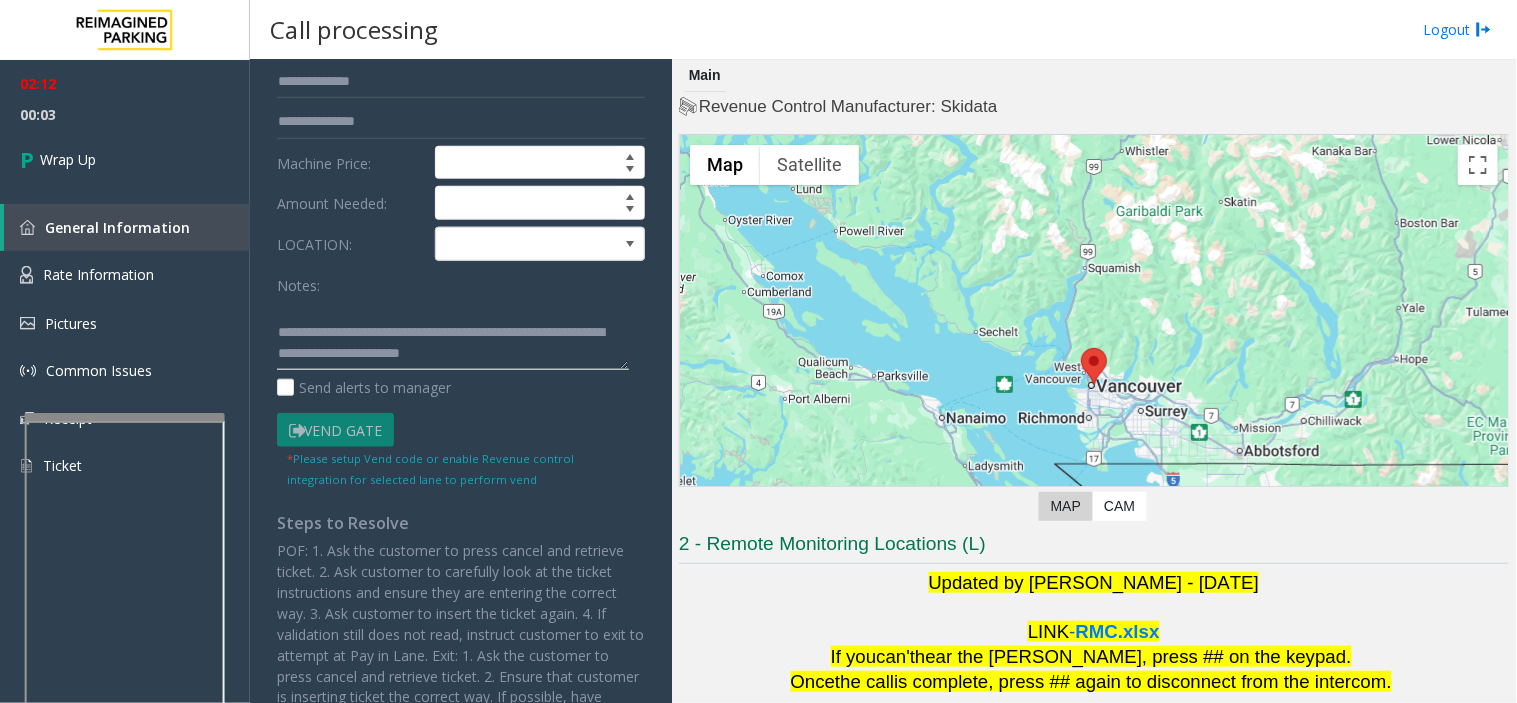 scroll, scrollTop: 0, scrollLeft: 0, axis: both 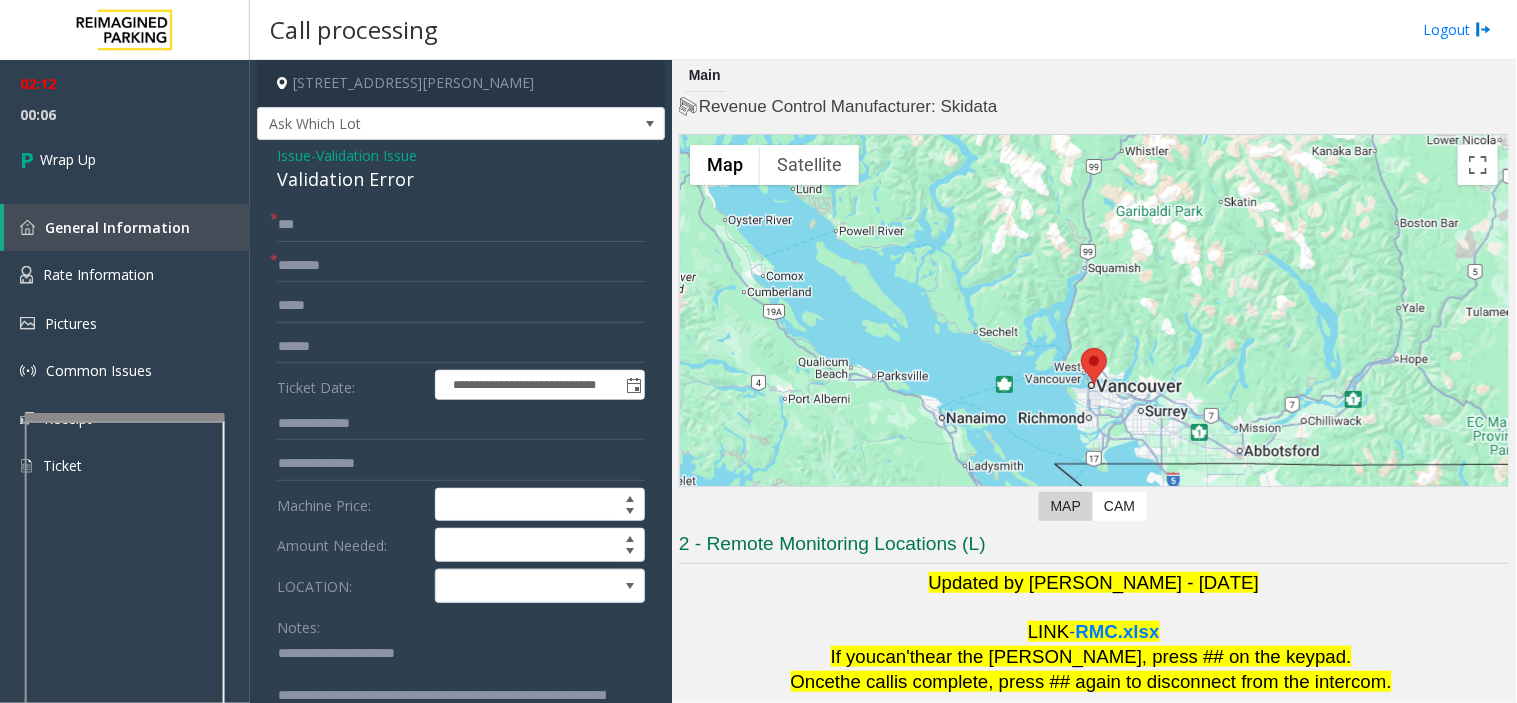 type on "**********" 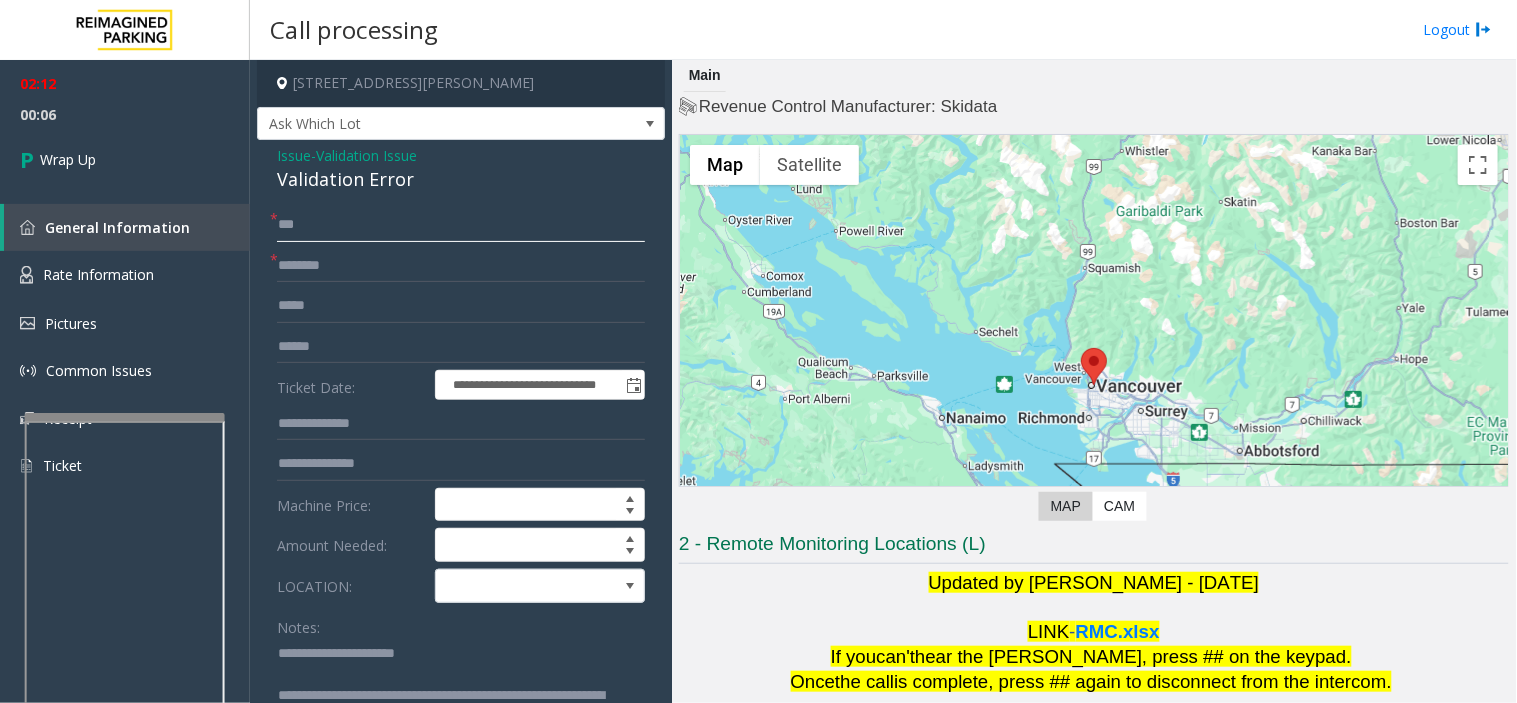drag, startPoint x: 314, startPoint y: 220, endPoint x: 275, endPoint y: 220, distance: 39 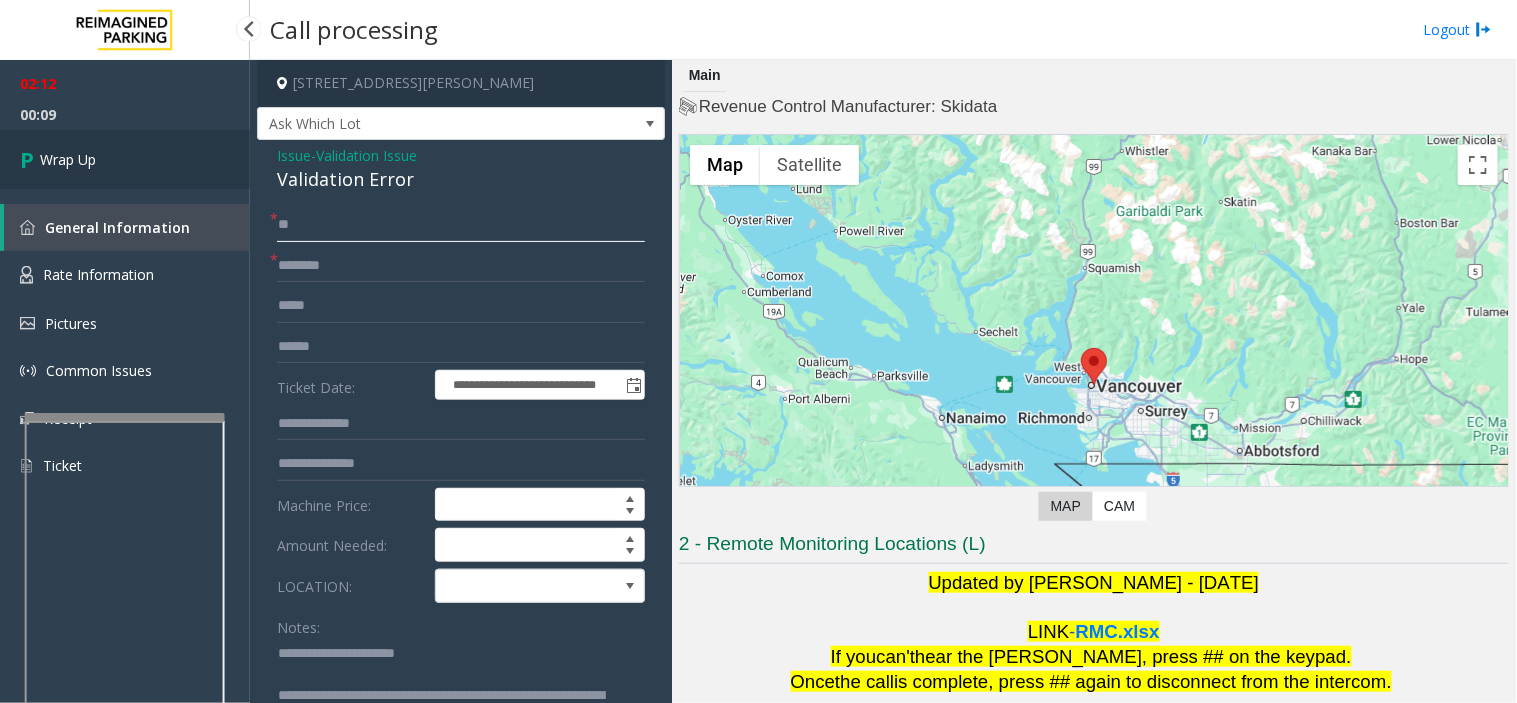 type on "**" 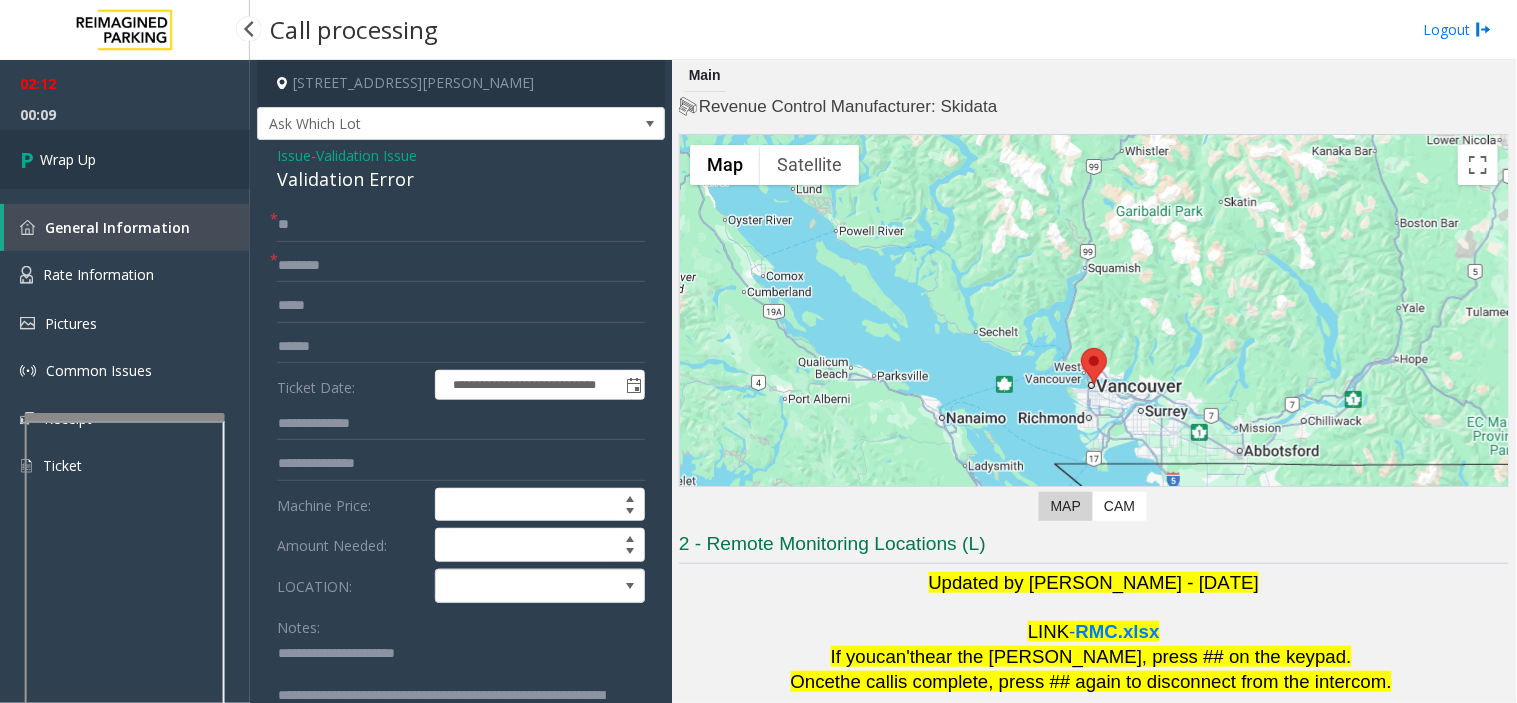 click on "Wrap Up" at bounding box center [125, 159] 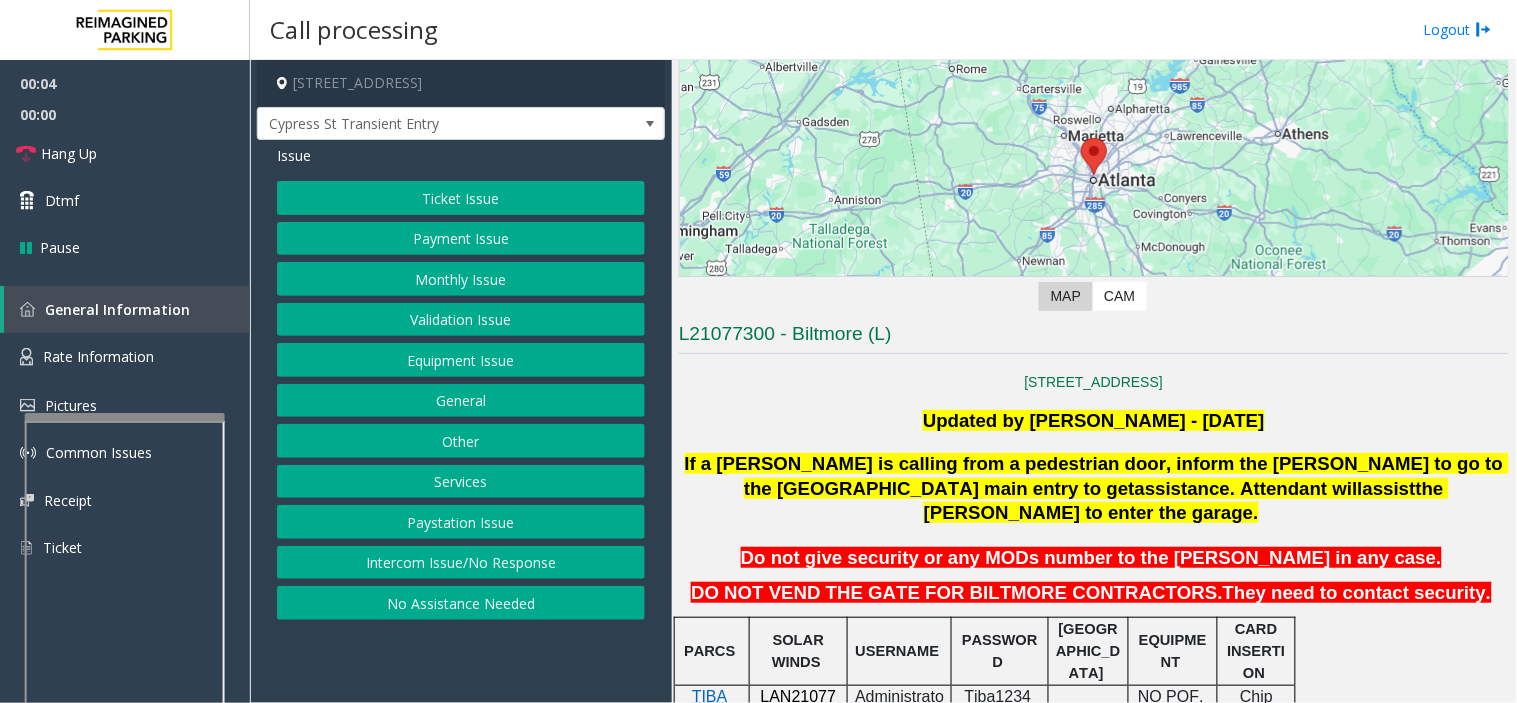 scroll, scrollTop: 444, scrollLeft: 0, axis: vertical 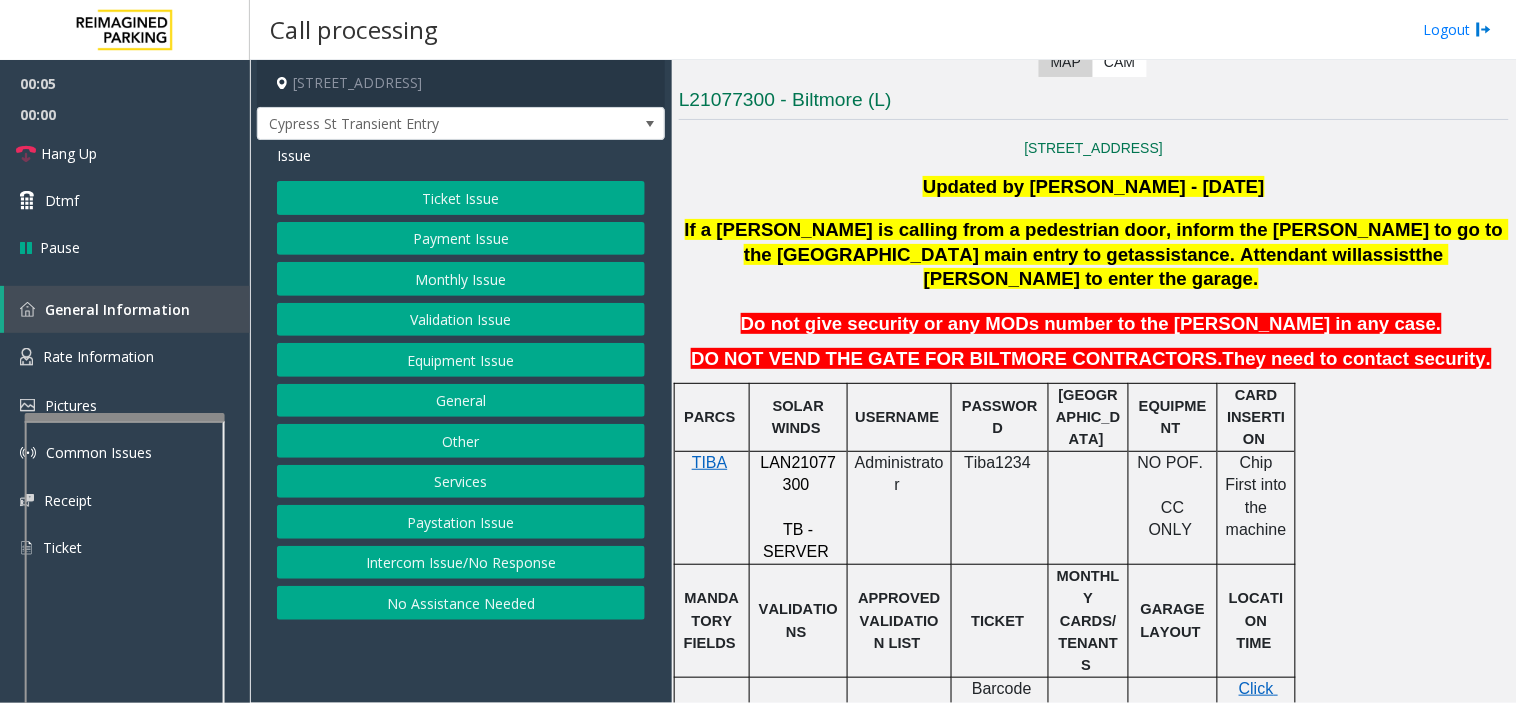 click on "LAN21077300" 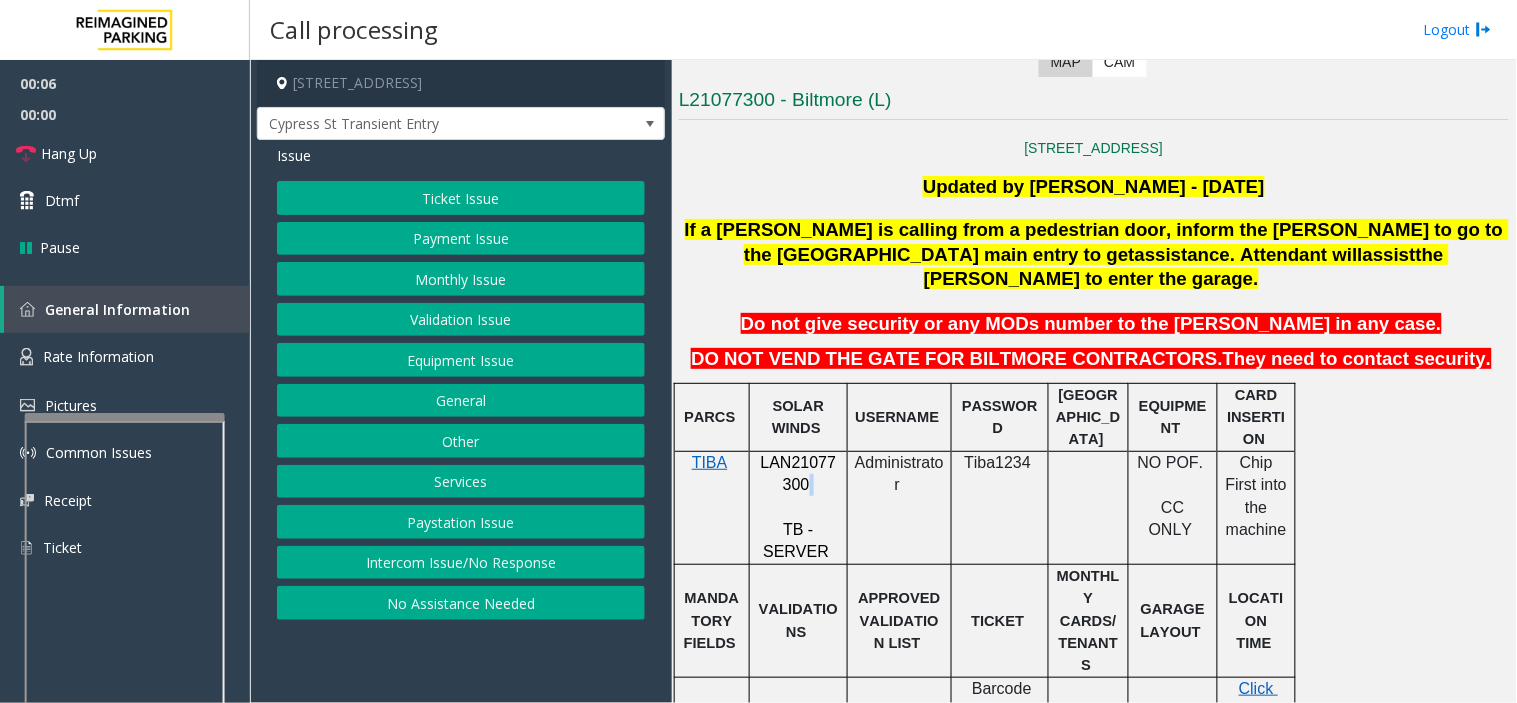 click on "LAN21077300" 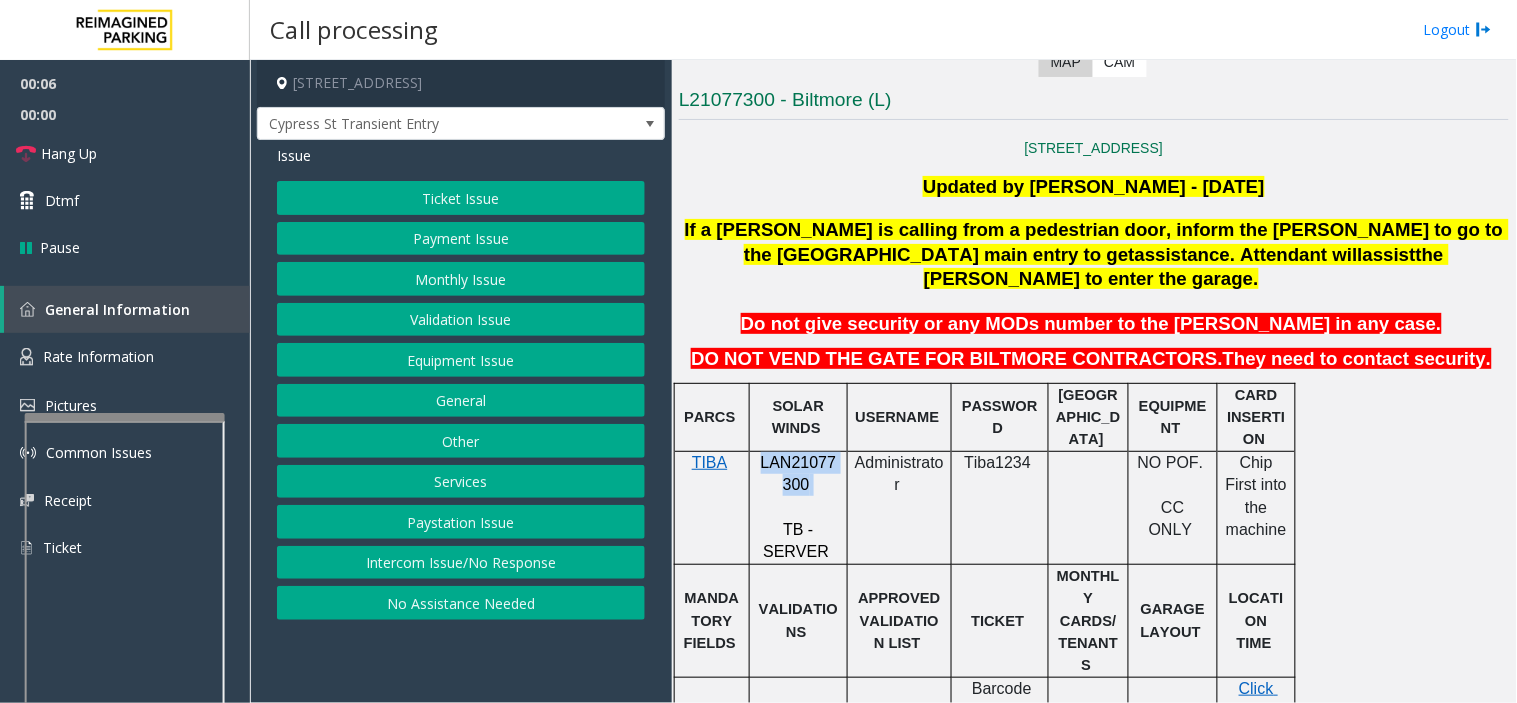 click on "LAN21077300" 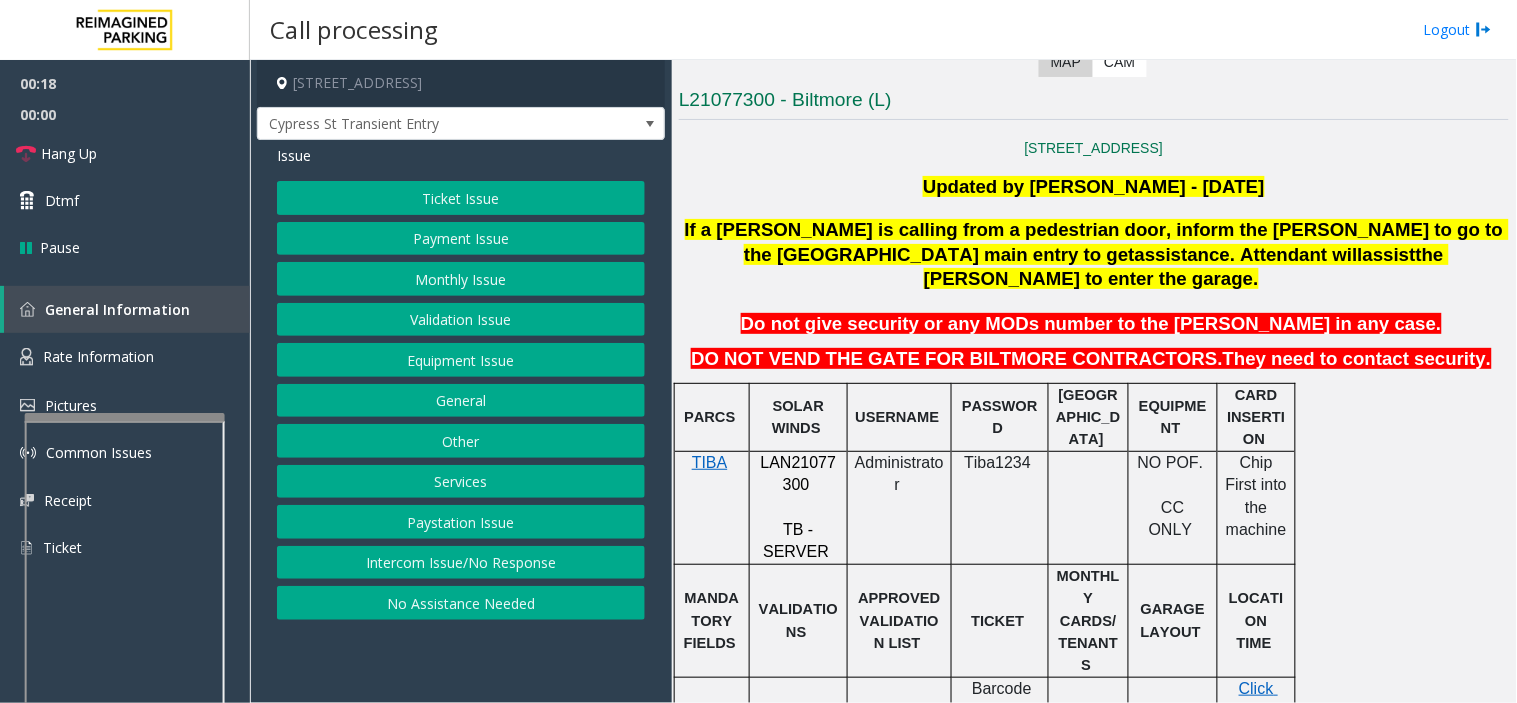 drag, startPoint x: 591, startPoint y: 662, endPoint x: 566, endPoint y: 674, distance: 27.730848 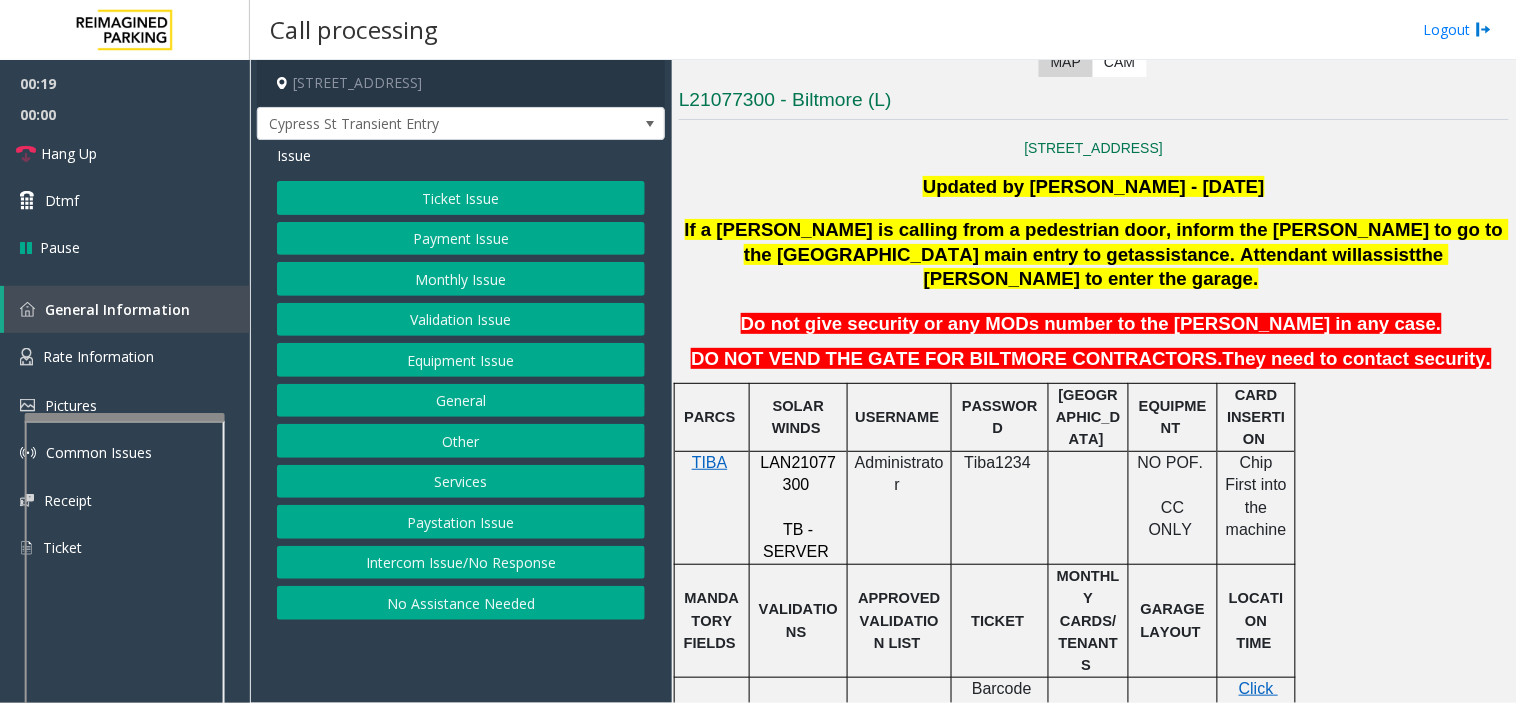 drag, startPoint x: 542, startPoint y: 661, endPoint x: 525, endPoint y: 663, distance: 17.117243 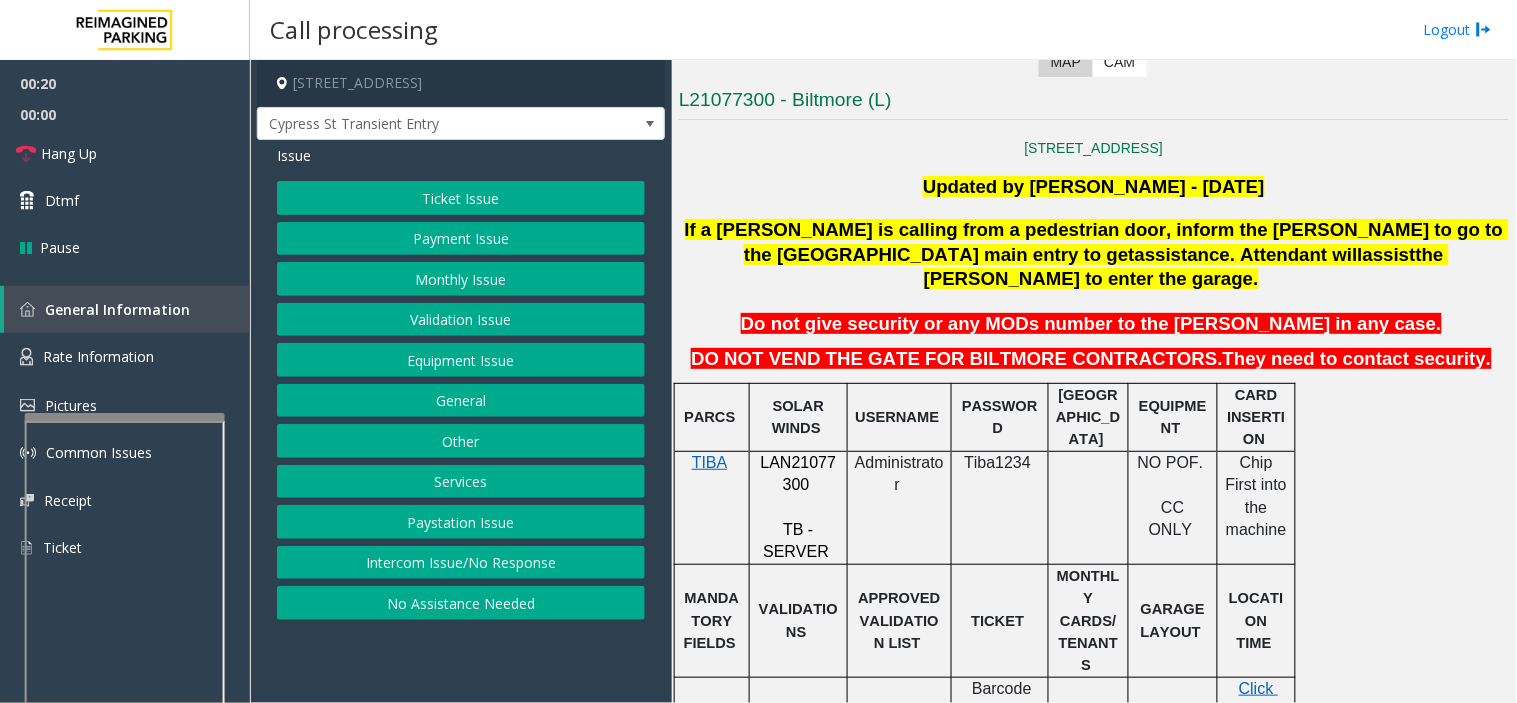drag, startPoint x: 597, startPoint y: 634, endPoint x: 571, endPoint y: 648, distance: 29.529646 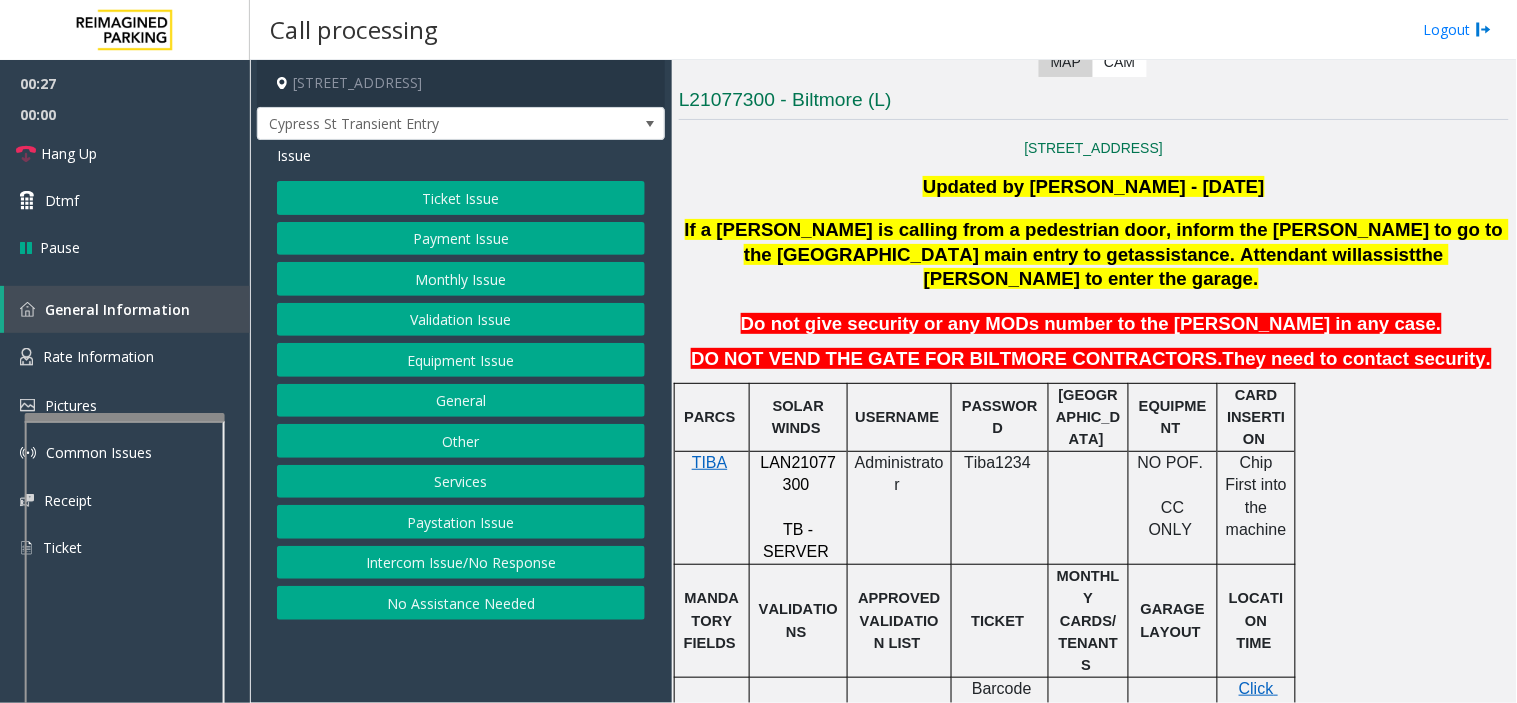 click on "DO NOT VEND THE GATE FOR BILTMORE CONTRACTORS." 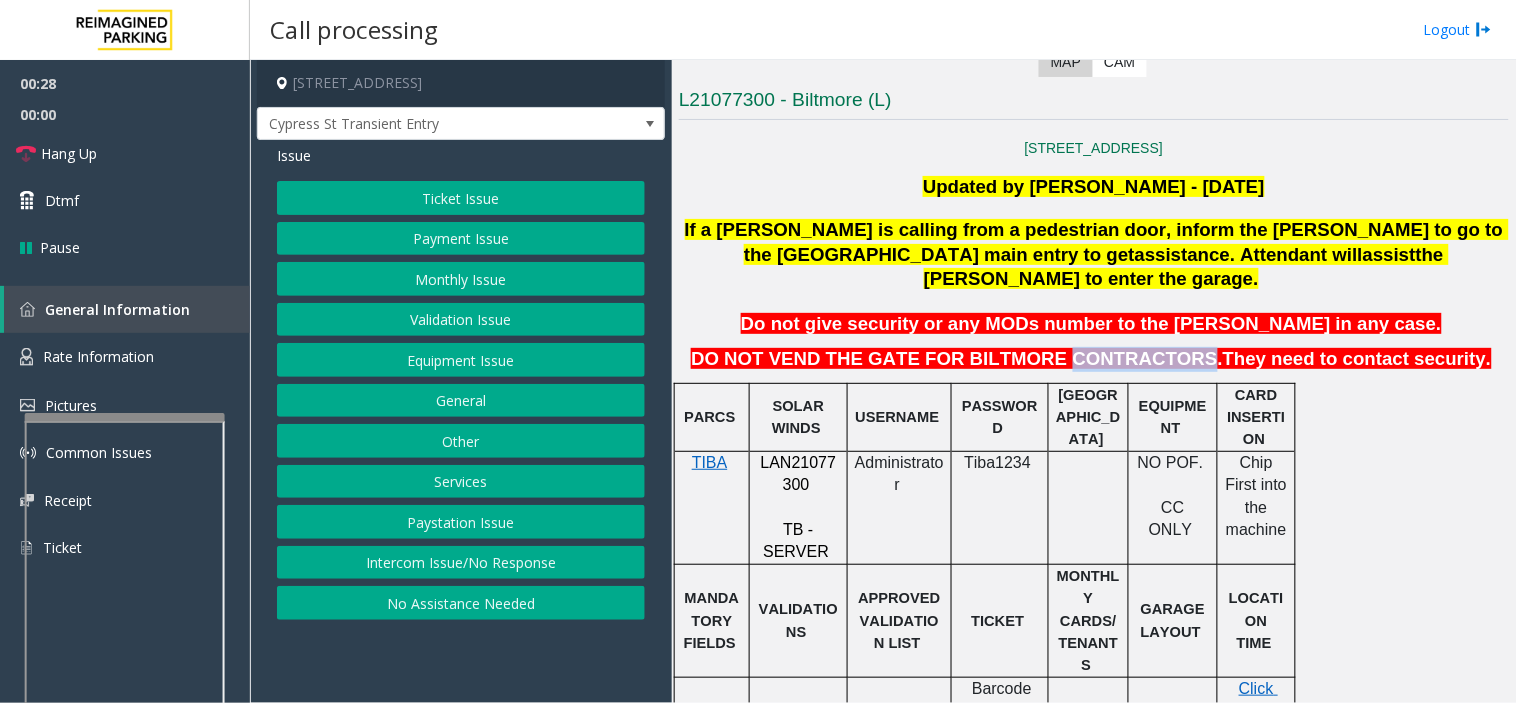 click on "DO NOT VEND THE GATE FOR BILTMORE CONTRACTORS." 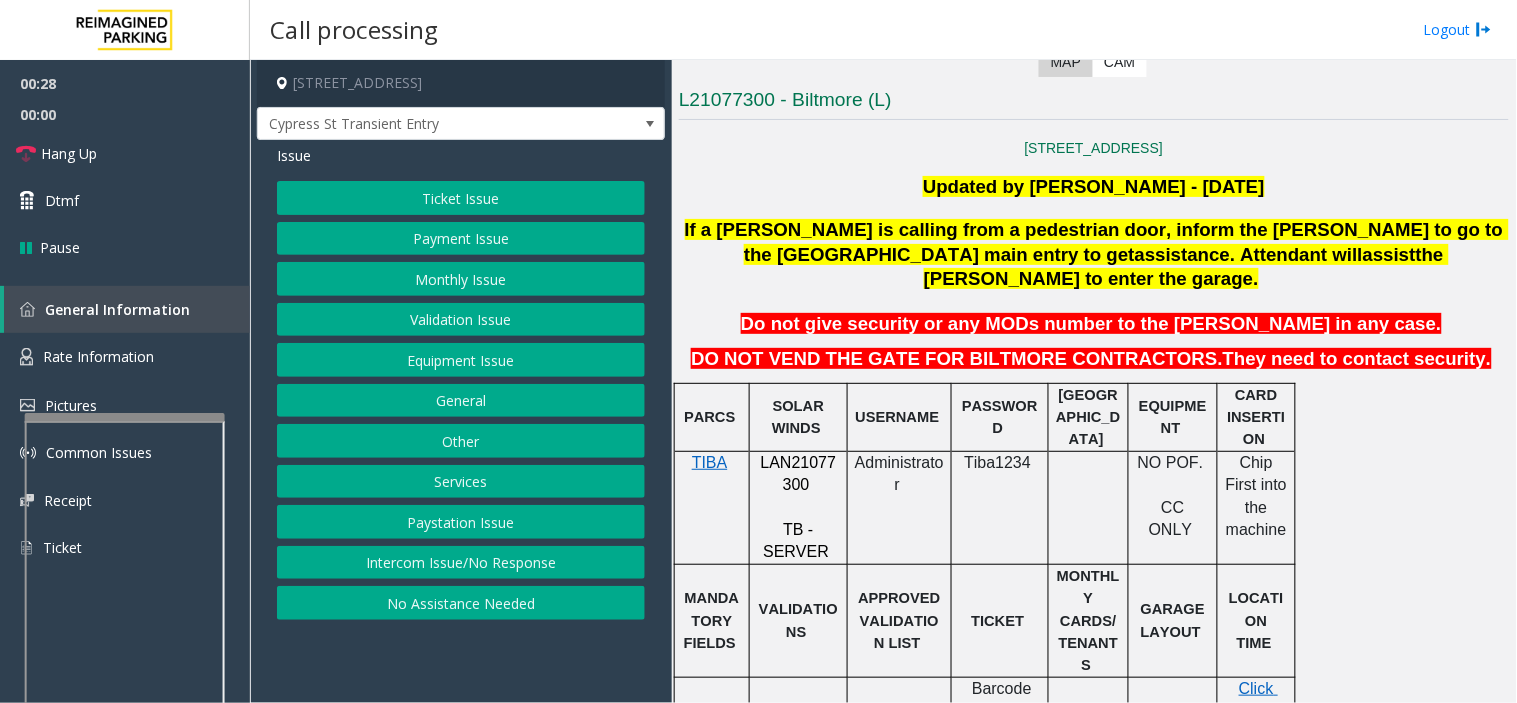 click on "Do not give security or any MODs number to the [PERSON_NAME] in any case." 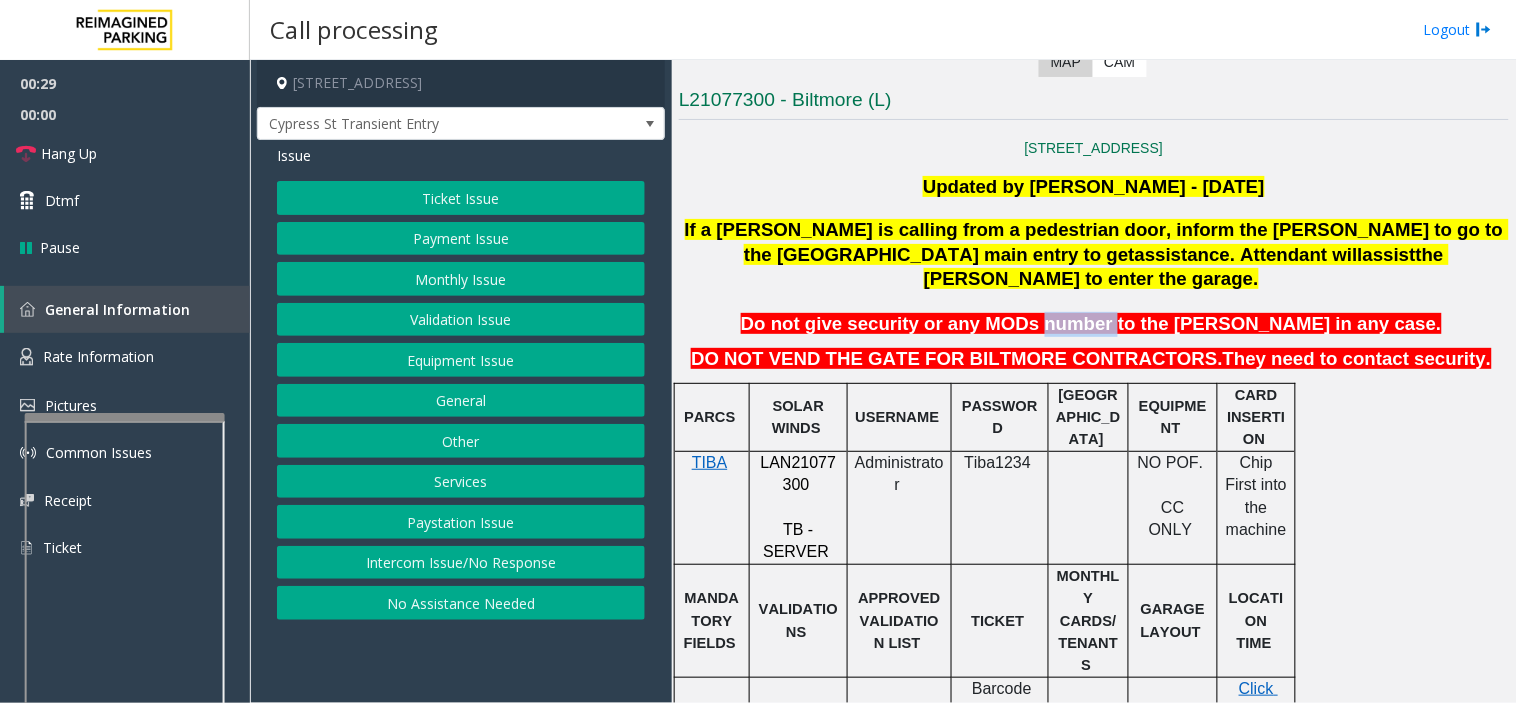 click on "Do not give security or any MODs number to the [PERSON_NAME] in any case." 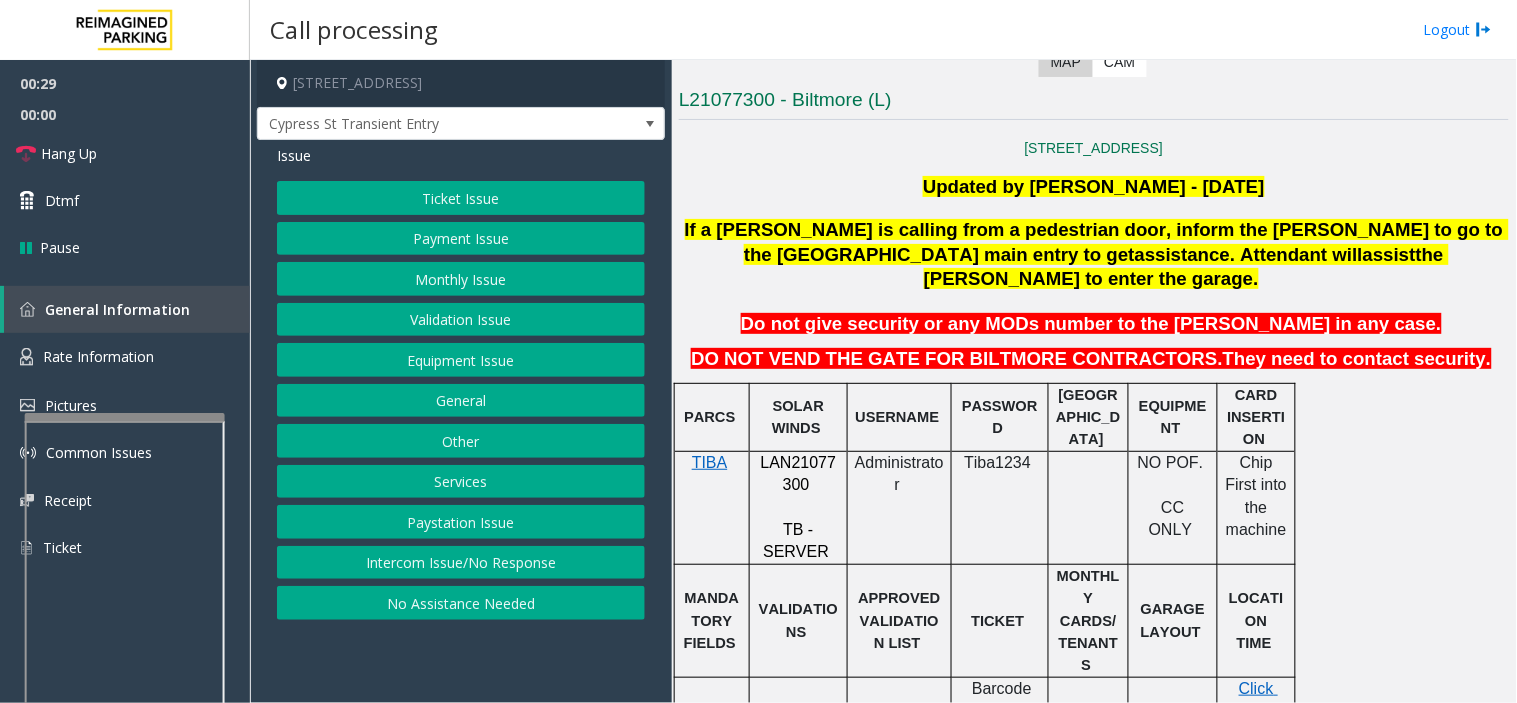 click on "EQUIPMENT" 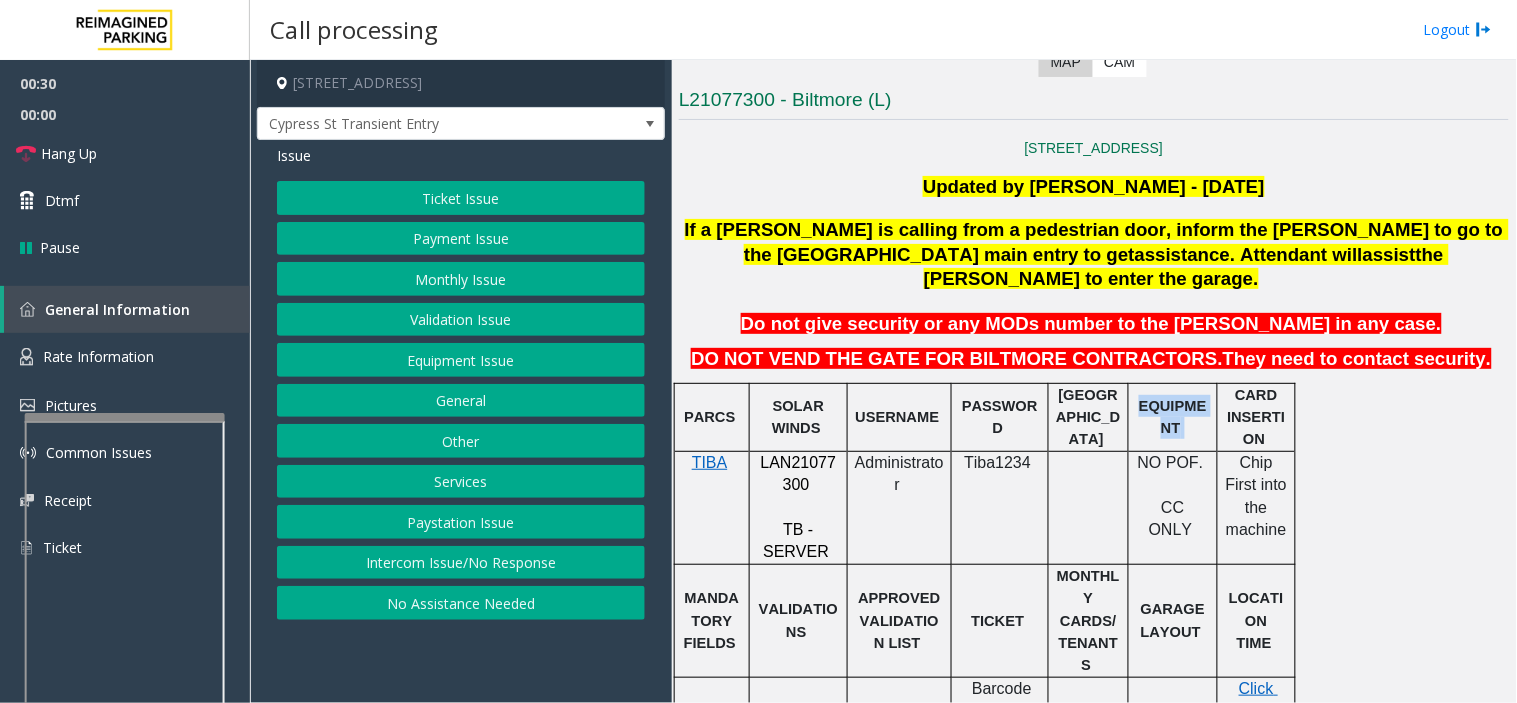 click on "EQUIPMENT" 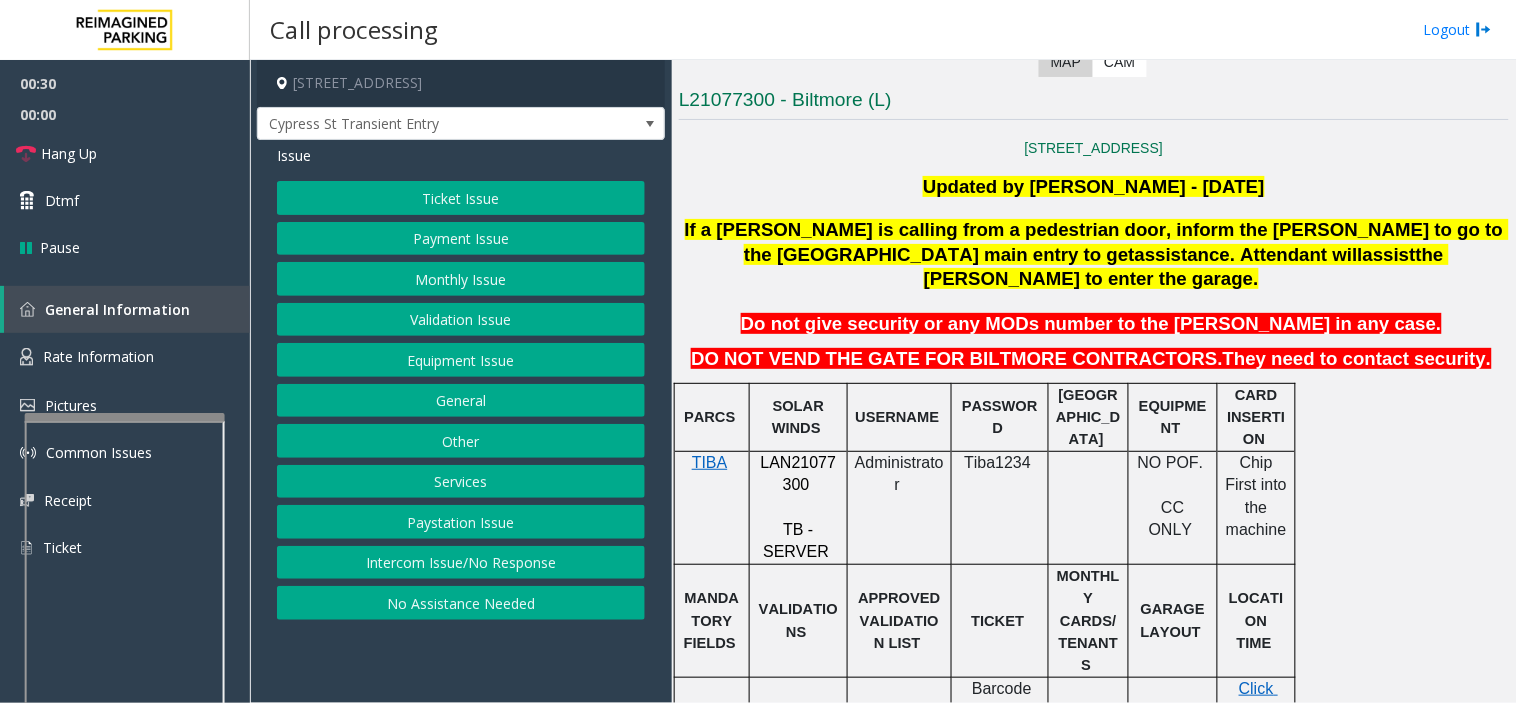 click 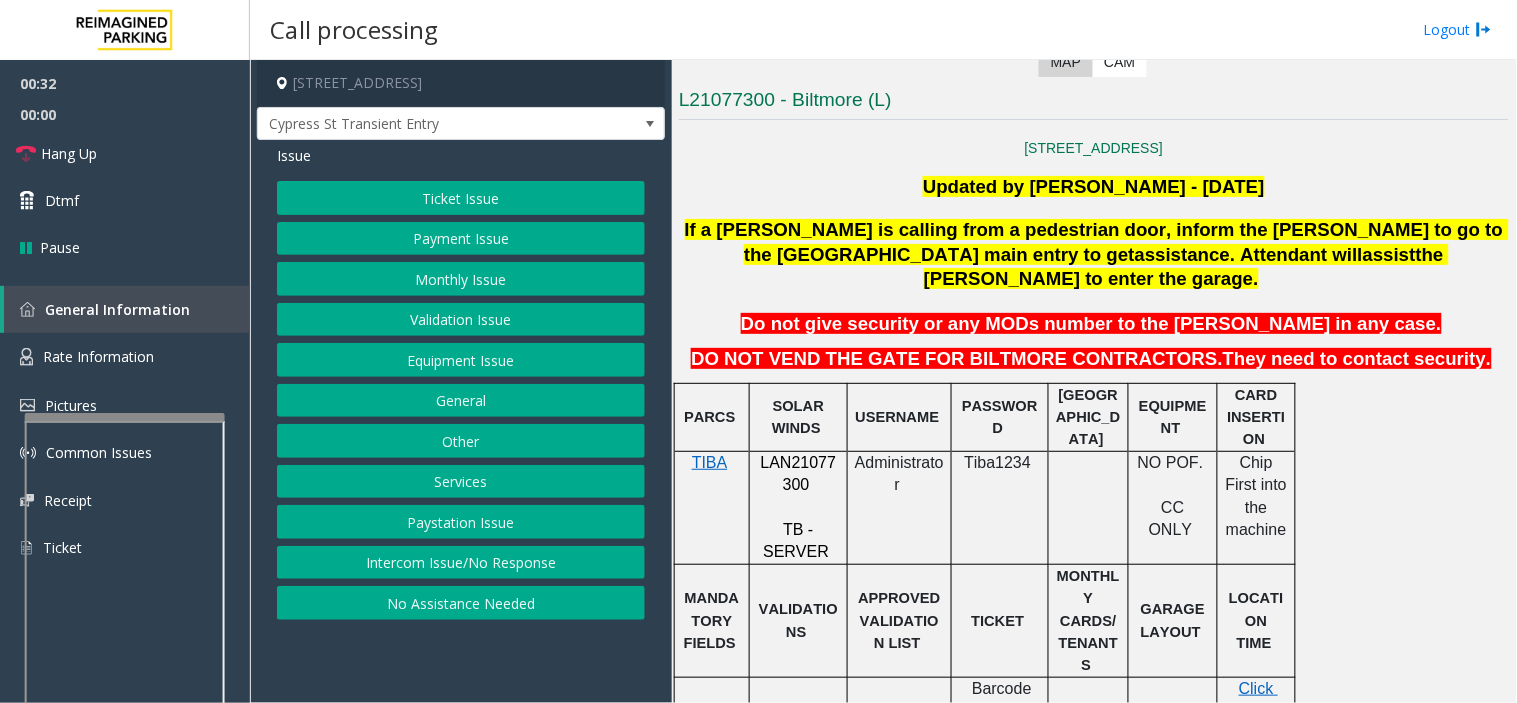 click on "Equipment Issue" 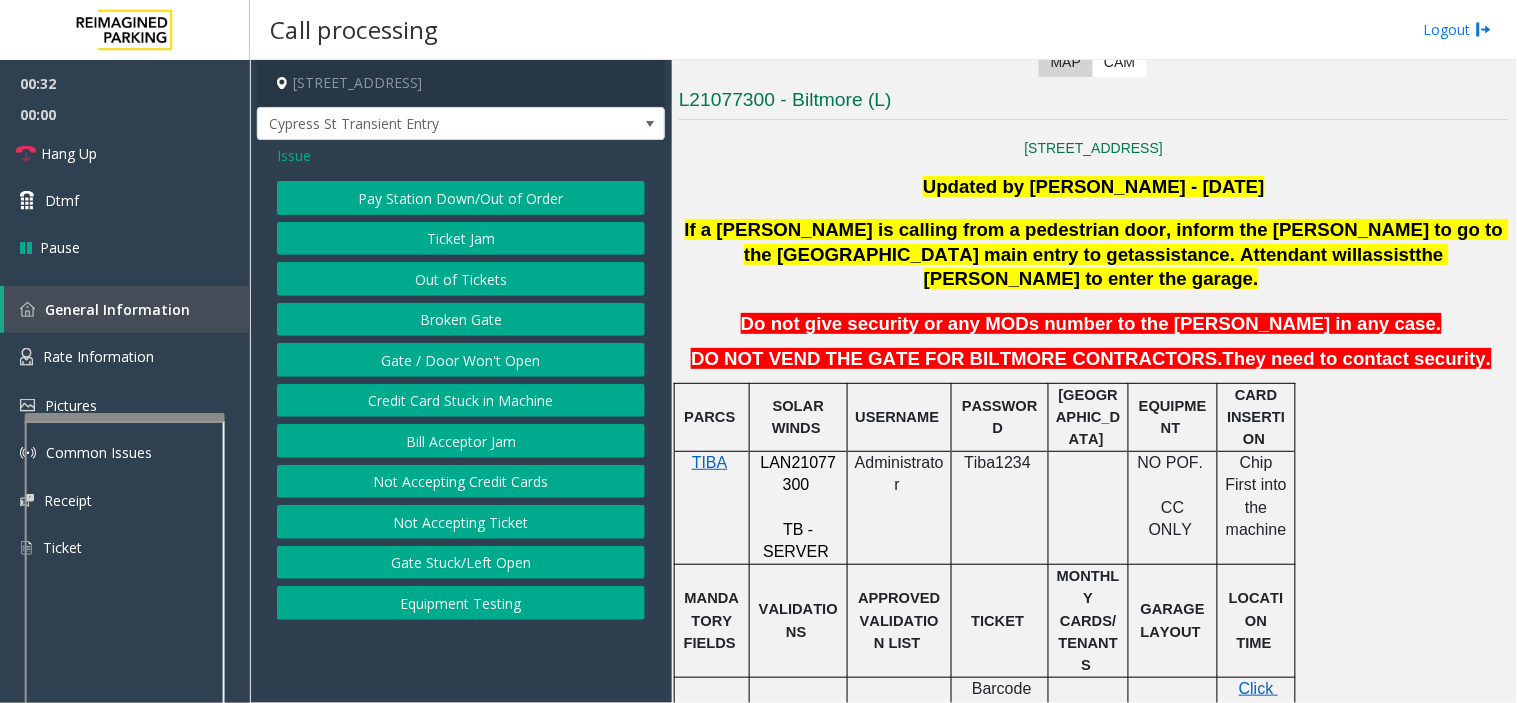 click on "Gate / Door Won't Open" 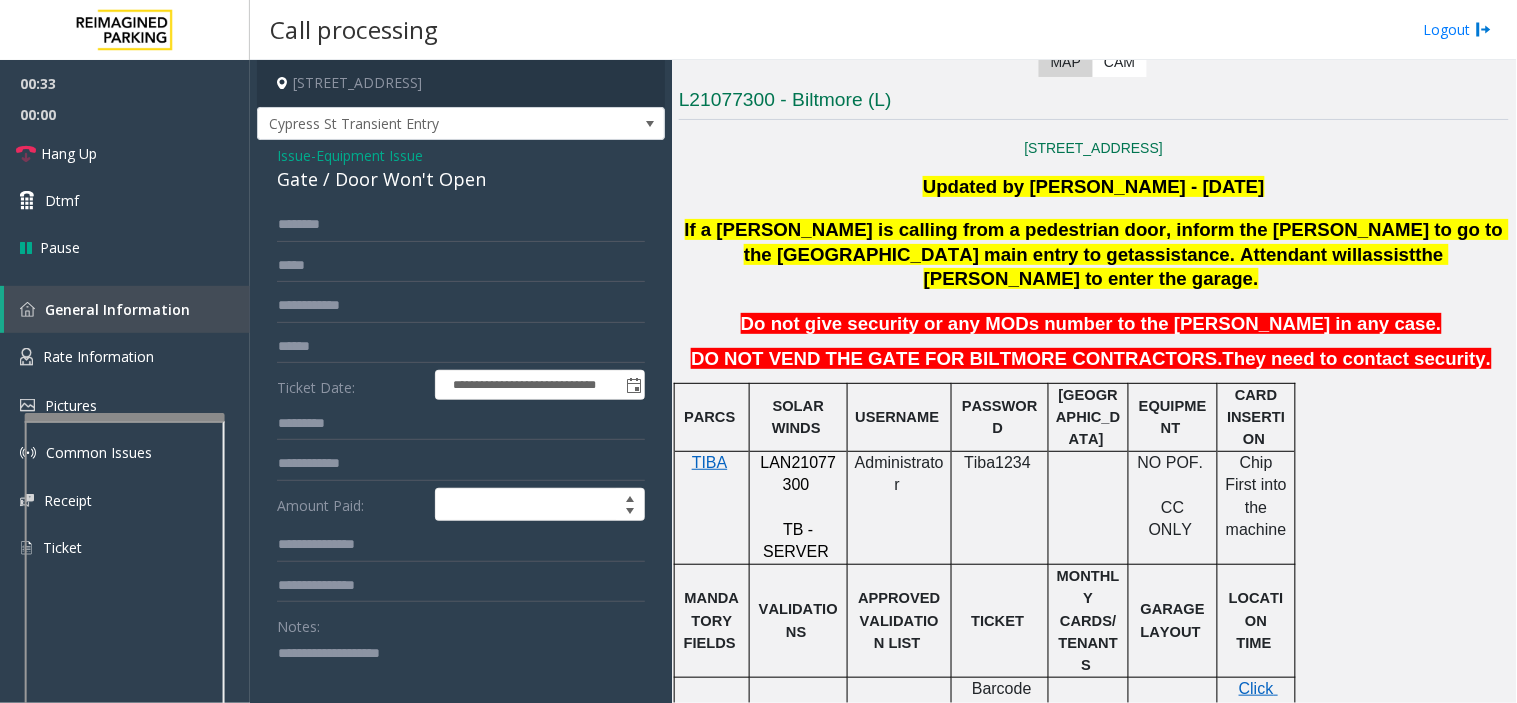 click 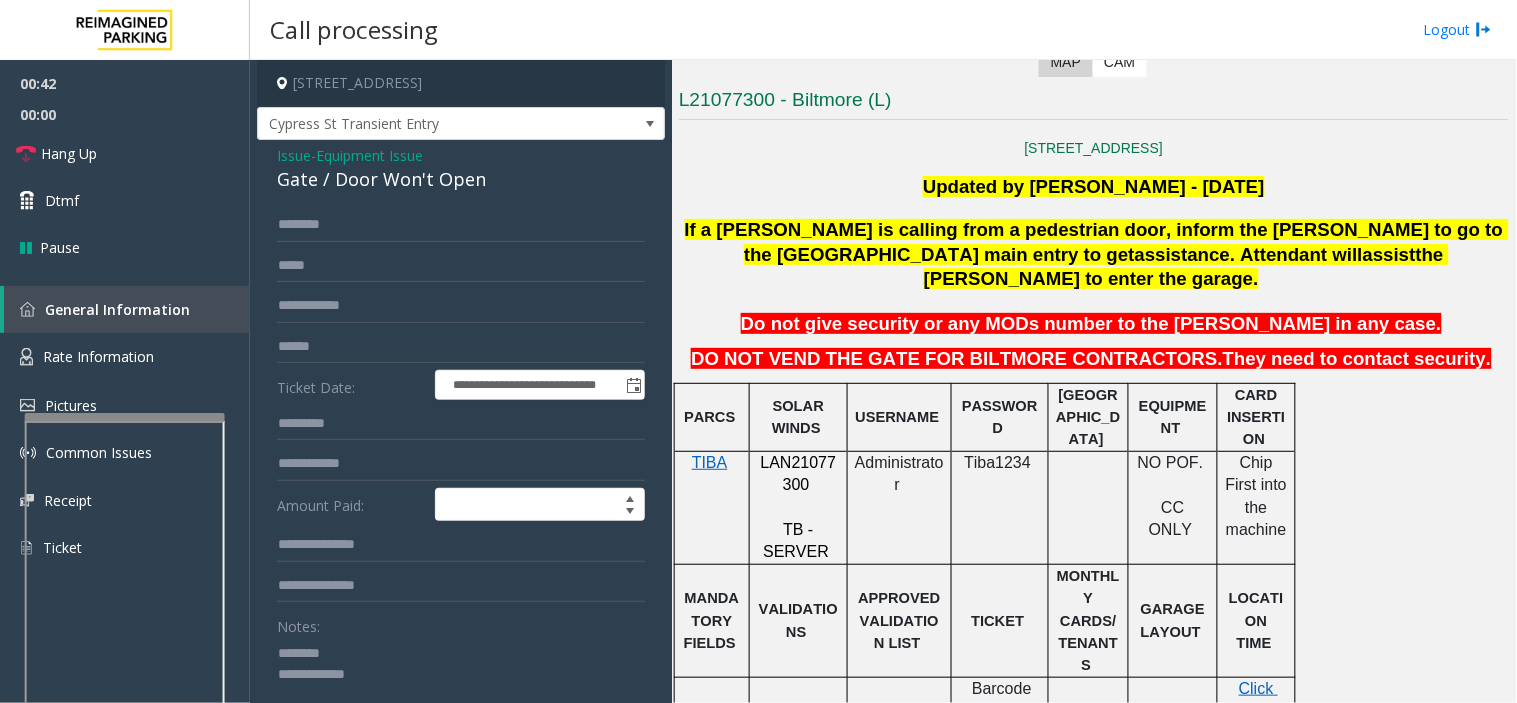click 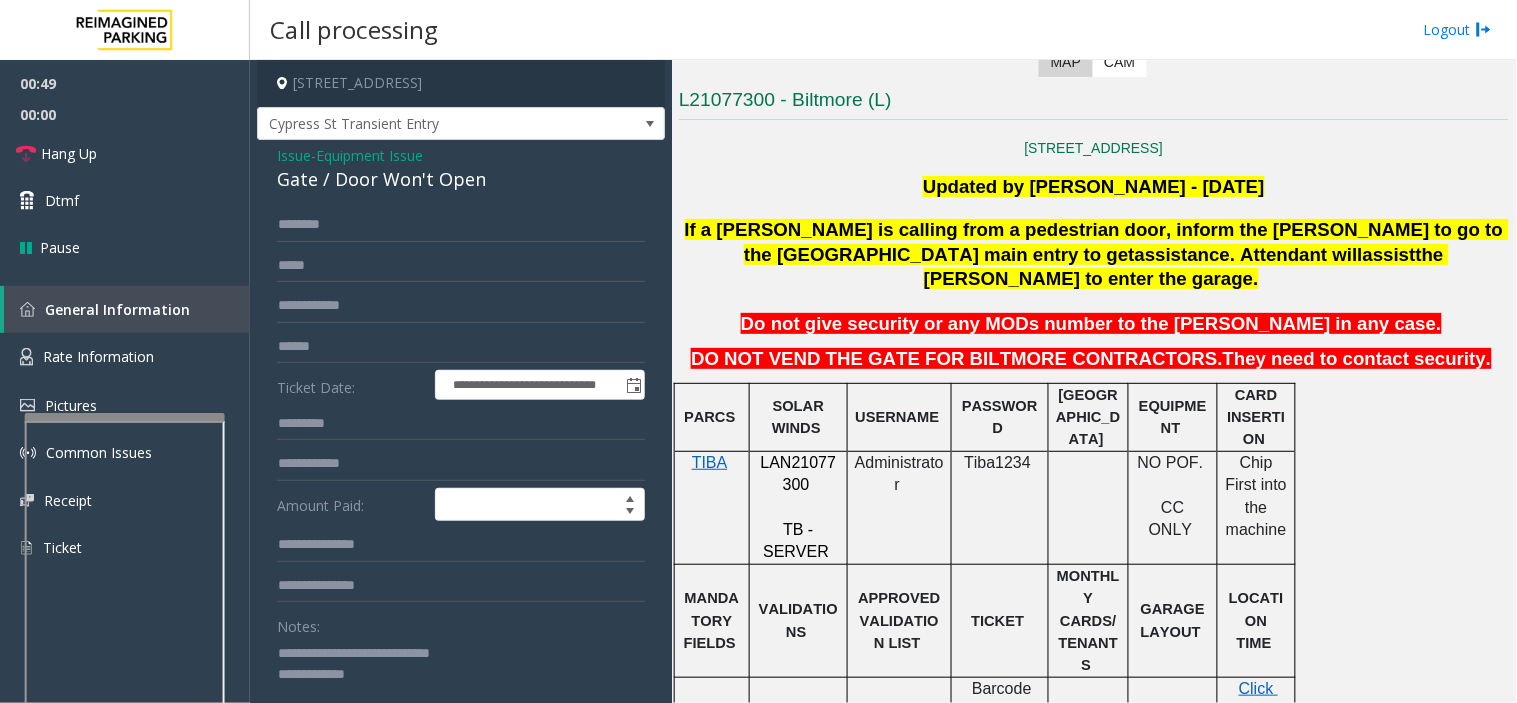 click 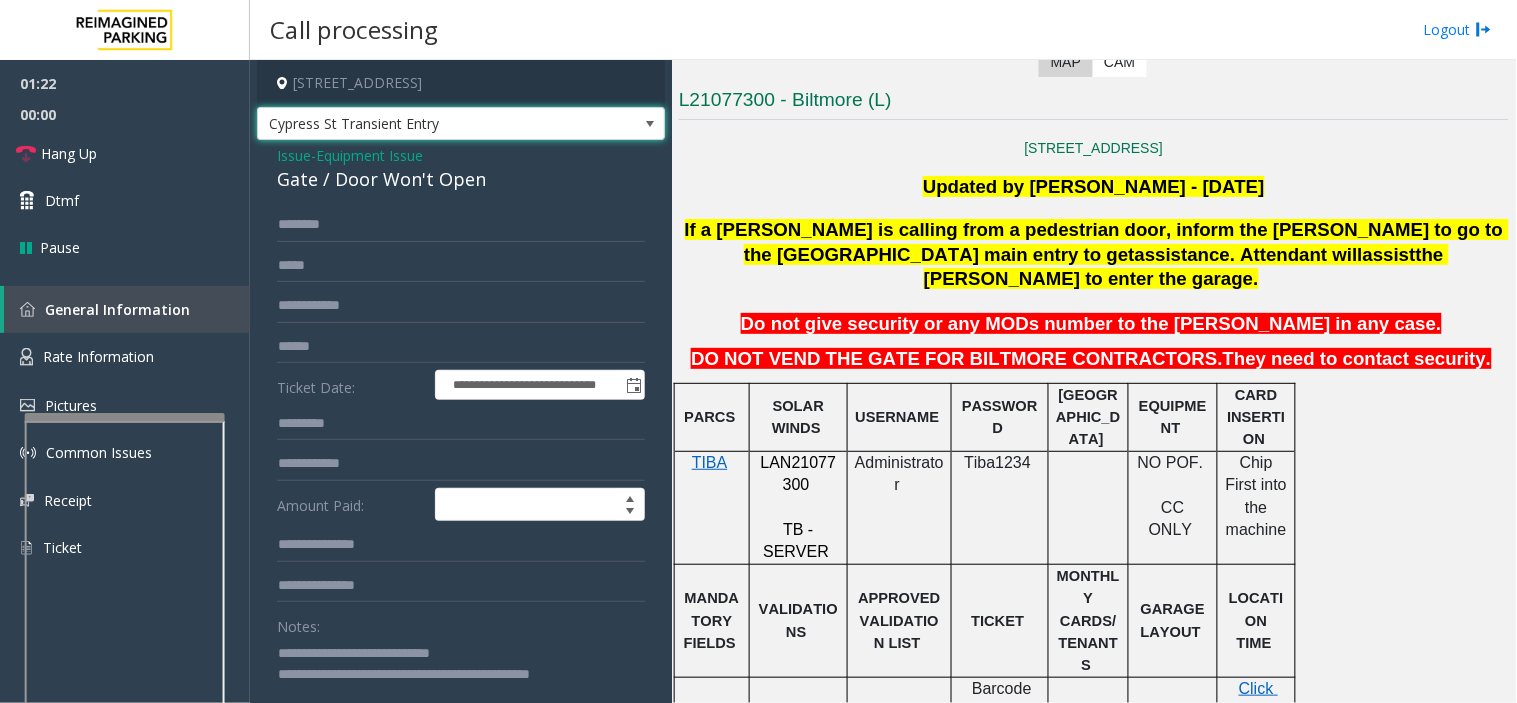 click on "Cypress St Transient Entry" at bounding box center [420, 124] 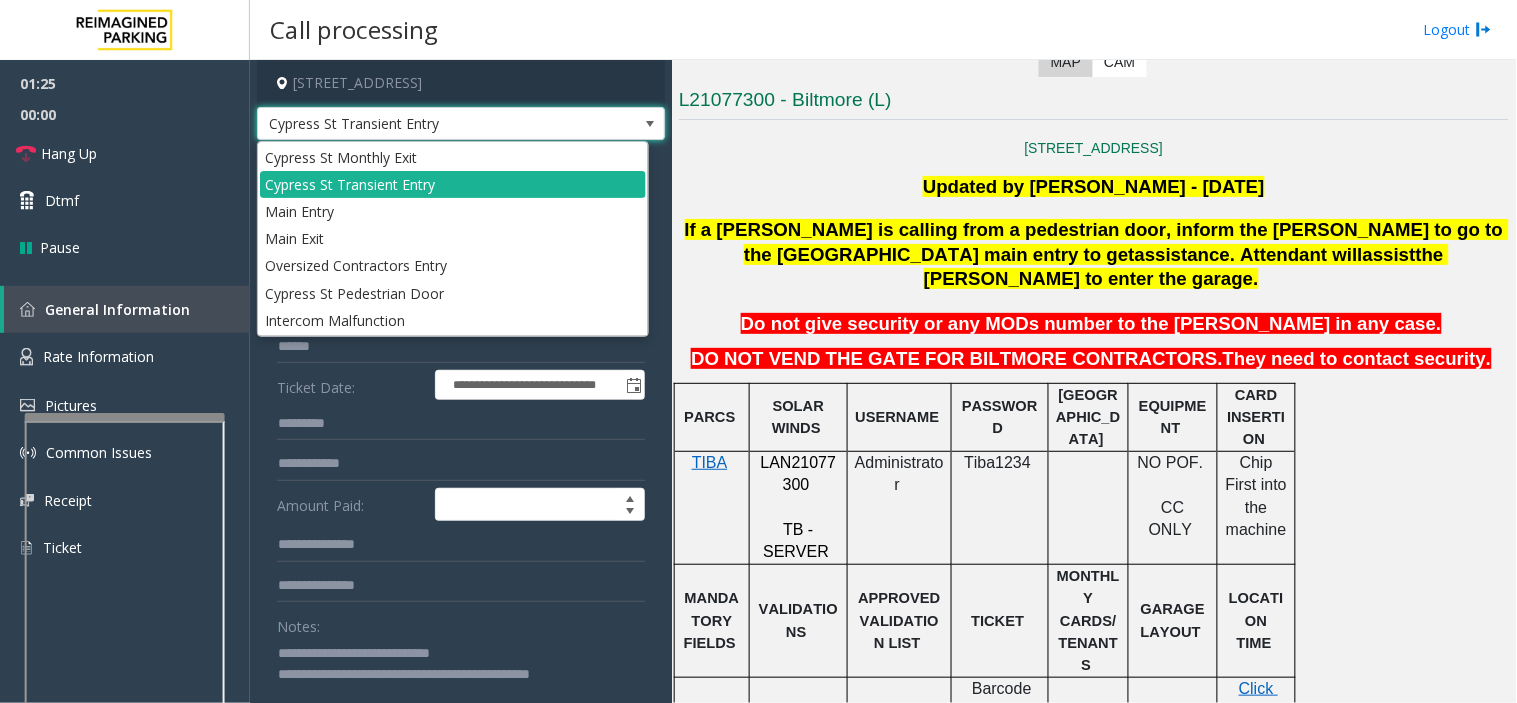 click 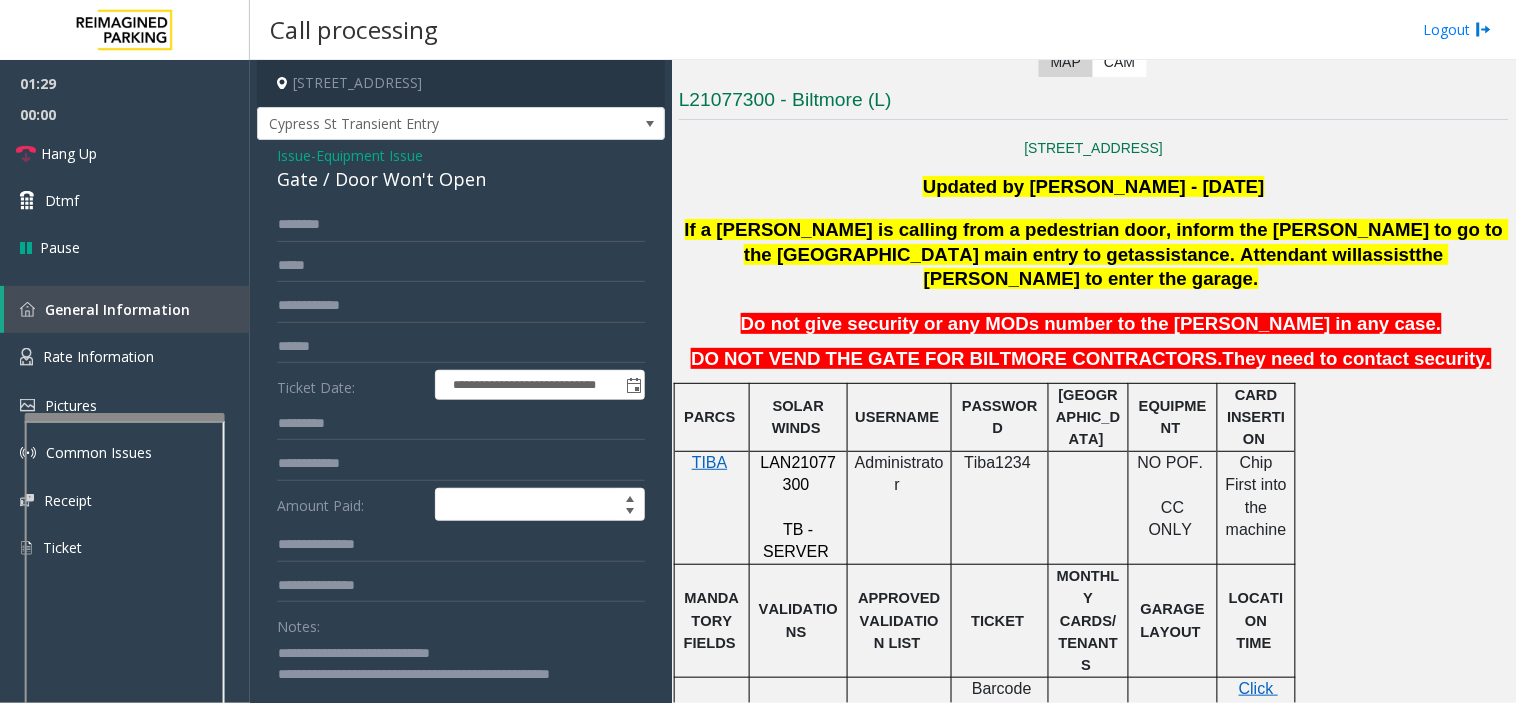 scroll, scrollTop: 1, scrollLeft: 0, axis: vertical 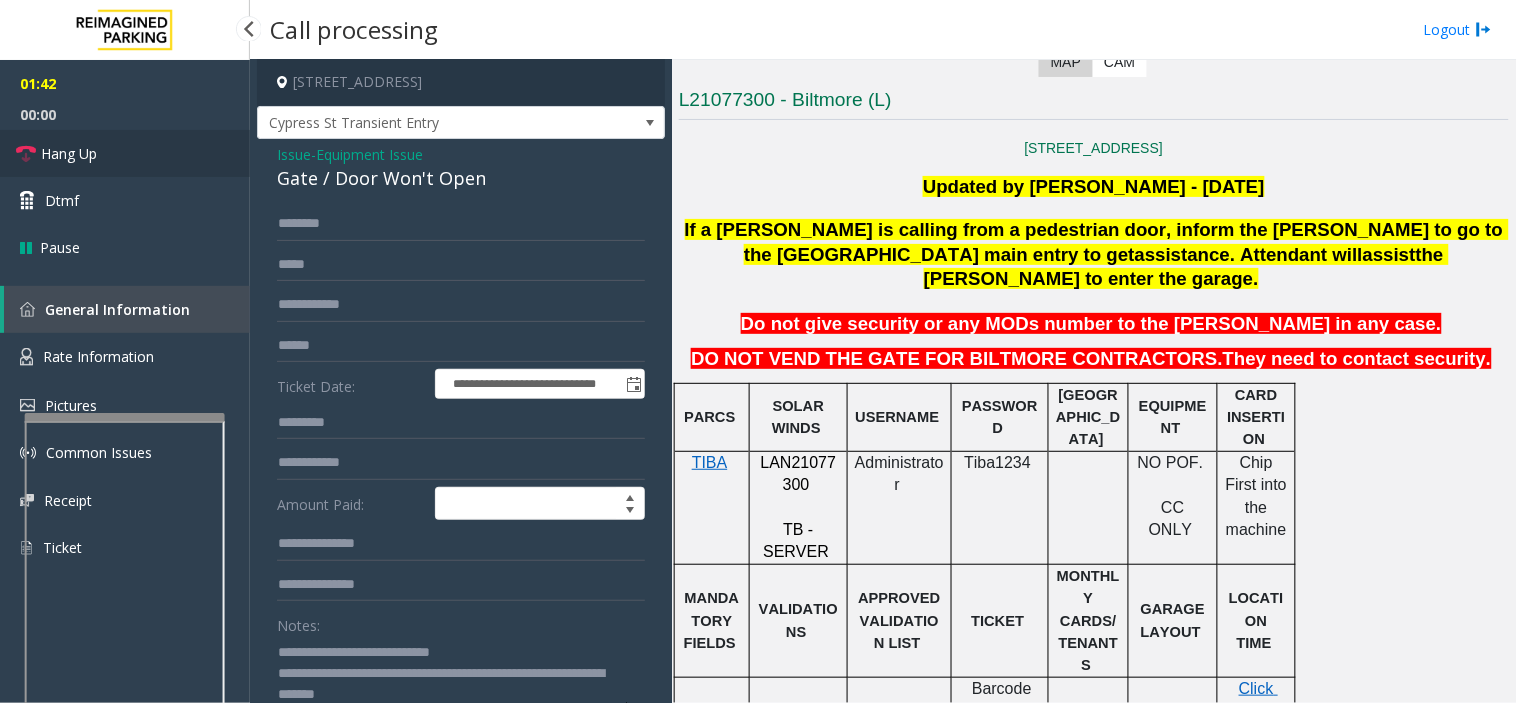 click on "Hang Up" at bounding box center (125, 153) 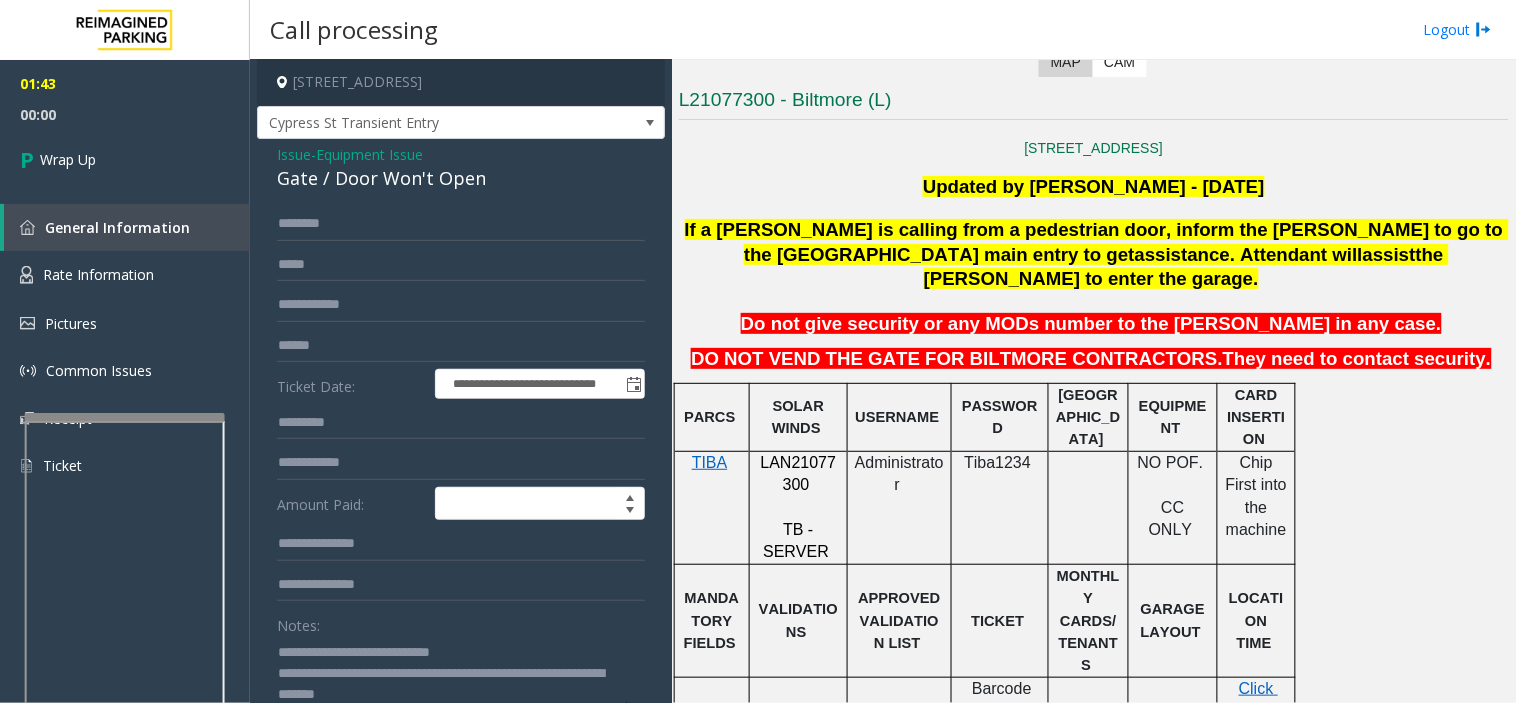 click 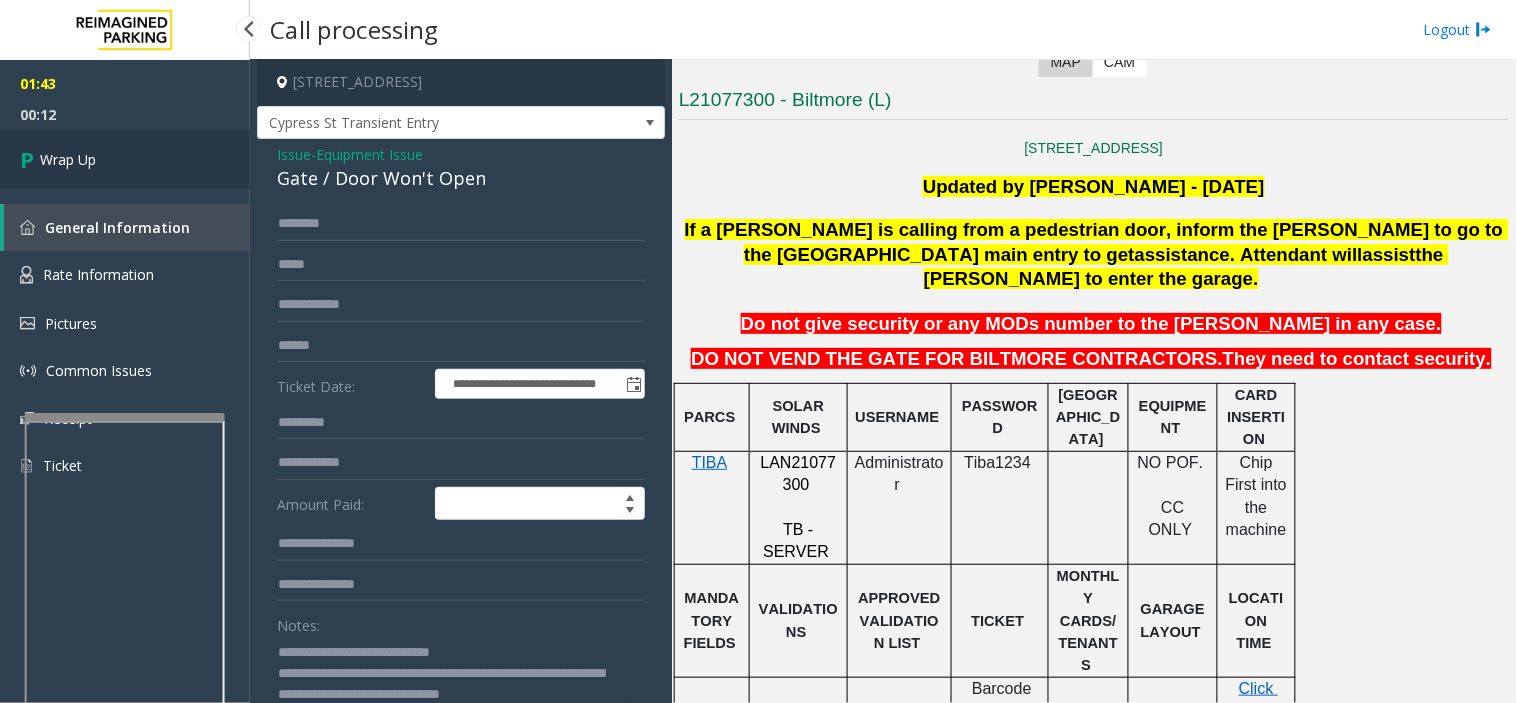 type on "**********" 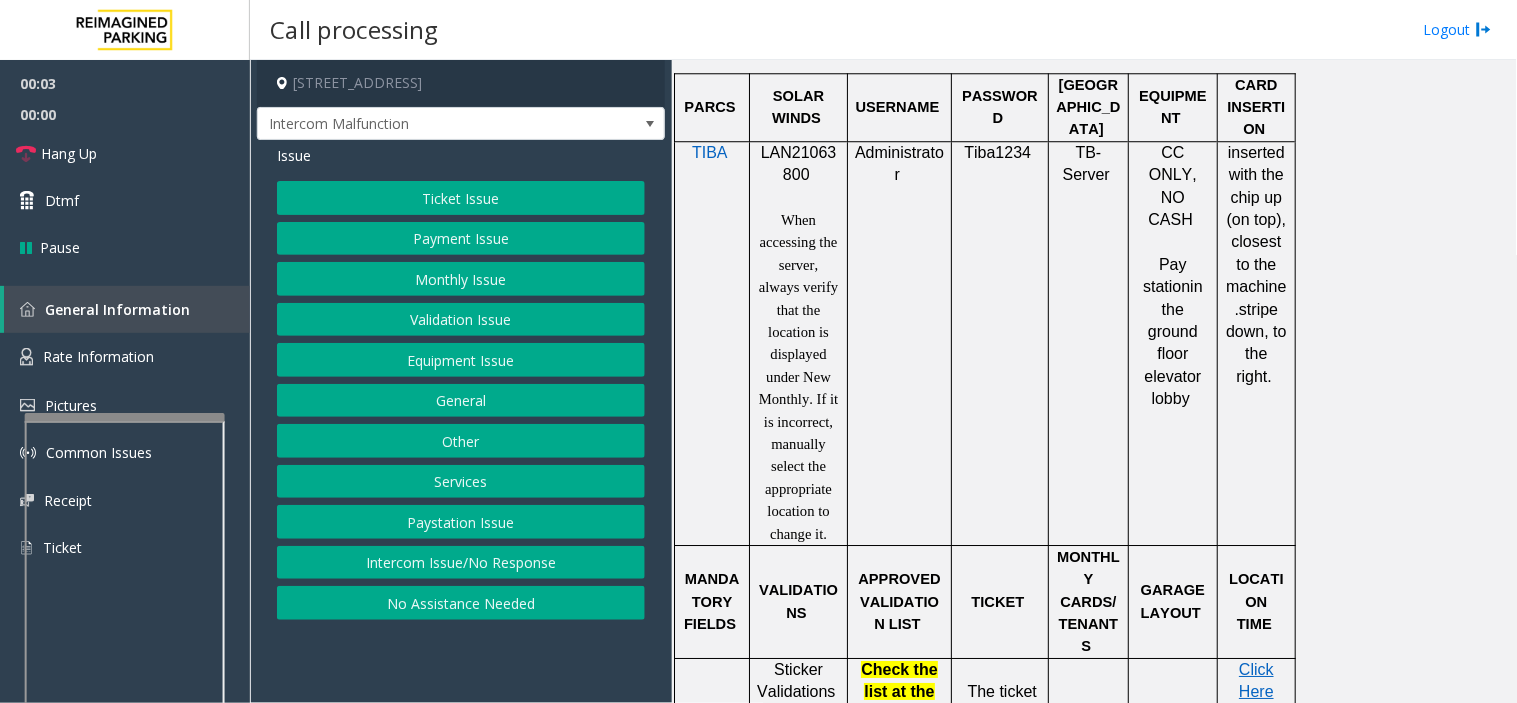 scroll, scrollTop: 1222, scrollLeft: 0, axis: vertical 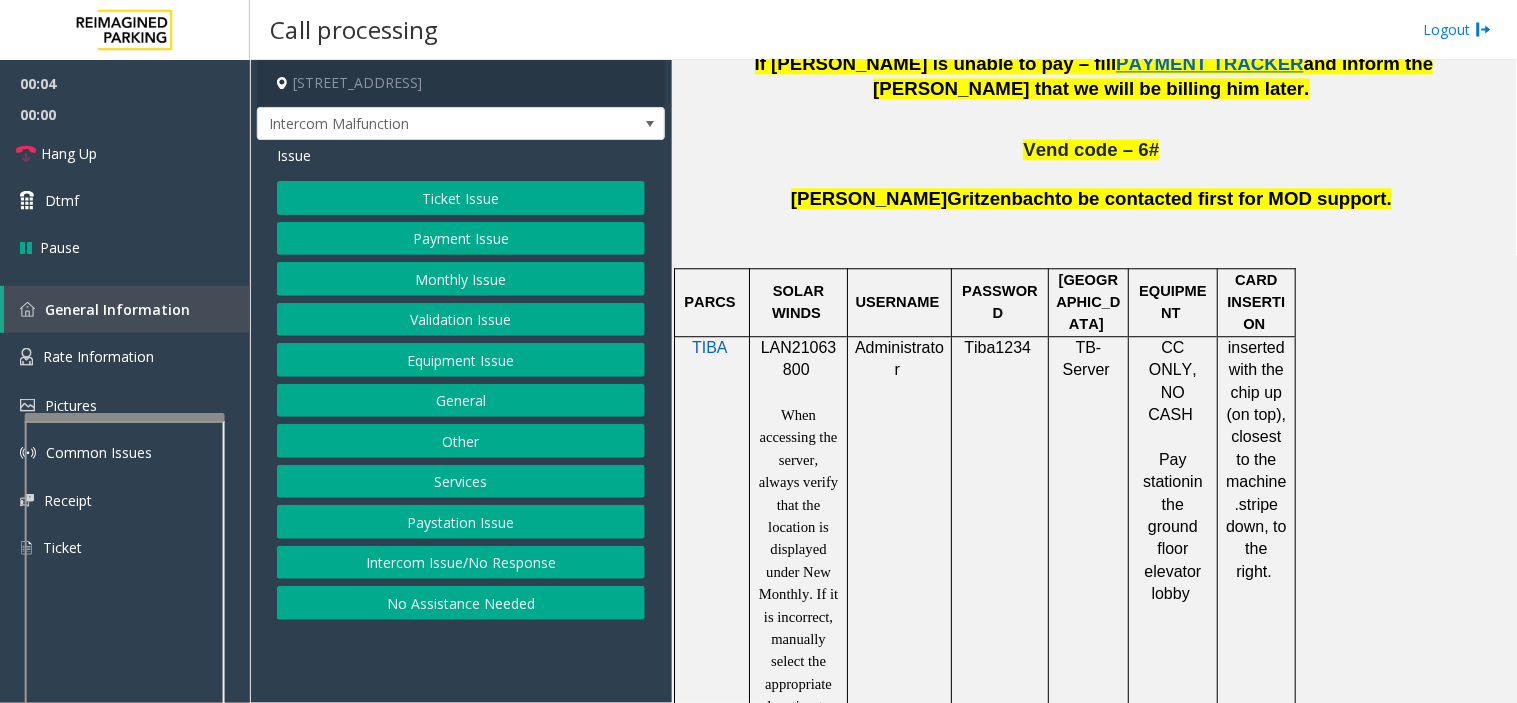 click on "LAN21063800" 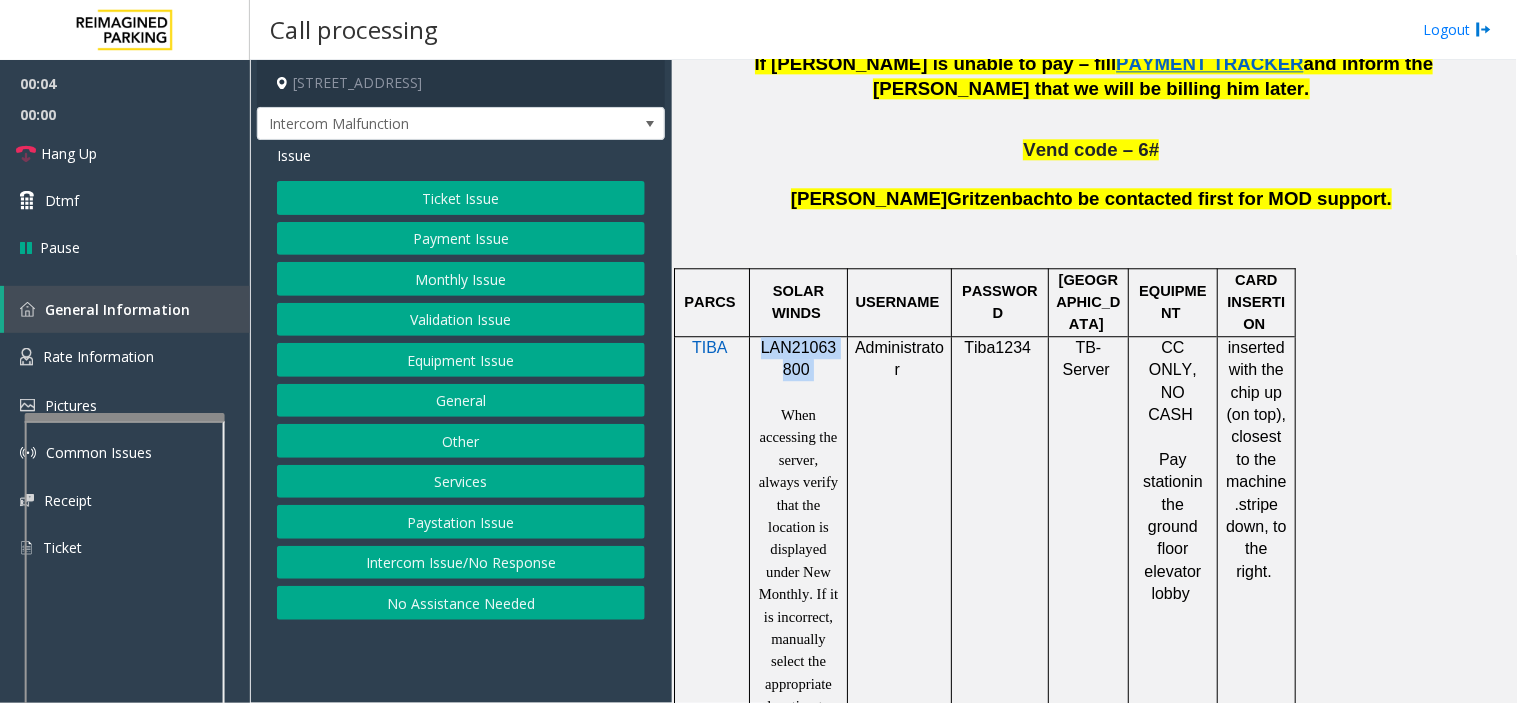 click on "LAN21063800" 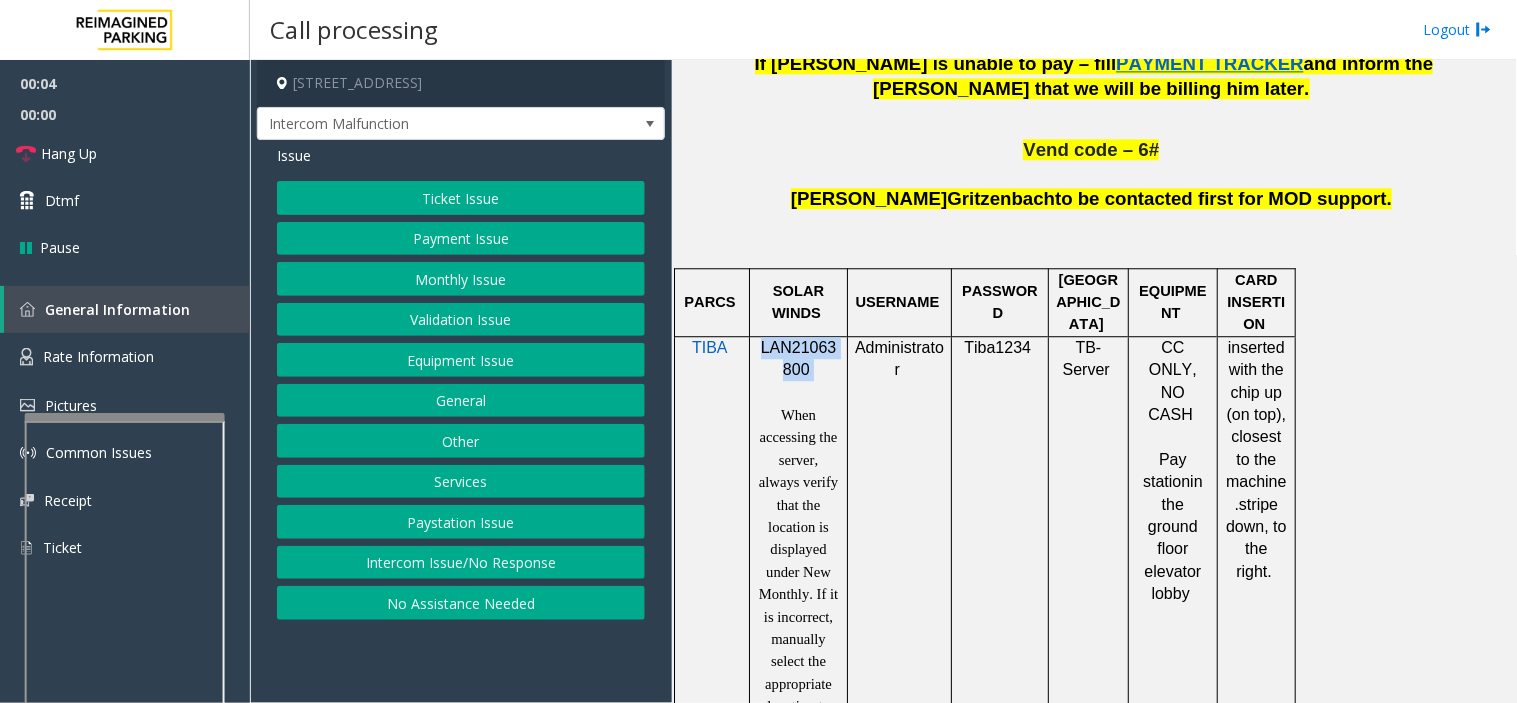 copy on "LAN21063800" 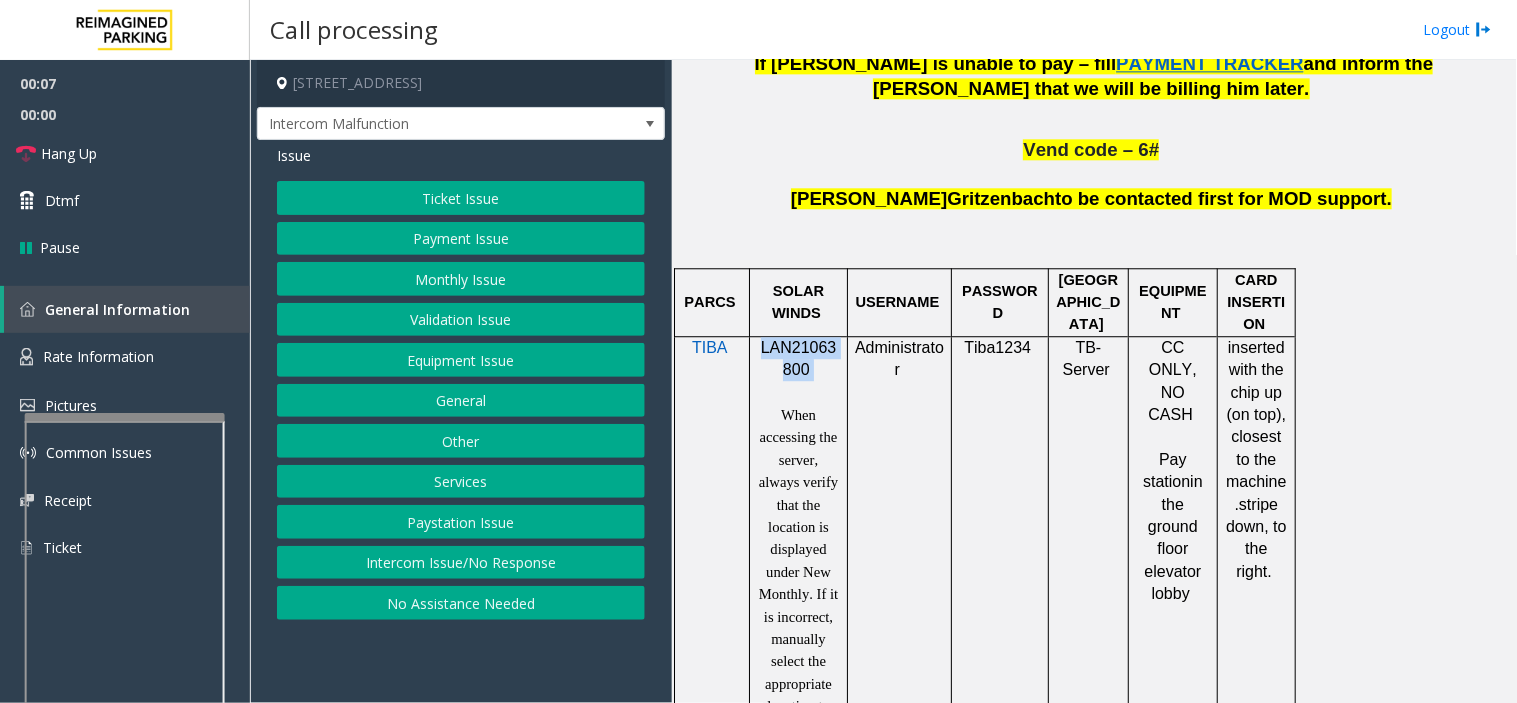 click on "Intercom Issue/No Response" 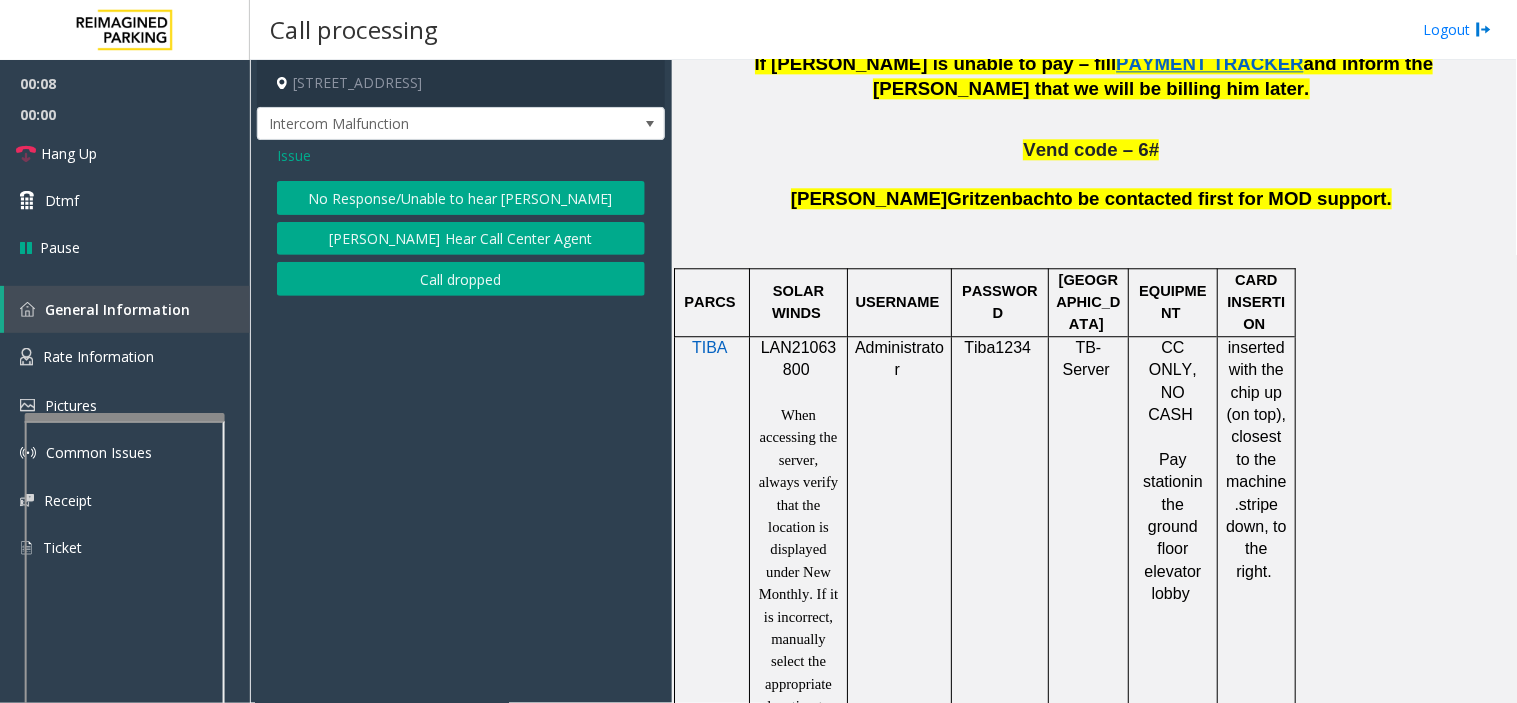 click on "Issue  No Response/Unable to hear [PERSON_NAME] Cannot Hear Call Center Agent   Call dropped" 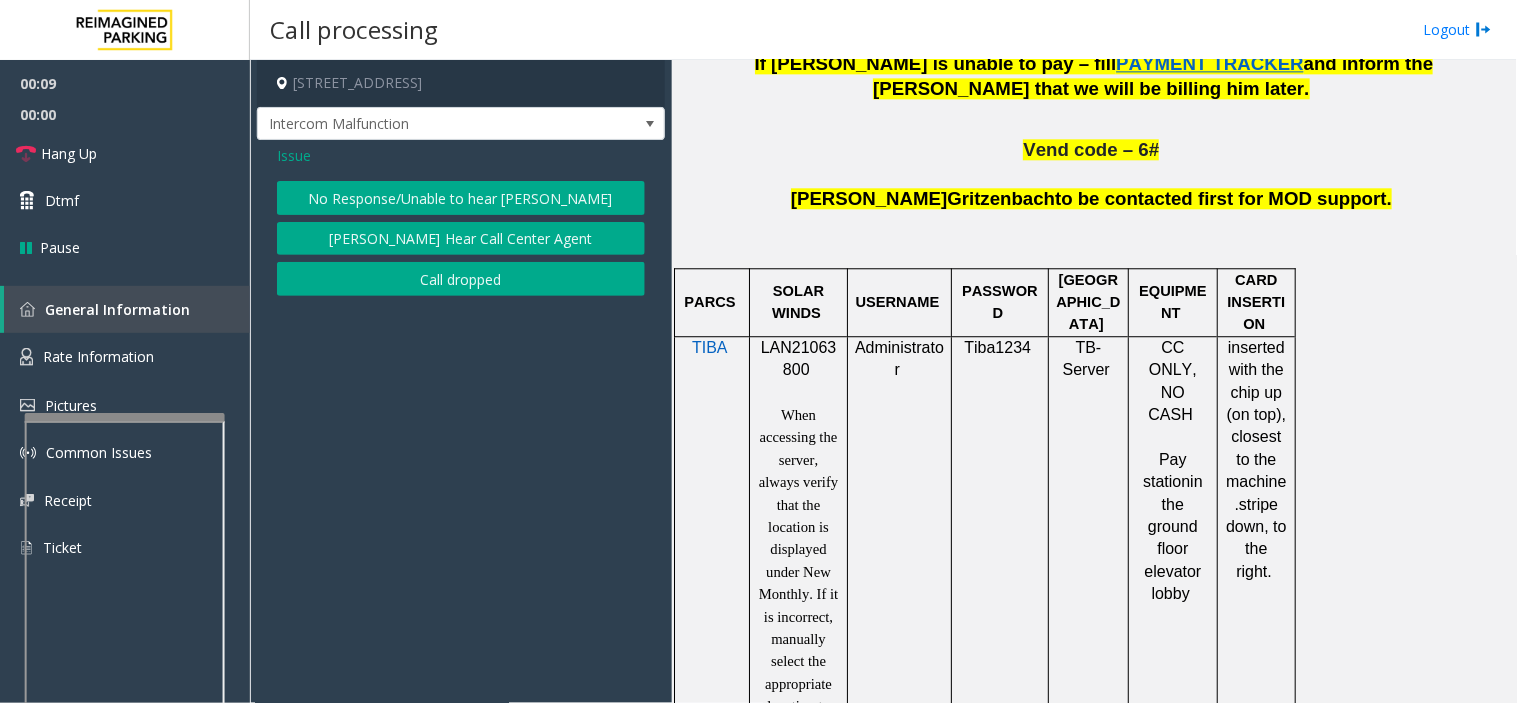 click on "No Response/Unable to hear [PERSON_NAME]" 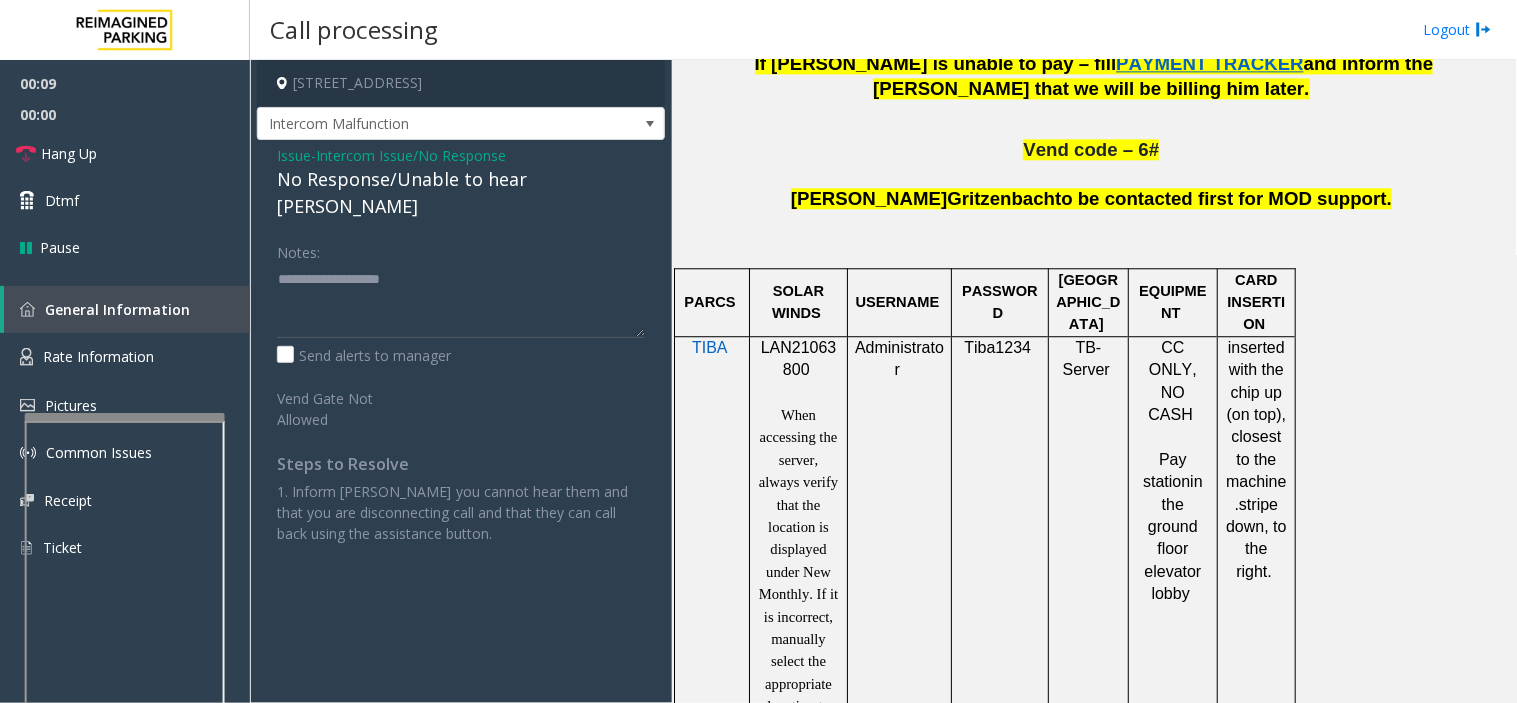 click on "No Response/Unable to hear [PERSON_NAME]" 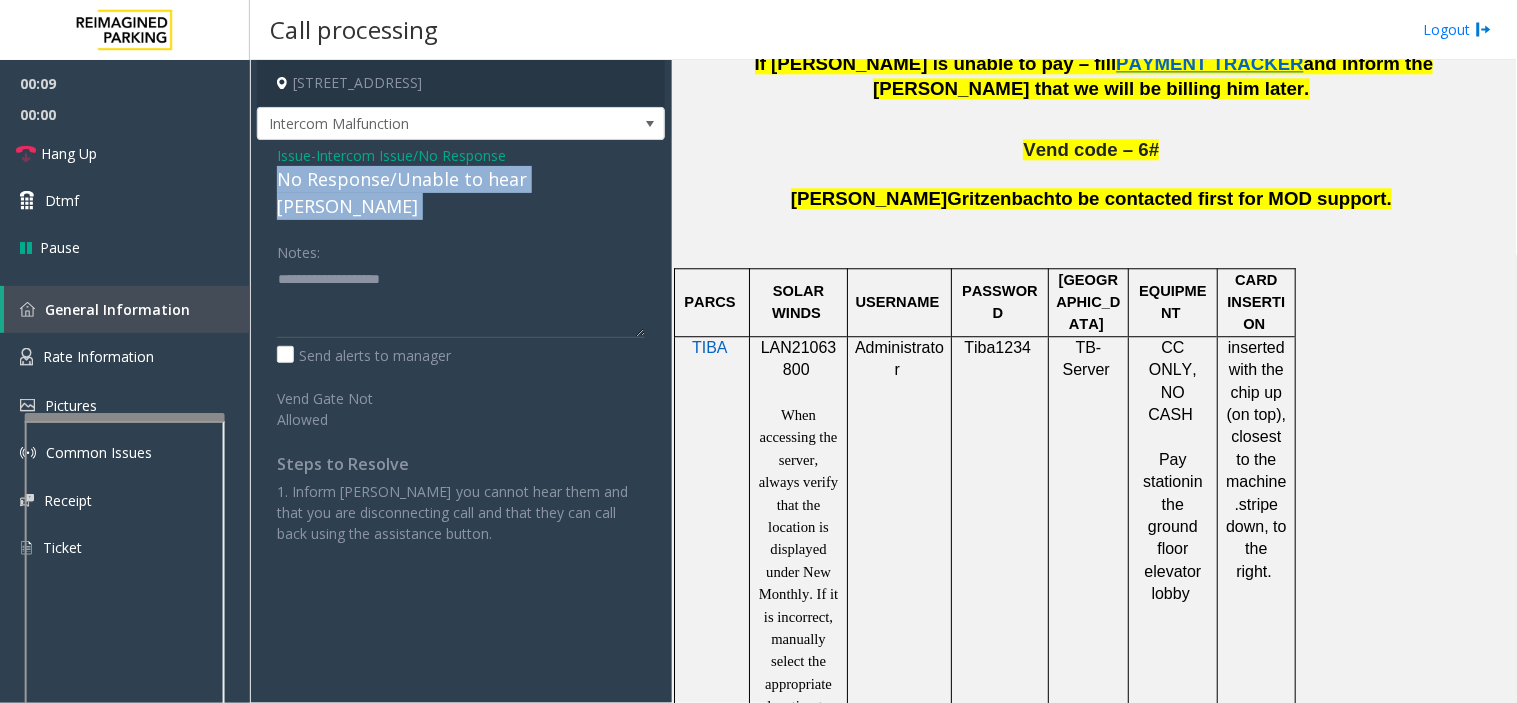 click on "No Response/Unable to hear [PERSON_NAME]" 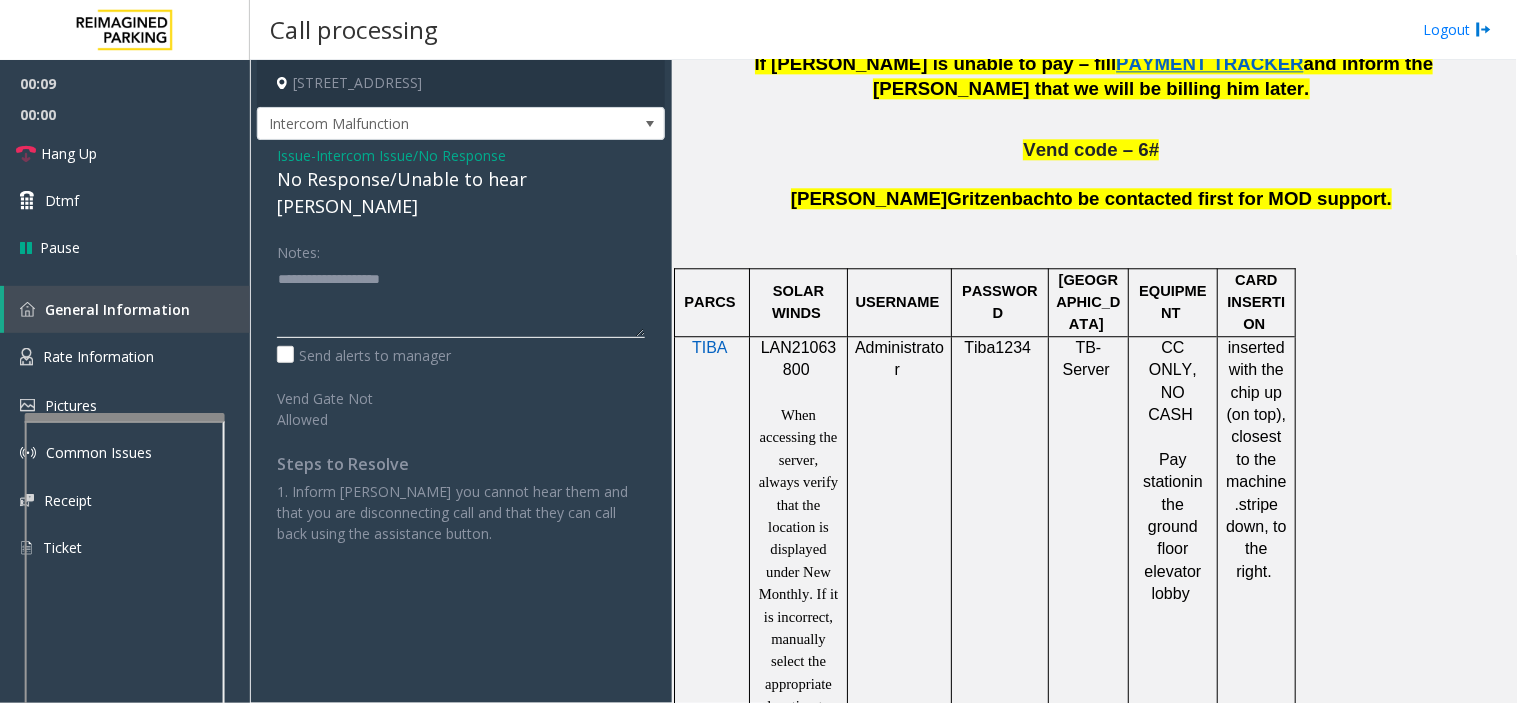 click 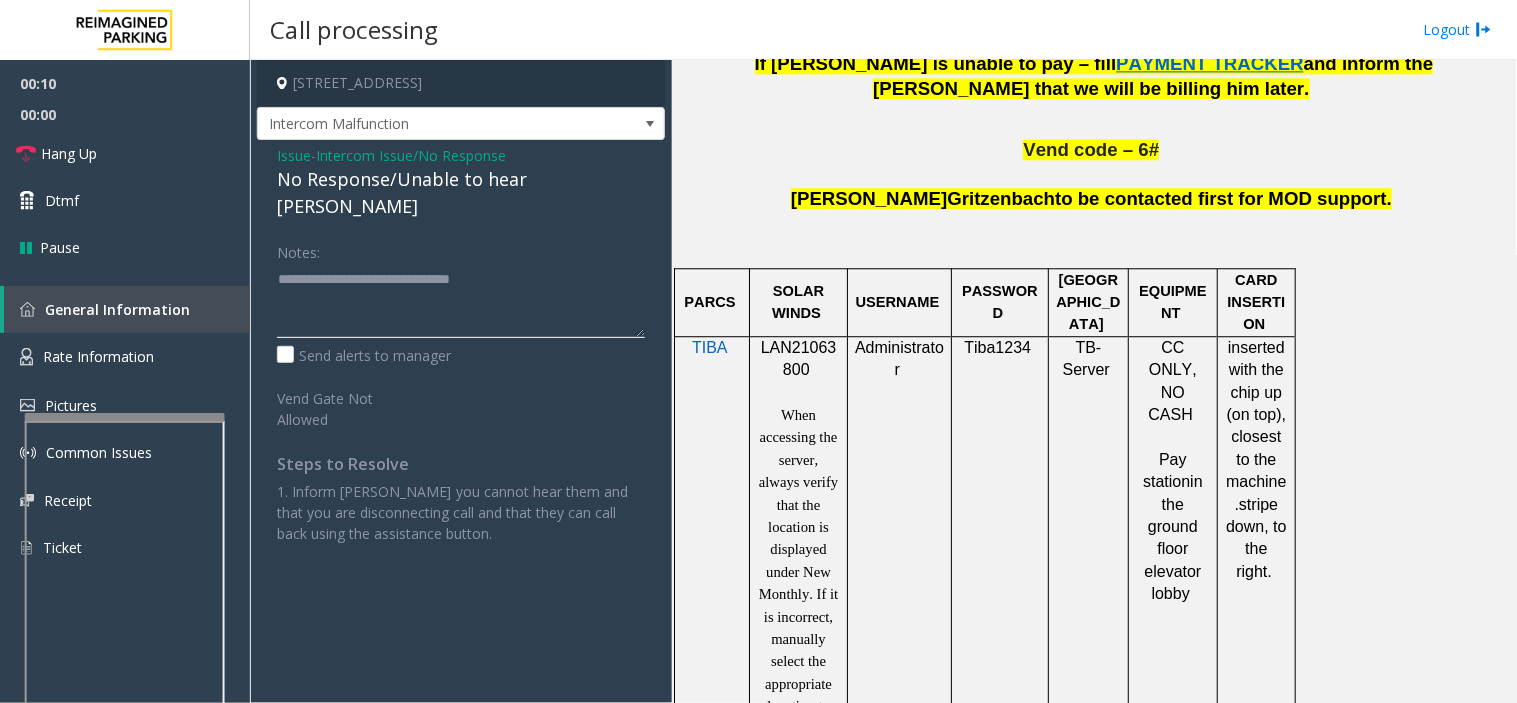 type on "**********" 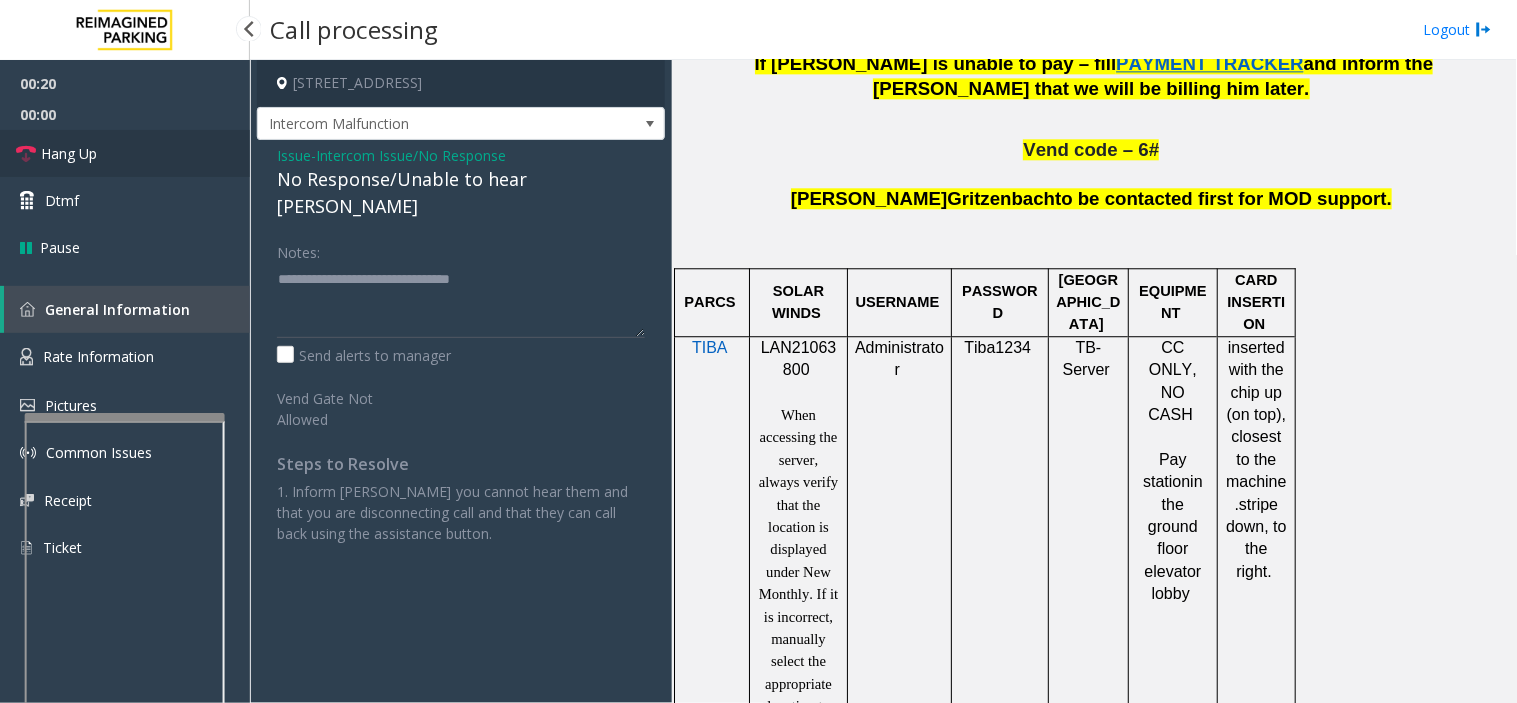 click on "Hang Up" at bounding box center [125, 153] 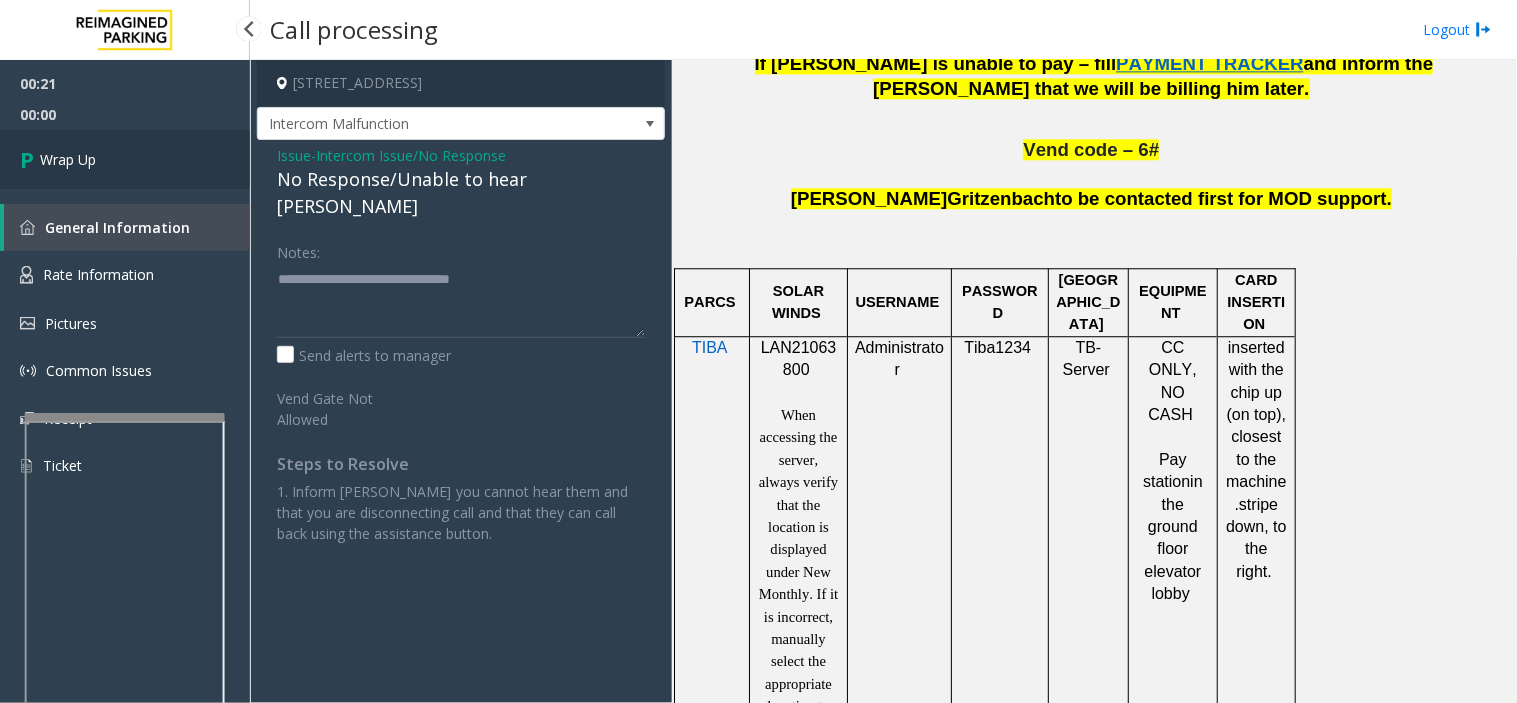 click on "Wrap Up" at bounding box center (125, 159) 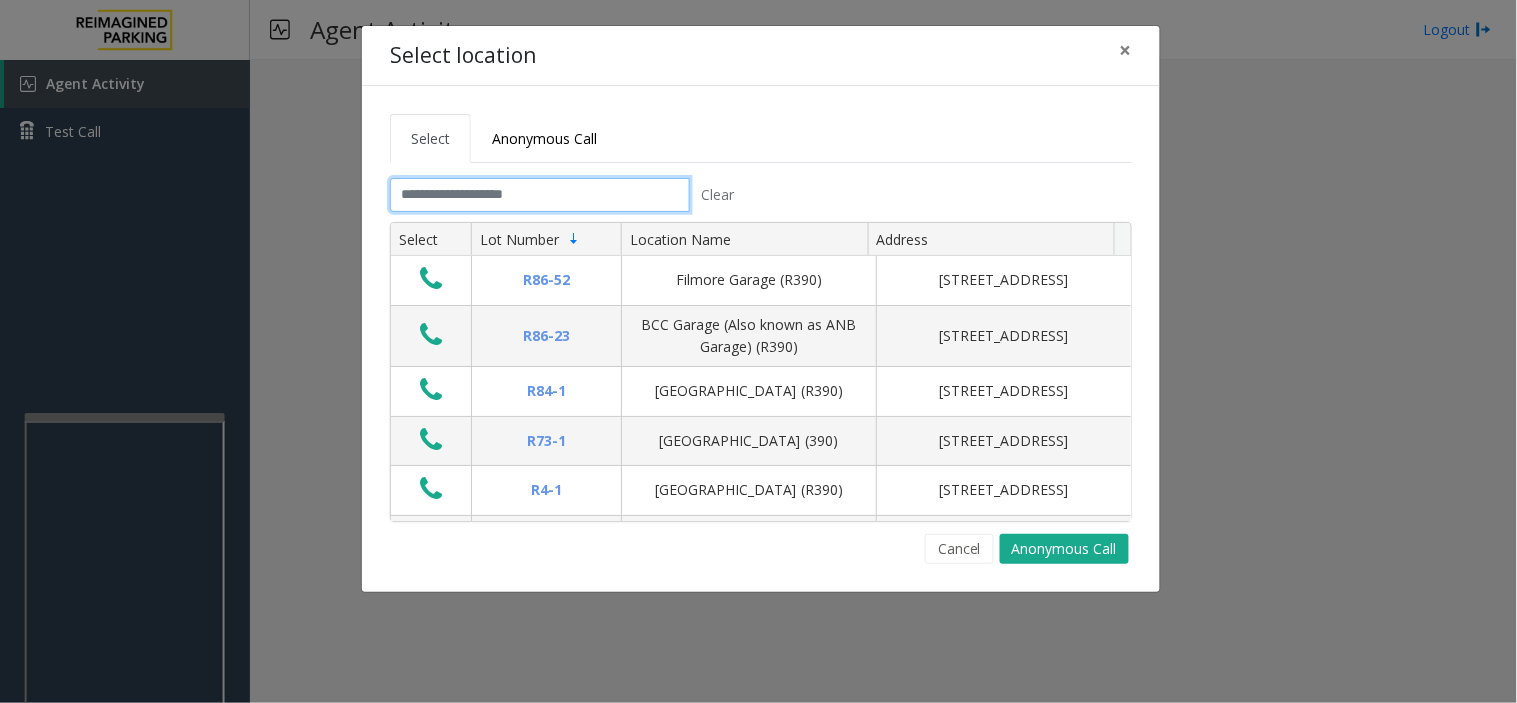 click 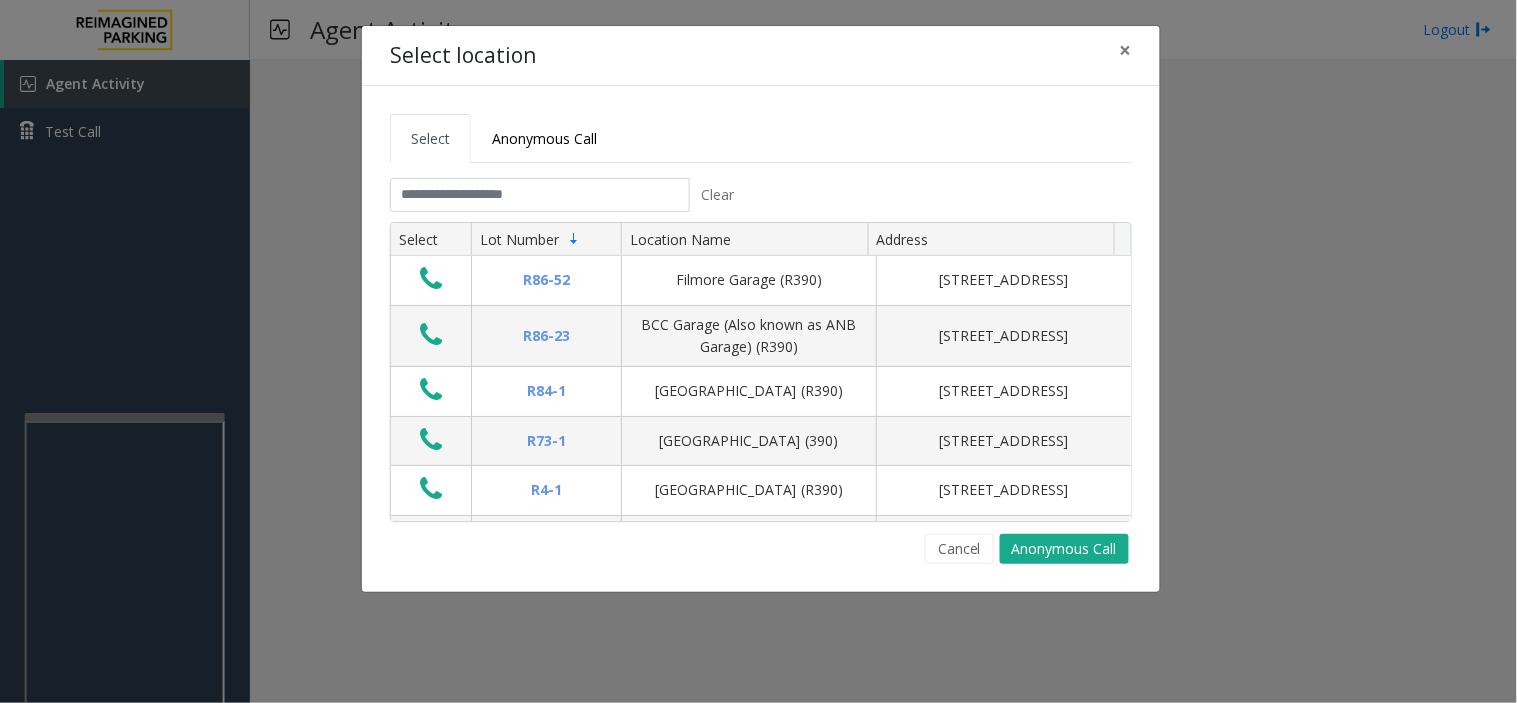 click on "Clear Select Lot Number Location Name Address R86-[GEOGRAPHIC_DATA][STREET_ADDRESS] BCC Garage (Also known as ANB Garage) (R390)  [STREET_ADDRESS][GEOGRAPHIC_DATA] (R390) [STREET_ADDRESS][GEOGRAPHIC_DATA] (390) [STREET_ADDRESS][GEOGRAPHIC_DATA] (R390) [STREET_ADDRESS][GEOGRAPHIC_DATA] (R390) [STREET_ADDRESS]-[GEOGRAPHIC_DATA]) [STREET_ADDRESS][GEOGRAPHIC_DATA][PERSON_NAME][STREET_ADDRESS][GEOGRAPHIC_DATA] (MBC)(R390) [STREET_ADDRESS]-[GEOGRAPHIC_DATA]) [STREET_ADDRESS] First ([GEOGRAPHIC_DATA][STREET_ADDRESS][GEOGRAPHIC_DATA][STREET_ADDRESS]-[GEOGRAPHIC_DATA] (R390) [STREET_ADDRESS]-20 R26-529 R26-509 R210-52" 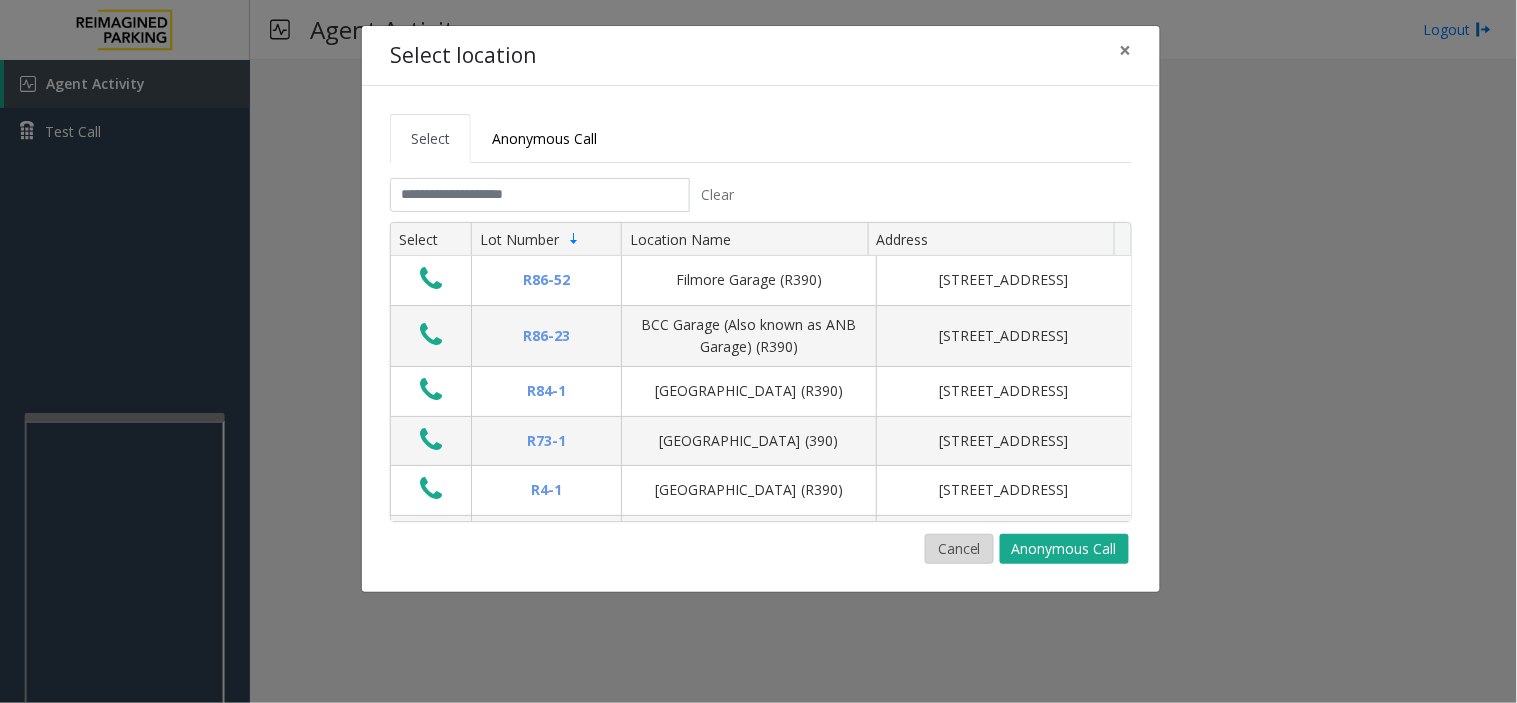 click on "Cancel" 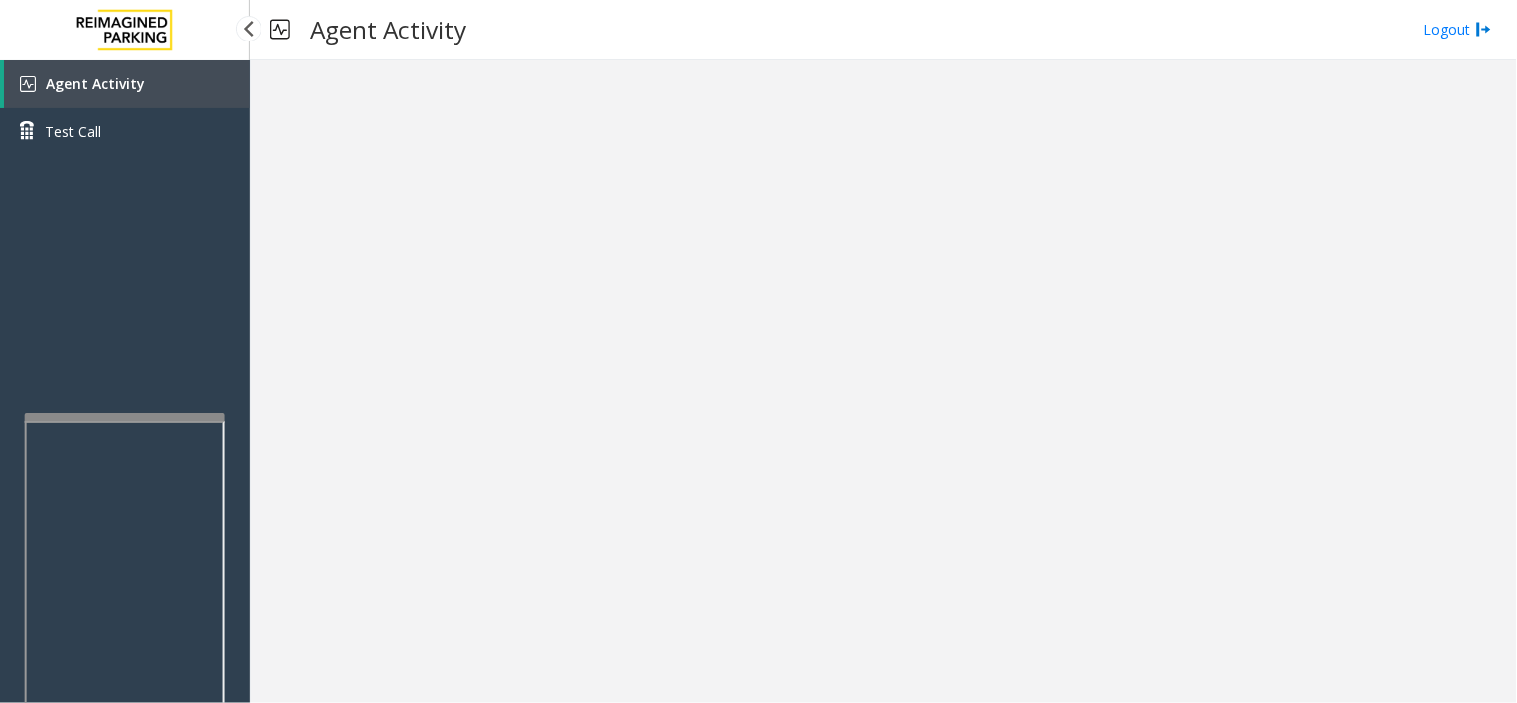 click on "Agent Activity" at bounding box center [95, 83] 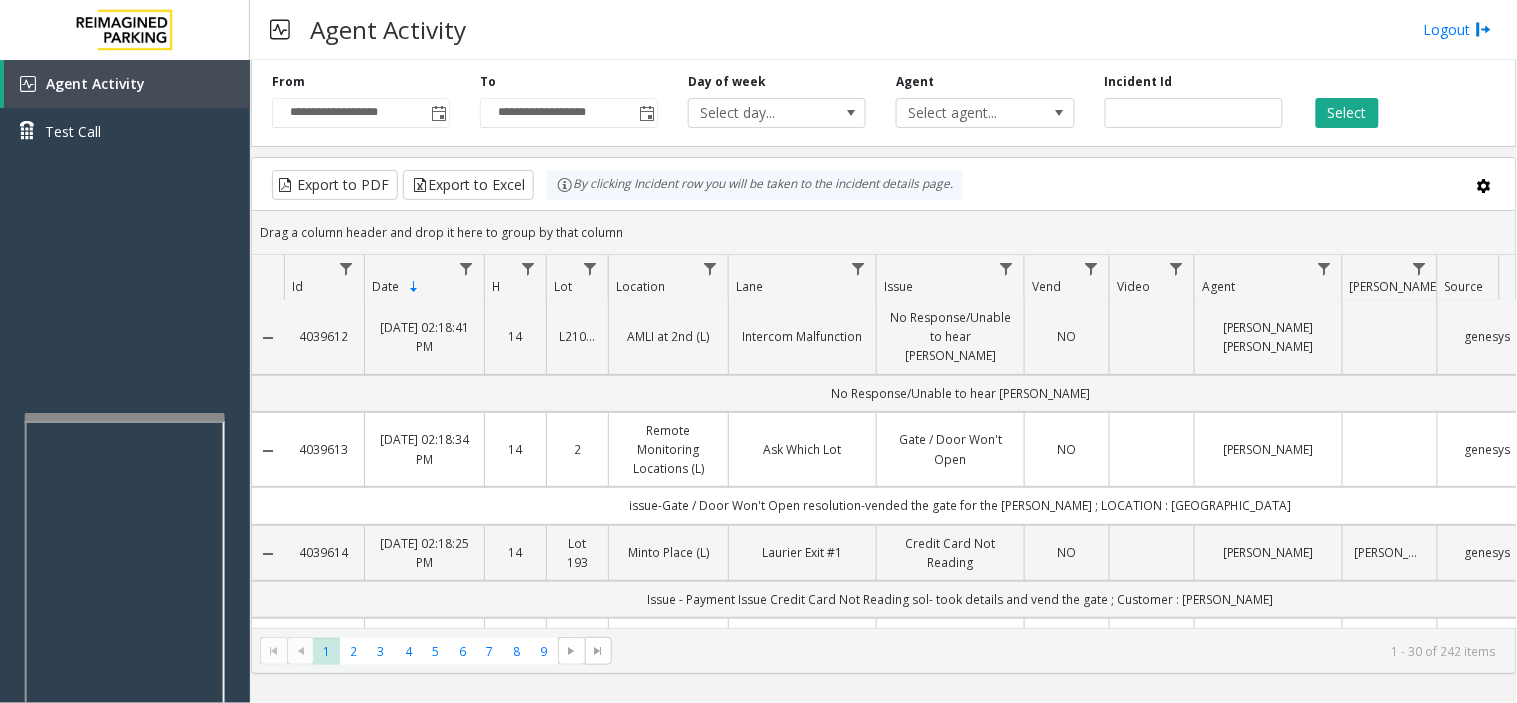 scroll, scrollTop: 0, scrollLeft: 0, axis: both 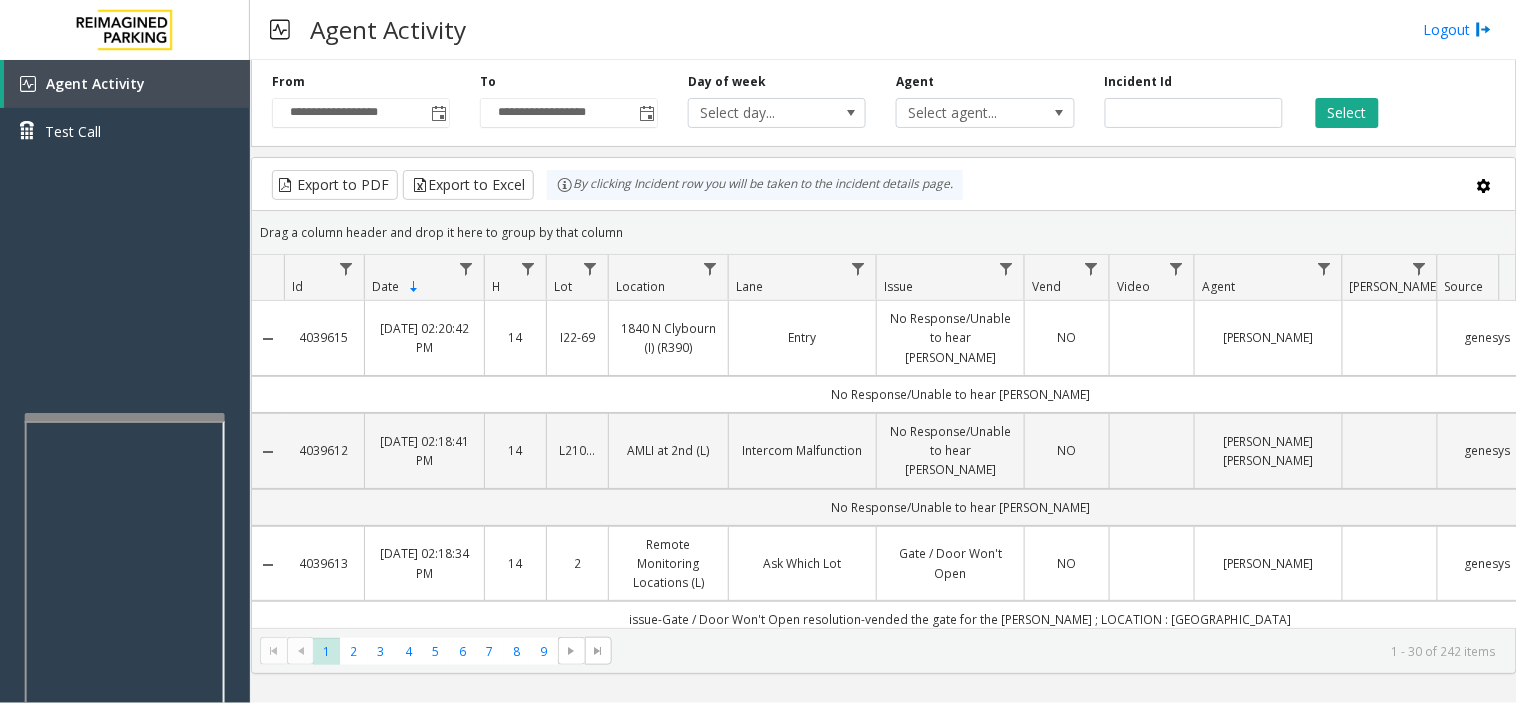 copy on "4039615" 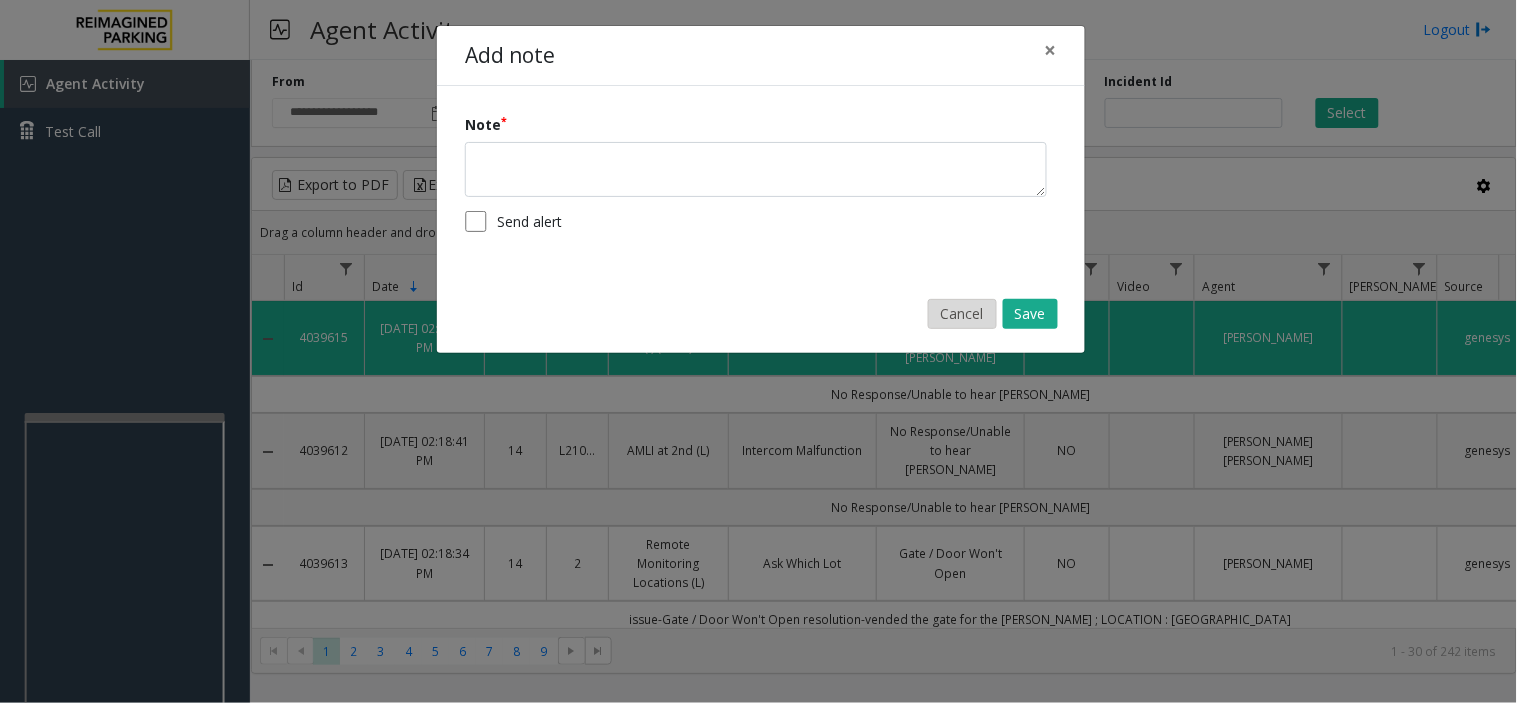 click on "Cancel" 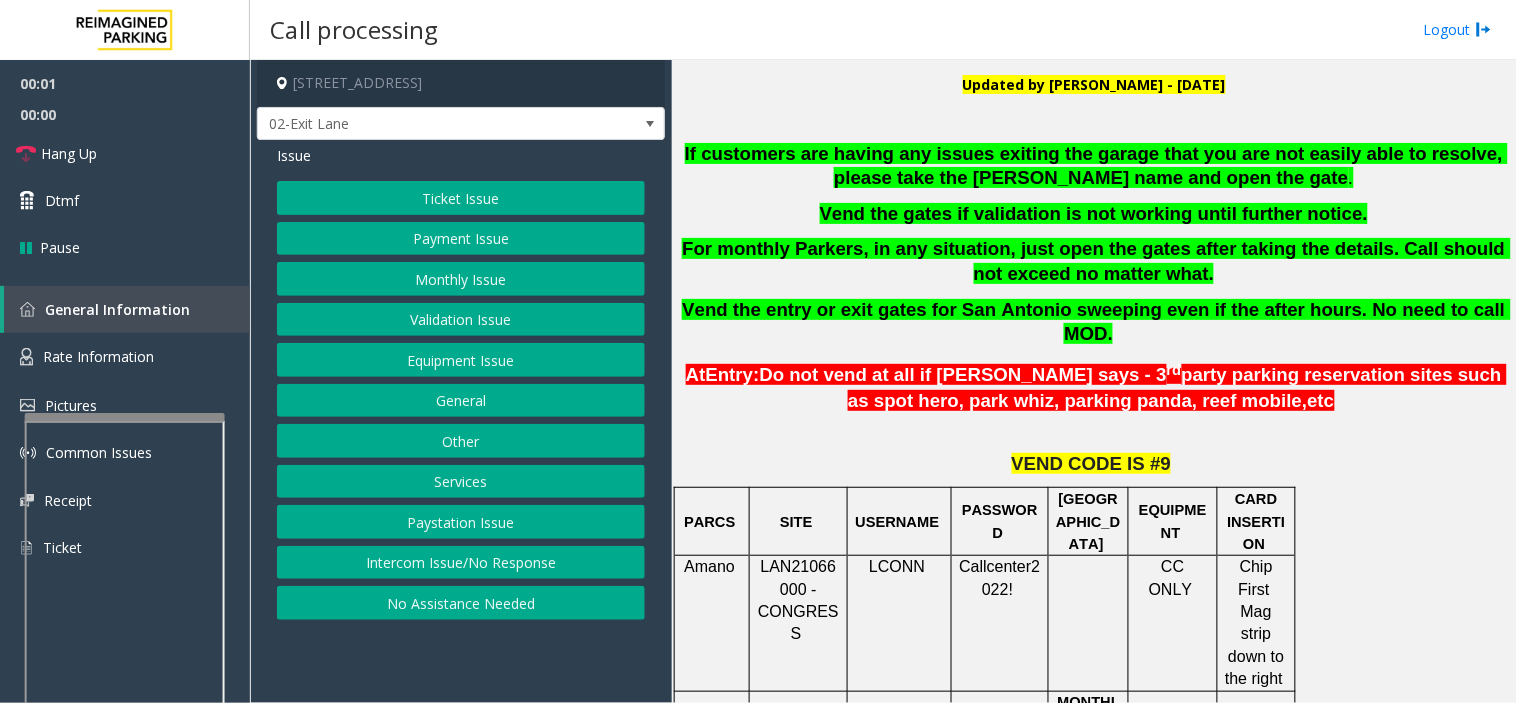 scroll, scrollTop: 555, scrollLeft: 0, axis: vertical 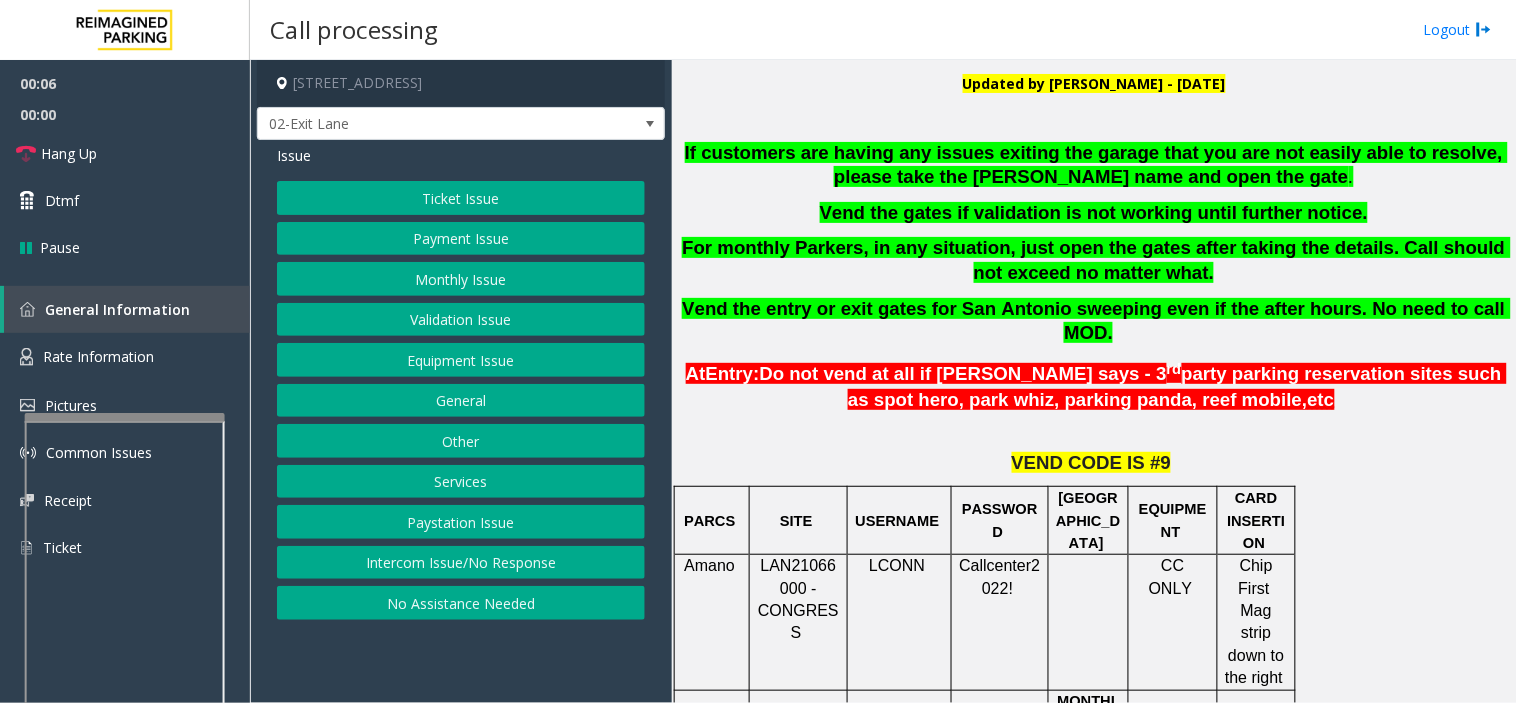 click on "Monthly Issue" 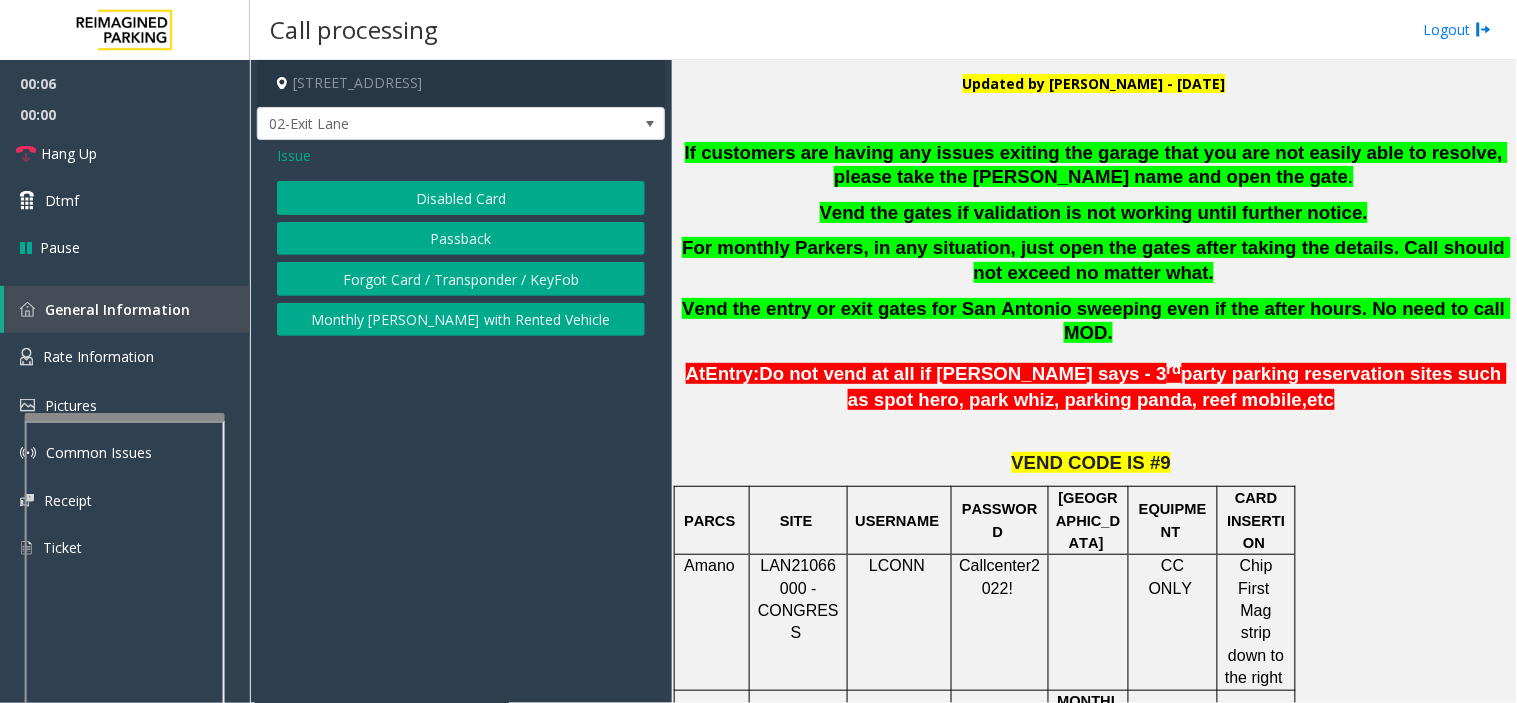 click on "Issue  Disabled Card   Passback   Forgot Card / Transponder / KeyFob   Monthly [PERSON_NAME] with Rented Vehicle" 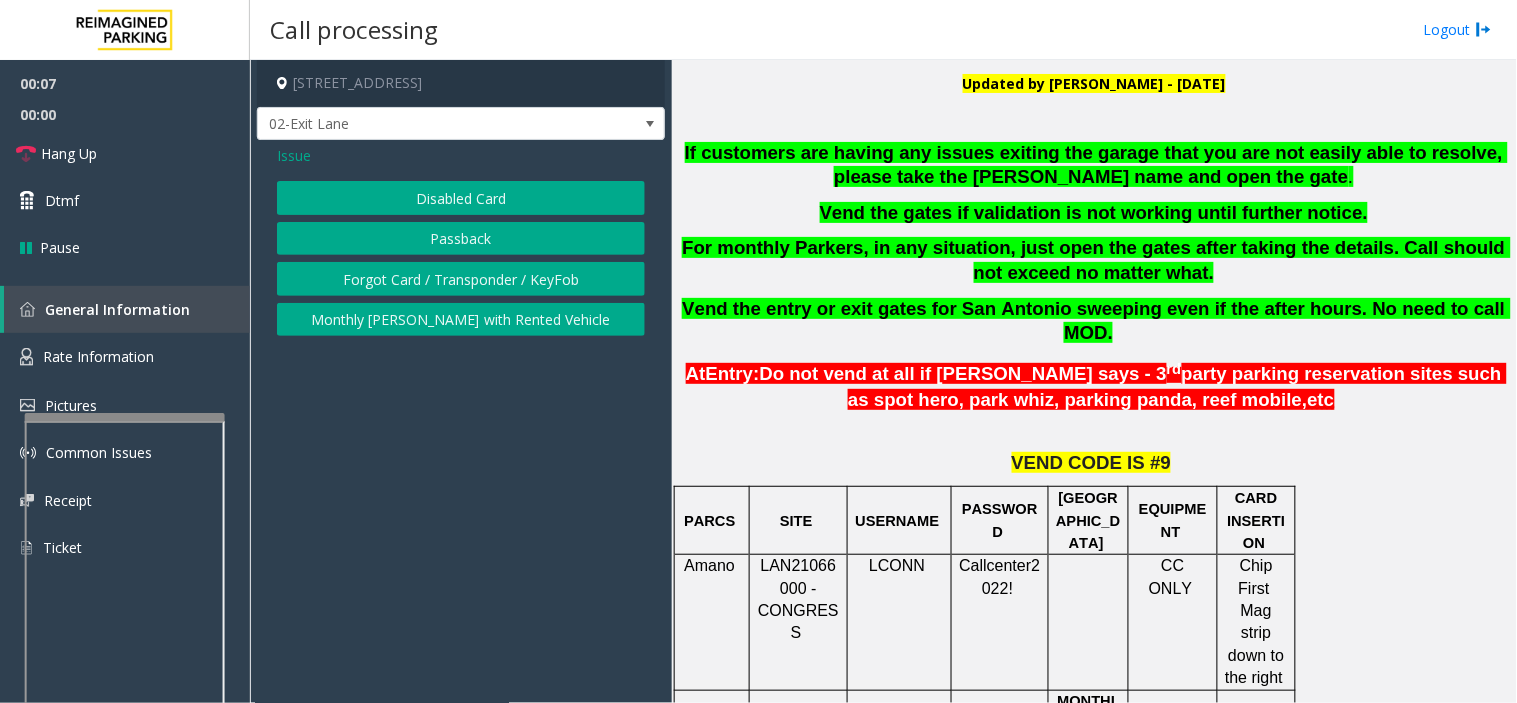 click on "Disabled Card" 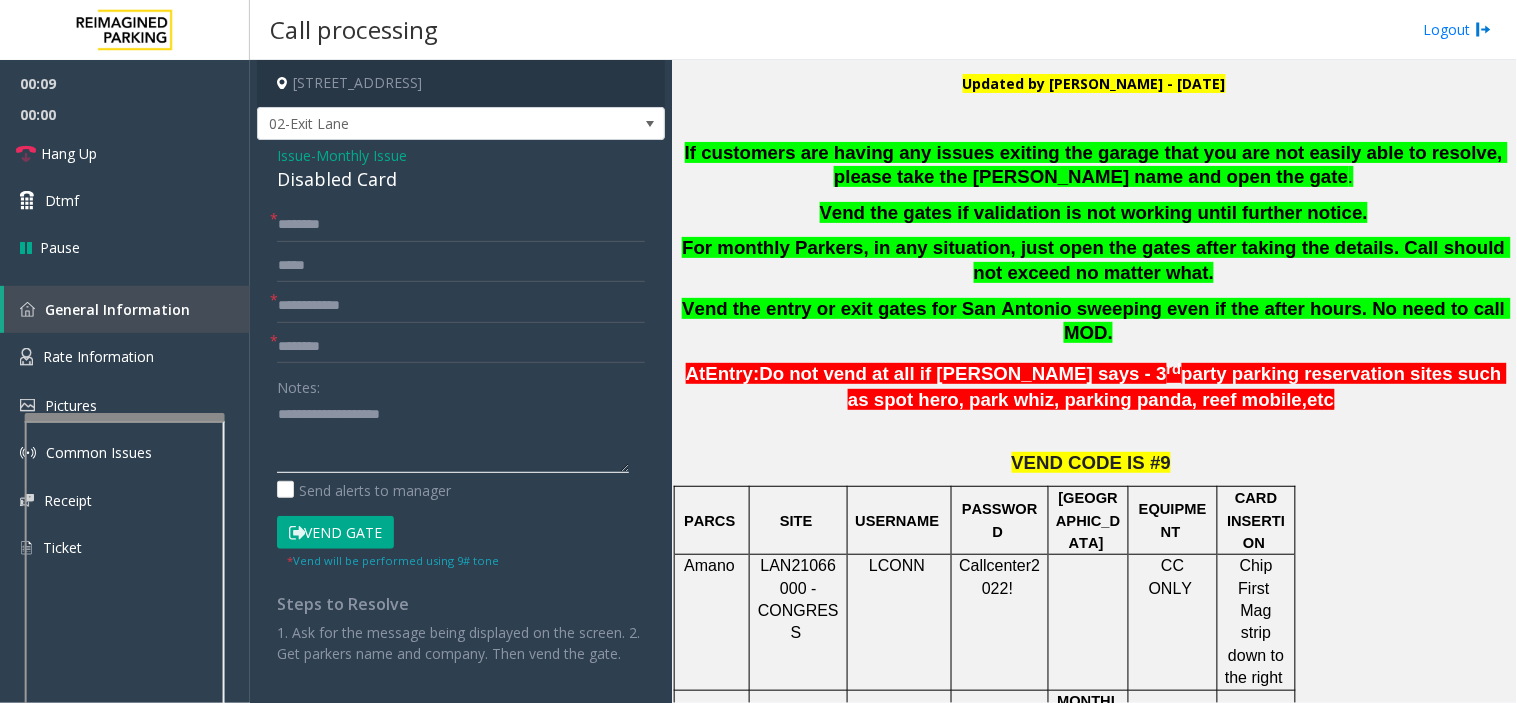 paste on "*******" 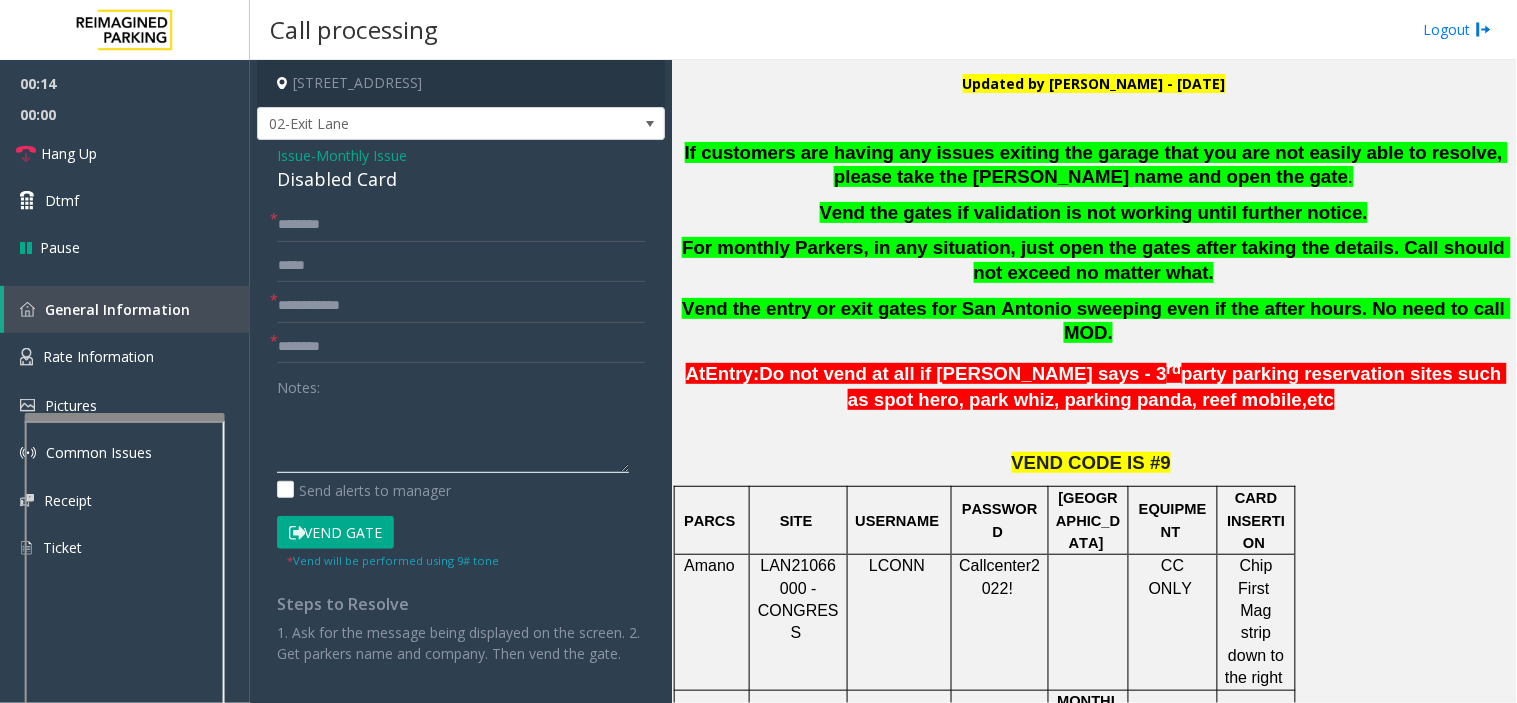 paste on "**********" 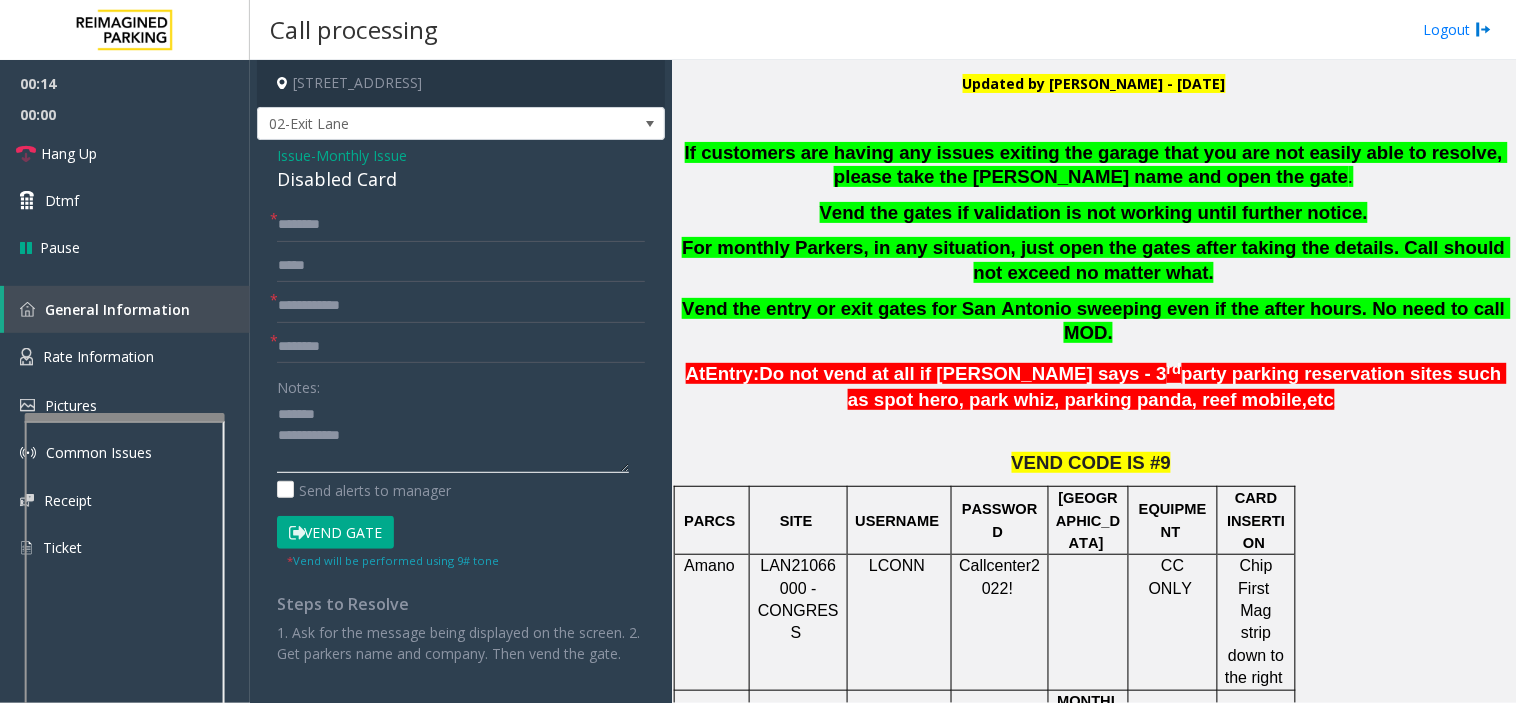 click 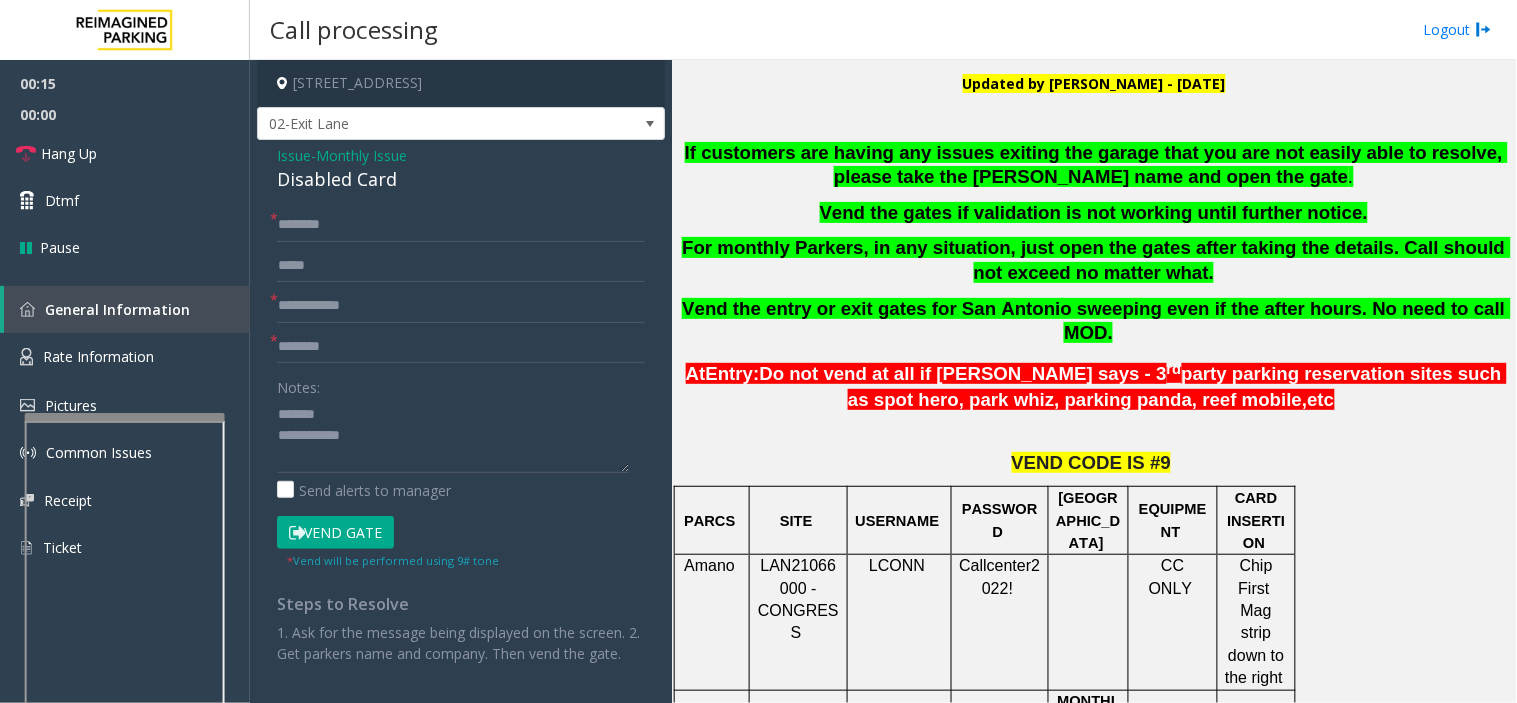 click on "Disabled Card" 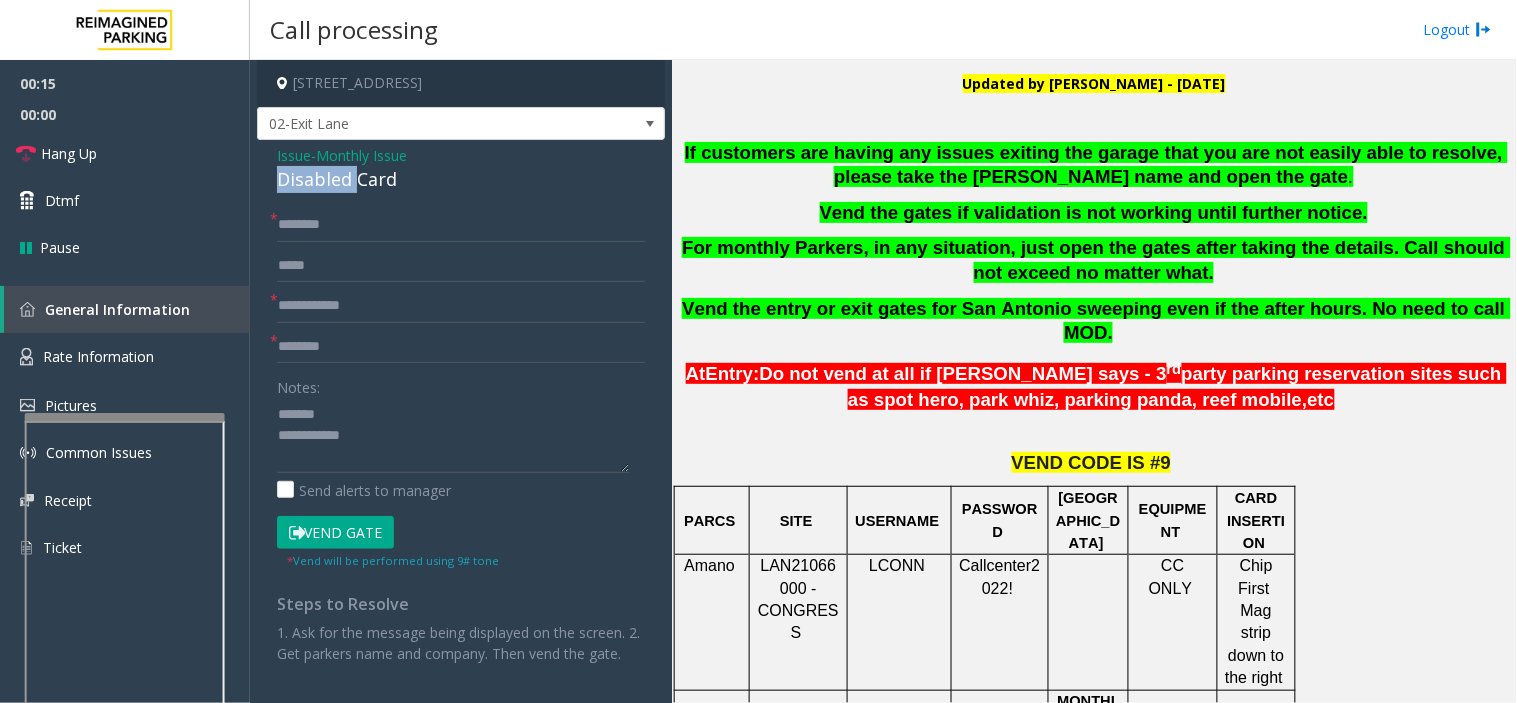 click on "Disabled Card" 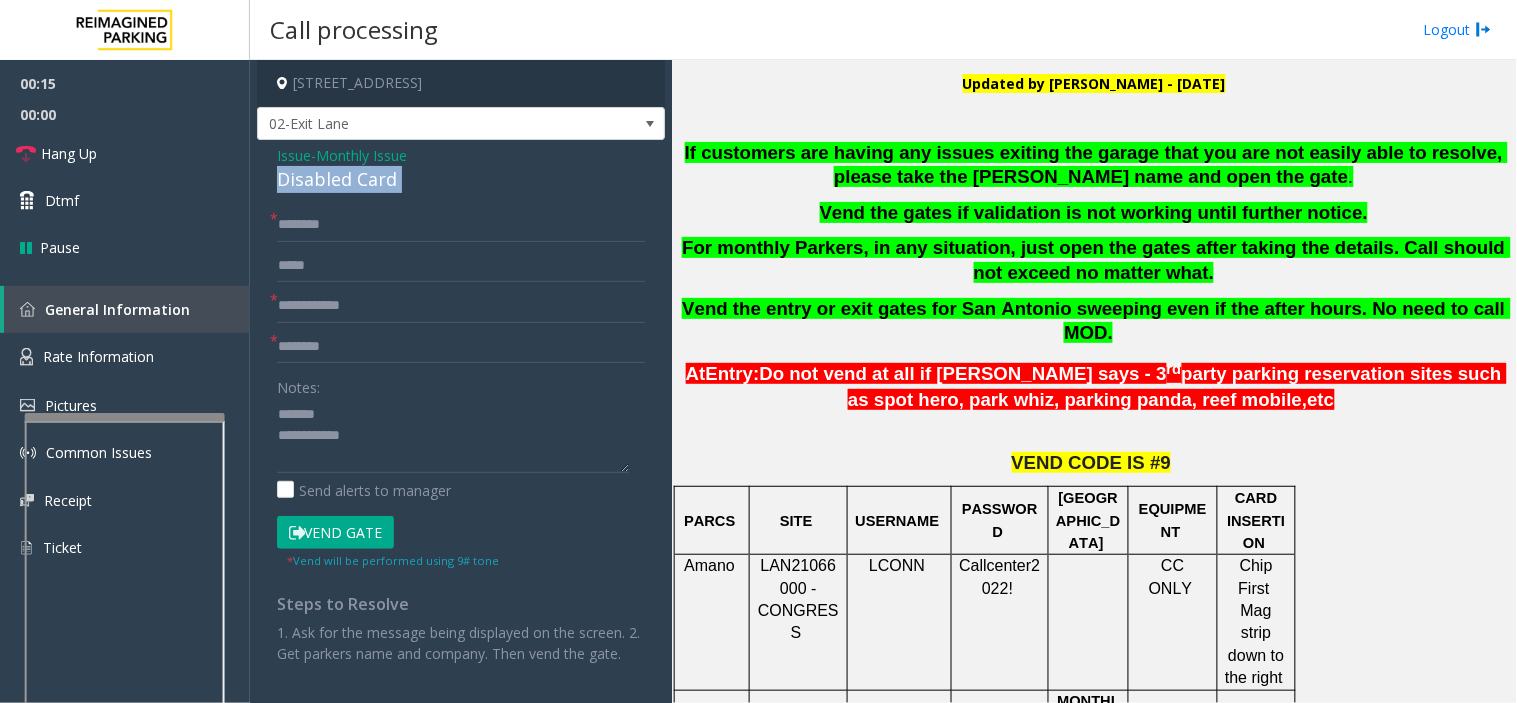 click on "Disabled Card" 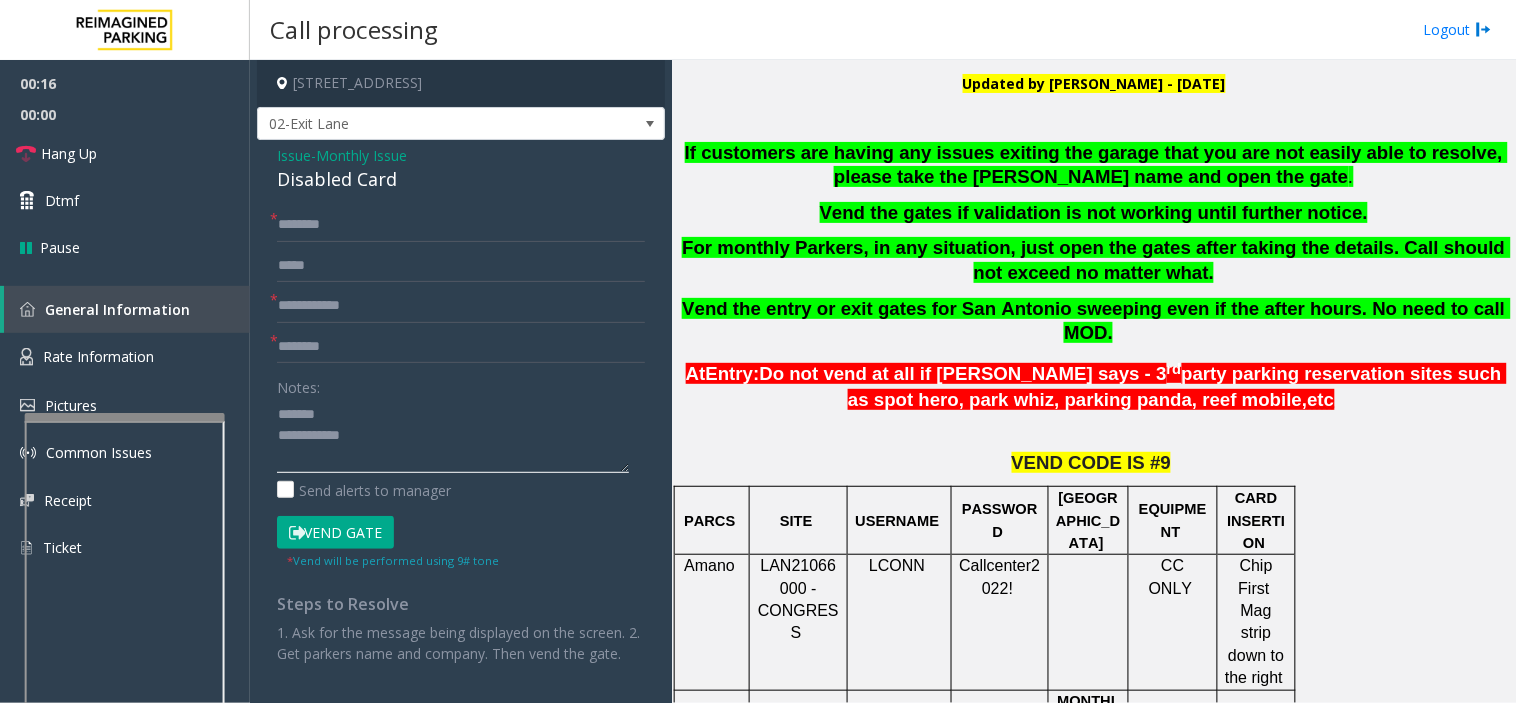 click 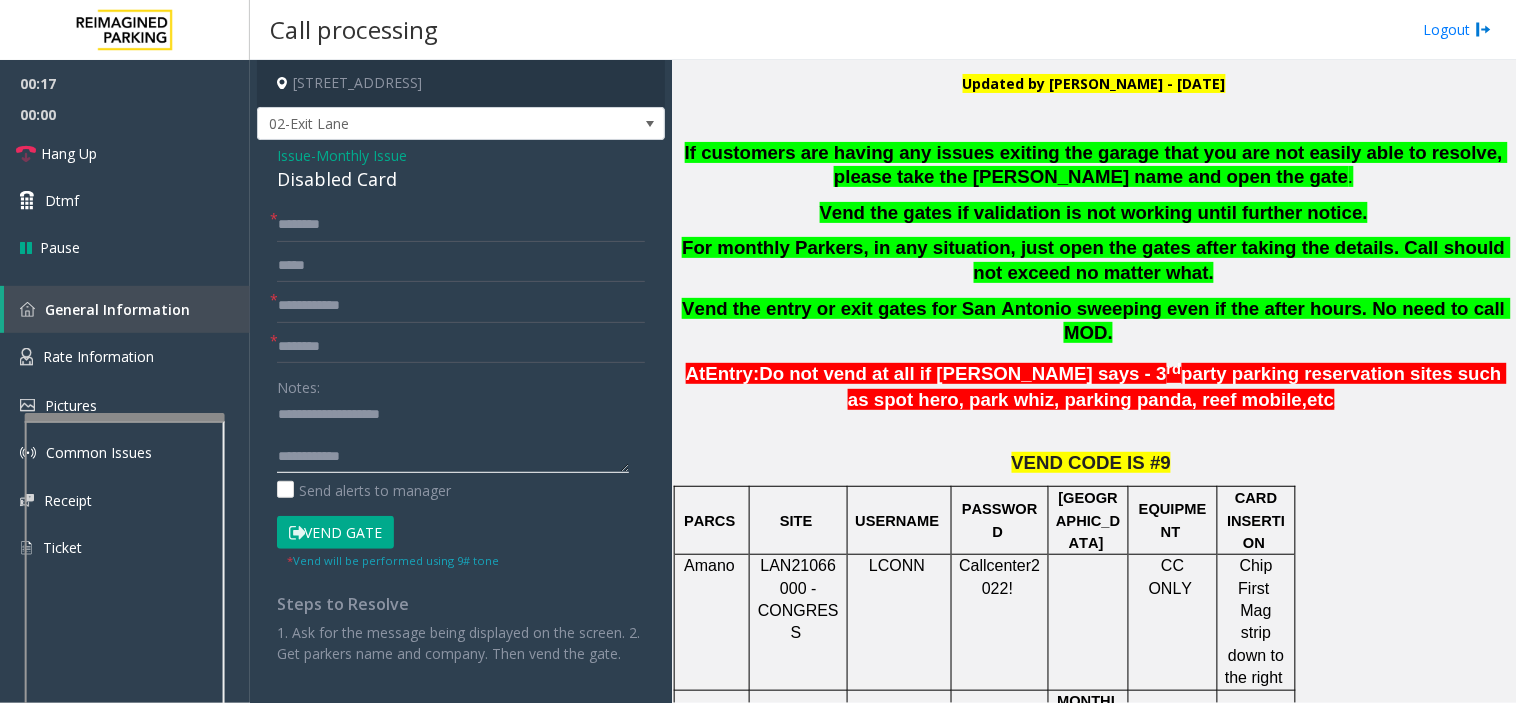 type on "**********" 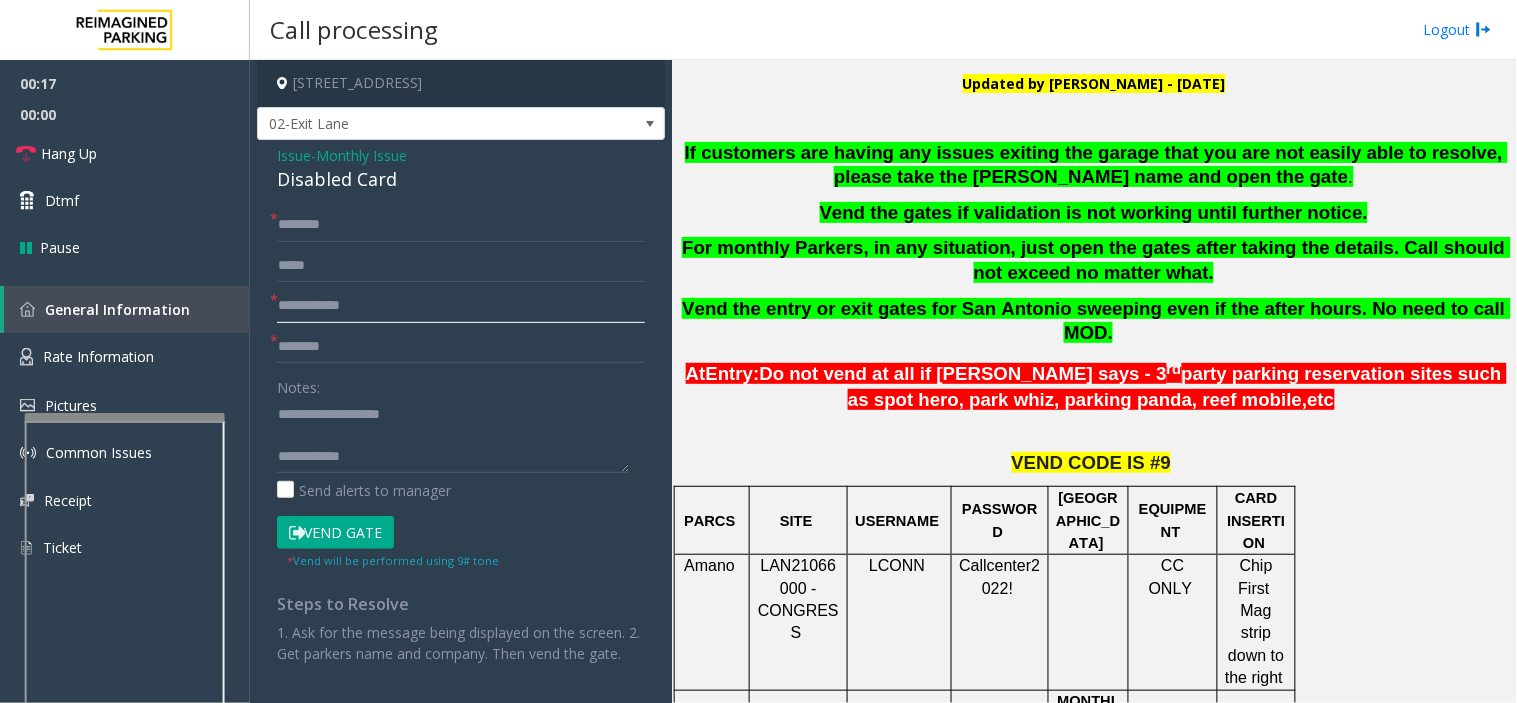 click 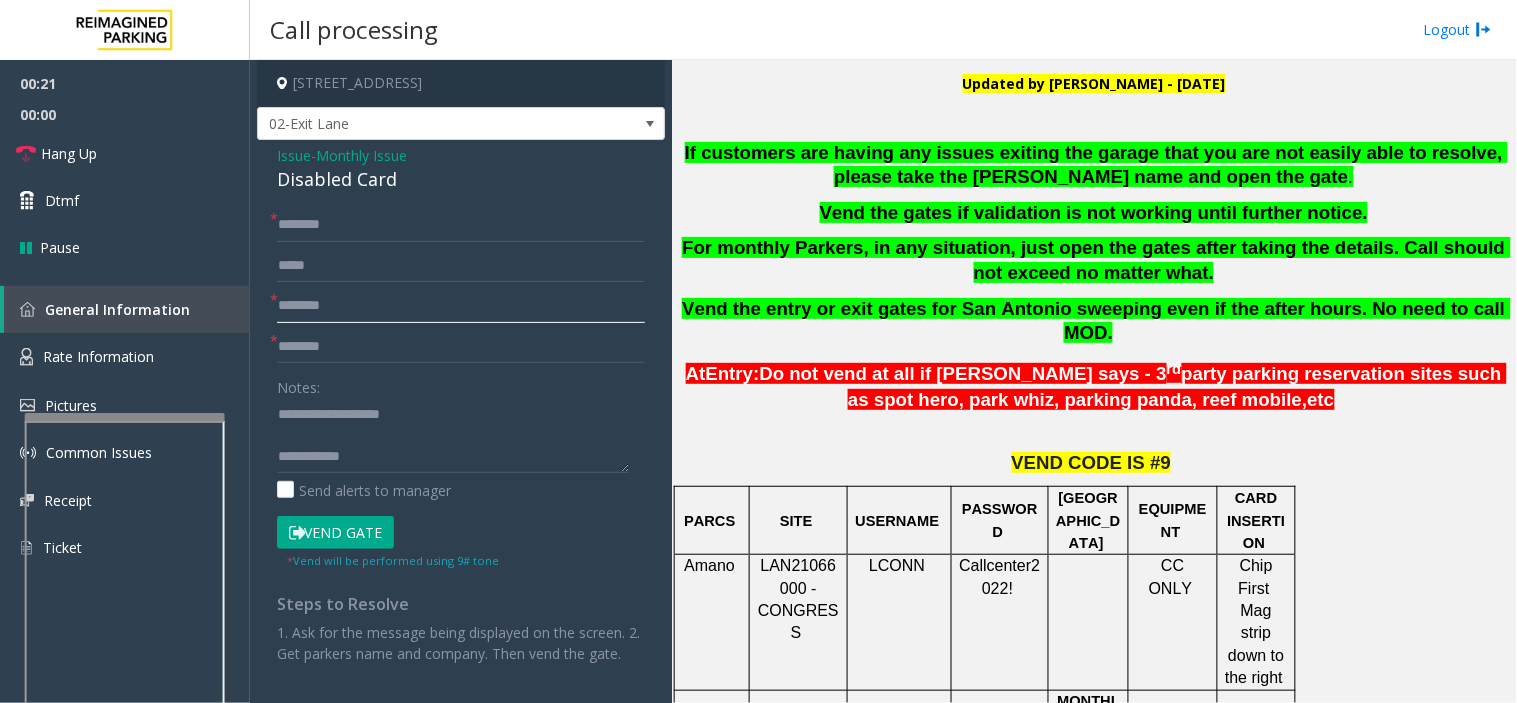 type on "********" 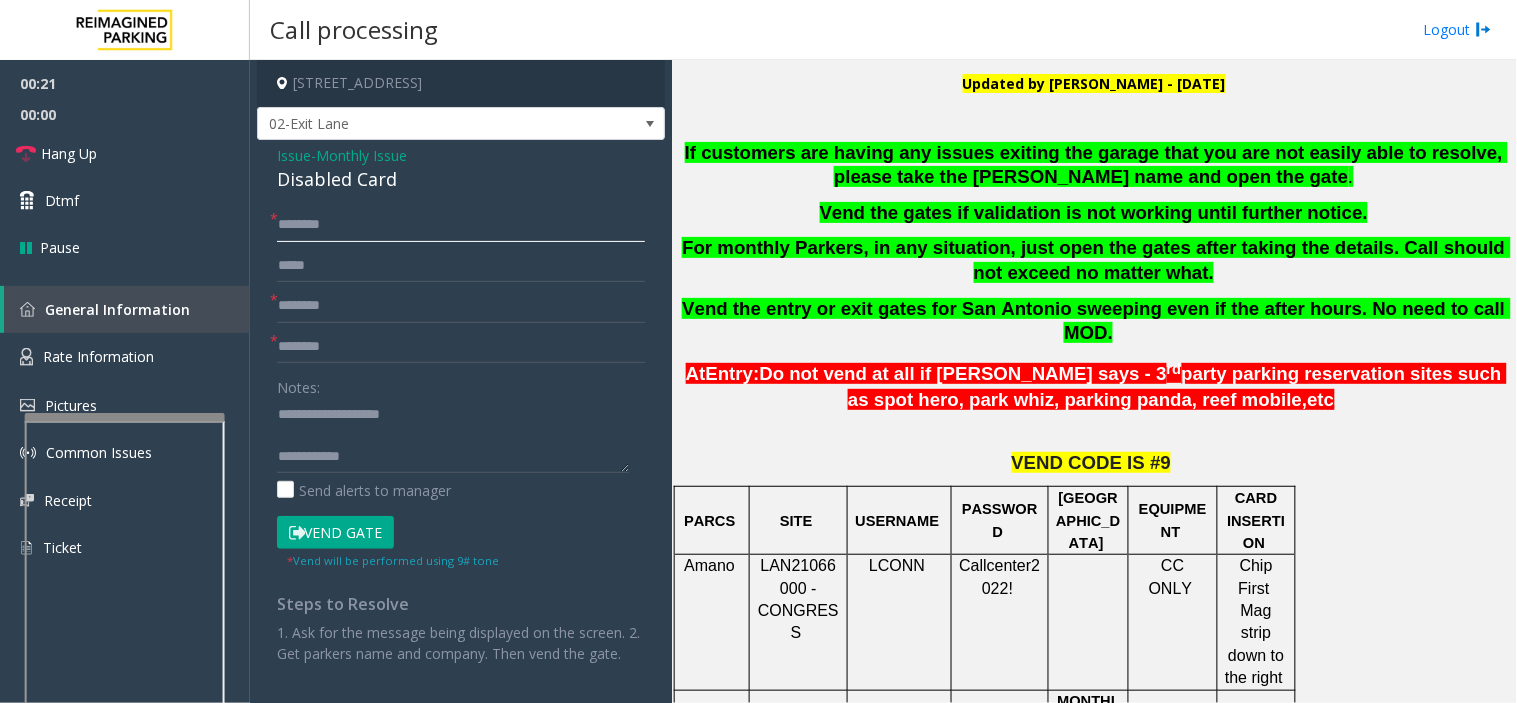 click 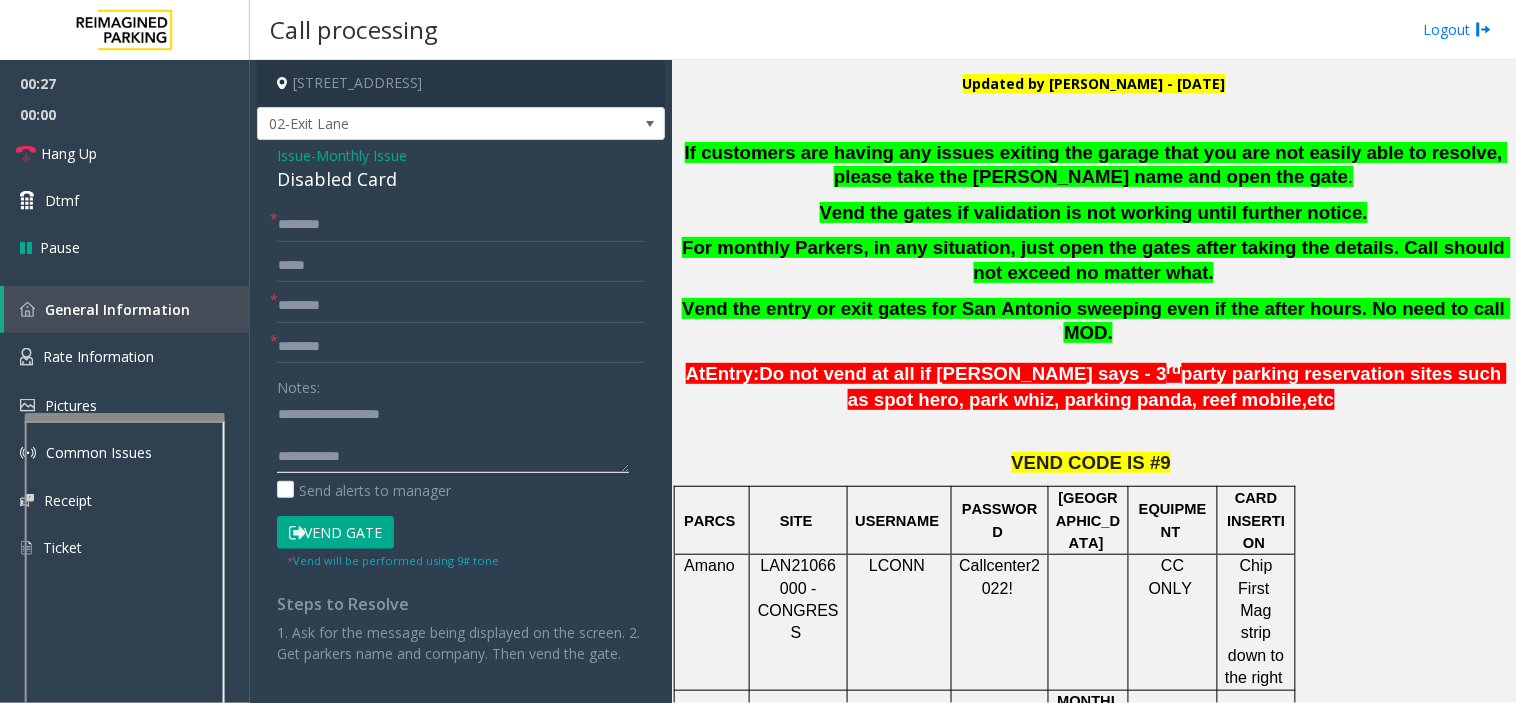 paste on "**********" 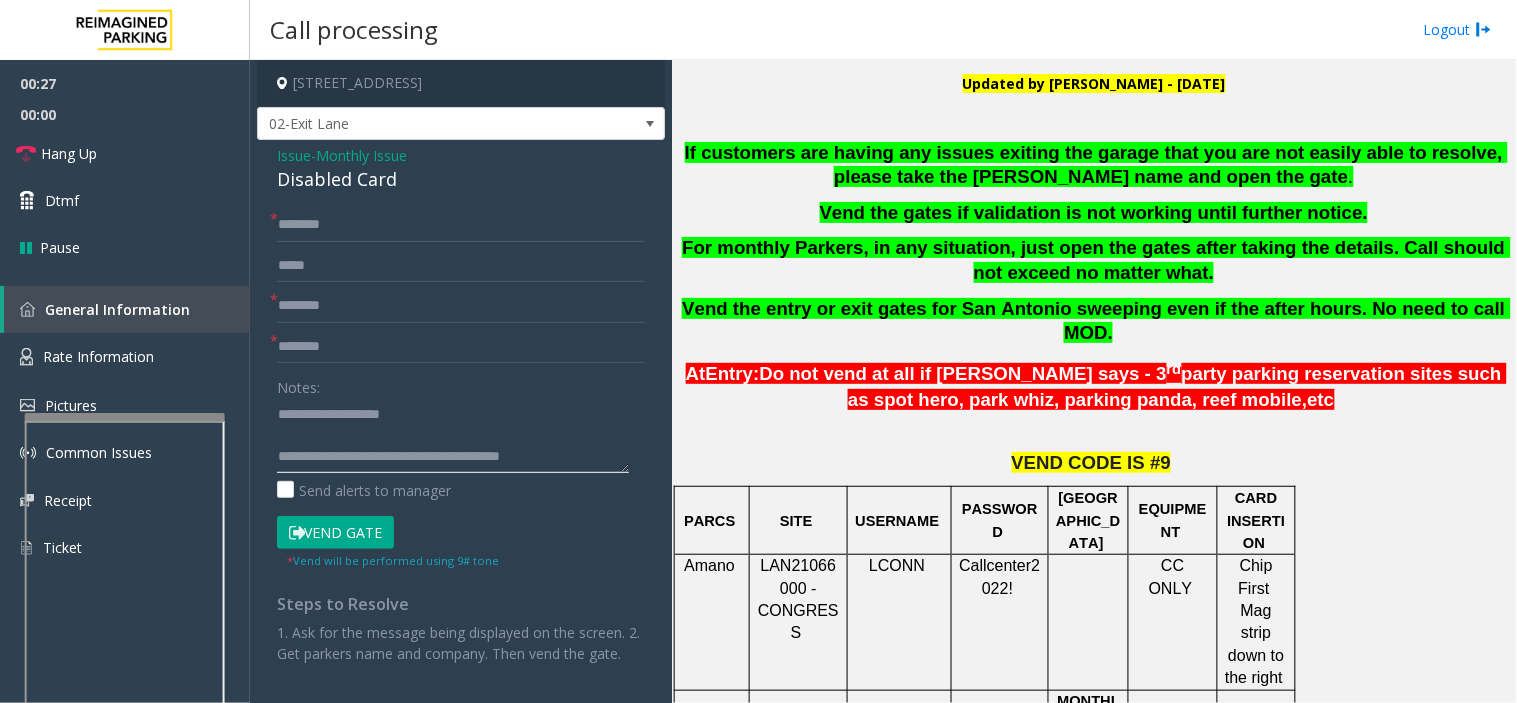 click 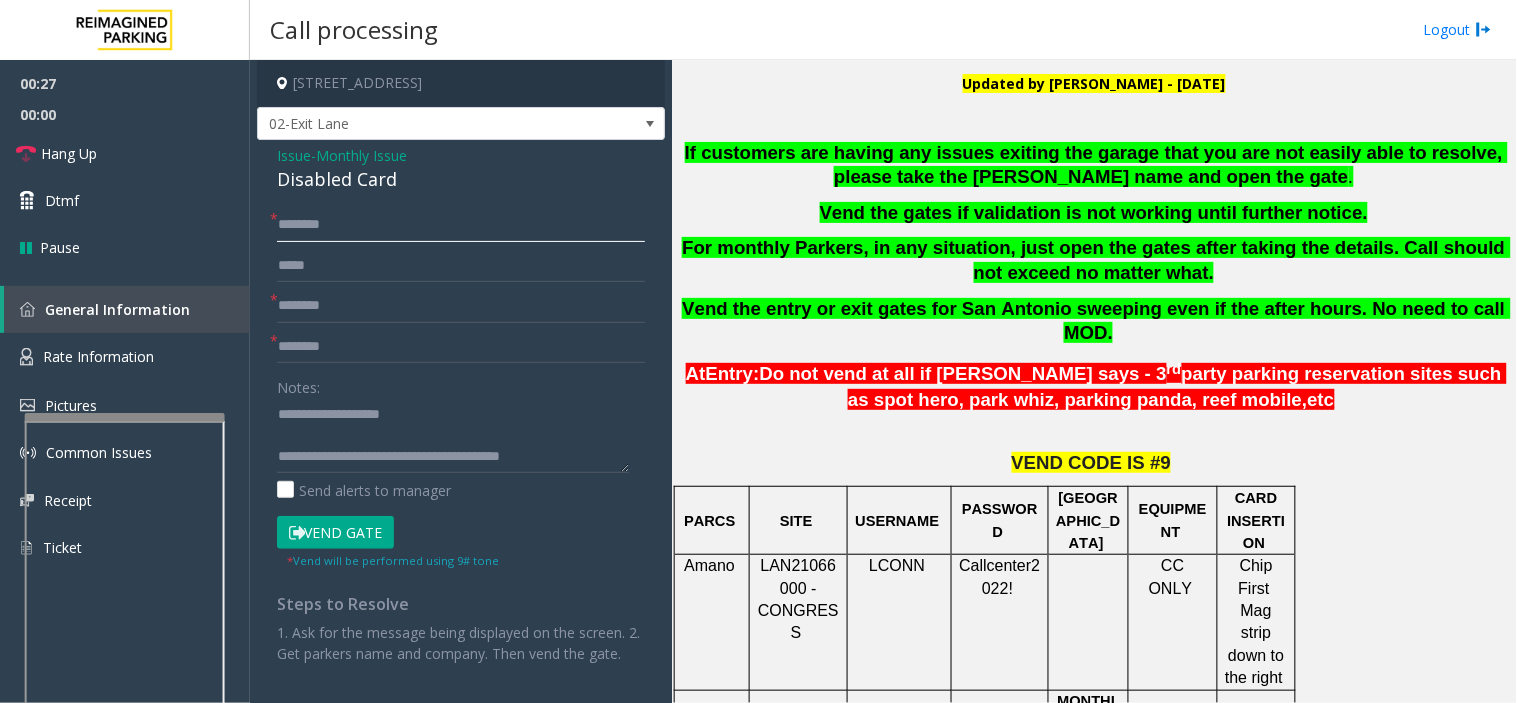 click 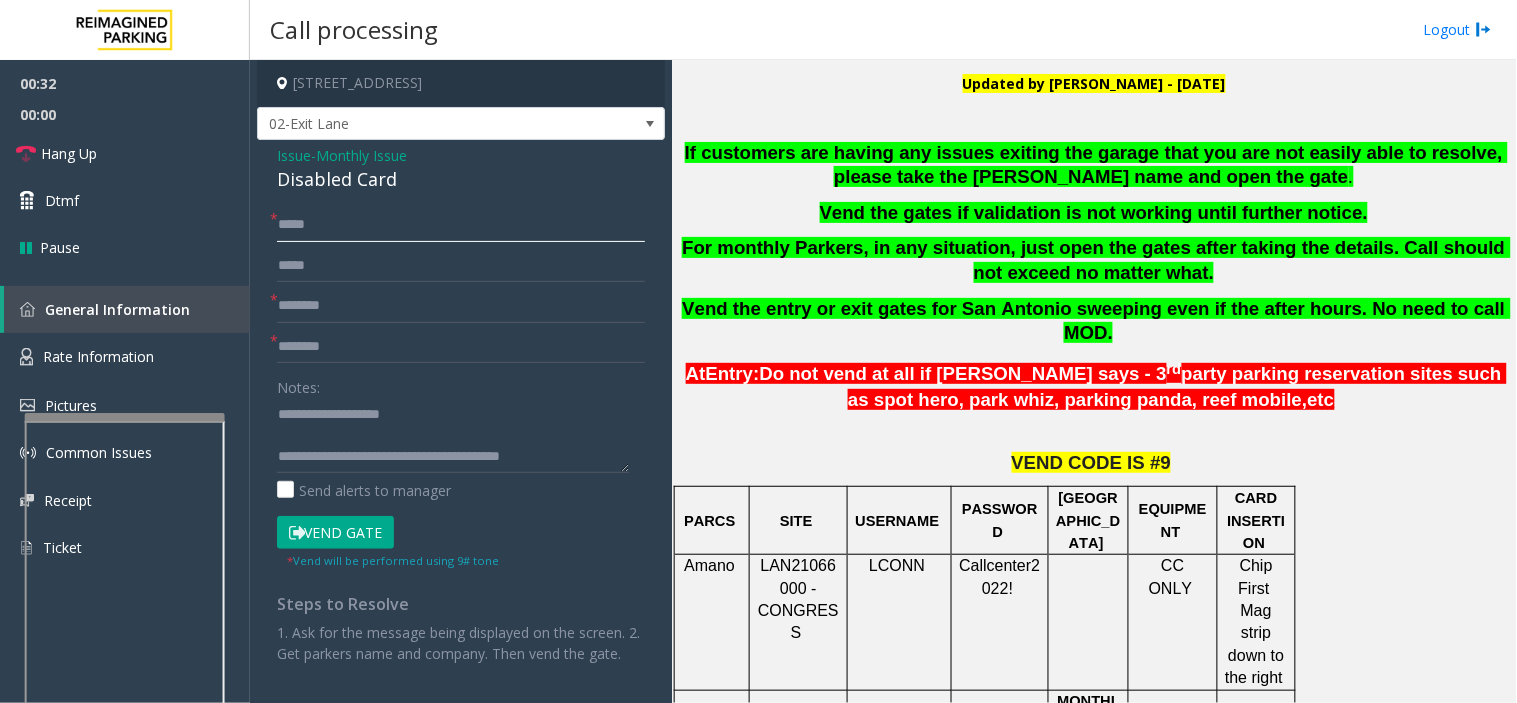 type on "*****" 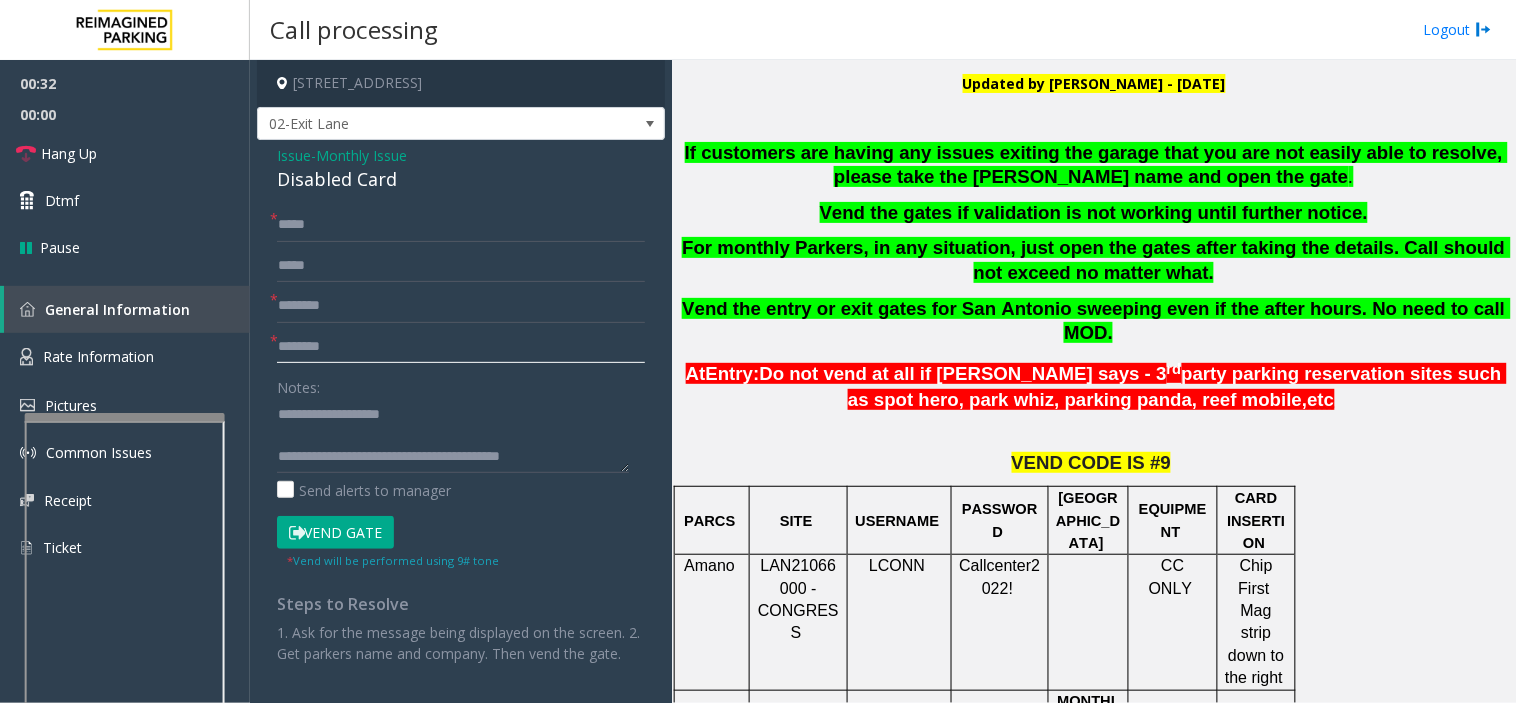 click 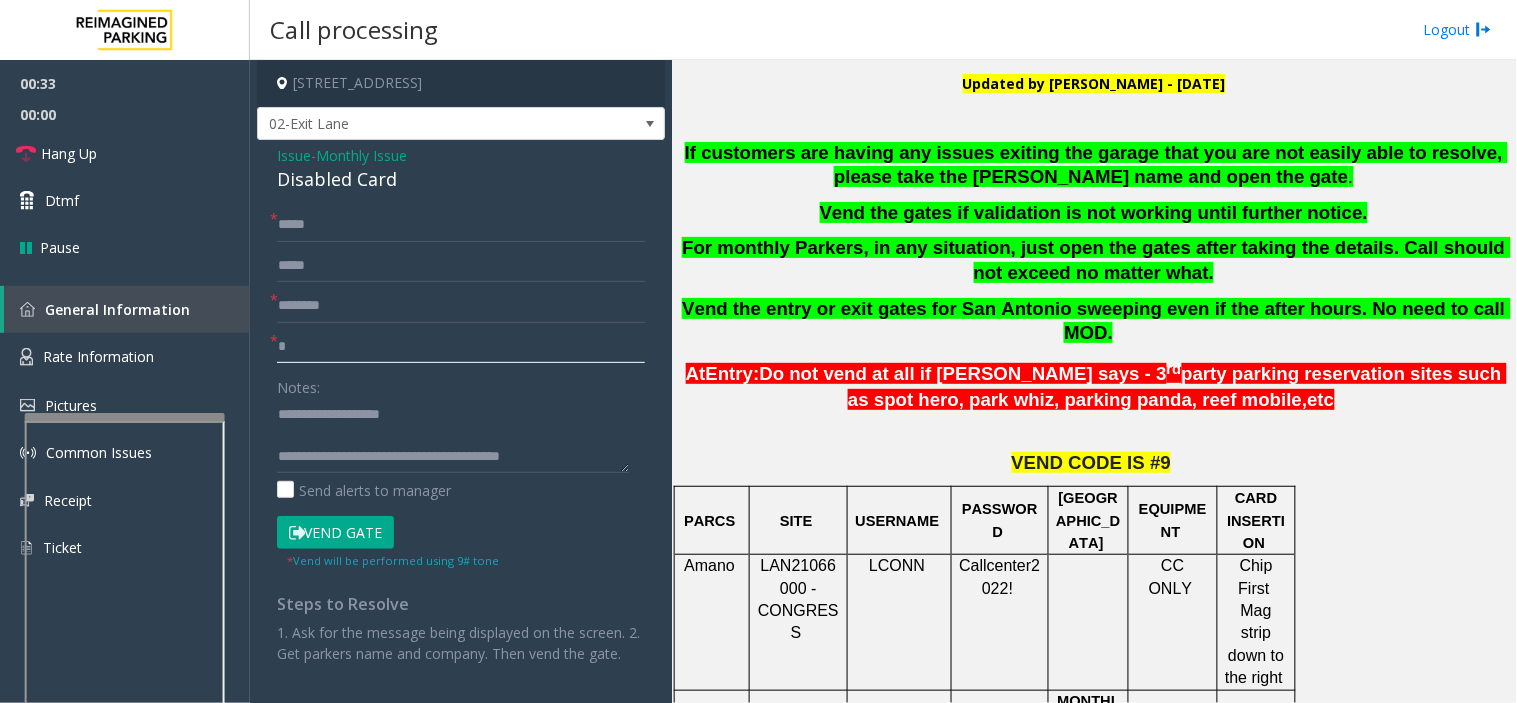 type 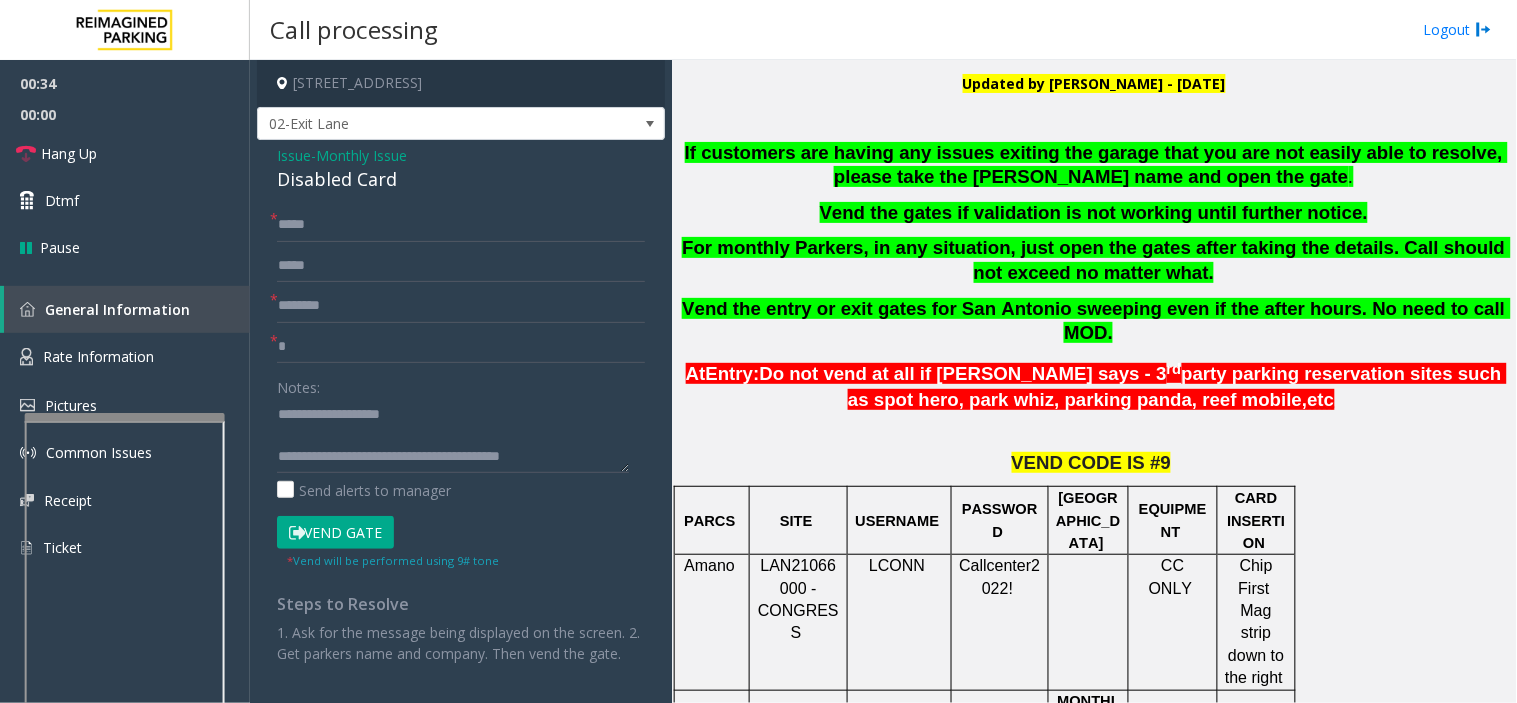drag, startPoint x: 431, startPoint y: 206, endPoint x: 446, endPoint y: 216, distance: 18.027756 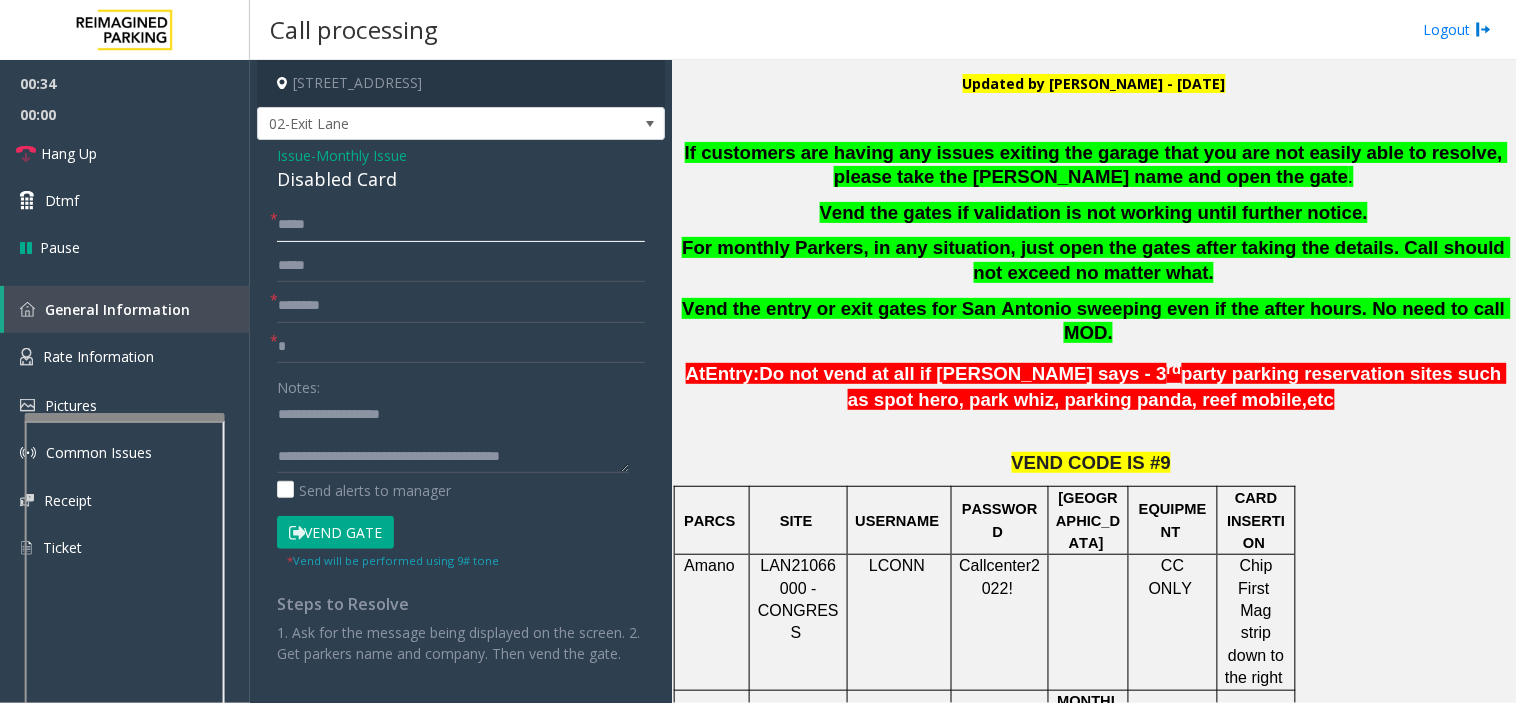 click on "*****" 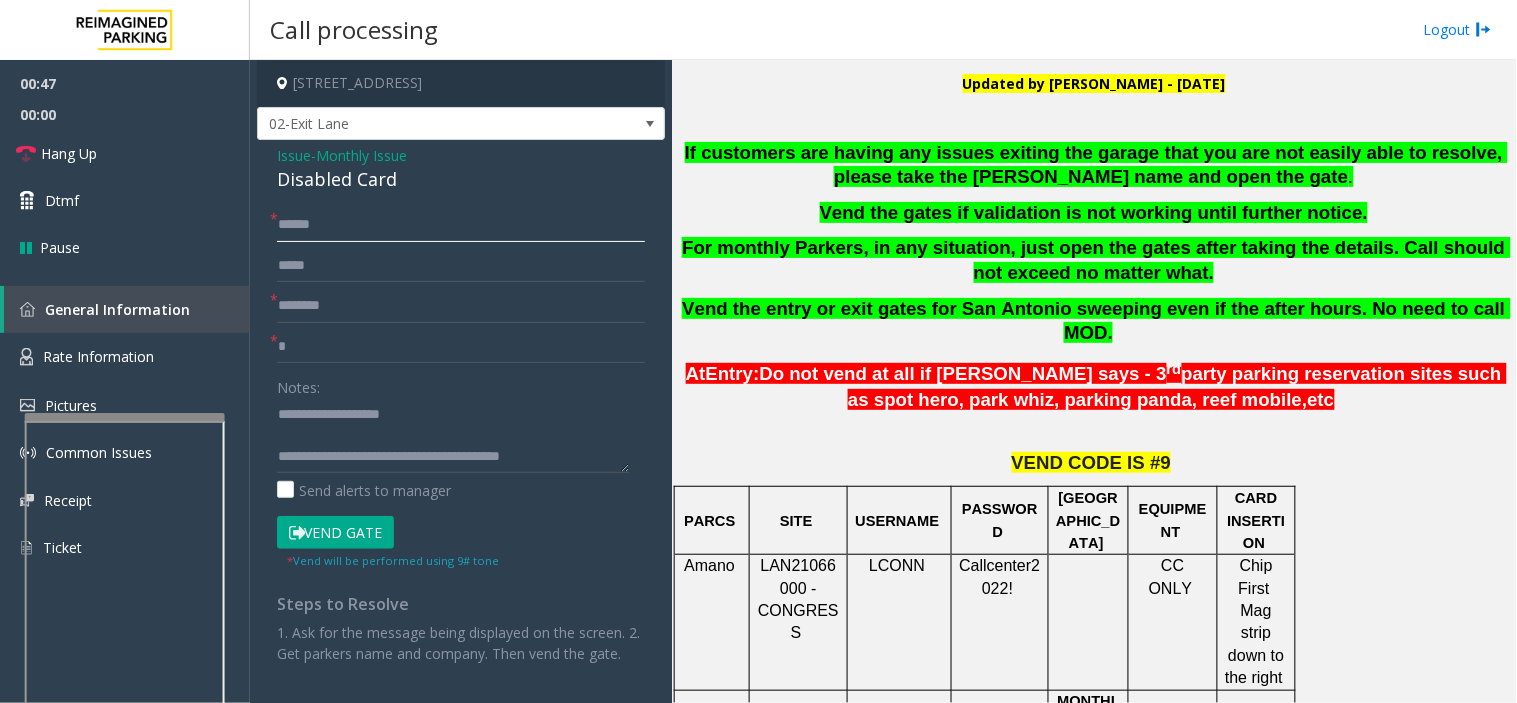 type on "*****" 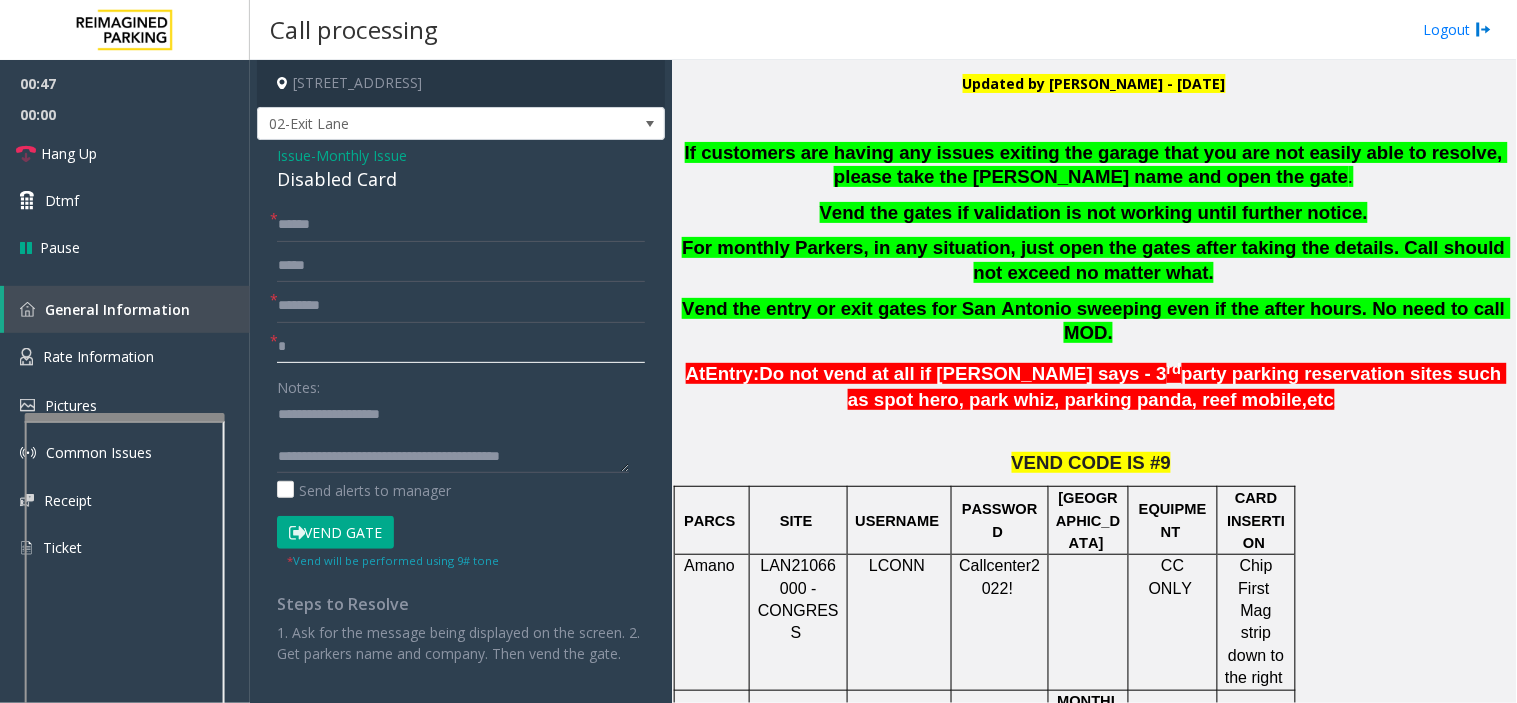 click 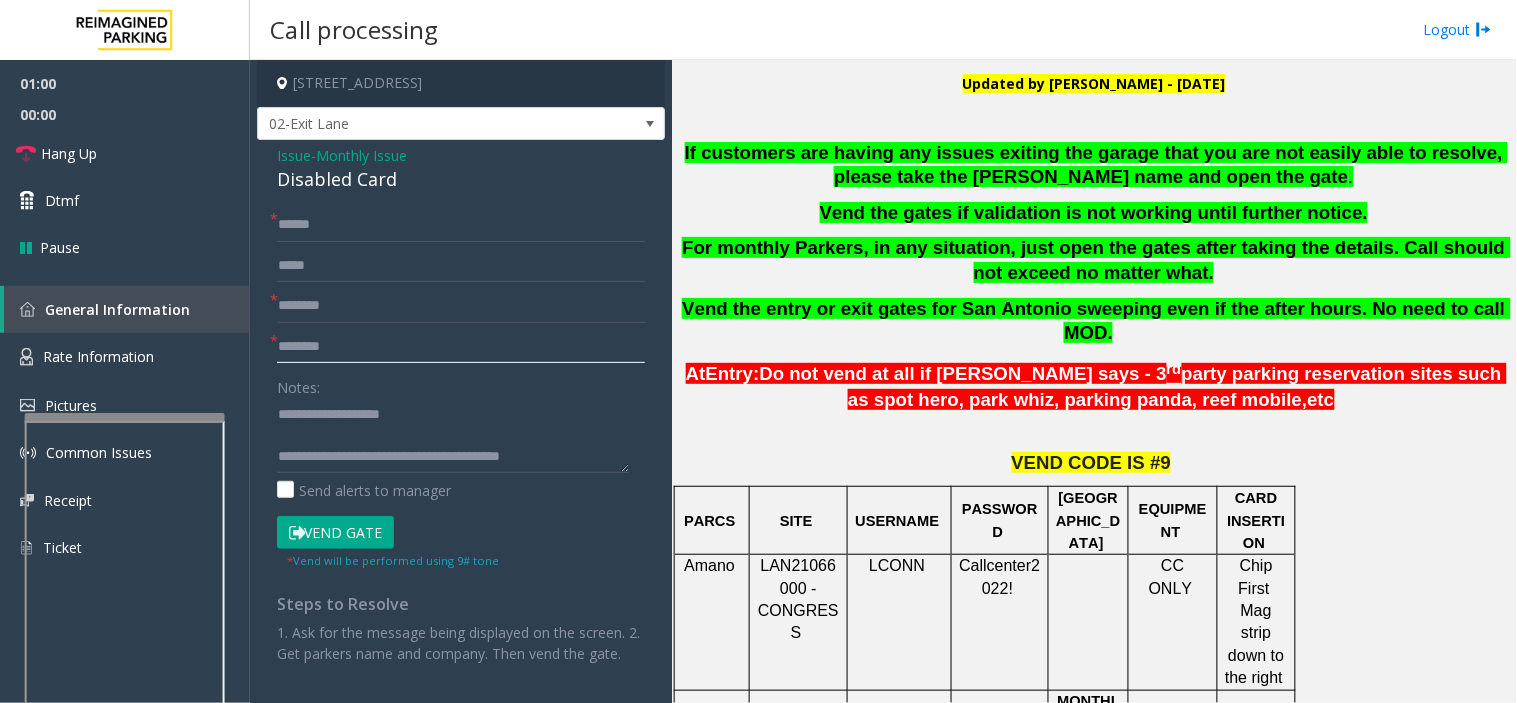 type on "*******" 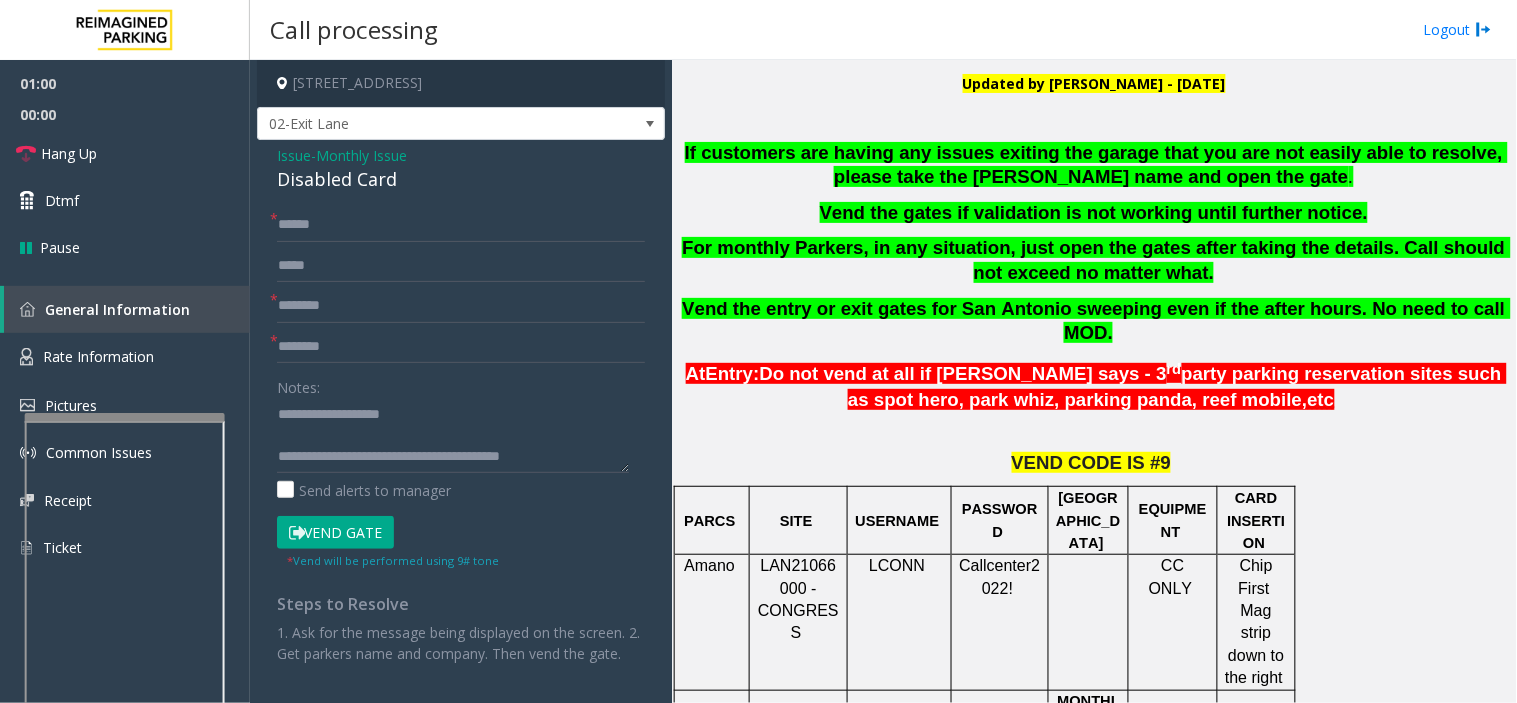 click on "Vend Gate" 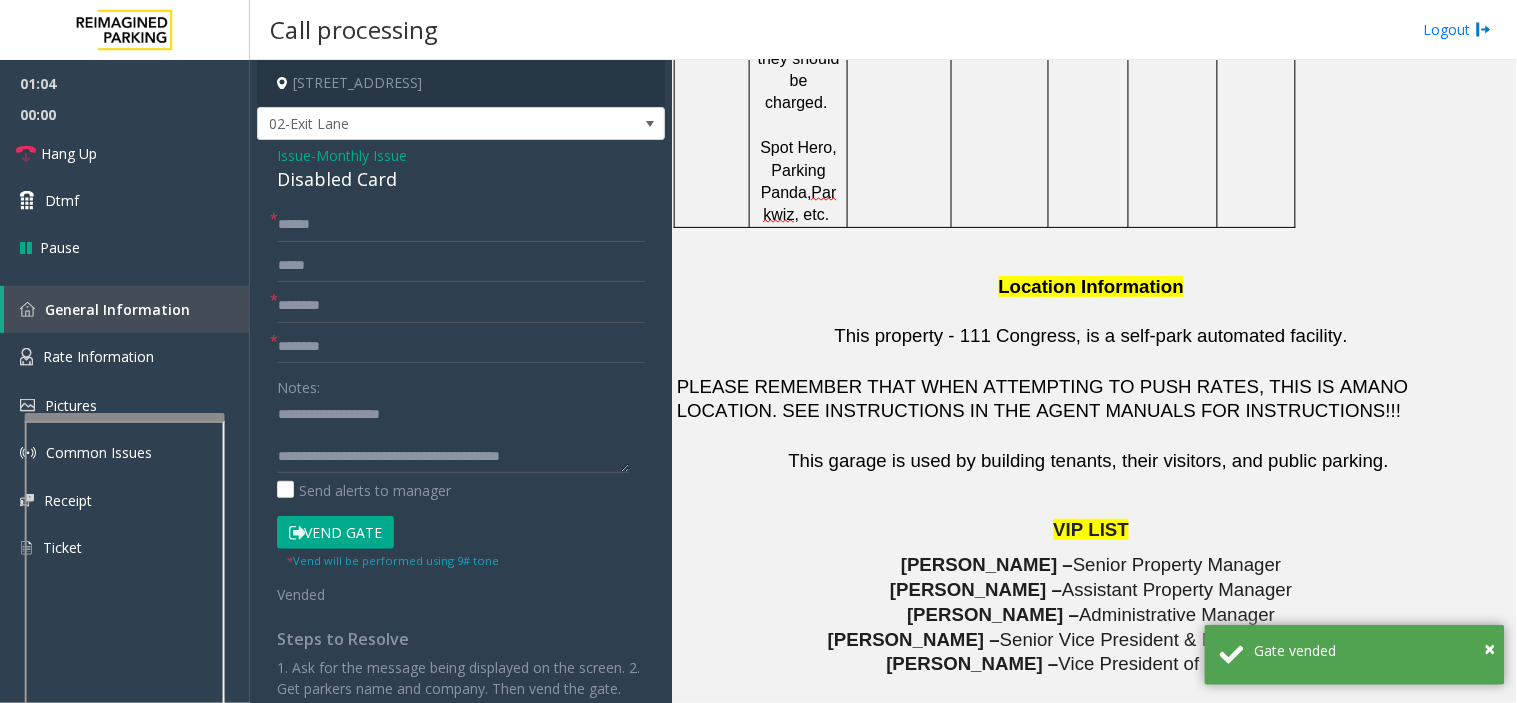 scroll, scrollTop: 2222, scrollLeft: 0, axis: vertical 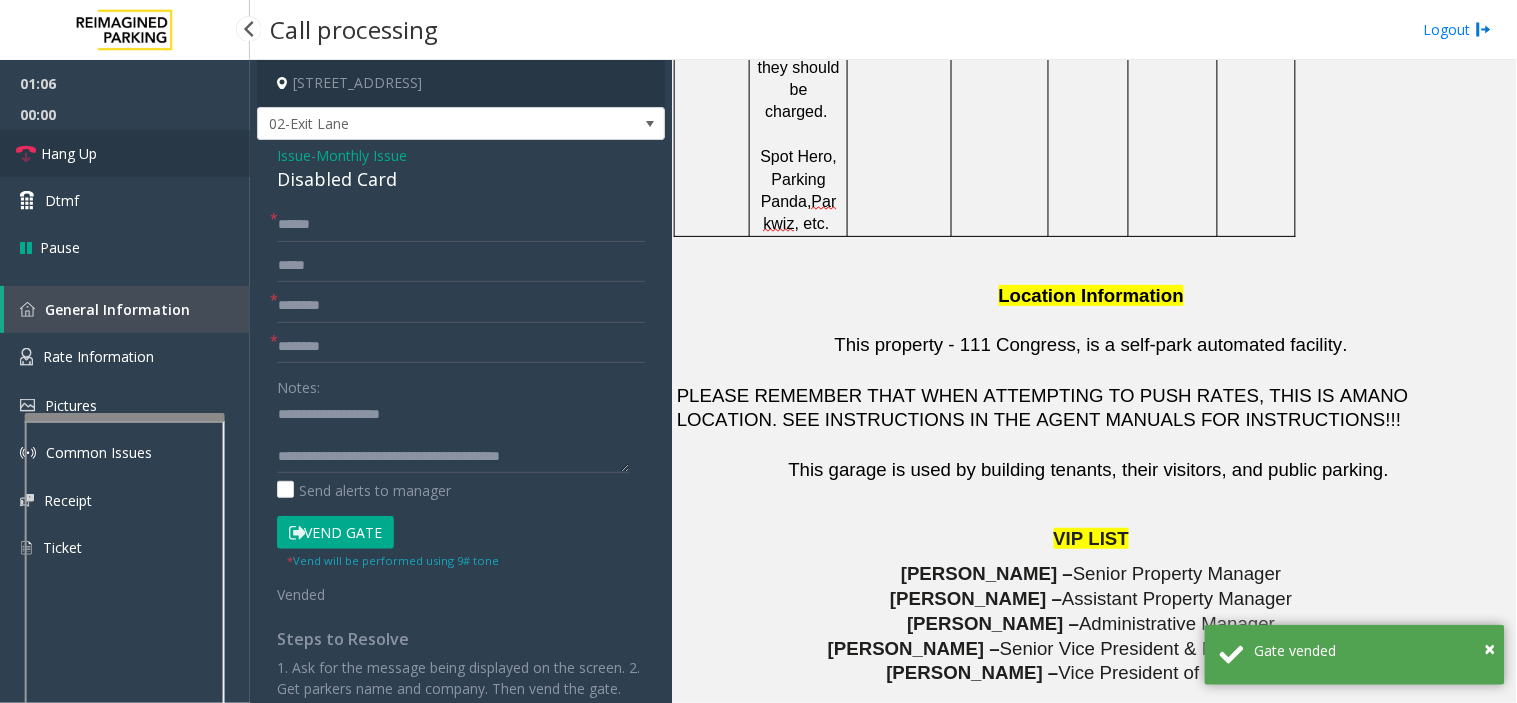 click on "Hang Up" at bounding box center [125, 153] 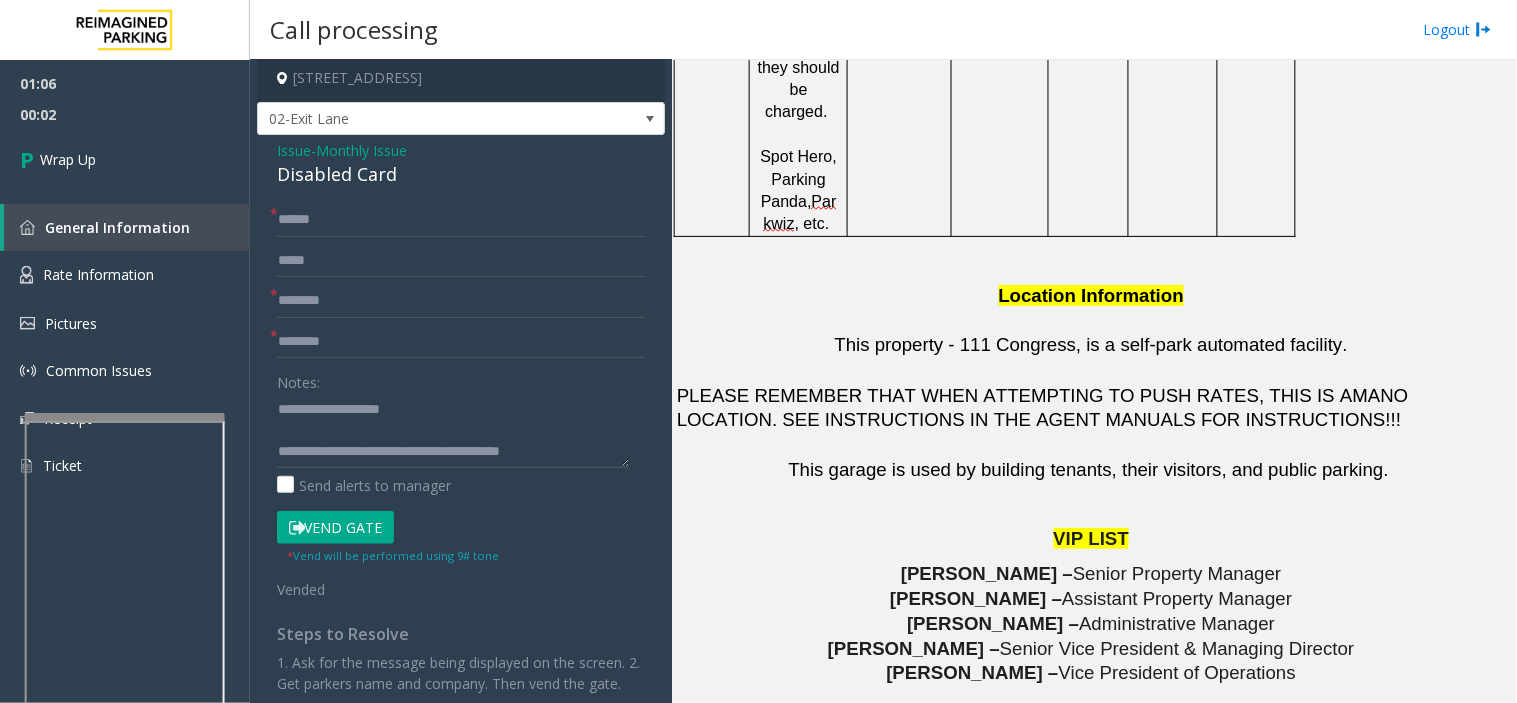 scroll, scrollTop: 0, scrollLeft: 0, axis: both 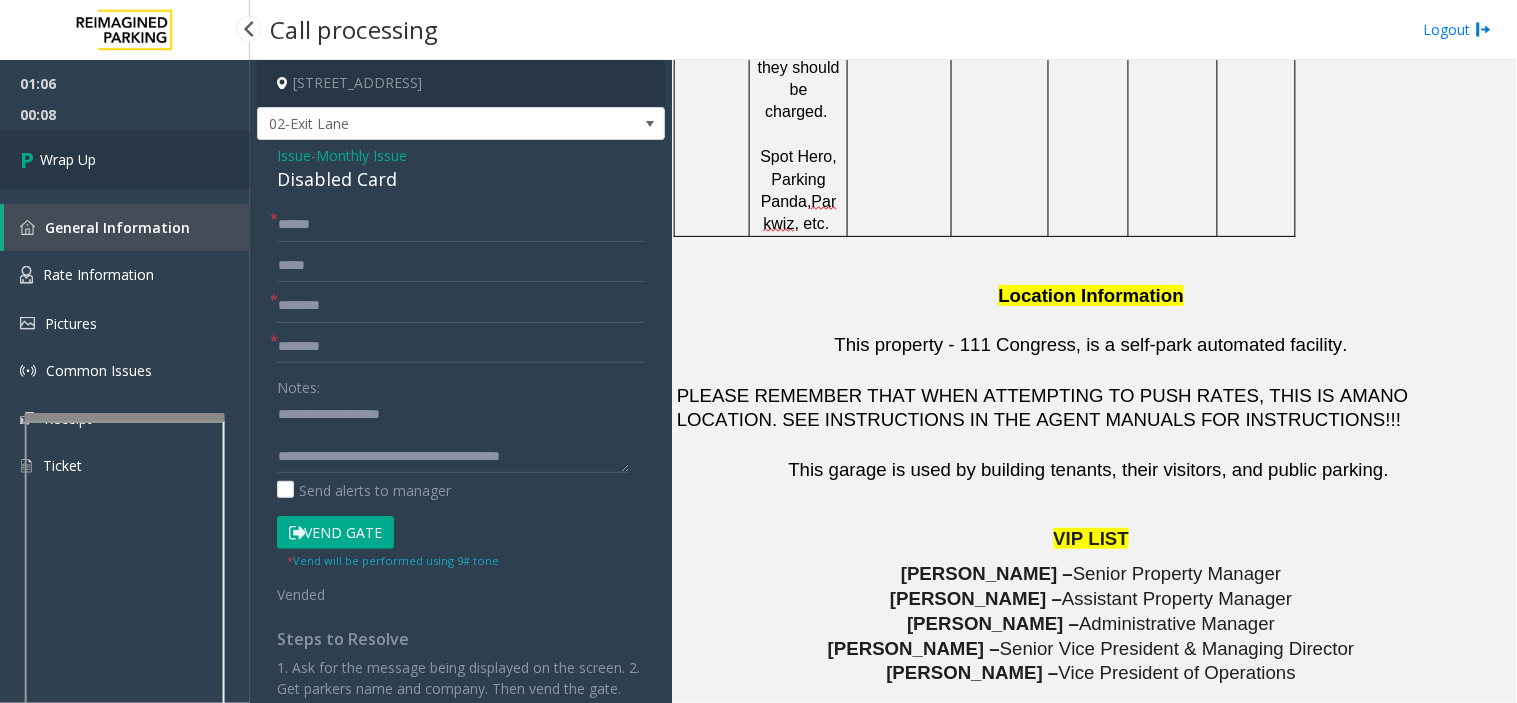 click on "Wrap Up" at bounding box center [125, 159] 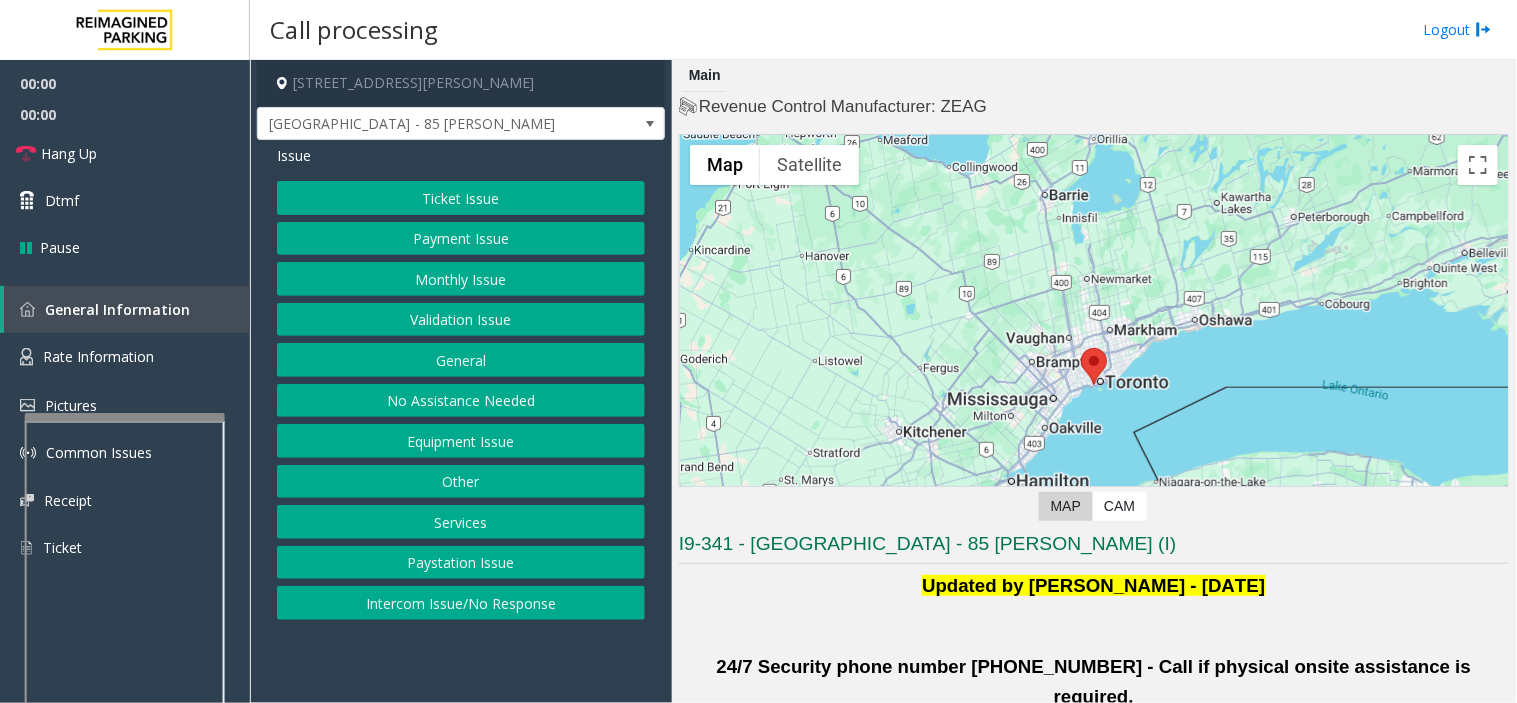 click on "Validation Issue" 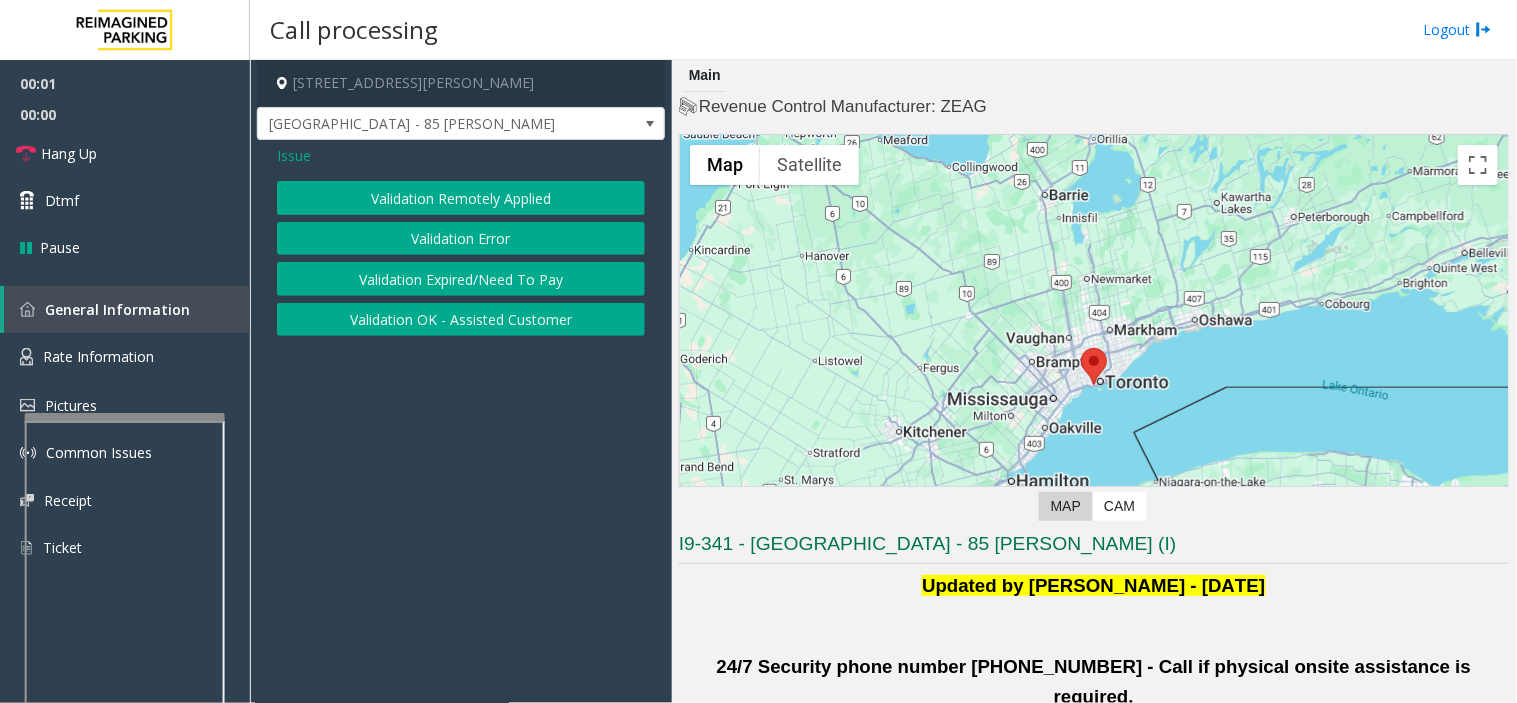 click on "Validation Error" 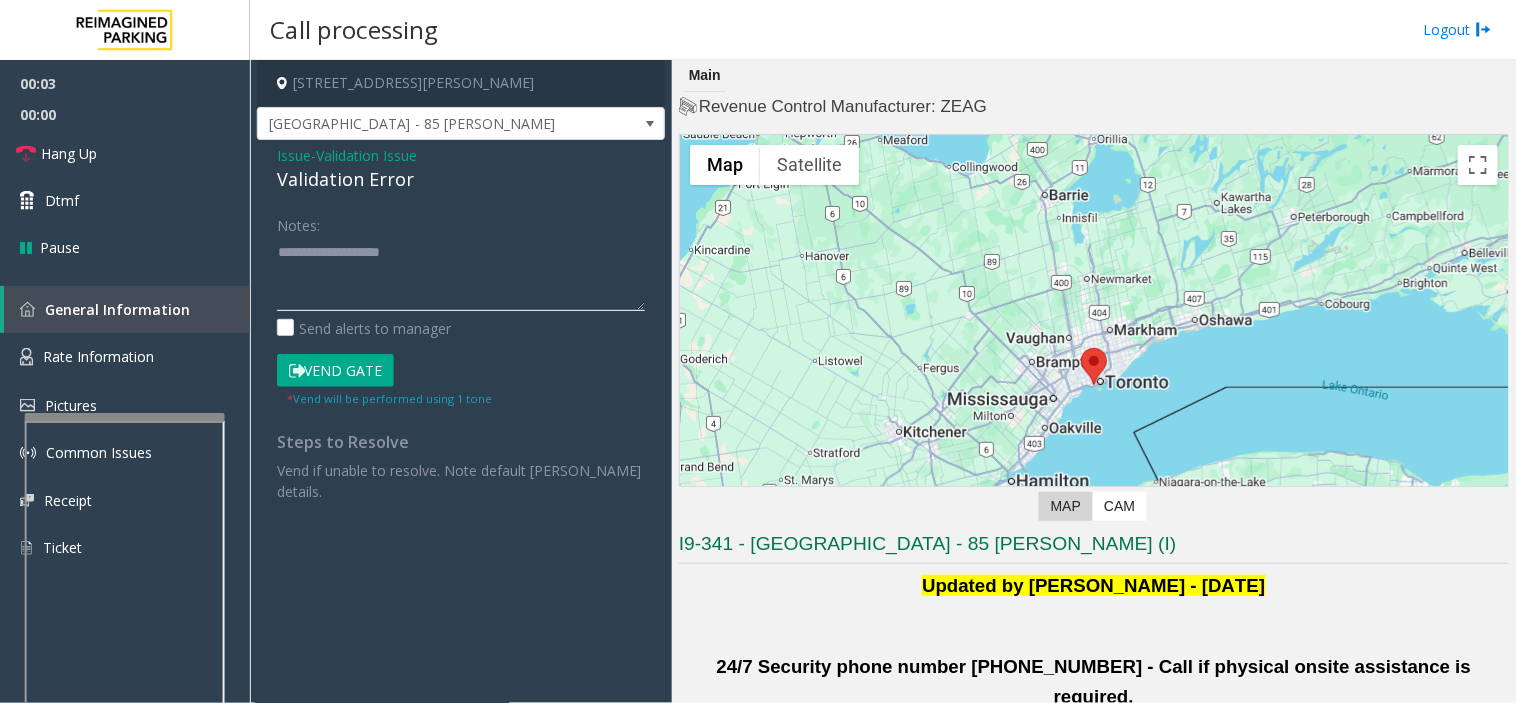 paste on "**********" 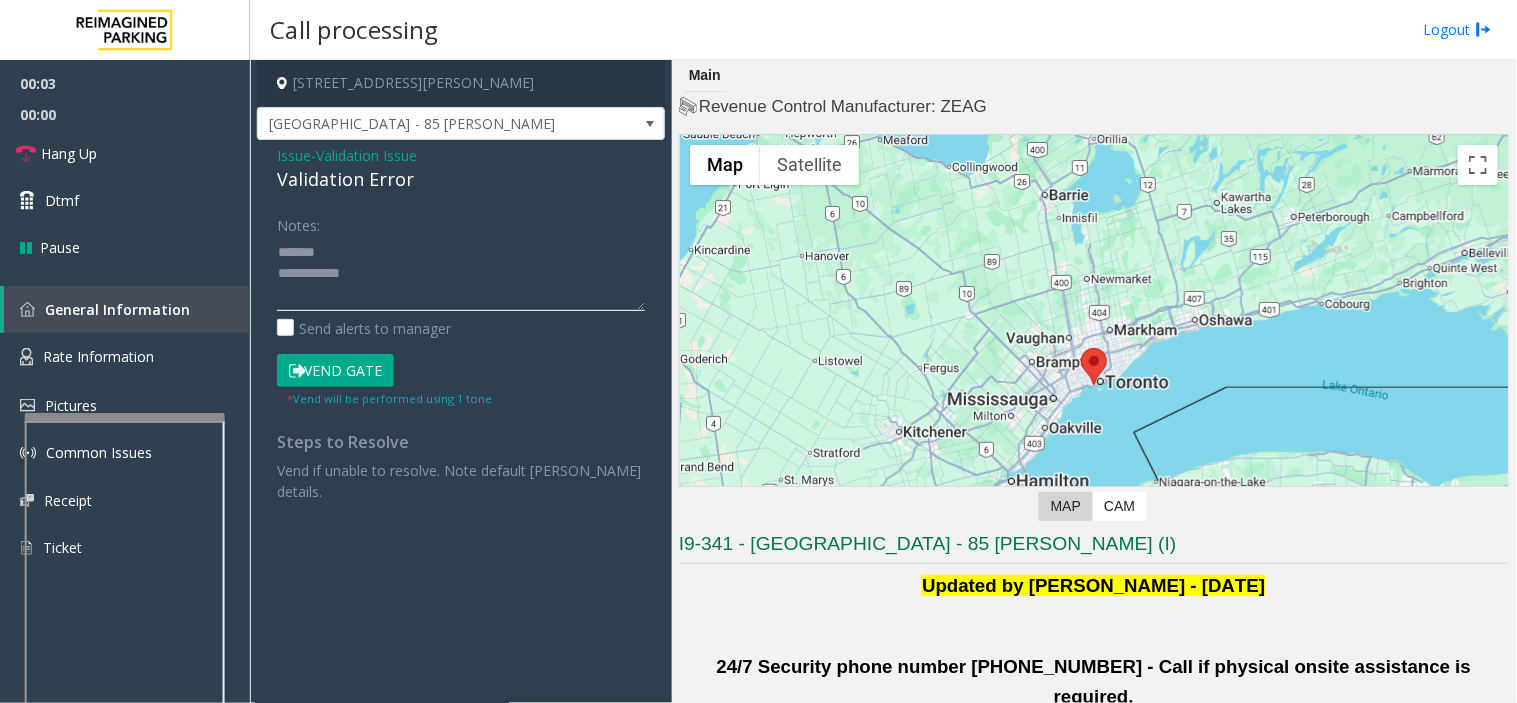 click 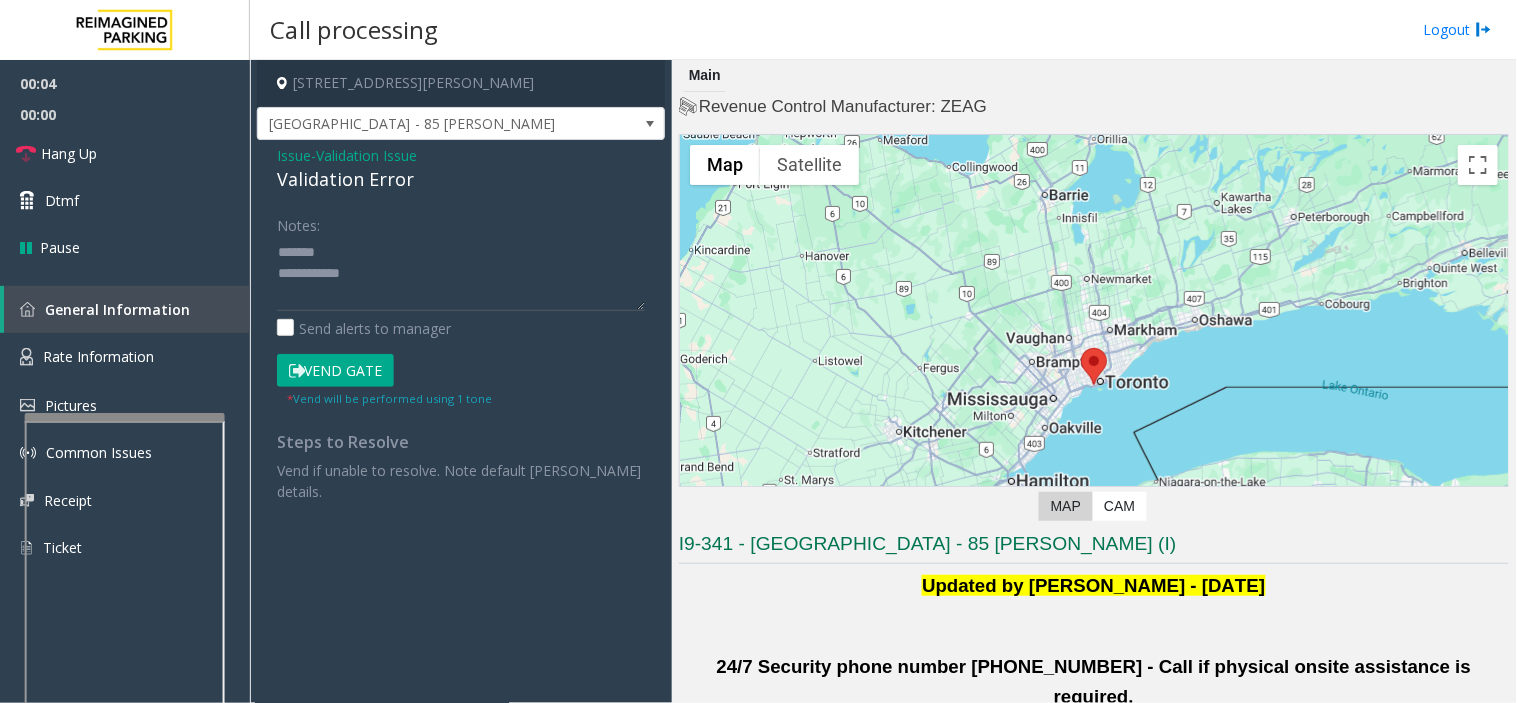click on "Validation Error" 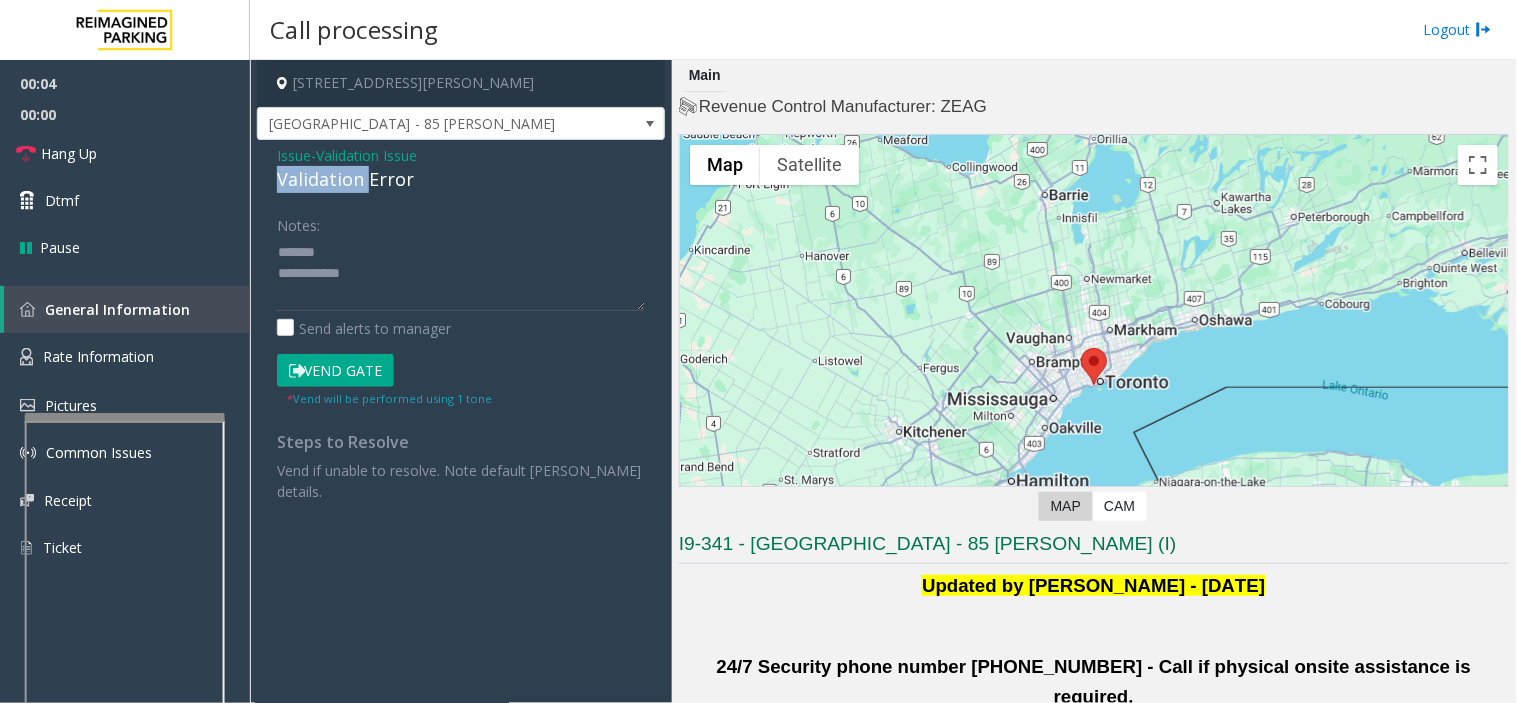 click on "Validation Error" 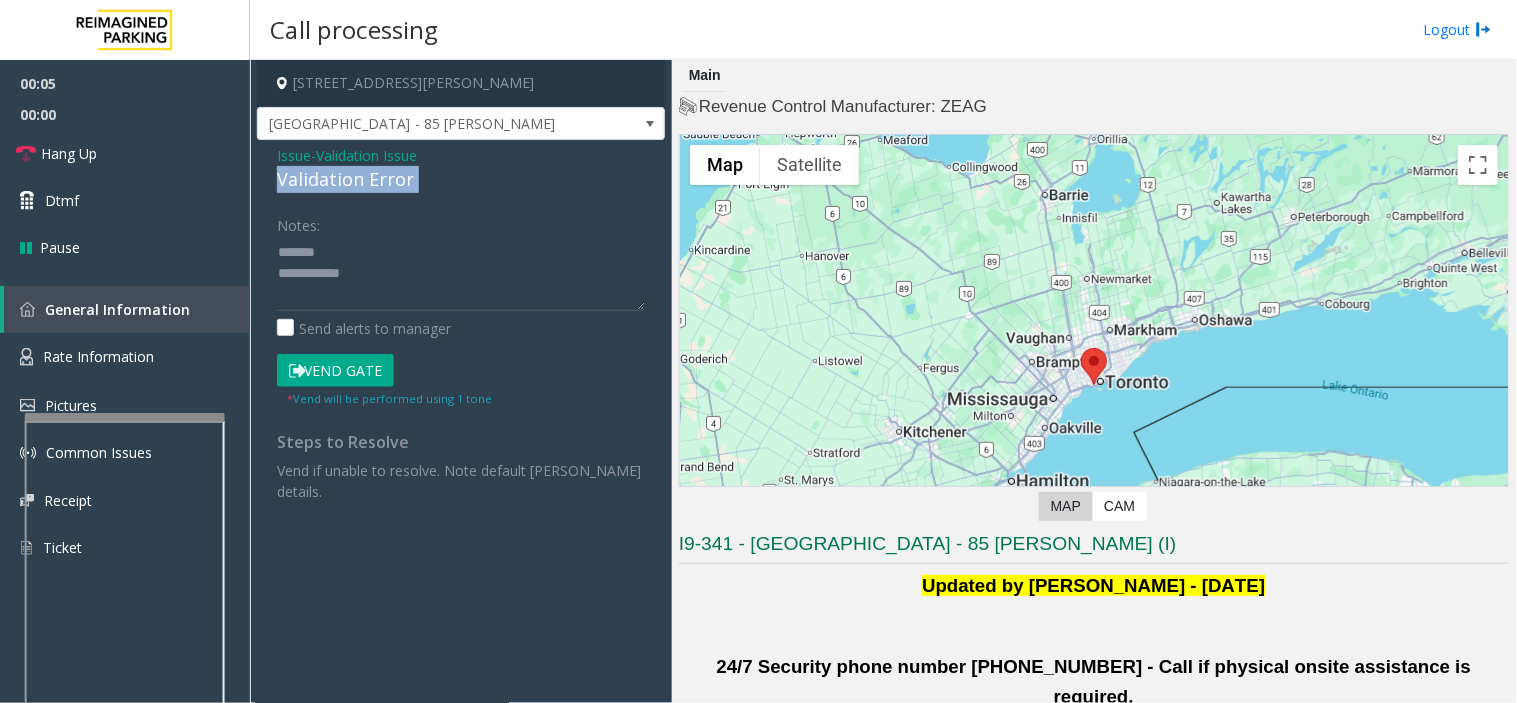 click on "Validation Error" 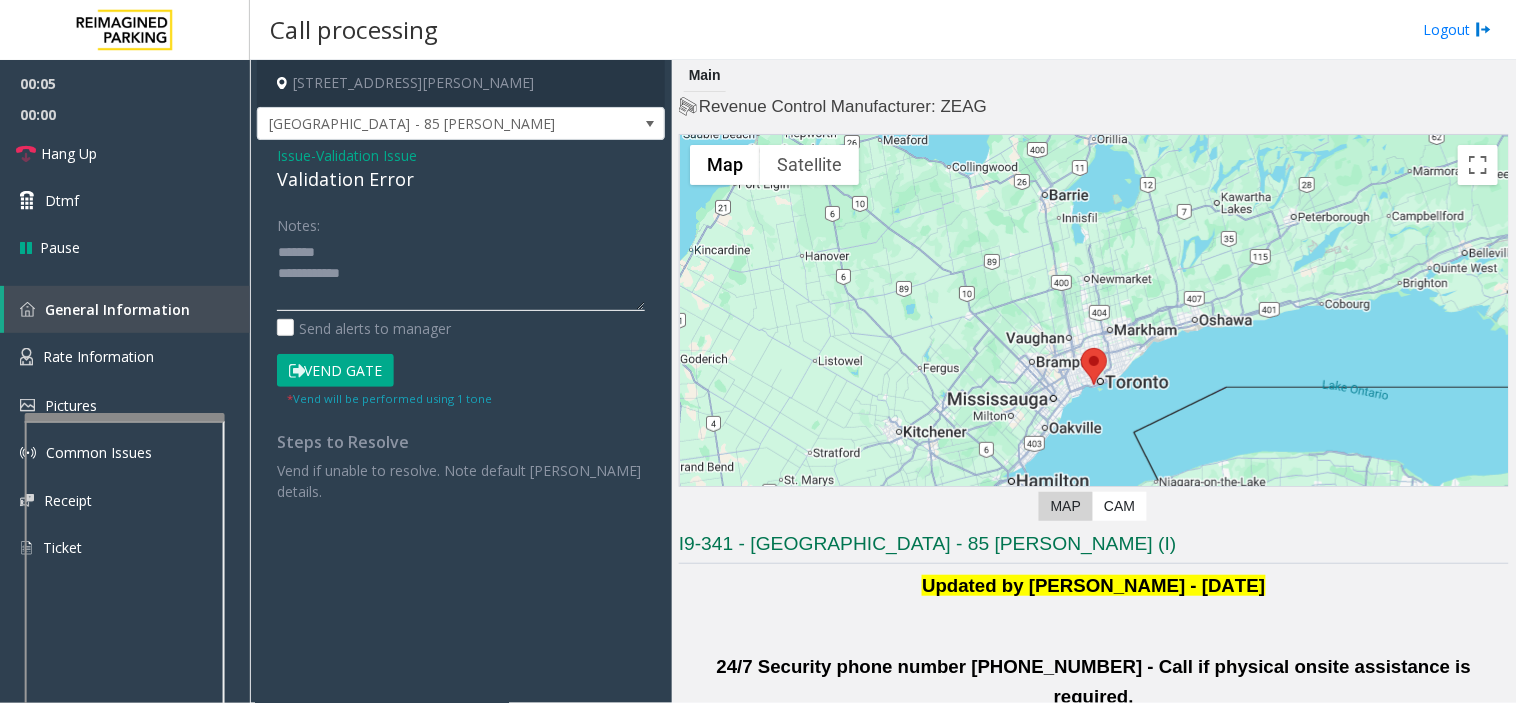click 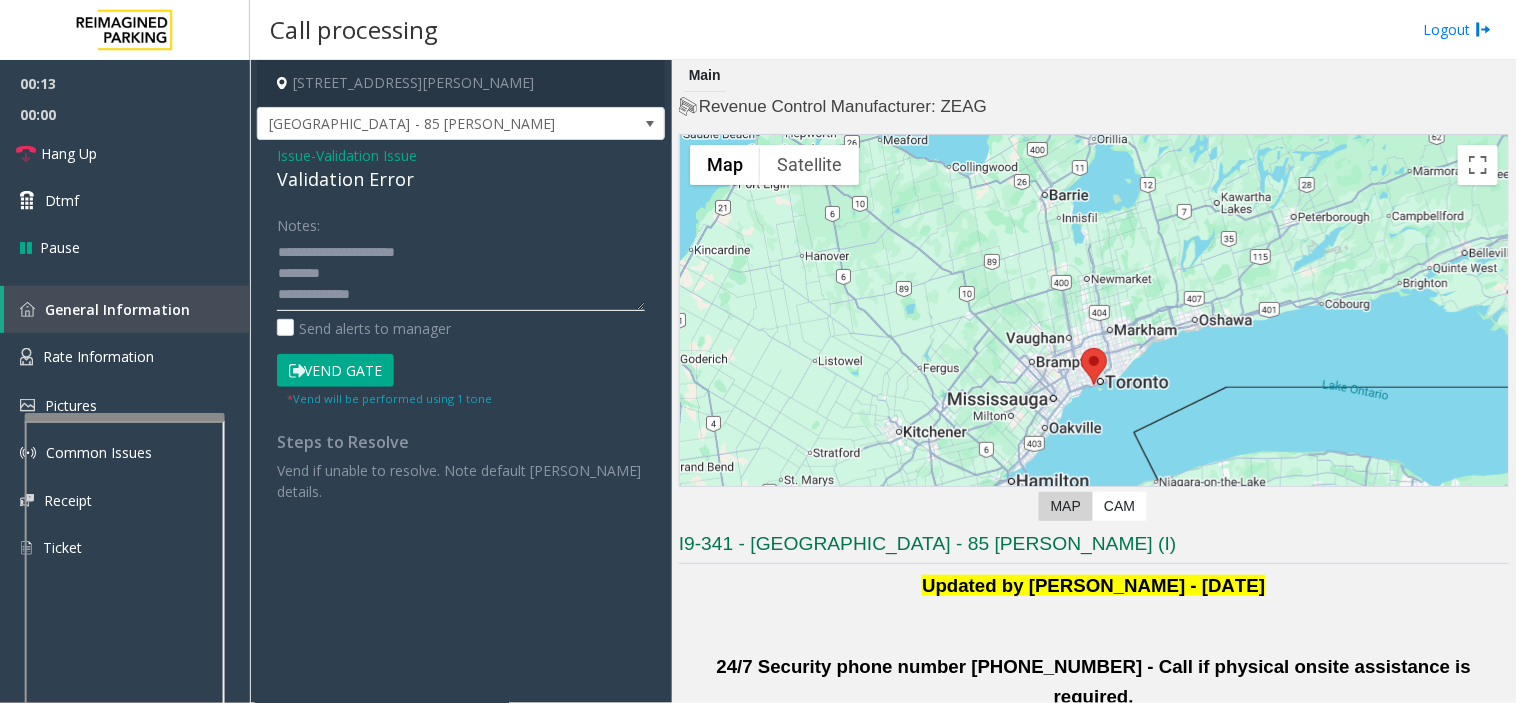 scroll, scrollTop: 14, scrollLeft: 0, axis: vertical 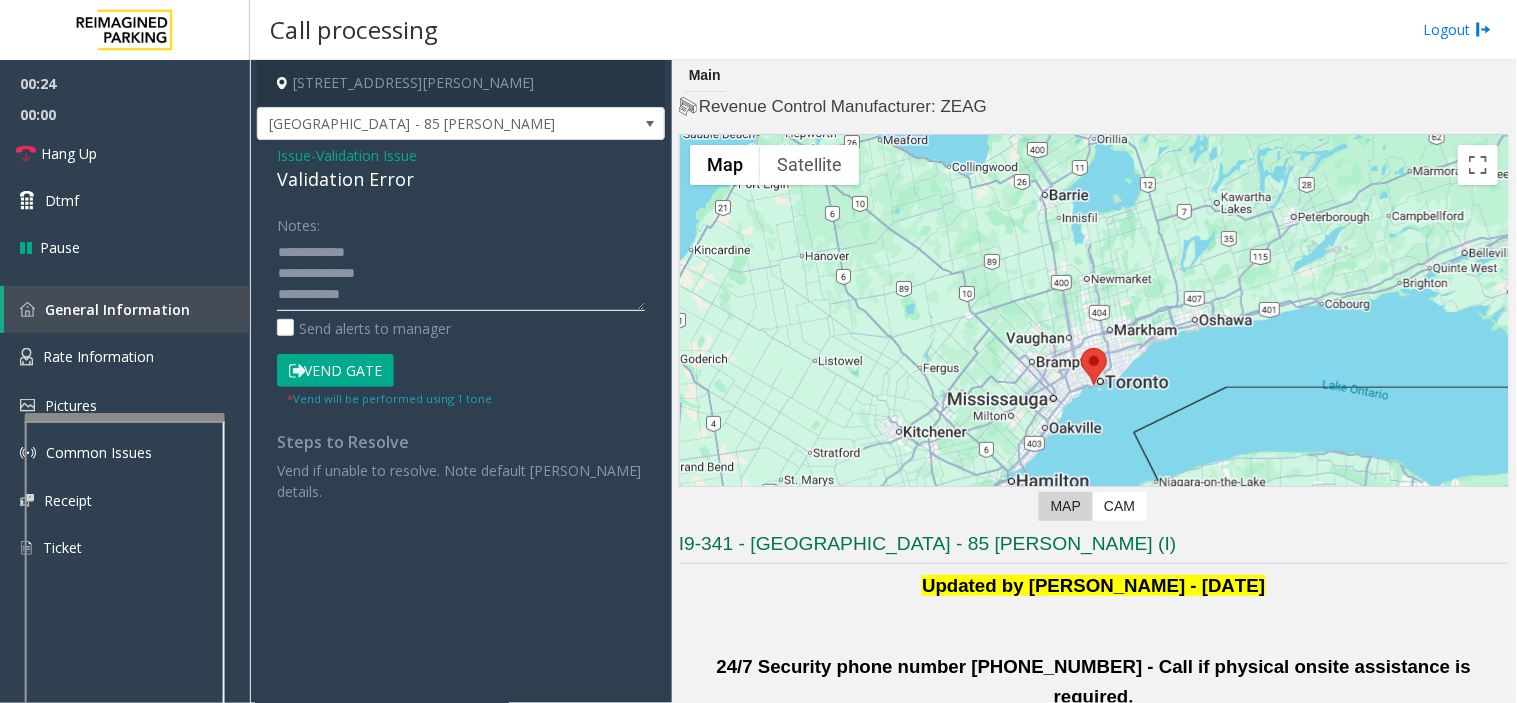 click 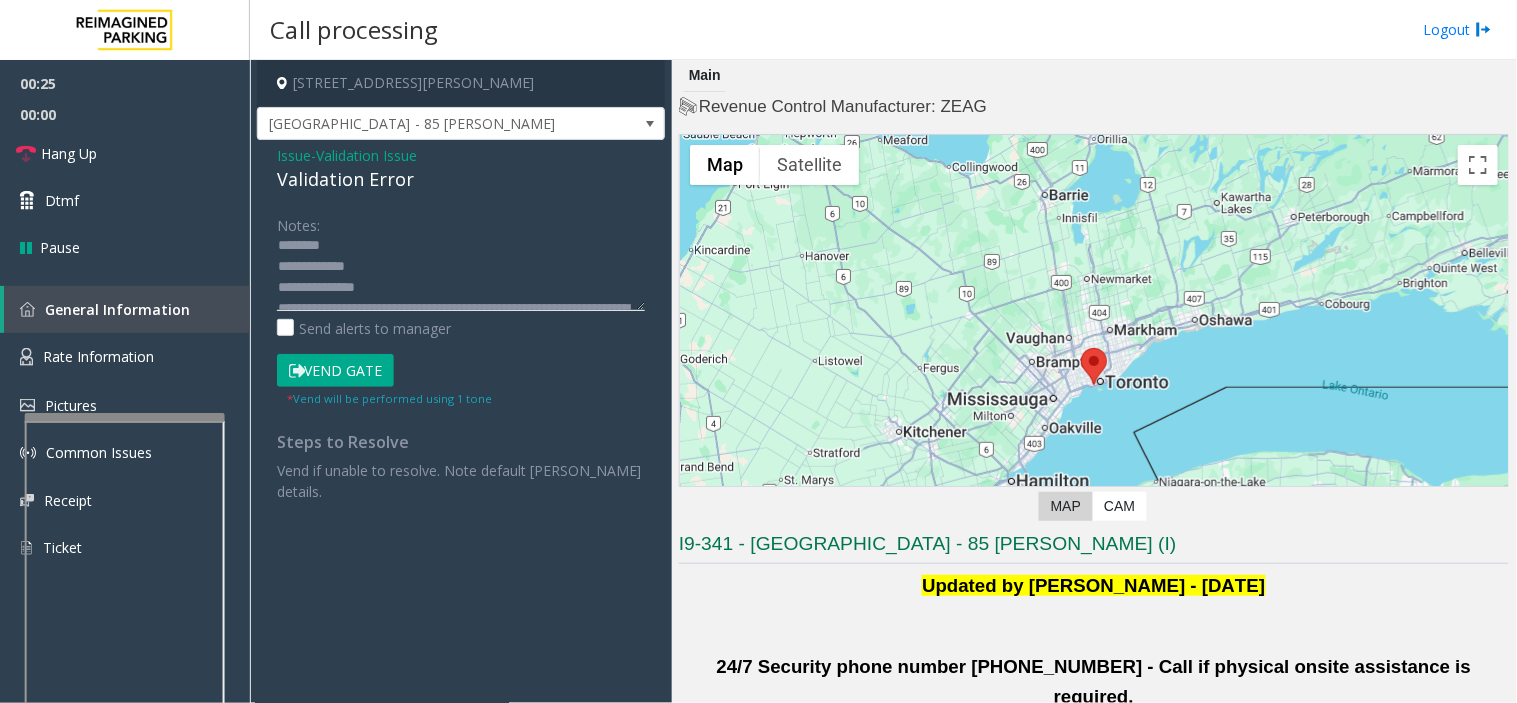 scroll, scrollTop: 0, scrollLeft: 0, axis: both 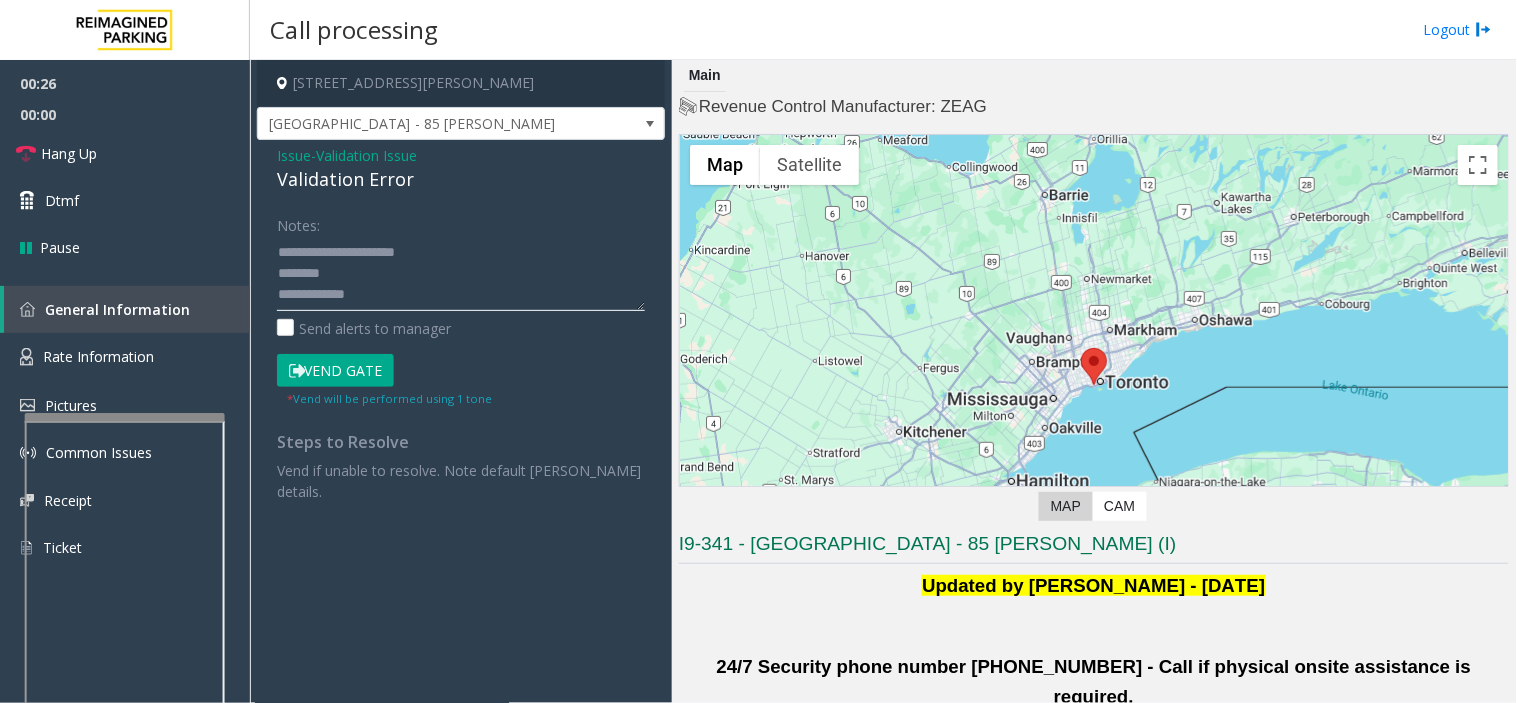 click 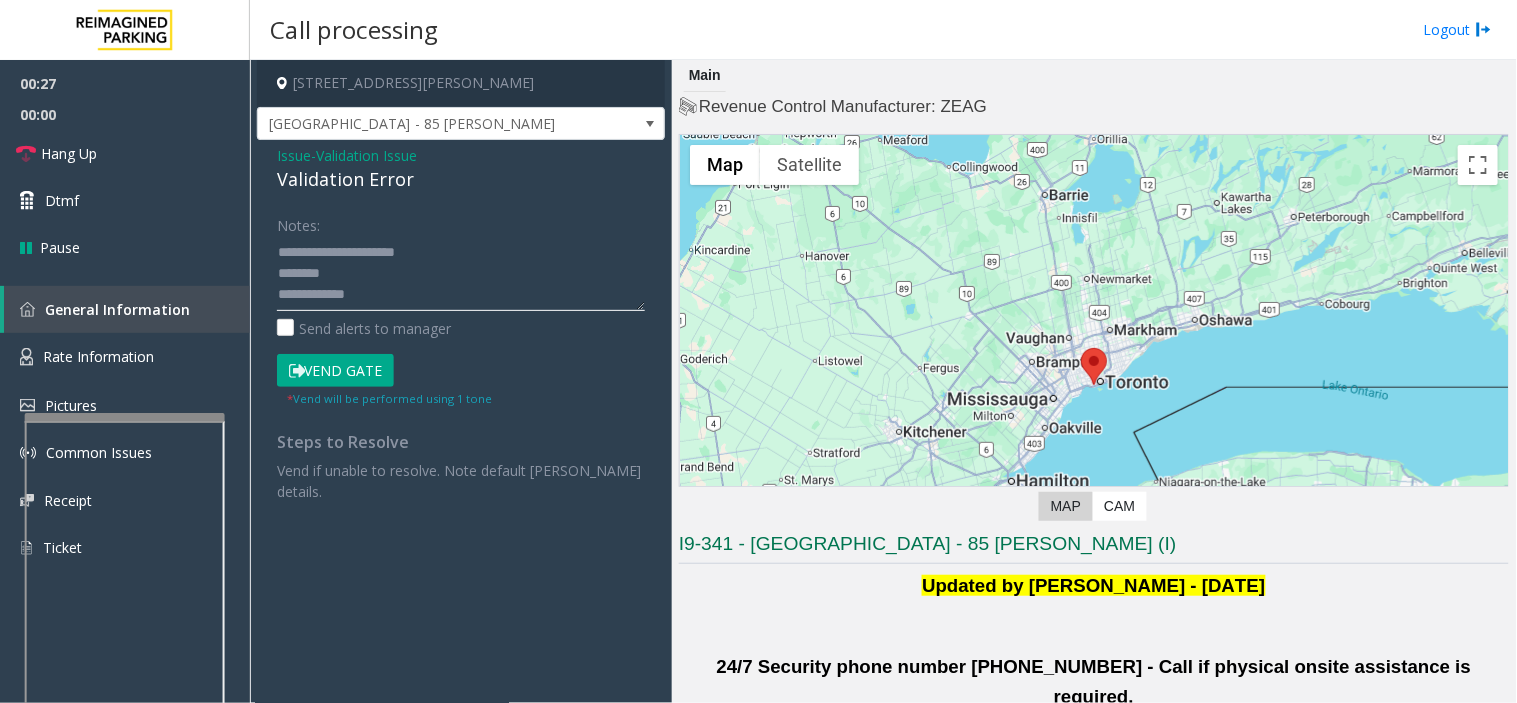 click 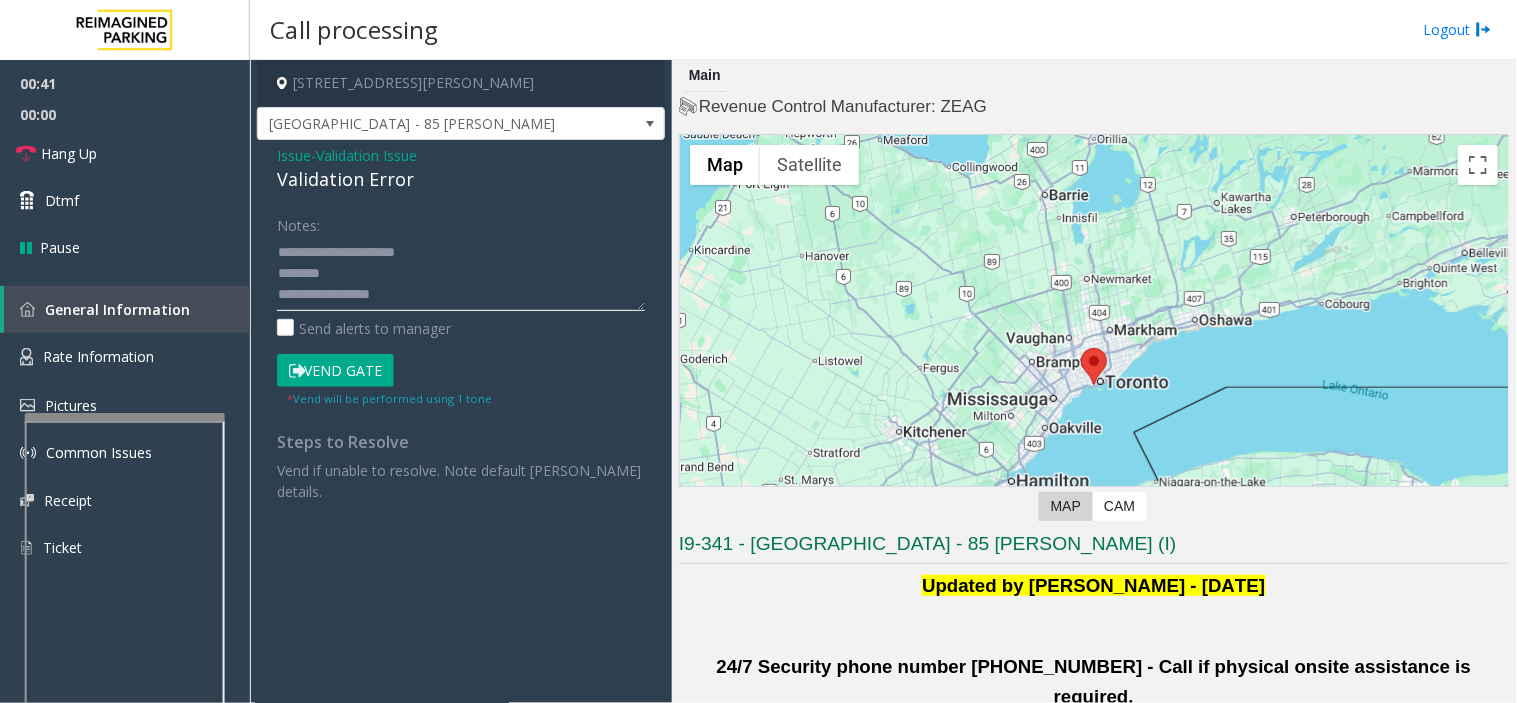 scroll, scrollTop: 14, scrollLeft: 0, axis: vertical 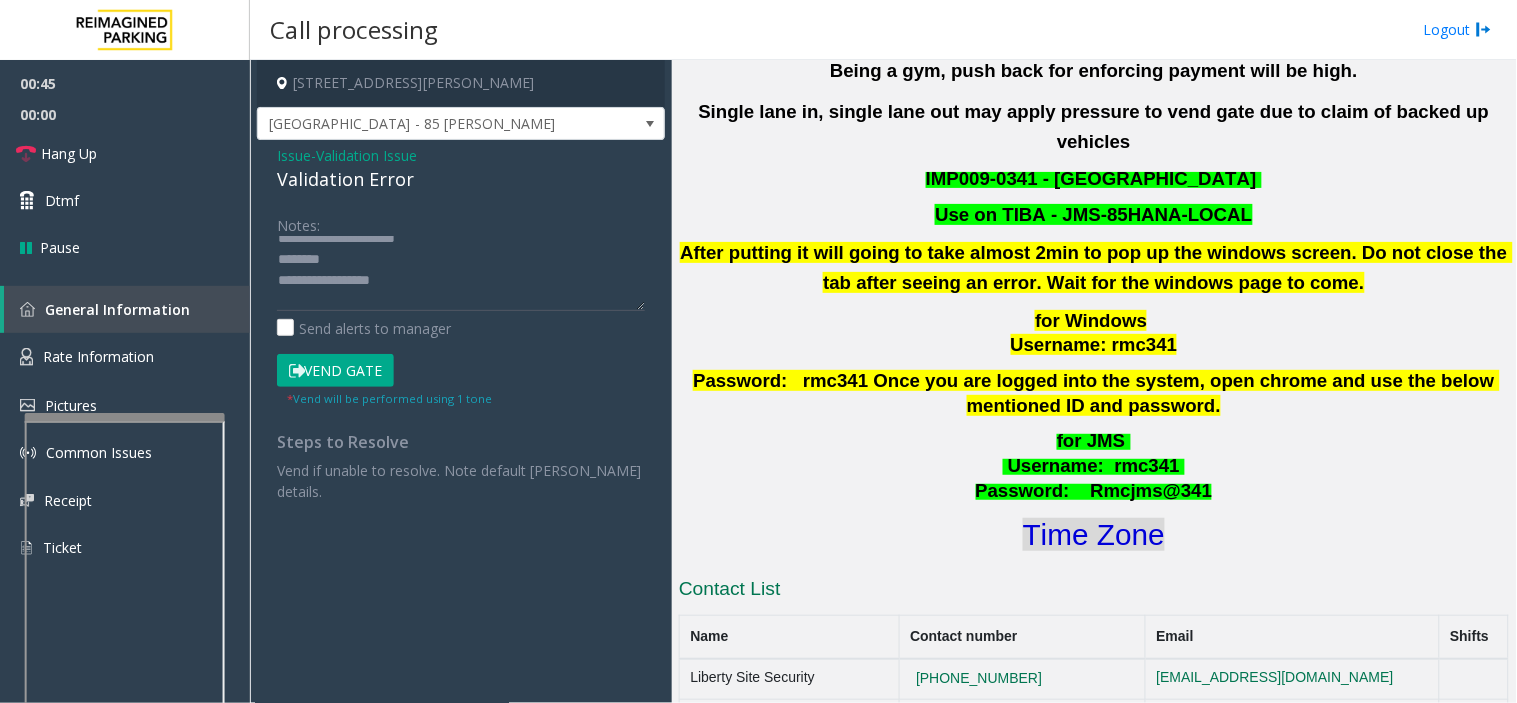 click on "Time Zone" 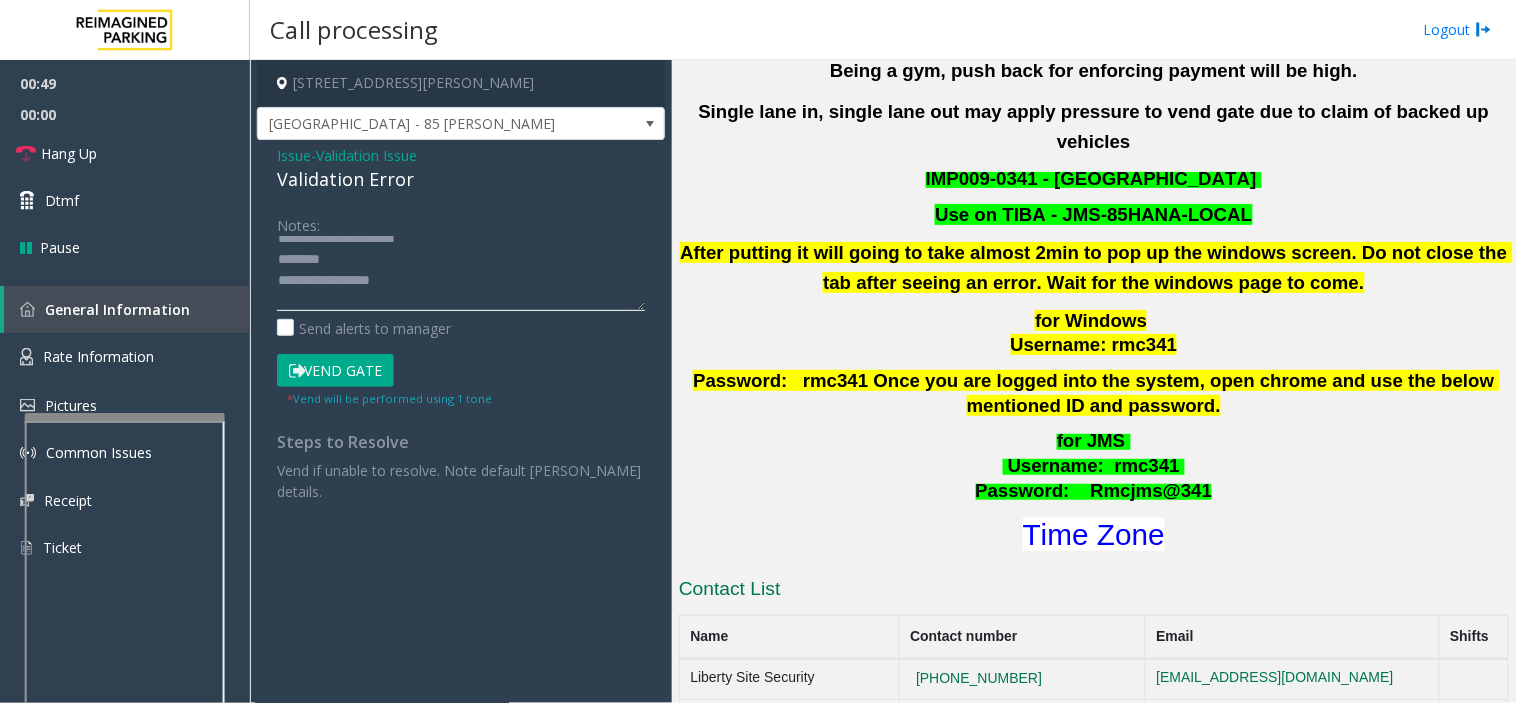 click 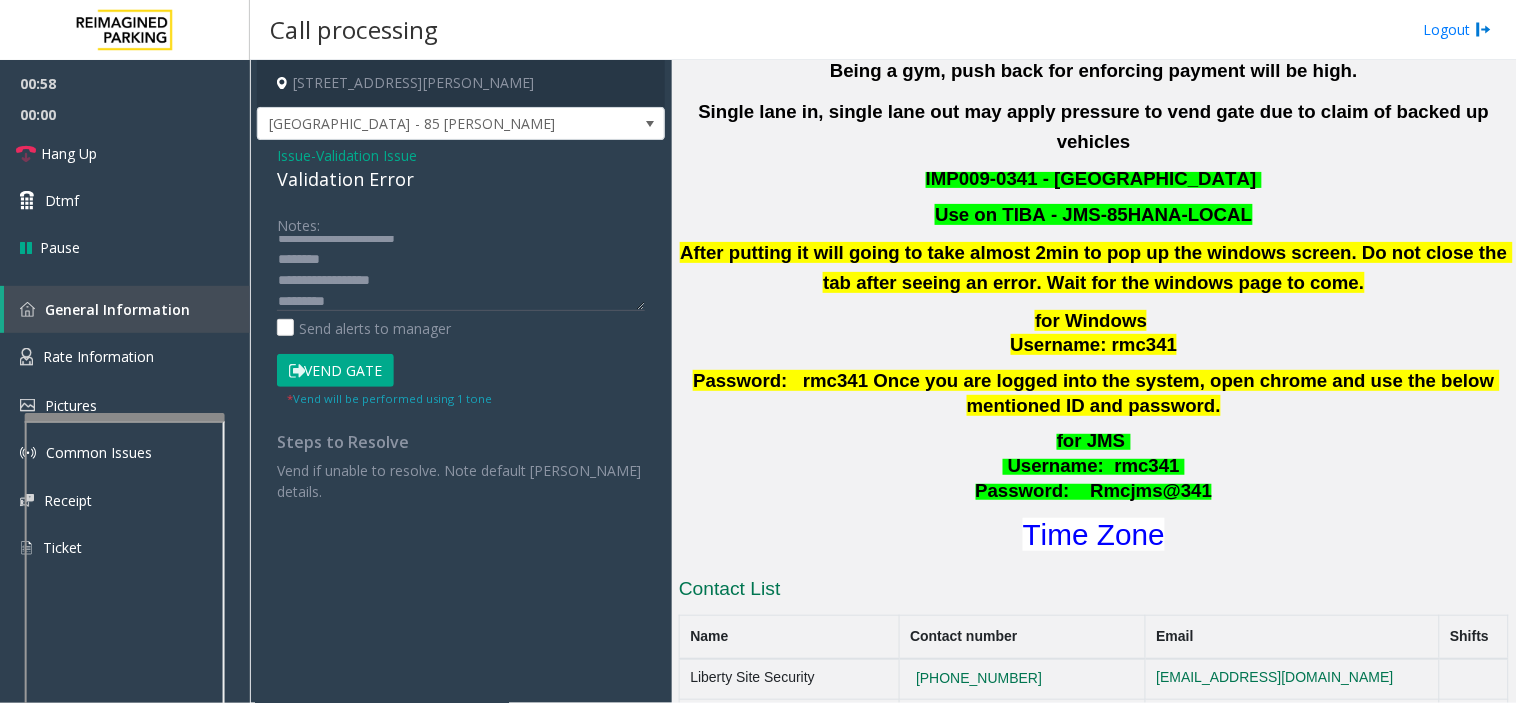 click on "Vend Gate" 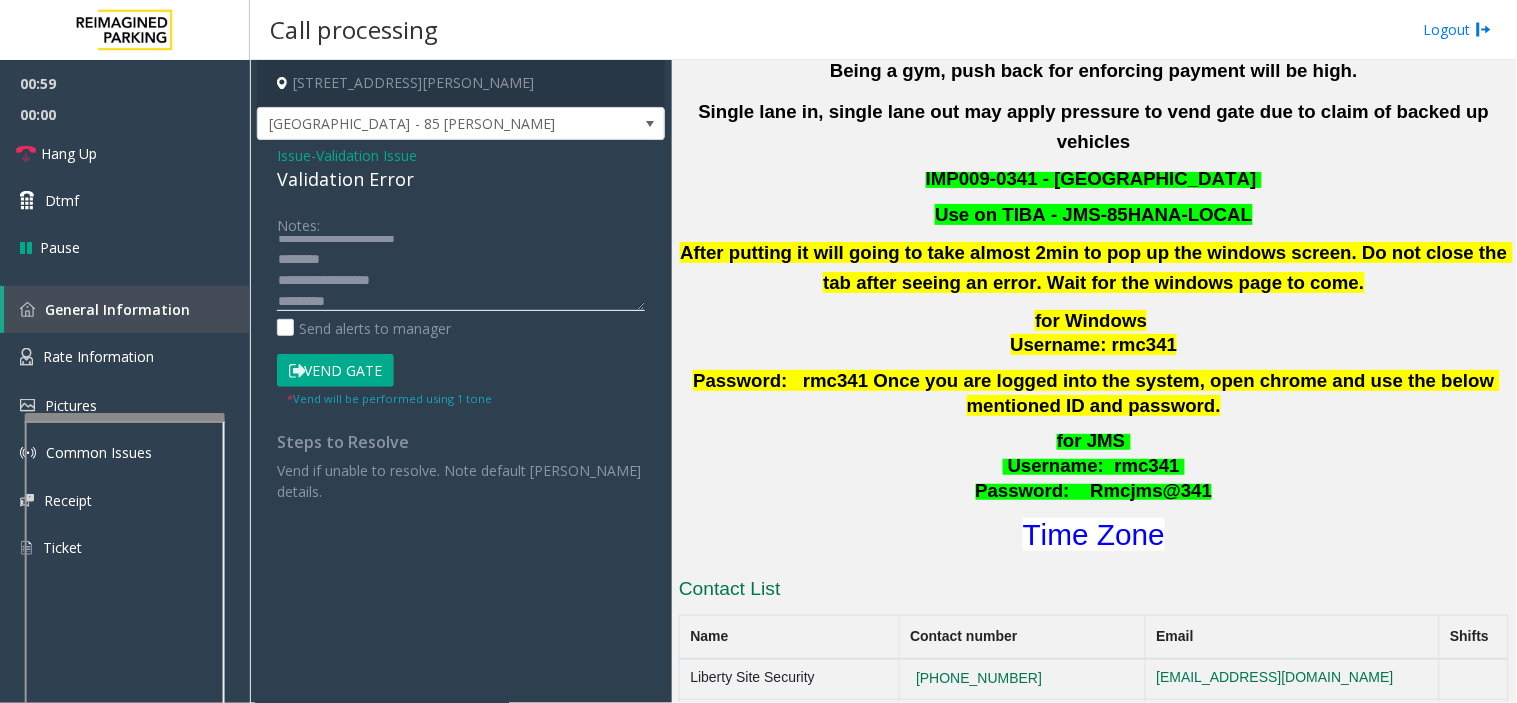 click 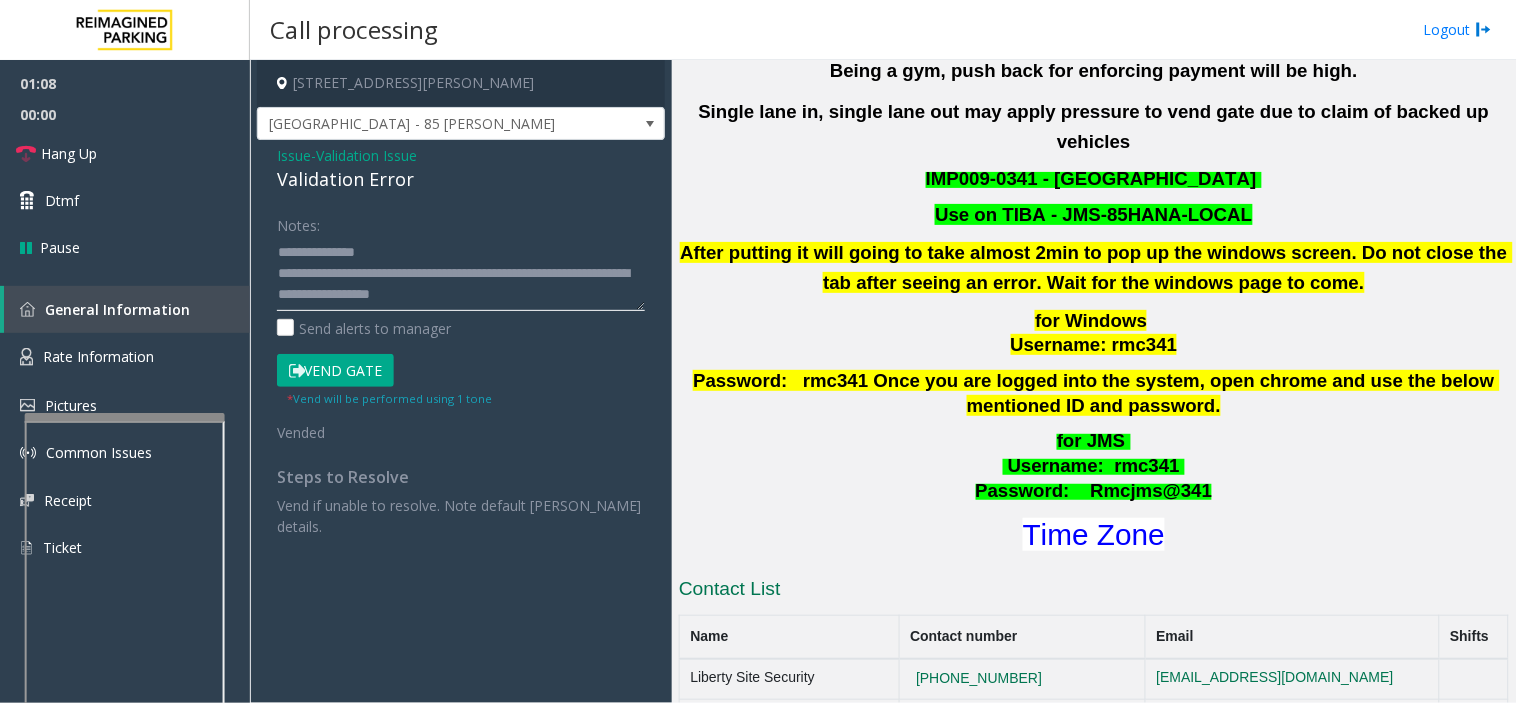 scroll, scrollTop: 55, scrollLeft: 0, axis: vertical 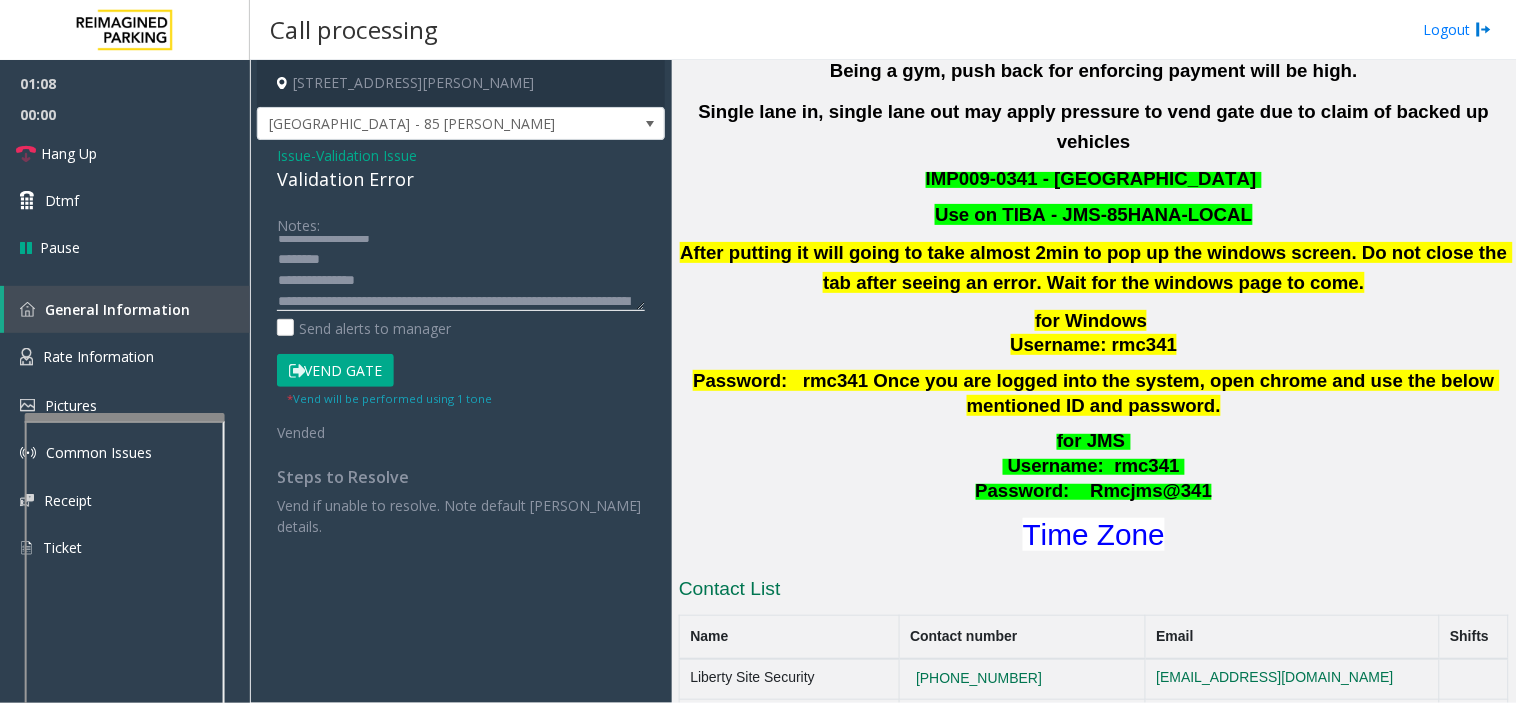 drag, startPoint x: 348, startPoint y: 307, endPoint x: 268, endPoint y: 256, distance: 94.873604 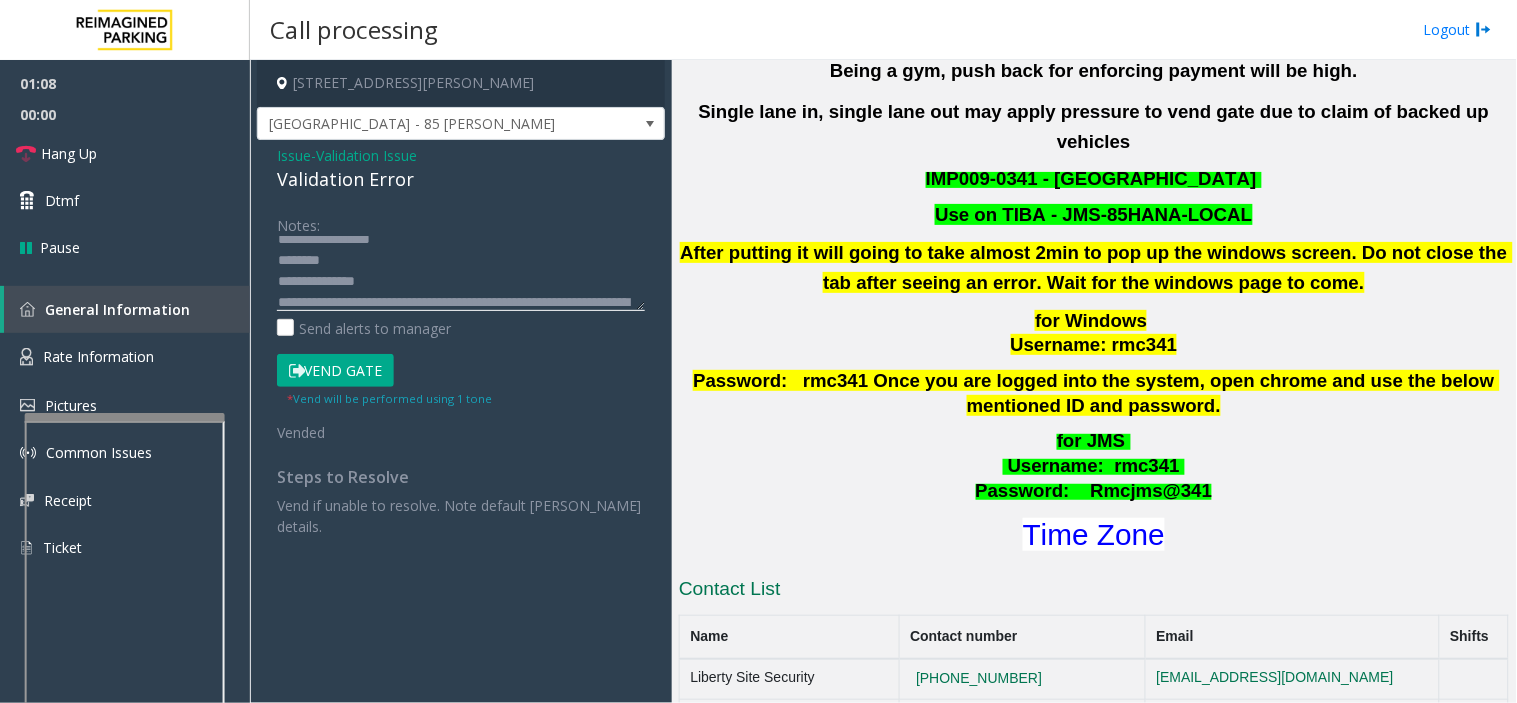 click 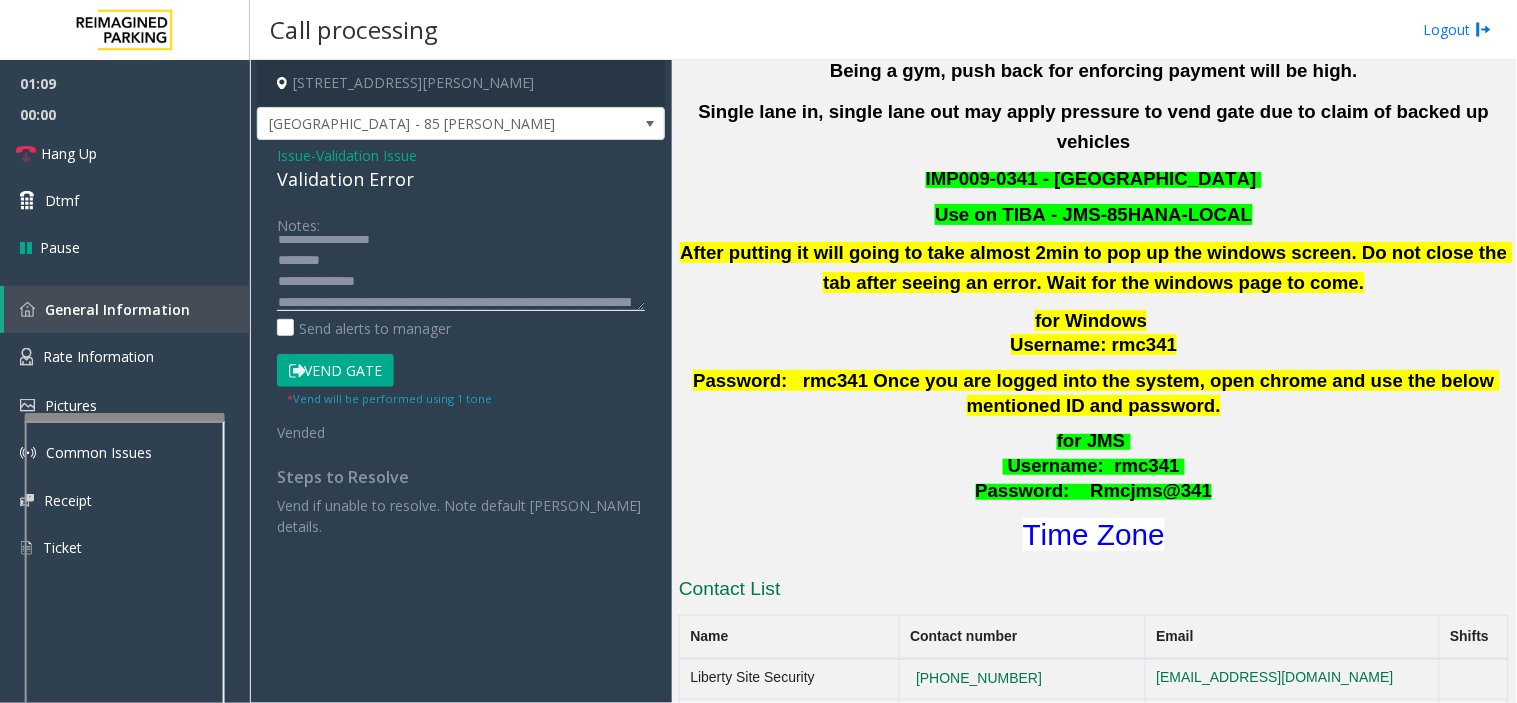 click 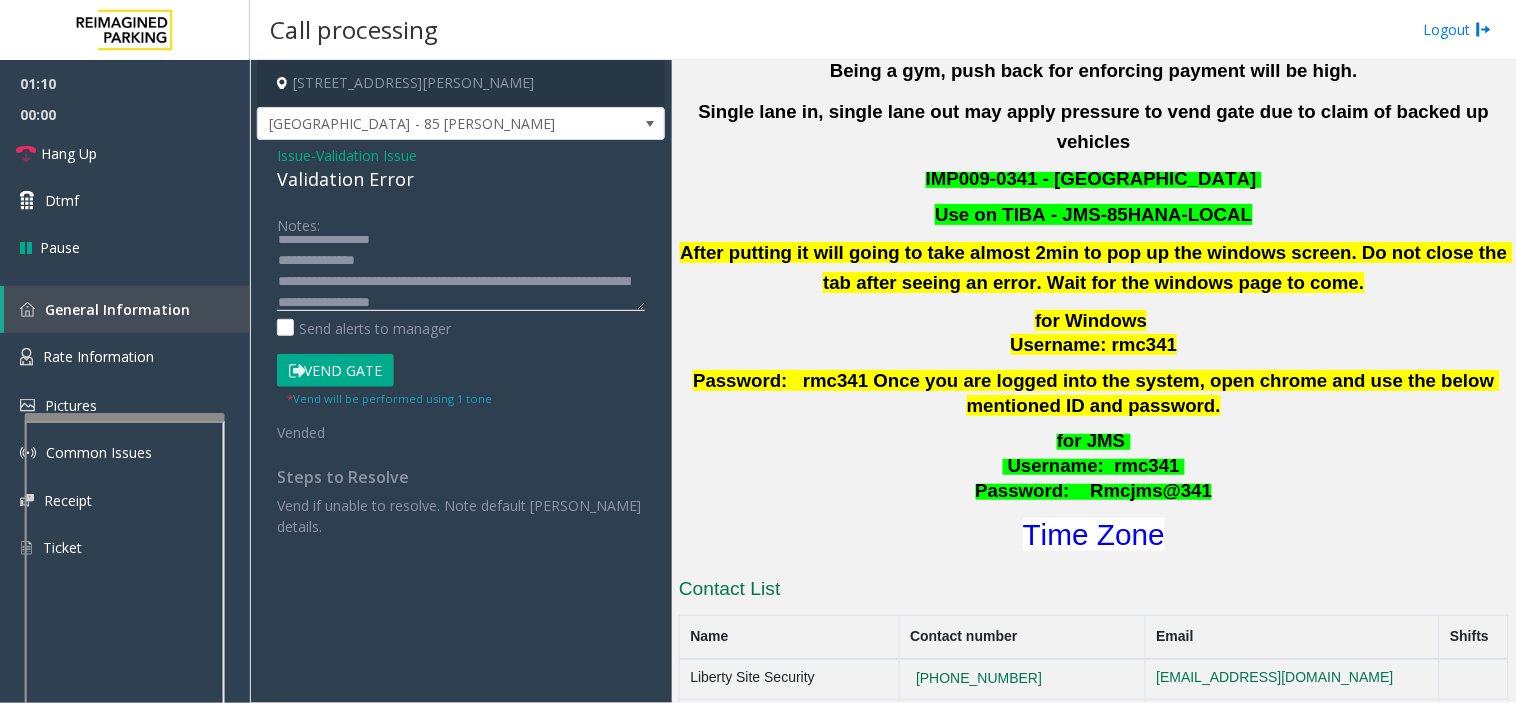 scroll, scrollTop: 34, scrollLeft: 0, axis: vertical 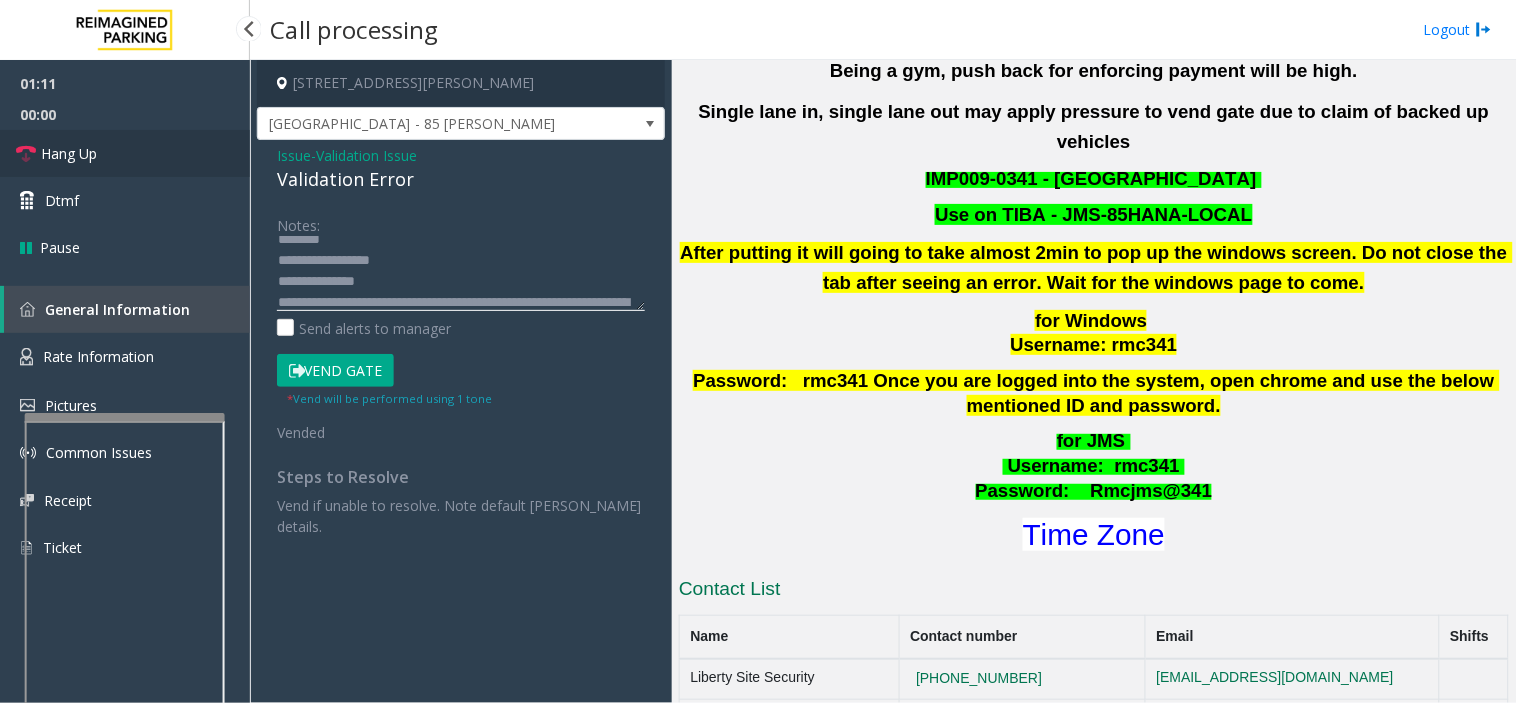type on "**********" 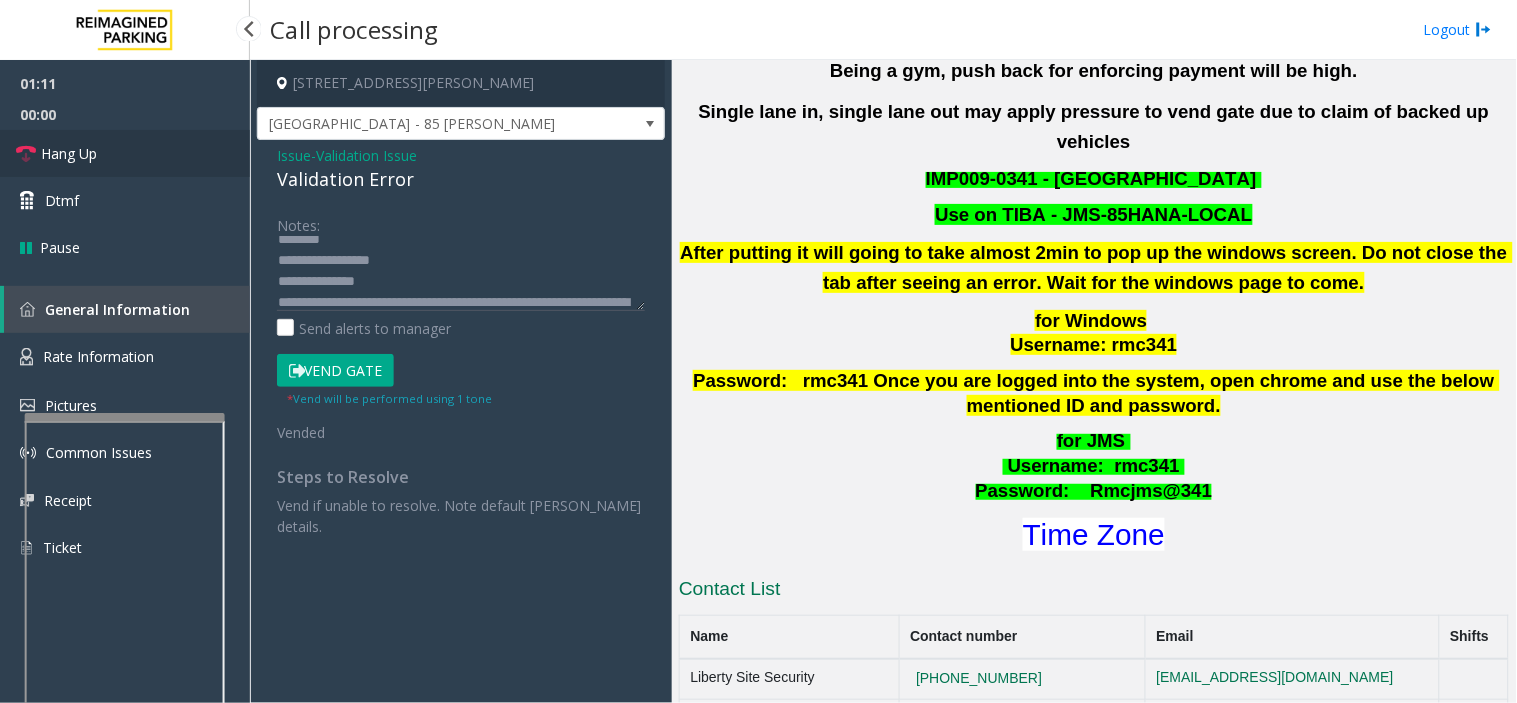 click on "Hang Up" at bounding box center (125, 153) 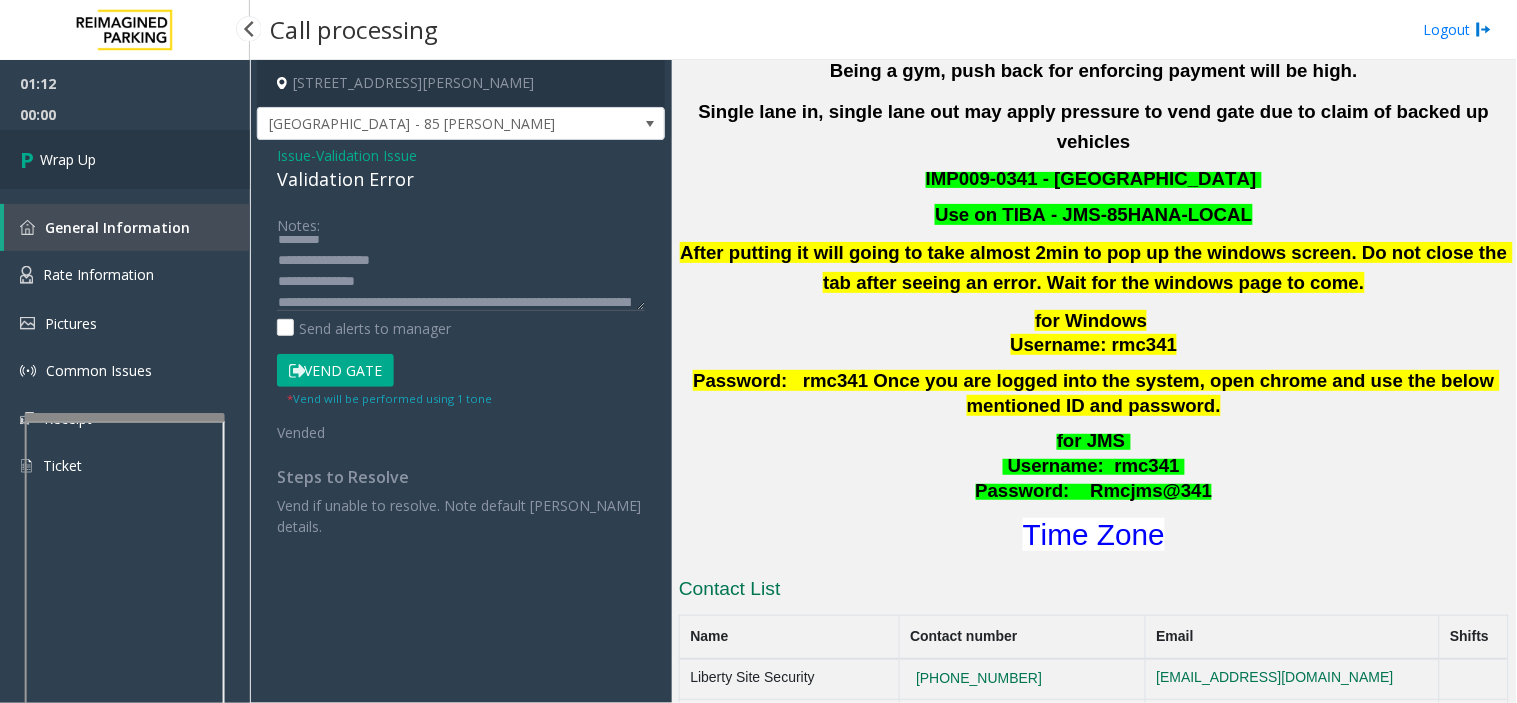 click on "Wrap Up" at bounding box center [125, 159] 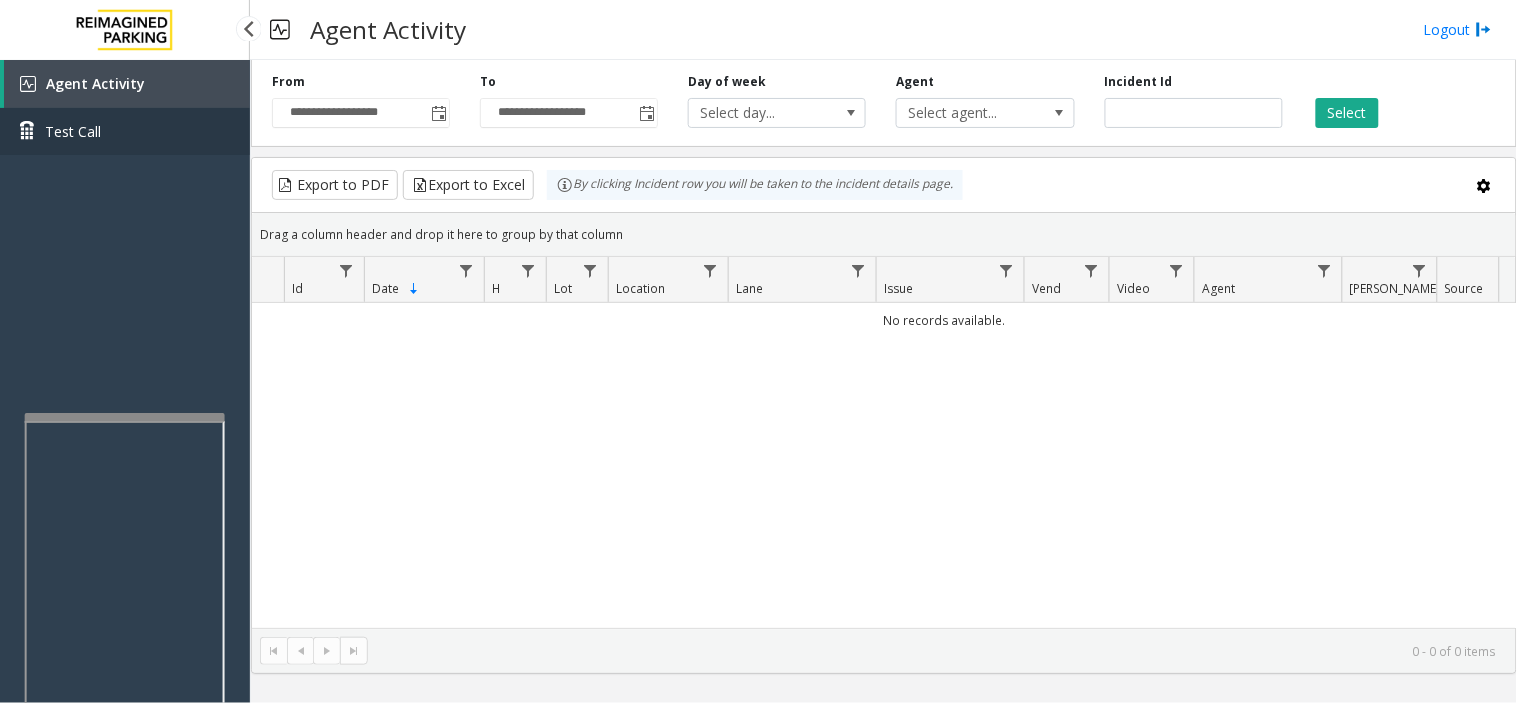 drag, startPoint x: 133, startPoint y: 388, endPoint x: 230, endPoint y: 147, distance: 259.78836 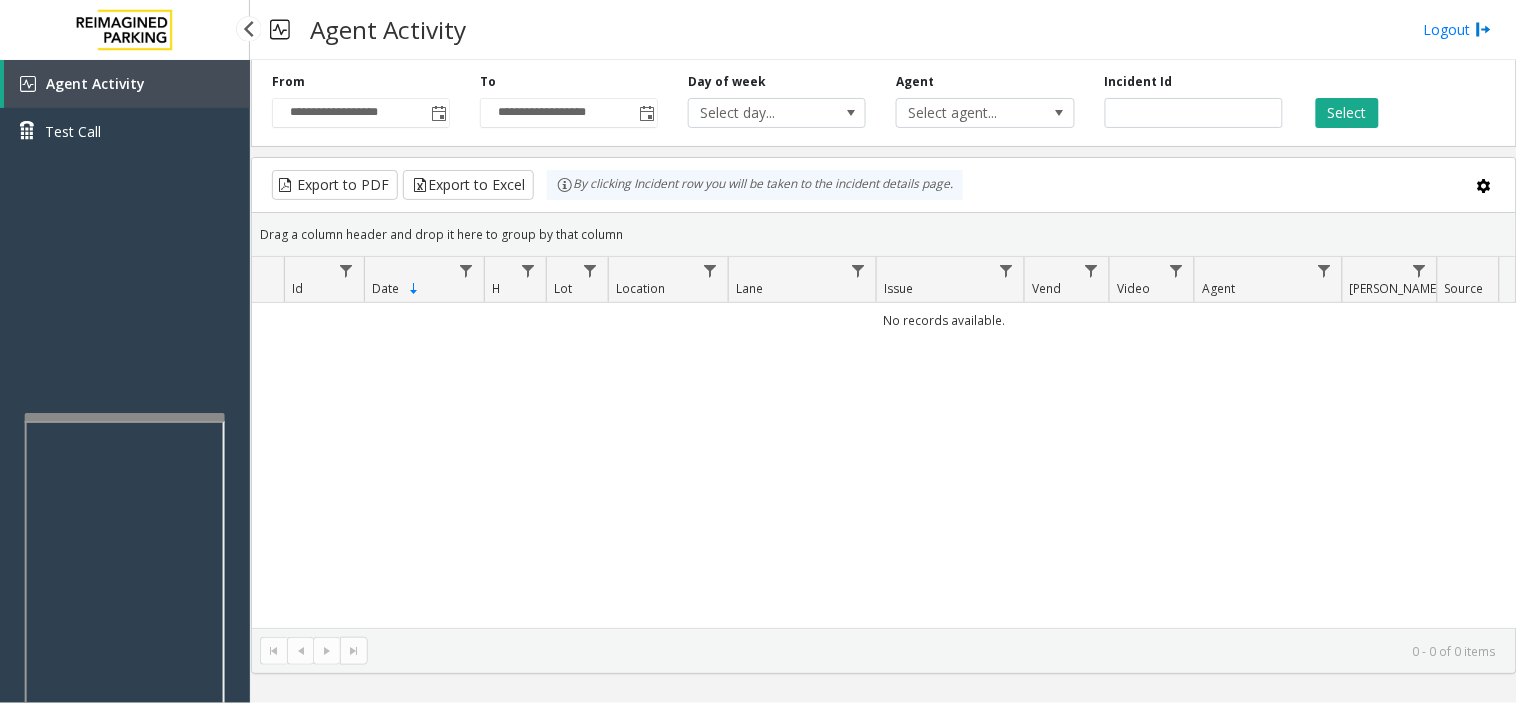 drag, startPoint x: 198, startPoint y: 337, endPoint x: 112, endPoint y: 335, distance: 86.023254 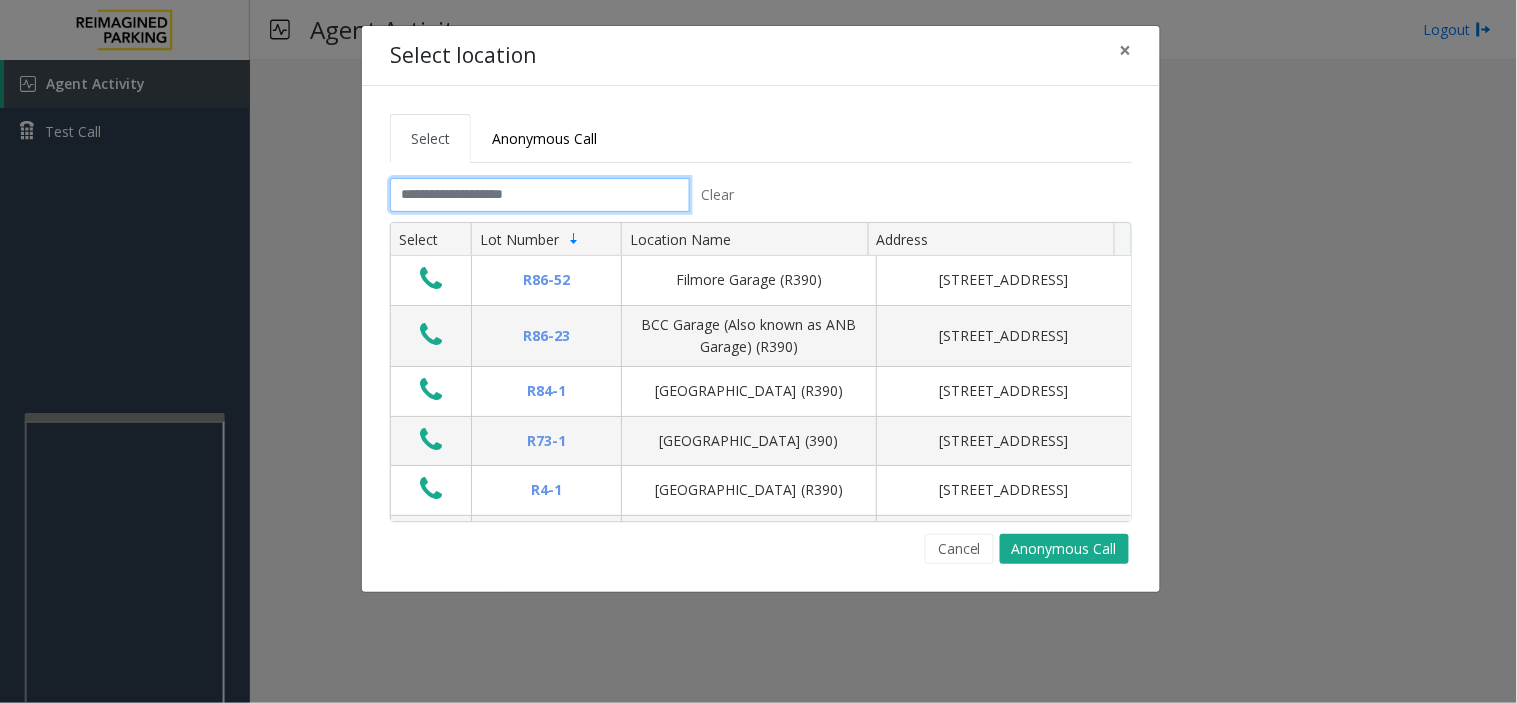 click 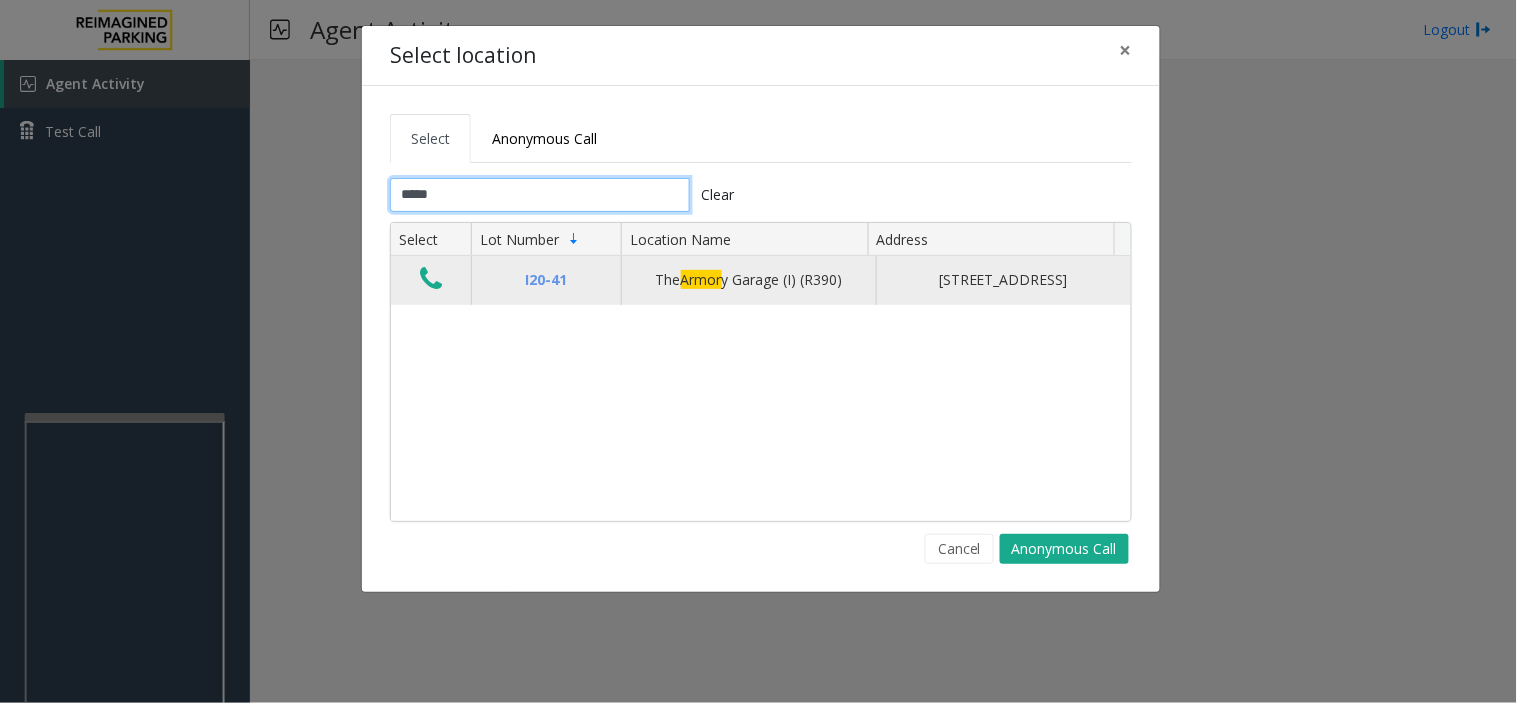 type on "*****" 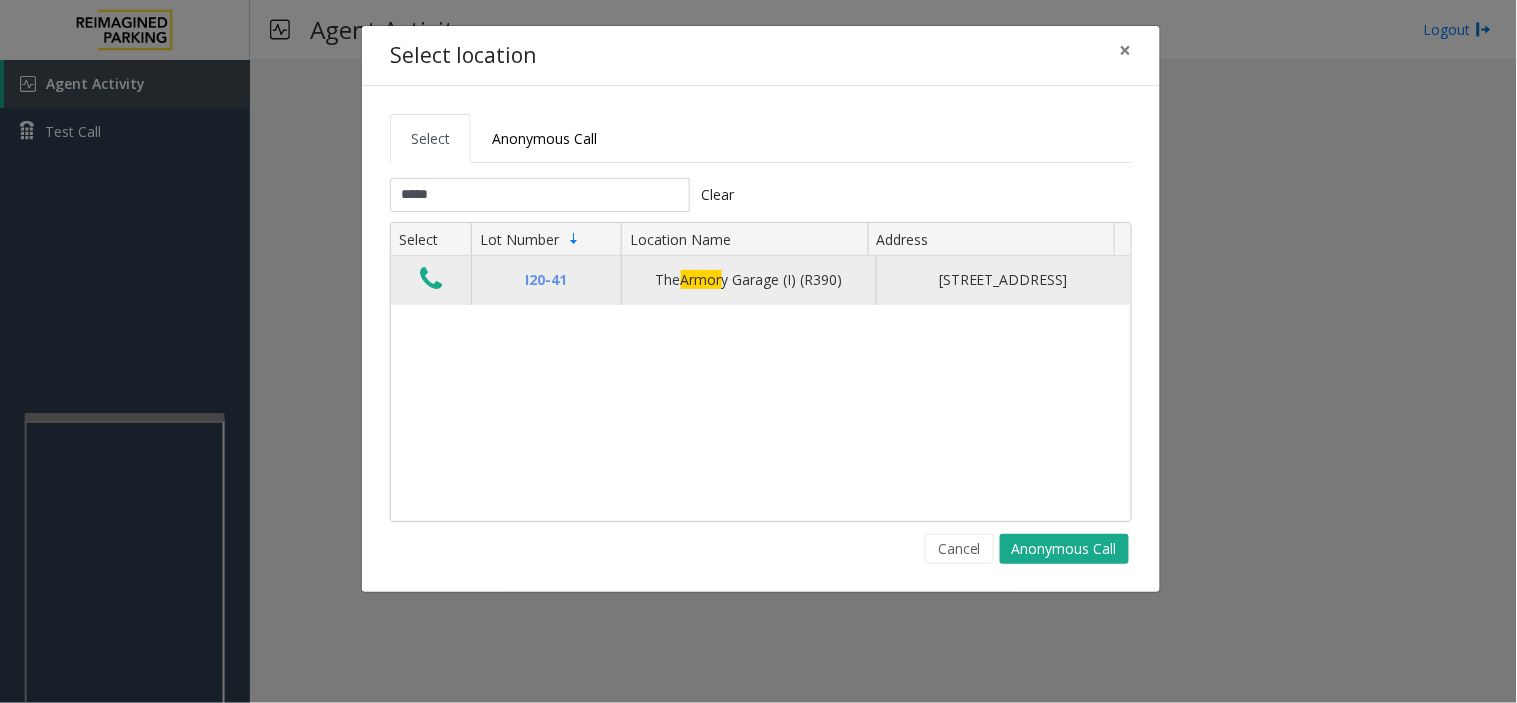 click 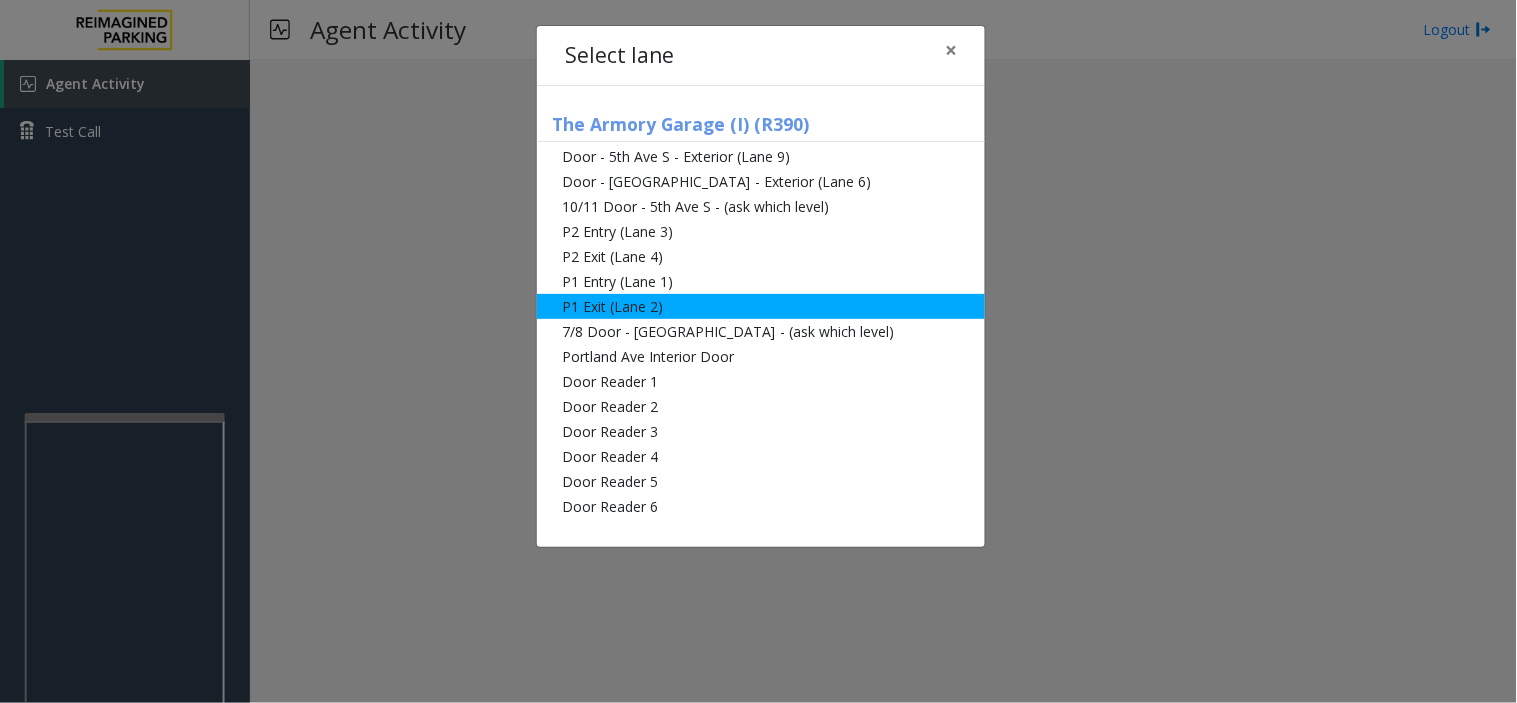 click on "P1 Exit (Lane 2)" 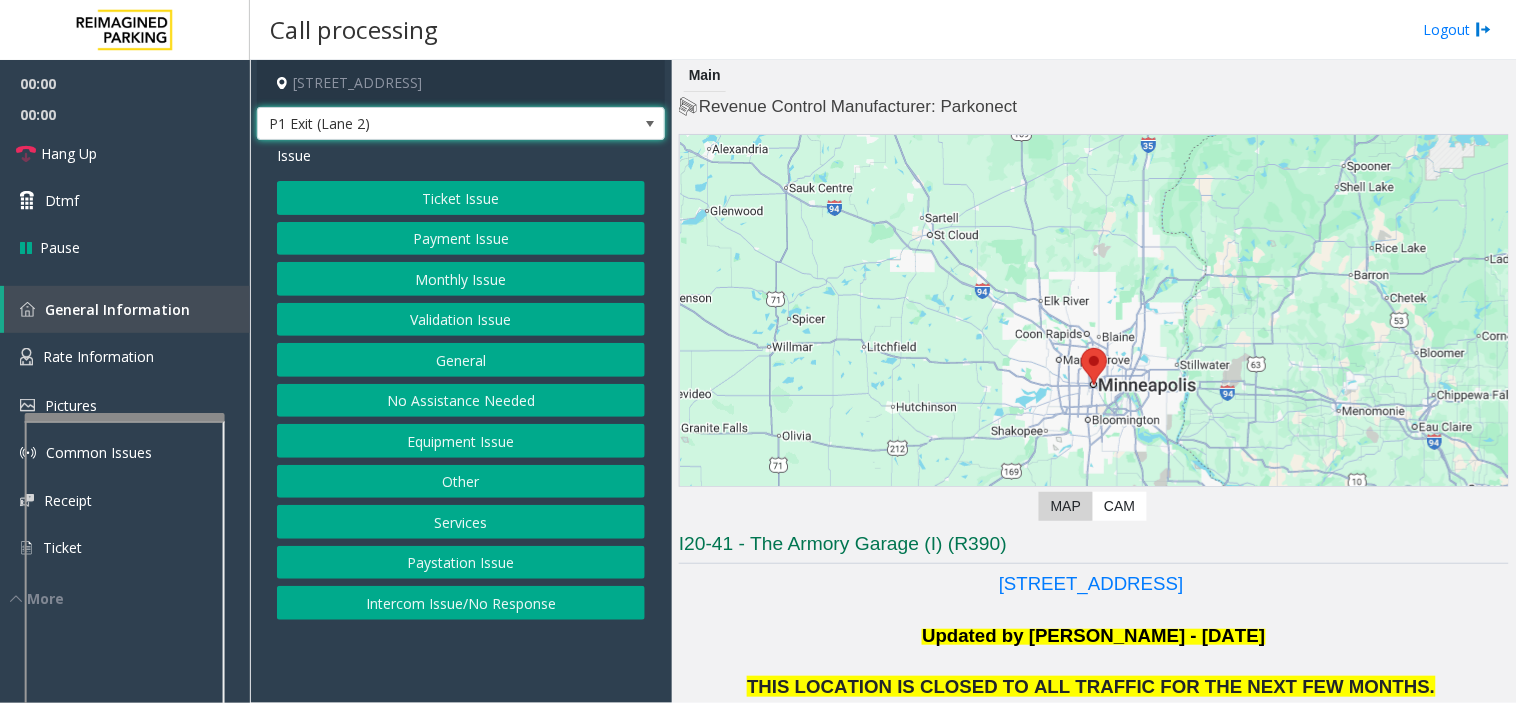 click on "P1 Exit (Lane 2)" at bounding box center [420, 124] 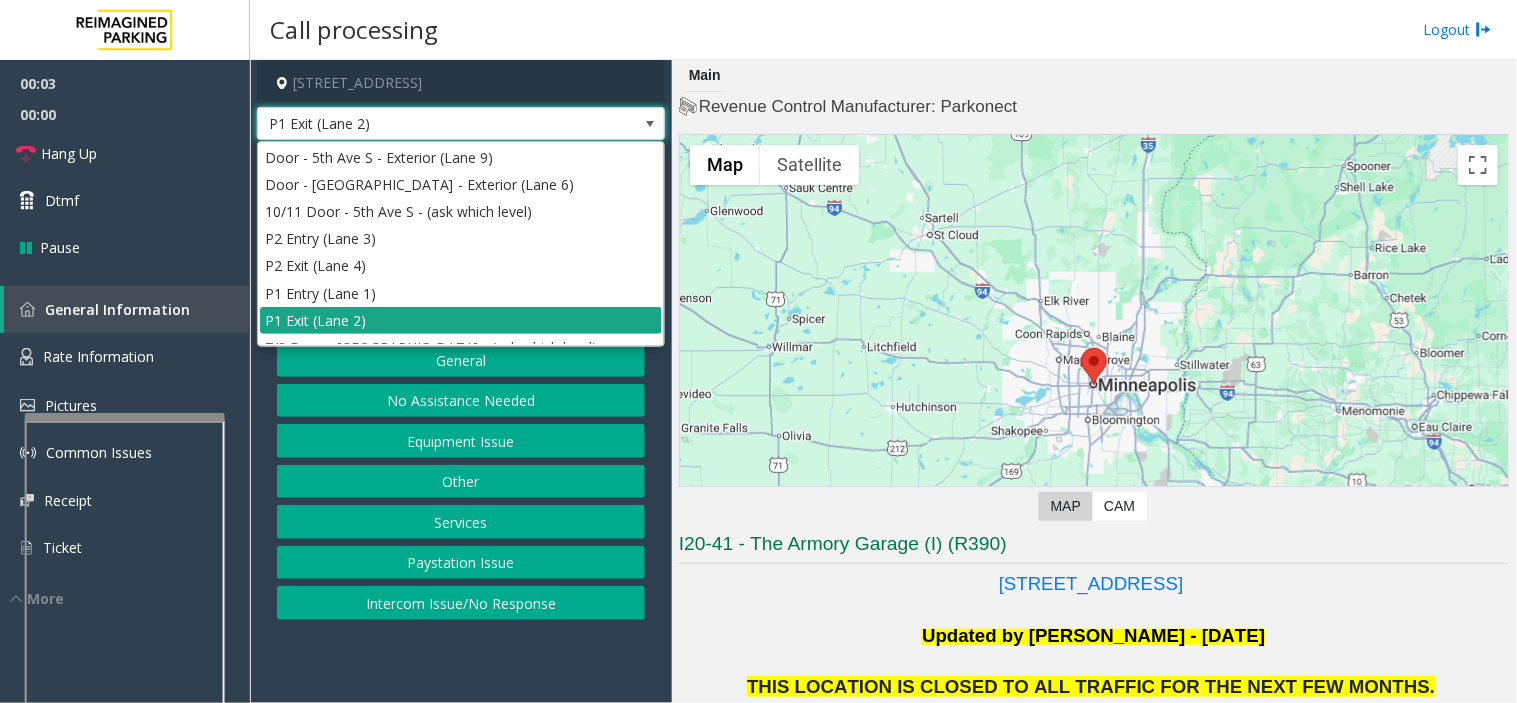 click on "P1 Exit (Lane 2)" at bounding box center [461, 320] 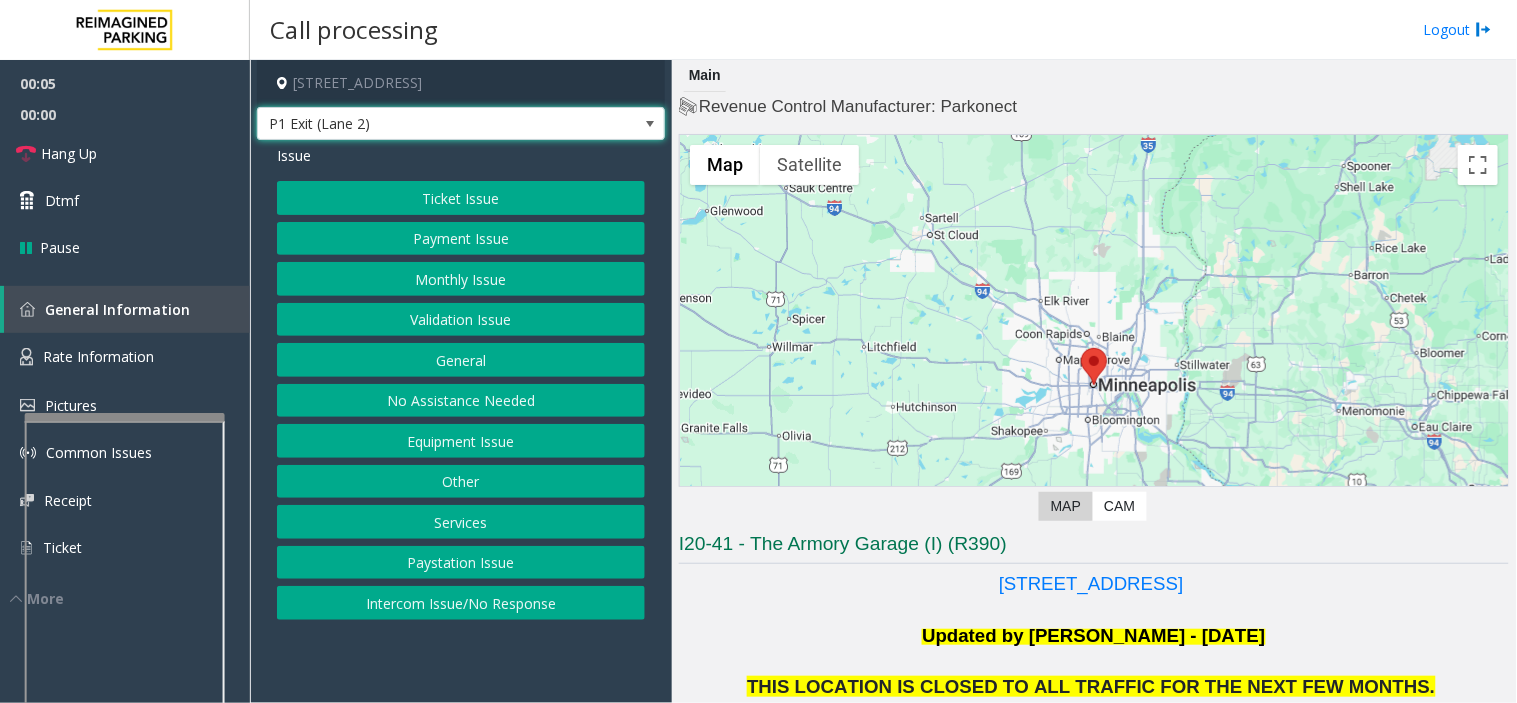 click on "No Assistance Needed" 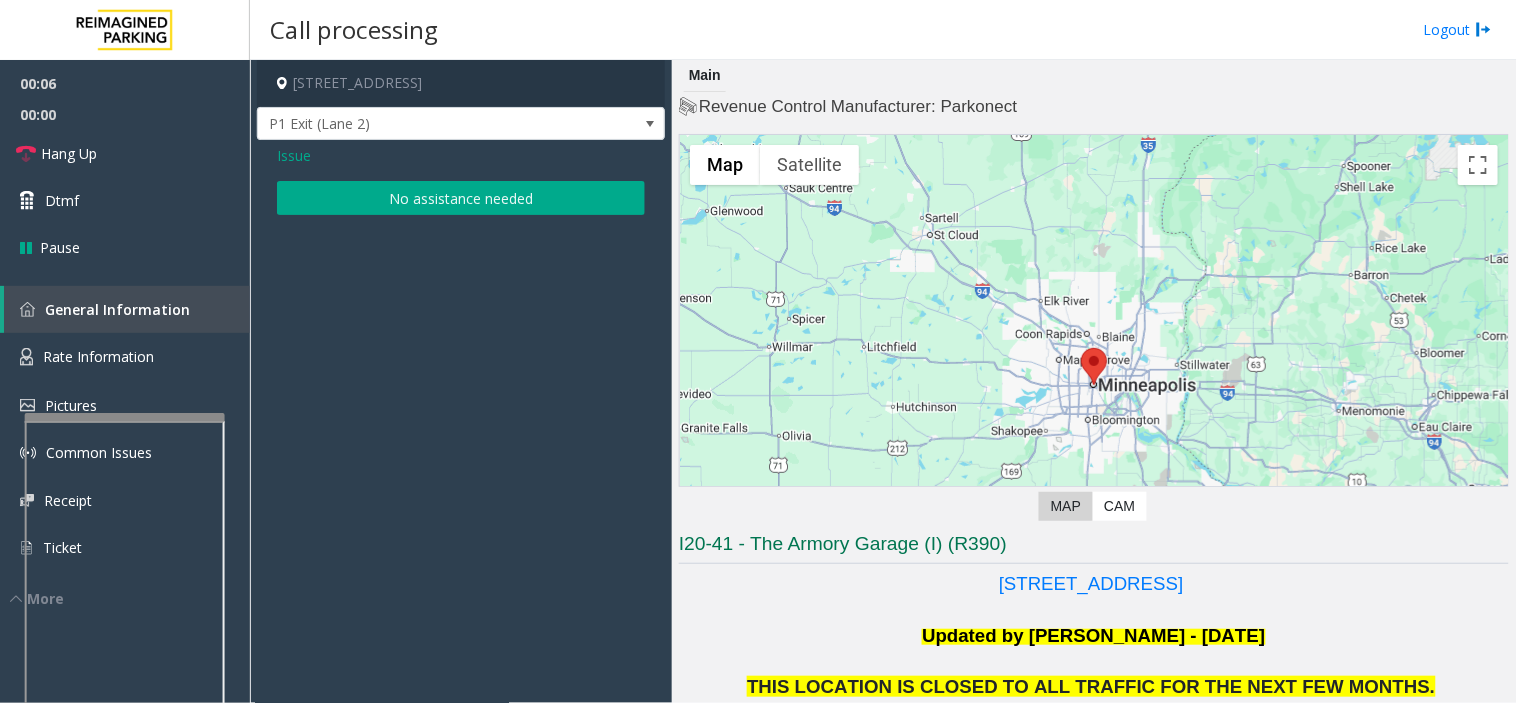 click on "Issue" 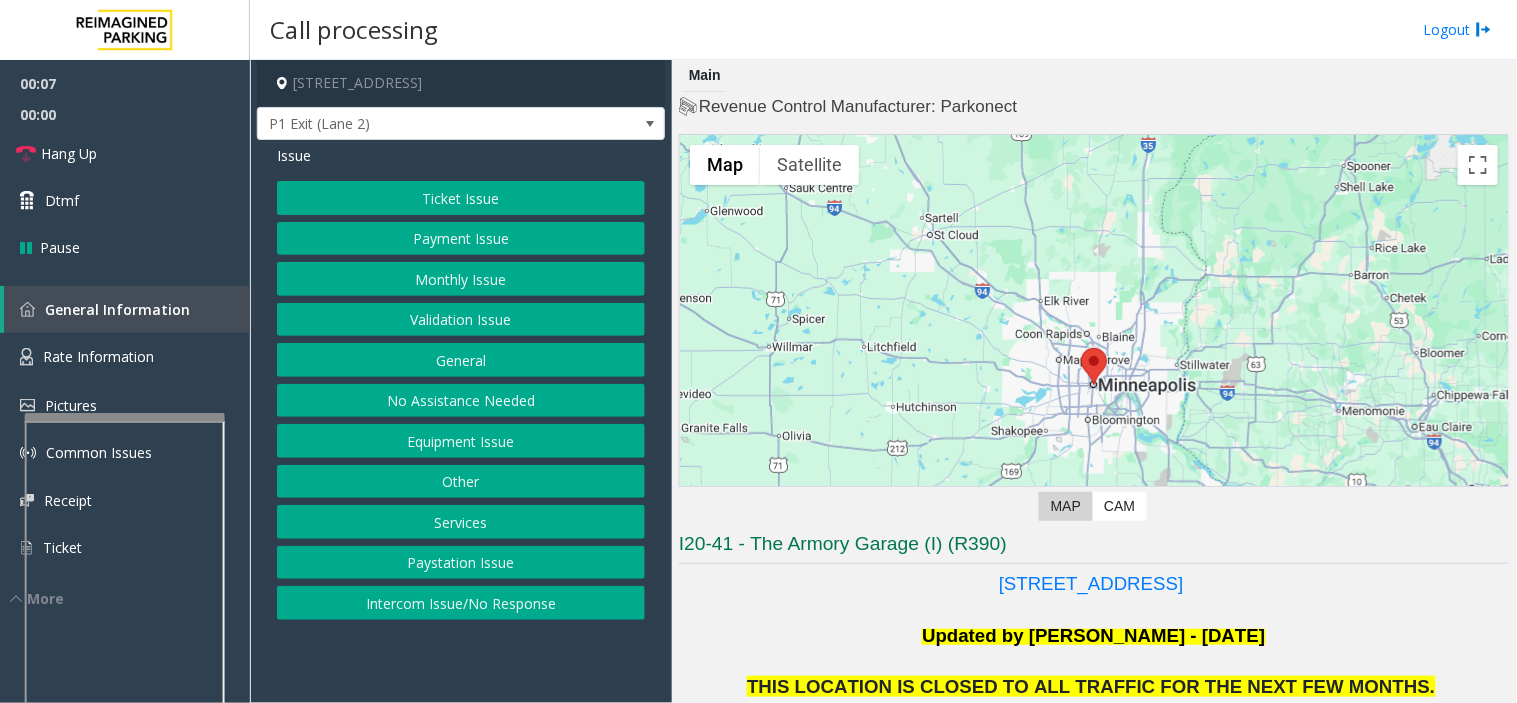 click on "Ticket Issue   Payment Issue   Monthly Issue   Validation Issue   General   No Assistance Needed   Equipment Issue   Other   Services   Paystation Issue   Intercom Issue/No Response" 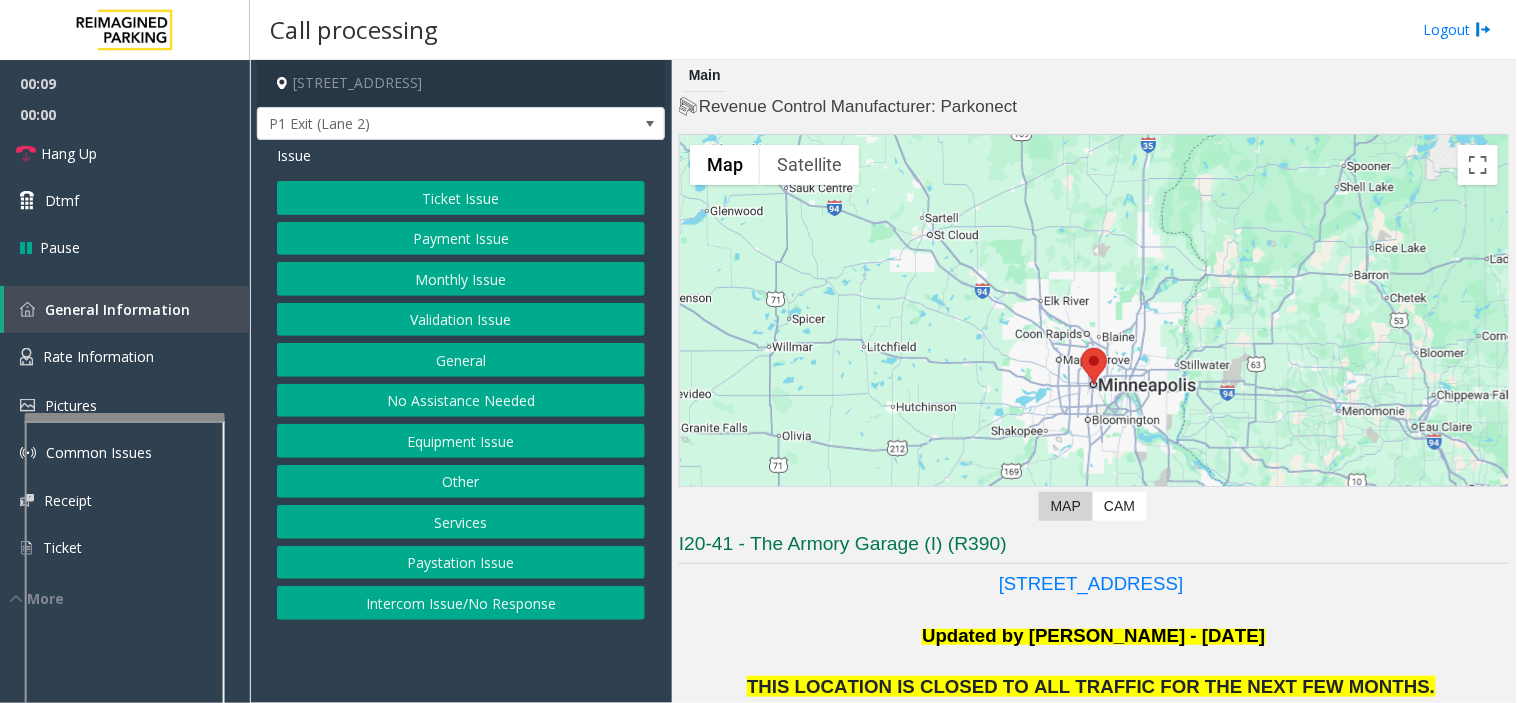 click on "Validation Issue" 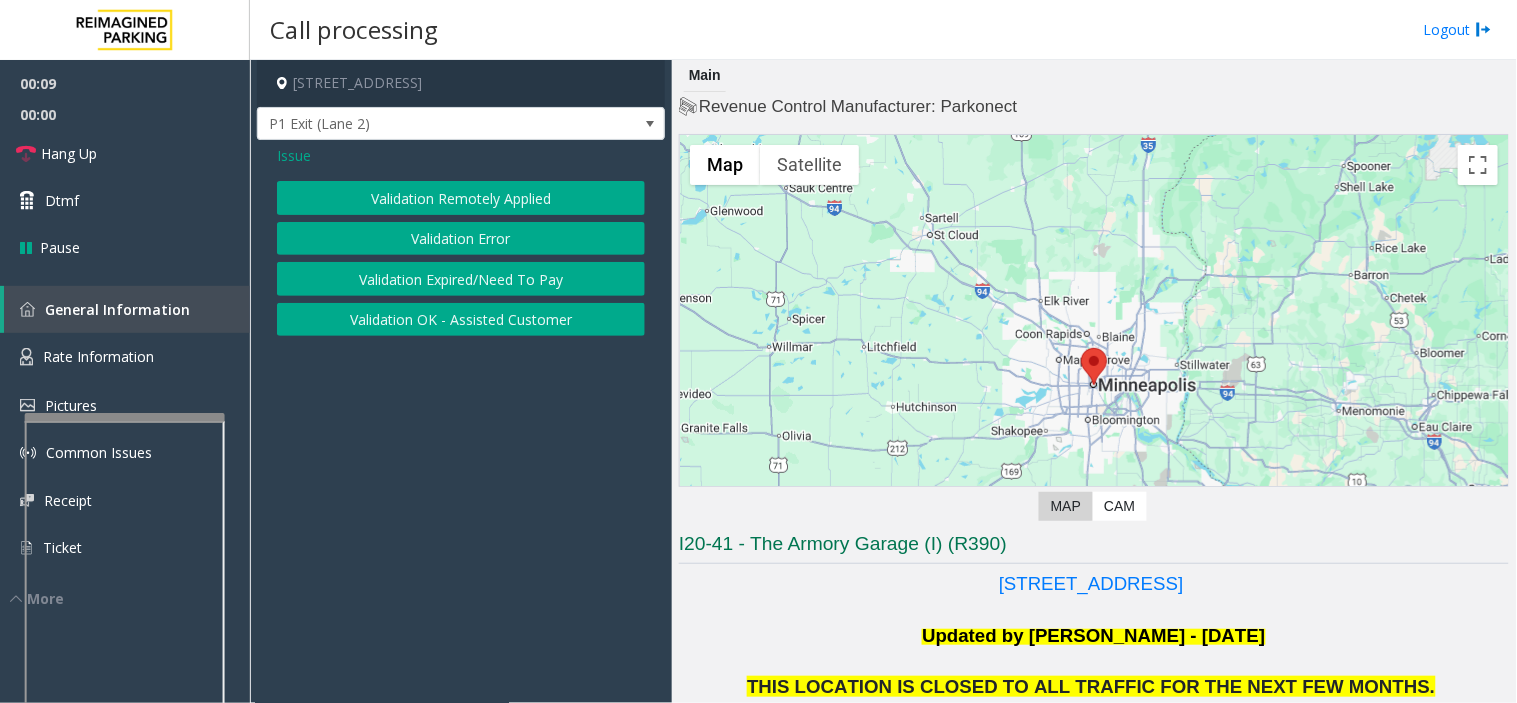 click on "[STREET_ADDRESS][GEOGRAPHIC_DATA] (Lane 2)  Issue  Validation Remotely Applied   Validation Error   Validation Expired/Need To Pay   Validation OK - Assisted Customer" 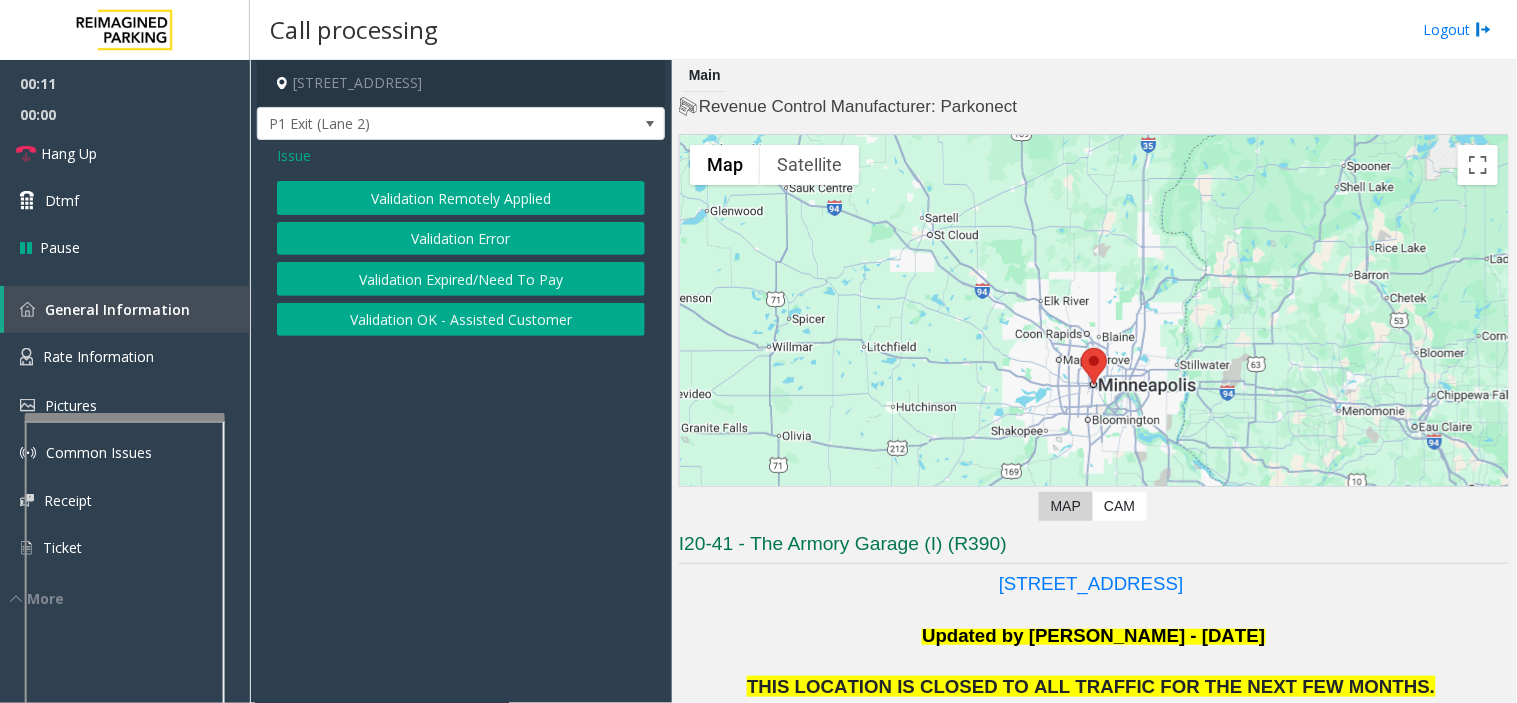 click on "[STREET_ADDRESS][GEOGRAPHIC_DATA] (Lane 2)  Issue  Validation Remotely Applied   Validation Error   Validation Expired/Need To Pay   Validation OK - Assisted Customer" 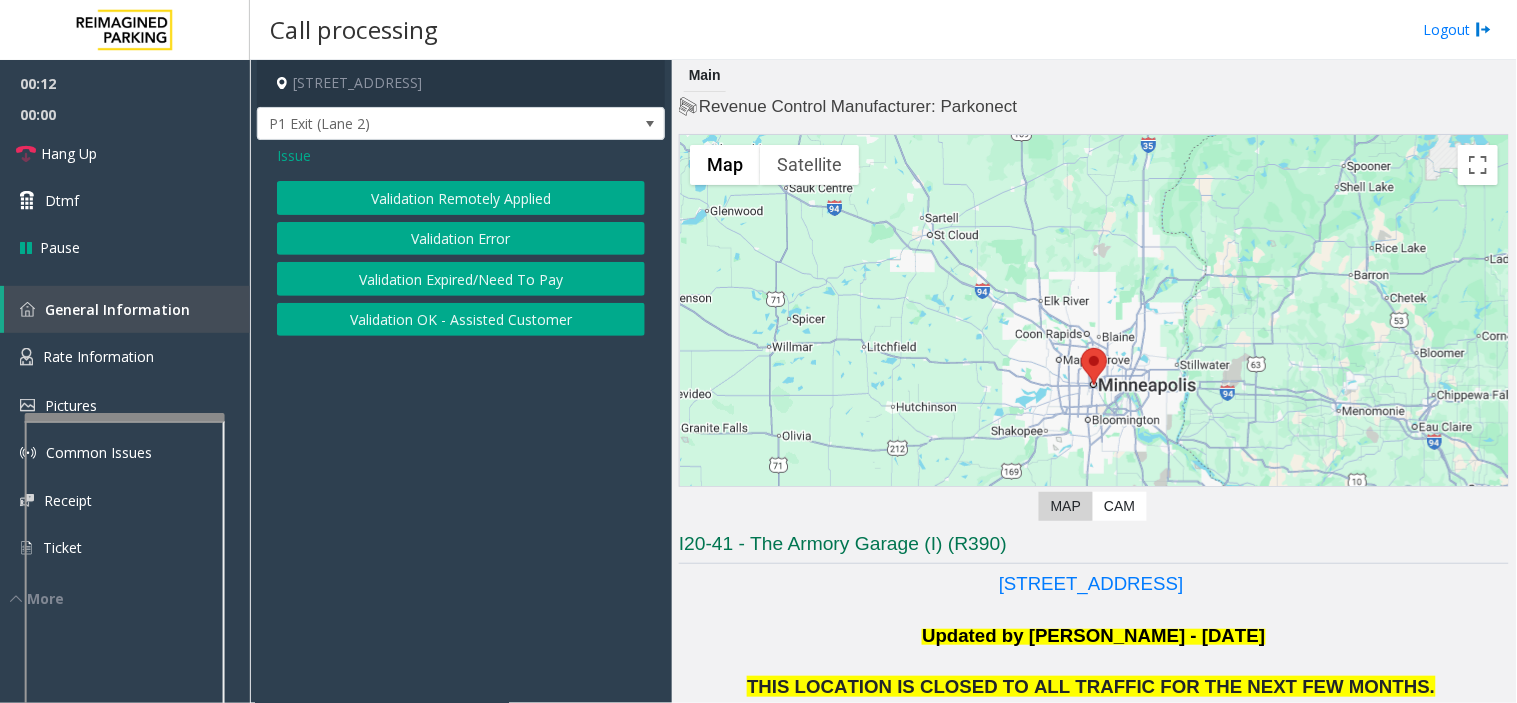 click on "Issue" 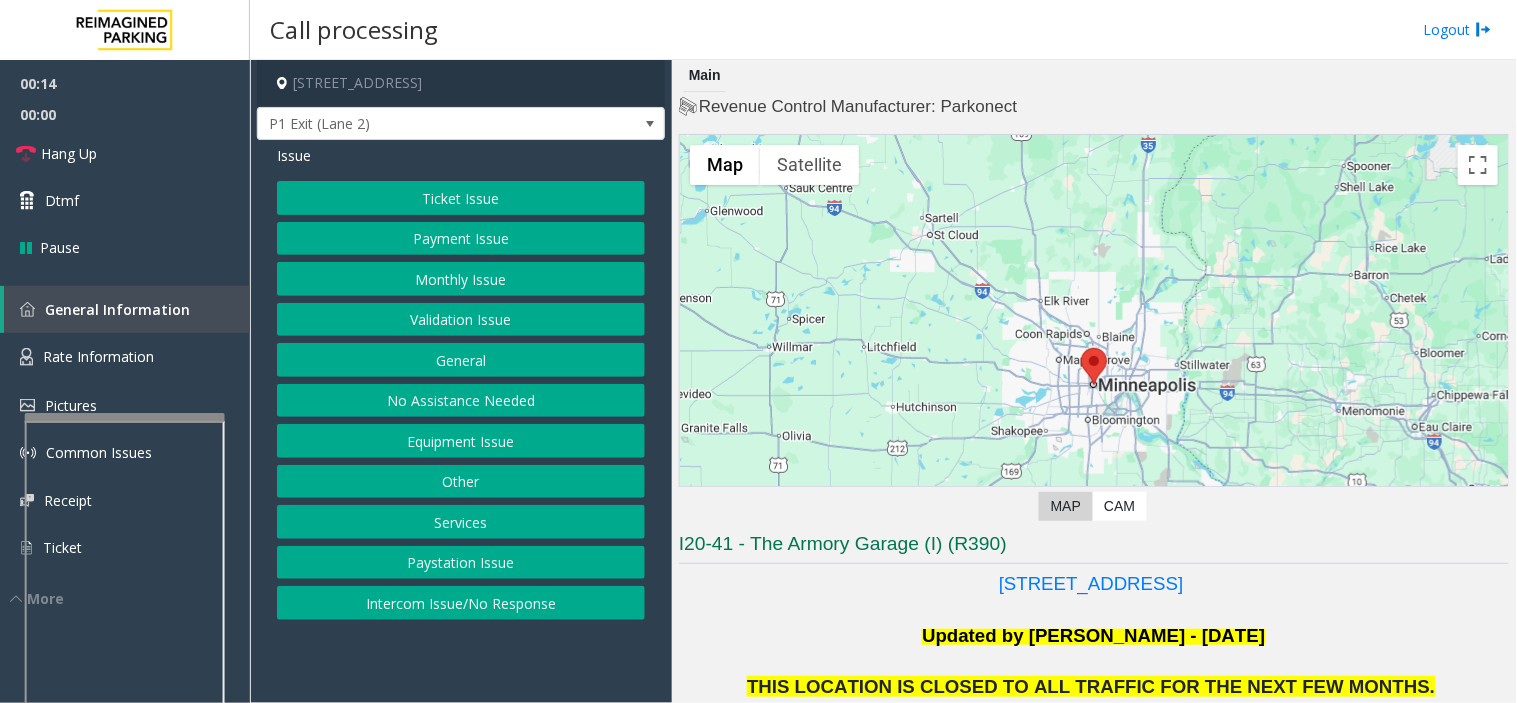click on "Equipment Issue" 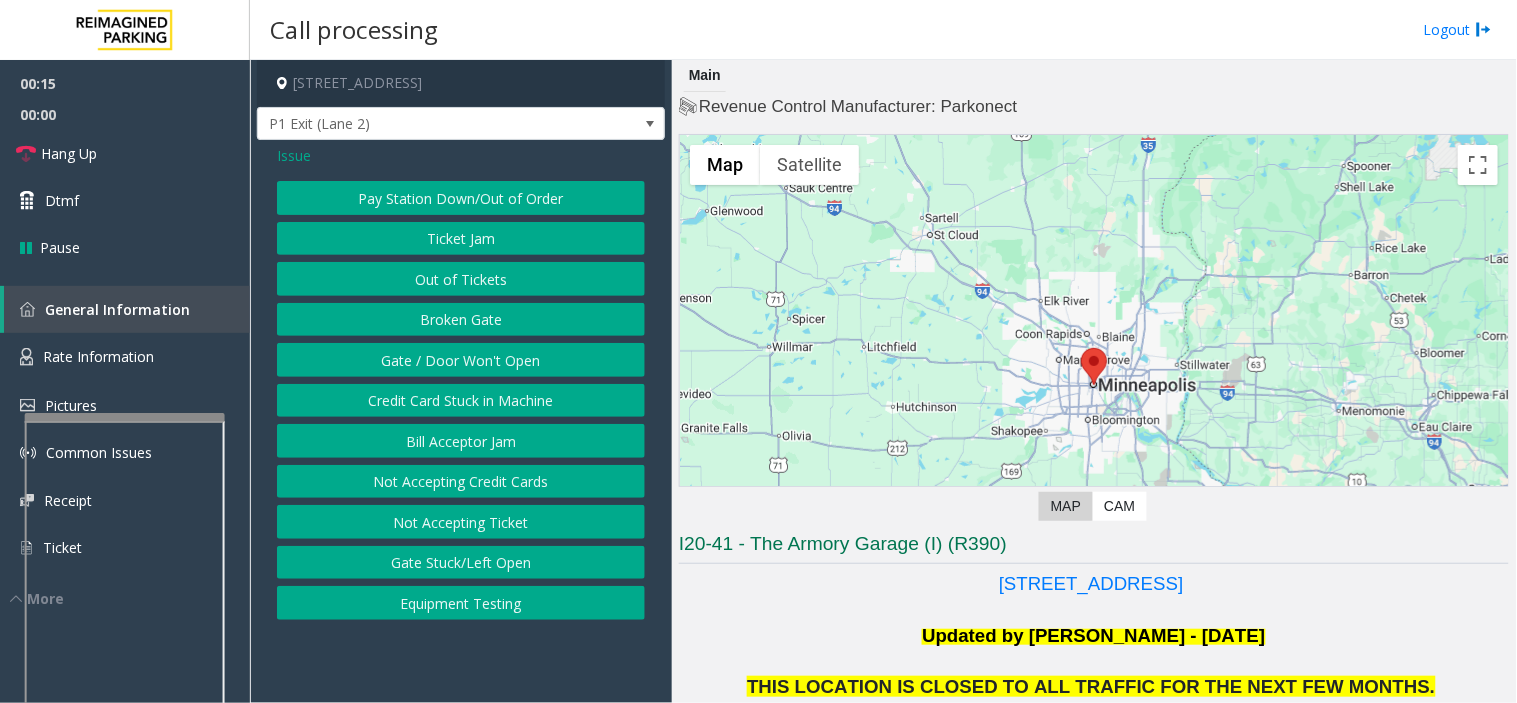 click on "Gate / Door Won't Open" 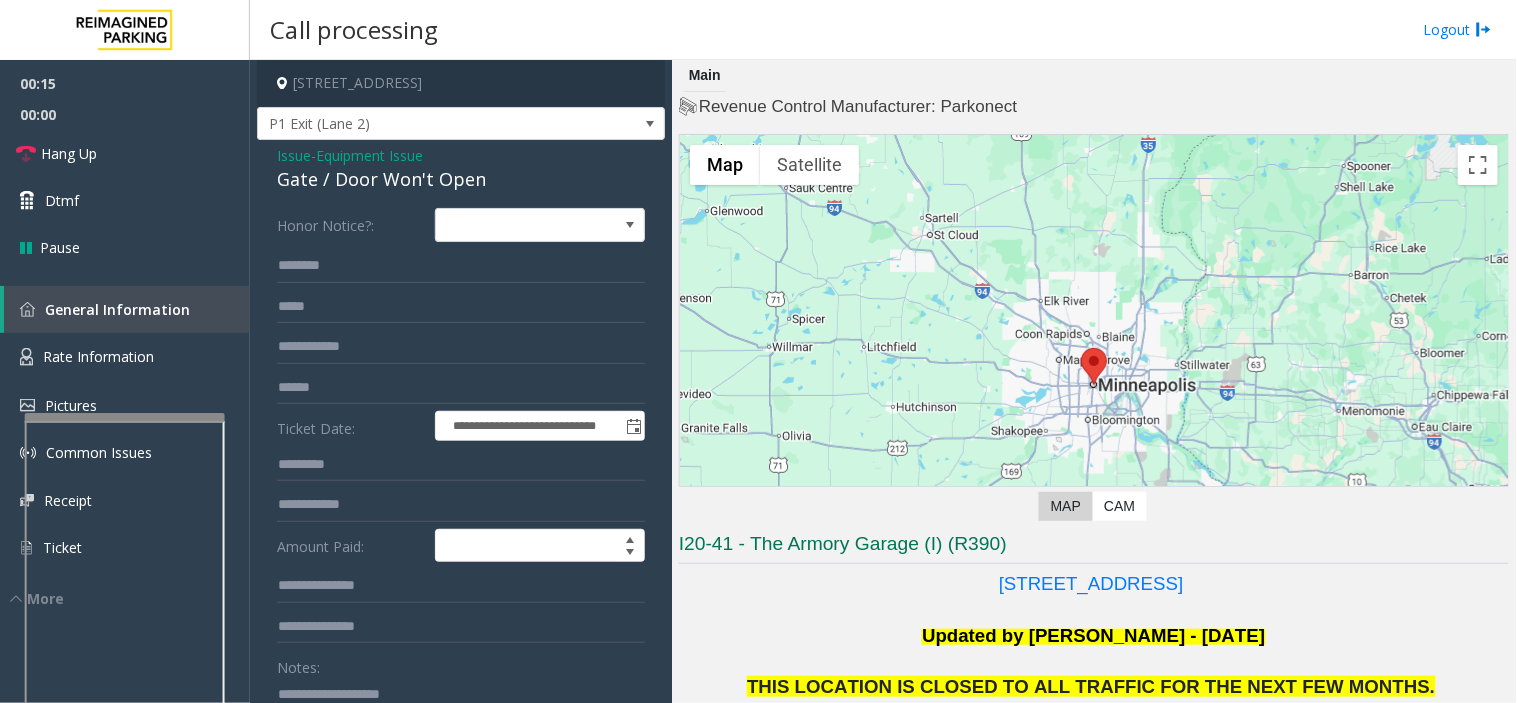 scroll, scrollTop: 333, scrollLeft: 0, axis: vertical 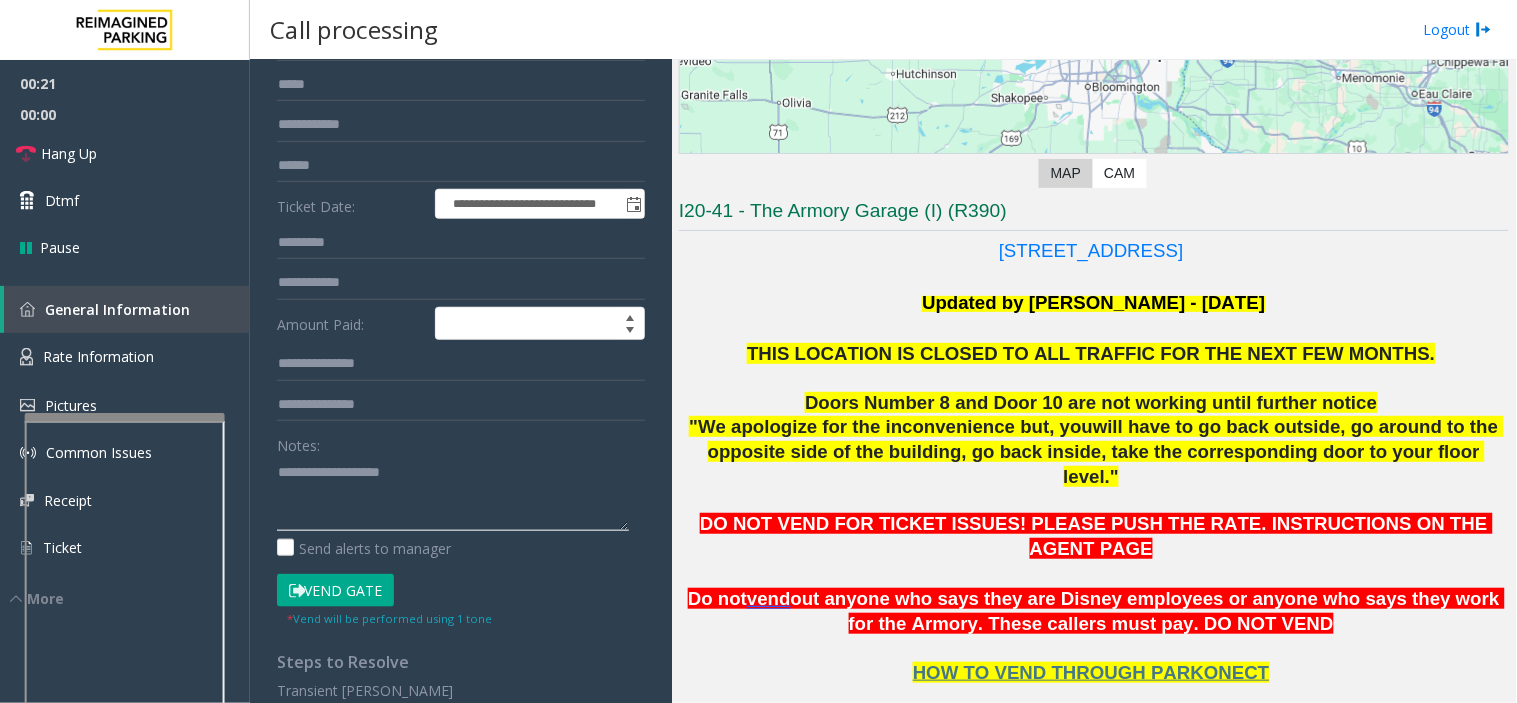paste on "**********" 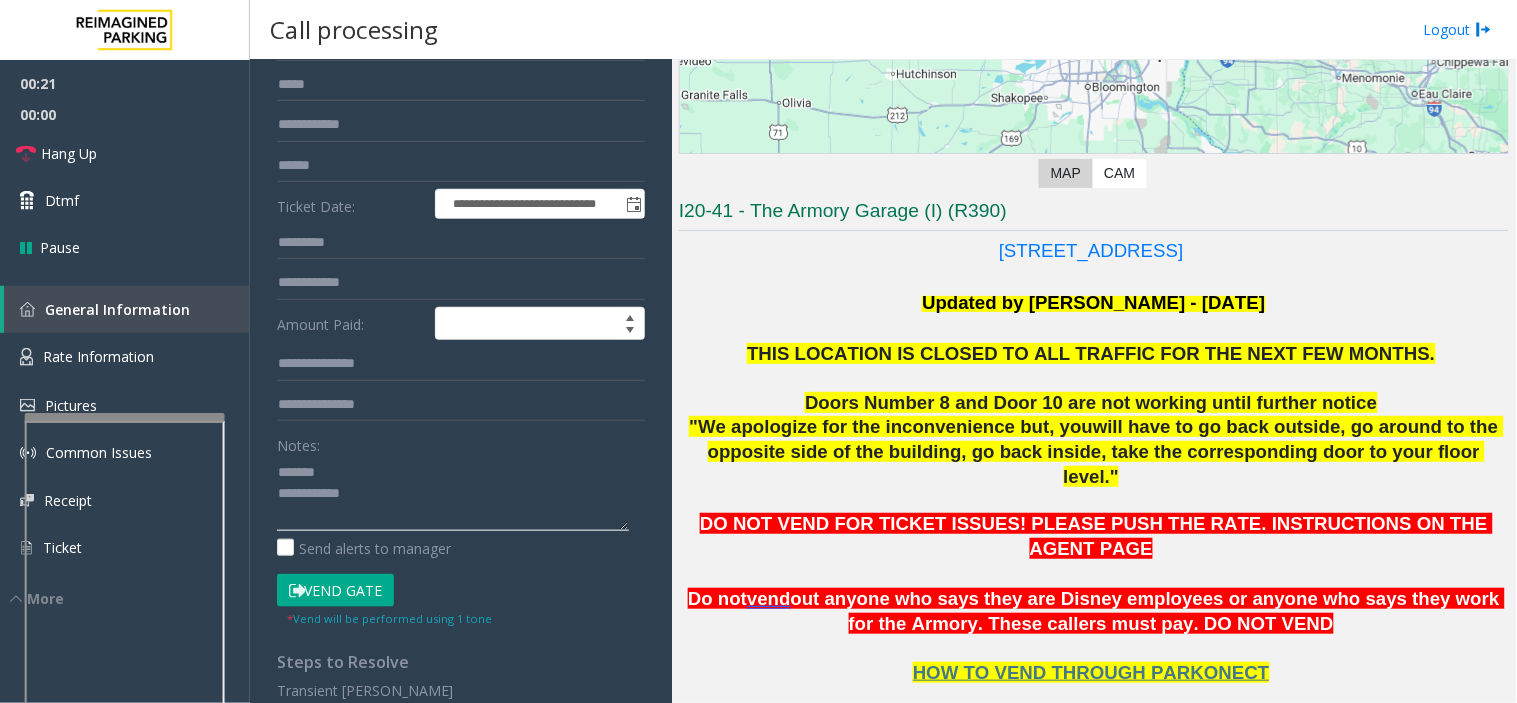 click 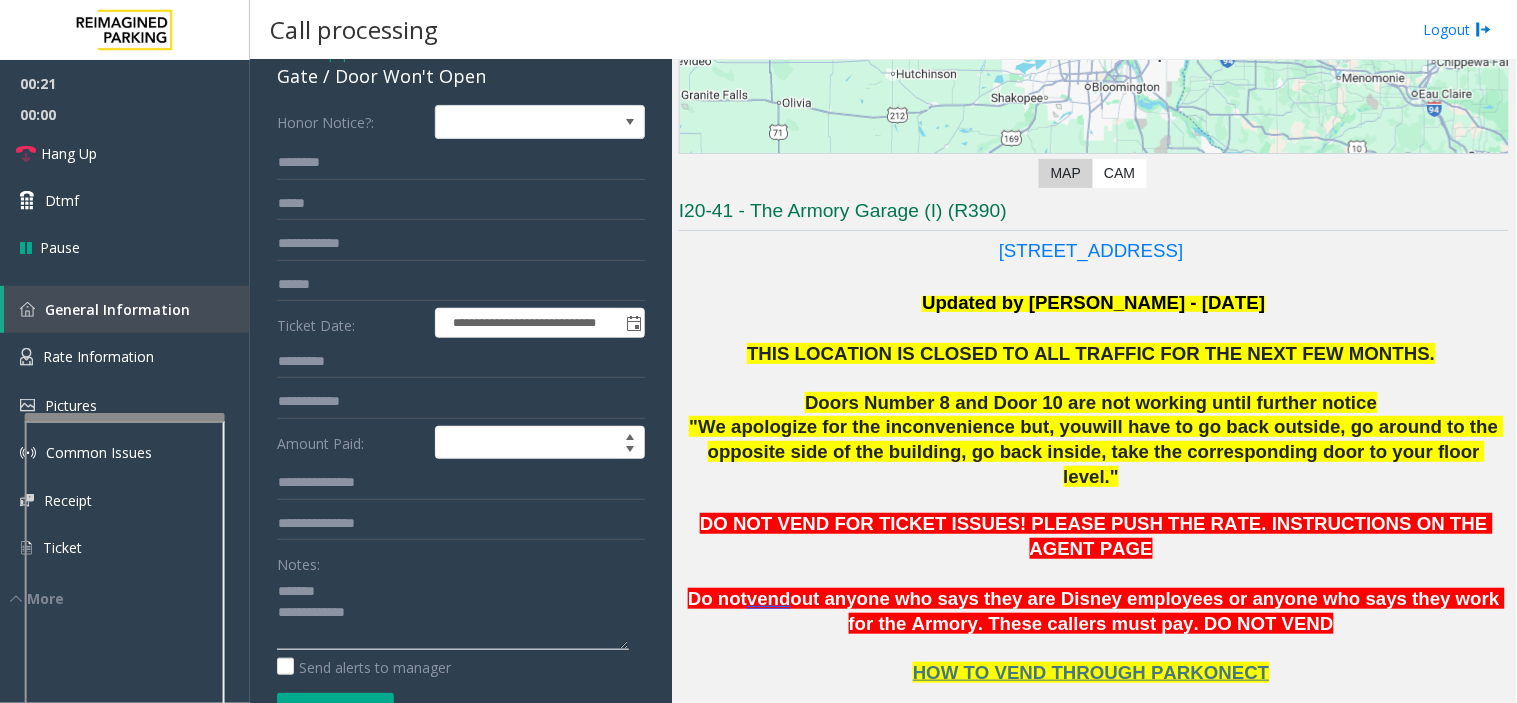 scroll, scrollTop: 0, scrollLeft: 0, axis: both 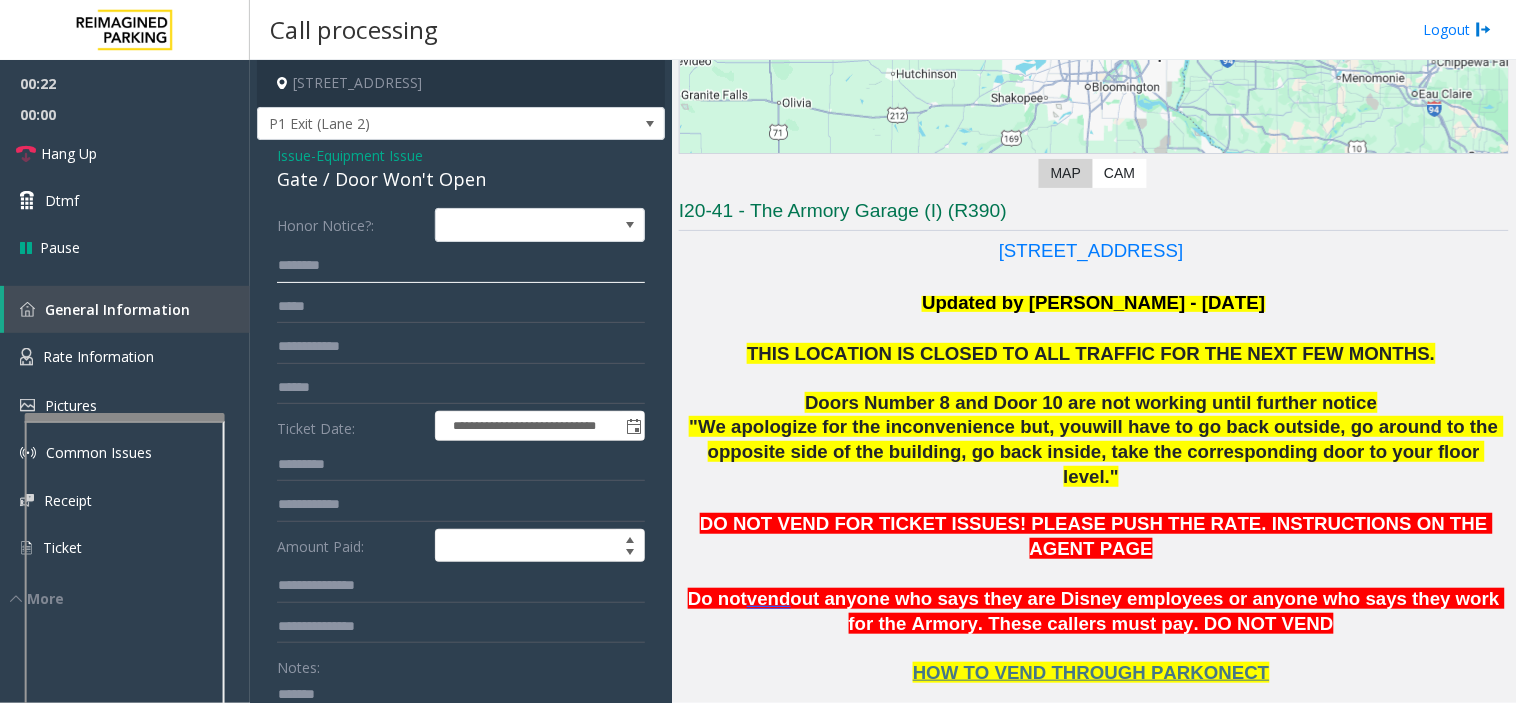click 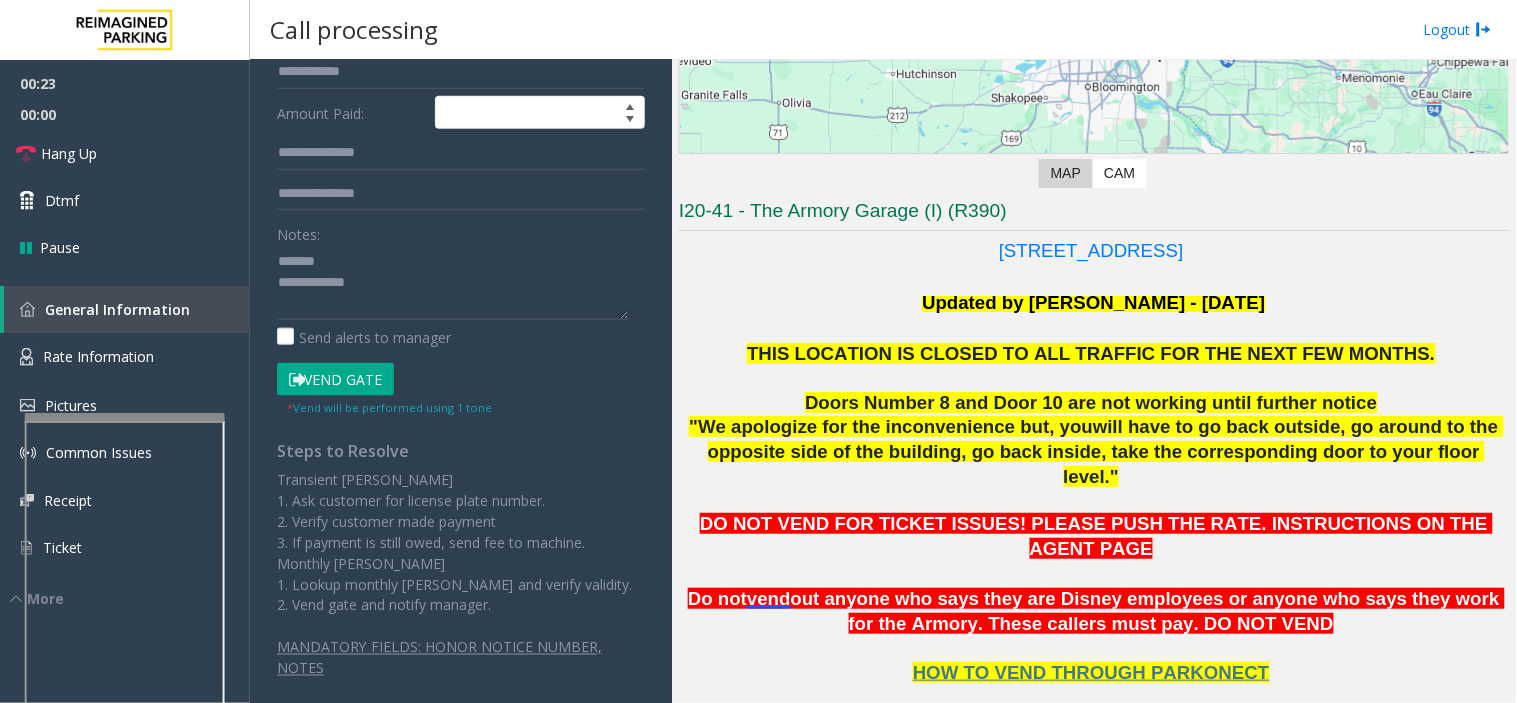 scroll, scrollTop: 444, scrollLeft: 0, axis: vertical 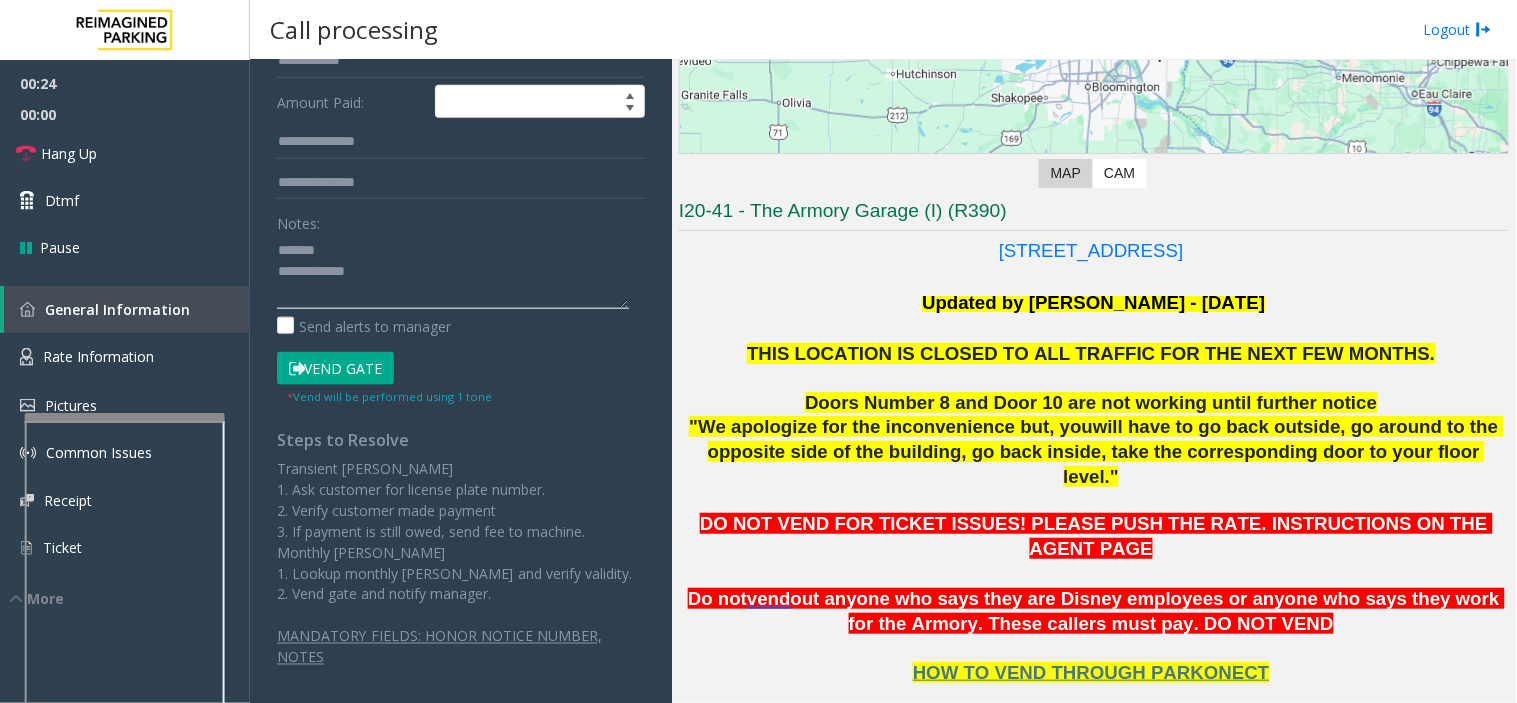 click 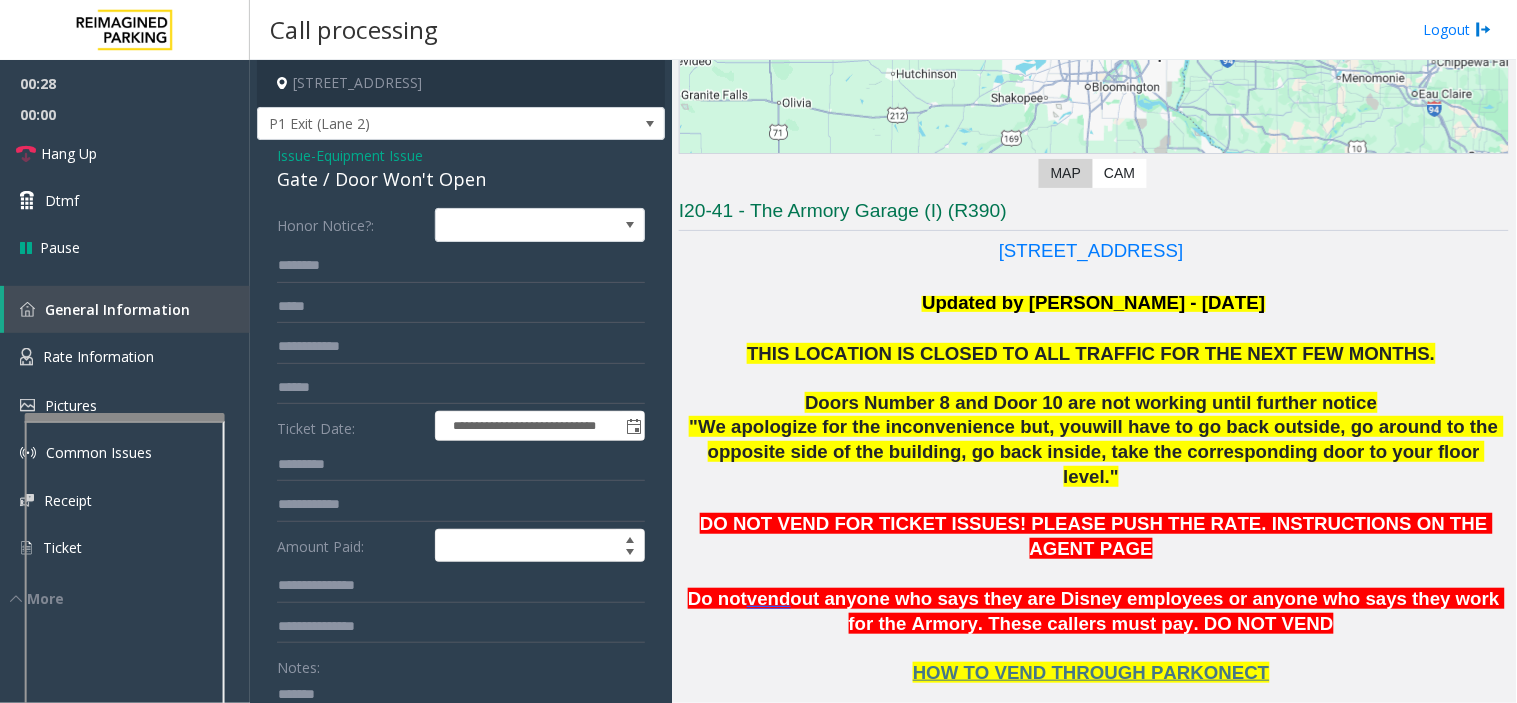 scroll, scrollTop: 333, scrollLeft: 0, axis: vertical 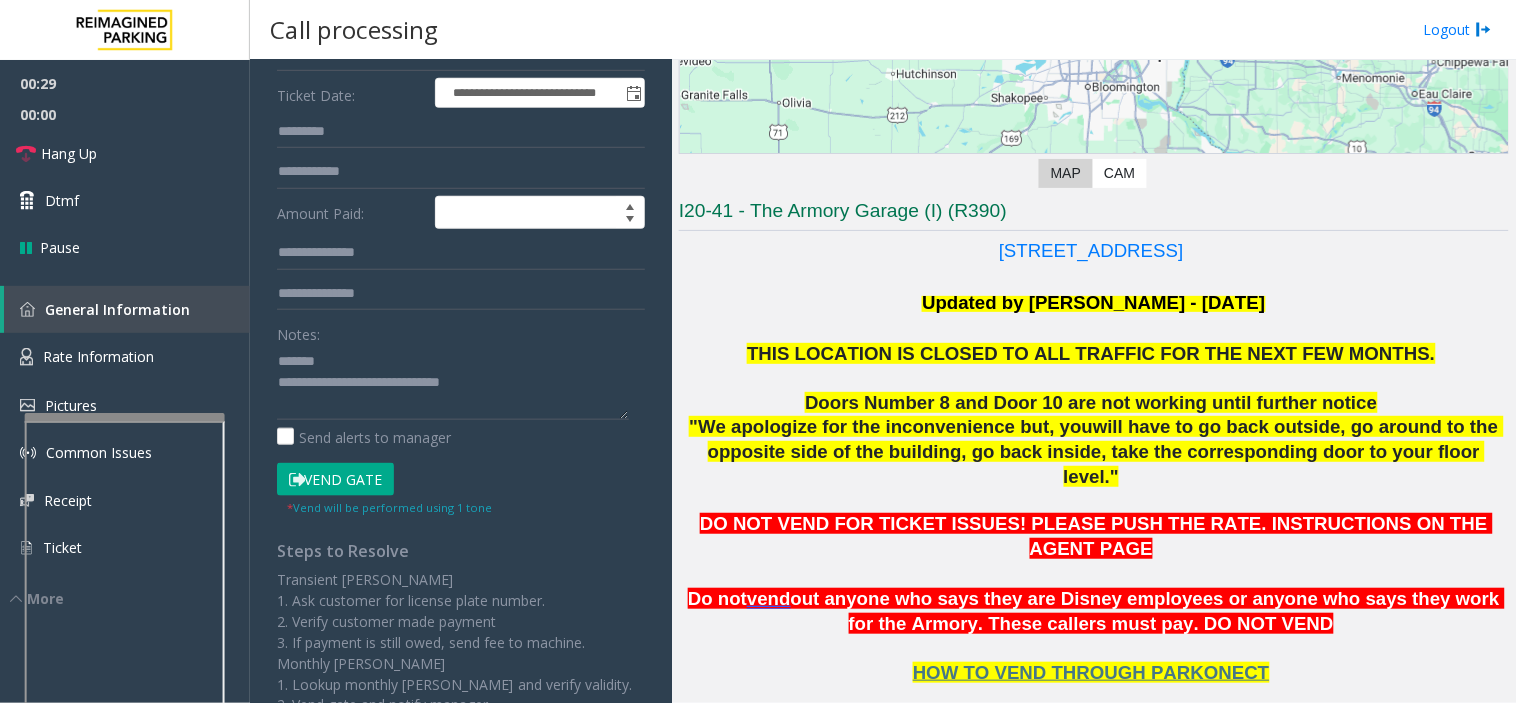 click on "Vend Gate" 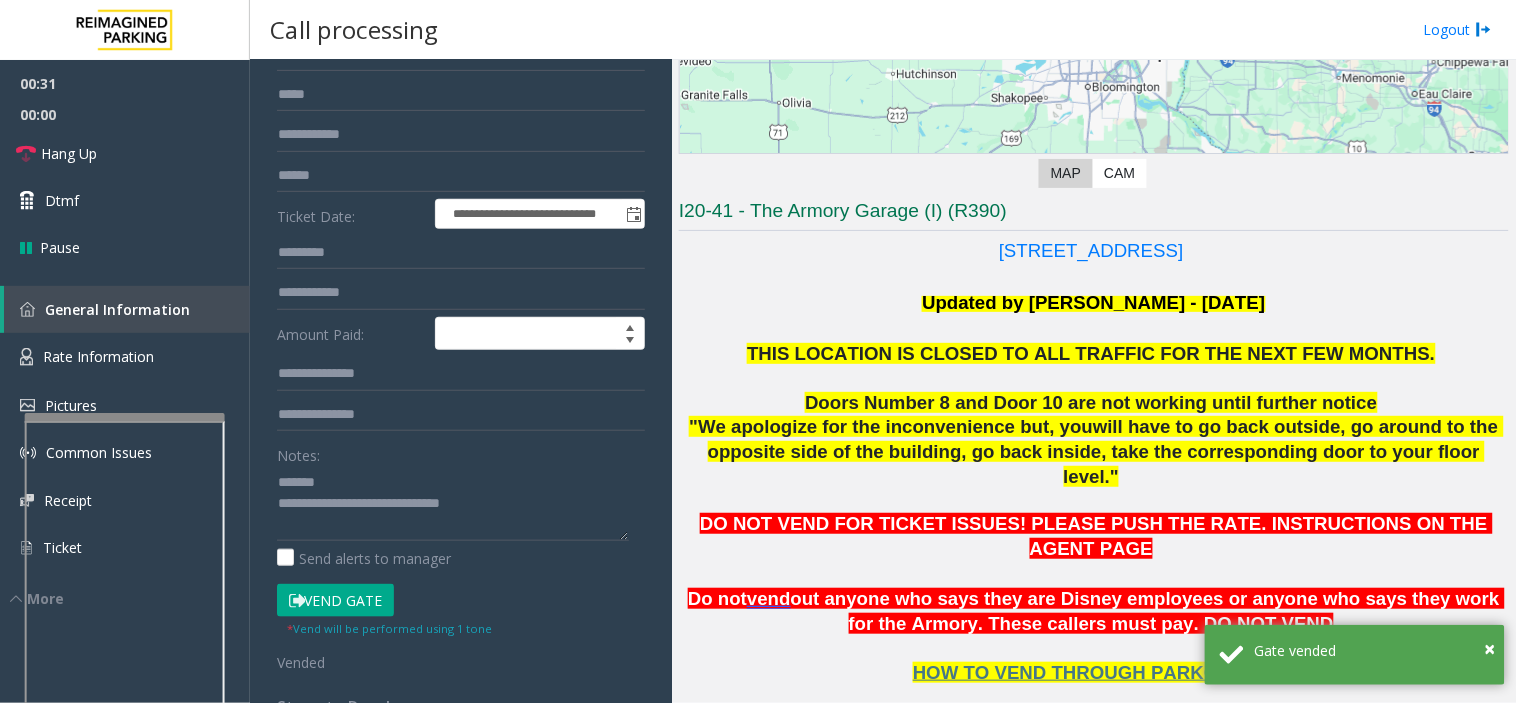 scroll, scrollTop: 0, scrollLeft: 0, axis: both 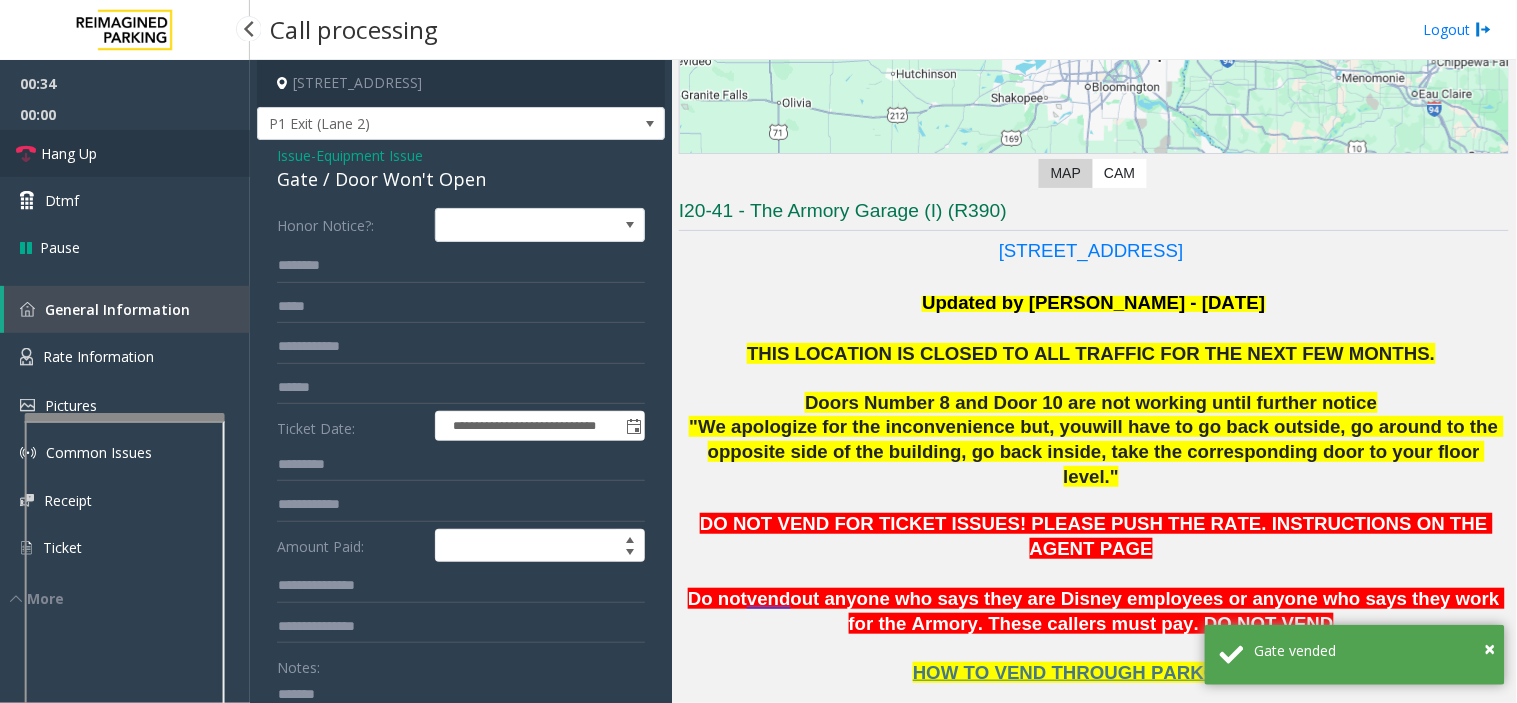 click on "Hang Up" at bounding box center (125, 153) 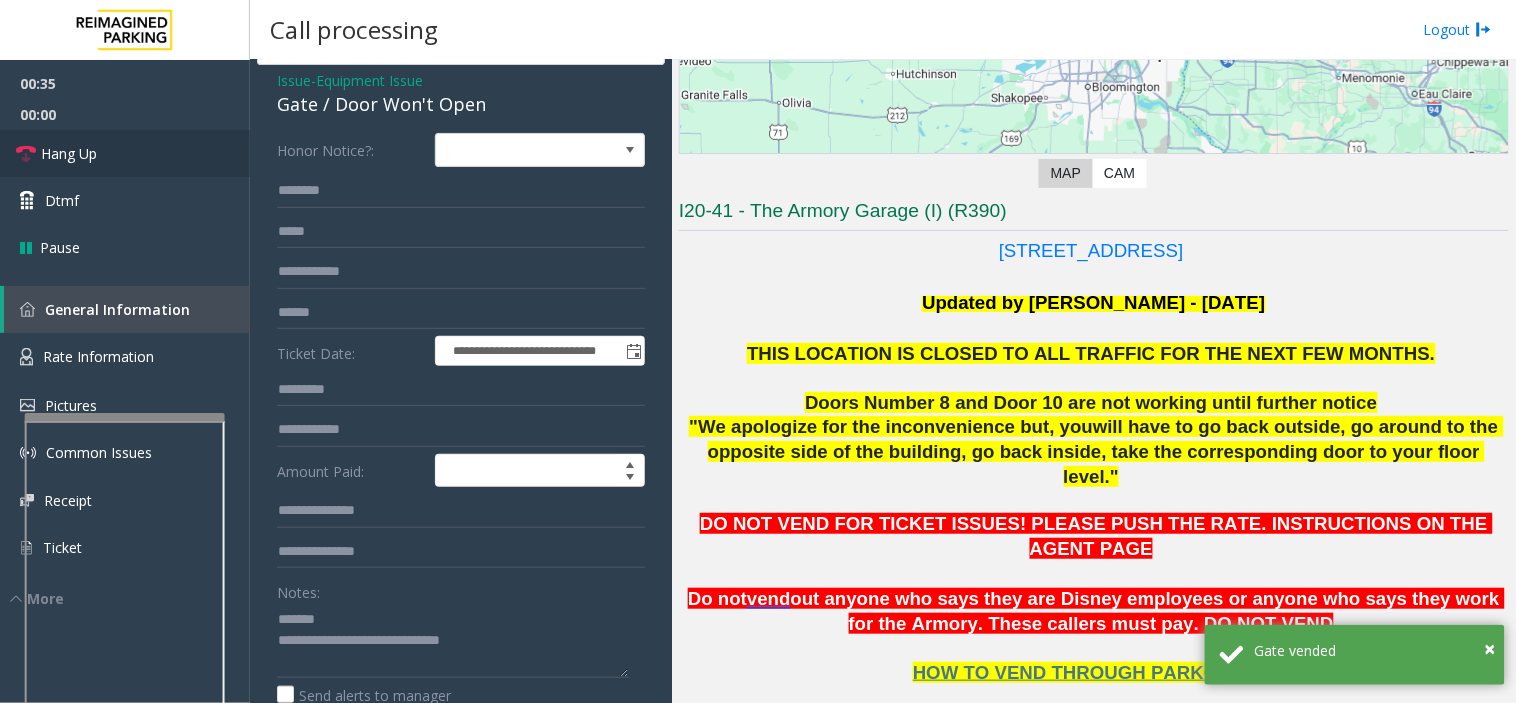 scroll, scrollTop: 222, scrollLeft: 0, axis: vertical 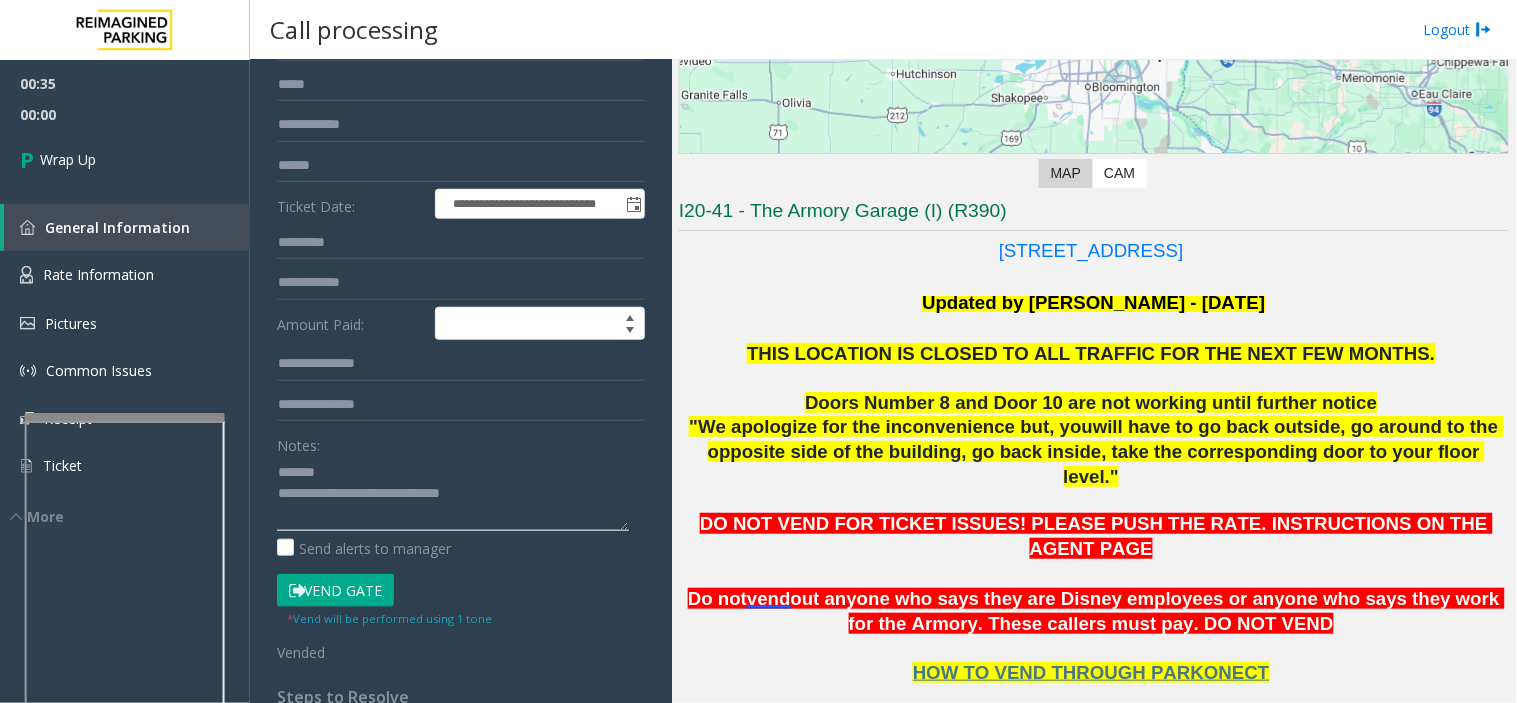 click 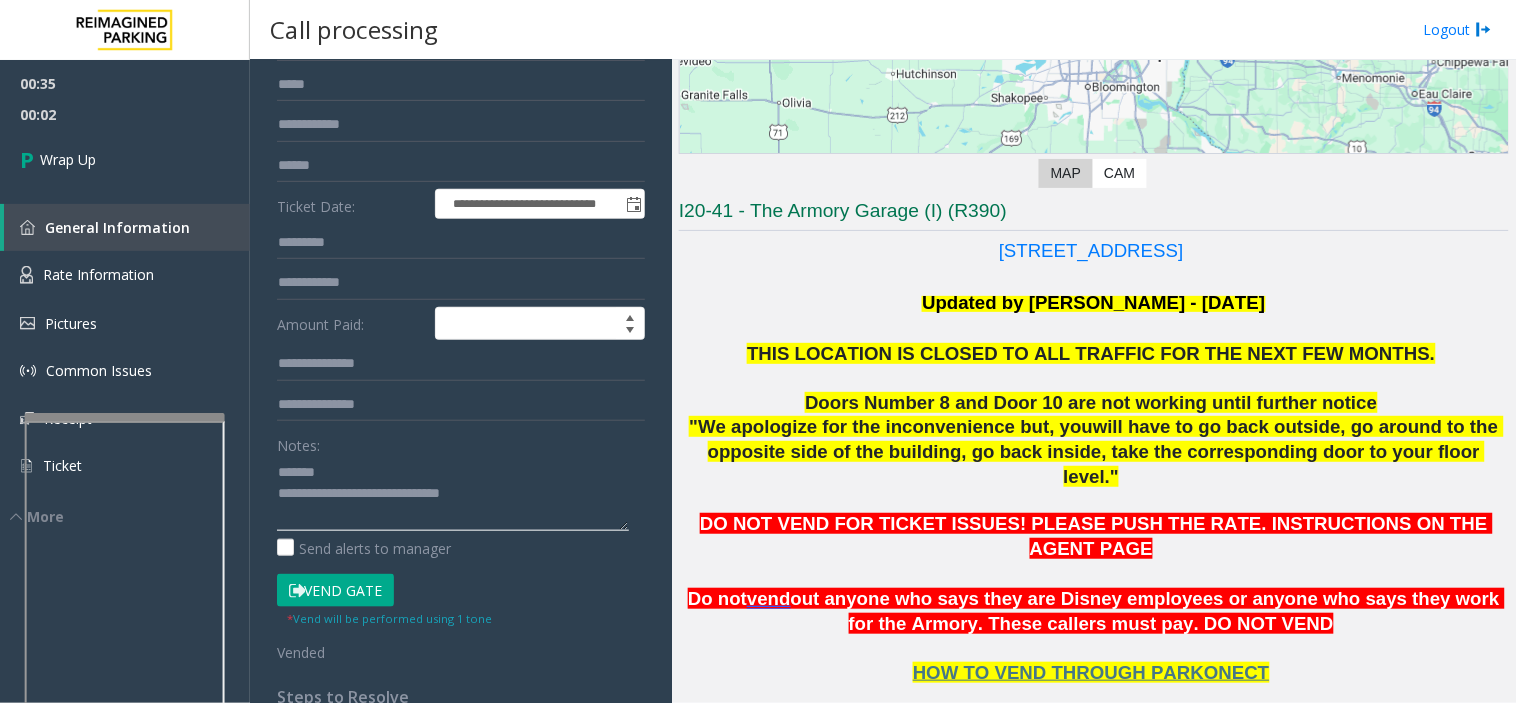 drag, startPoint x: 387, startPoint y: 488, endPoint x: 526, endPoint y: 492, distance: 139.05754 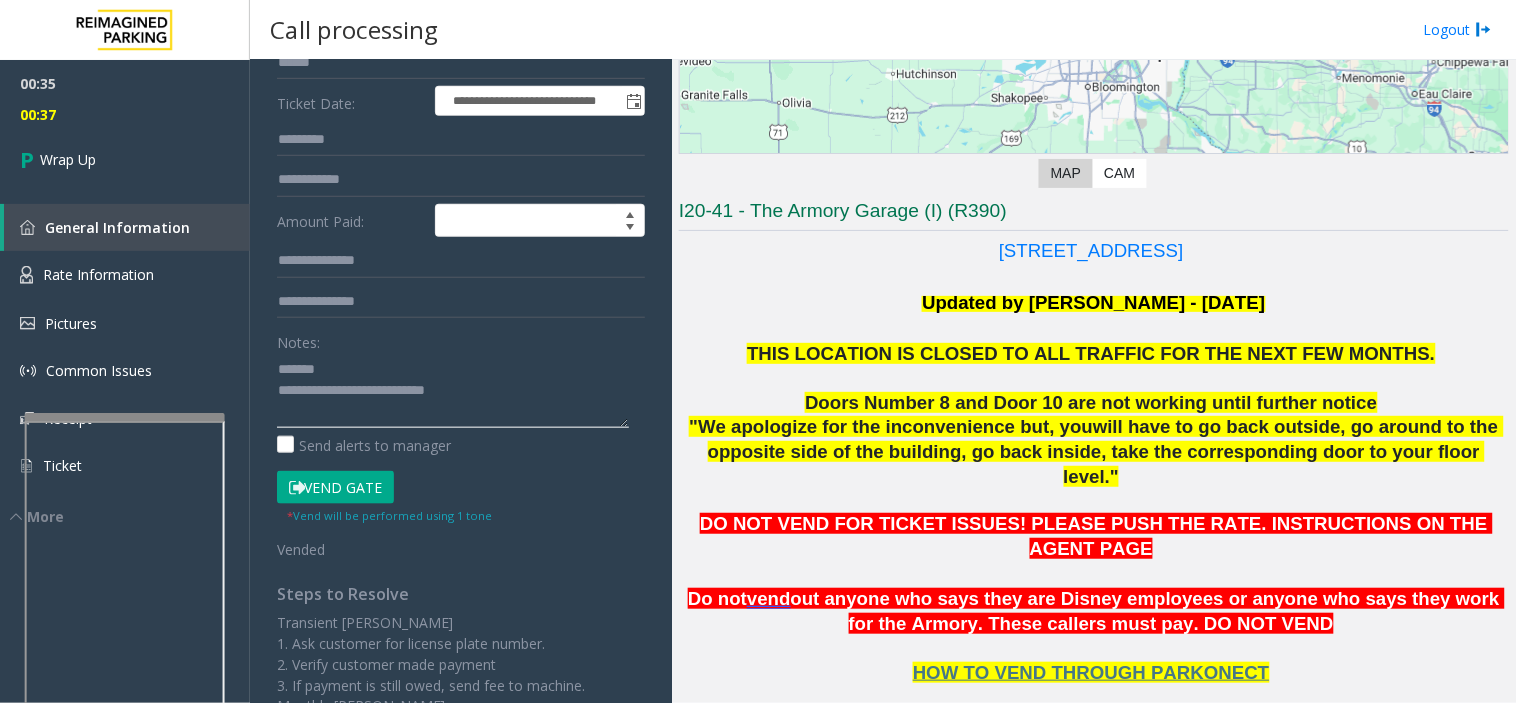 scroll, scrollTop: 333, scrollLeft: 0, axis: vertical 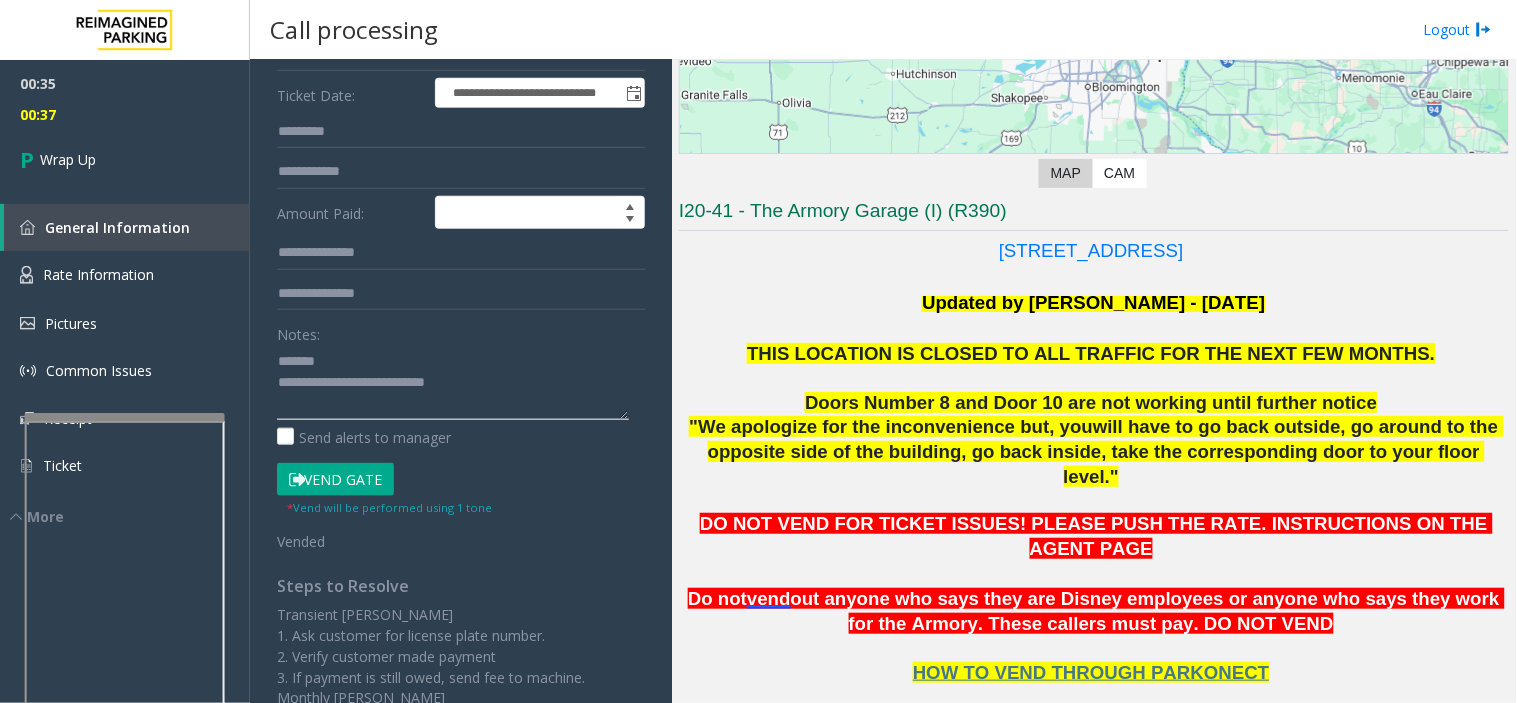 click 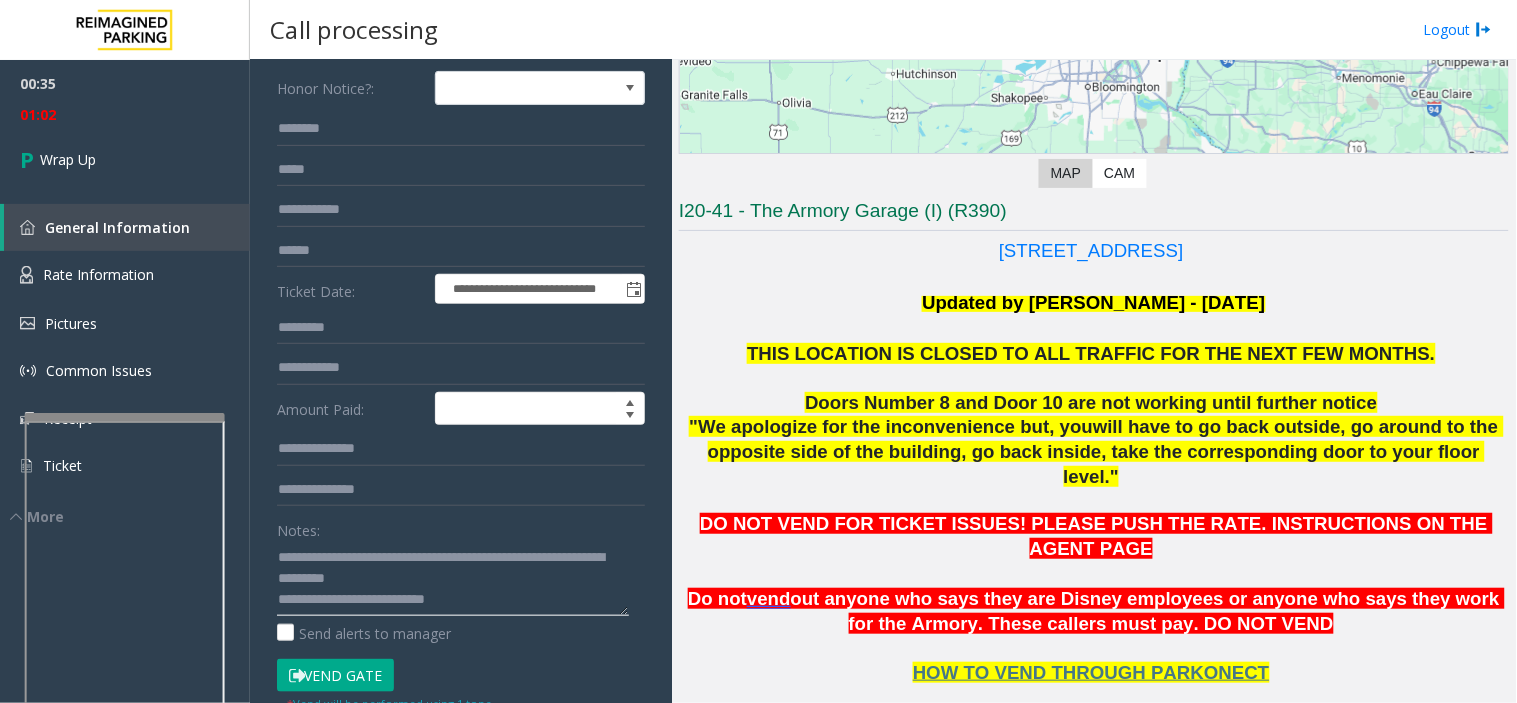 scroll, scrollTop: 0, scrollLeft: 0, axis: both 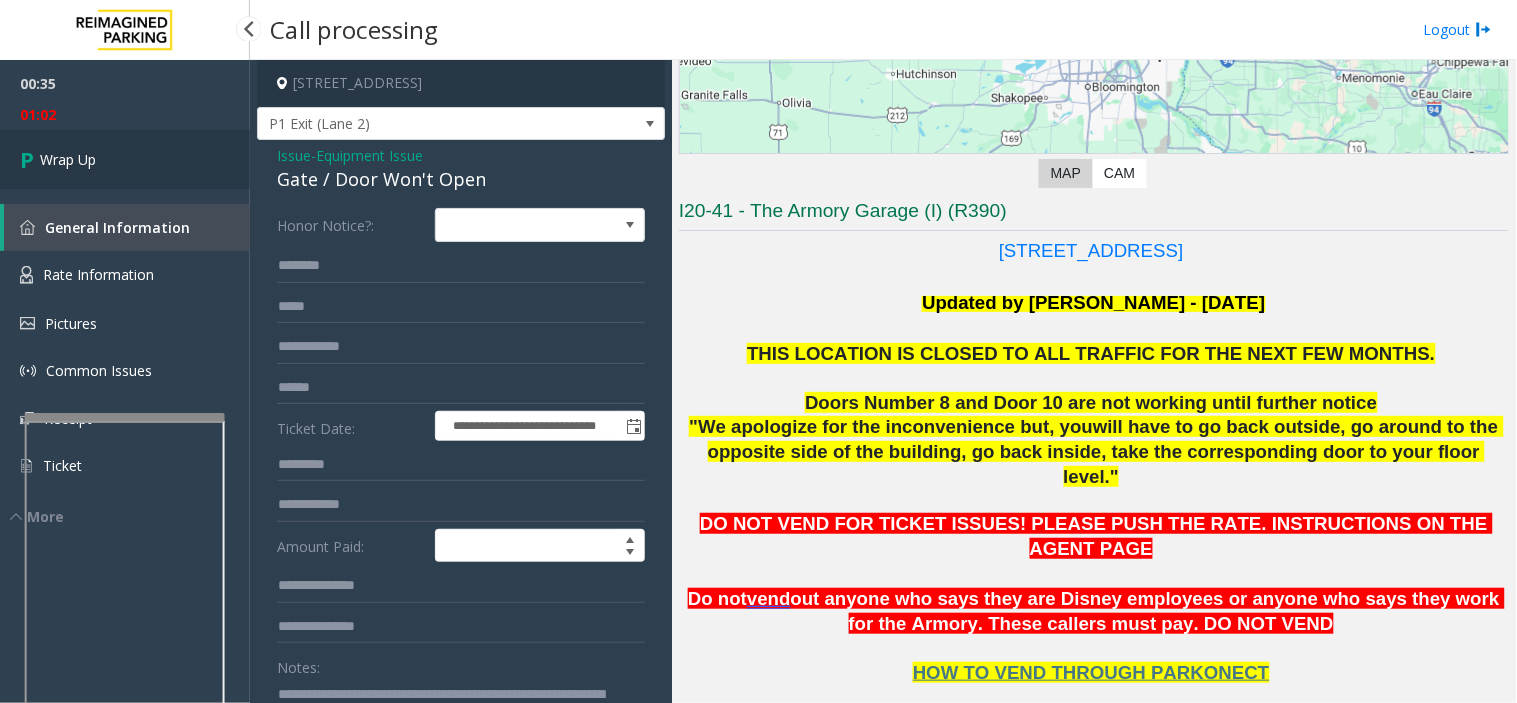type on "**********" 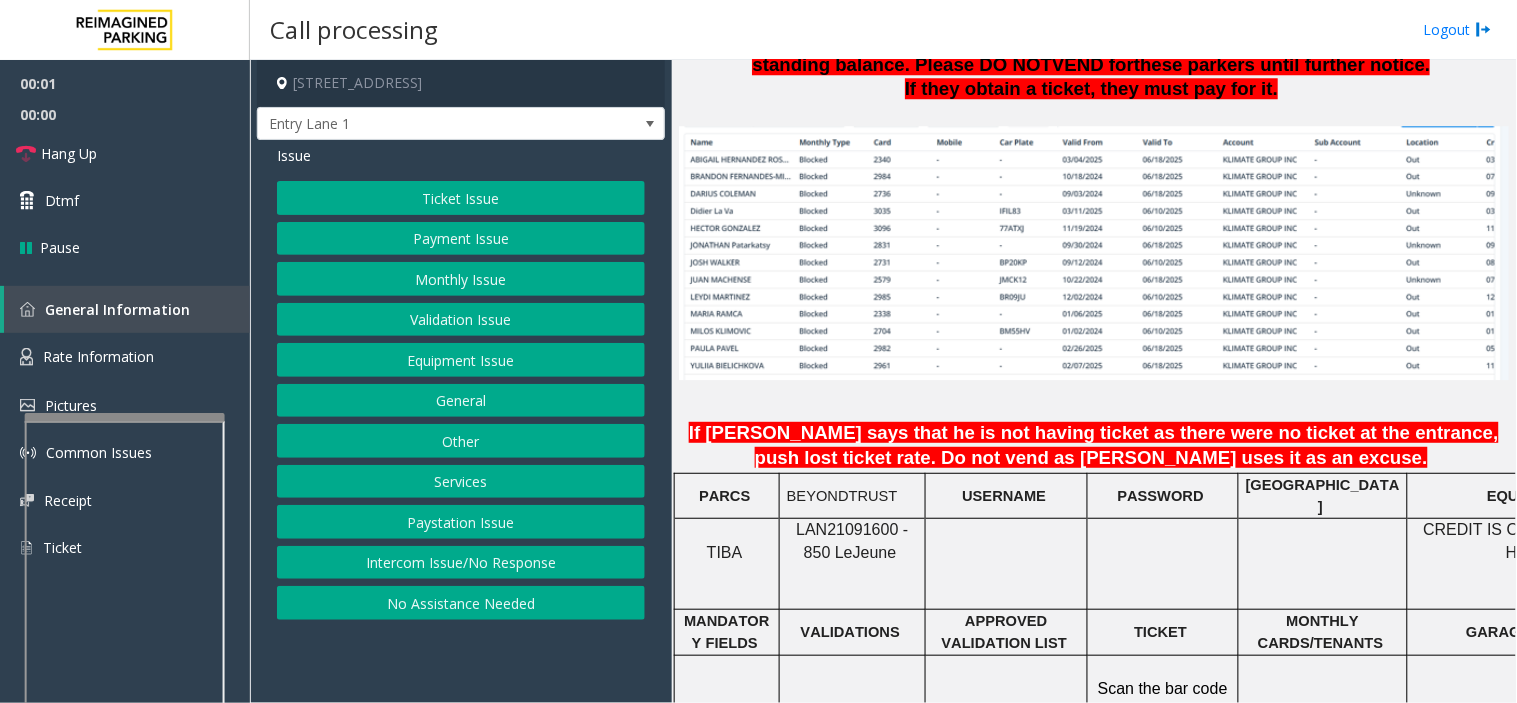 scroll, scrollTop: 1666, scrollLeft: 0, axis: vertical 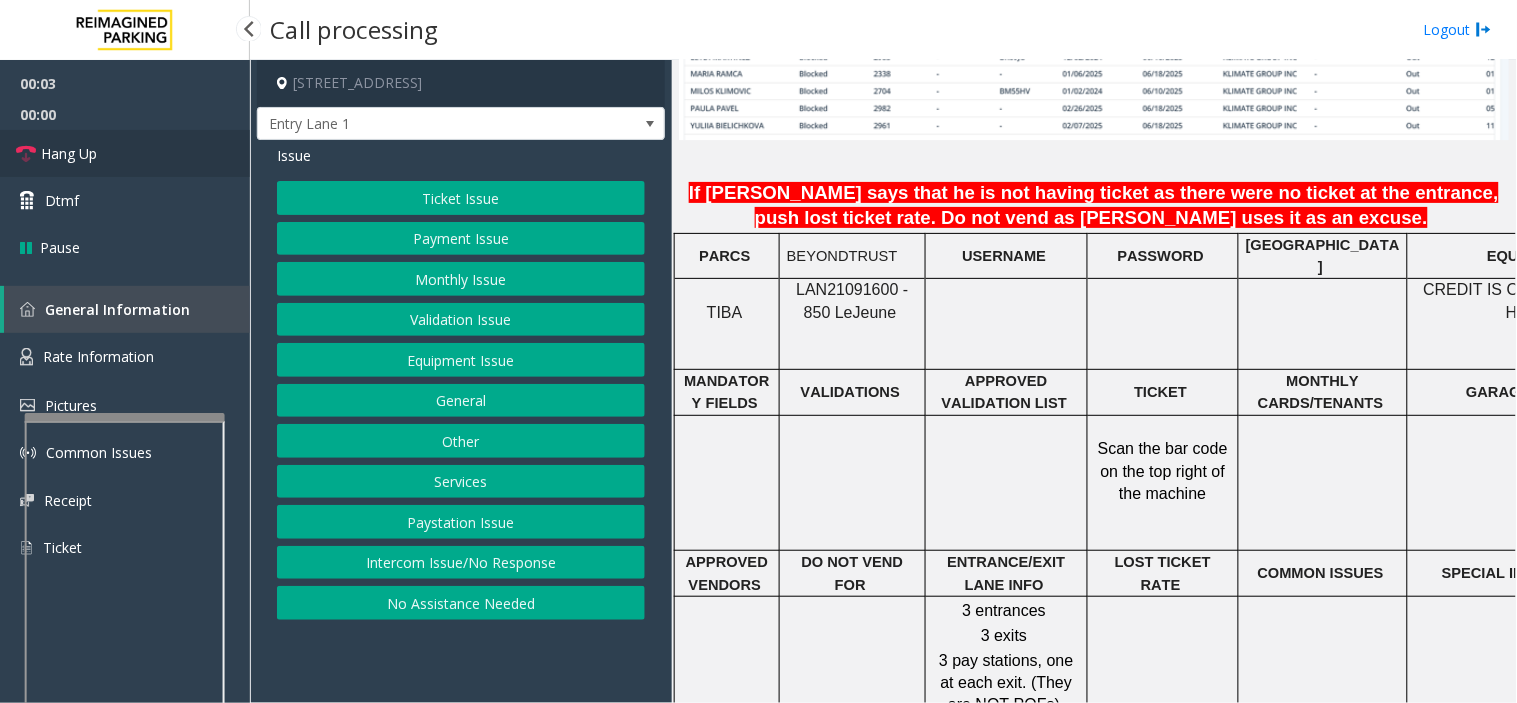click on "Hang Up" at bounding box center [125, 153] 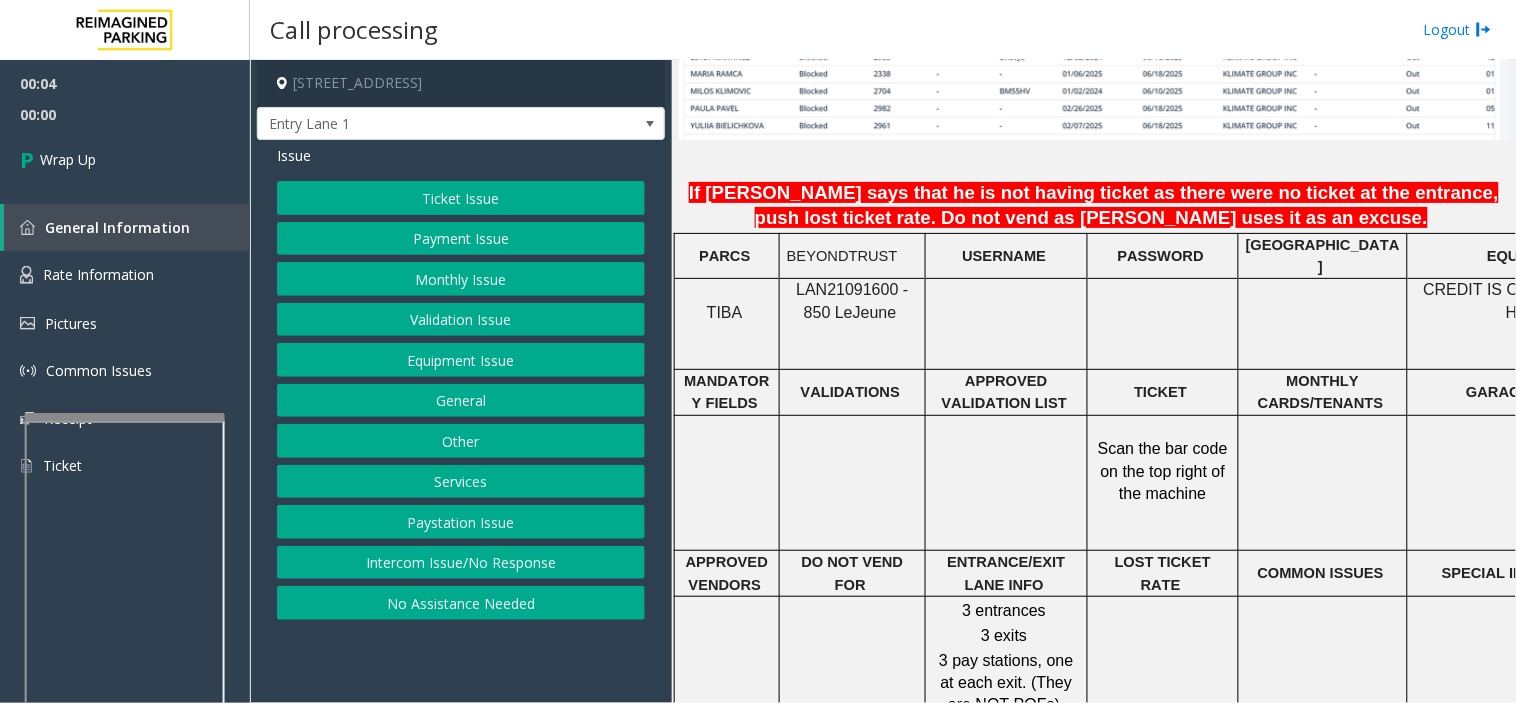 click on "No Assistance Needed" 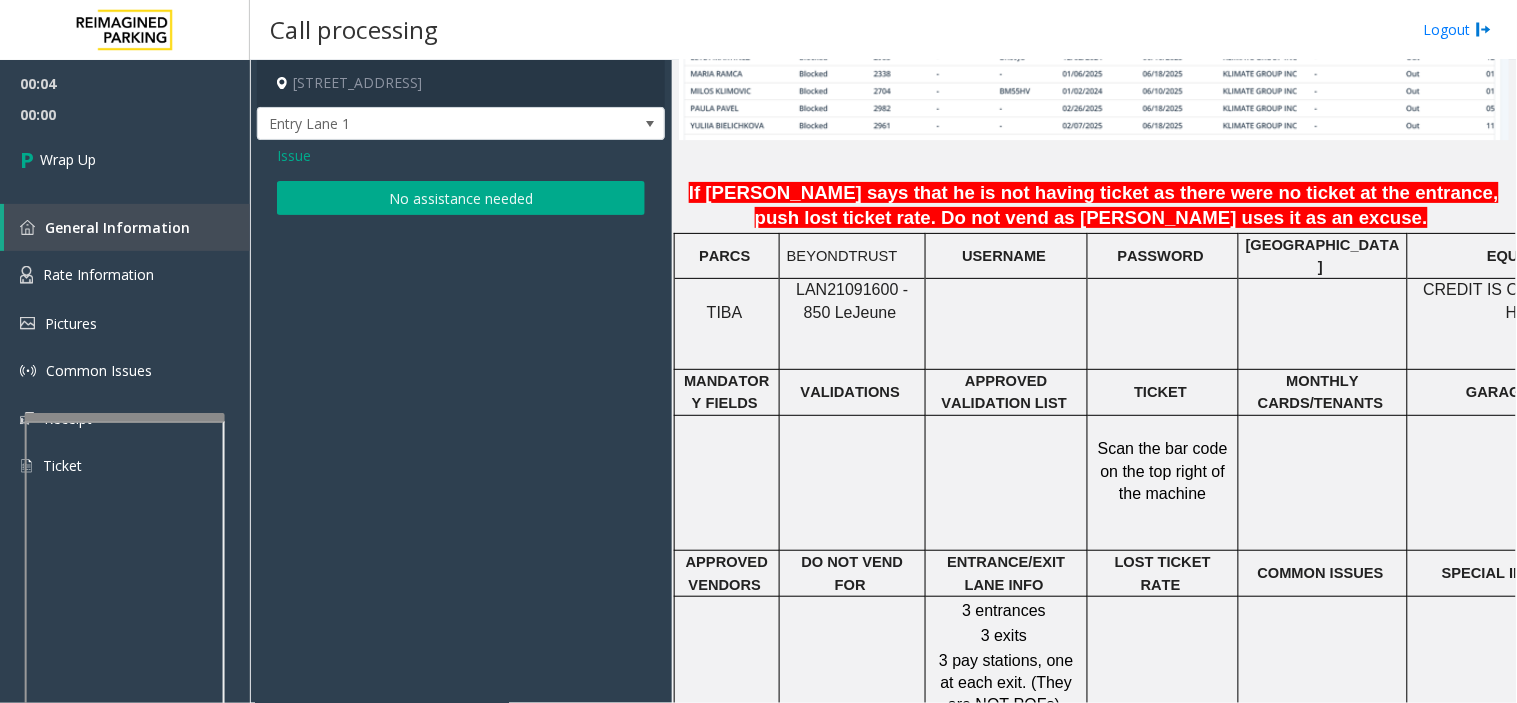 click on "No assistance needed" 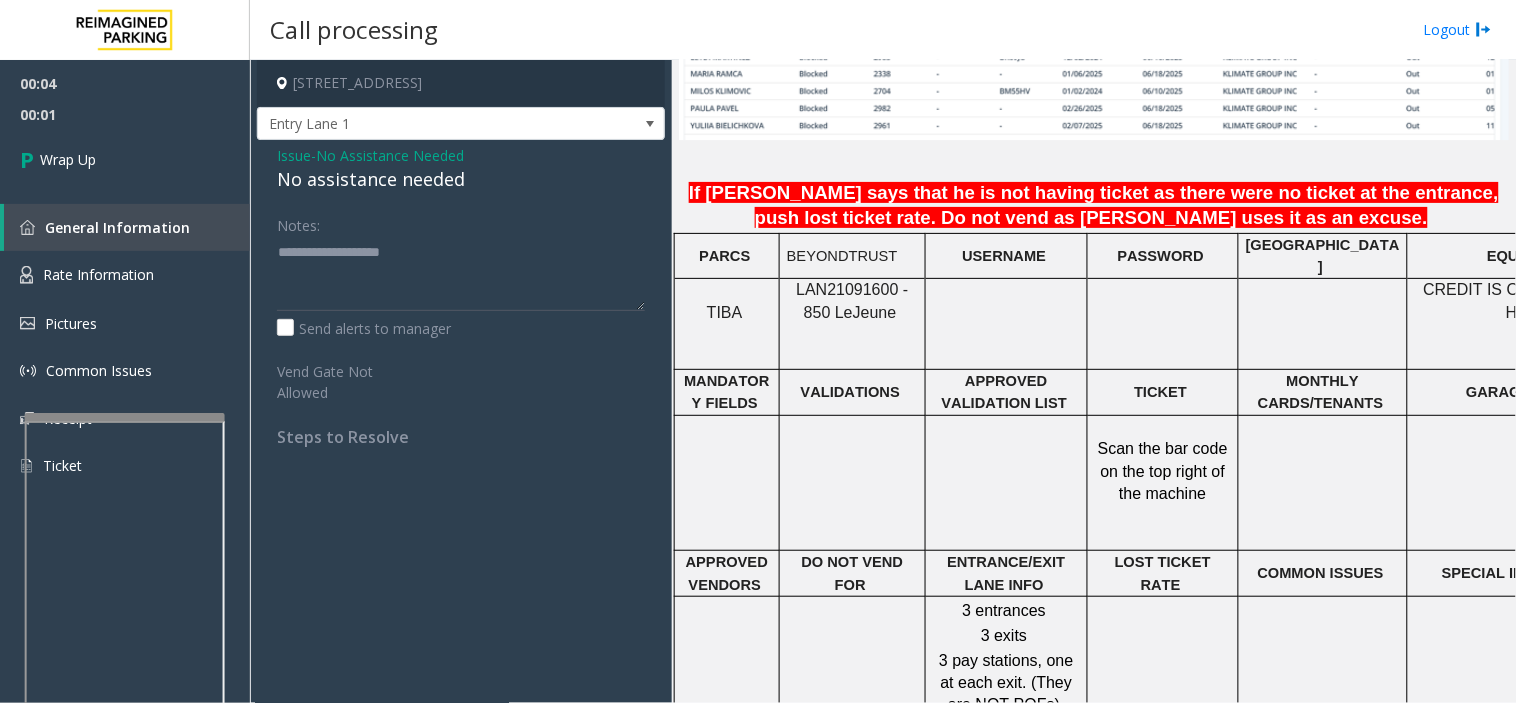 click on "No assistance needed" 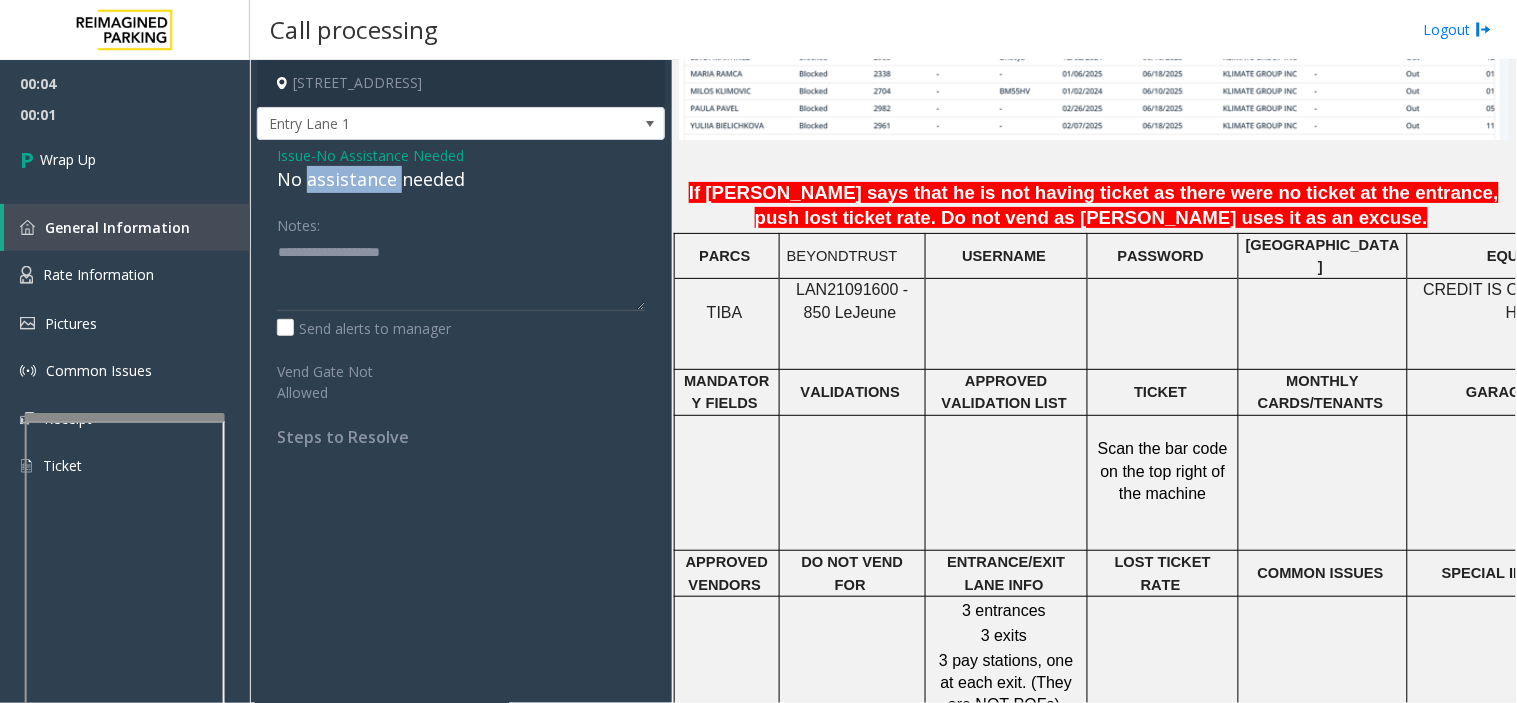 click on "No assistance needed" 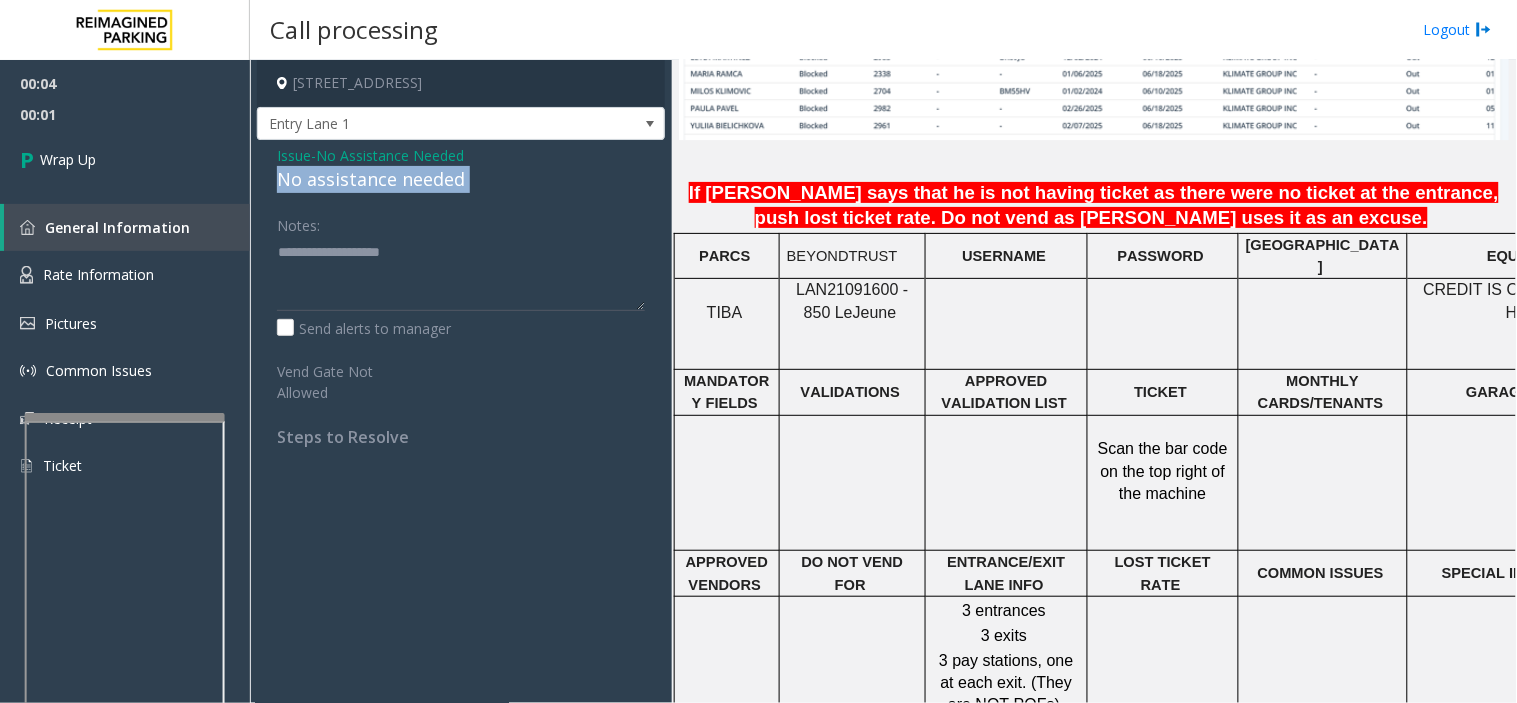 drag, startPoint x: 331, startPoint y: 177, endPoint x: 361, endPoint y: 281, distance: 108.24047 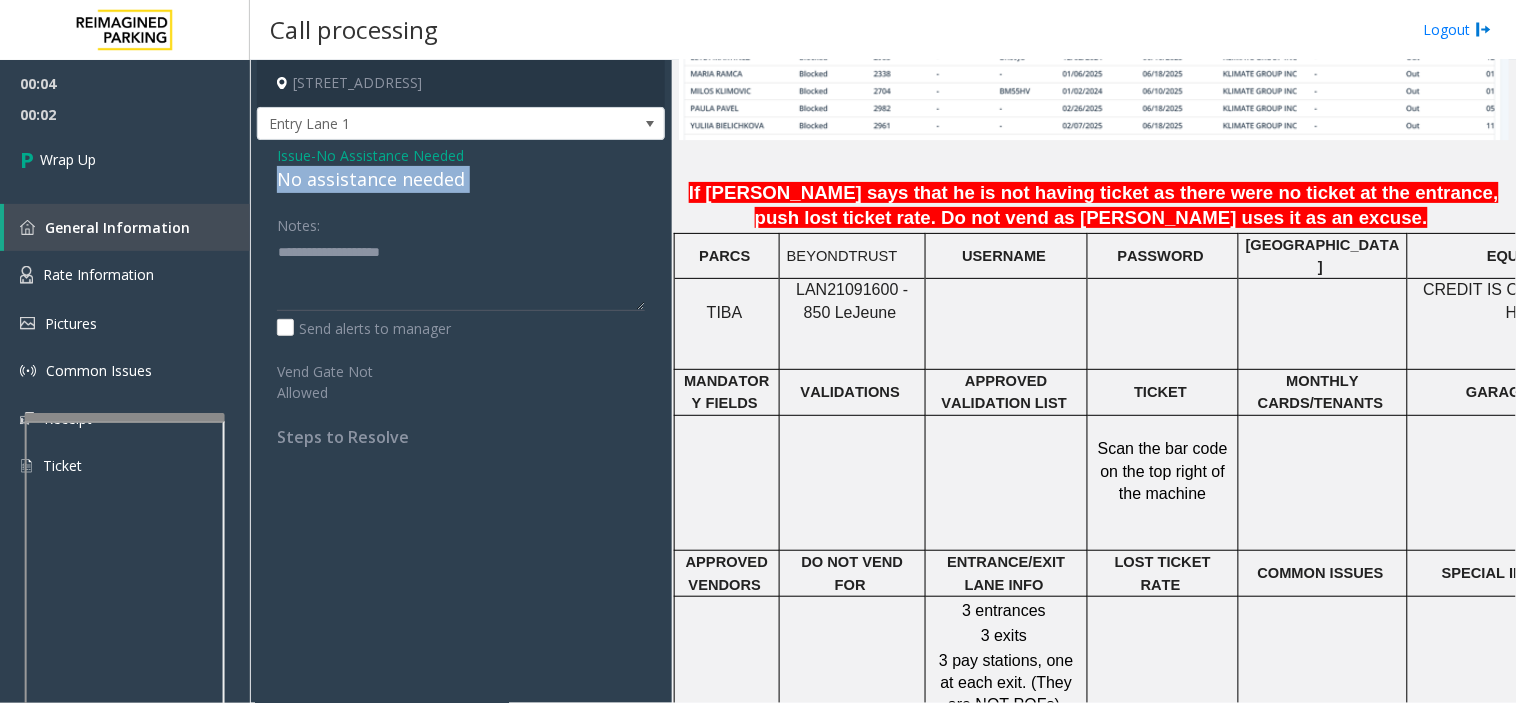 copy on "No assistance needed" 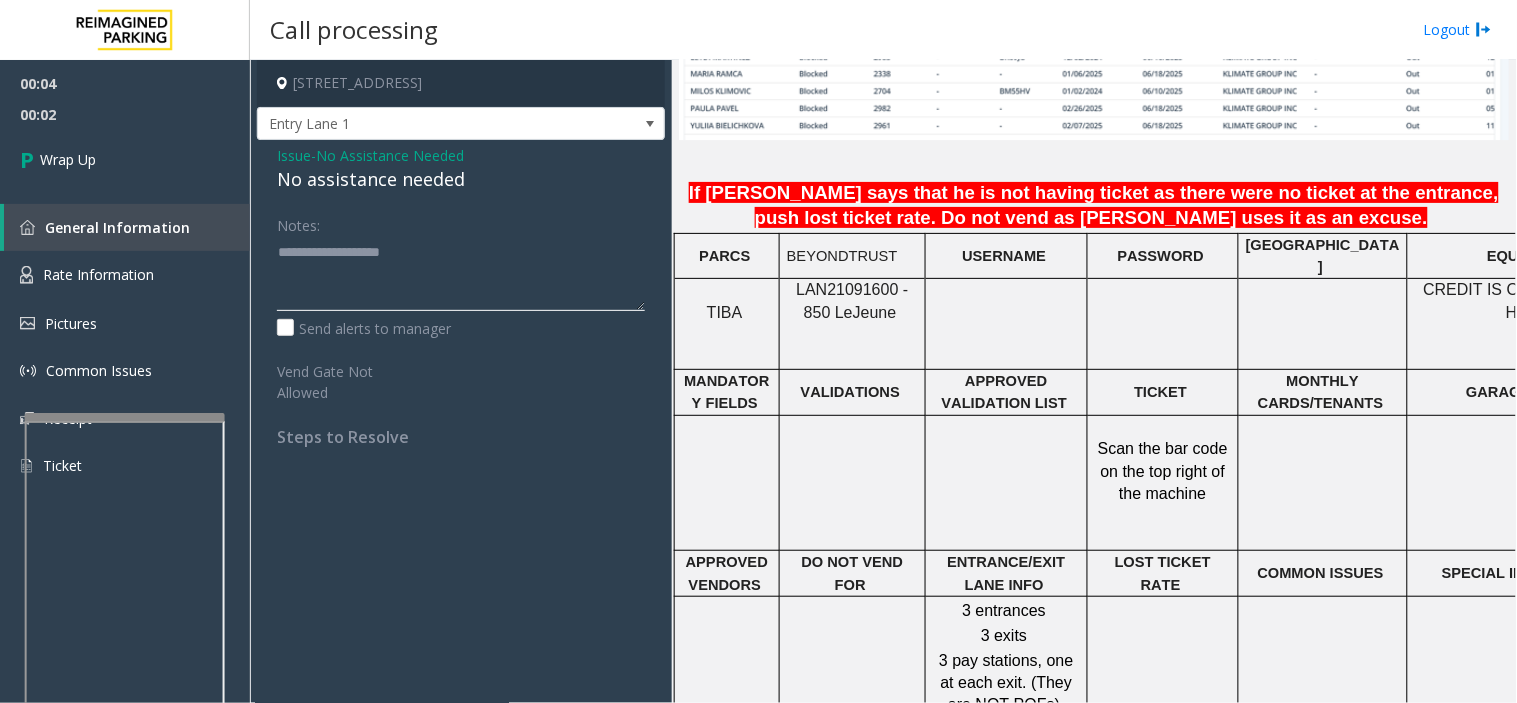 click 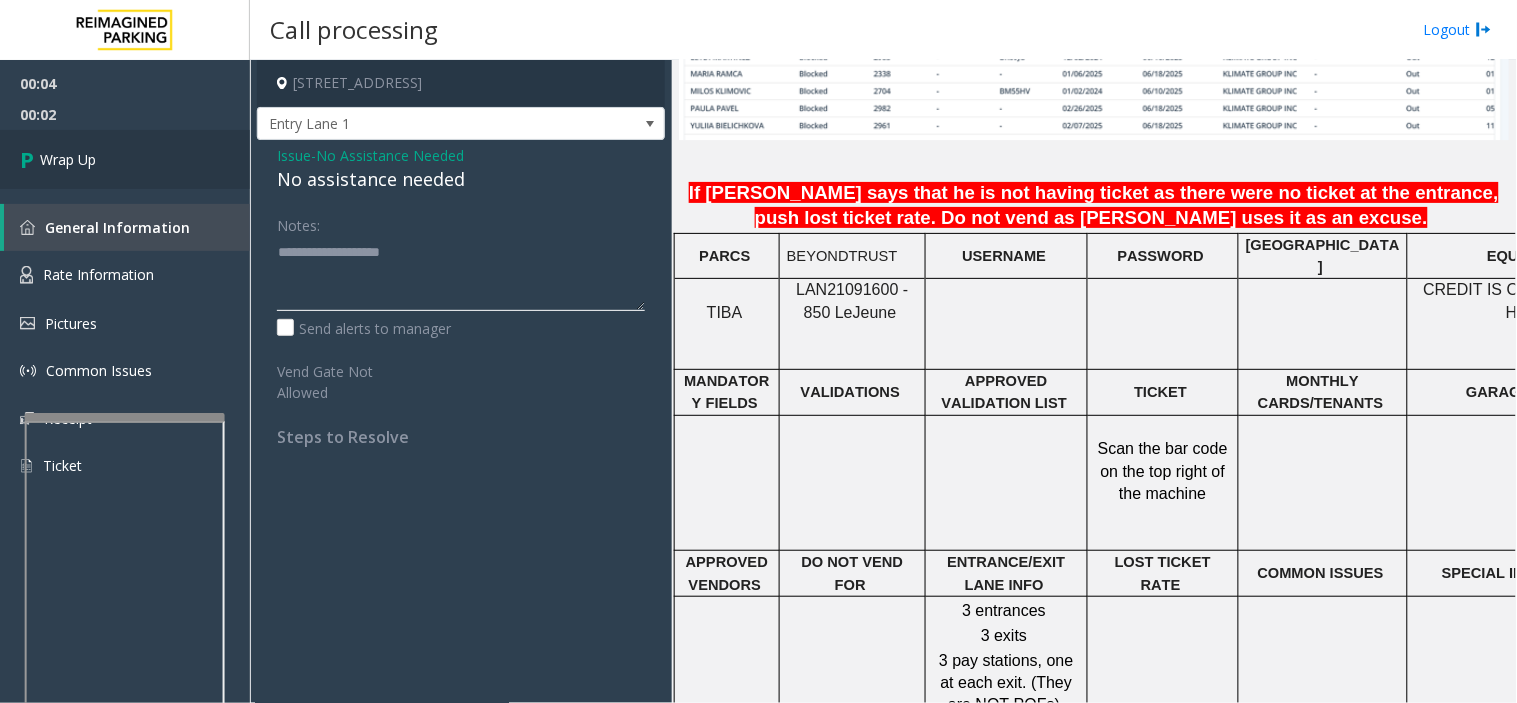paste on "**********" 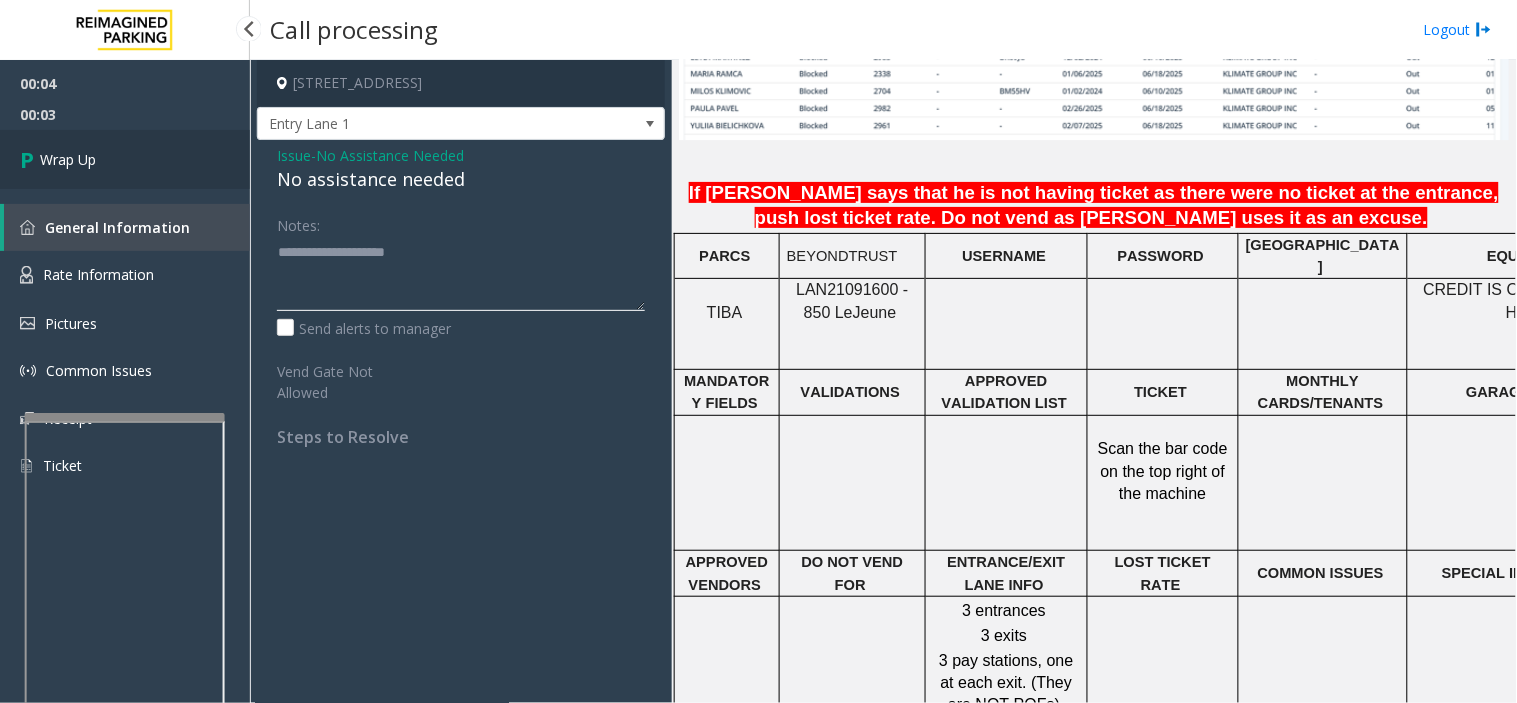 type on "**********" 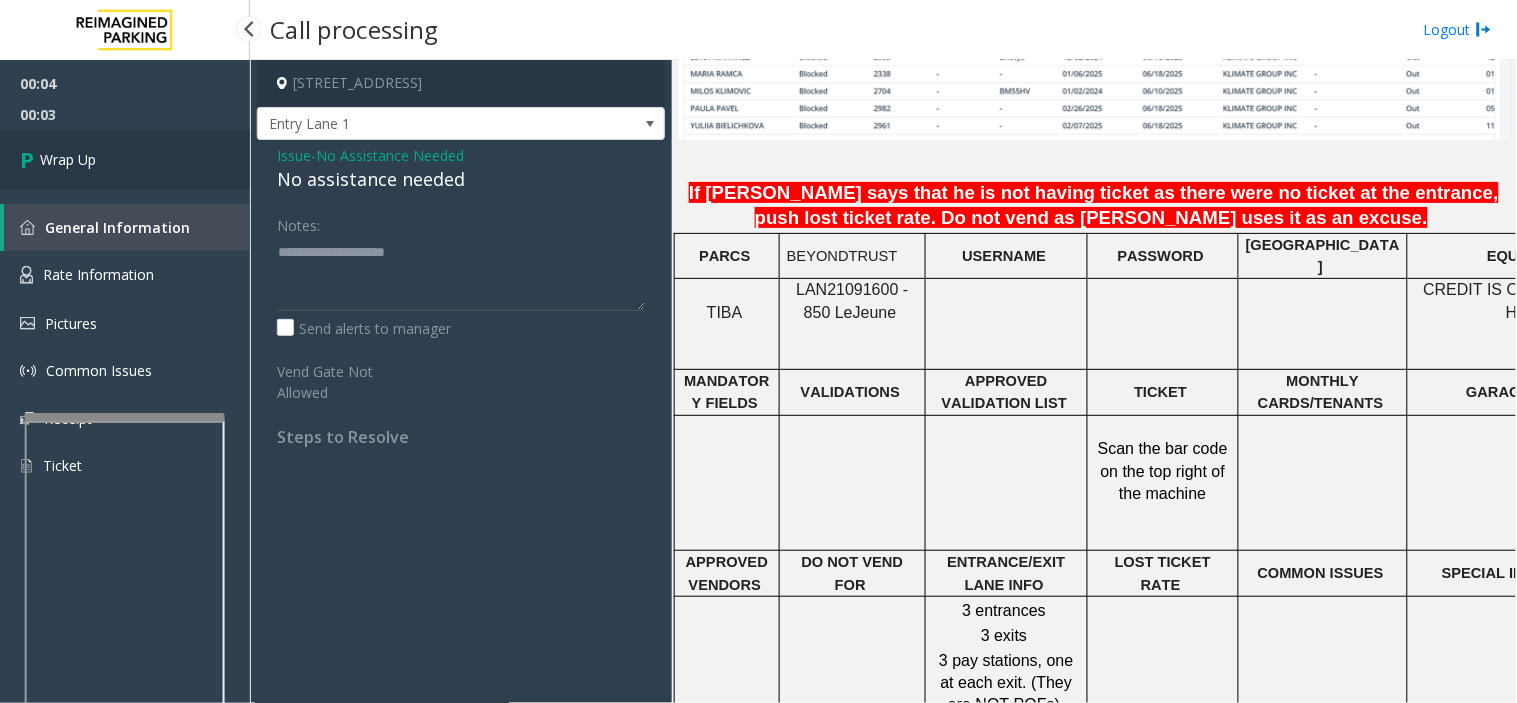 click on "Wrap Up" at bounding box center (125, 159) 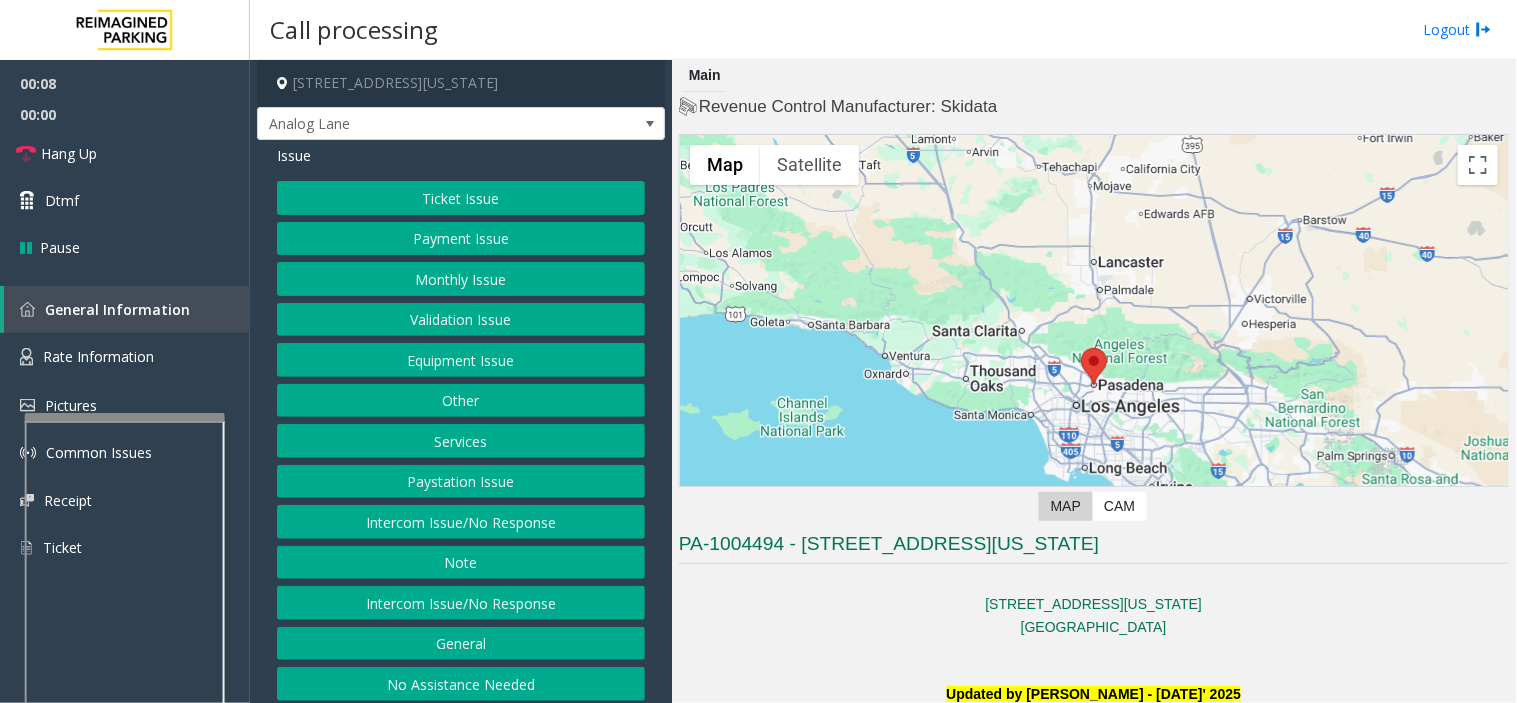 scroll, scrollTop: 10, scrollLeft: 0, axis: vertical 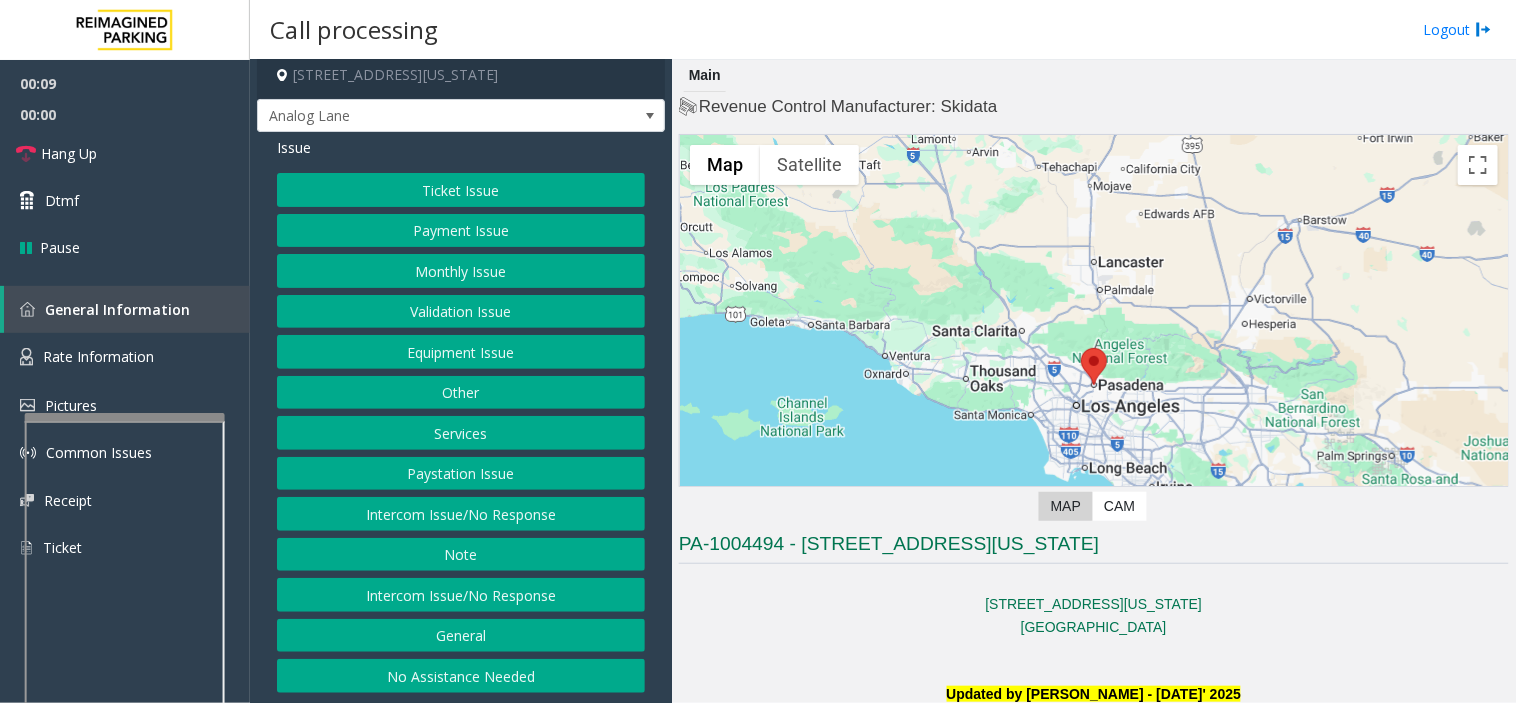 click on "Intercom Issue/No Response" 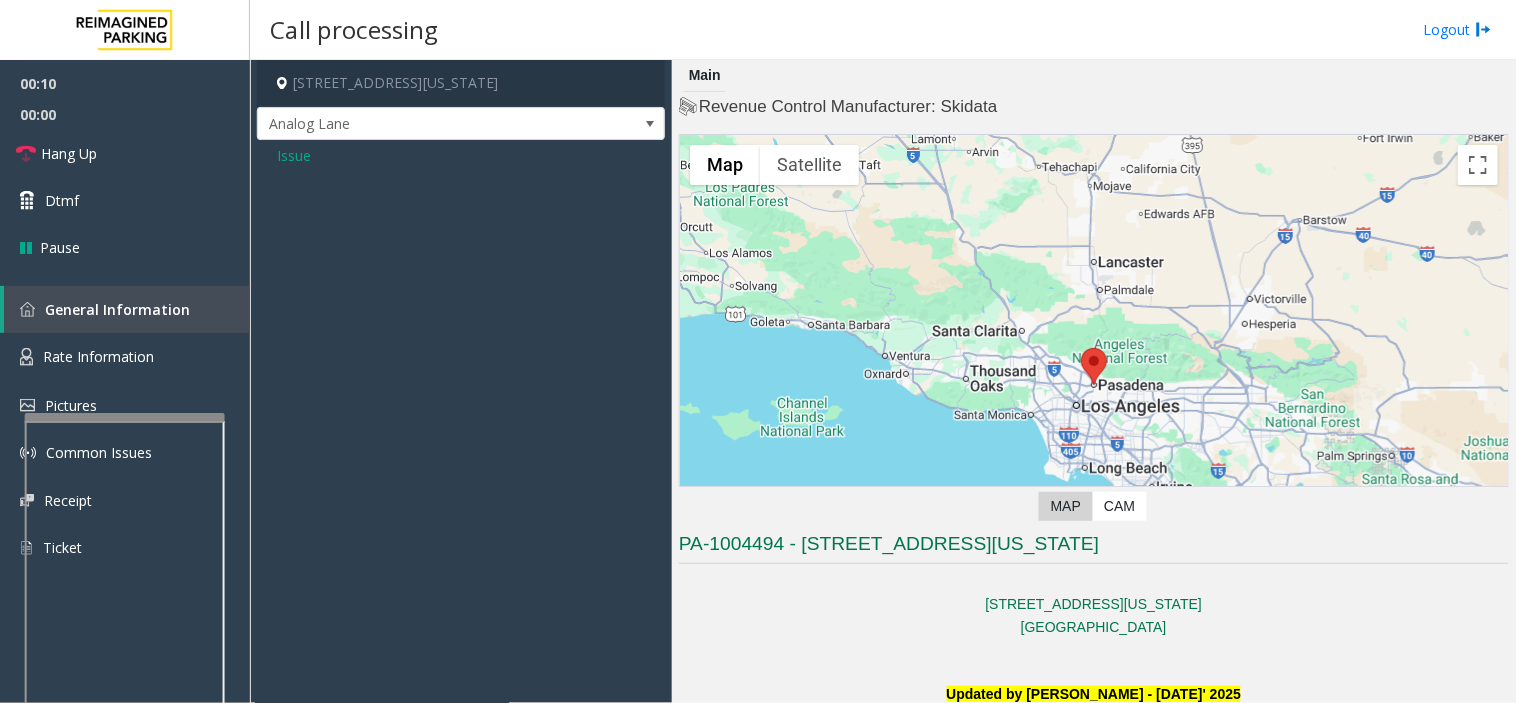 click on "Issue" 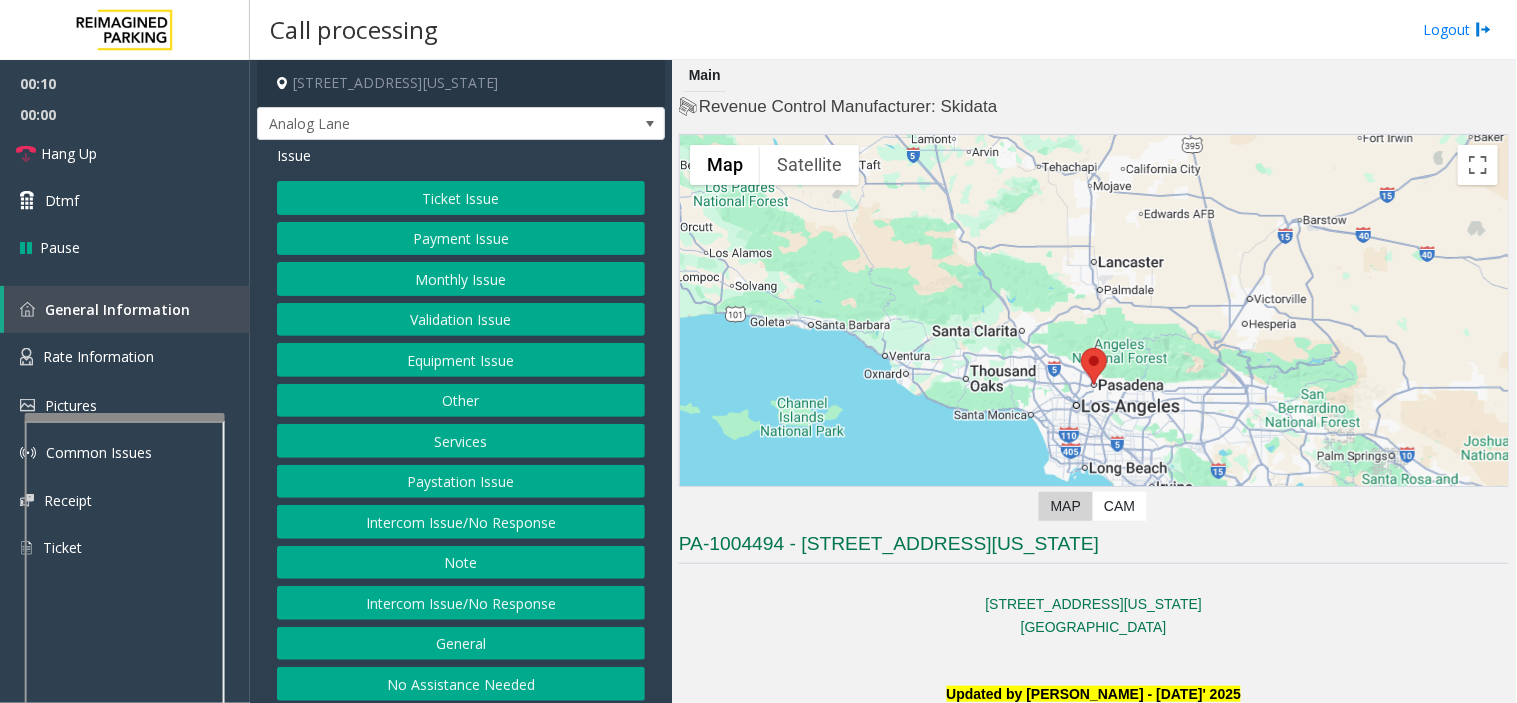 click on "Intercom Issue/No Response" 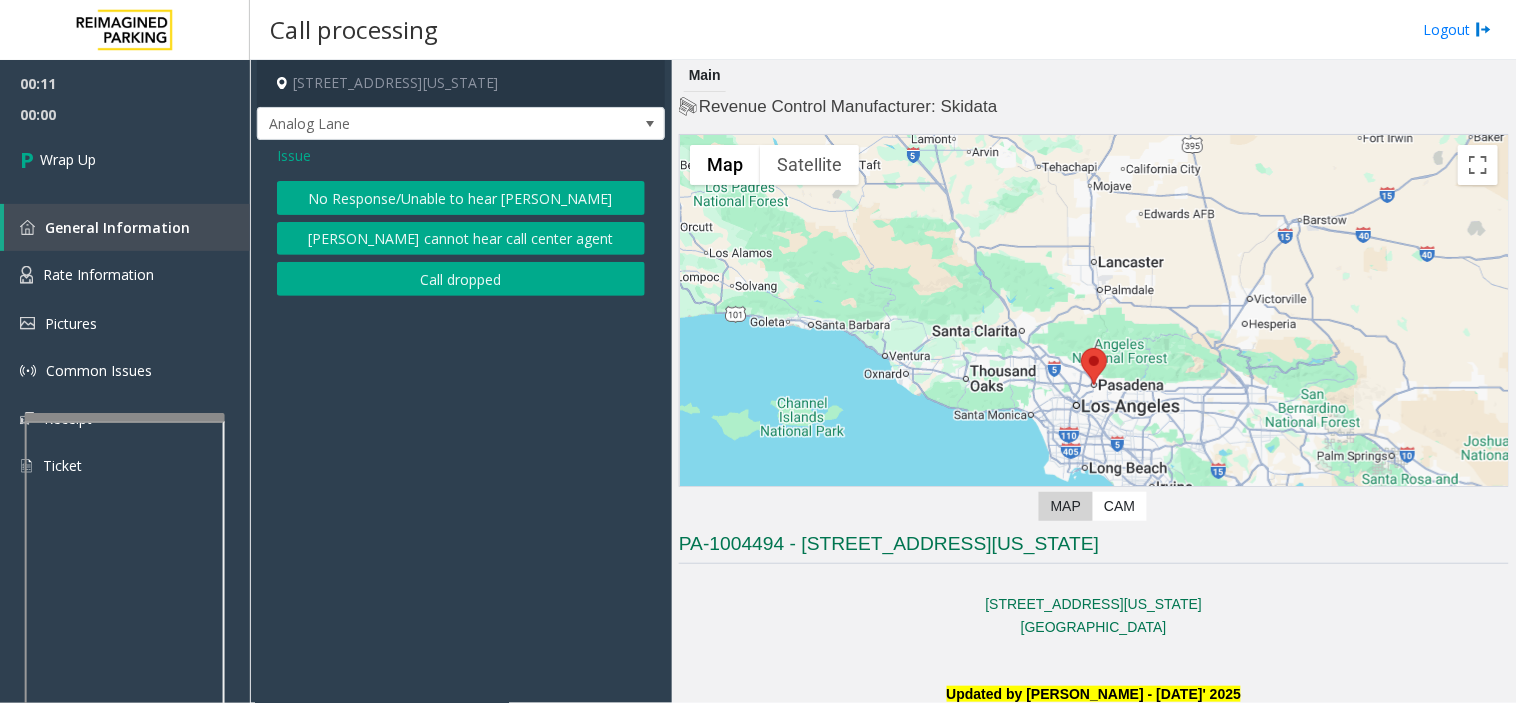 click on "Call dropped" 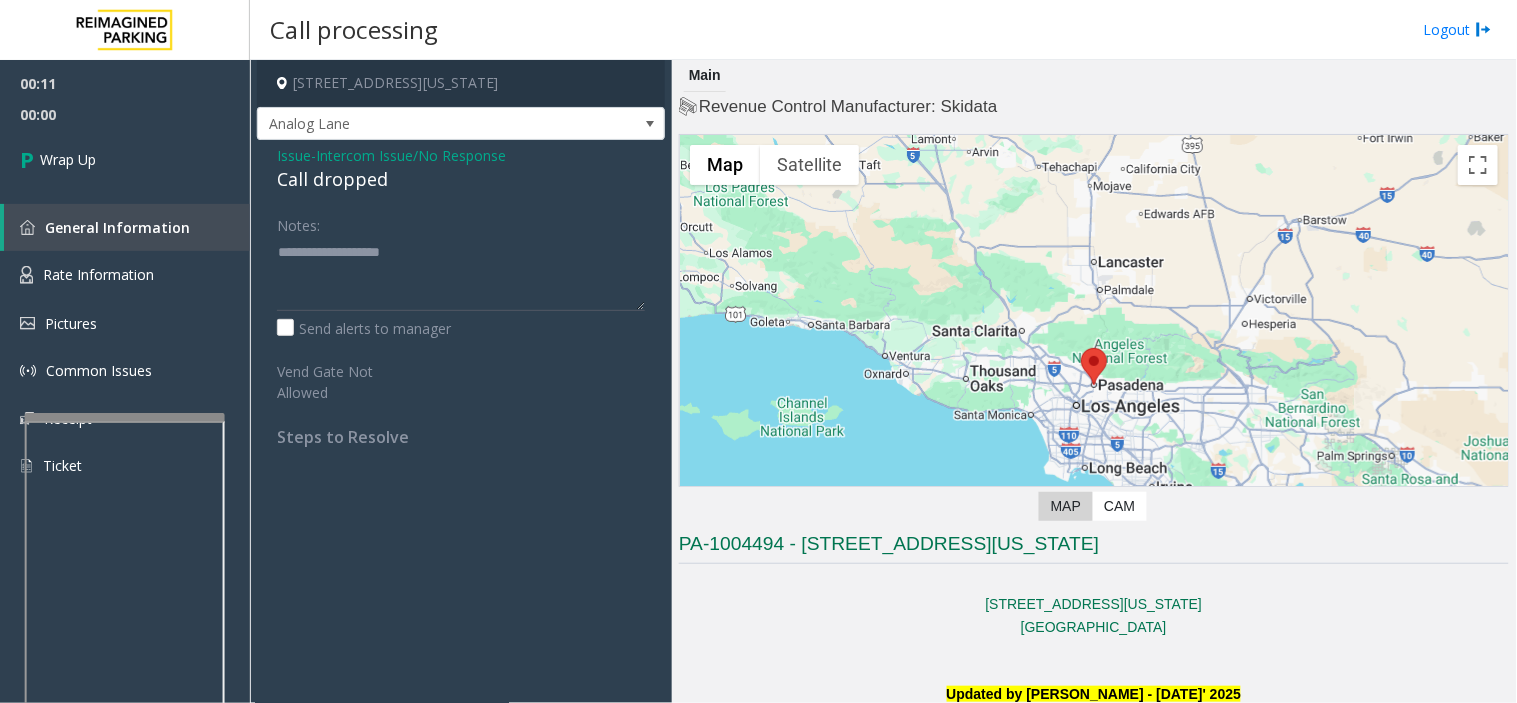 click on "Call dropped" 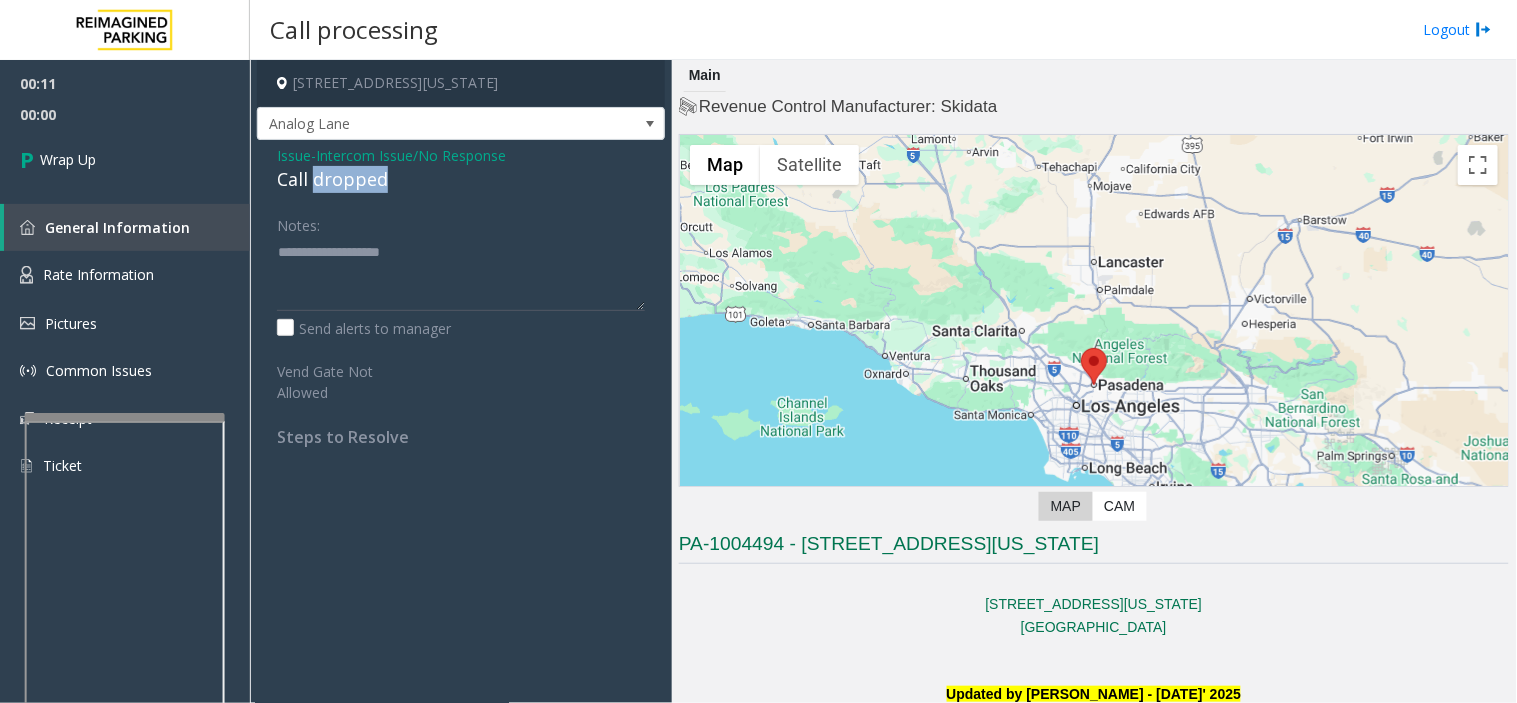 click on "Call dropped" 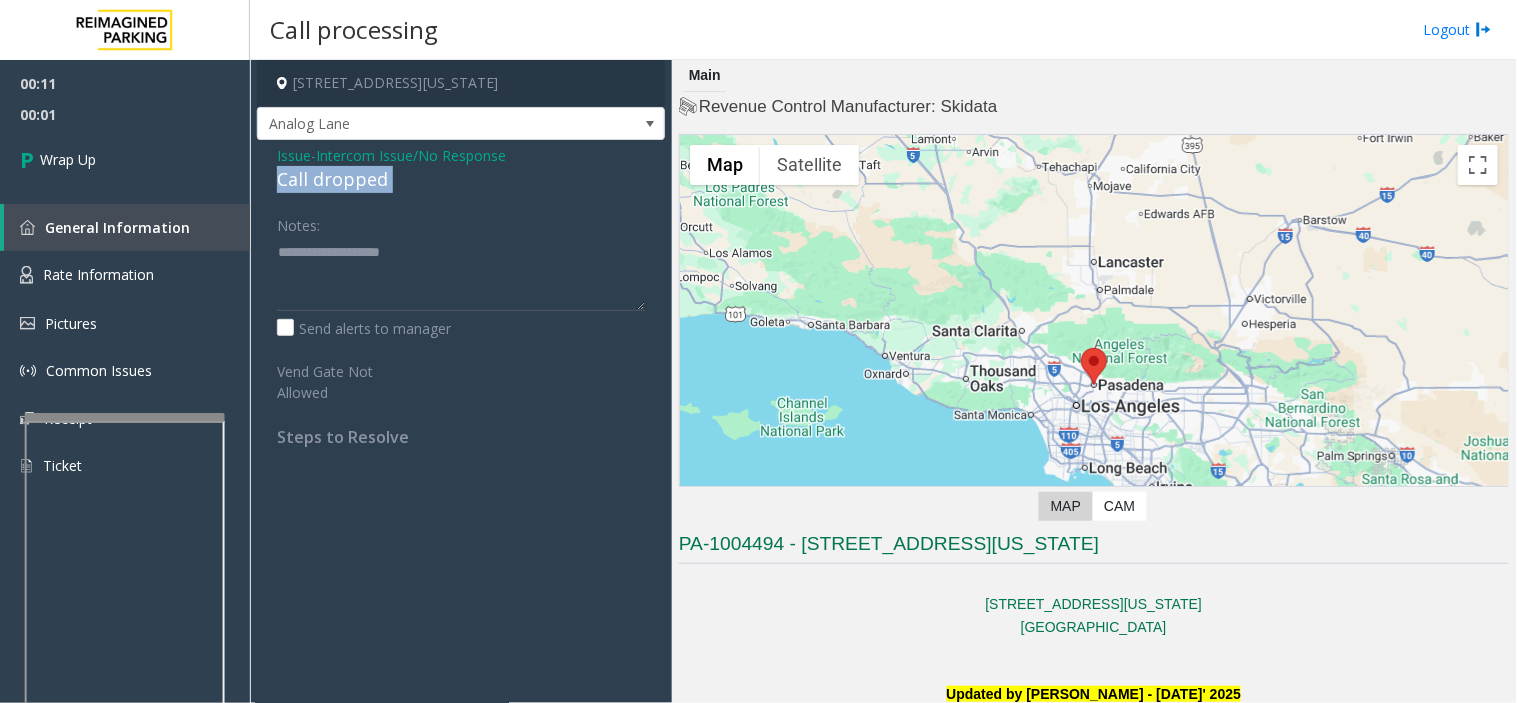 click on "Call dropped" 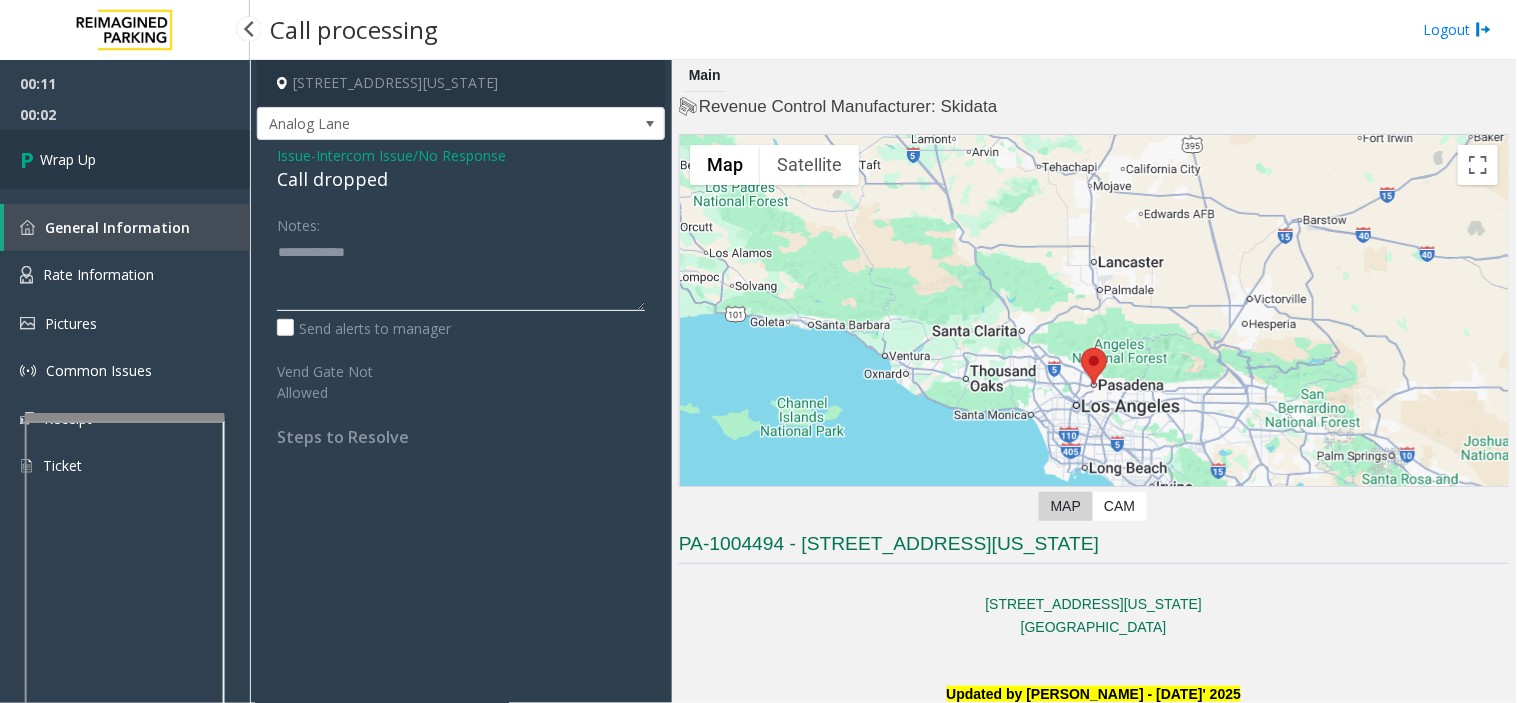 type on "**********" 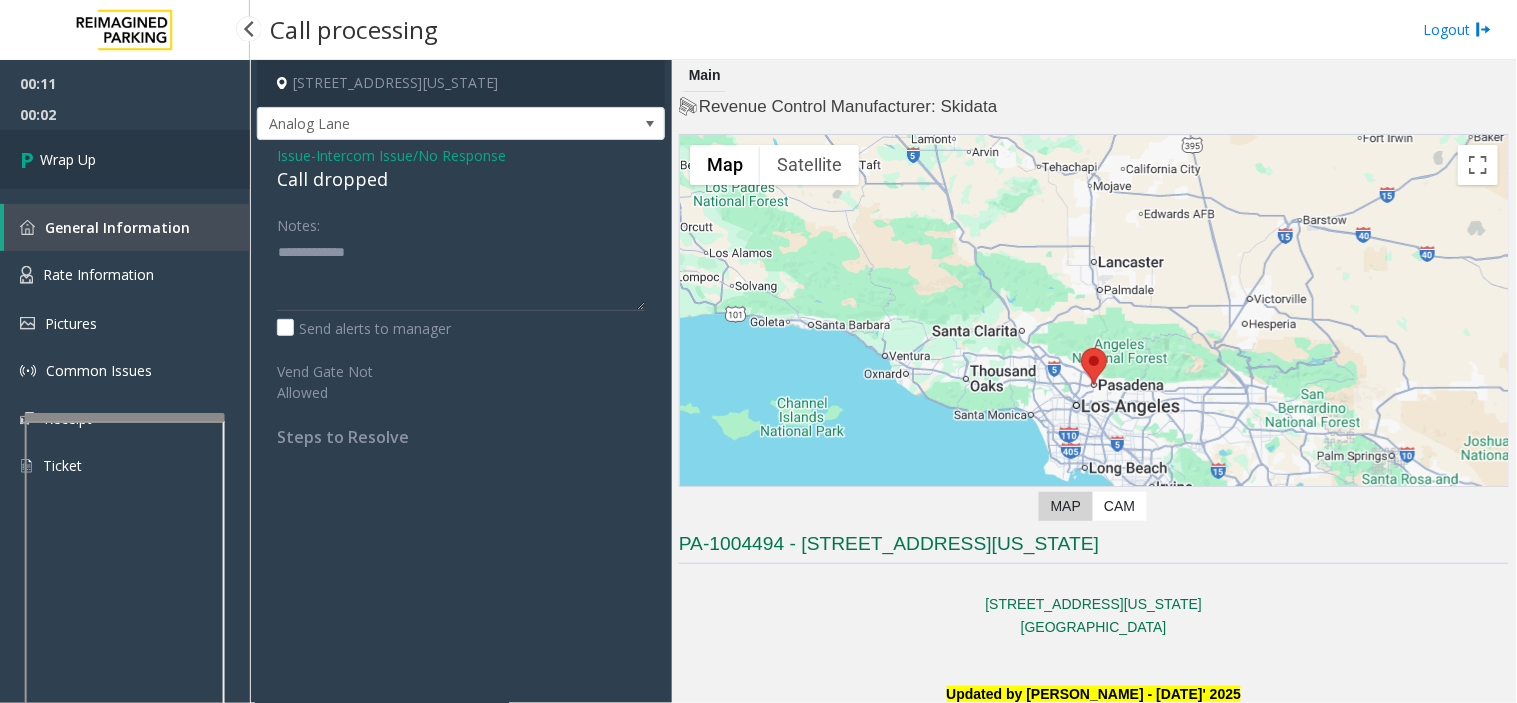 click on "Wrap Up" at bounding box center [125, 159] 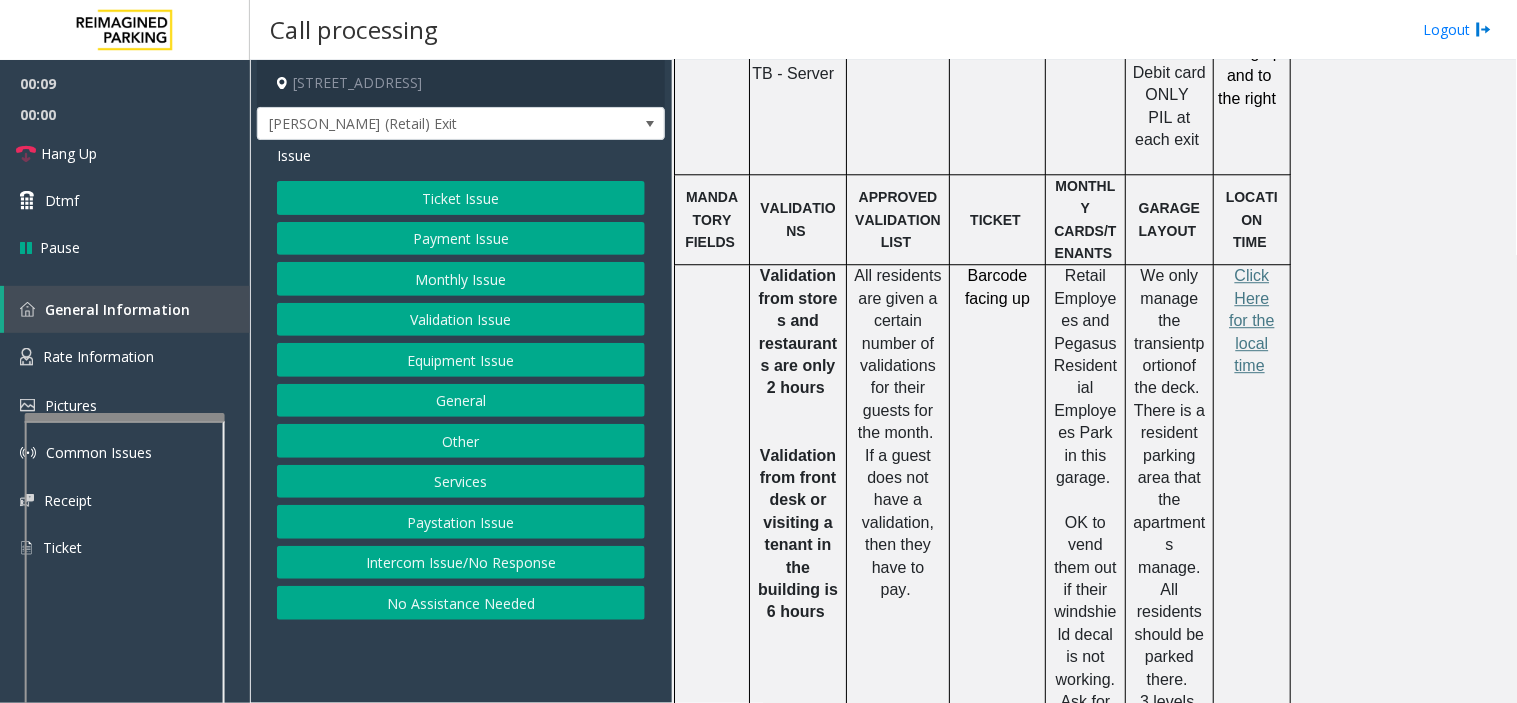scroll, scrollTop: 1111, scrollLeft: 0, axis: vertical 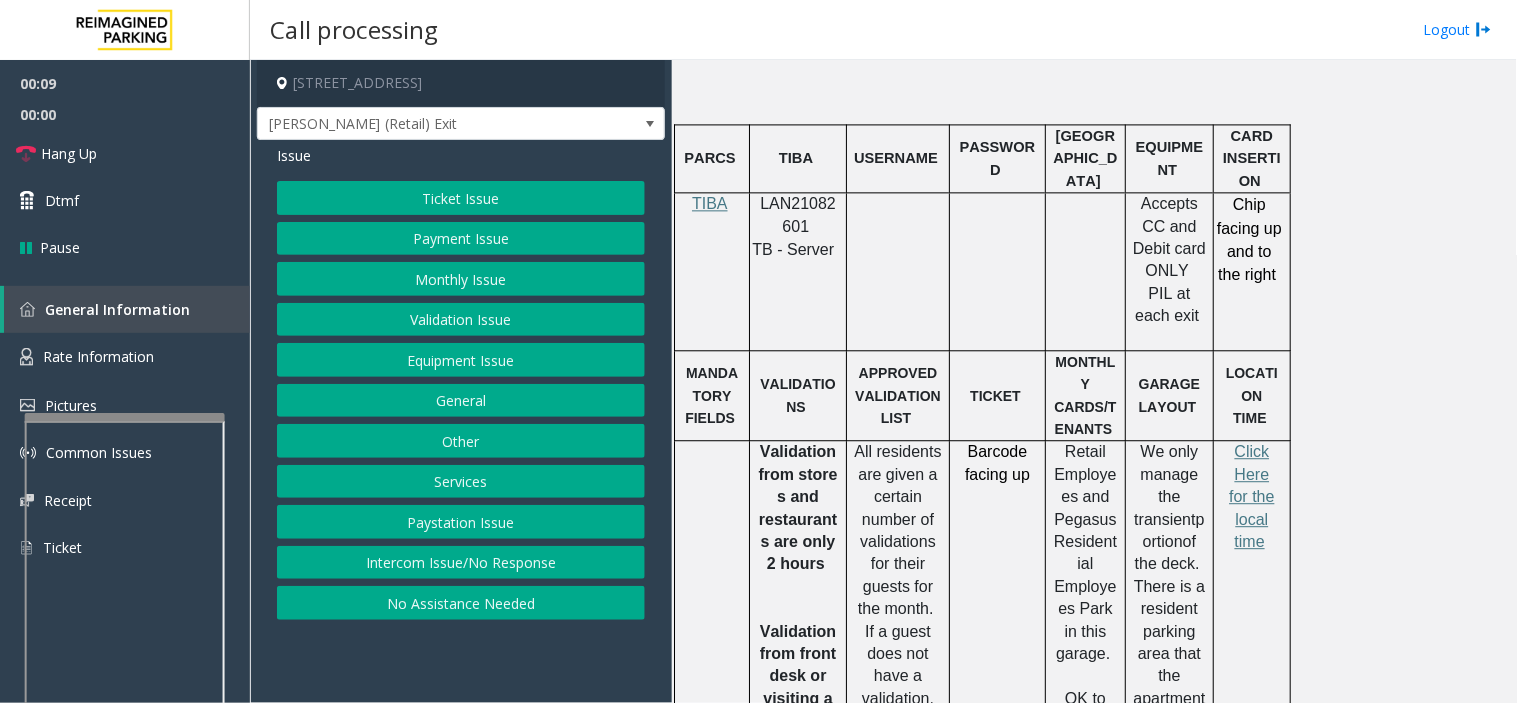 drag, startPoint x: 450, startPoint y: 566, endPoint x: 358, endPoint y: 406, distance: 184.56435 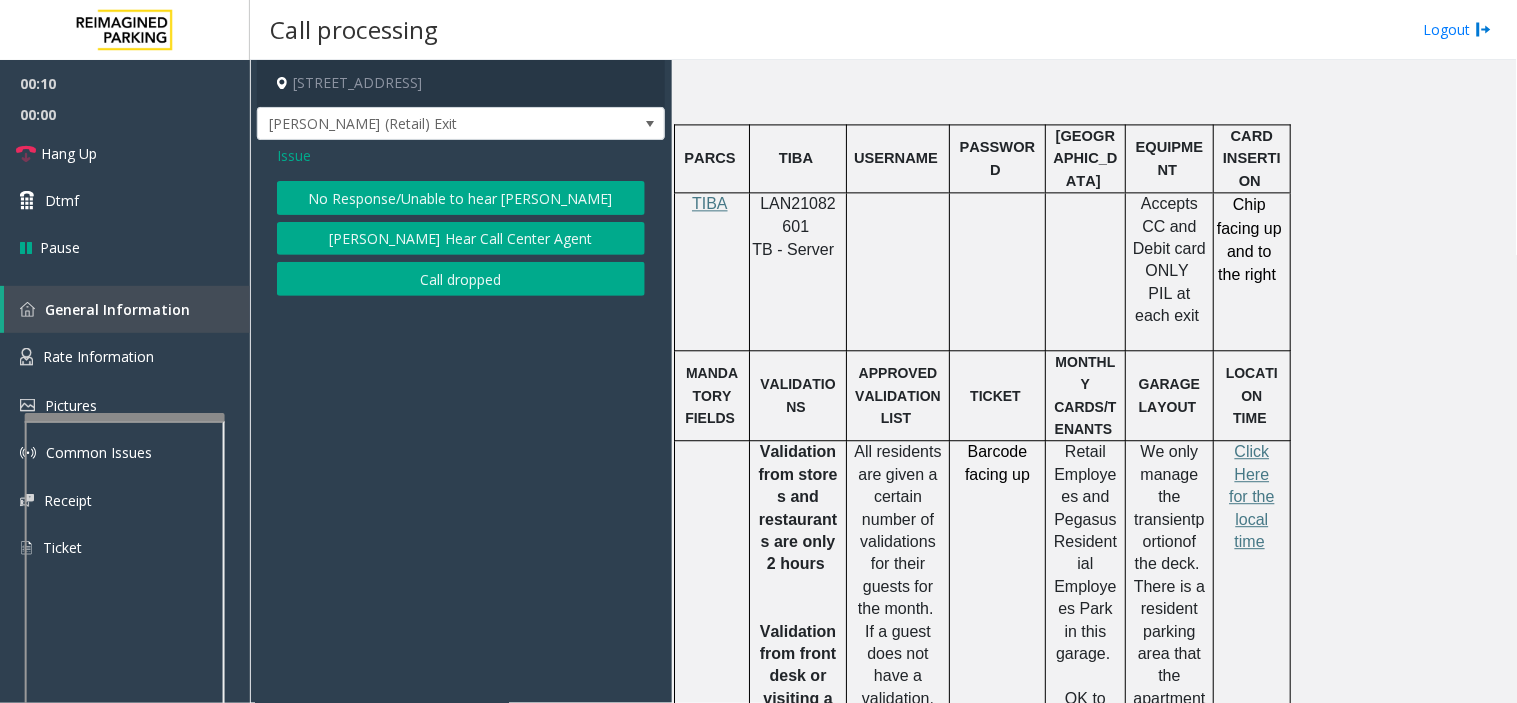 click on "No Response/Unable to hear [PERSON_NAME]" 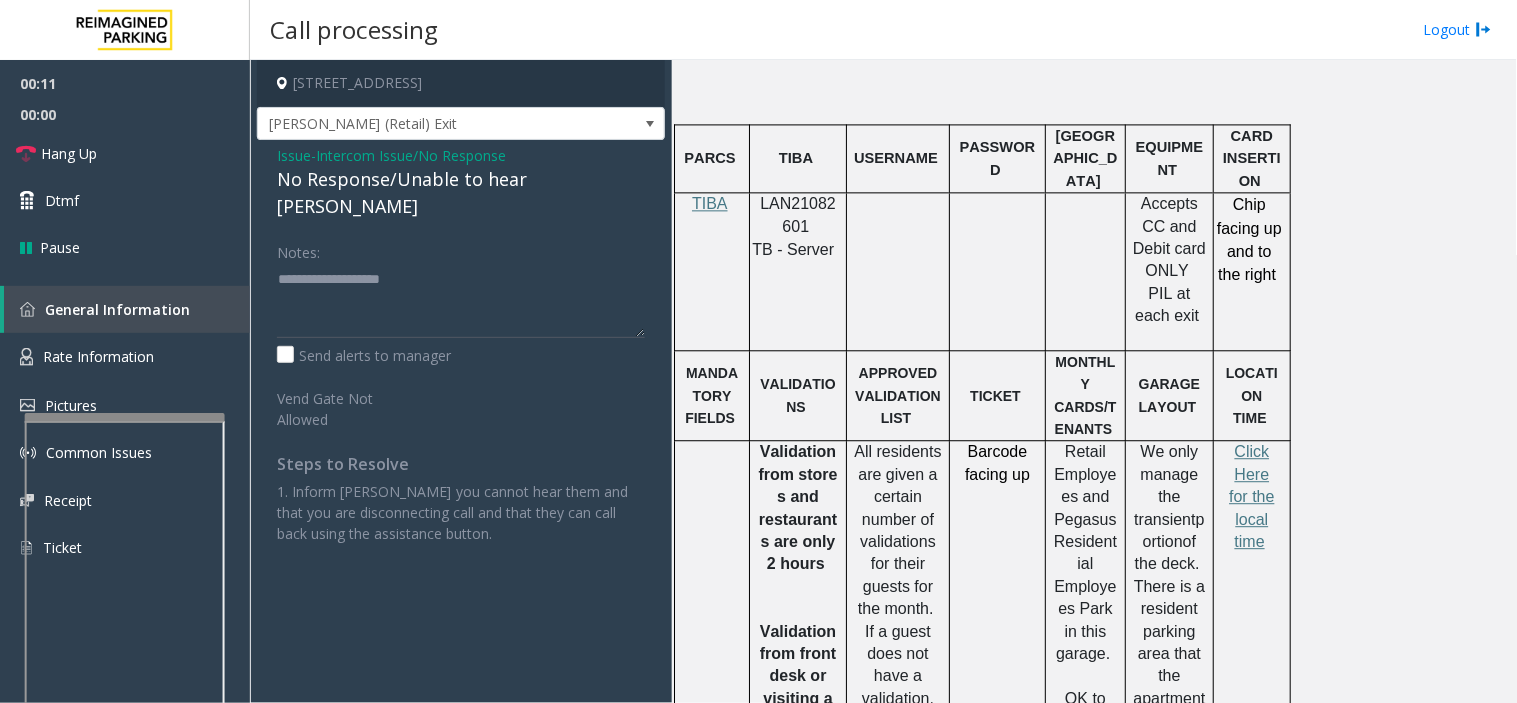 click on "No Response/Unable to hear [PERSON_NAME]" 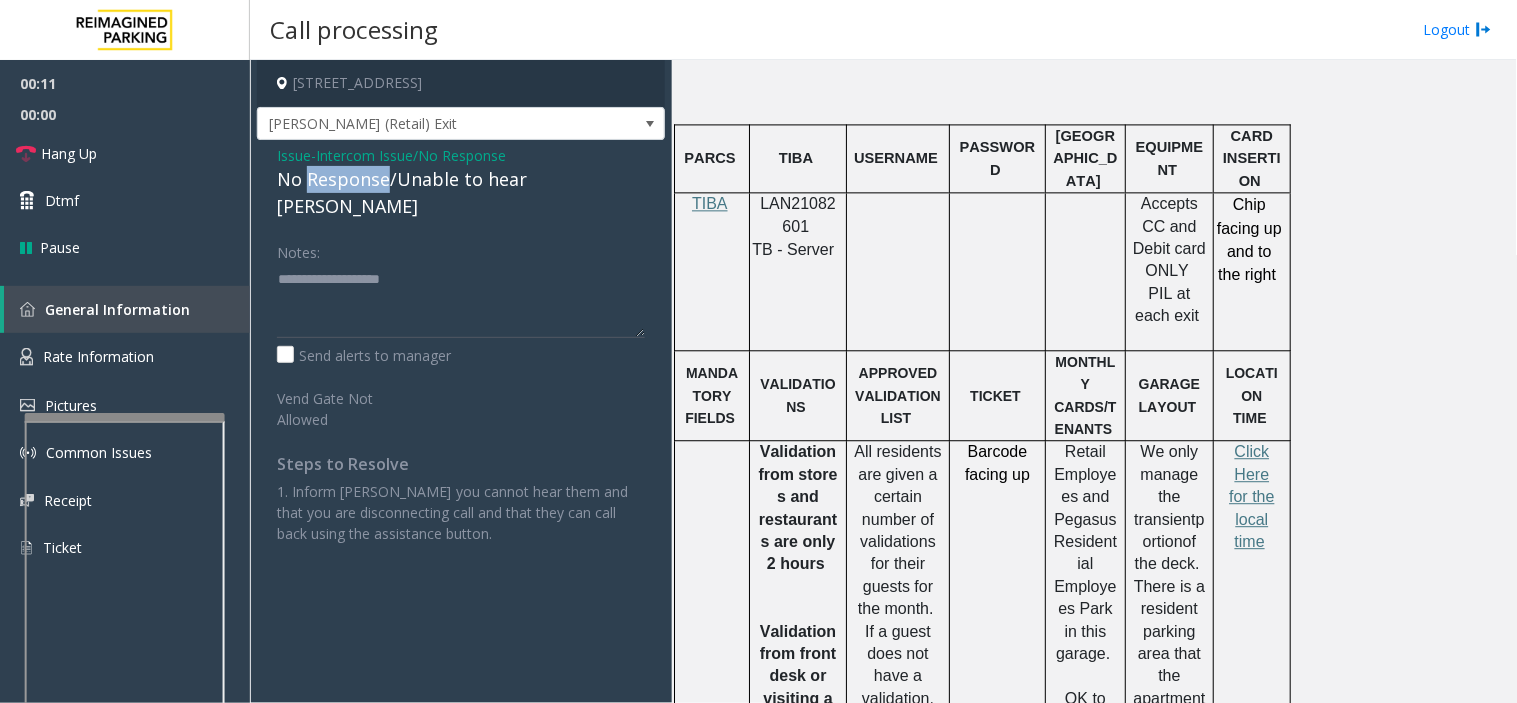 click on "No Response/Unable to hear [PERSON_NAME]" 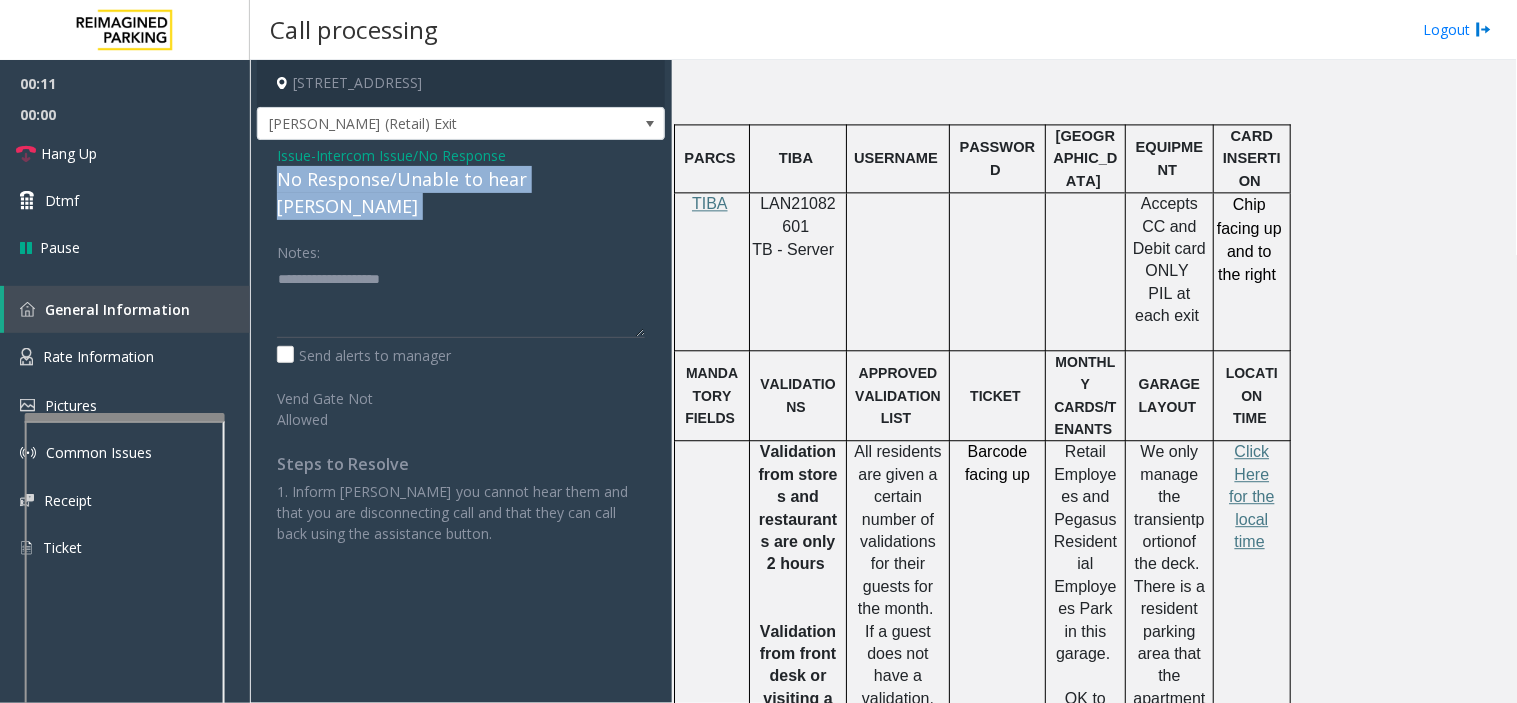 drag, startPoint x: 334, startPoint y: 195, endPoint x: 393, endPoint y: 311, distance: 130.14223 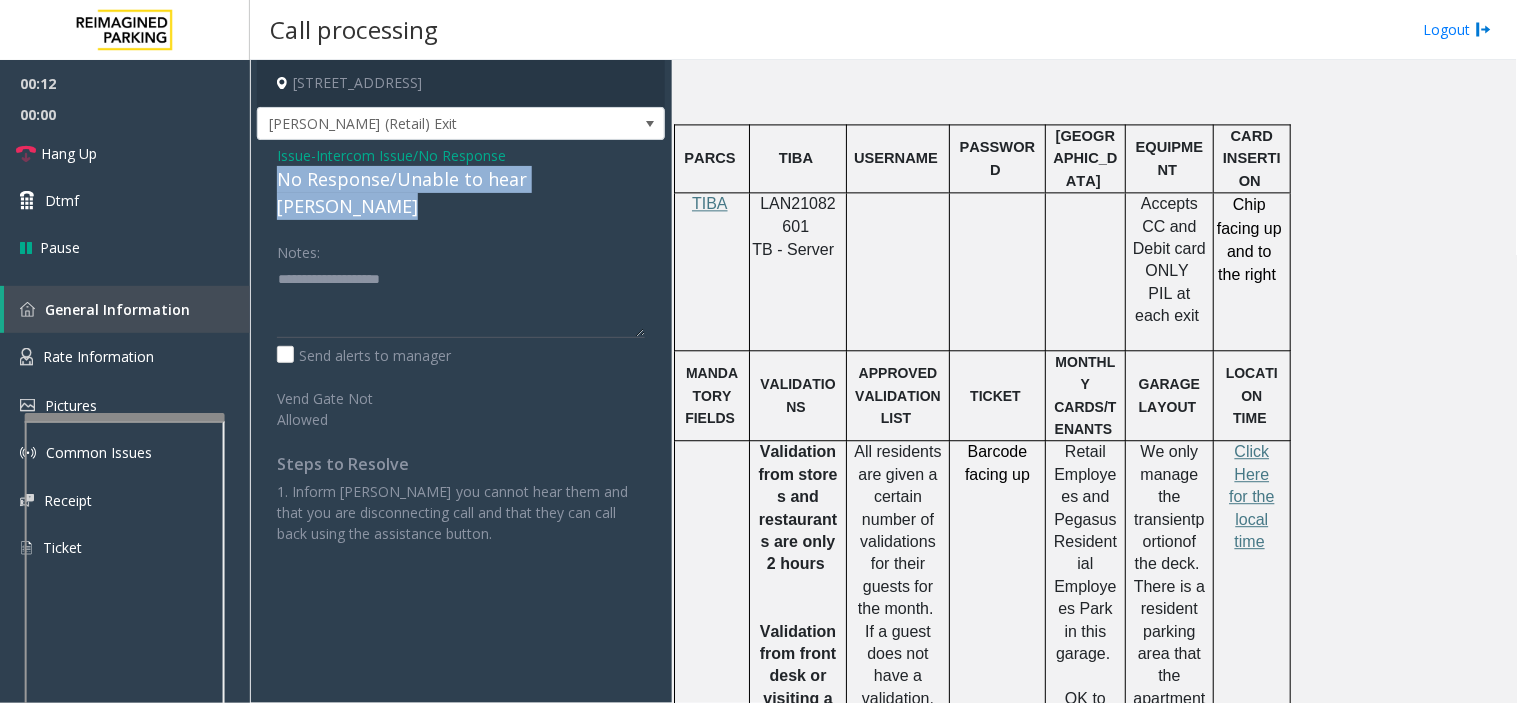 click on "No Response/Unable to hear [PERSON_NAME]" 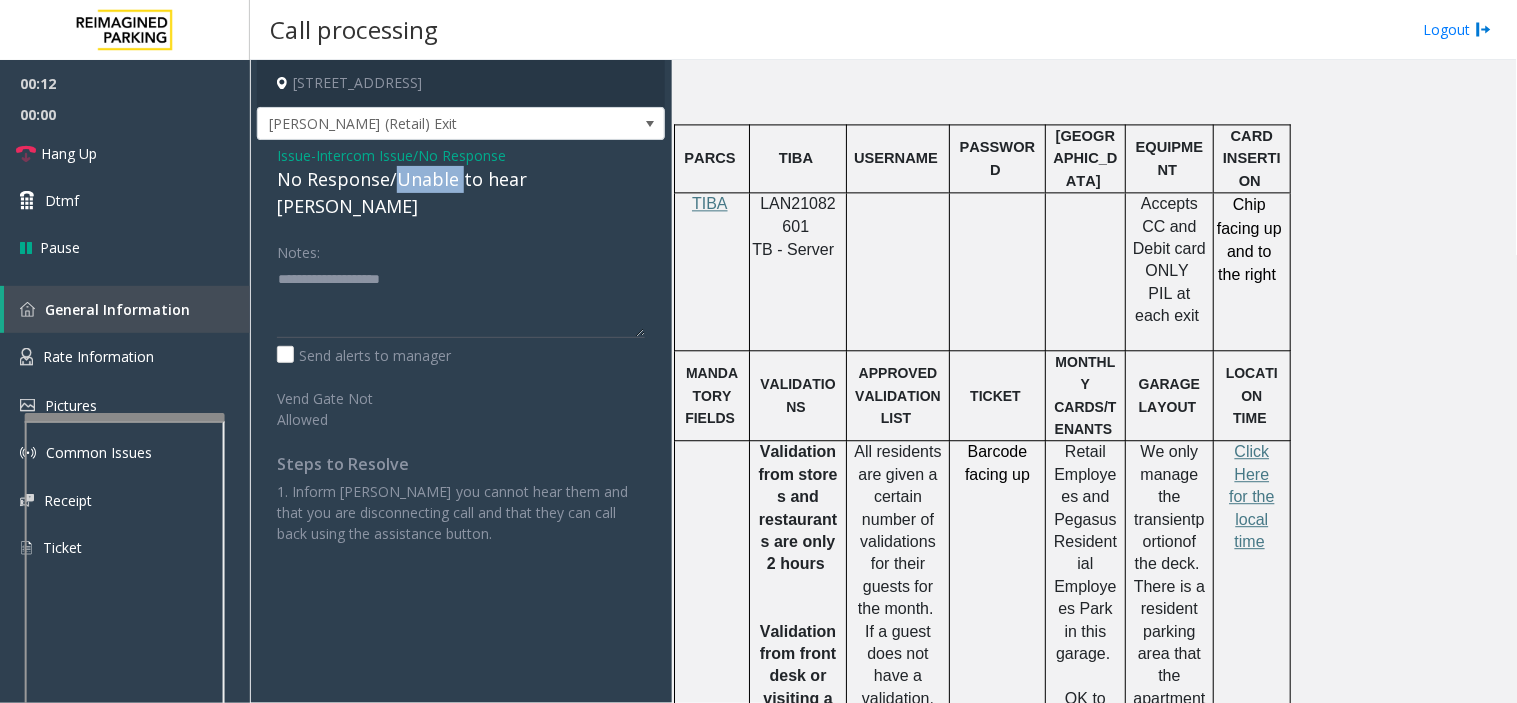 click on "No Response/Unable to hear [PERSON_NAME]" 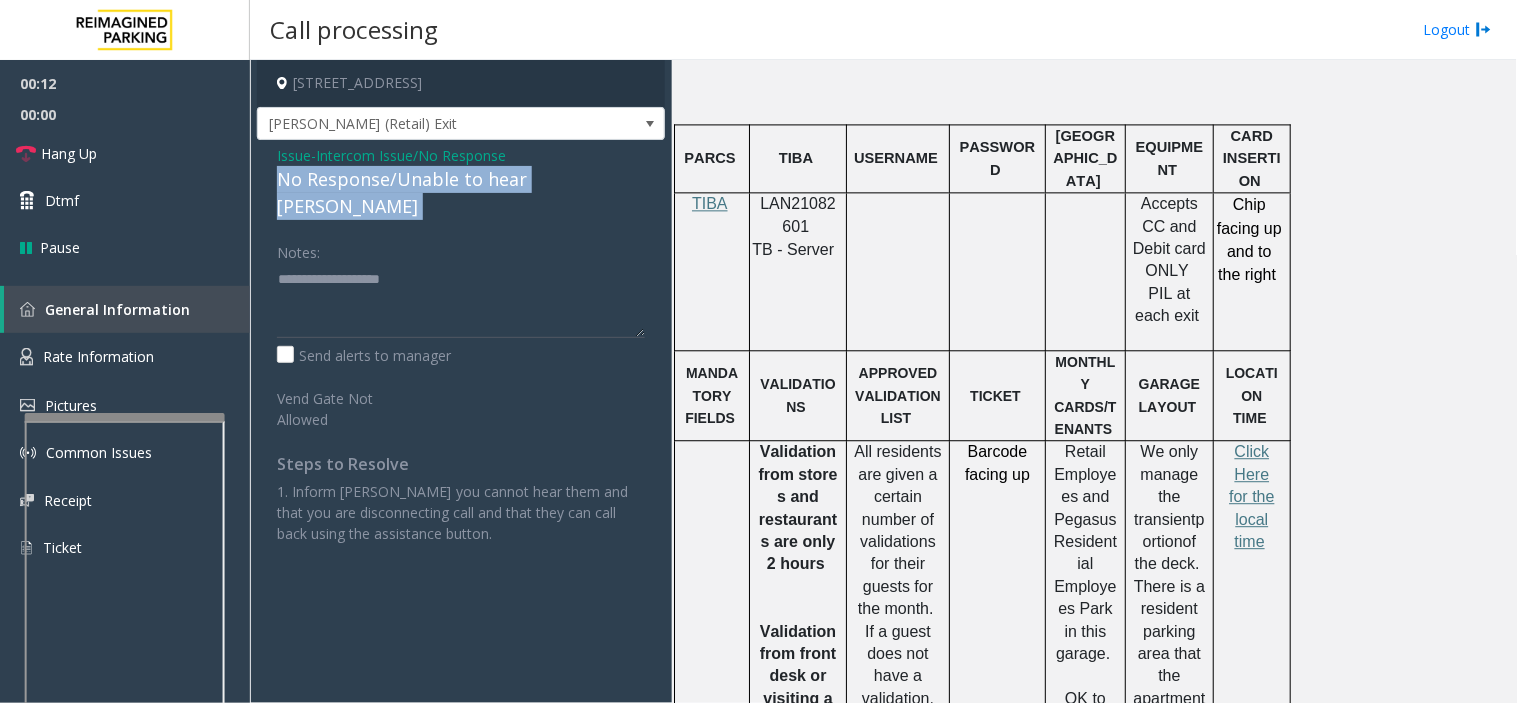 click on "No Response/Unable to hear [PERSON_NAME]" 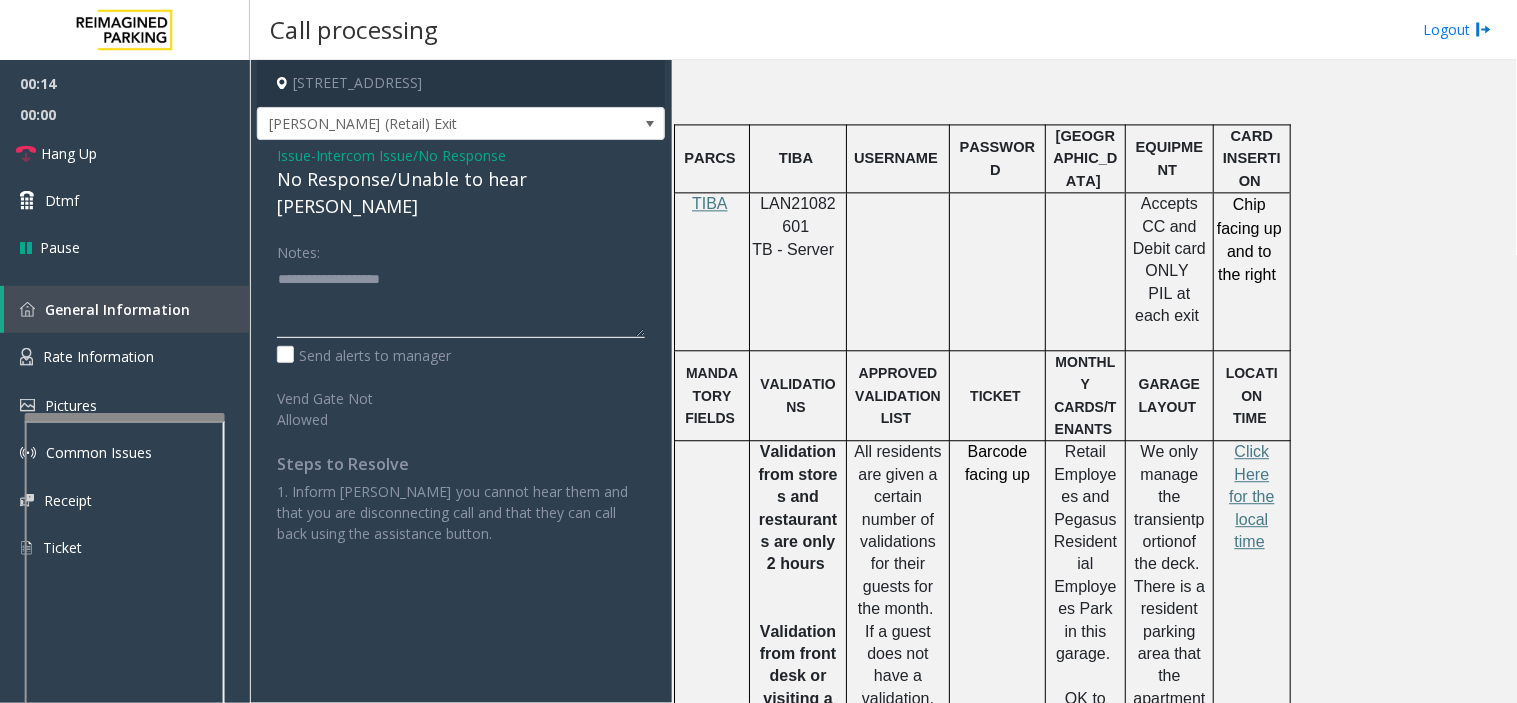 paste on "**********" 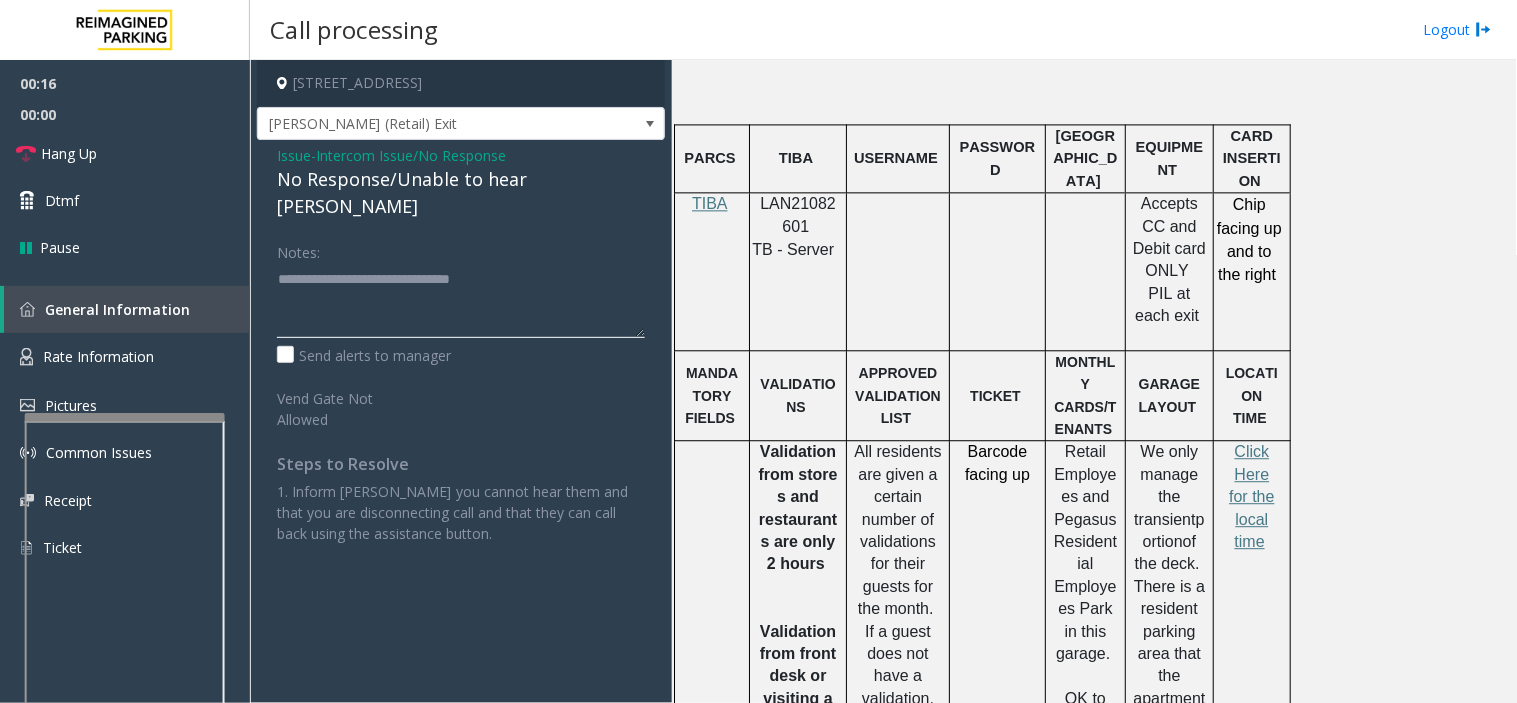 type 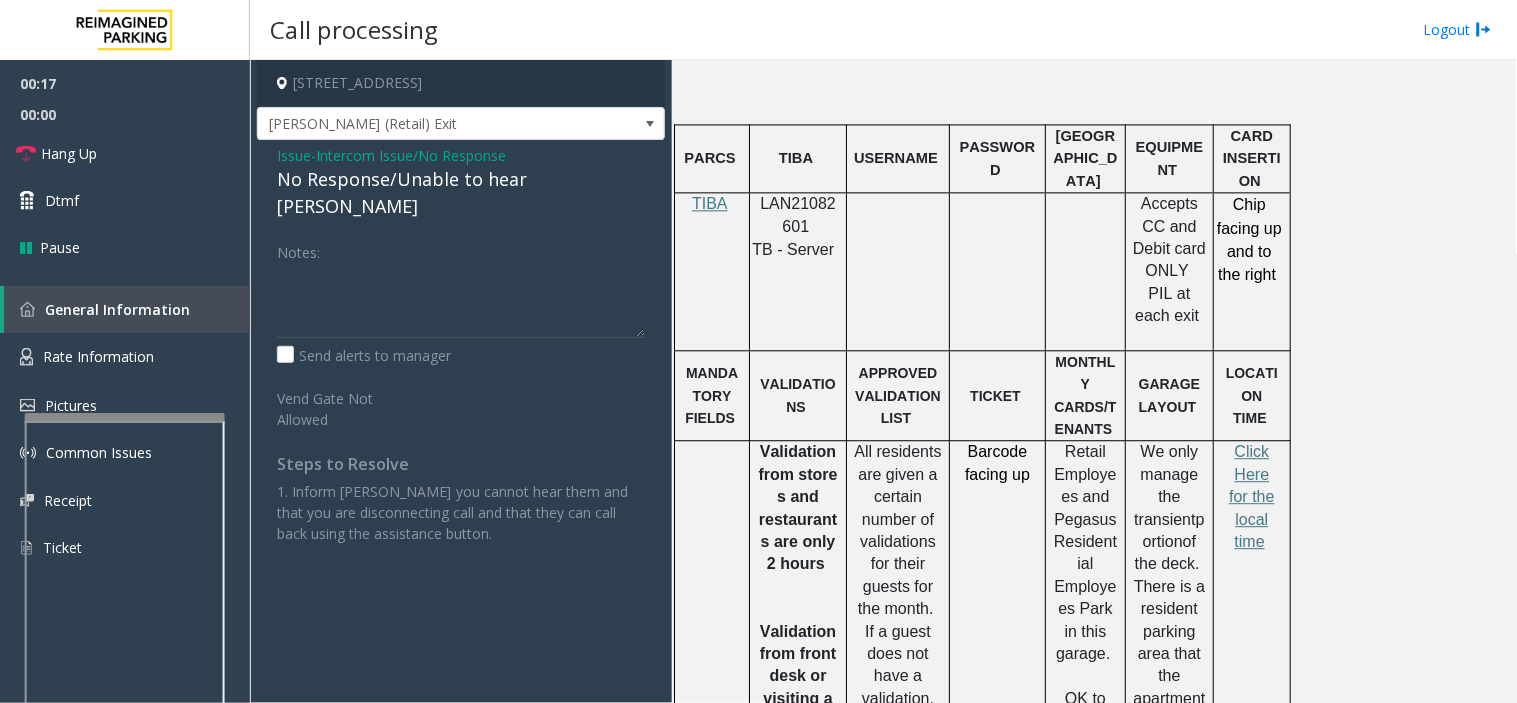click on "Issue  -  Intercom Issue/No Response No Response/Unable to hear [PERSON_NAME] Notes:                      Send alerts to manager  Vend Gate Not Allowed  Steps to Resolve 1. Inform [PERSON_NAME] you cannot hear them and that you are disconnecting call and that they can call back using the assistance button." 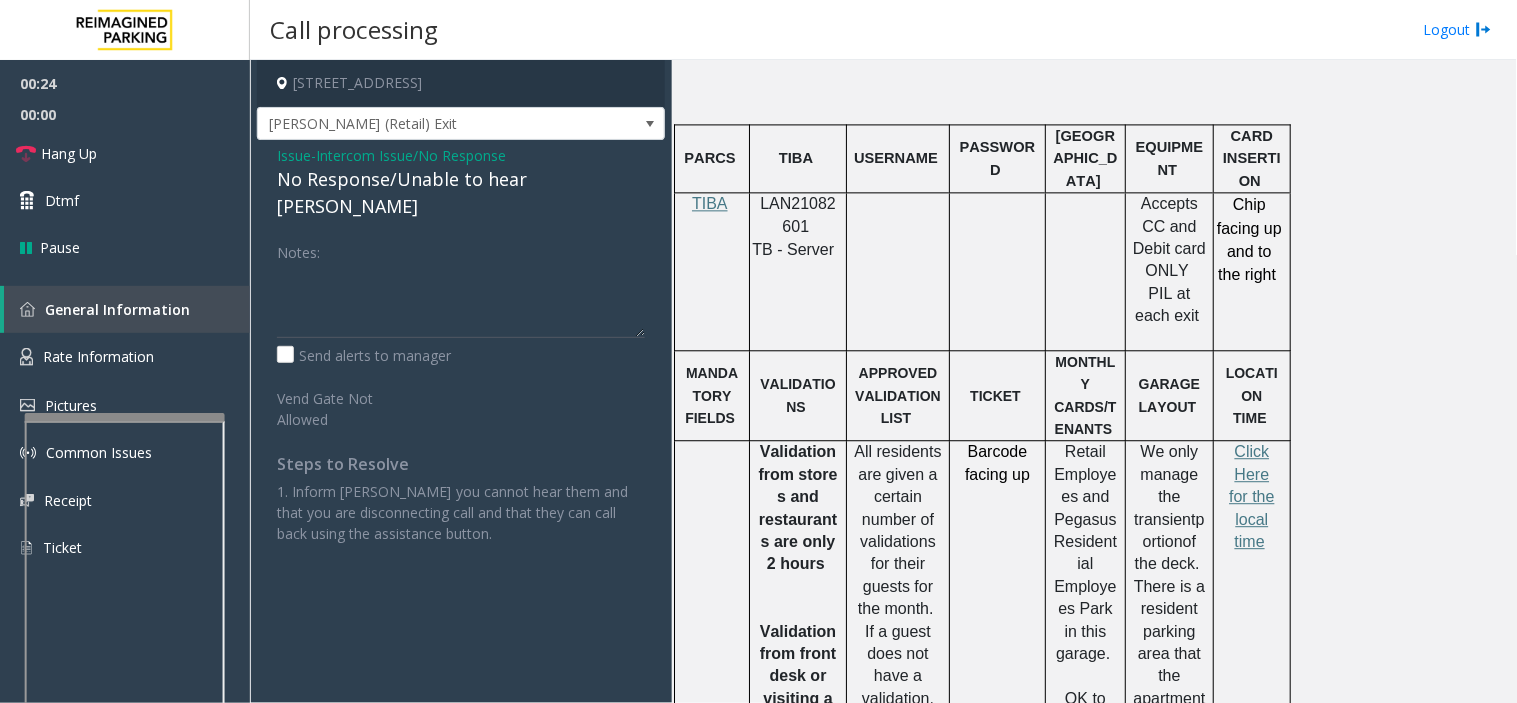 drag, startPoint x: 447, startPoint y: 555, endPoint x: 417, endPoint y: 547, distance: 31.04835 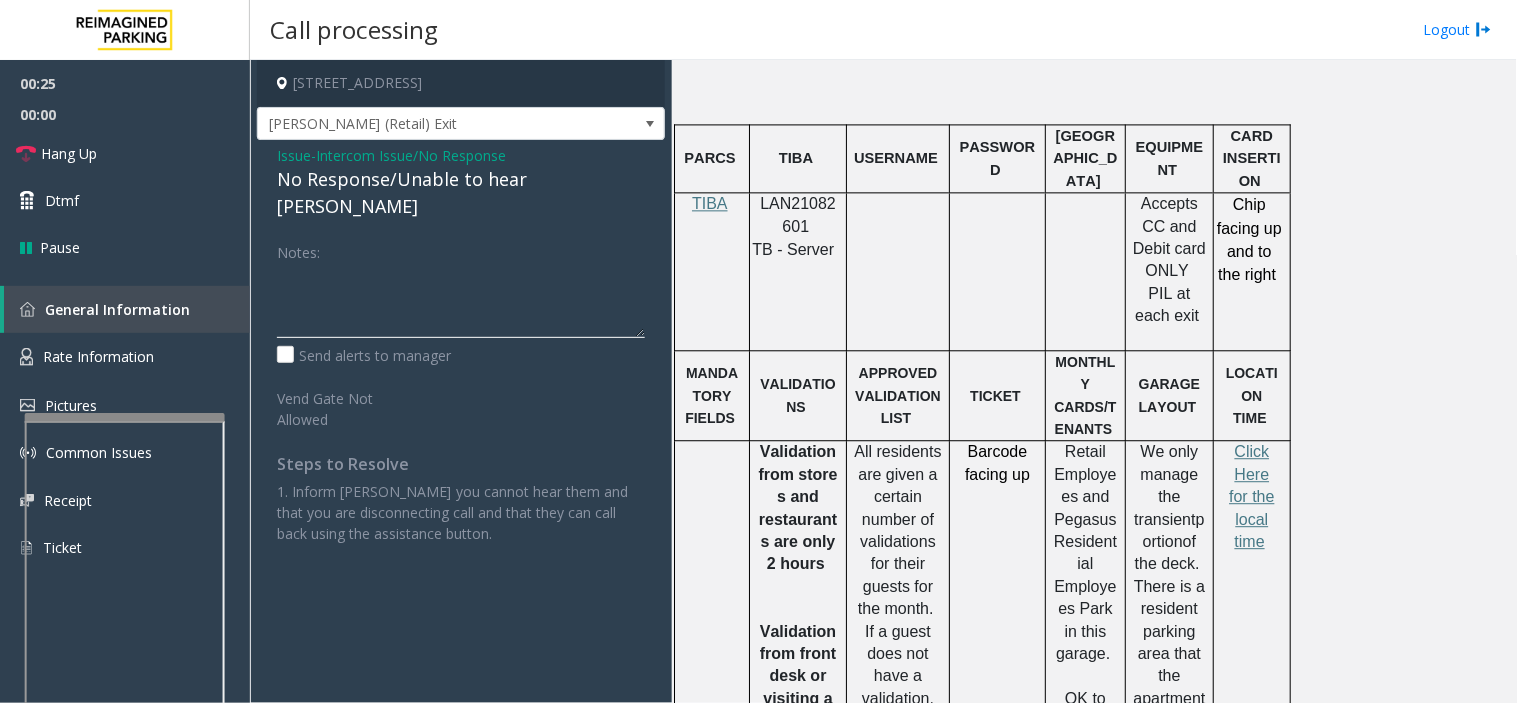 click 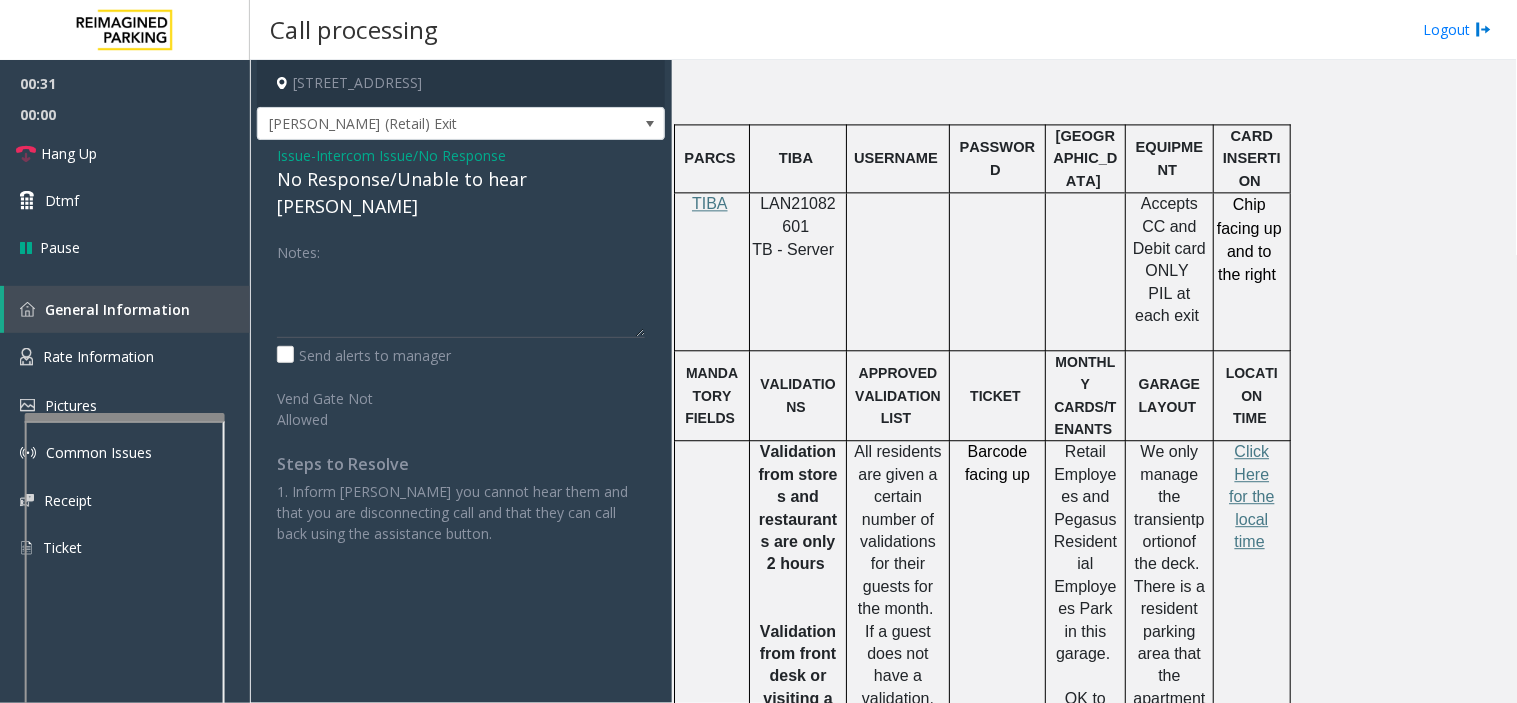 drag, startPoint x: 288, startPoint y: 157, endPoint x: 690, endPoint y: 264, distance: 415.9964 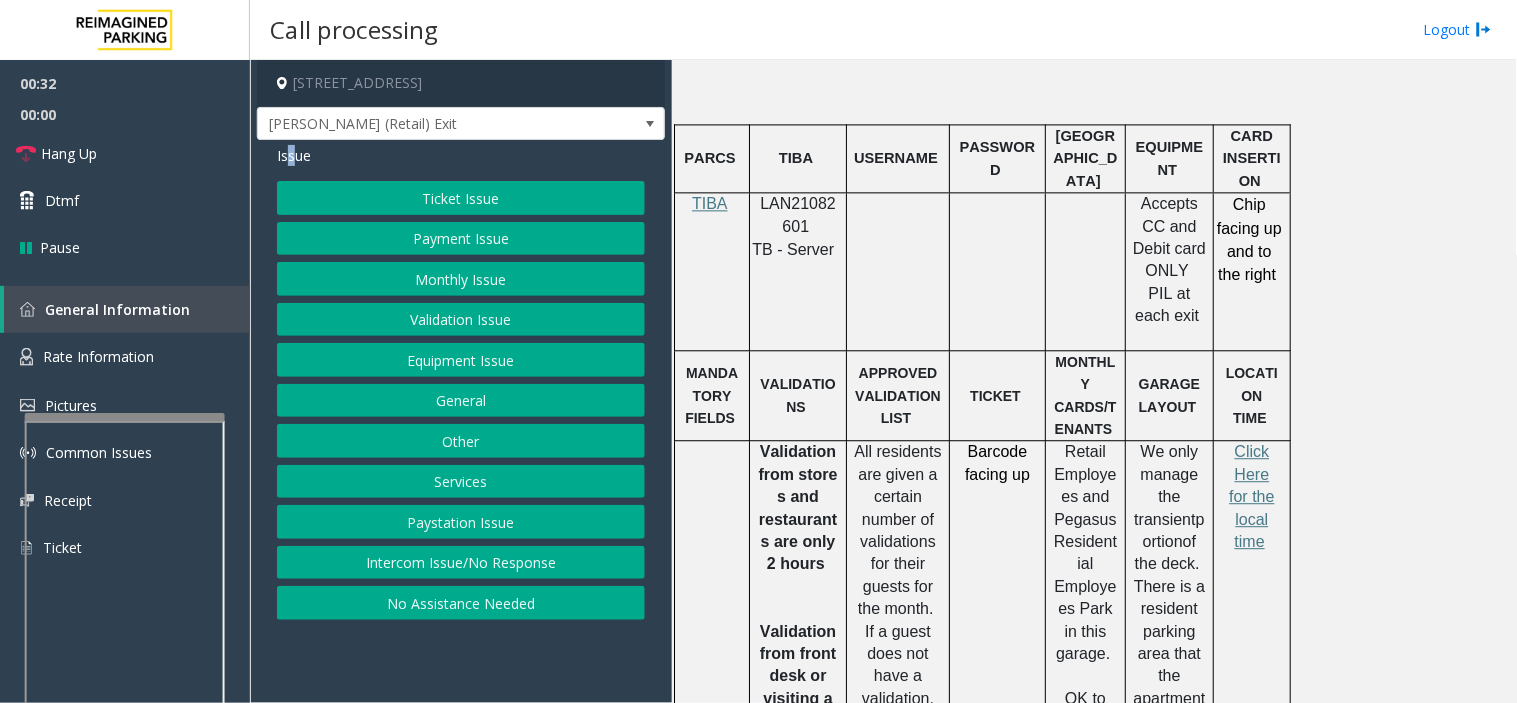 scroll, scrollTop: 666, scrollLeft: 0, axis: vertical 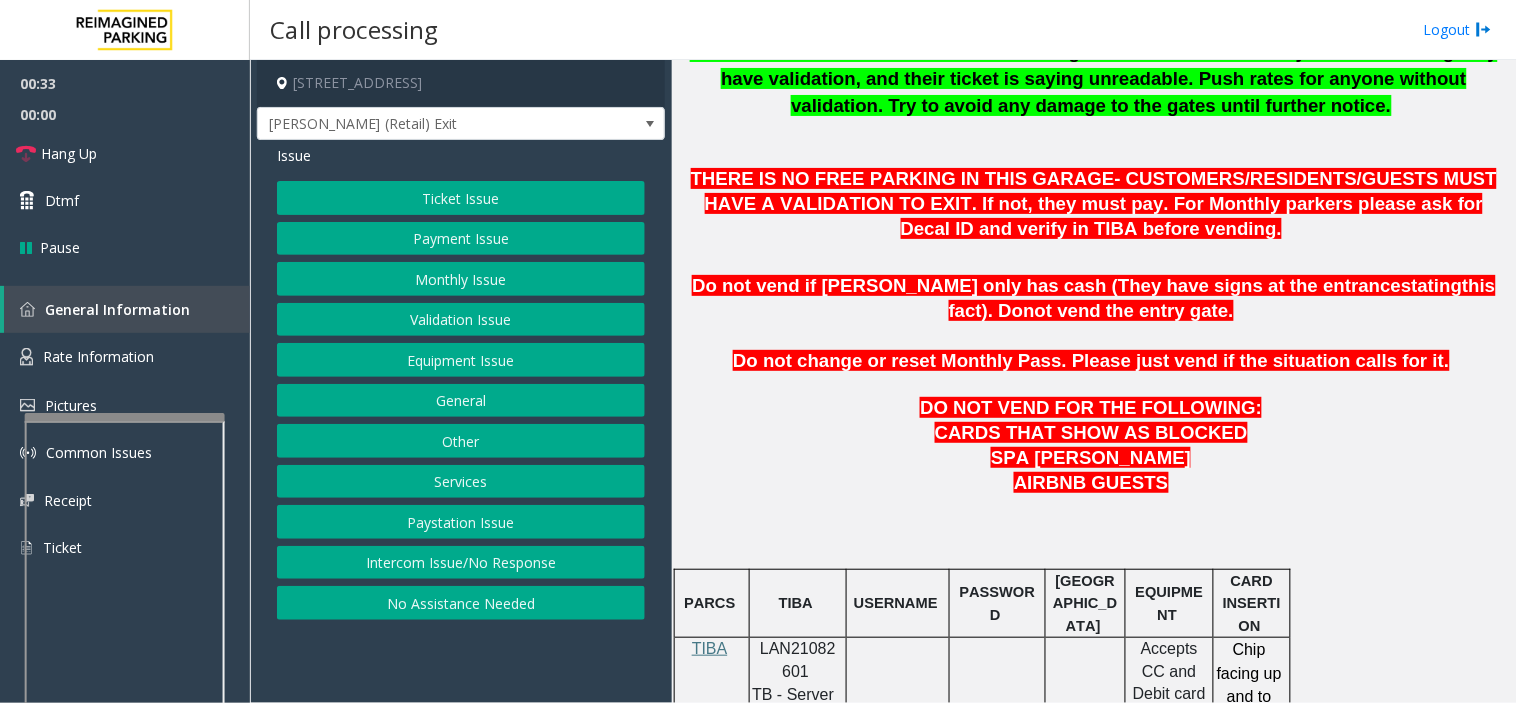 drag, startPoint x: 1044, startPoint y: 346, endPoint x: 1020, endPoint y: 358, distance: 26.832815 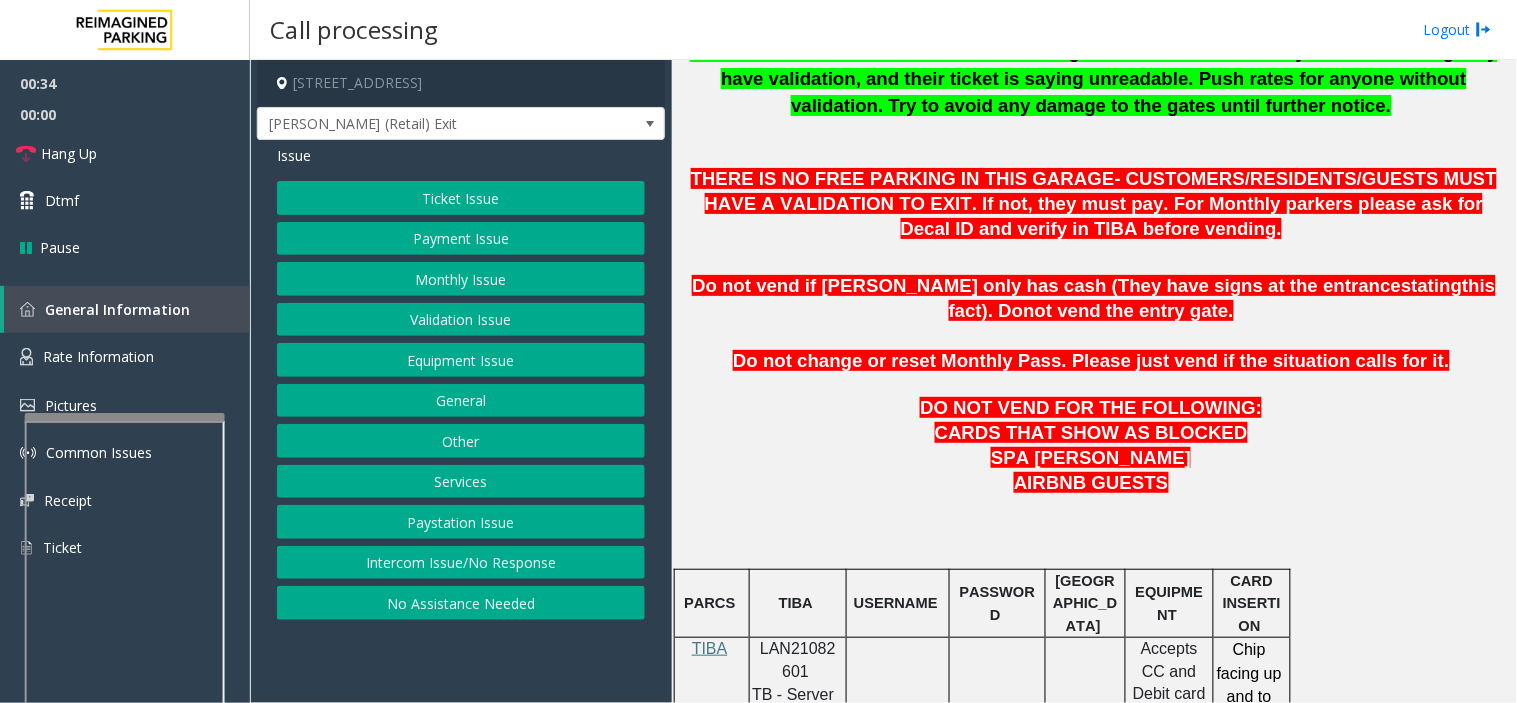 click on "Validation Issue" 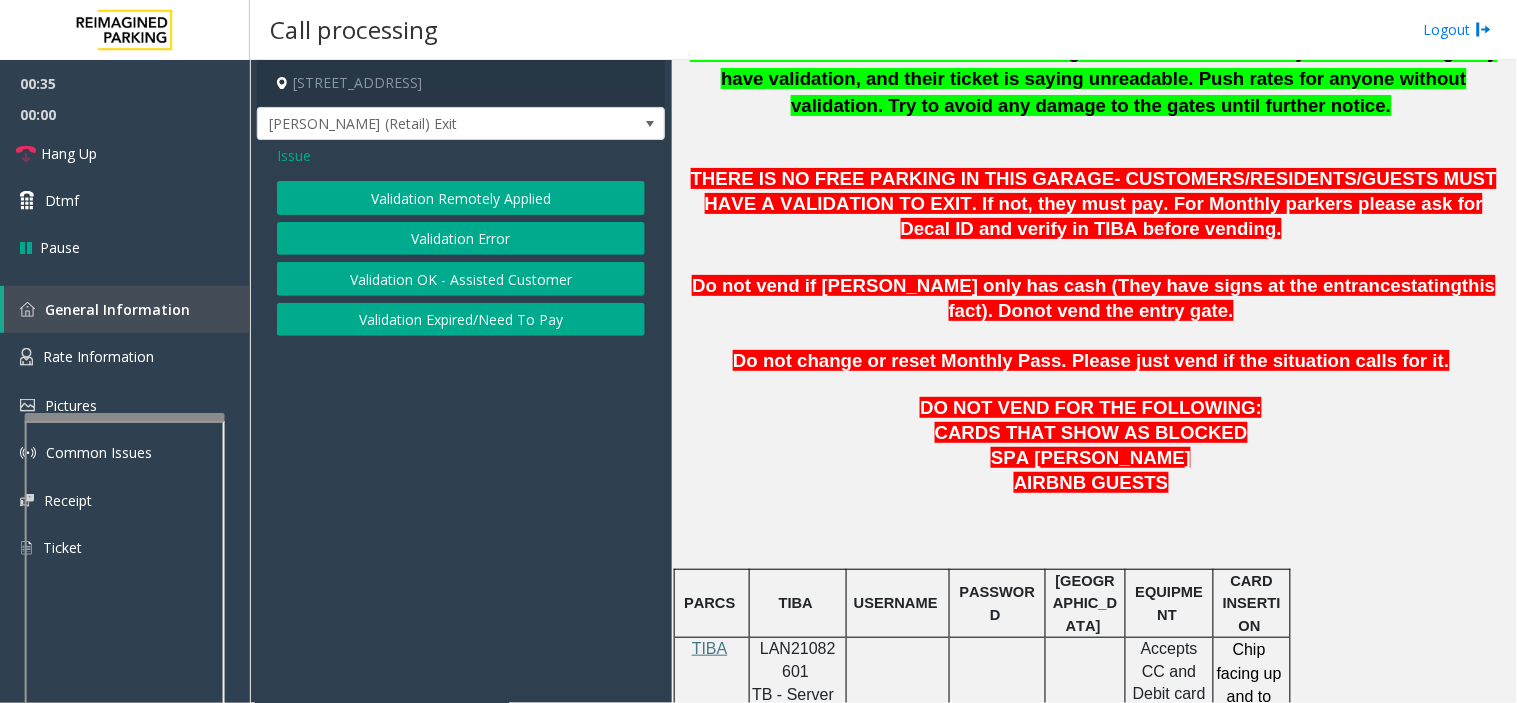 click on "Validation Error" 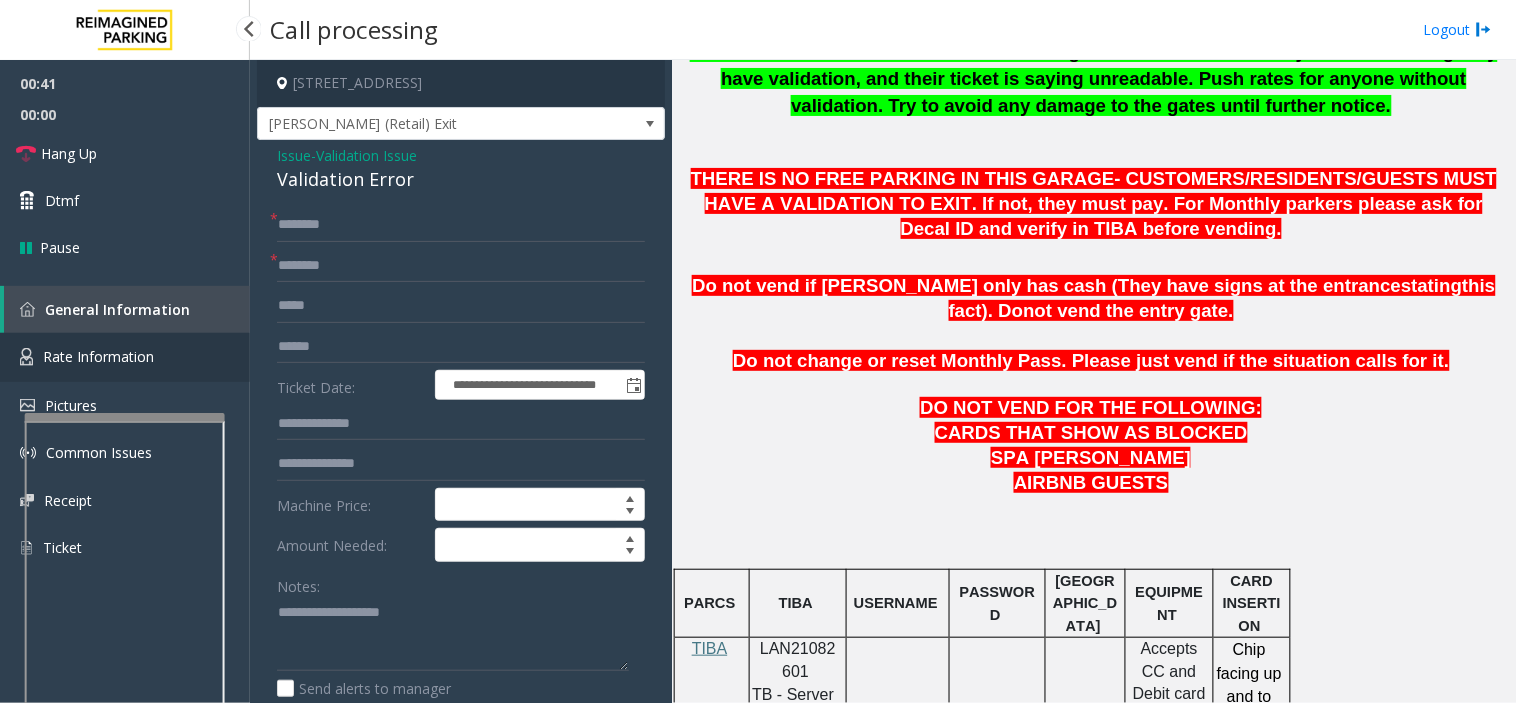 click on "Rate Information" at bounding box center (125, 357) 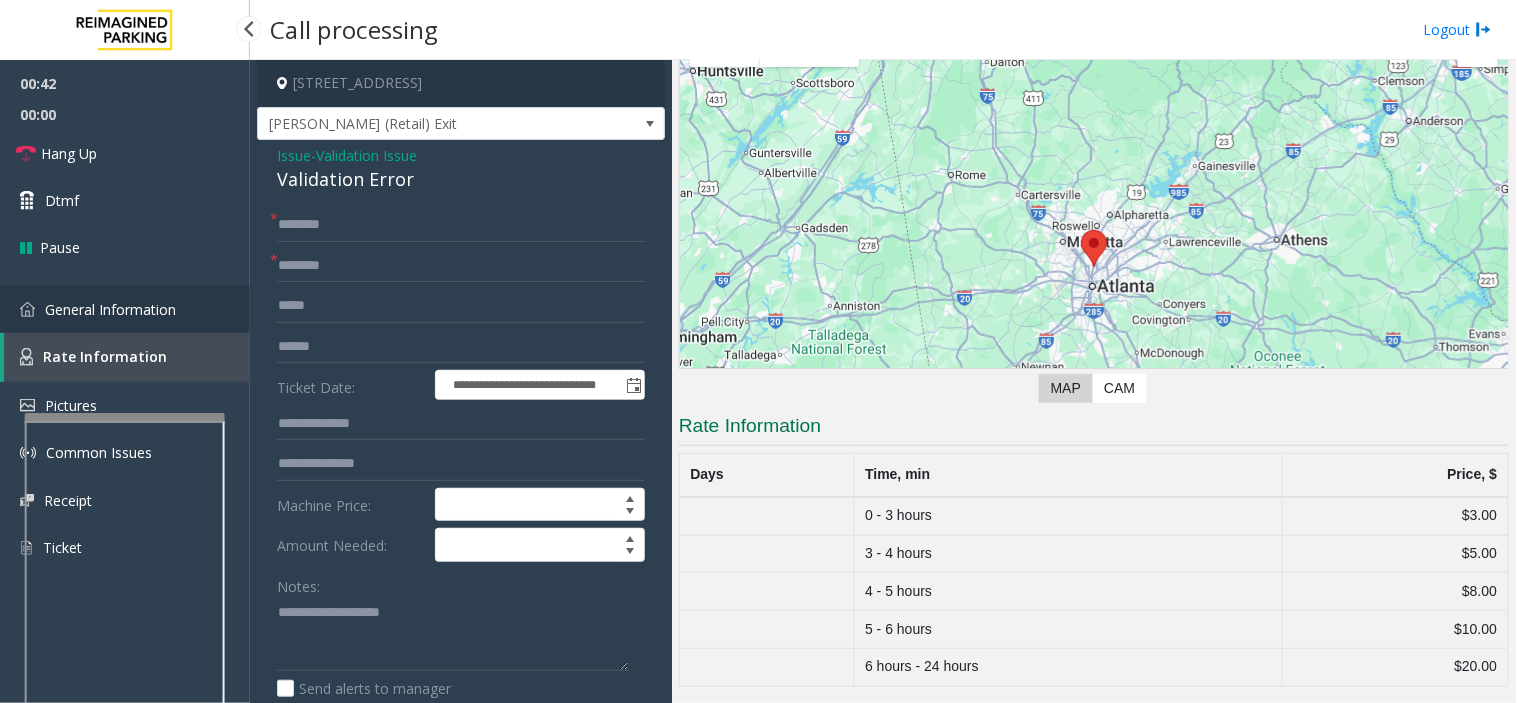 click on "General Information" at bounding box center [110, 309] 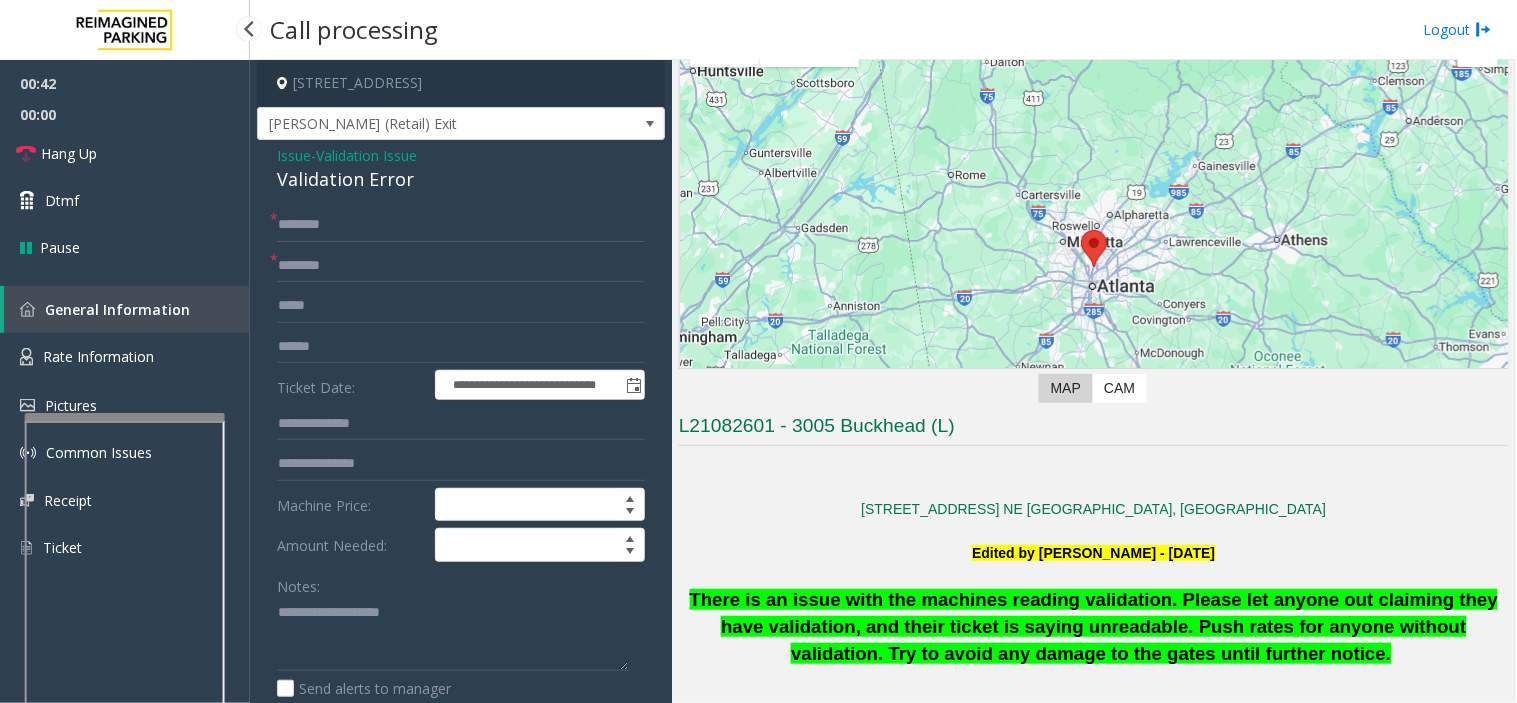 scroll, scrollTop: 666, scrollLeft: 0, axis: vertical 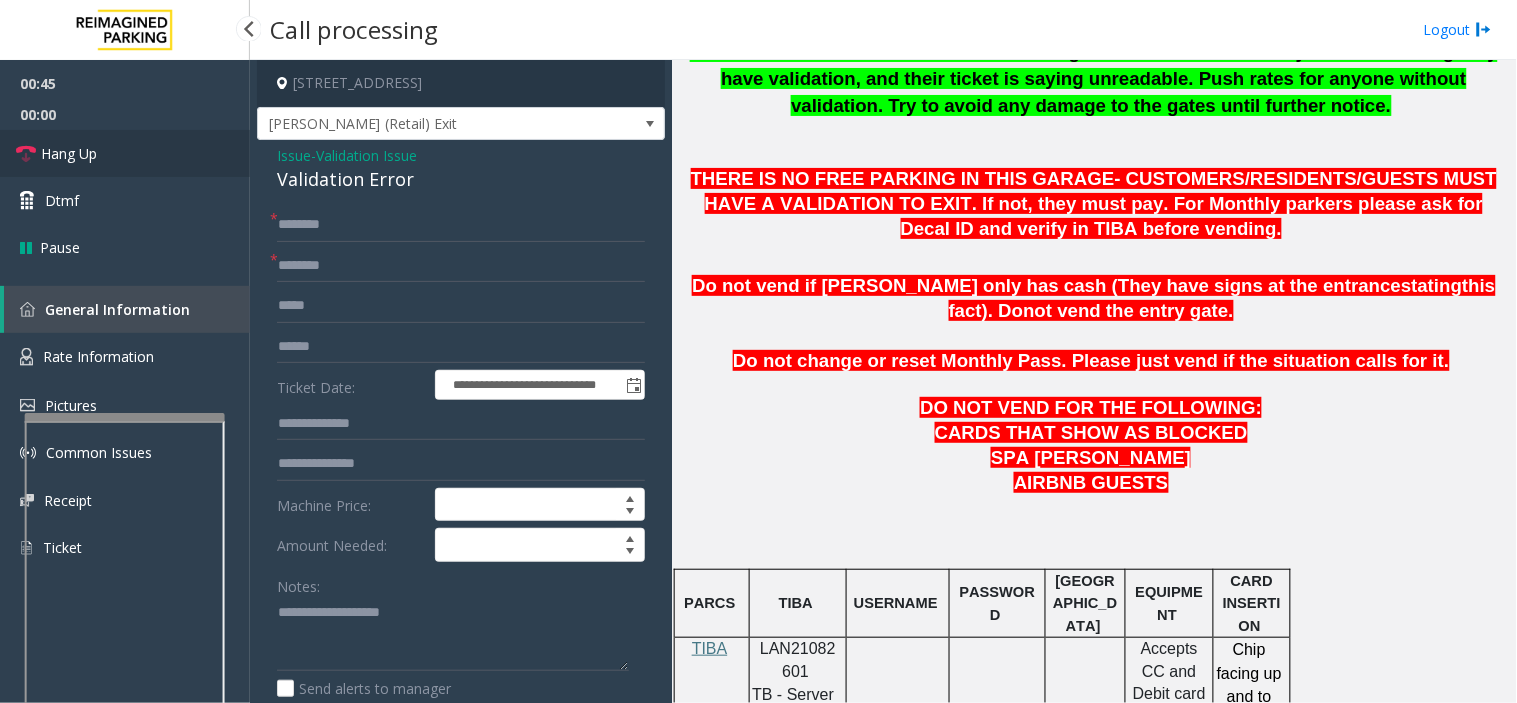 click on "Hang Up" at bounding box center (125, 153) 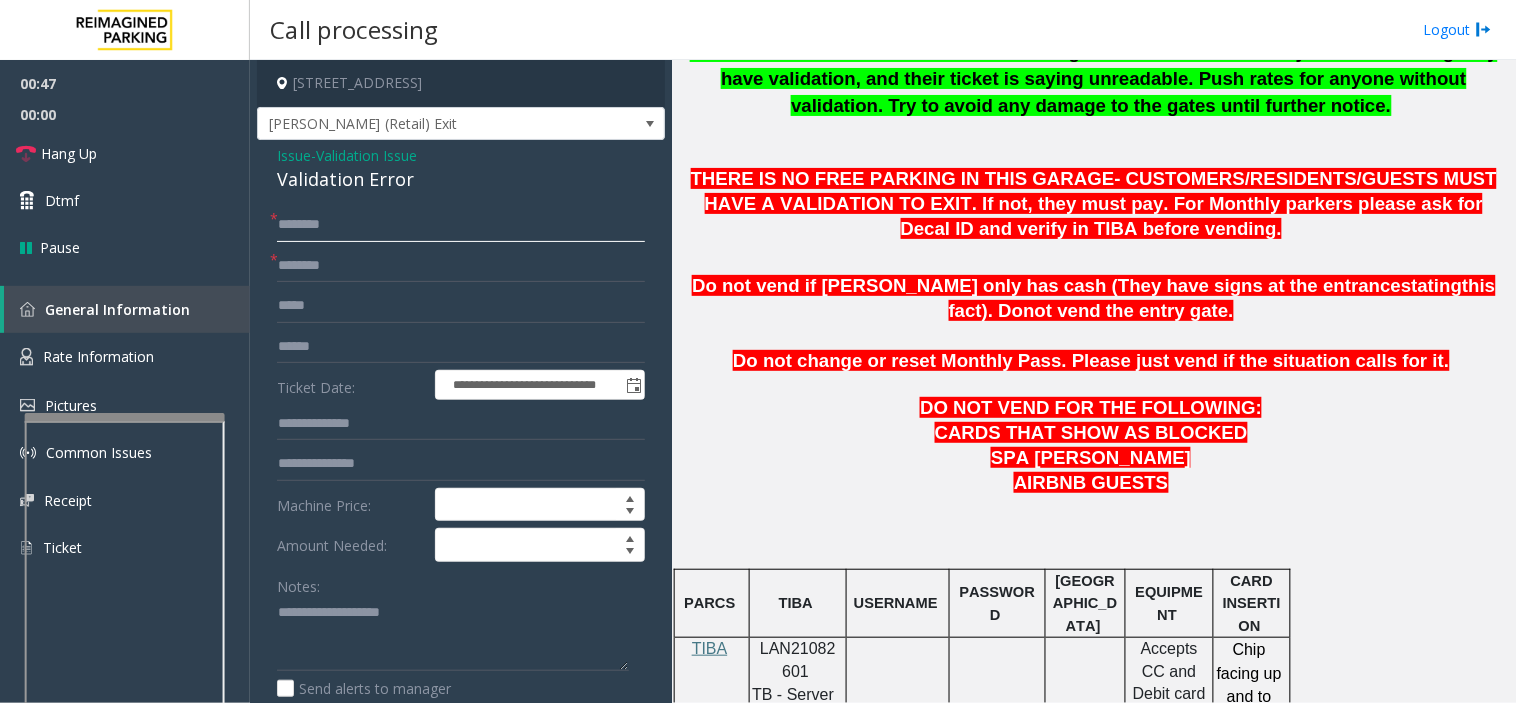 click 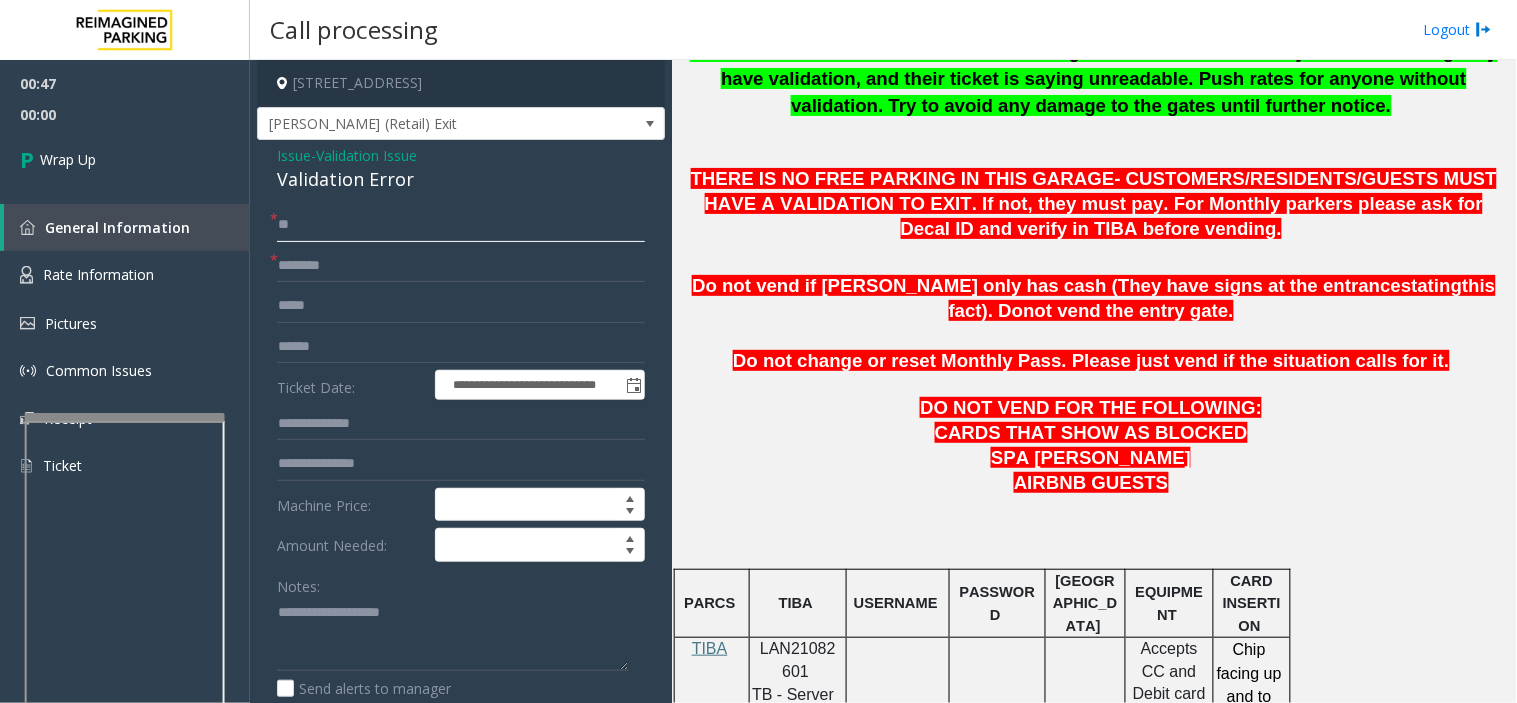 type on "**" 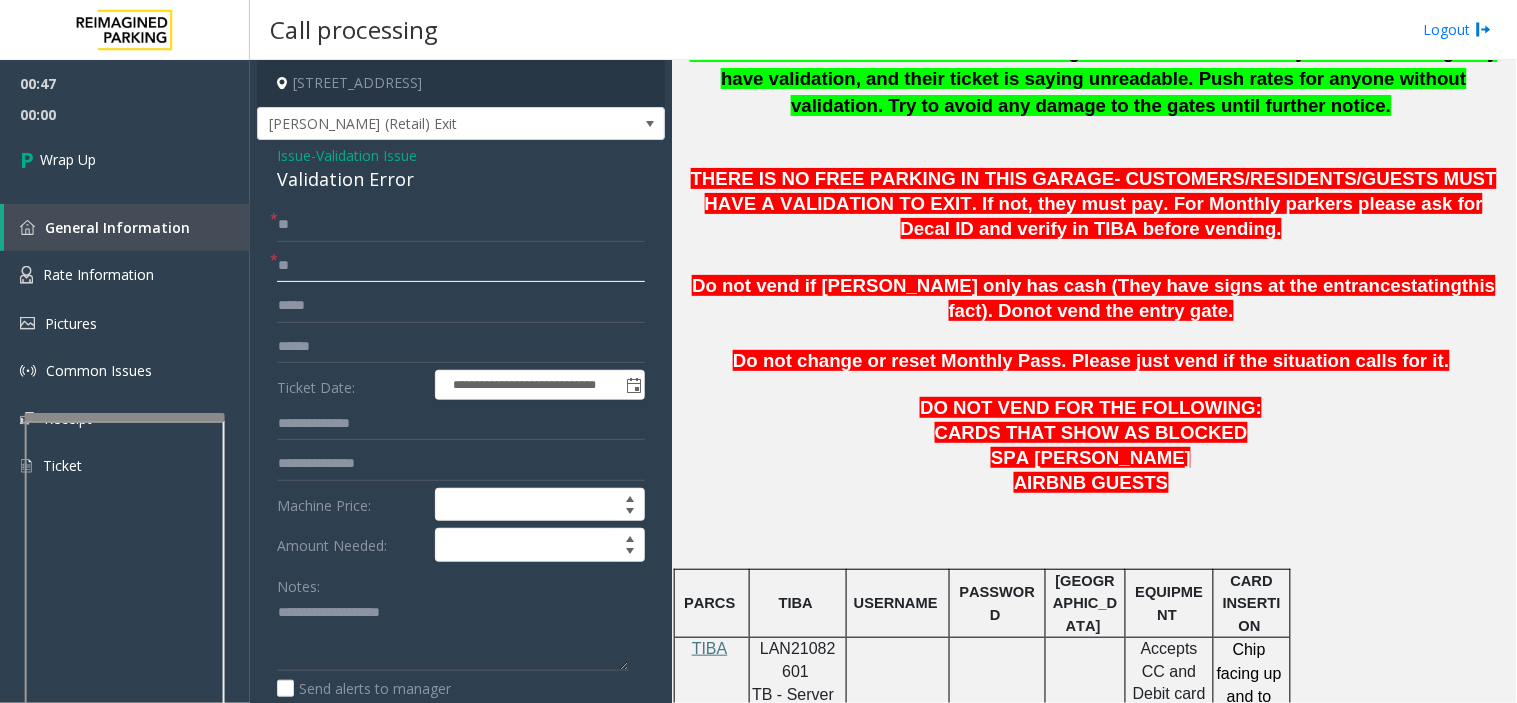 click on "**" 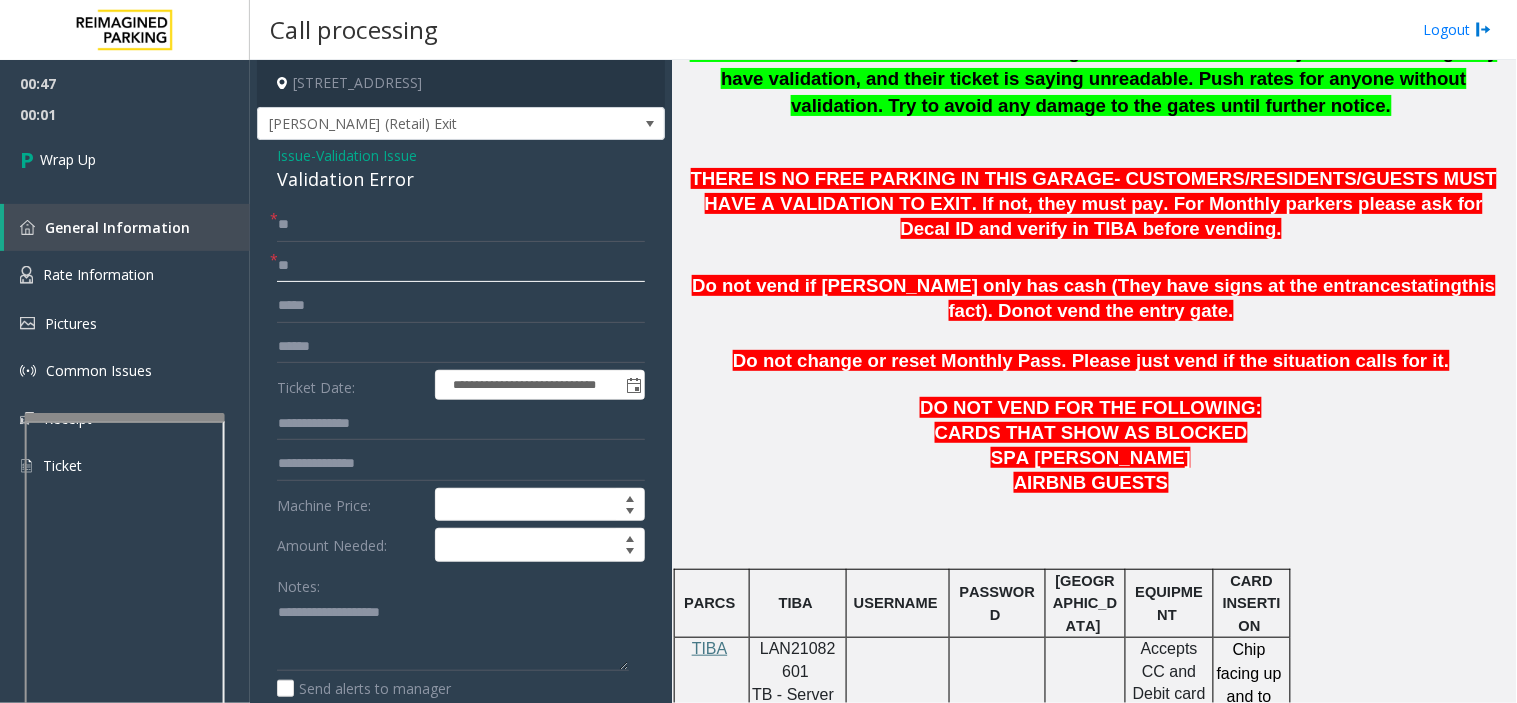 type on "**" 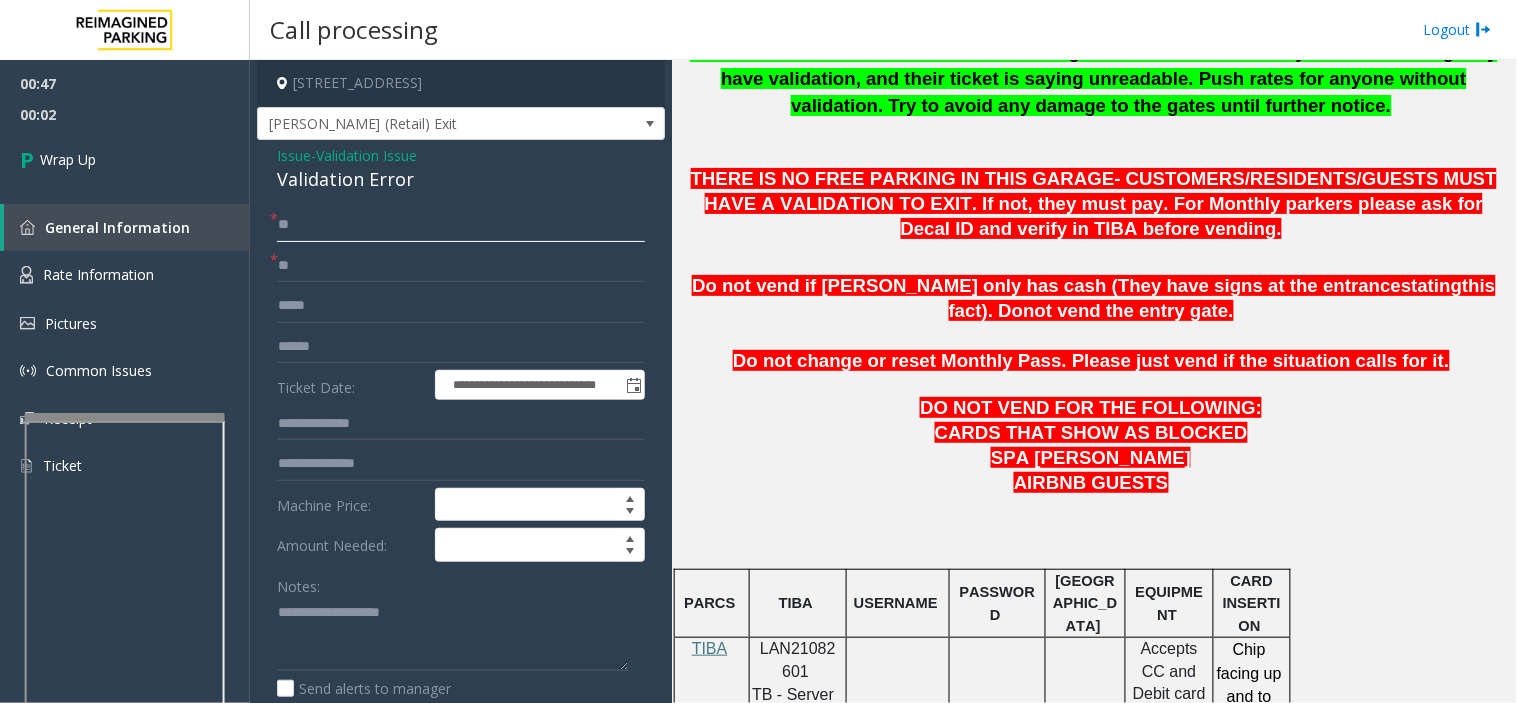 drag, startPoint x: 305, startPoint y: 234, endPoint x: 326, endPoint y: 202, distance: 38.27532 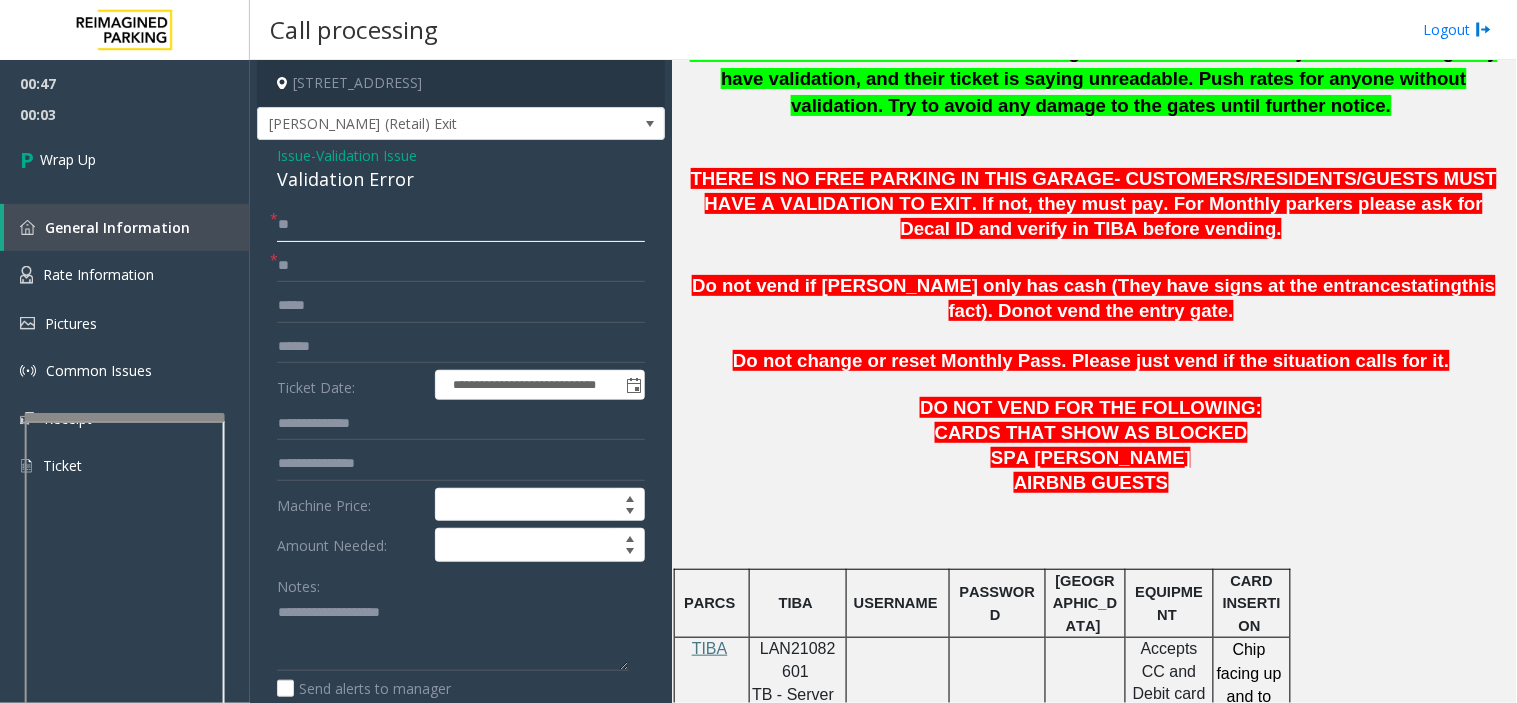 type on "*" 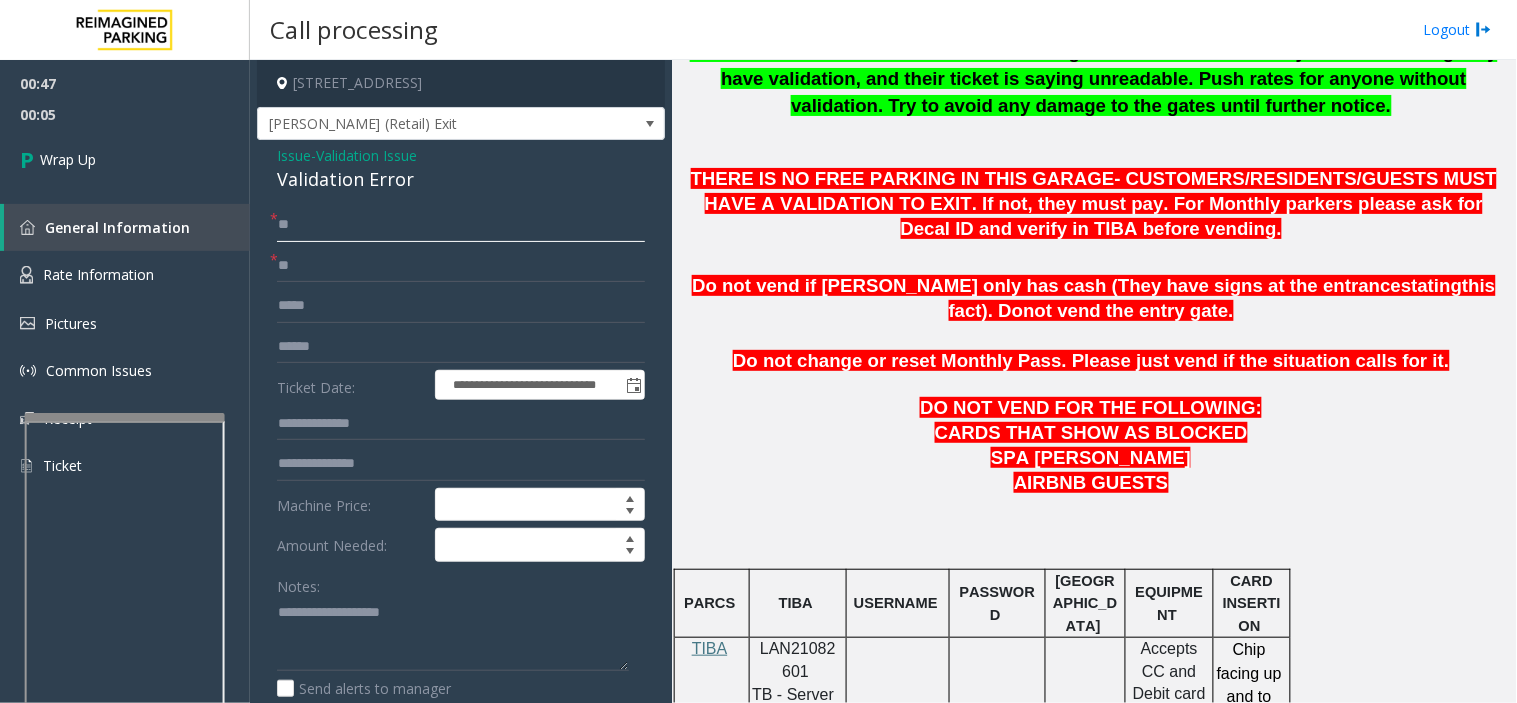type on "**" 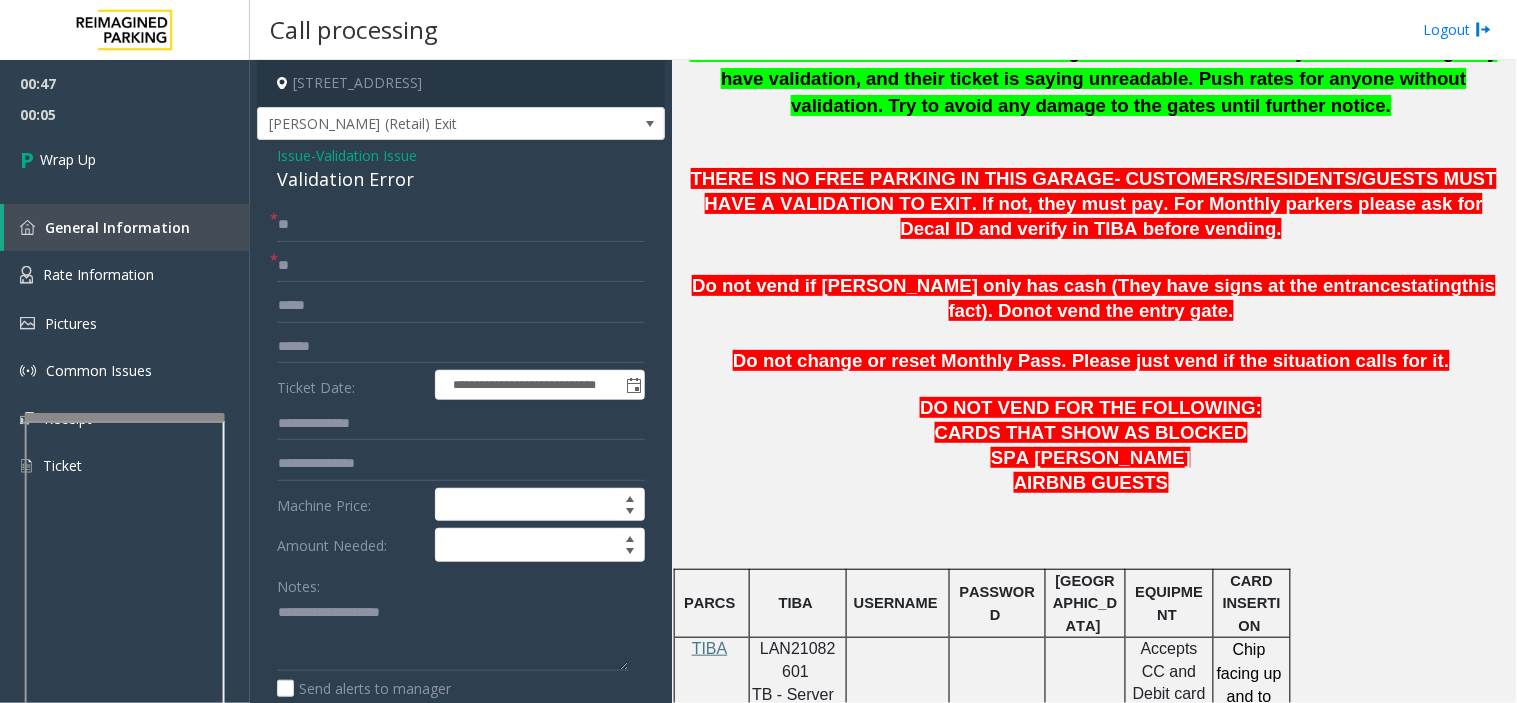 drag, startPoint x: 303, startPoint y: 157, endPoint x: 312, endPoint y: 163, distance: 10.816654 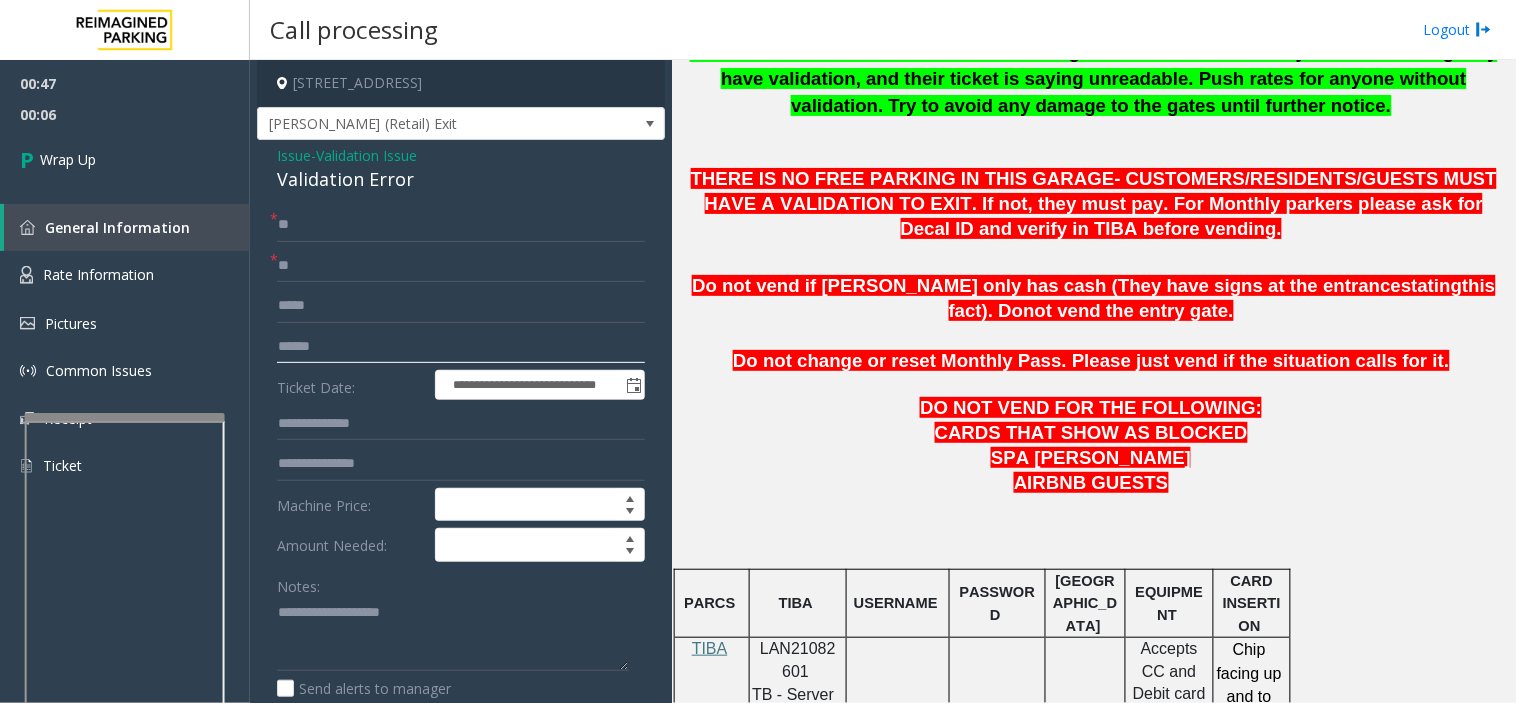 click 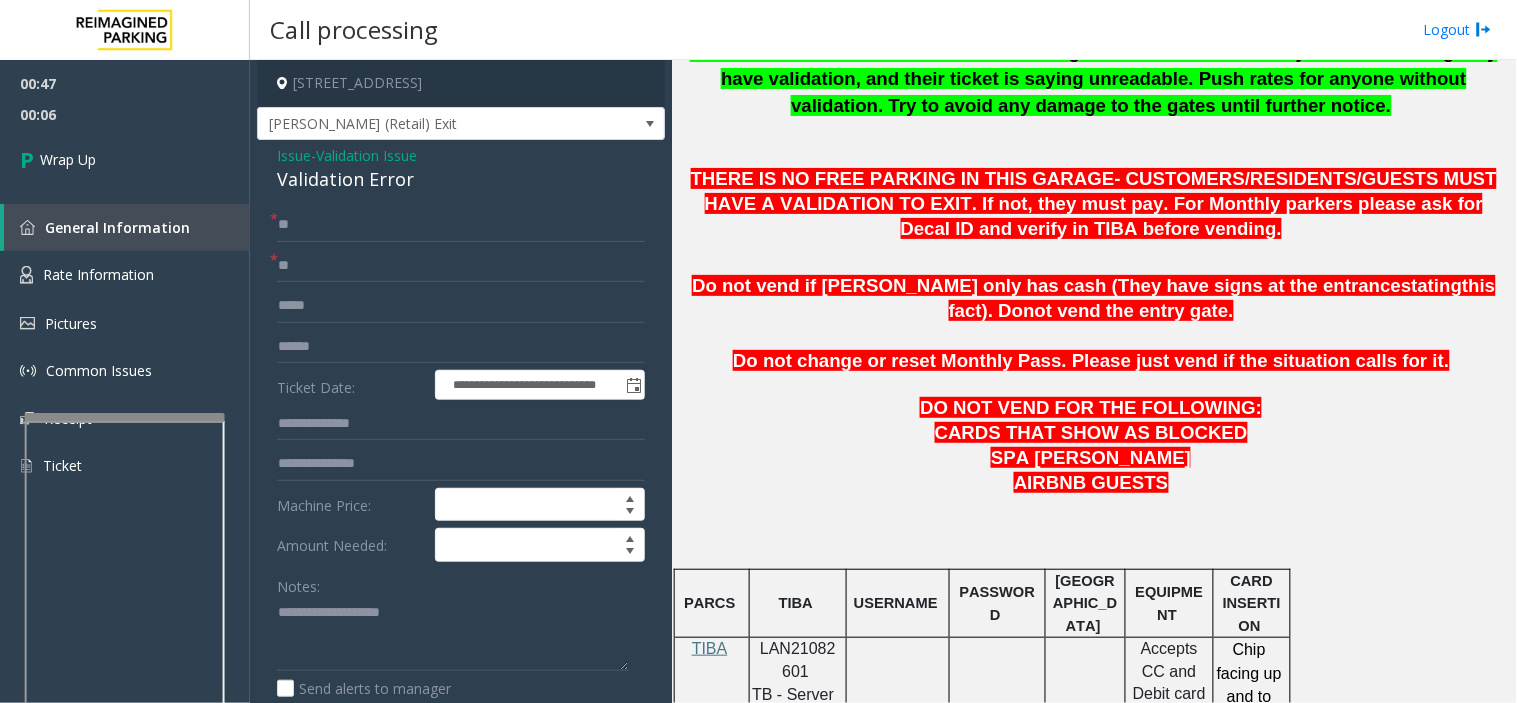 drag, startPoint x: 397, startPoint y: 323, endPoint x: 382, endPoint y: 448, distance: 125.89678 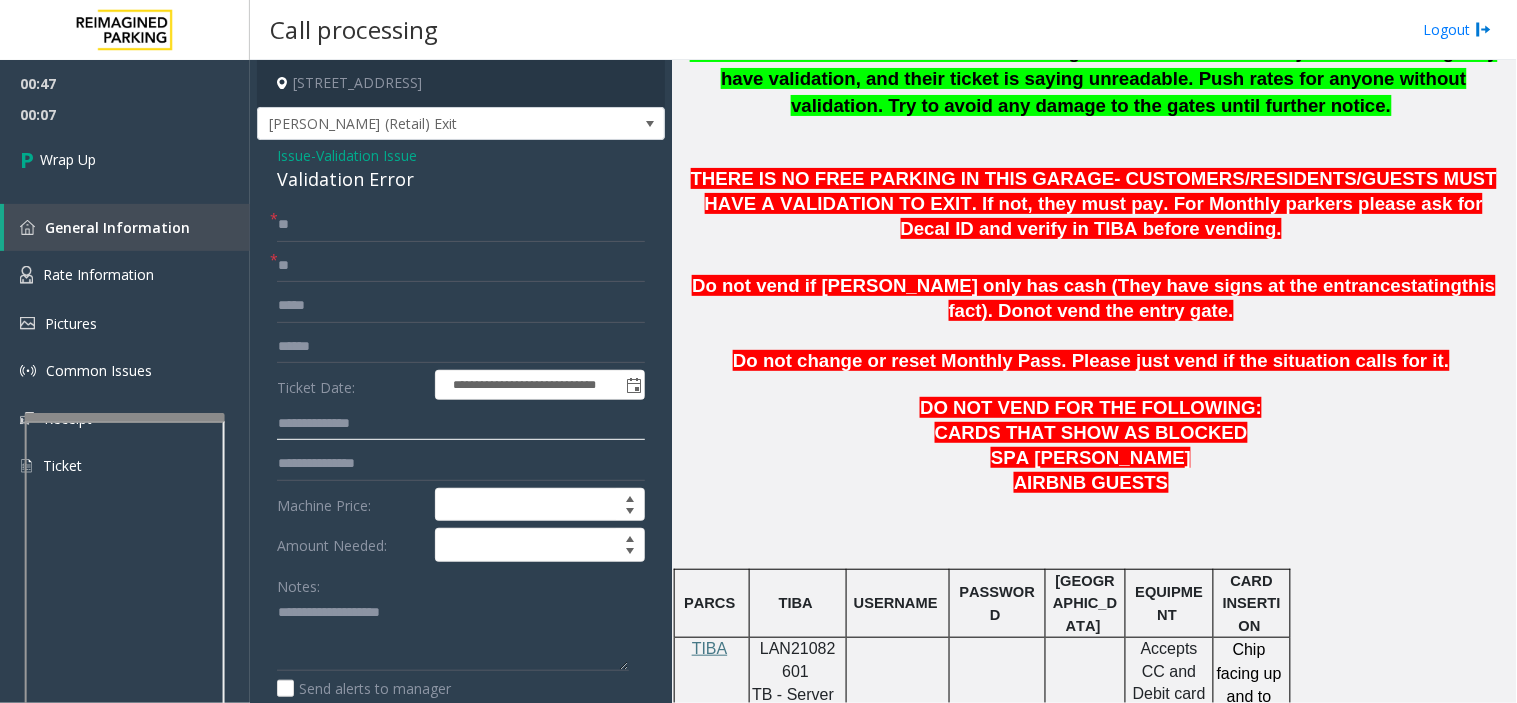 click 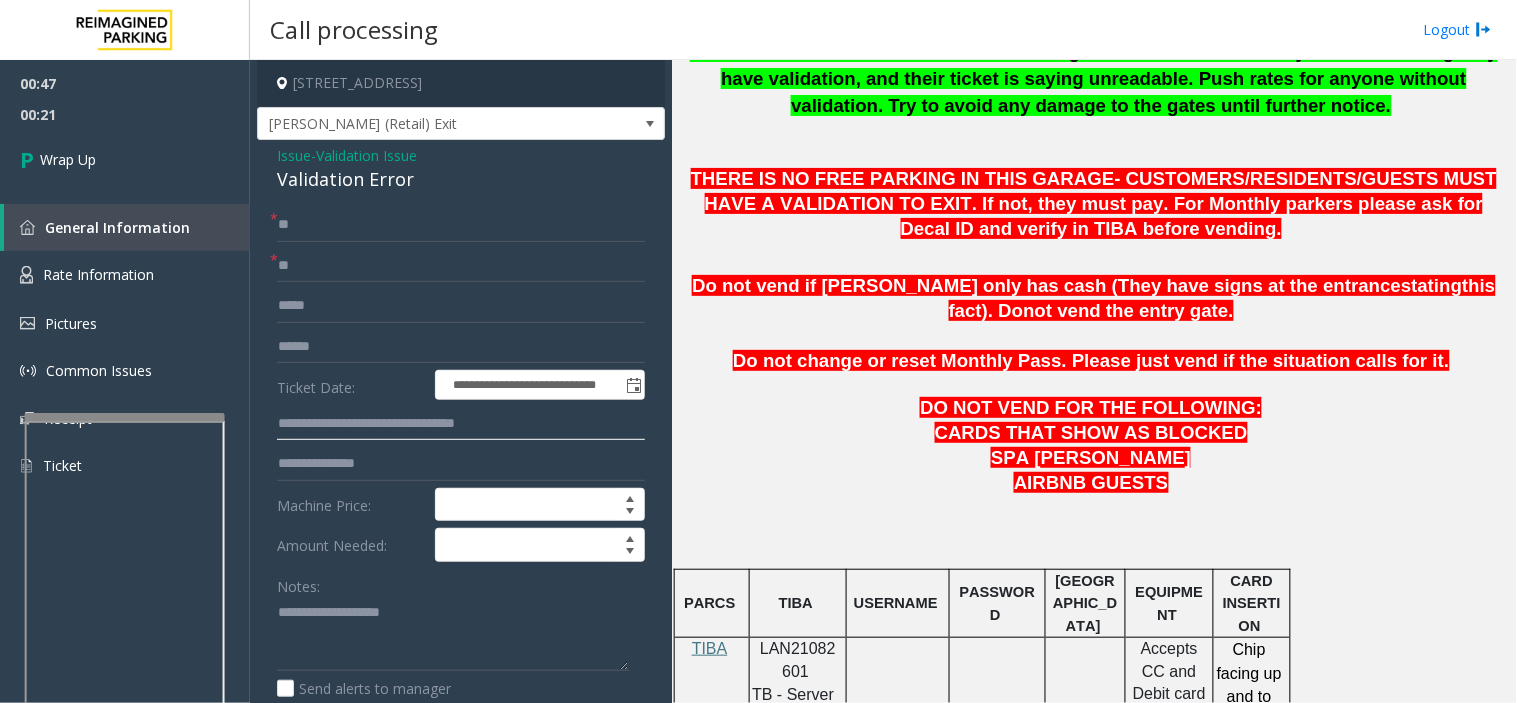 click on "**********" 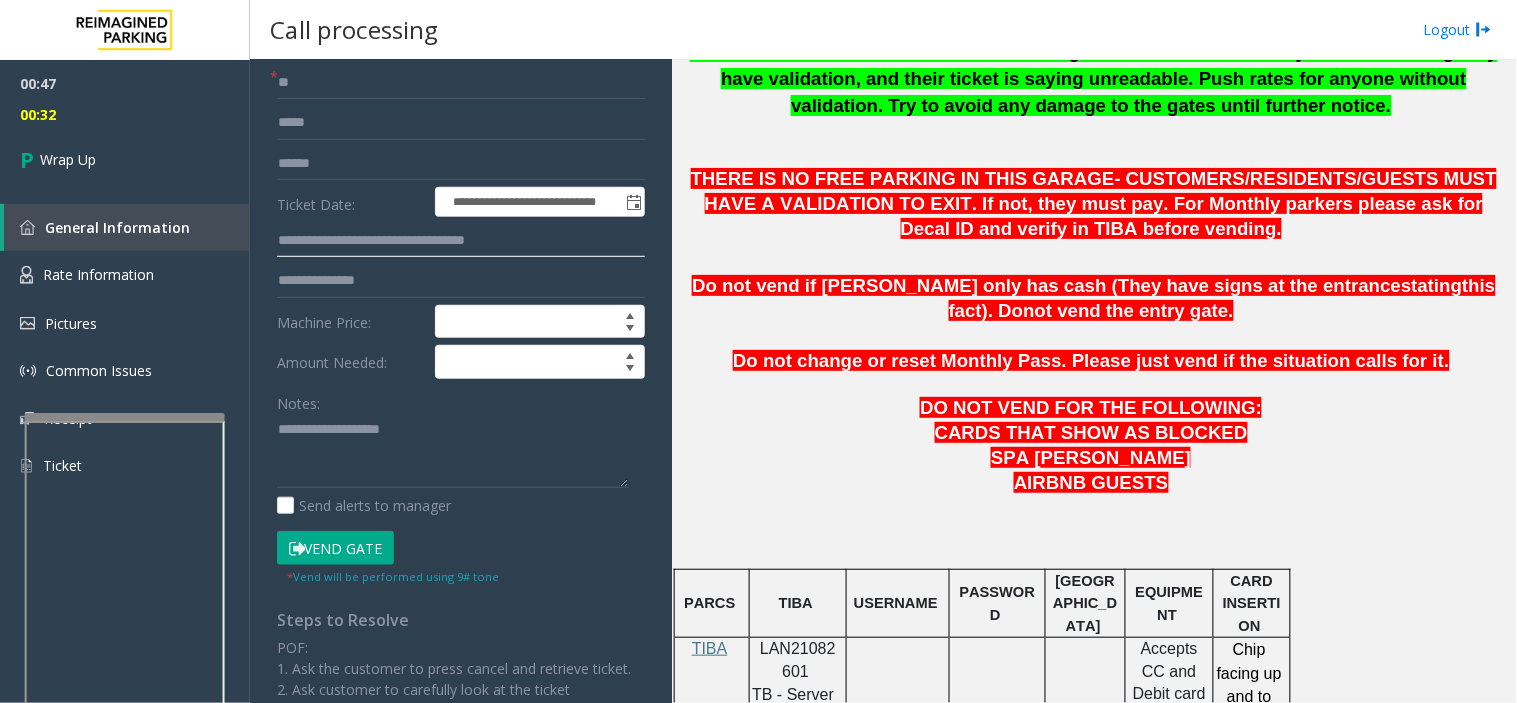 scroll, scrollTop: 222, scrollLeft: 0, axis: vertical 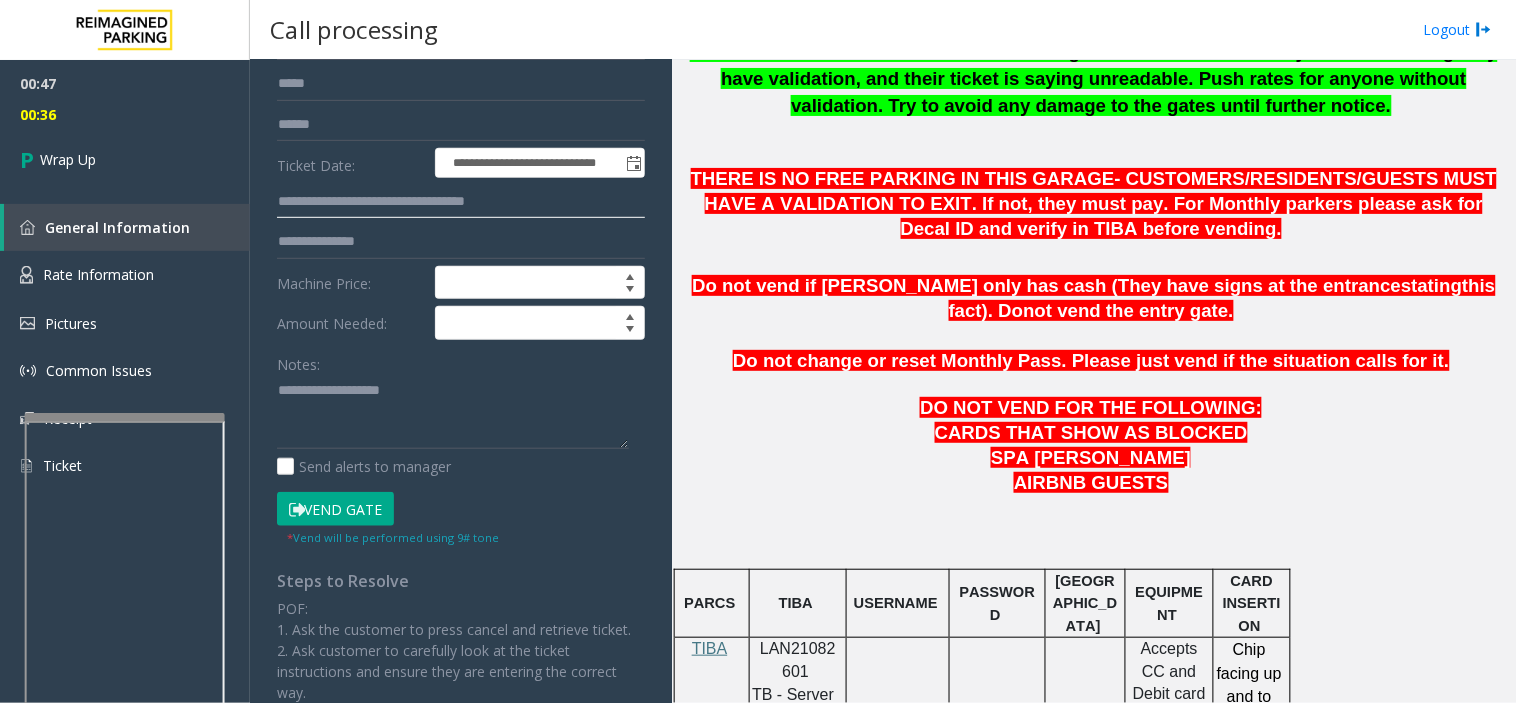 type on "**********" 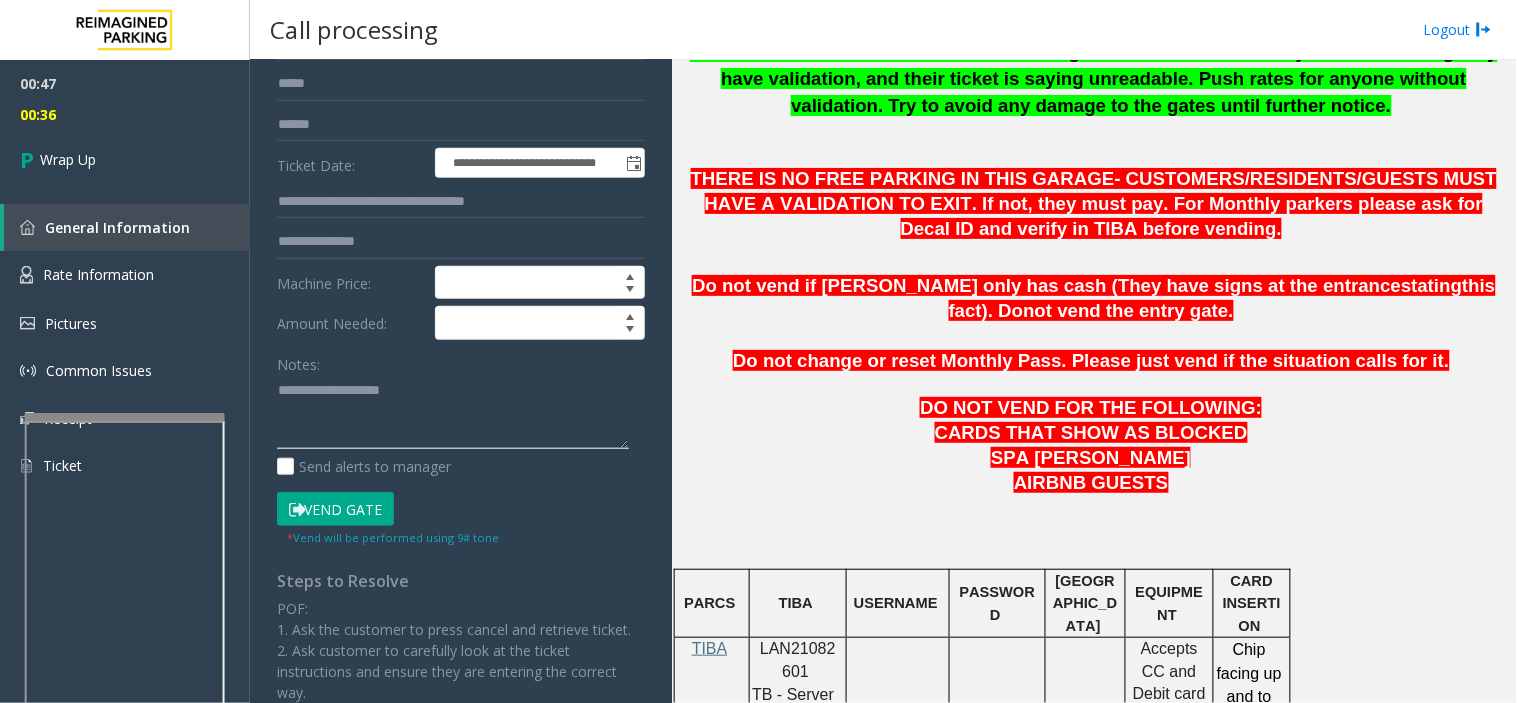 click 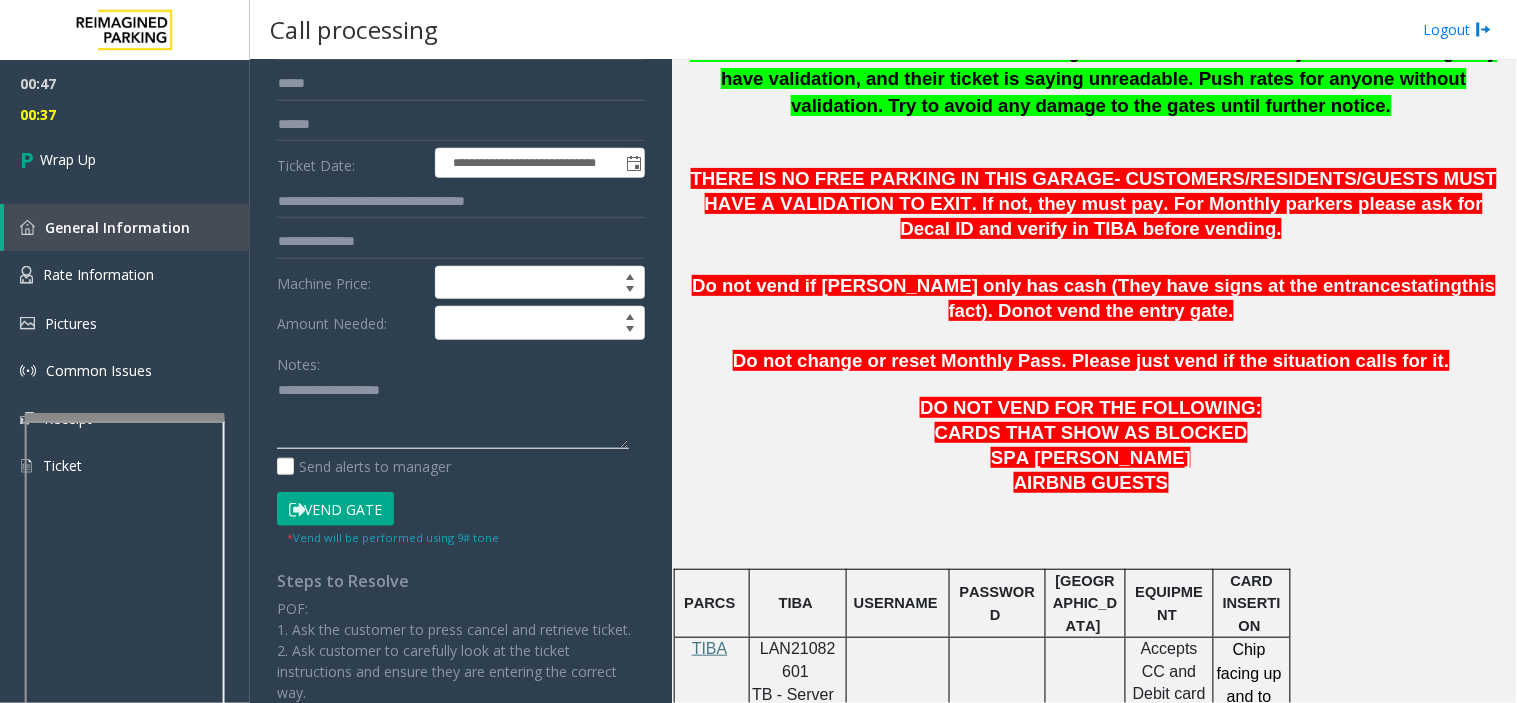 drag, startPoint x: 375, startPoint y: 425, endPoint x: 354, endPoint y: 436, distance: 23.70654 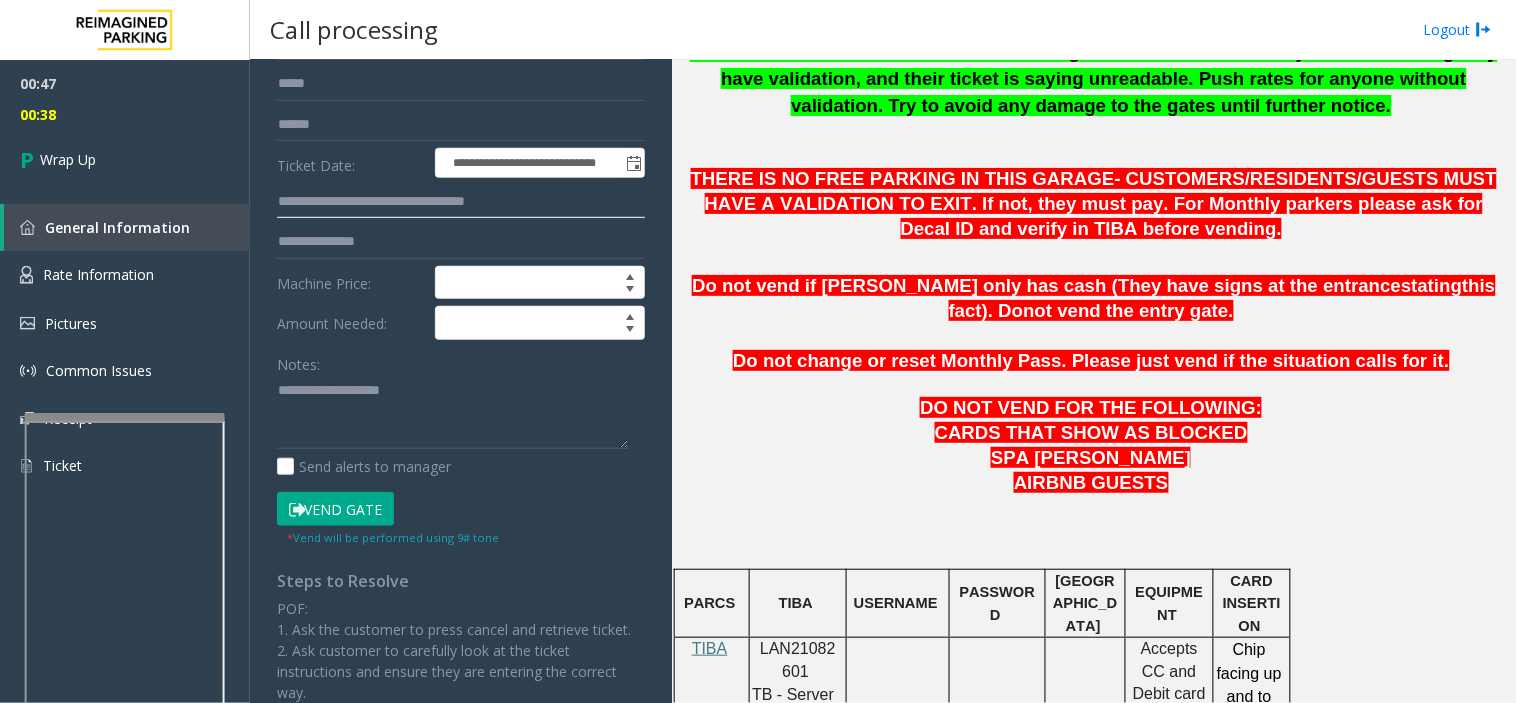 click on "**********" 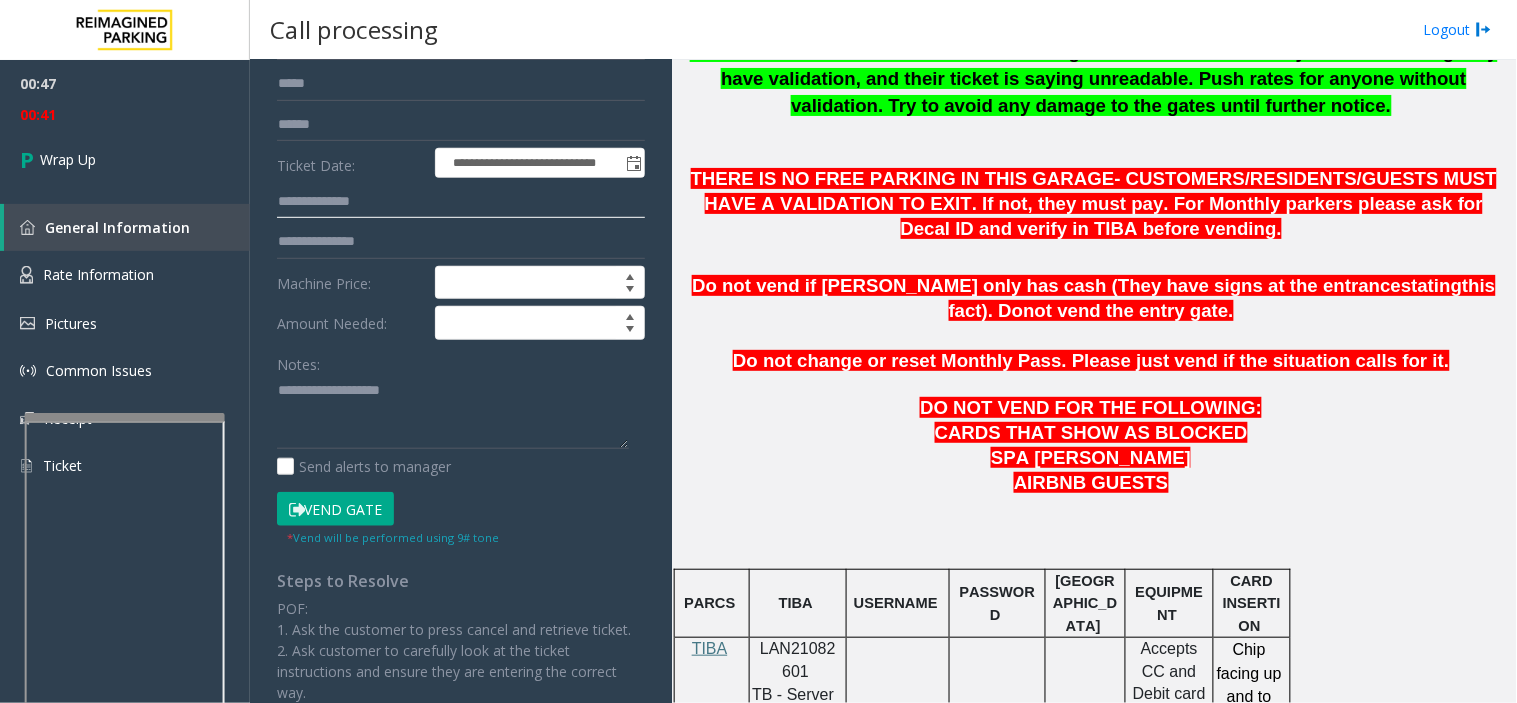type 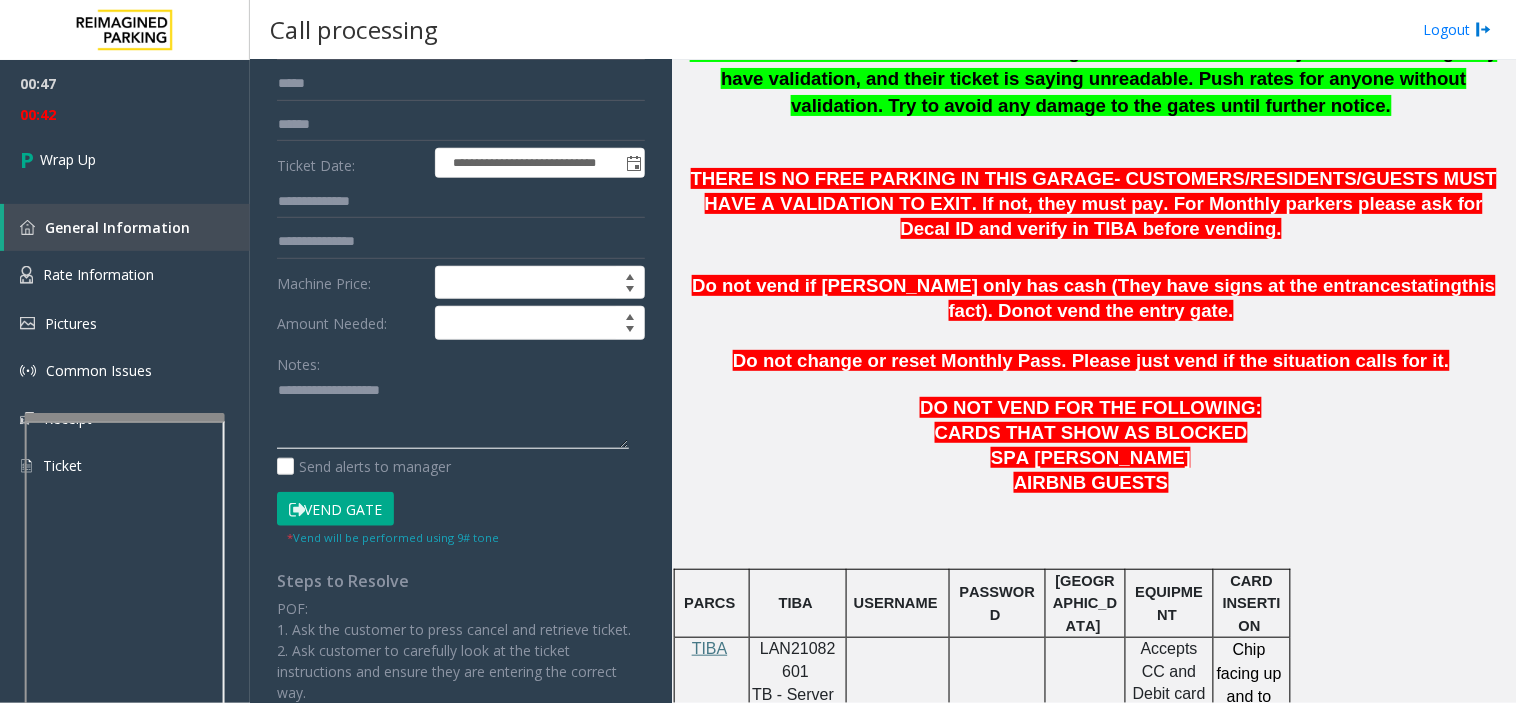click 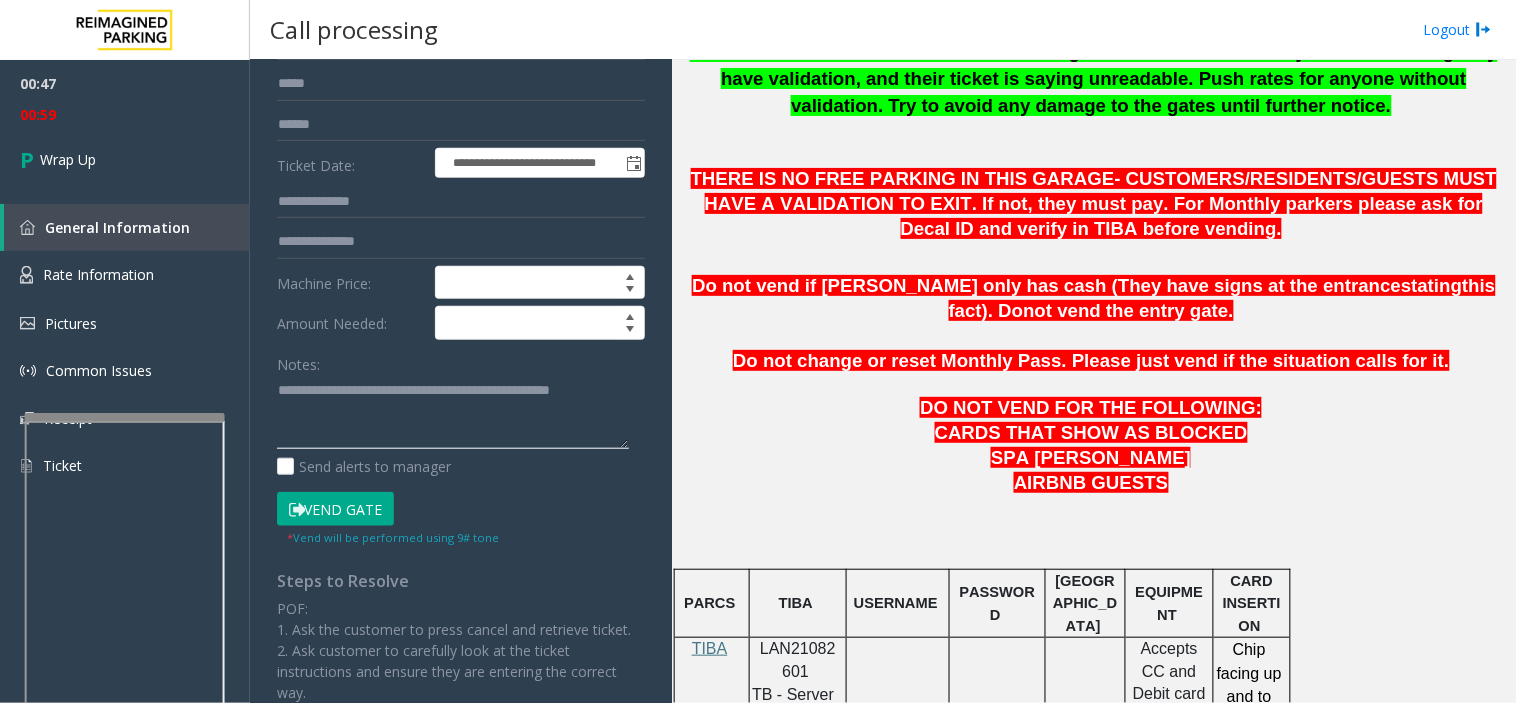 drag, startPoint x: 521, startPoint y: 392, endPoint x: 427, endPoint y: 401, distance: 94.42987 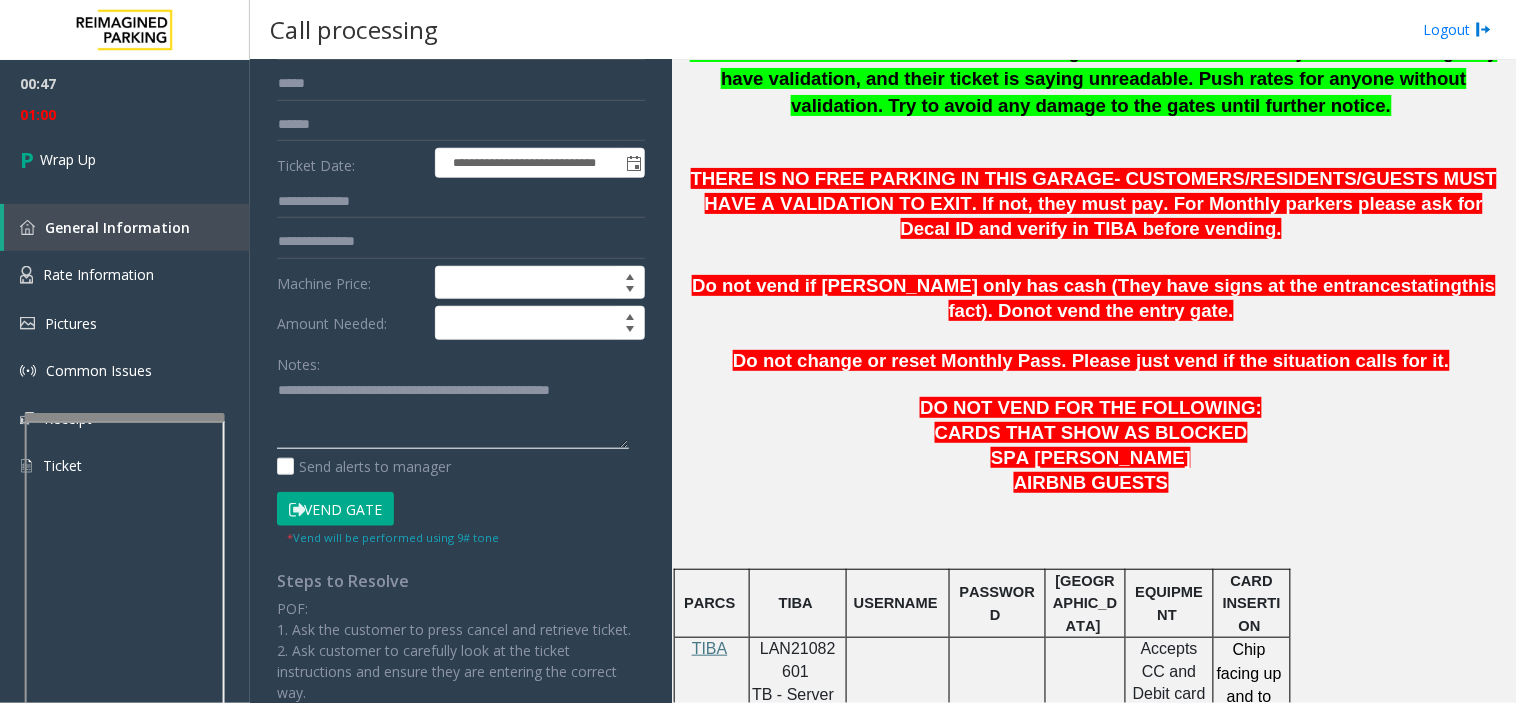 click 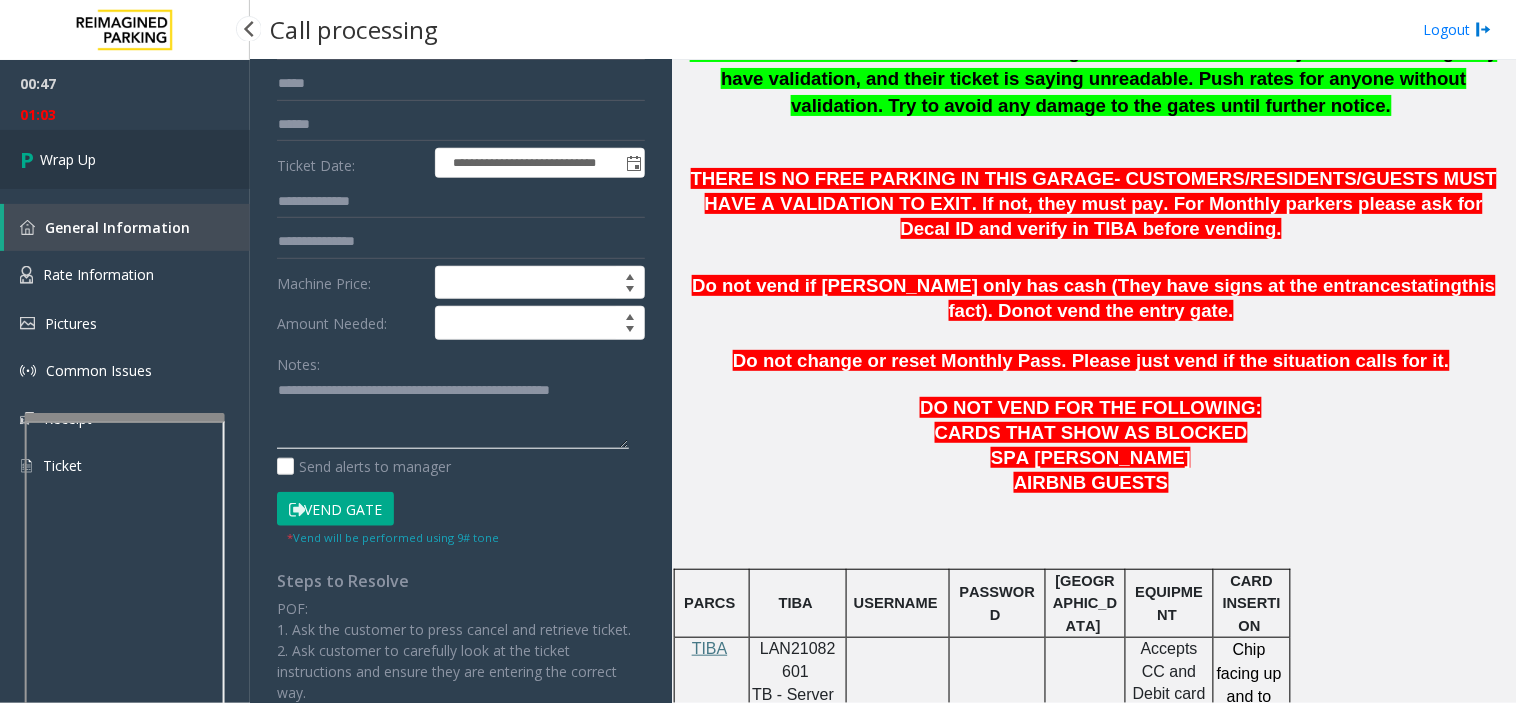 type on "**********" 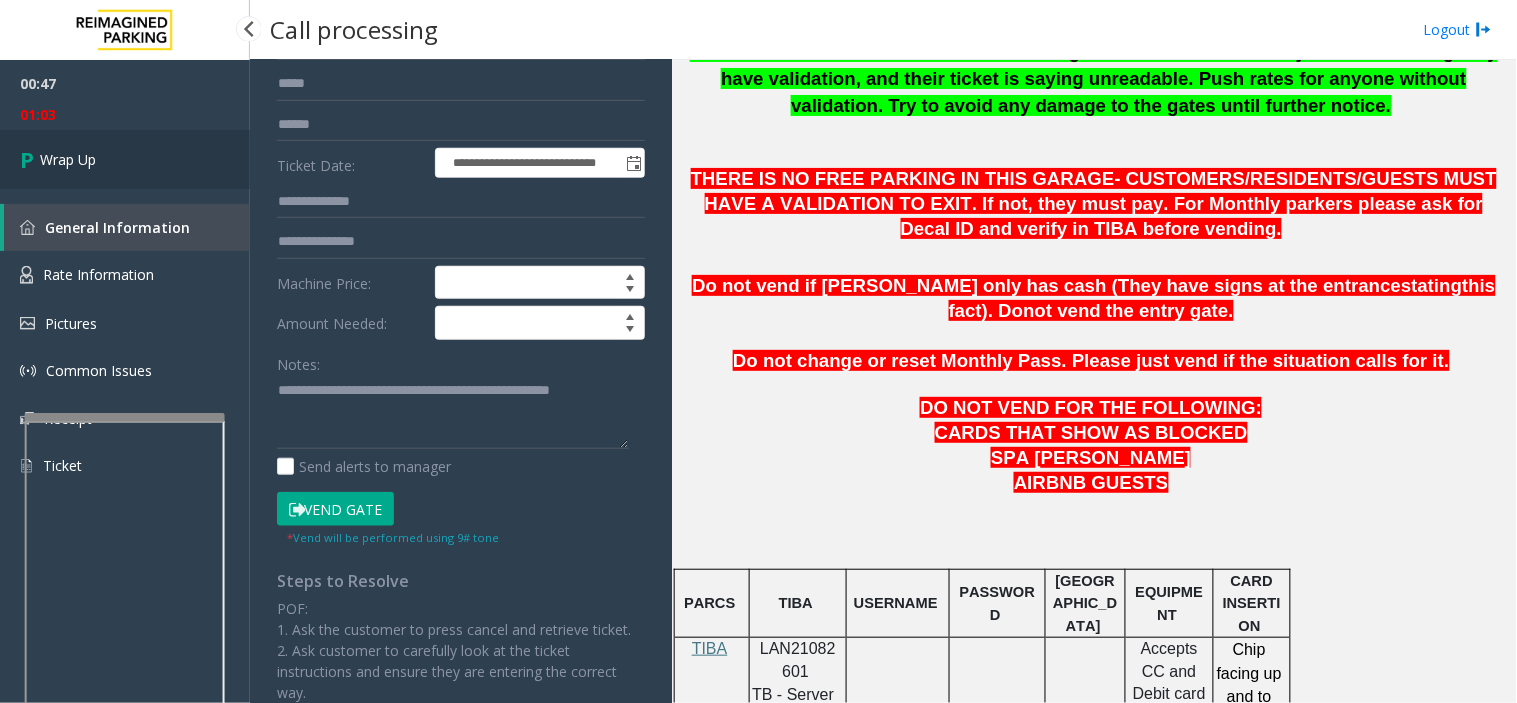 click on "Wrap Up" at bounding box center [125, 159] 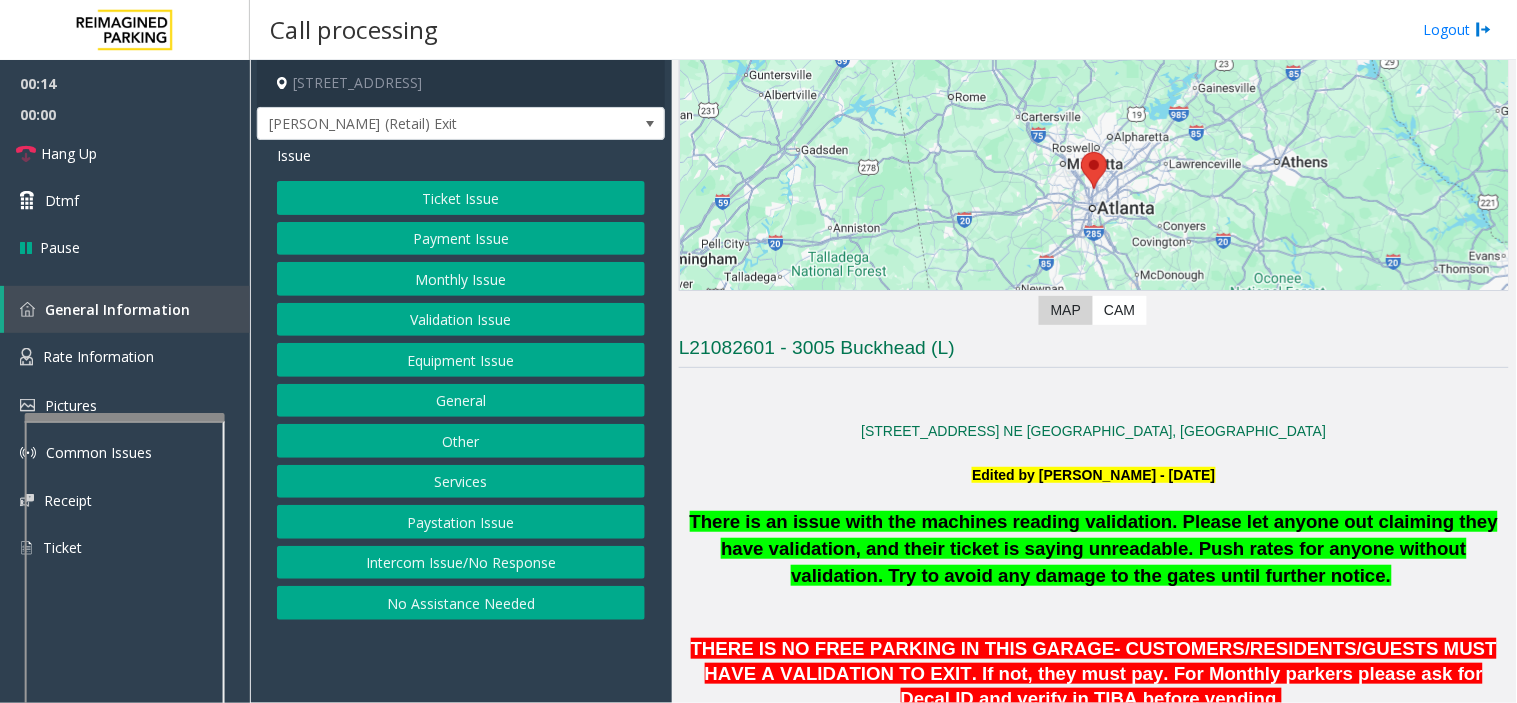 scroll, scrollTop: 666, scrollLeft: 0, axis: vertical 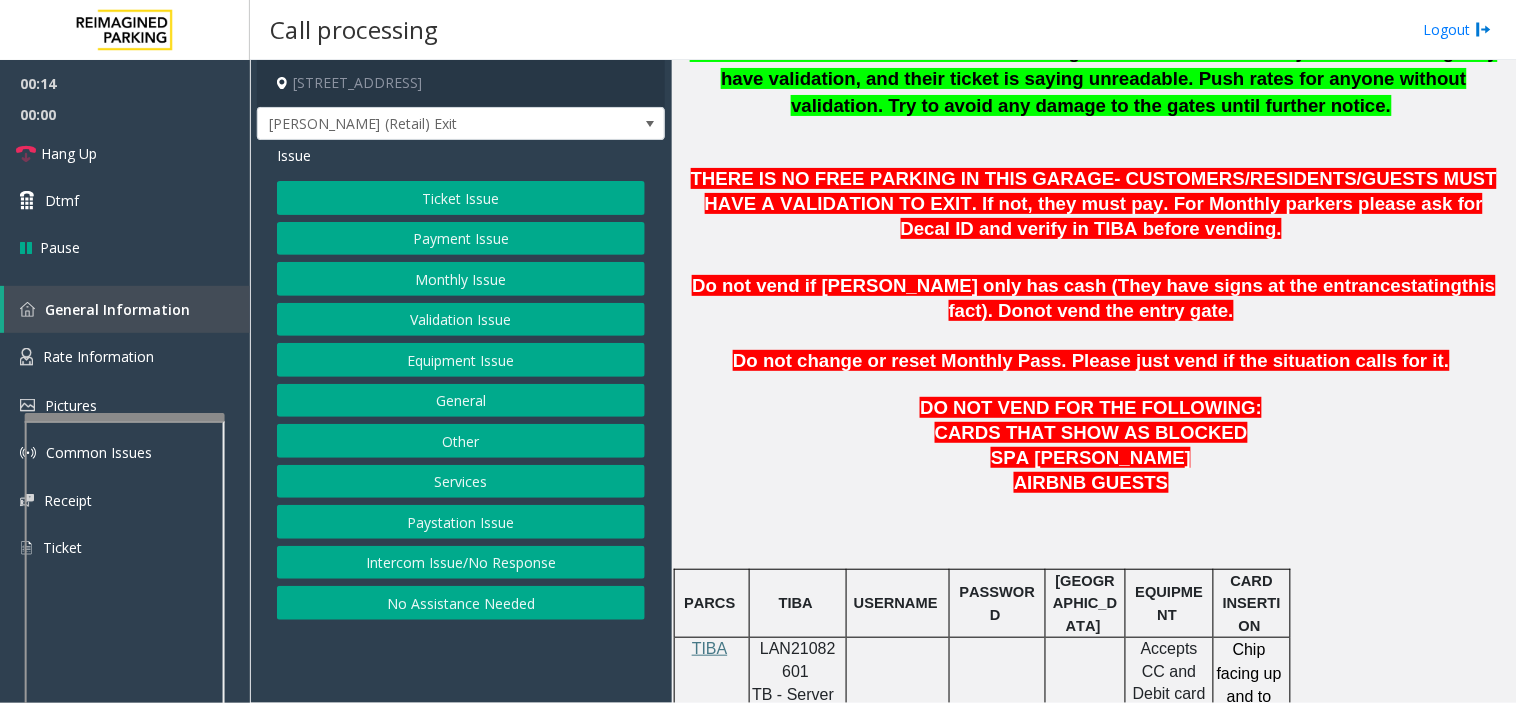 drag, startPoint x: 590, startPoint y: 682, endPoint x: 527, endPoint y: 655, distance: 68.54196 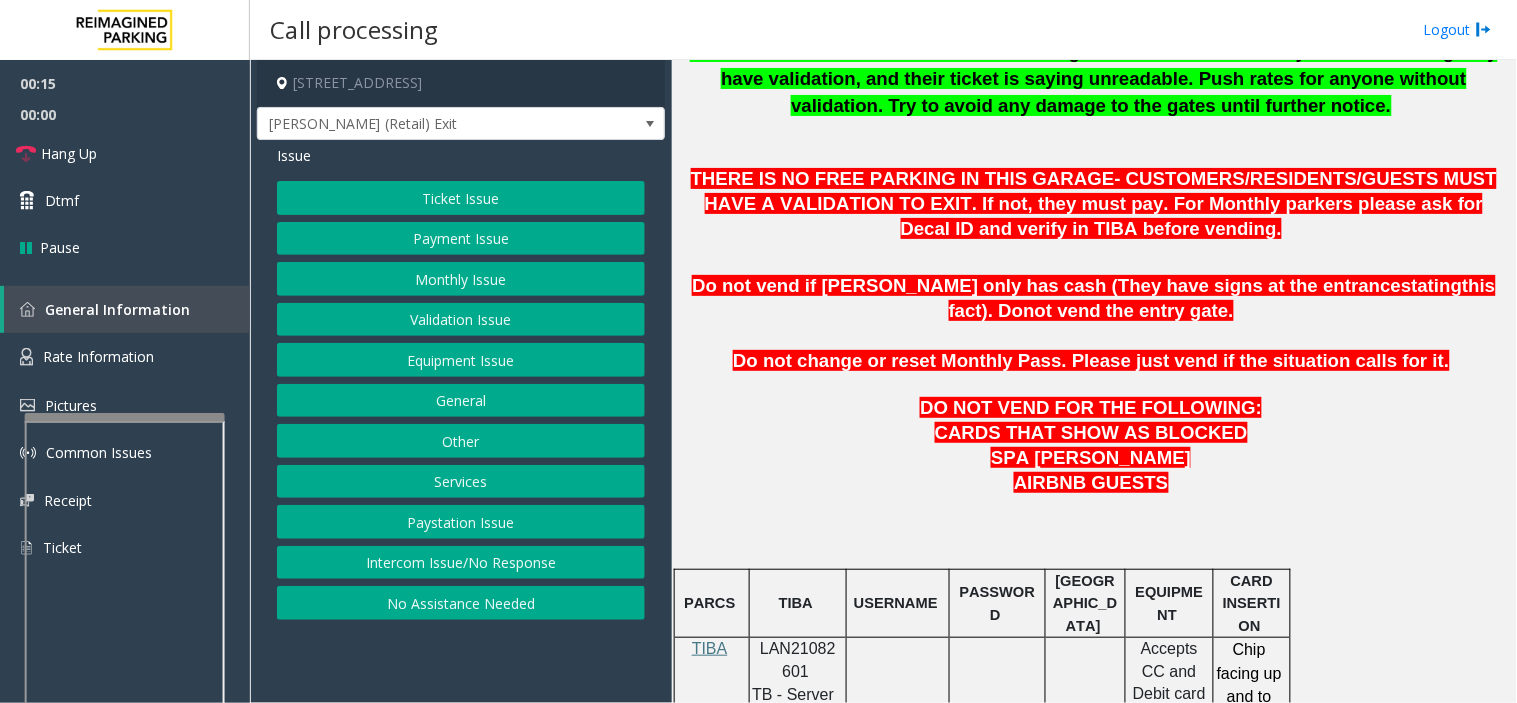 click on "LAN21082601" 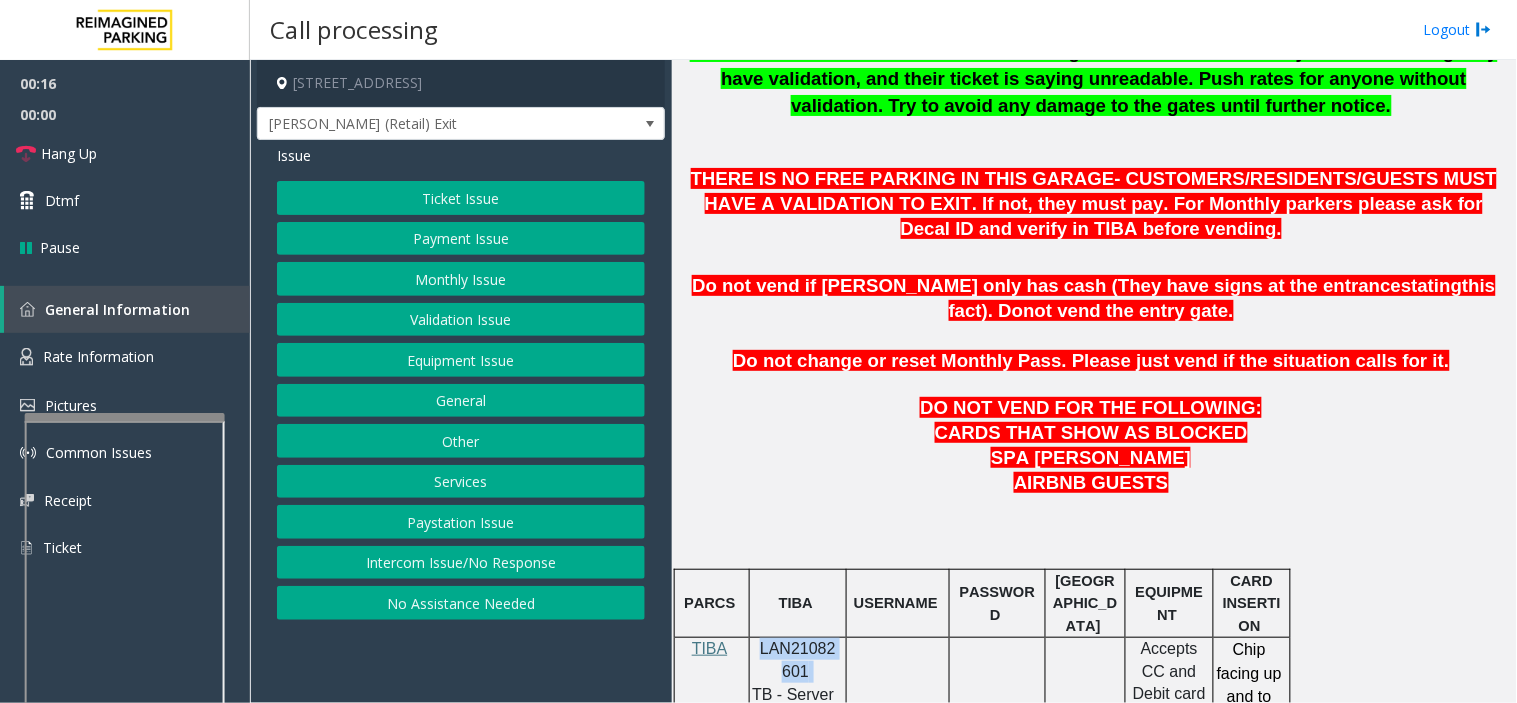 click on "LAN21082601" 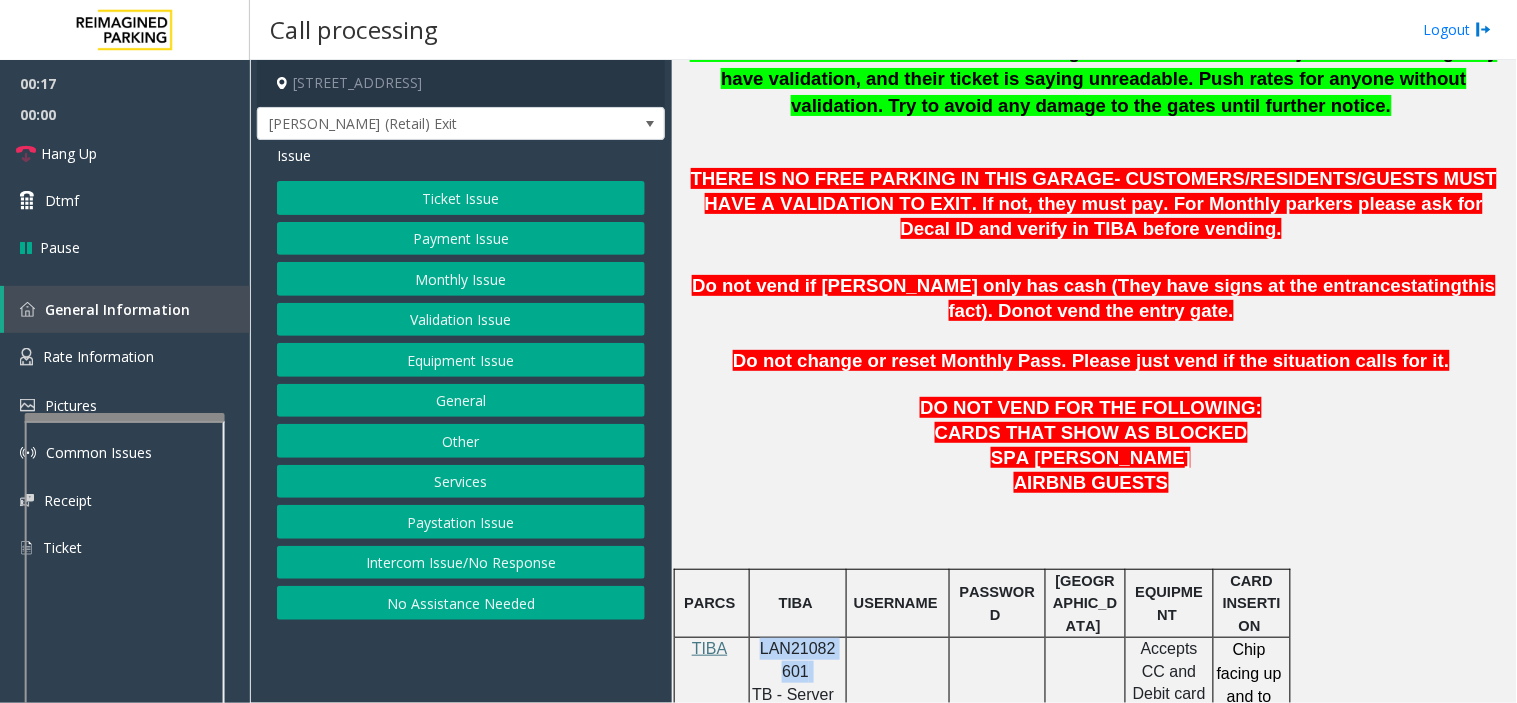 copy on "LAN21082601" 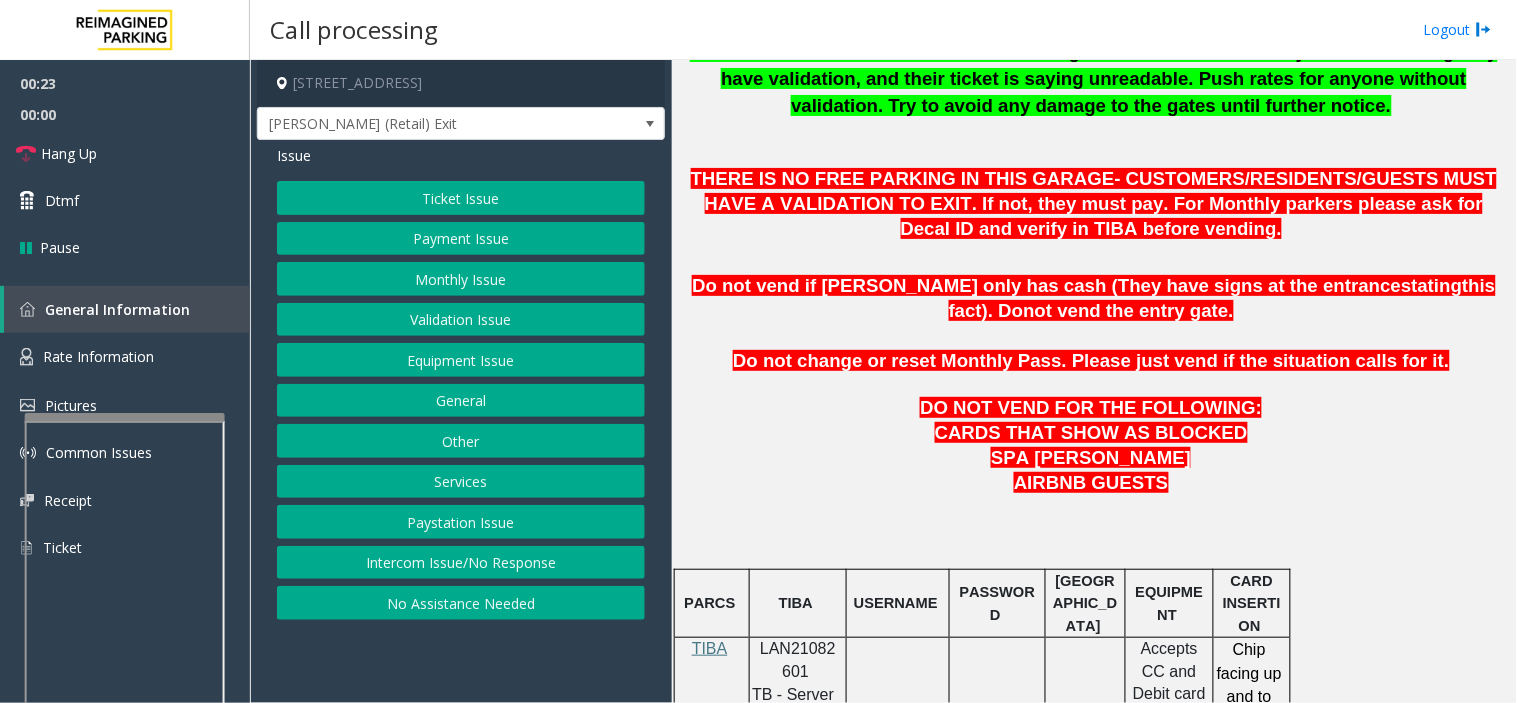 drag, startPoint x: 1120, startPoint y: 503, endPoint x: 1134, endPoint y: 495, distance: 16.124516 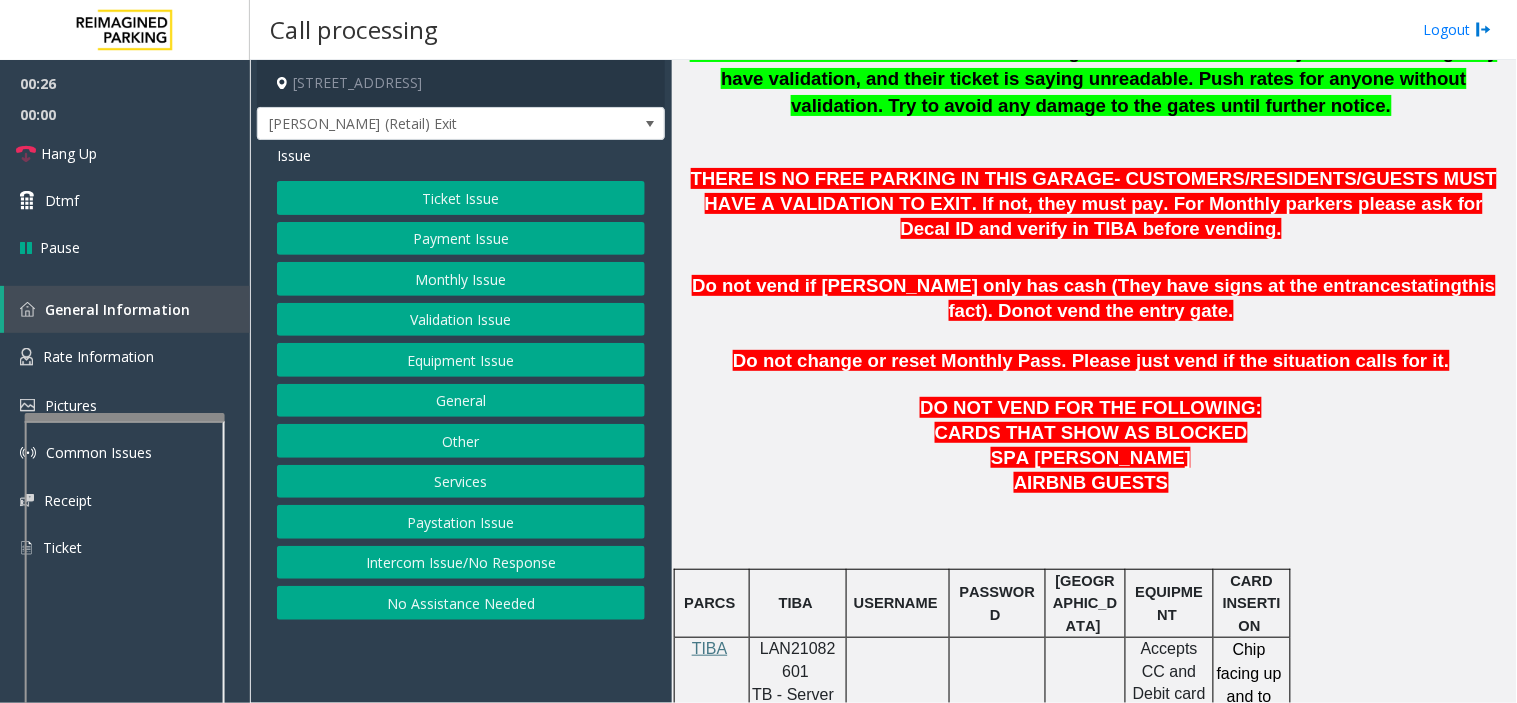 click on "Equipment Issue" 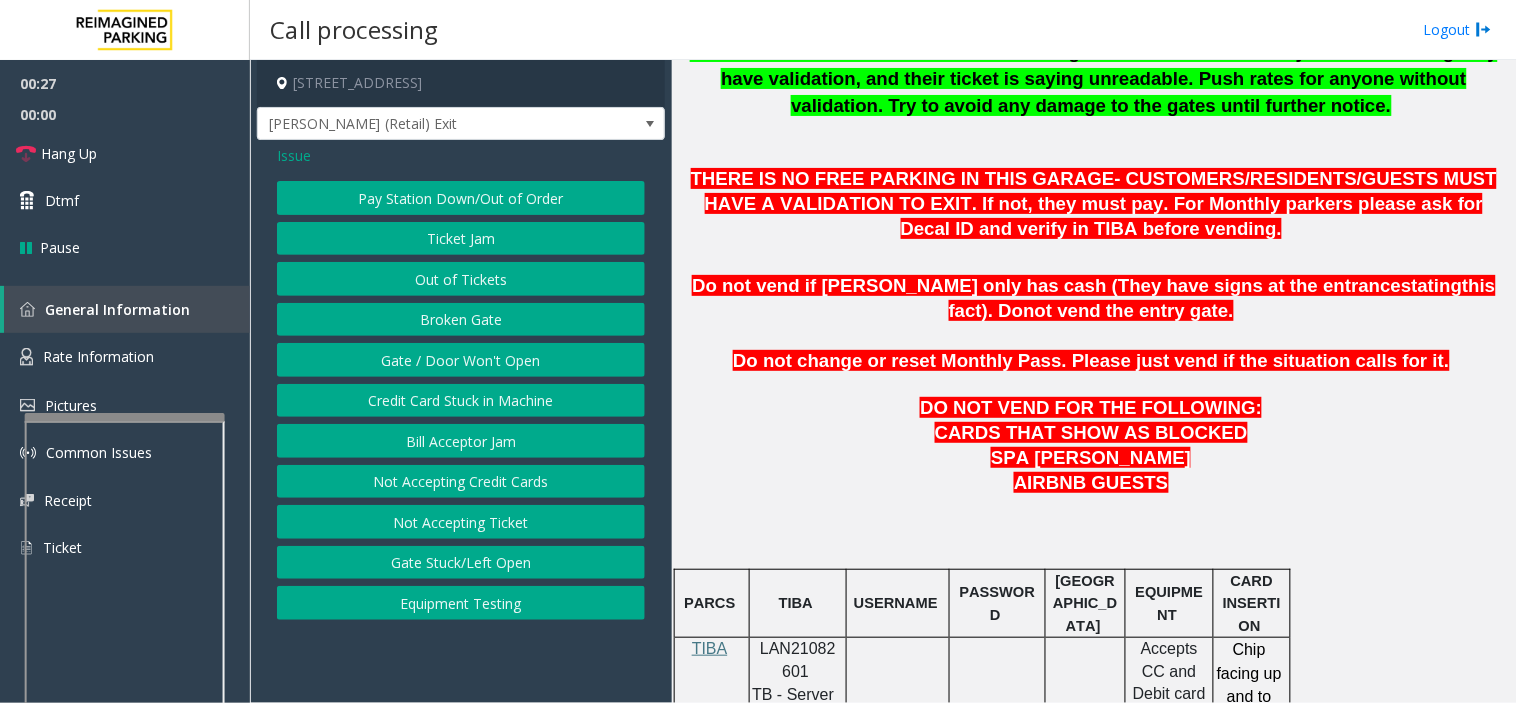 click on "Gate / Door Won't Open" 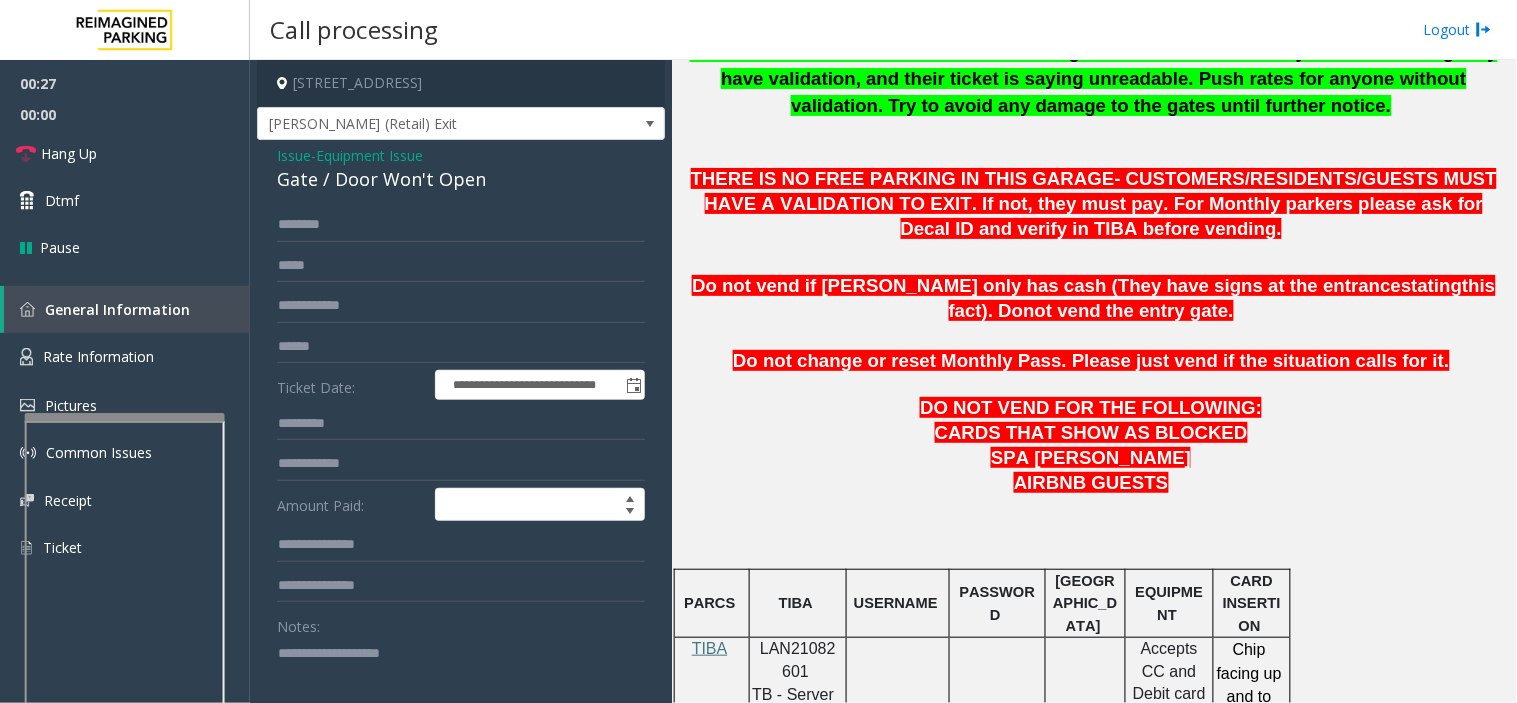click 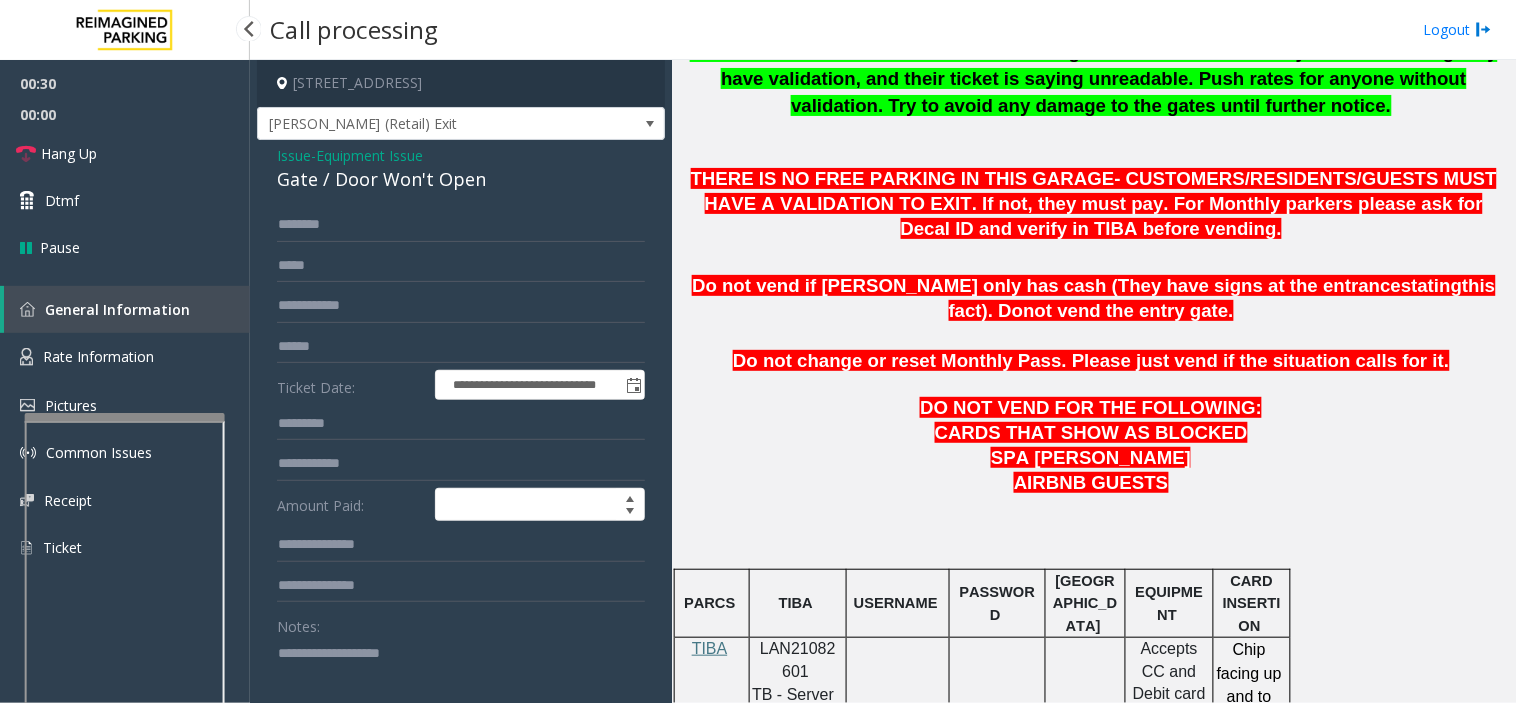 click 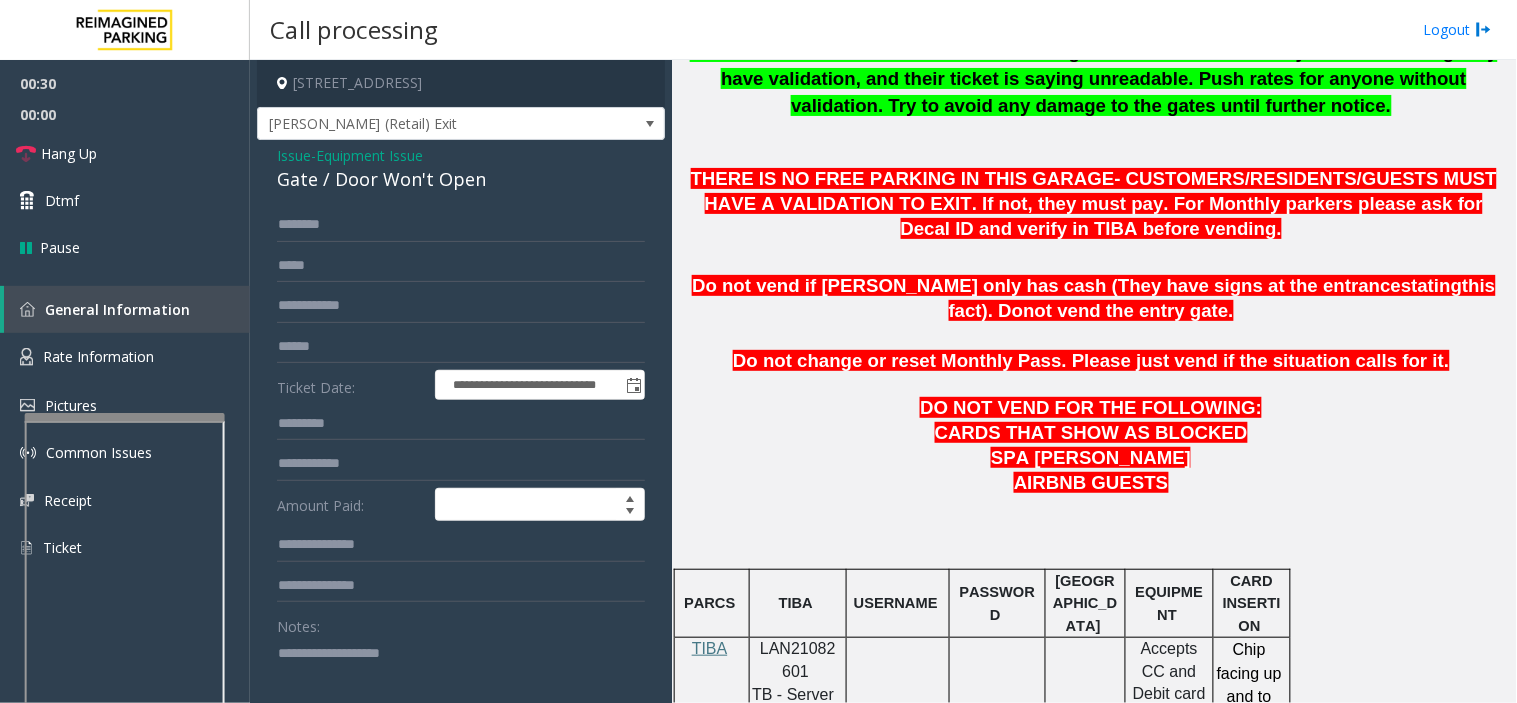 paste on "**********" 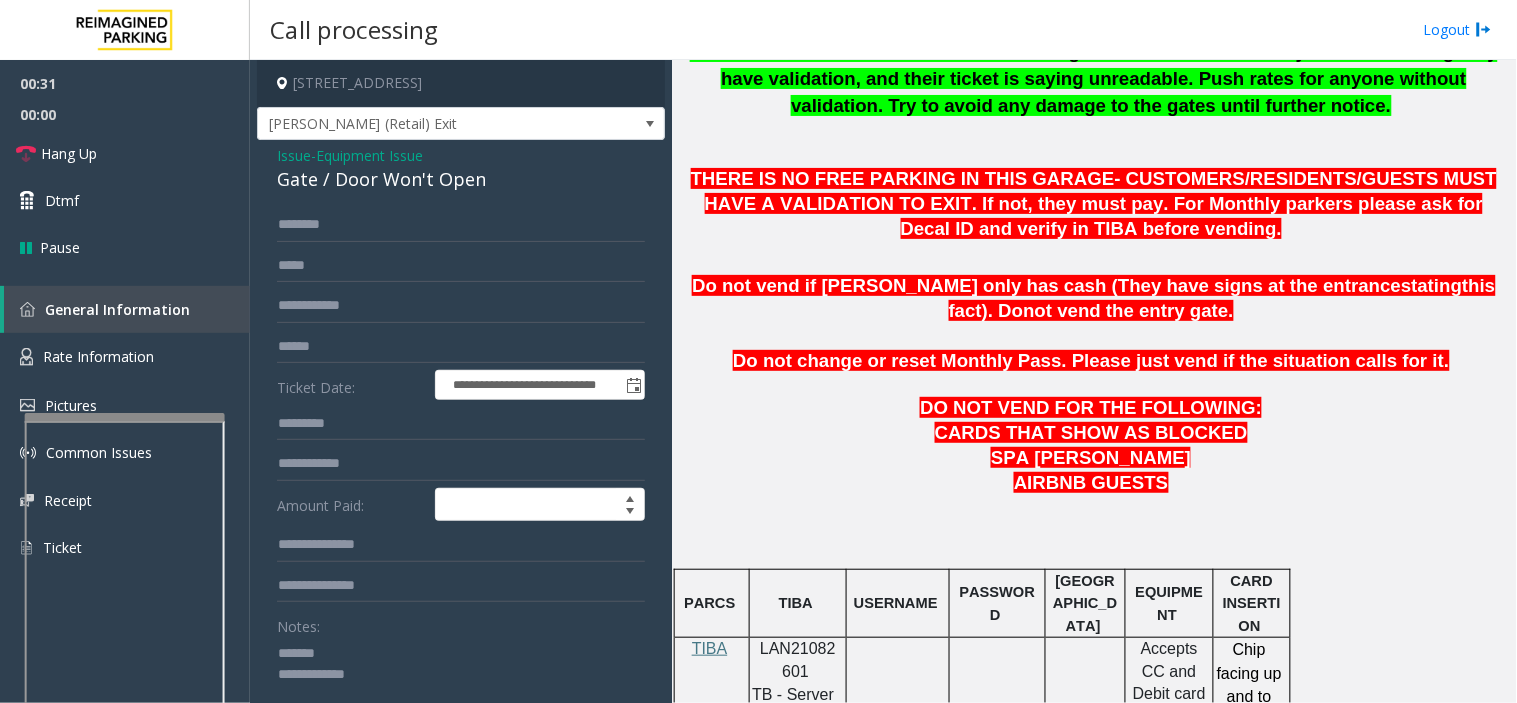 click 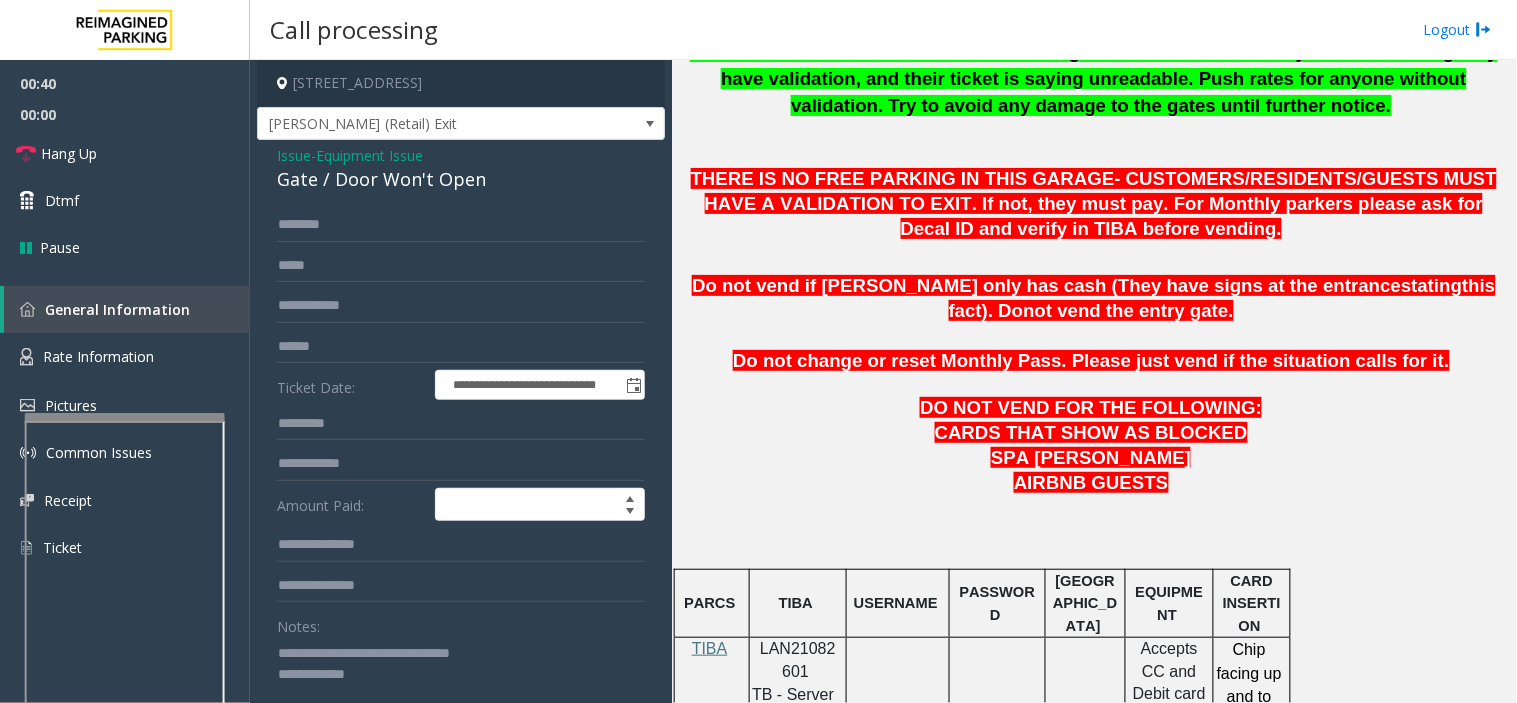 drag, startPoint x: 844, startPoint y: 436, endPoint x: 816, endPoint y: 462, distance: 38.209946 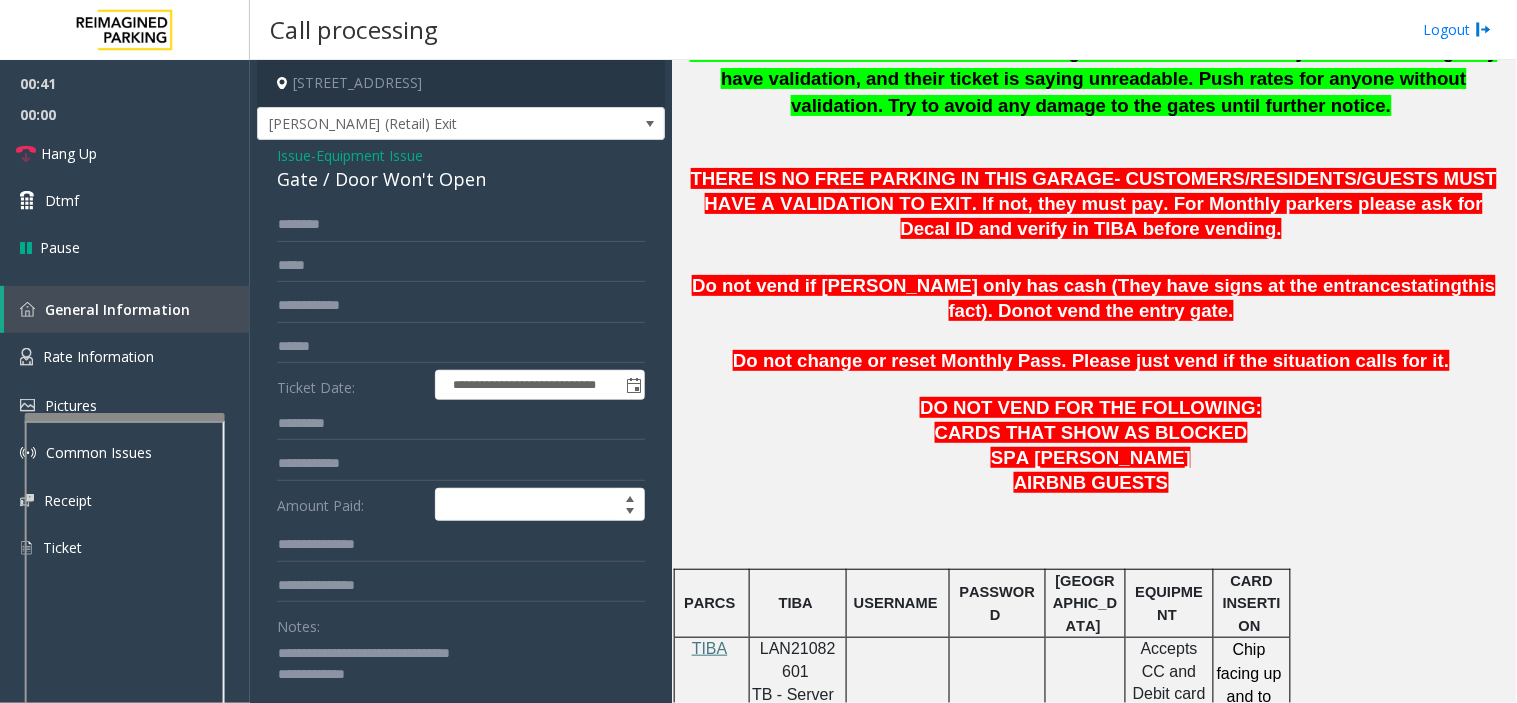click 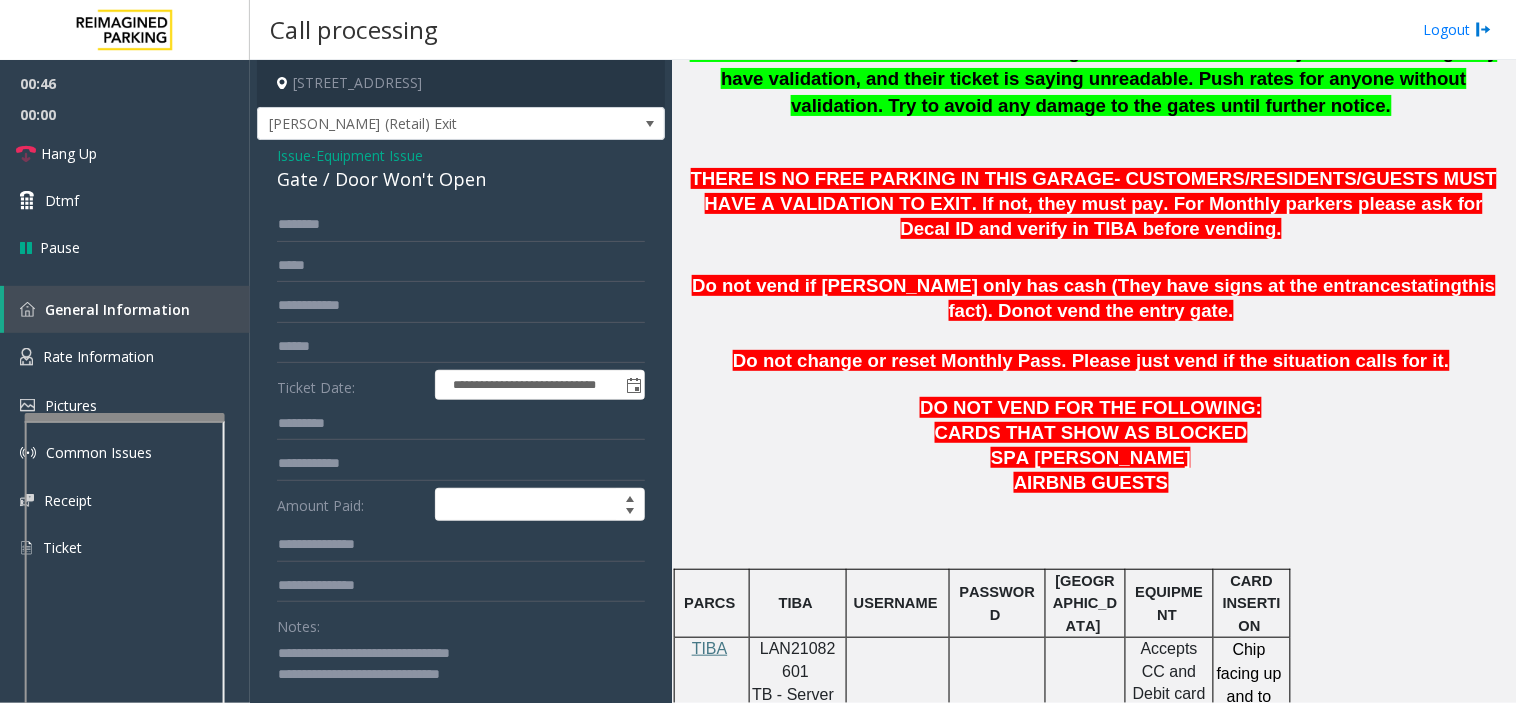 type on "**********" 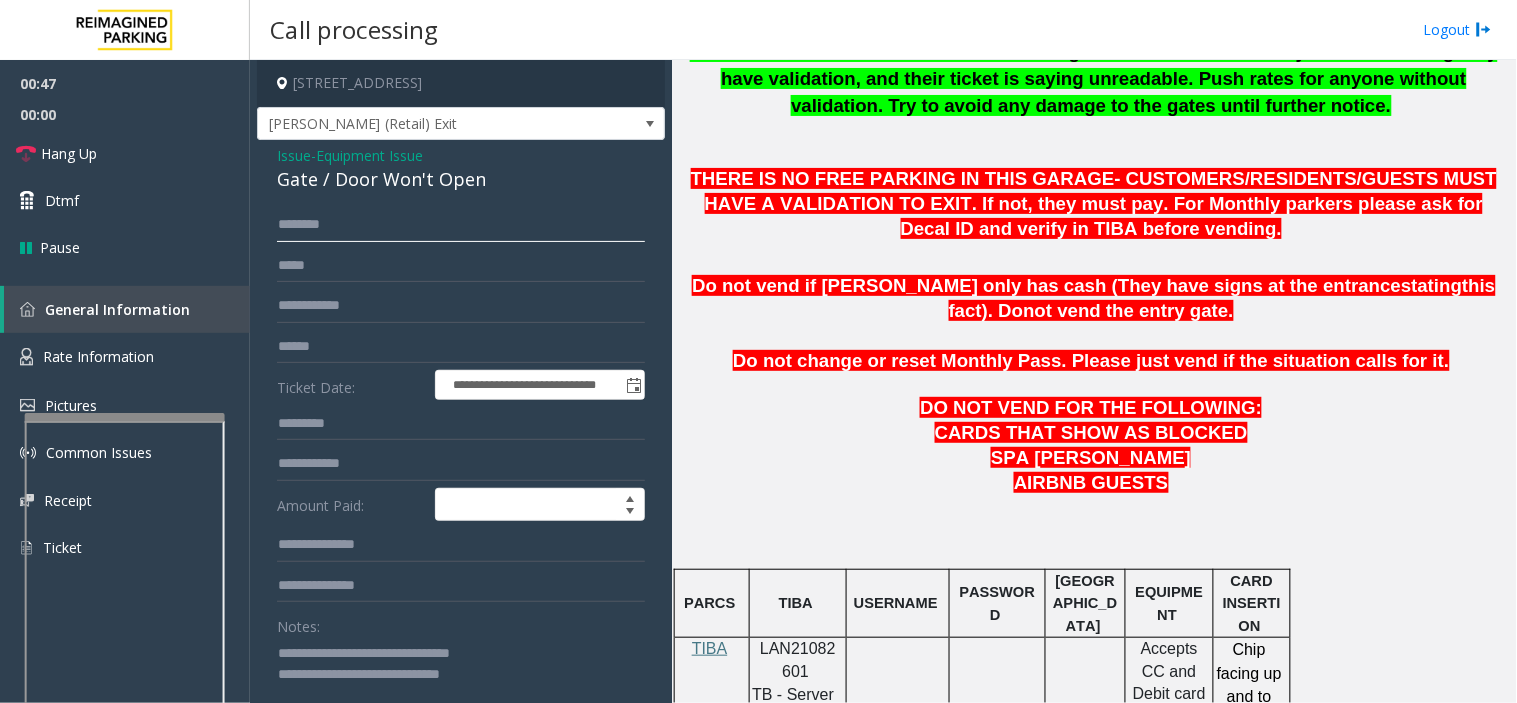 click 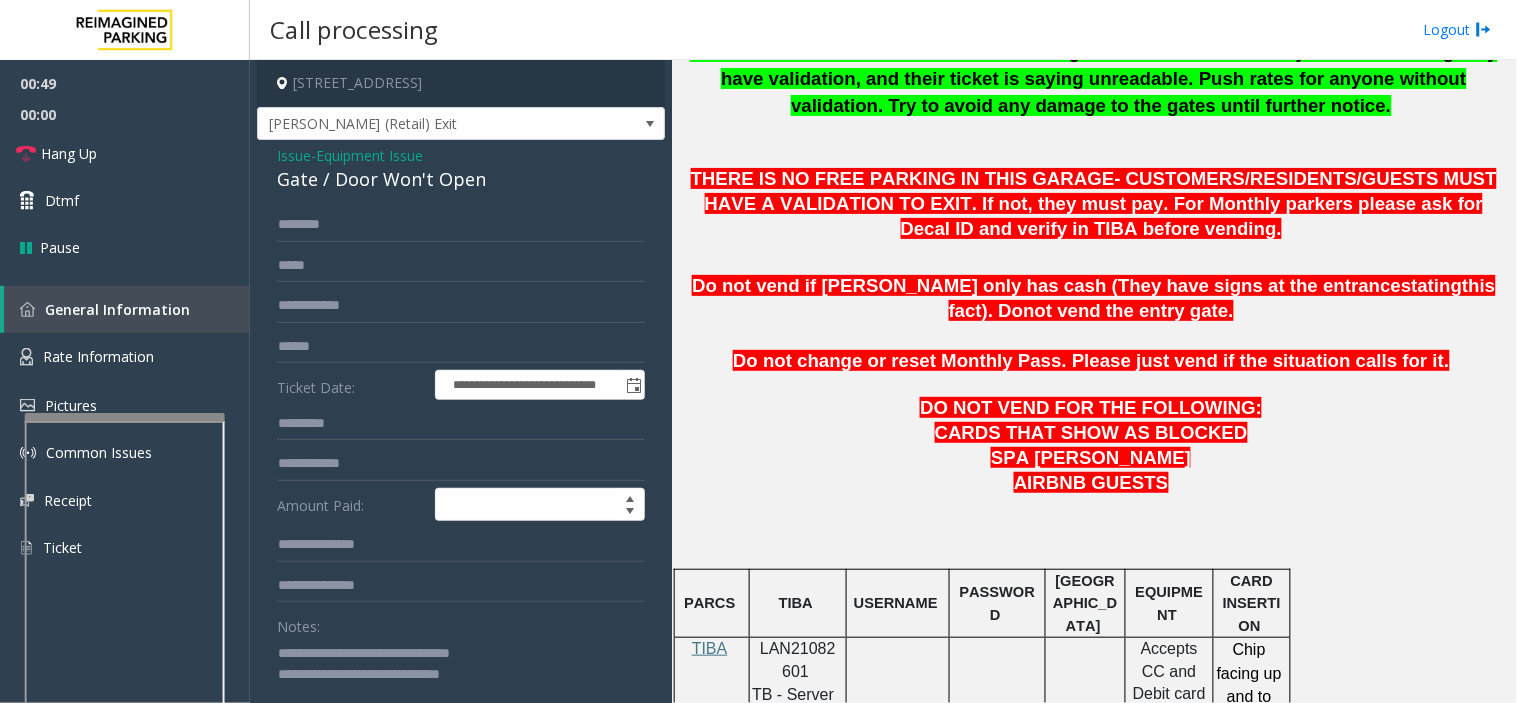 drag, startPoint x: 358, startPoint y: 235, endPoint x: 314, endPoint y: 242, distance: 44.553337 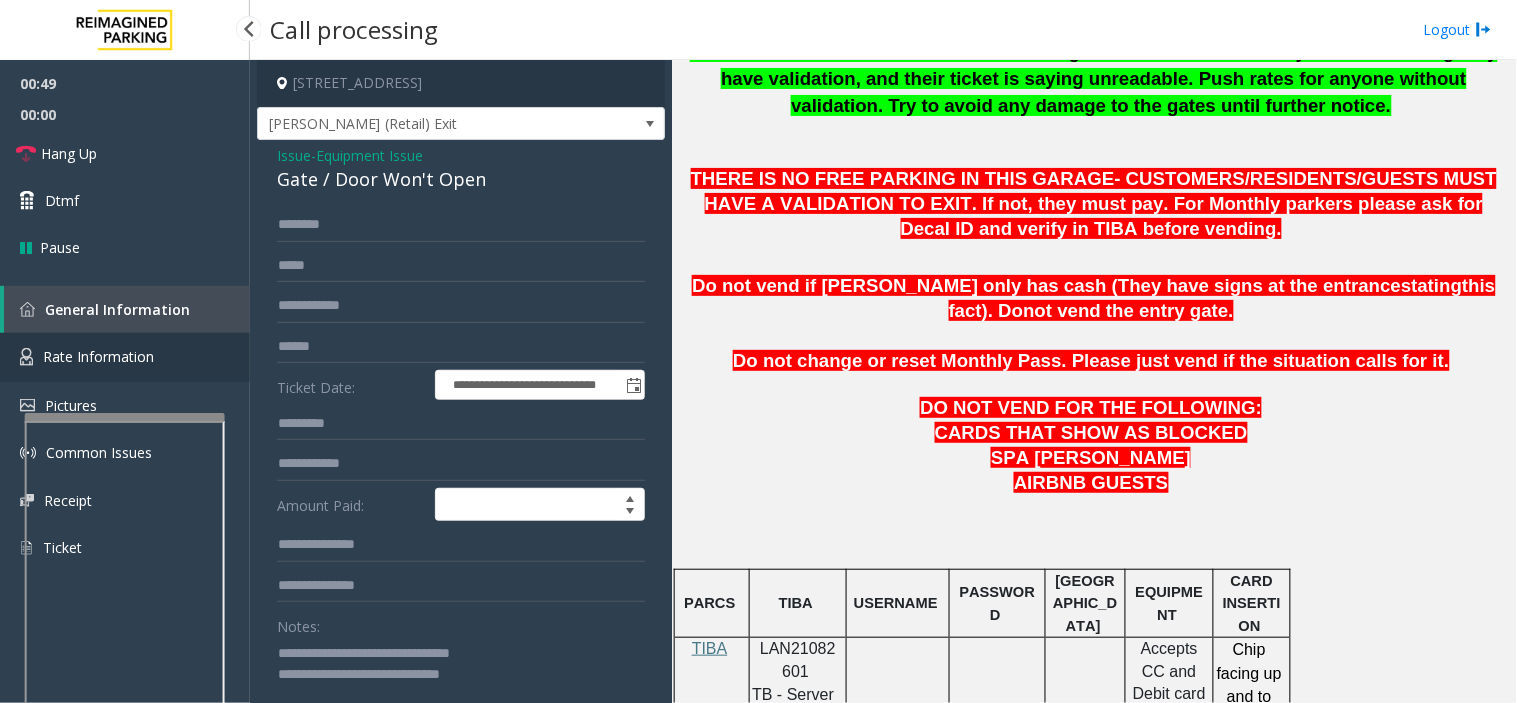 click on "Rate Information" at bounding box center [125, 357] 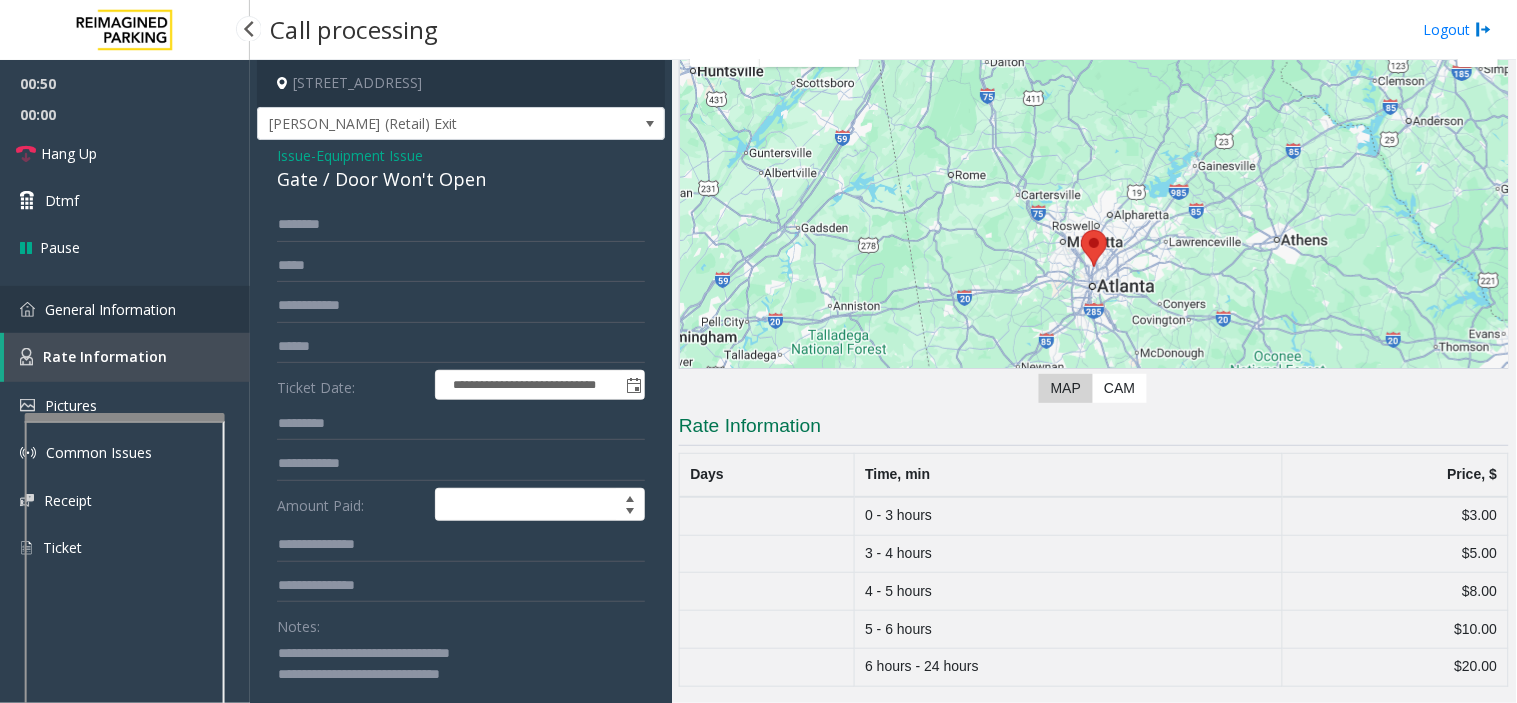 click on "General Information" at bounding box center (125, 309) 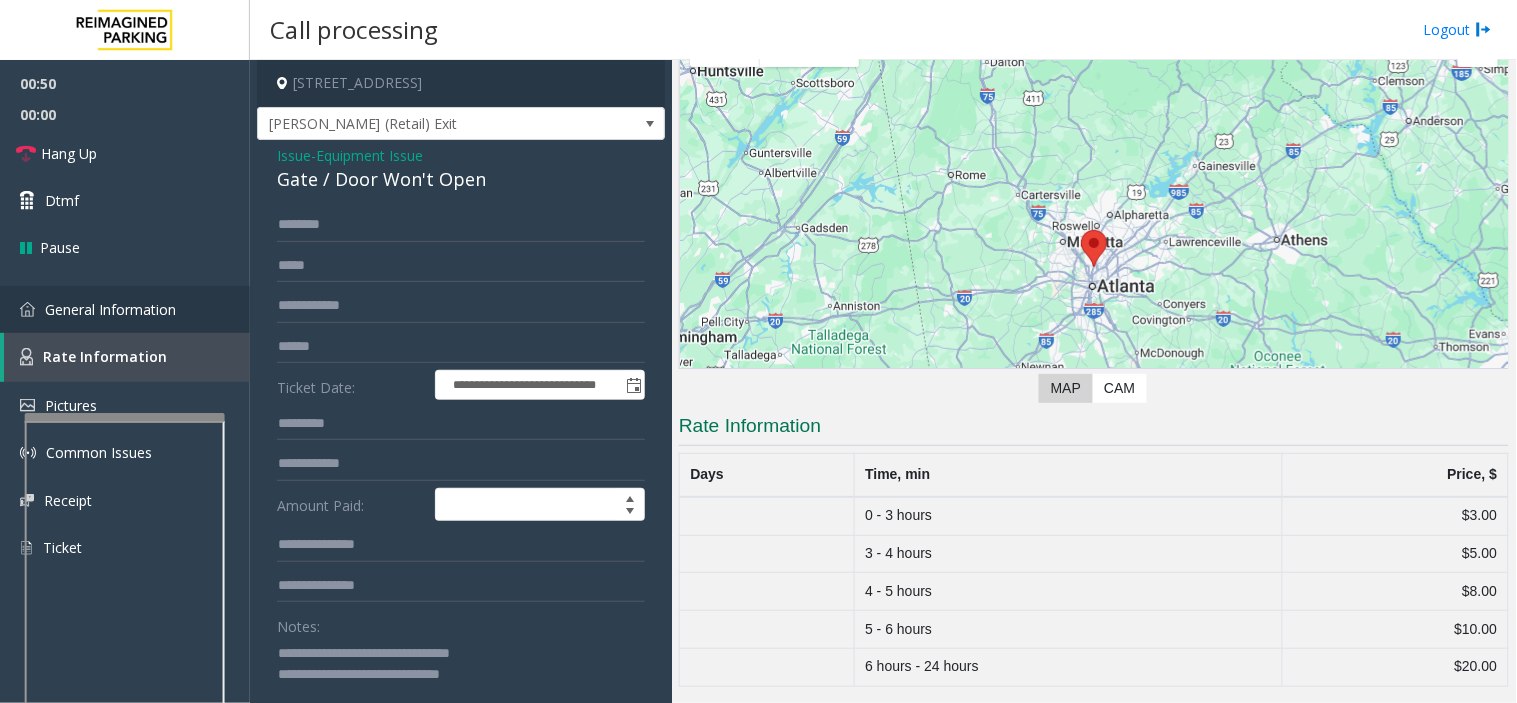 scroll, scrollTop: 666, scrollLeft: 0, axis: vertical 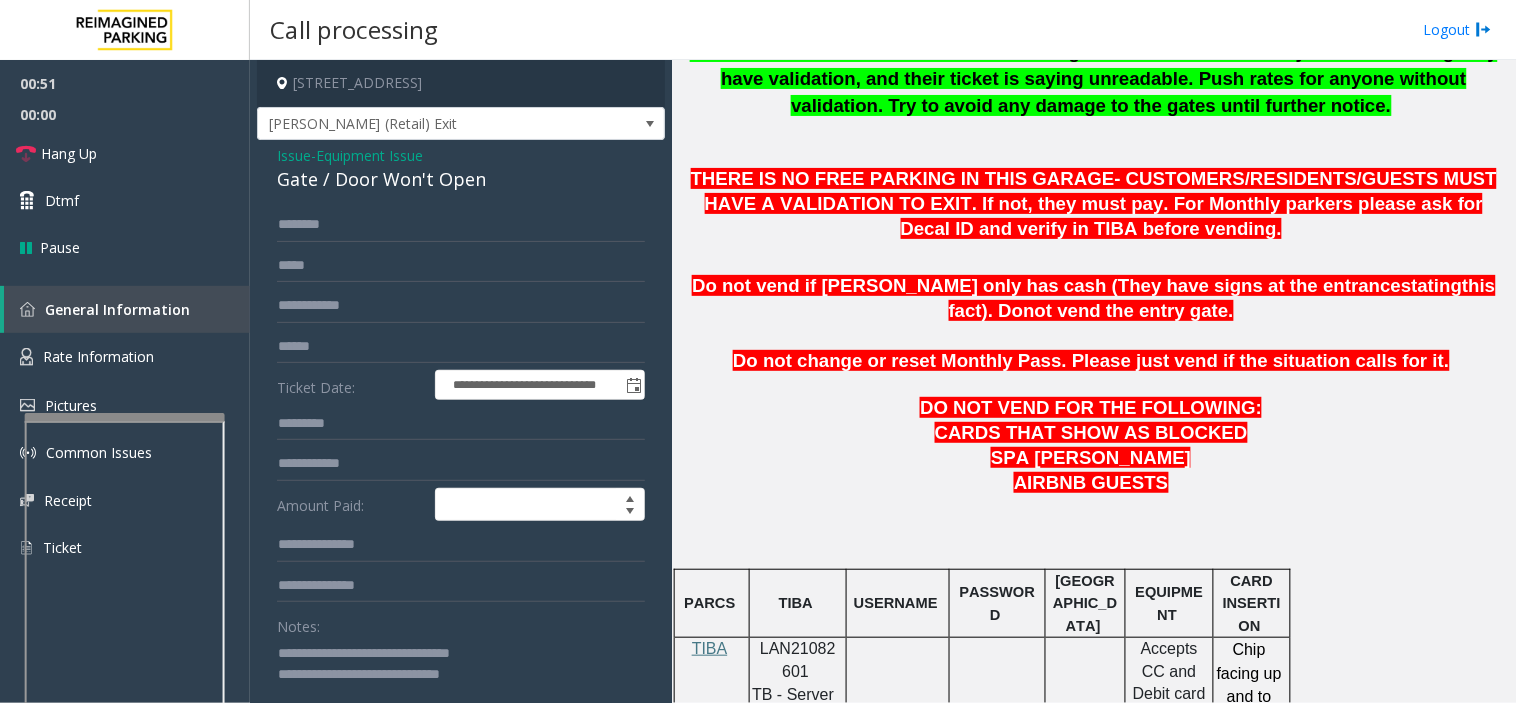 click on "**********" 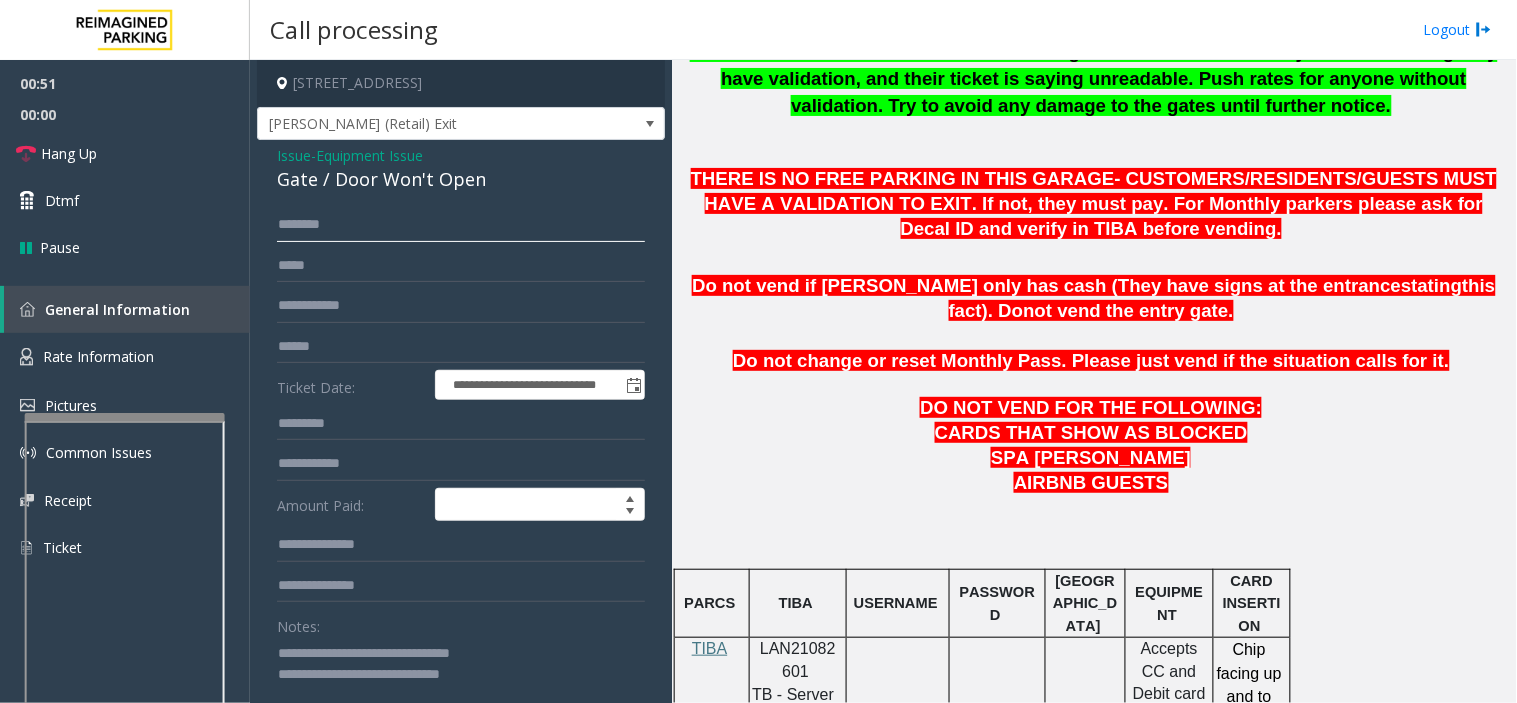 click 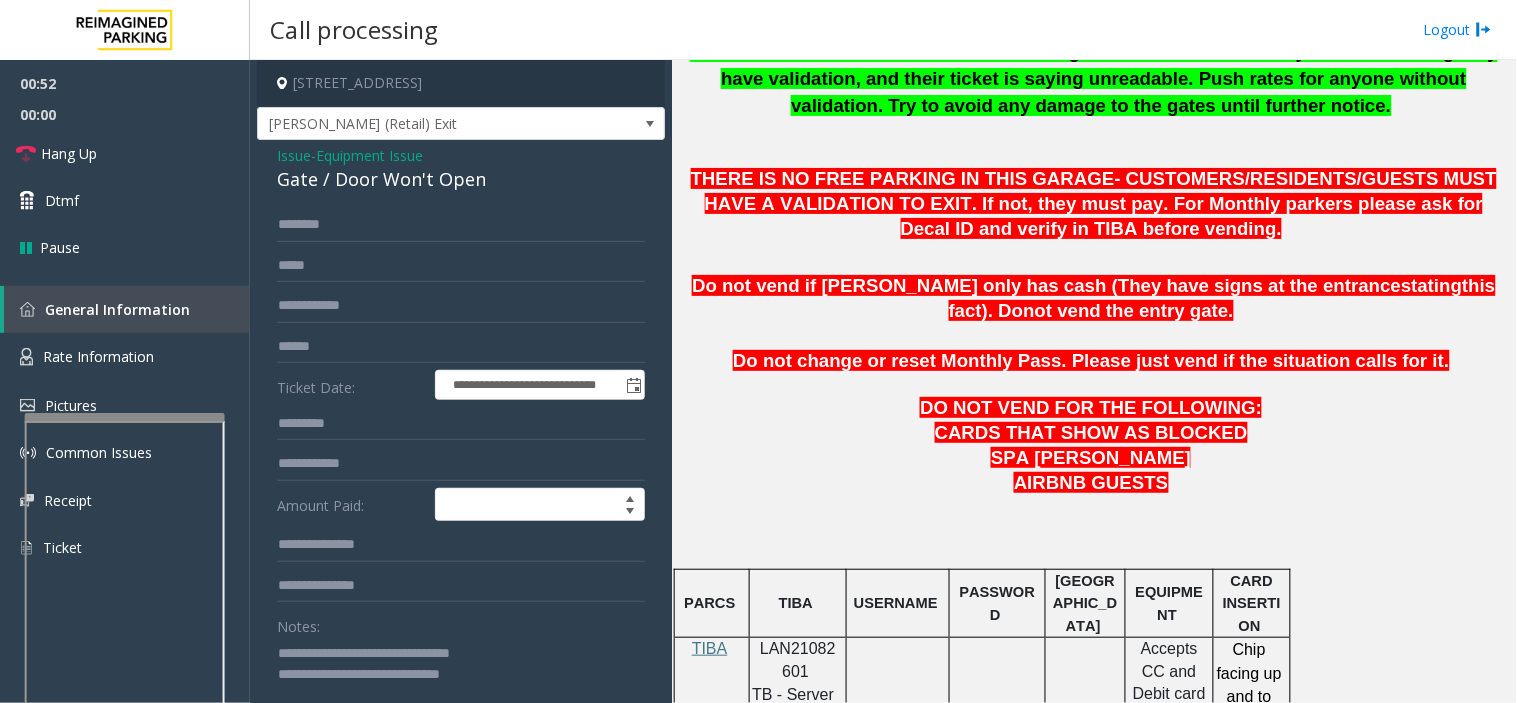 drag, startPoint x: 813, startPoint y: 577, endPoint x: 750, endPoint y: 628, distance: 81.055534 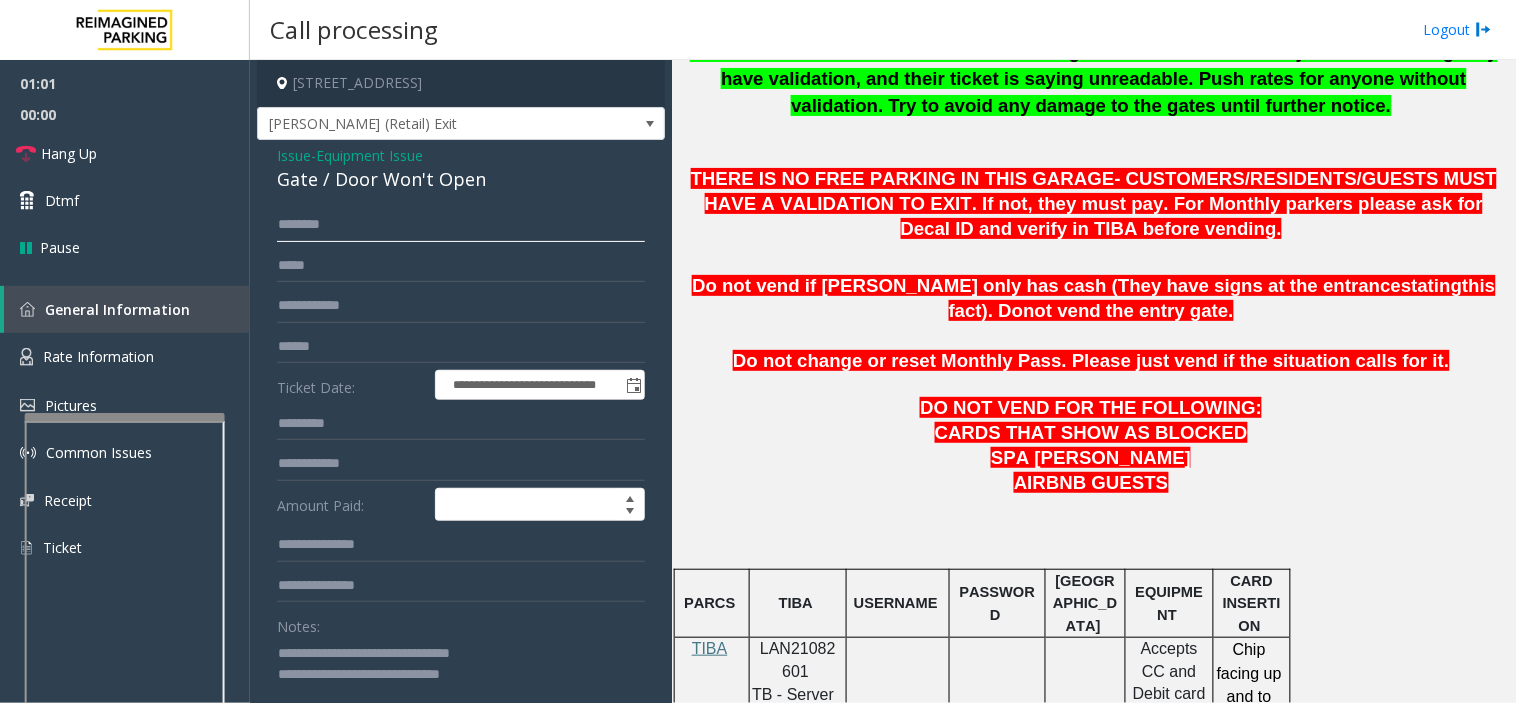 click 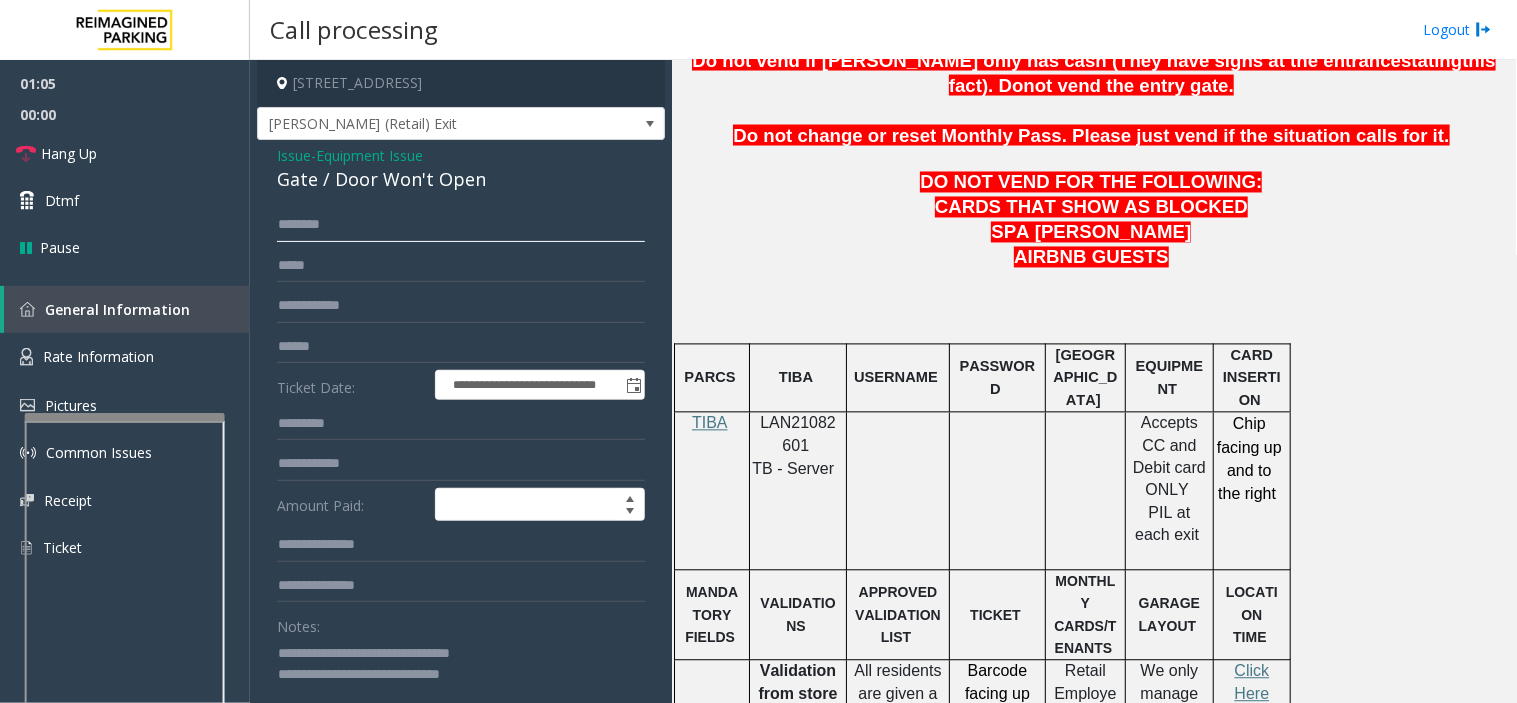 scroll, scrollTop: 1111, scrollLeft: 0, axis: vertical 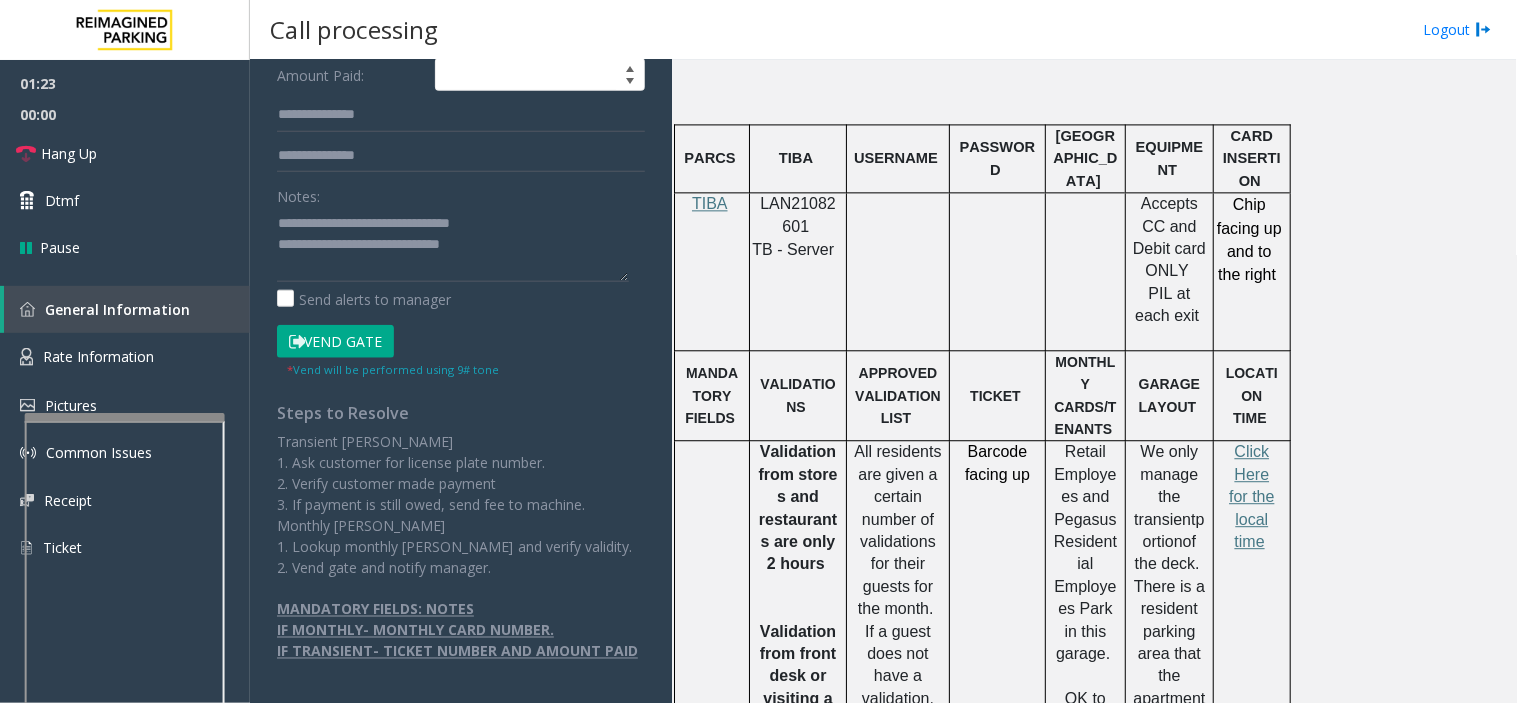 type on "*******" 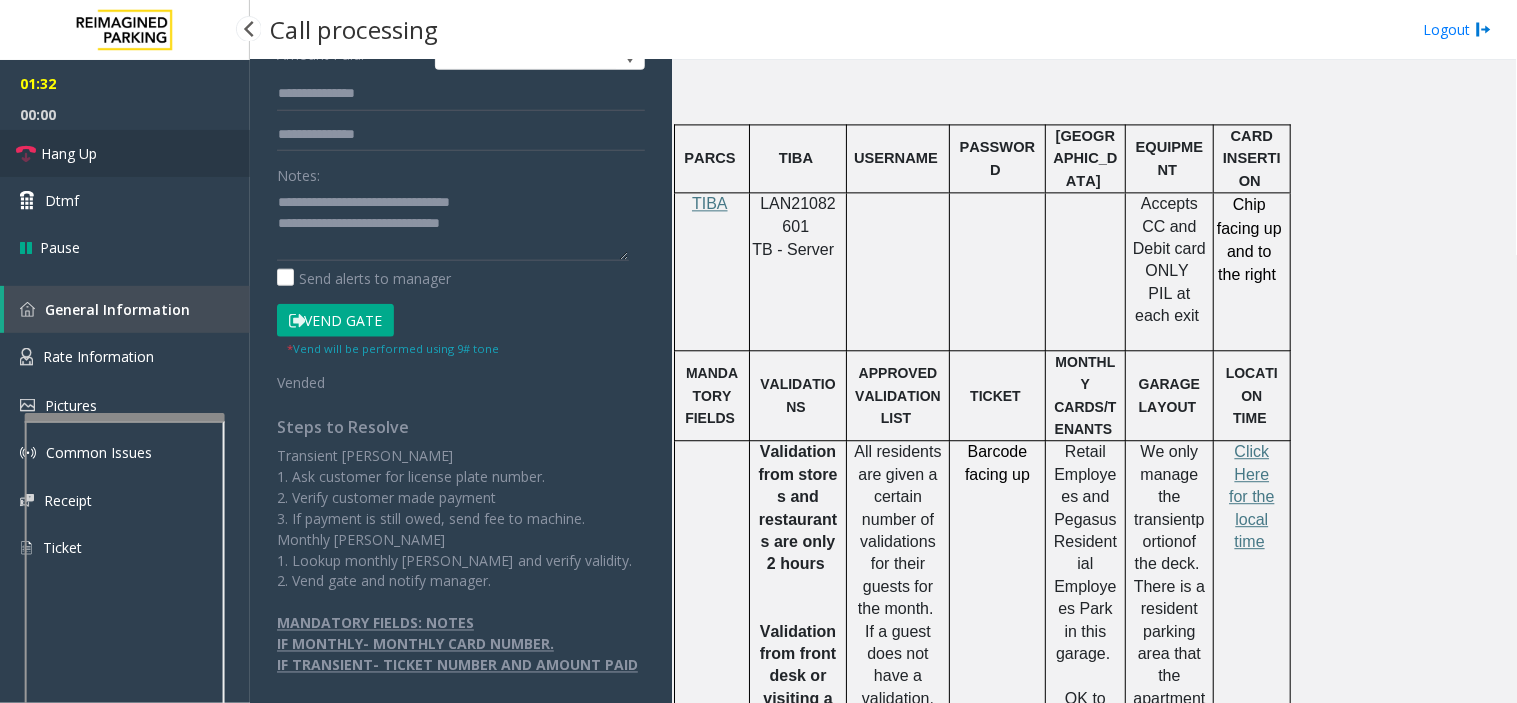 click on "Hang Up" at bounding box center (125, 153) 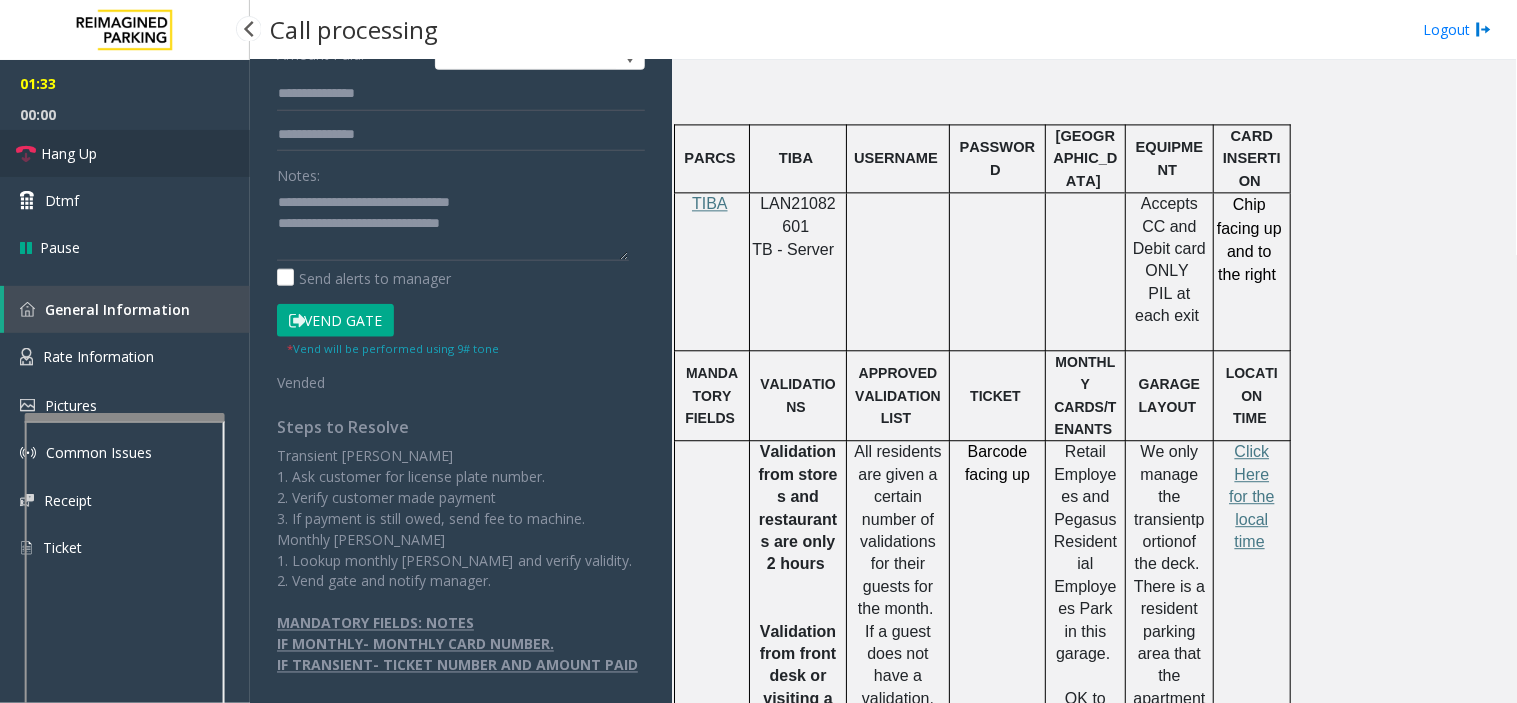 click on "Hang Up" at bounding box center (69, 153) 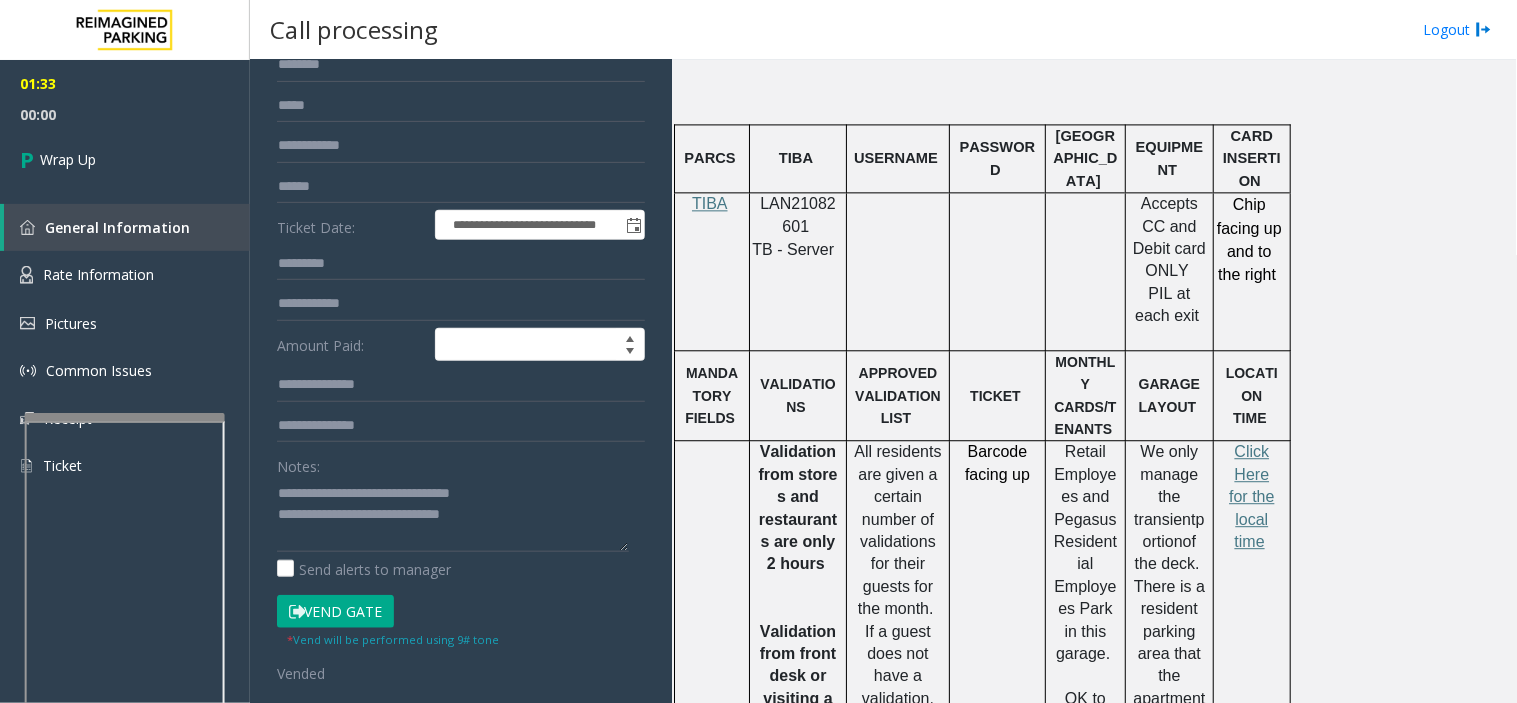 scroll, scrollTop: 0, scrollLeft: 0, axis: both 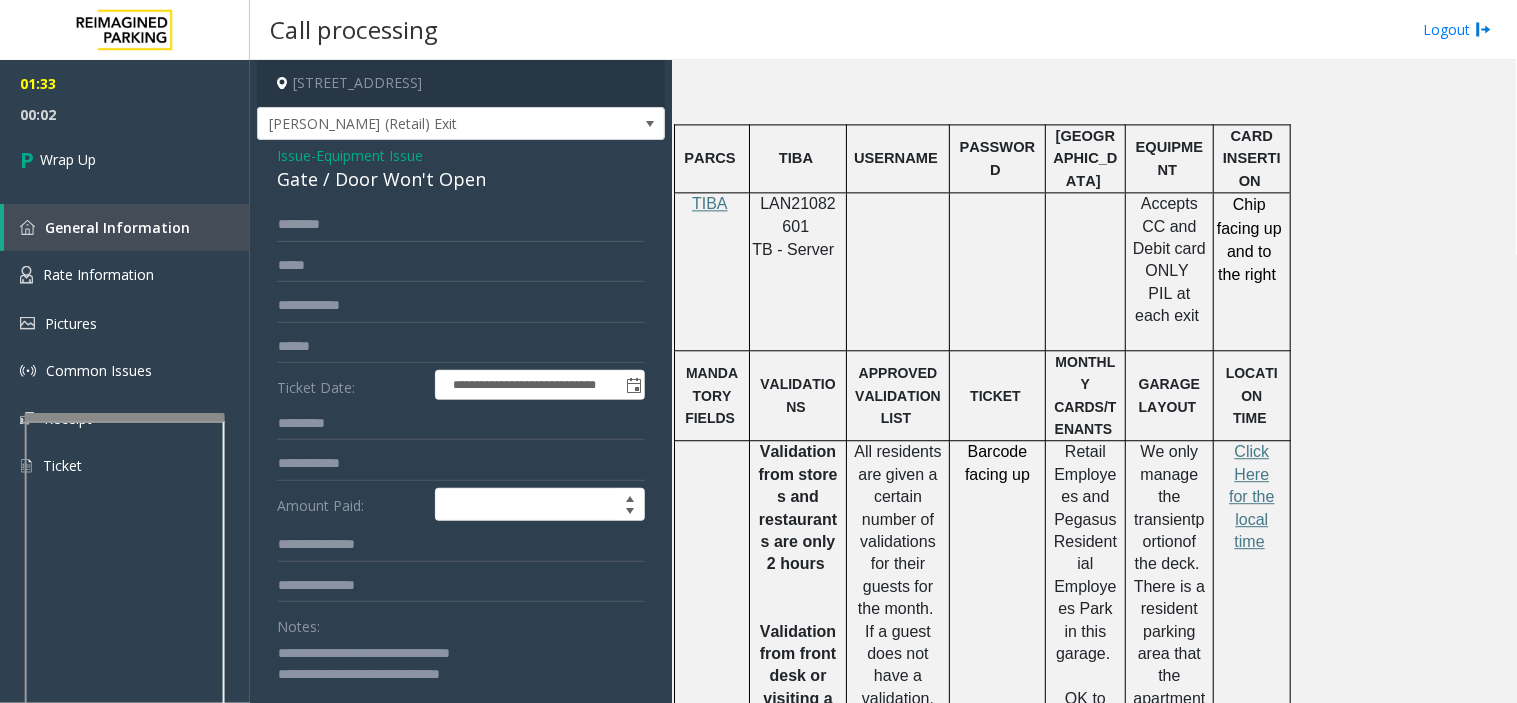 click 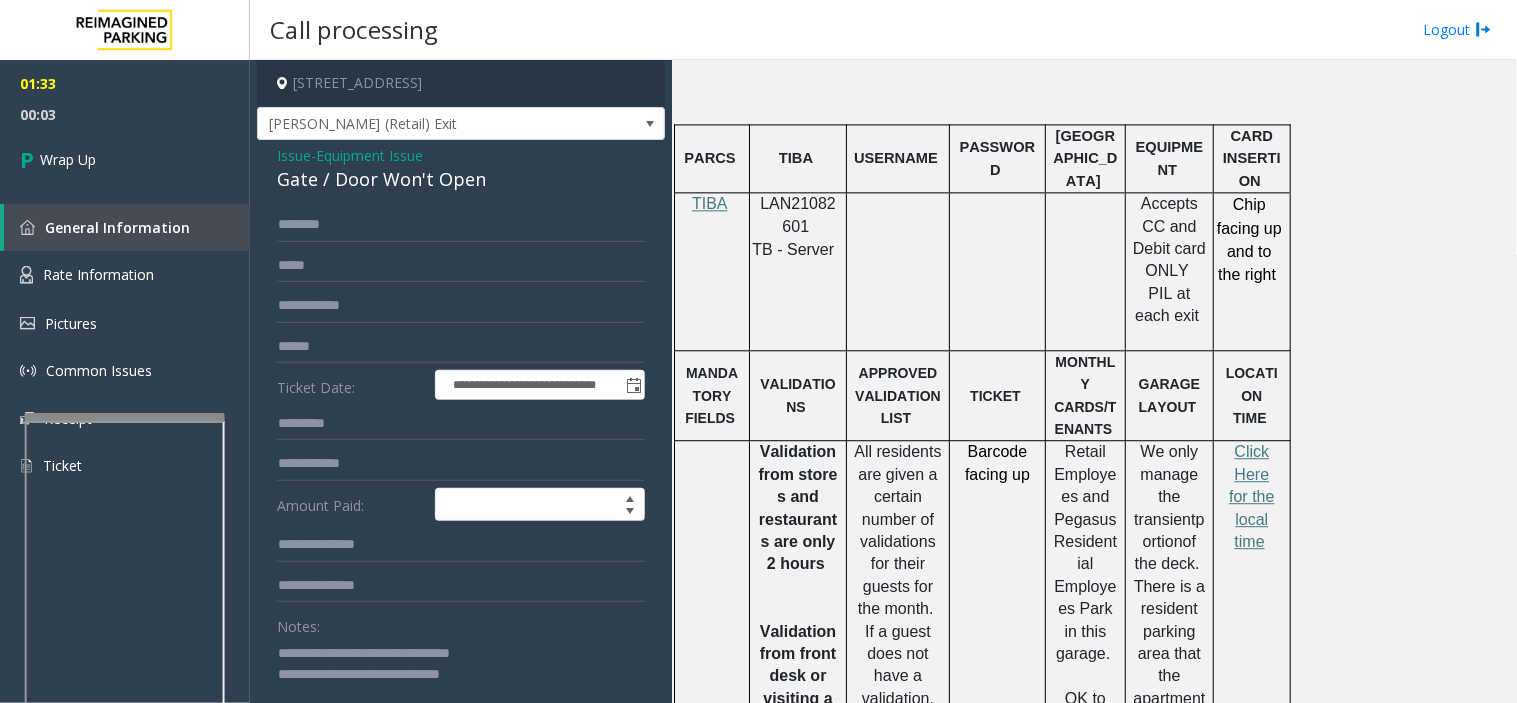 click 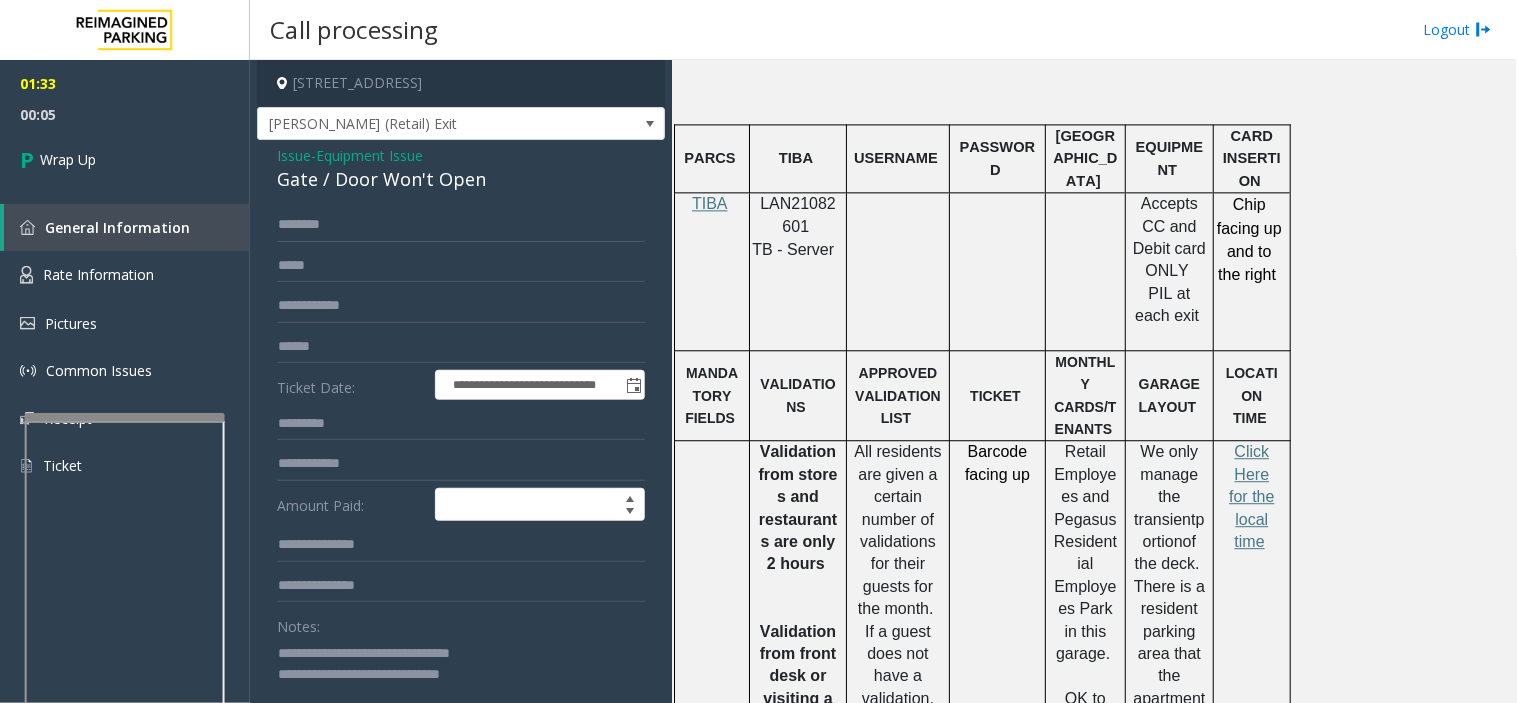 click 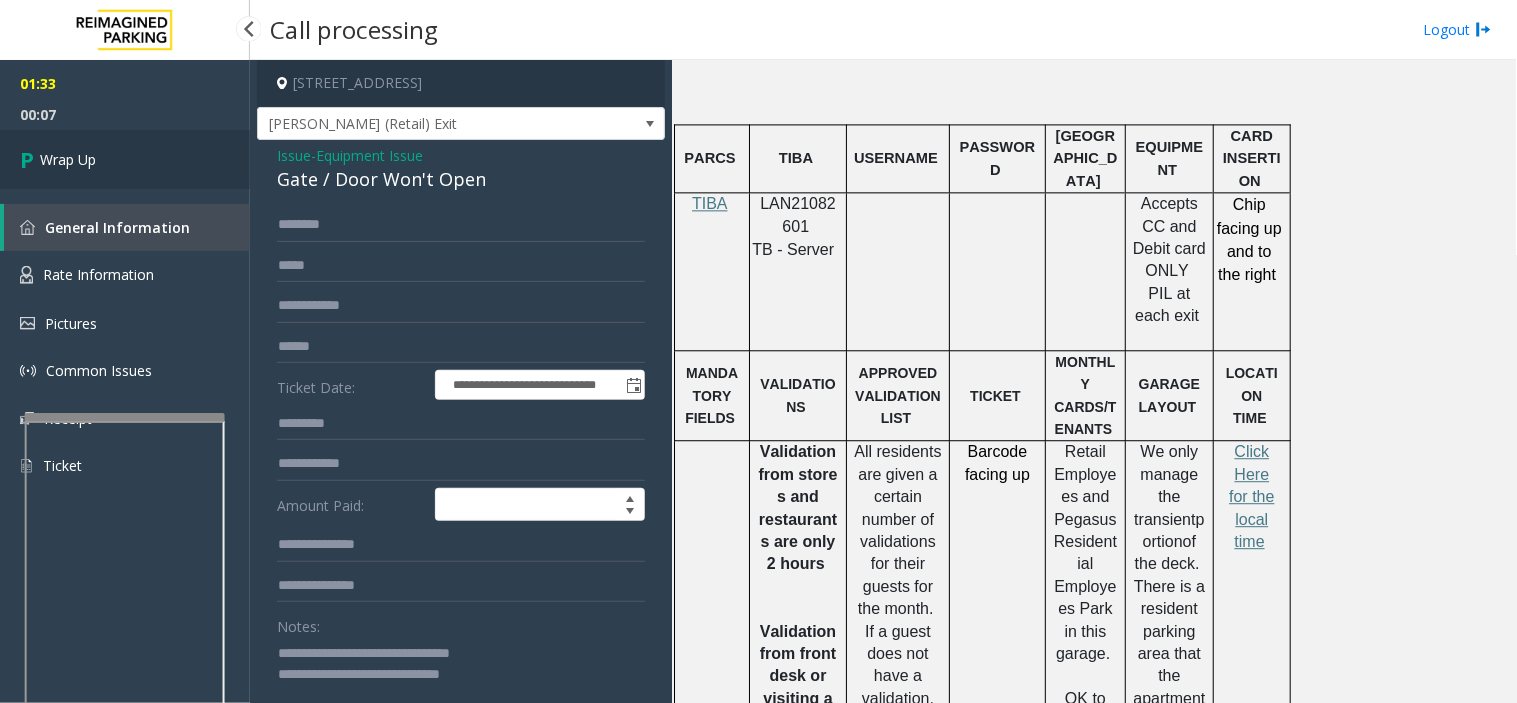 click on "Wrap Up" at bounding box center (125, 159) 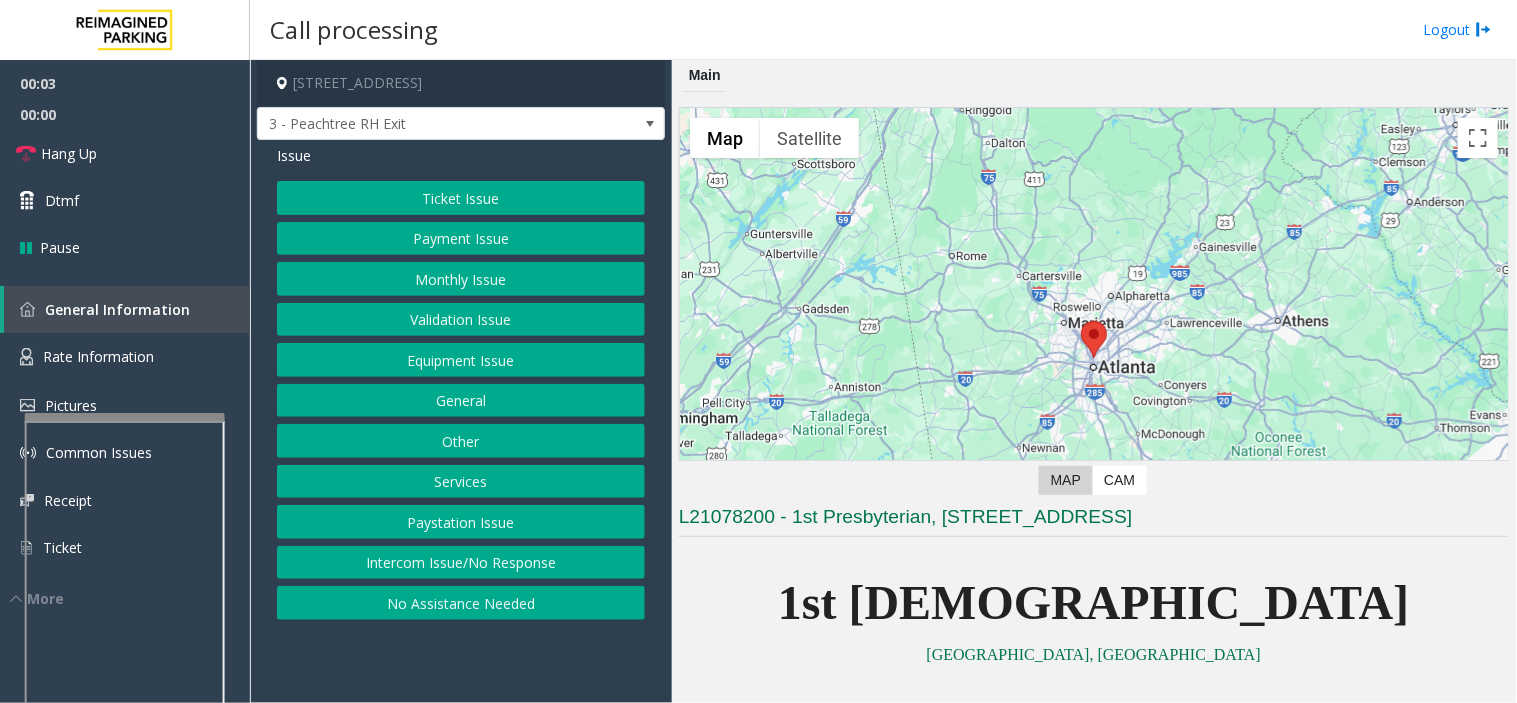 drag, startPoint x: 438, startPoint y: 687, endPoint x: 392, endPoint y: 683, distance: 46.173584 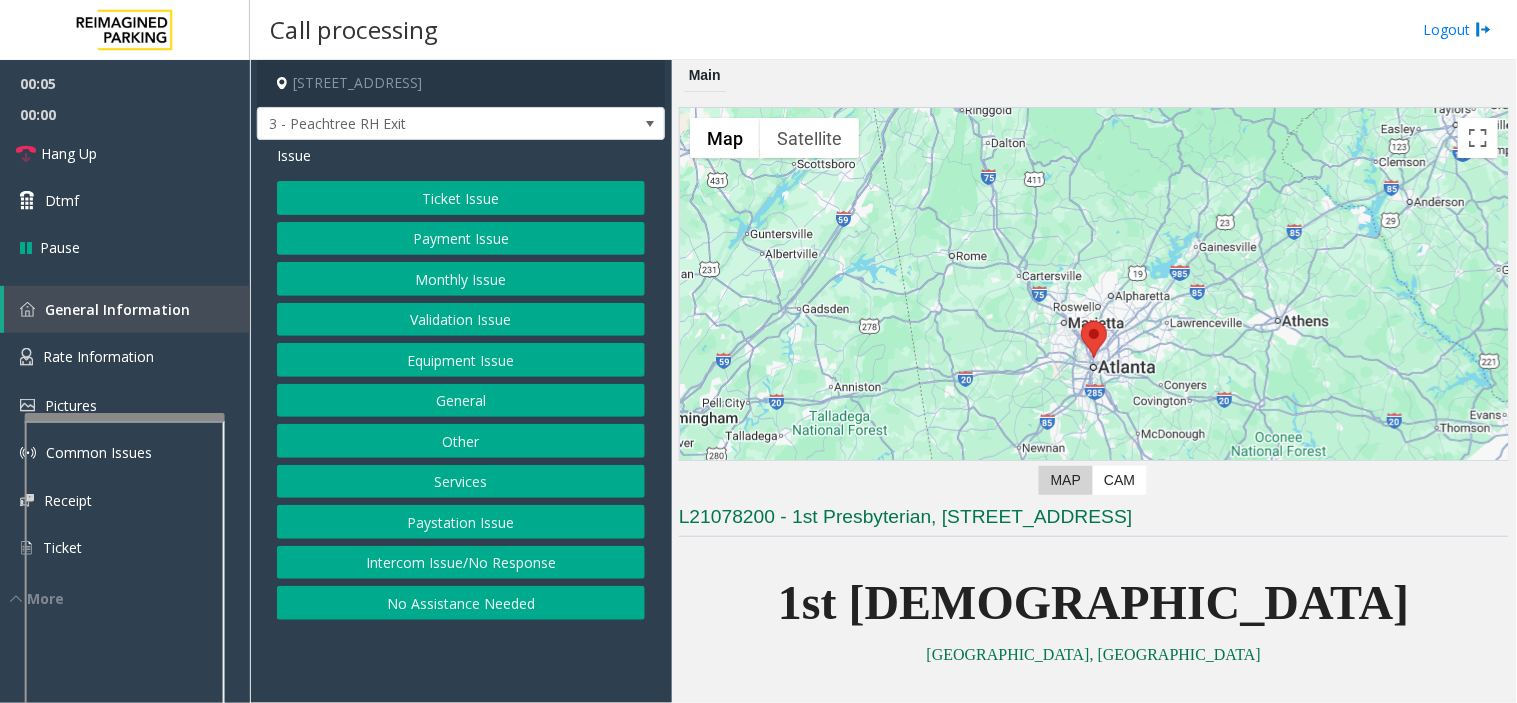 drag, startPoint x: 408, startPoint y: 690, endPoint x: 382, endPoint y: 691, distance: 26.019224 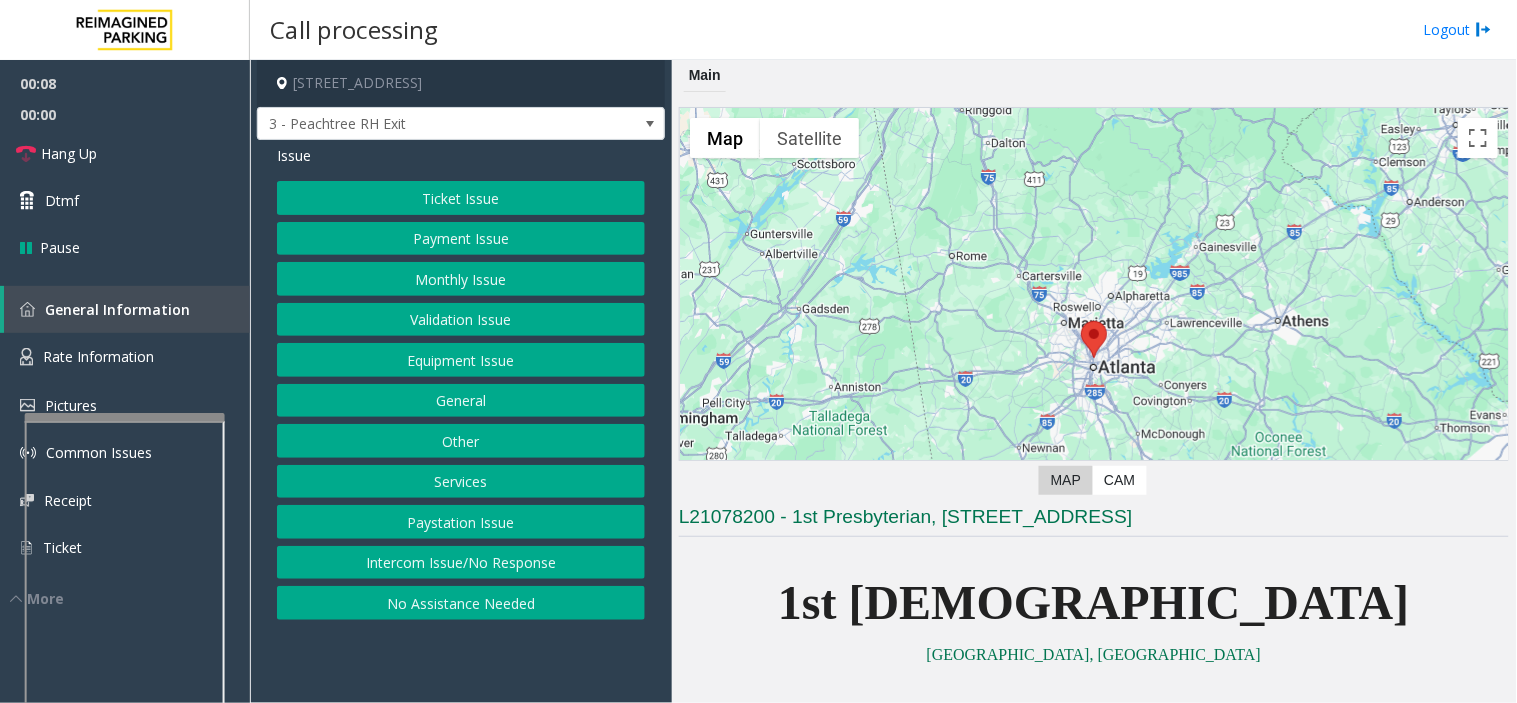click on "Validation Issue" 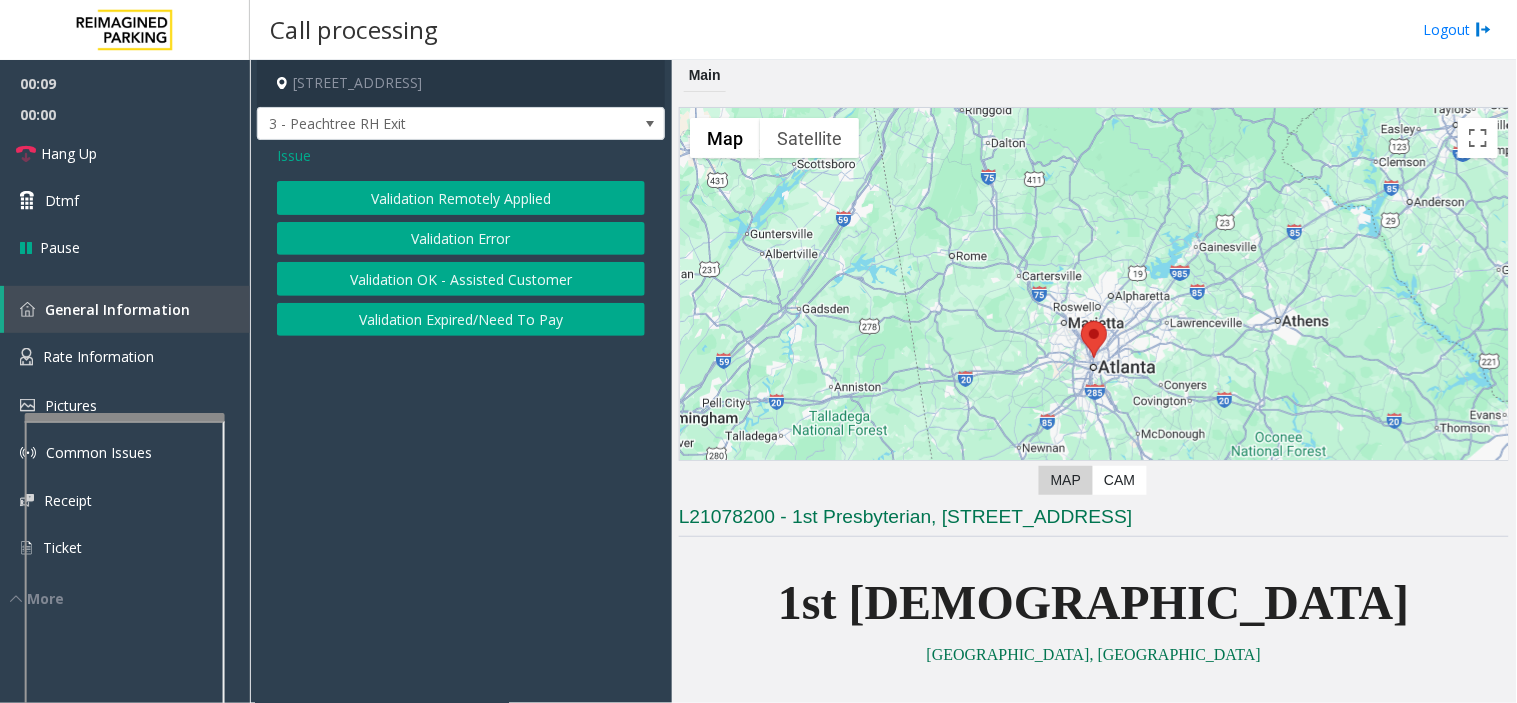 click on "Validation Remotely Applied   Validation Error   Validation OK - Assisted Customer   Validation Expired/Need To Pay" 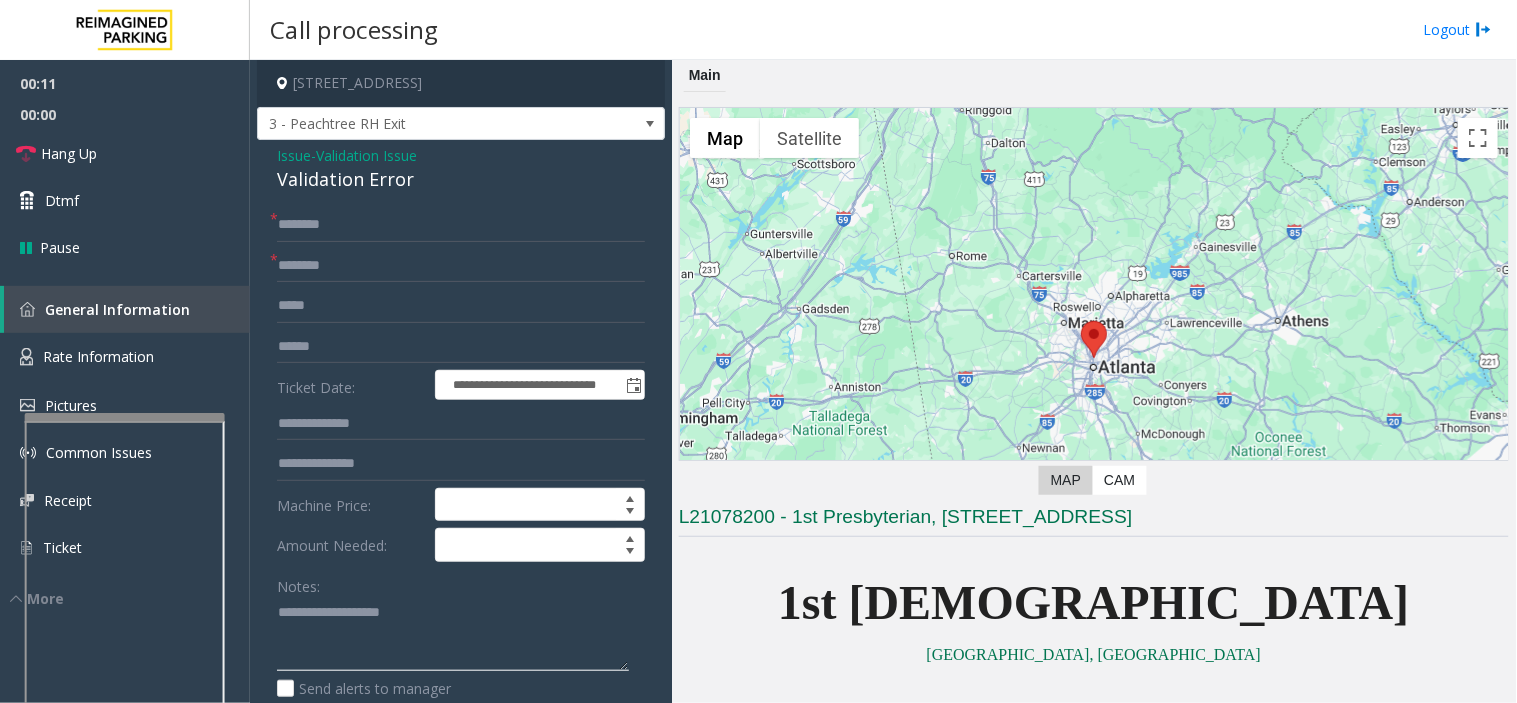click 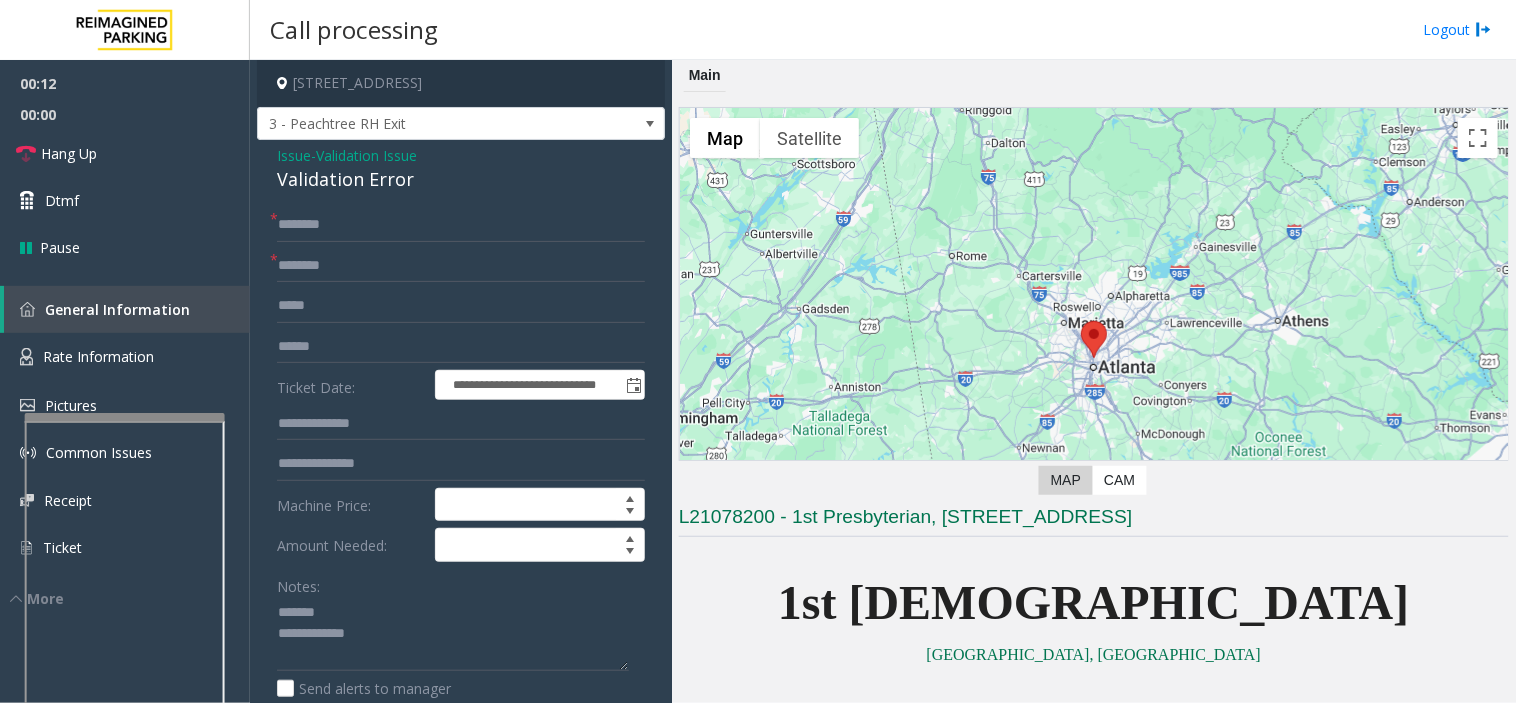 click on "Validation Error" 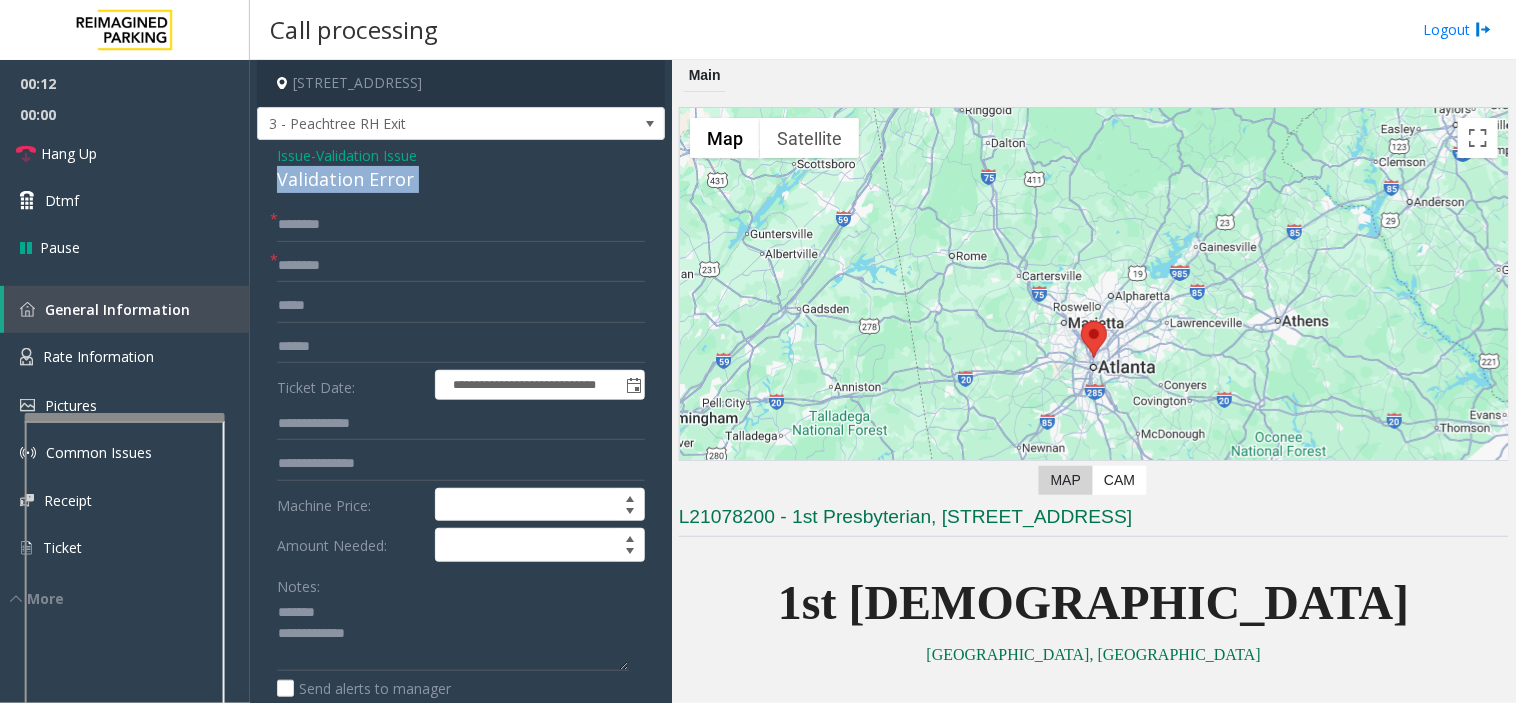 click on "Validation Error" 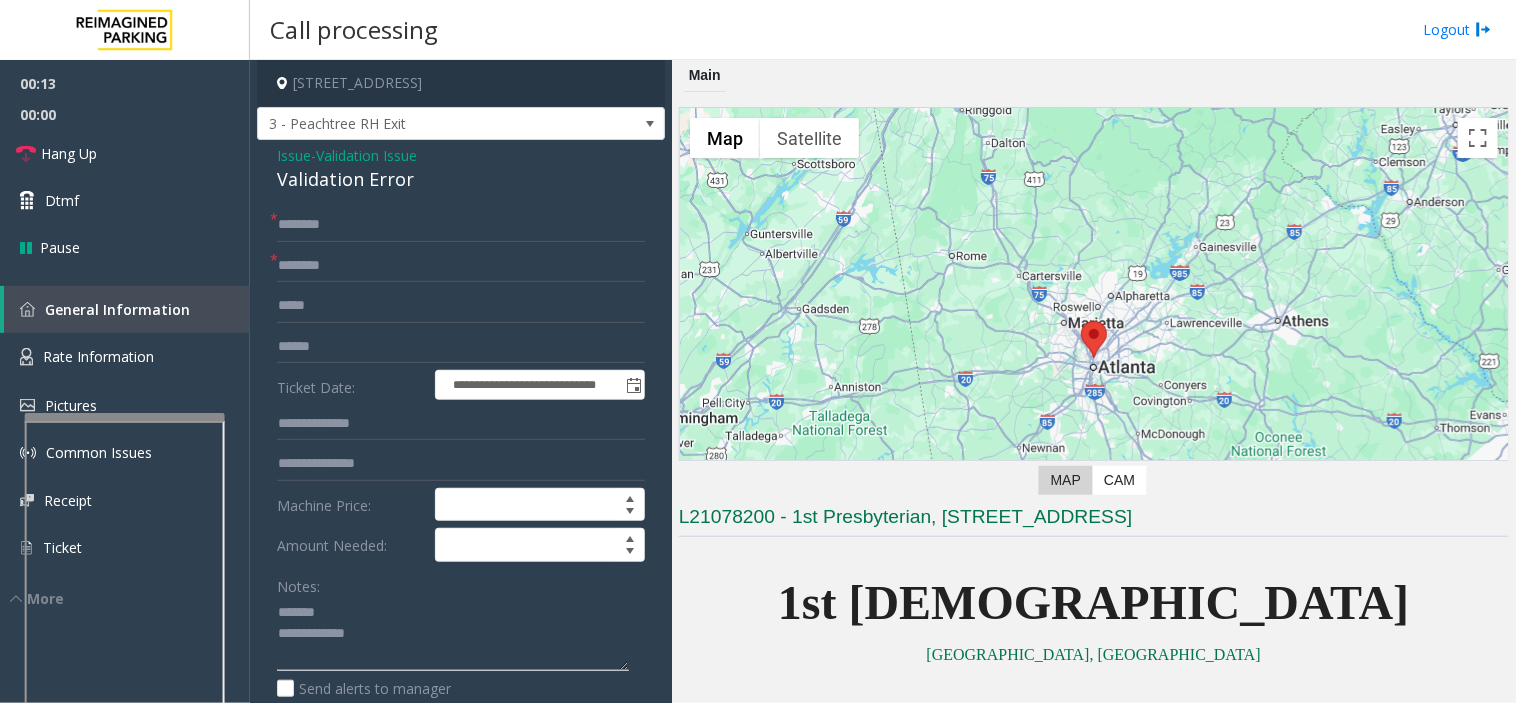 click 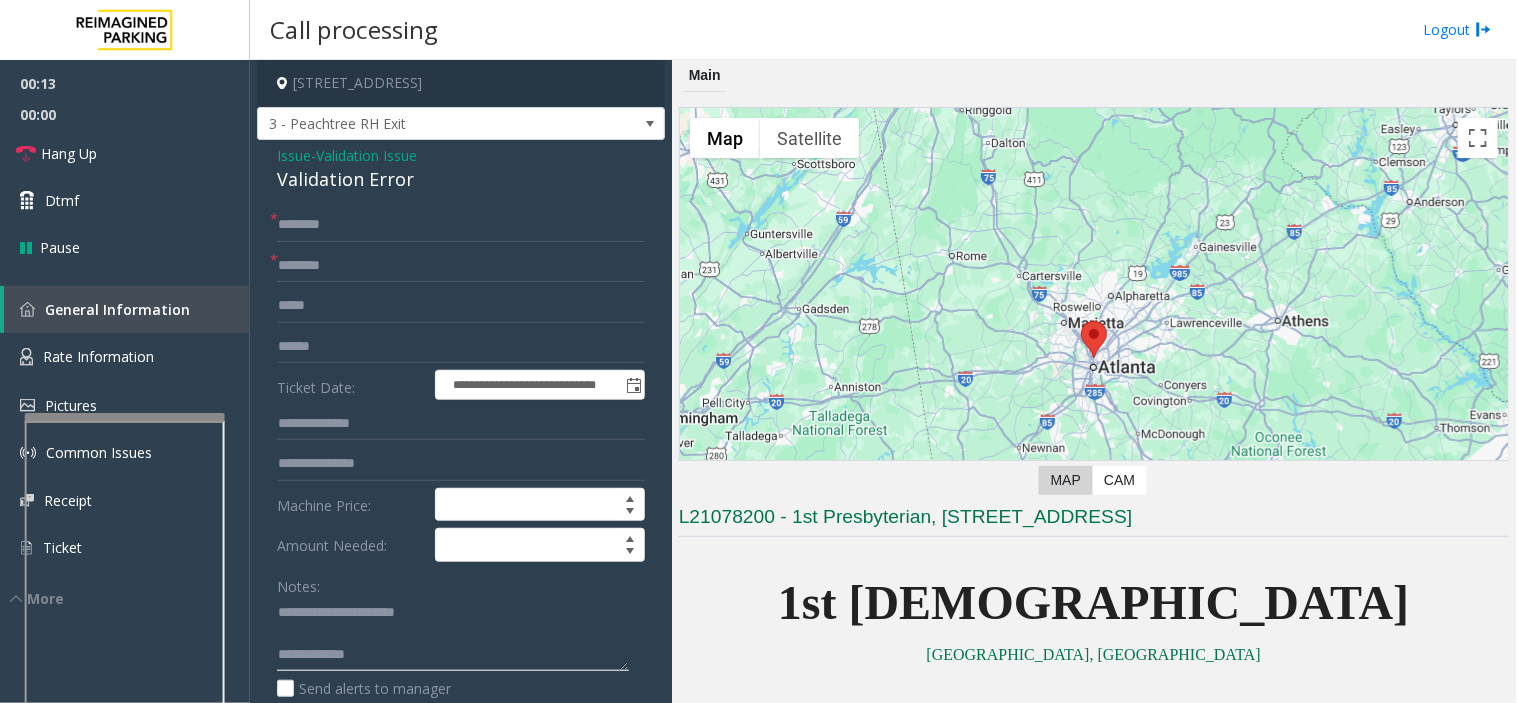 click 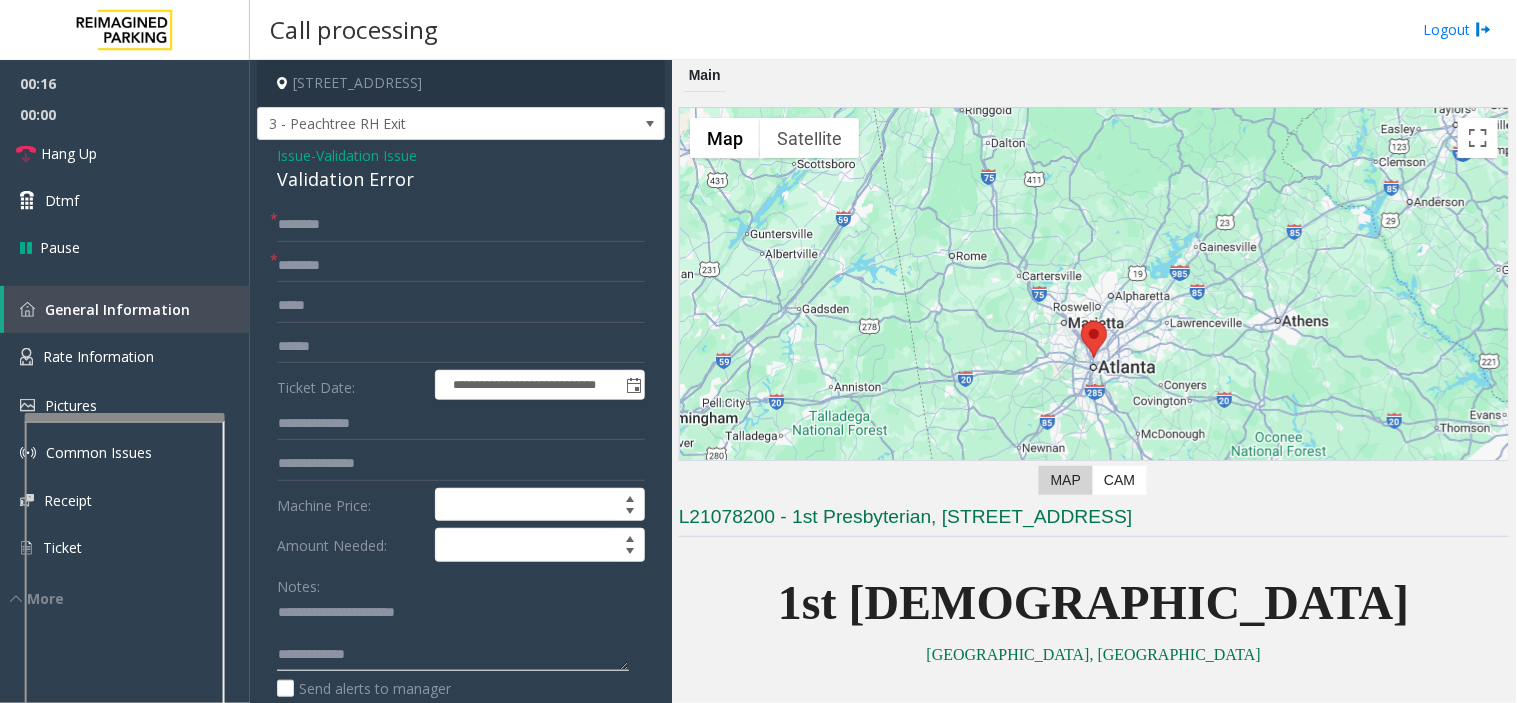 paste on "**********" 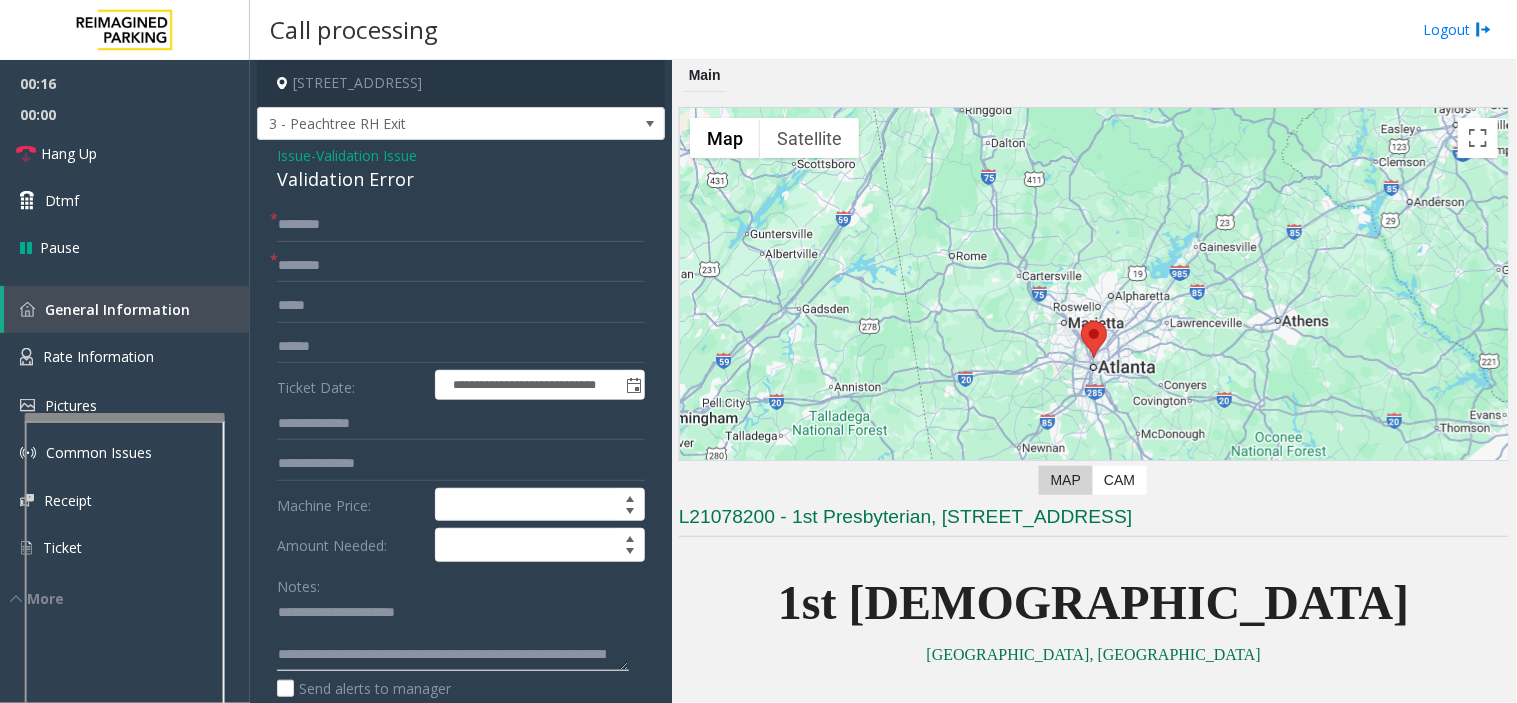 click 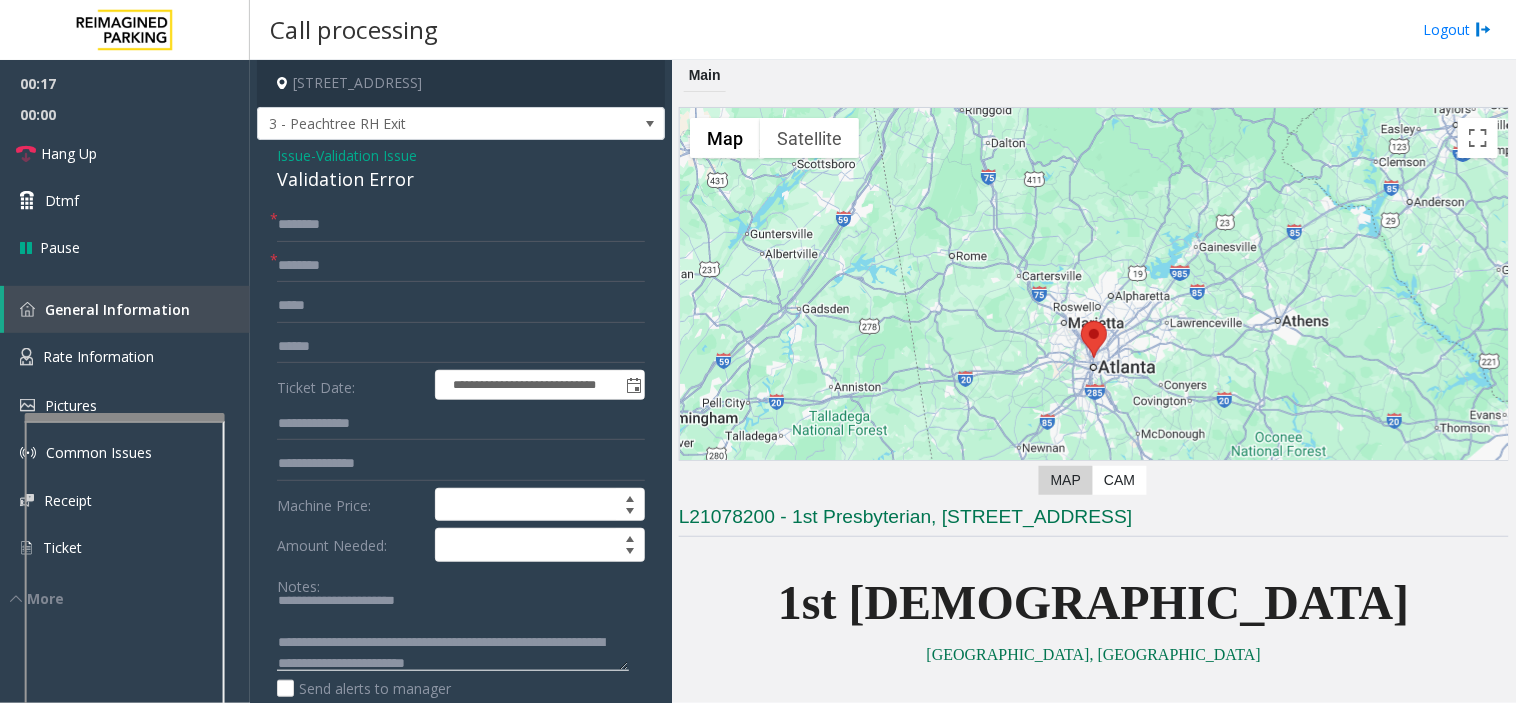 scroll, scrollTop: 0, scrollLeft: 0, axis: both 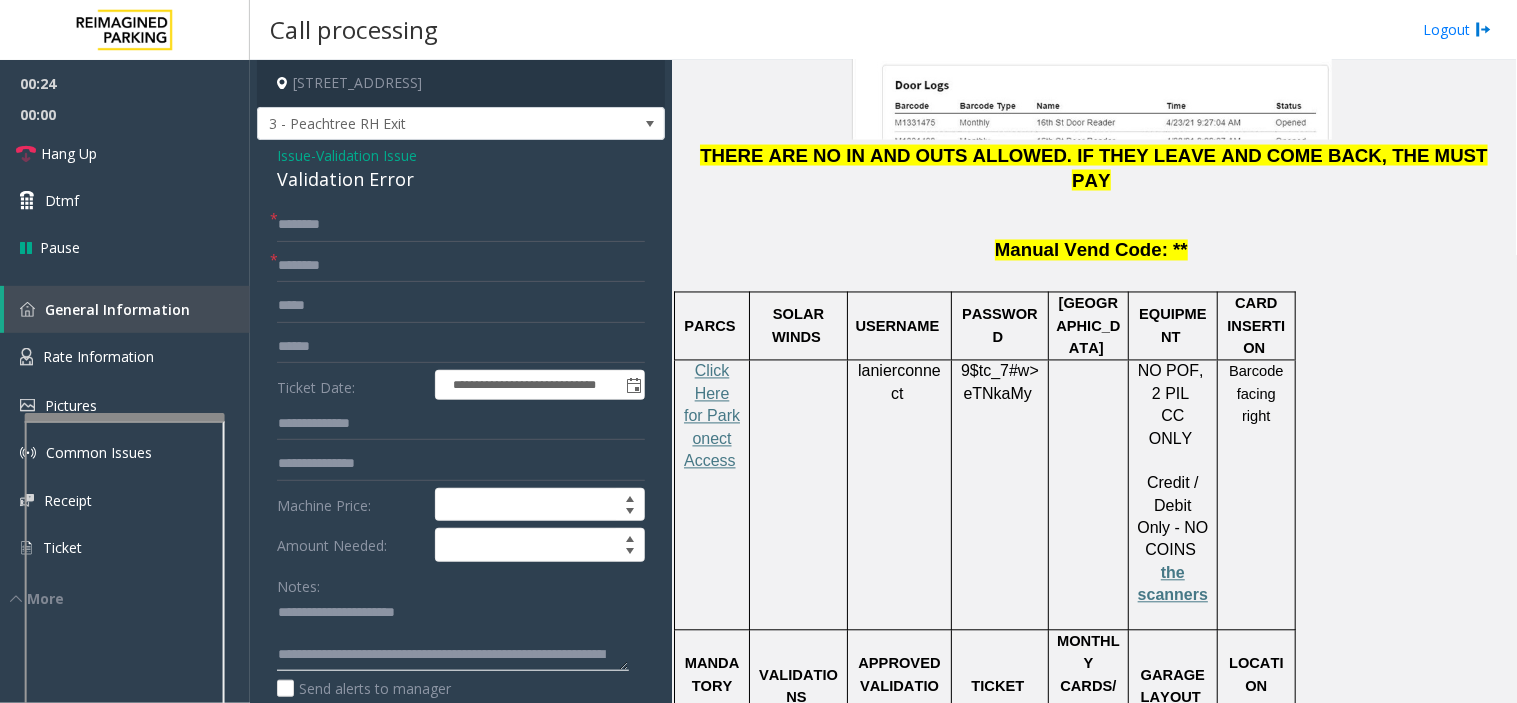 type on "**********" 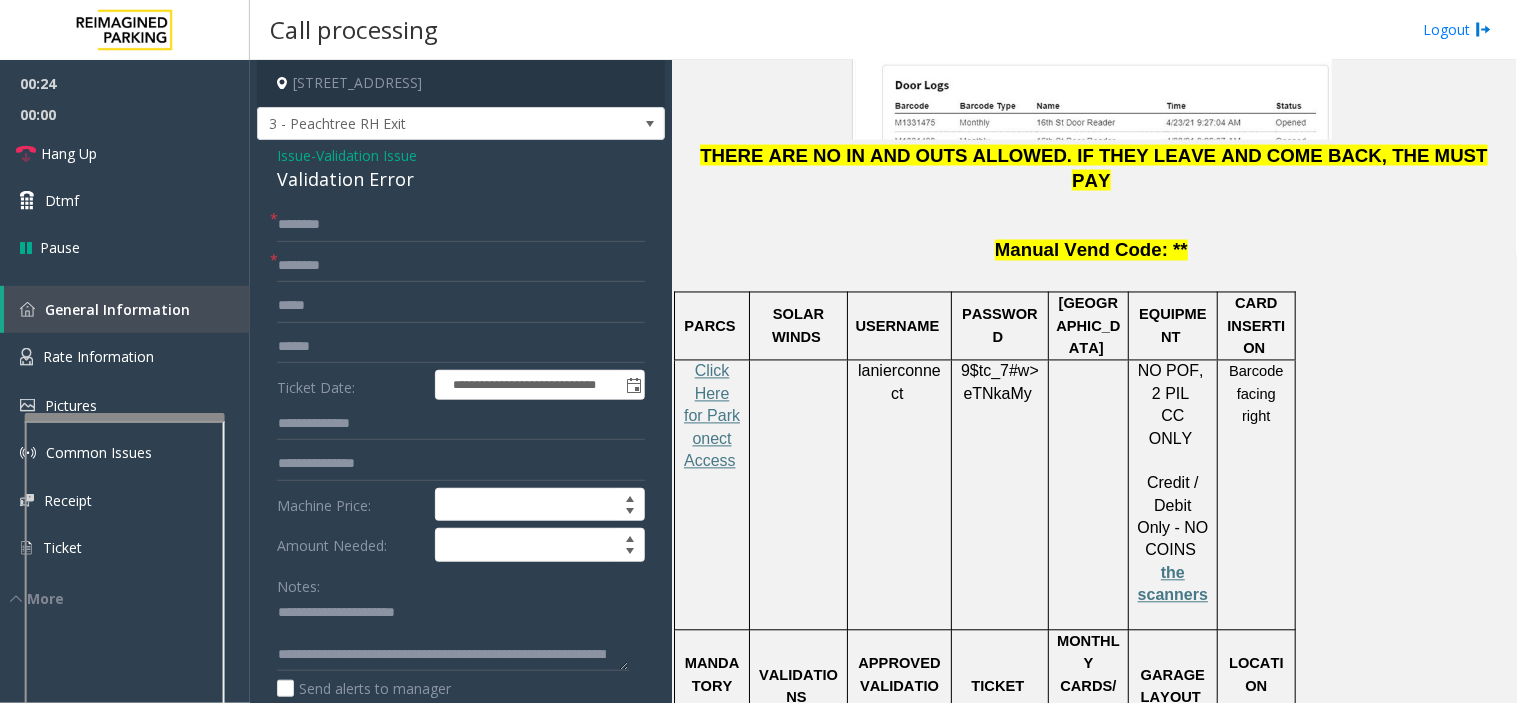 click on "Vend the gate for any [PERSON_NAME] as long as the validation sticker has First [DEMOGRAPHIC_DATA] printed on it ." 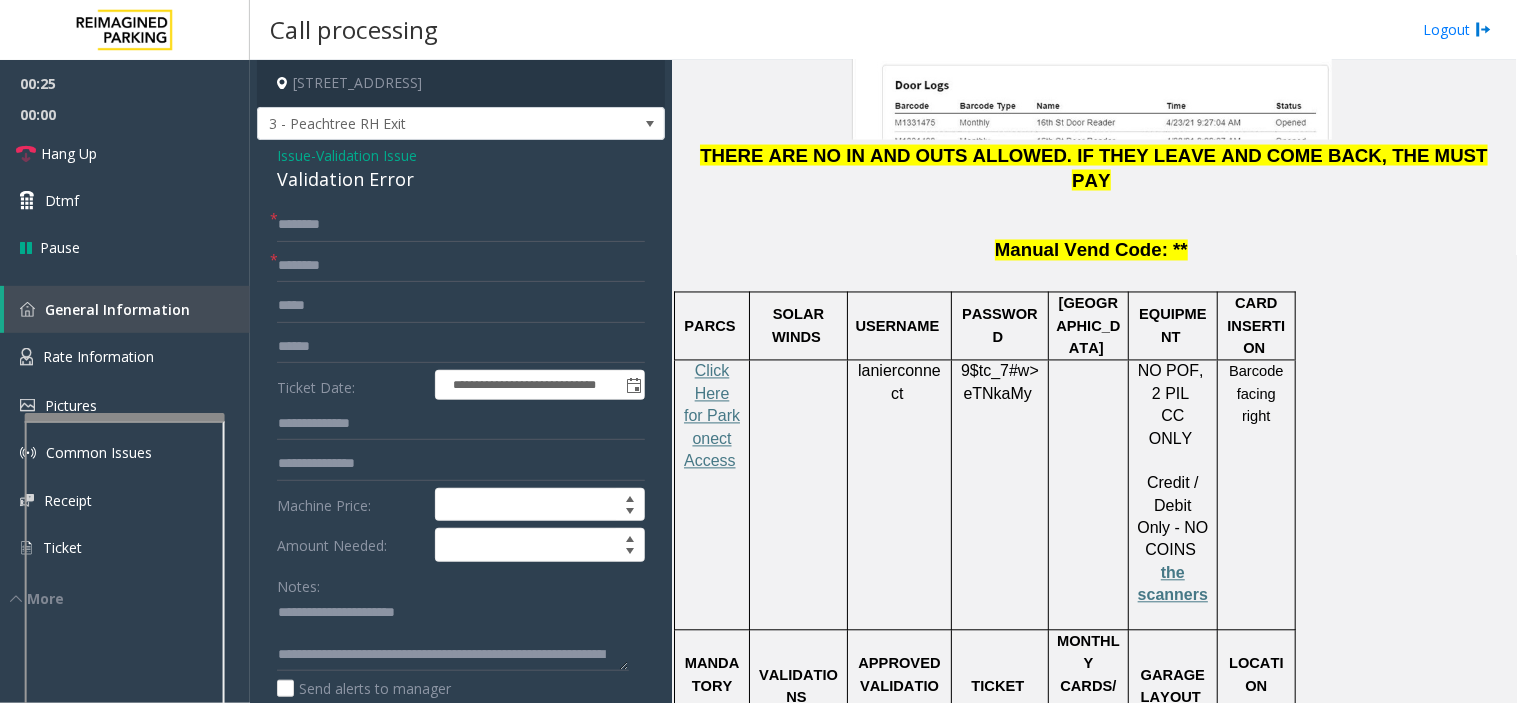 drag, startPoint x: 828, startPoint y: 587, endPoint x: 791, endPoint y: 606, distance: 41.59327 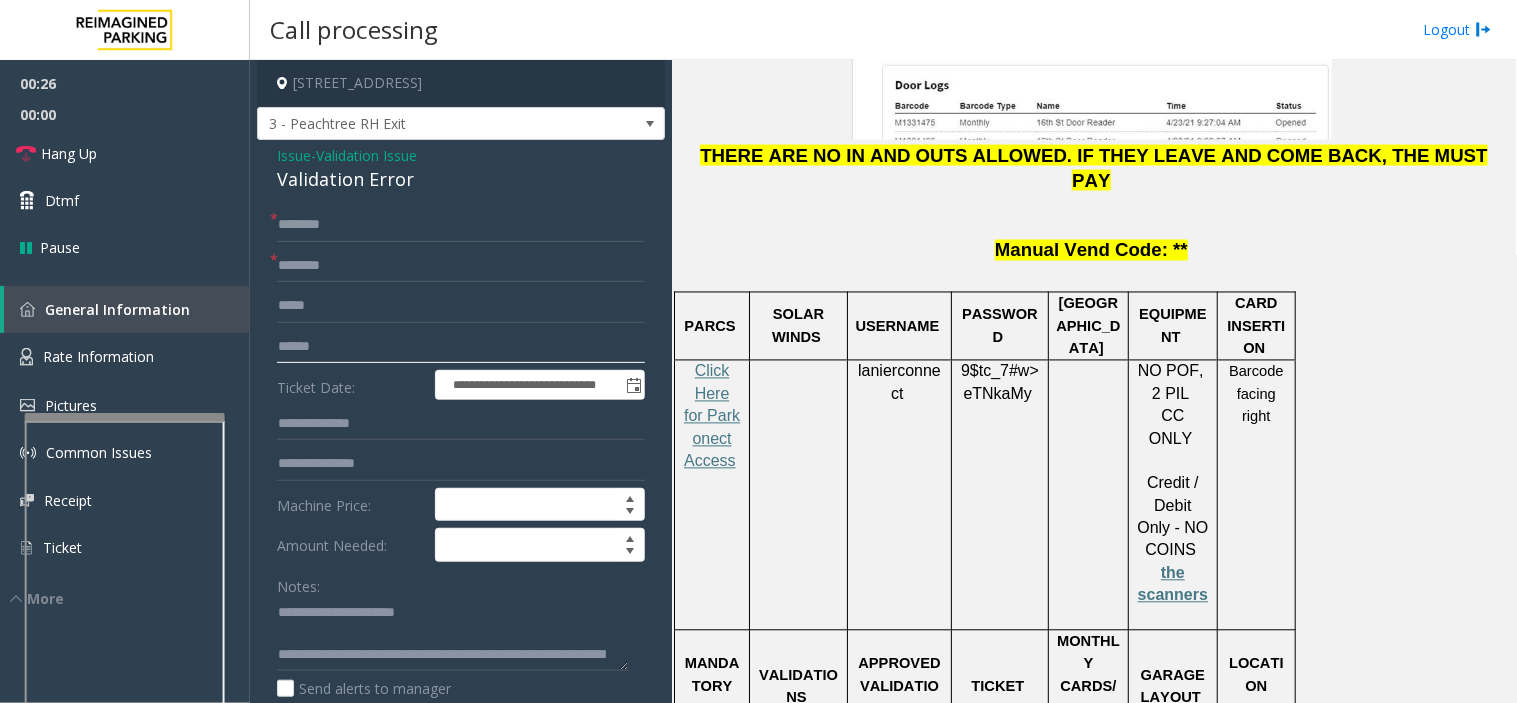 click 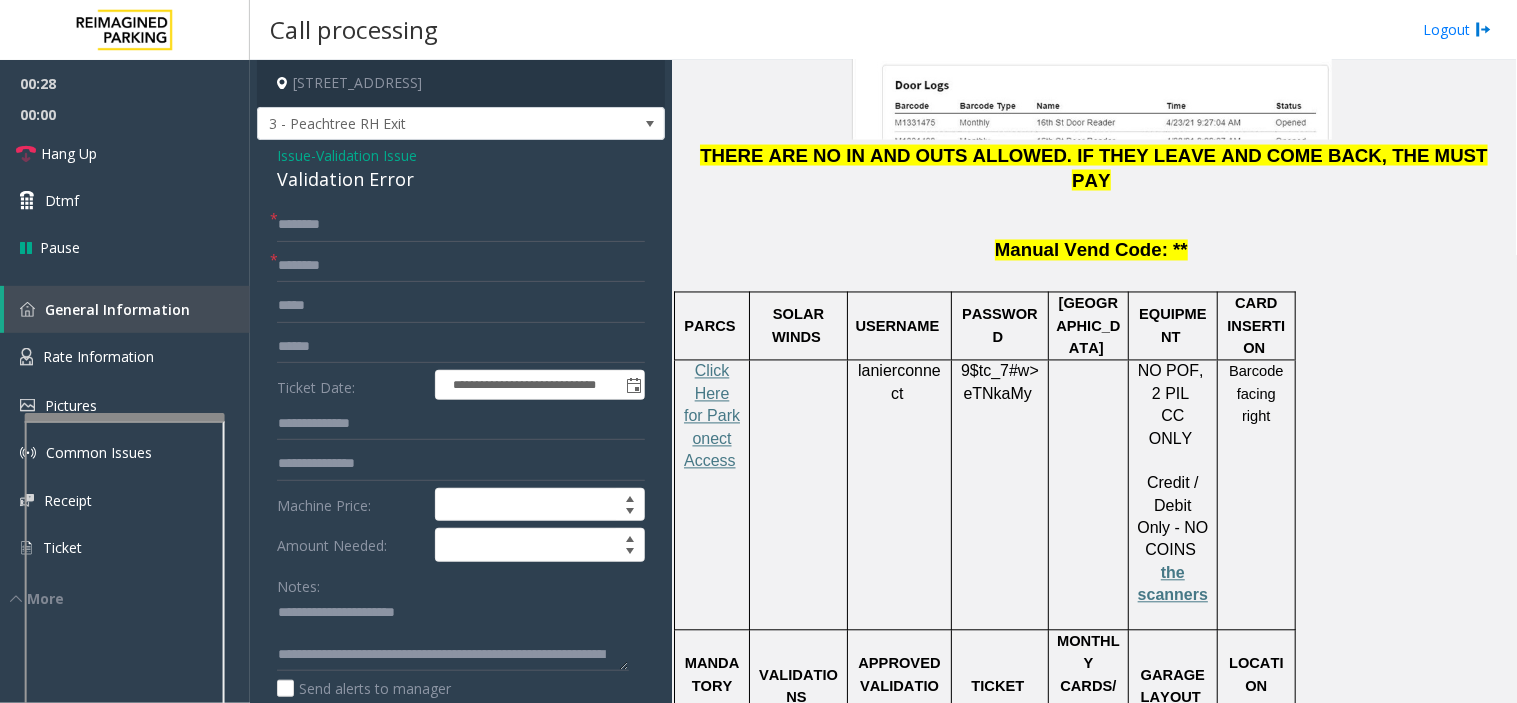 click on "Validation Error" 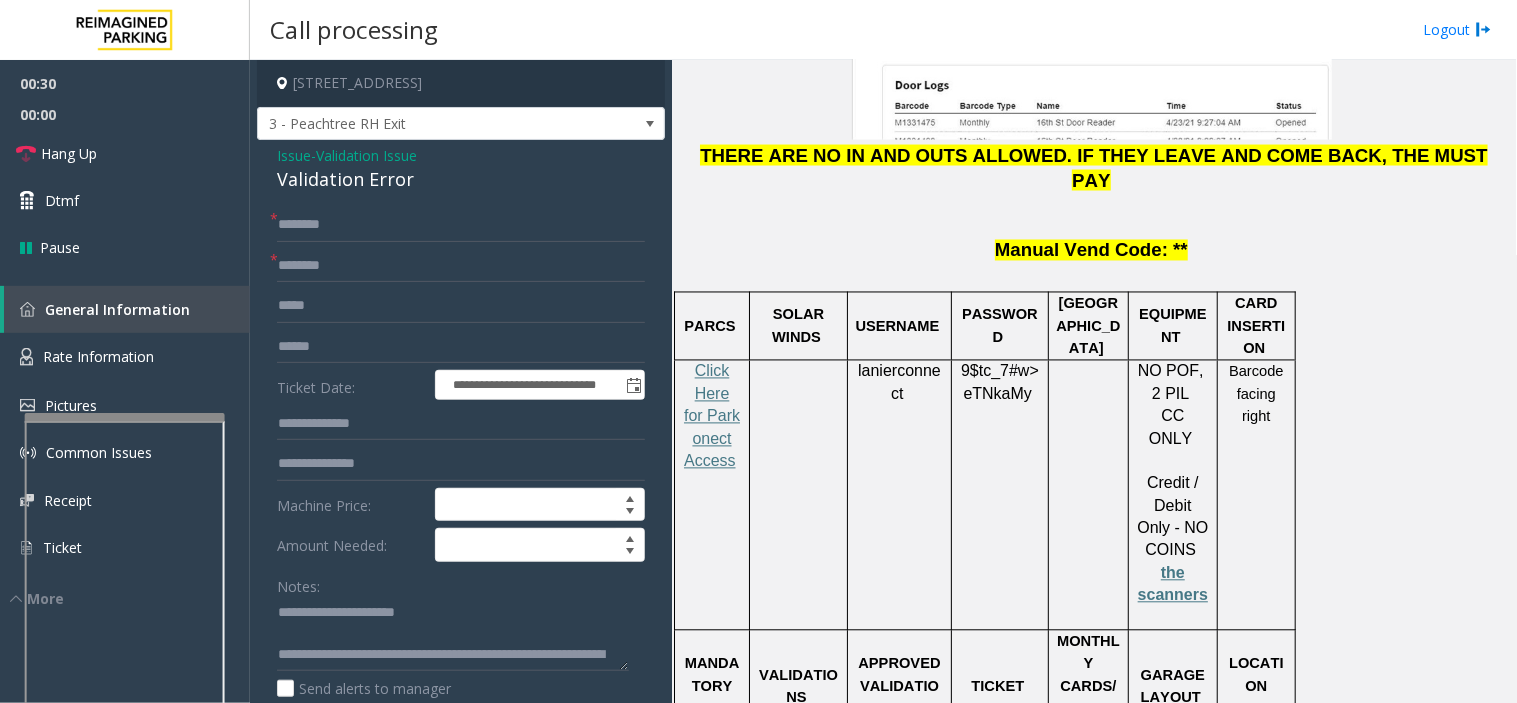 click on "Validation Error" 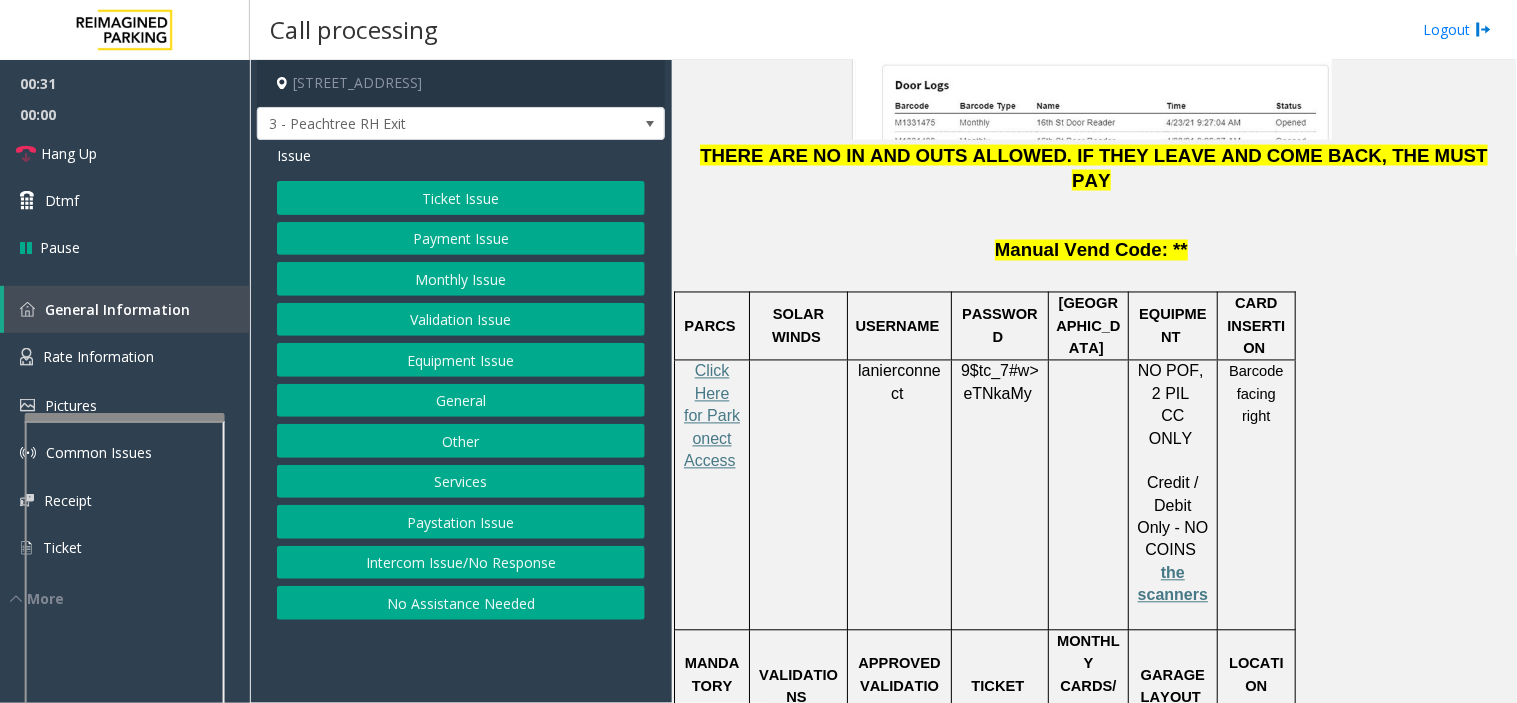 click on "Ticket Issue" 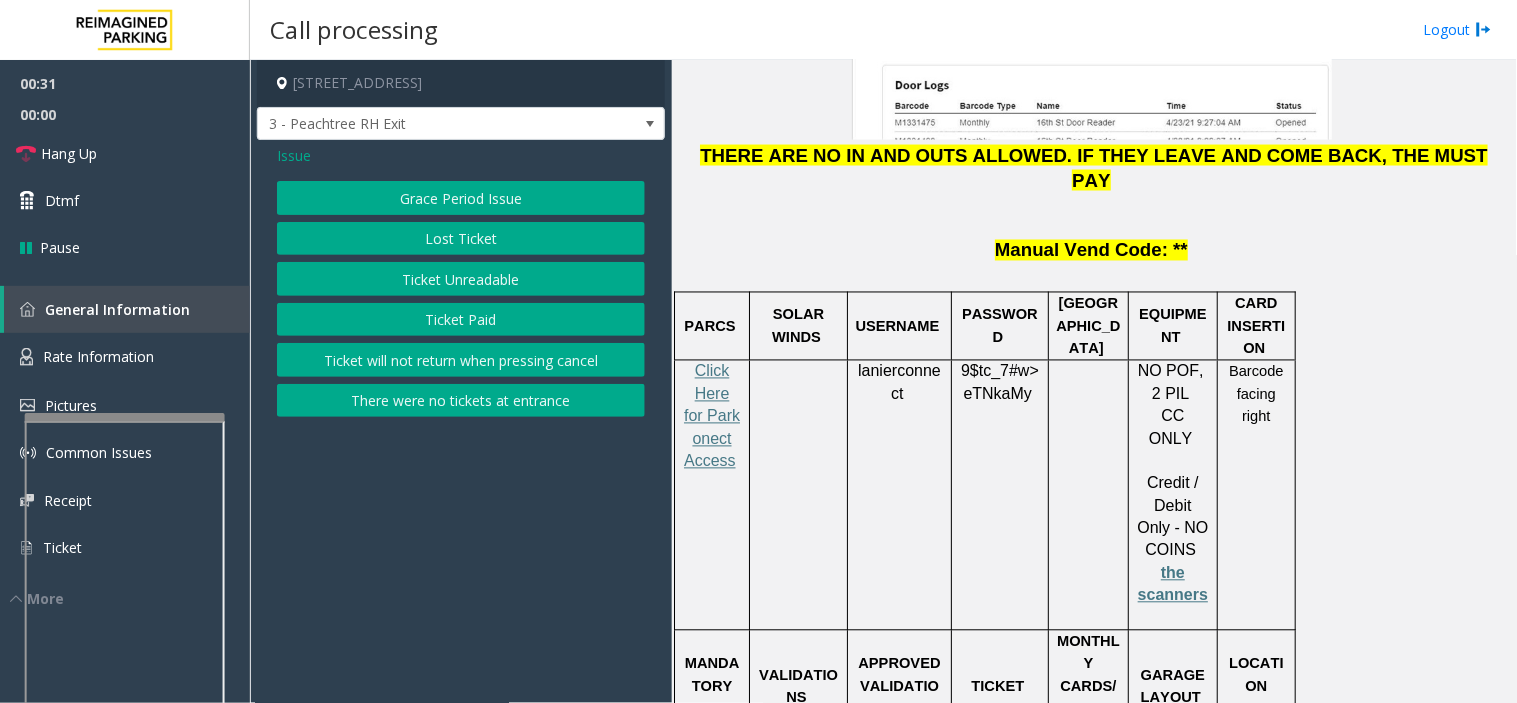 click on "Ticket Unreadable" 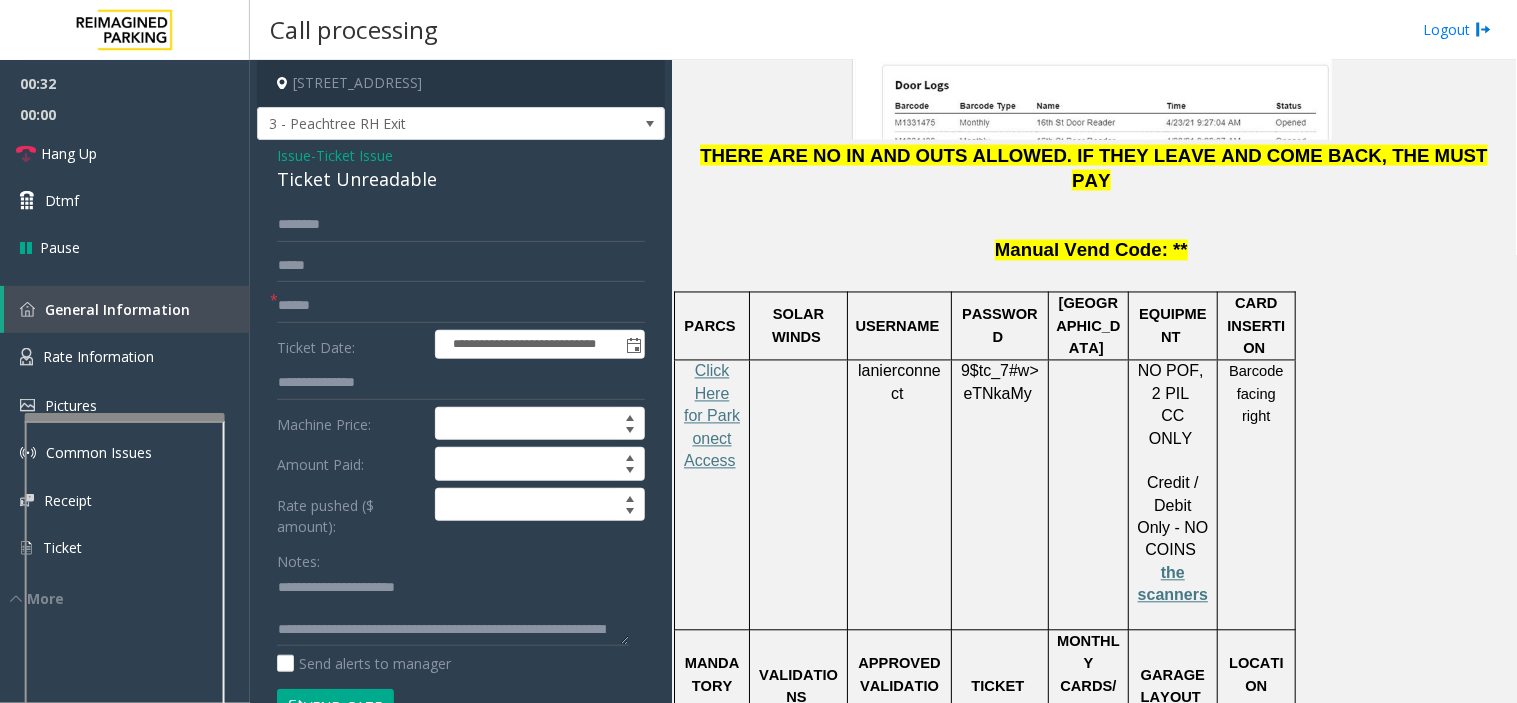 click on "Ticket Unreadable" 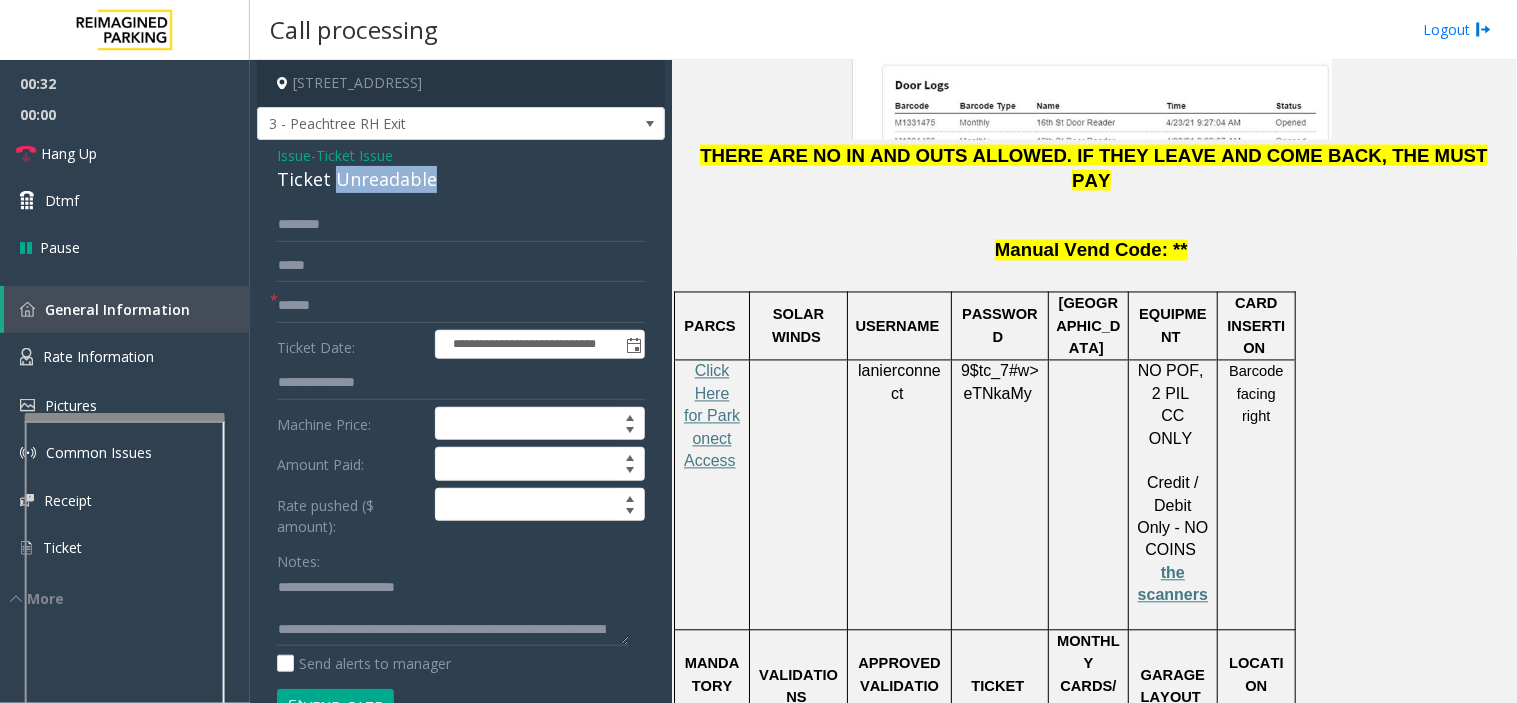 click on "Ticket Unreadable" 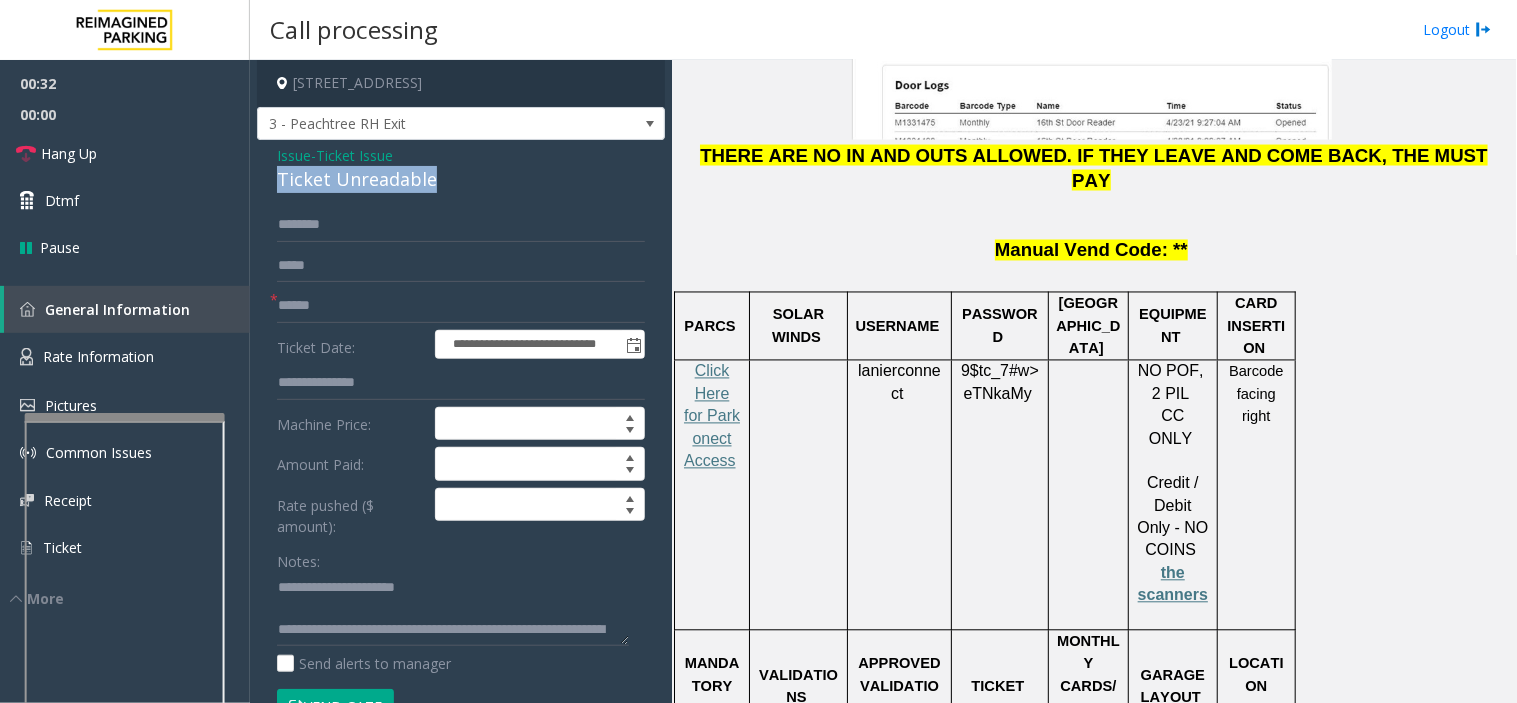 click on "Ticket Unreadable" 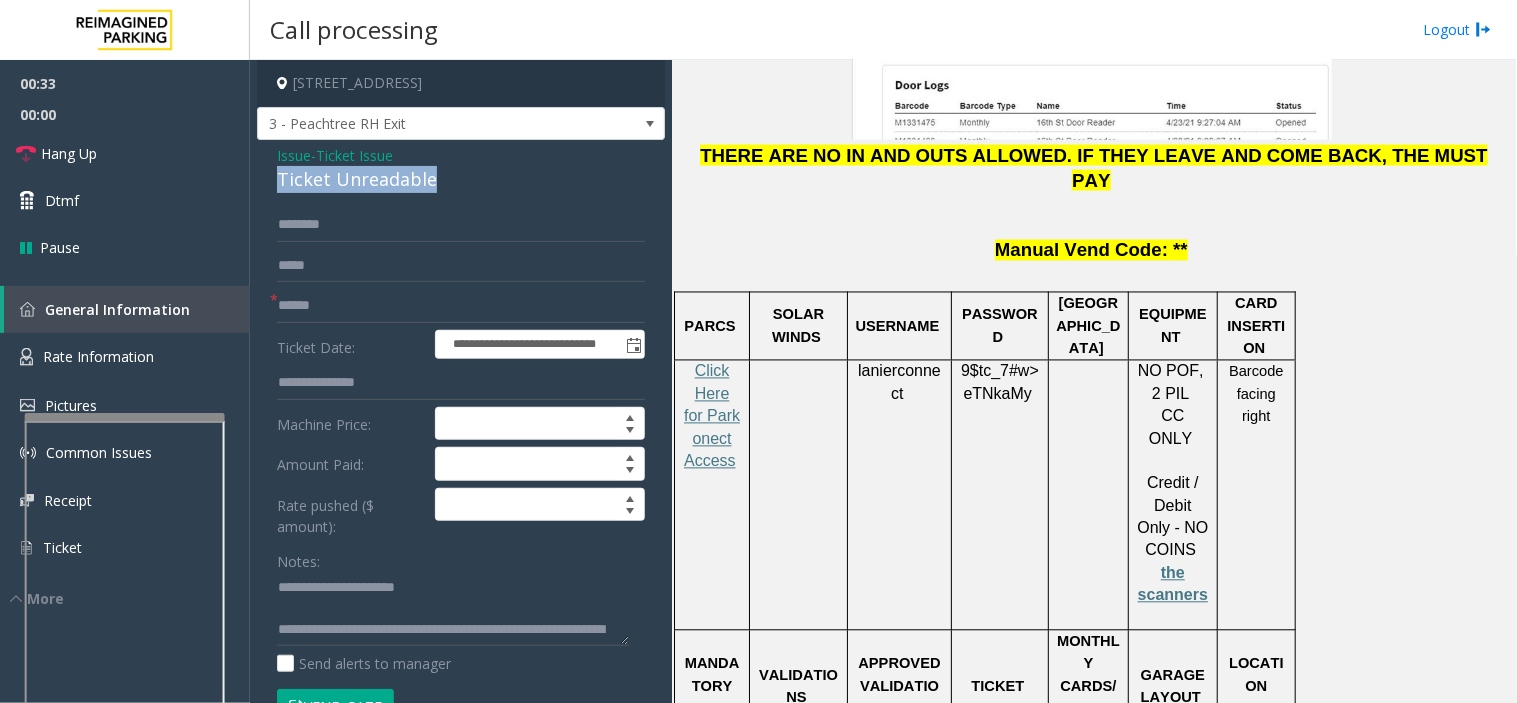 copy on "Ticket Unreadable" 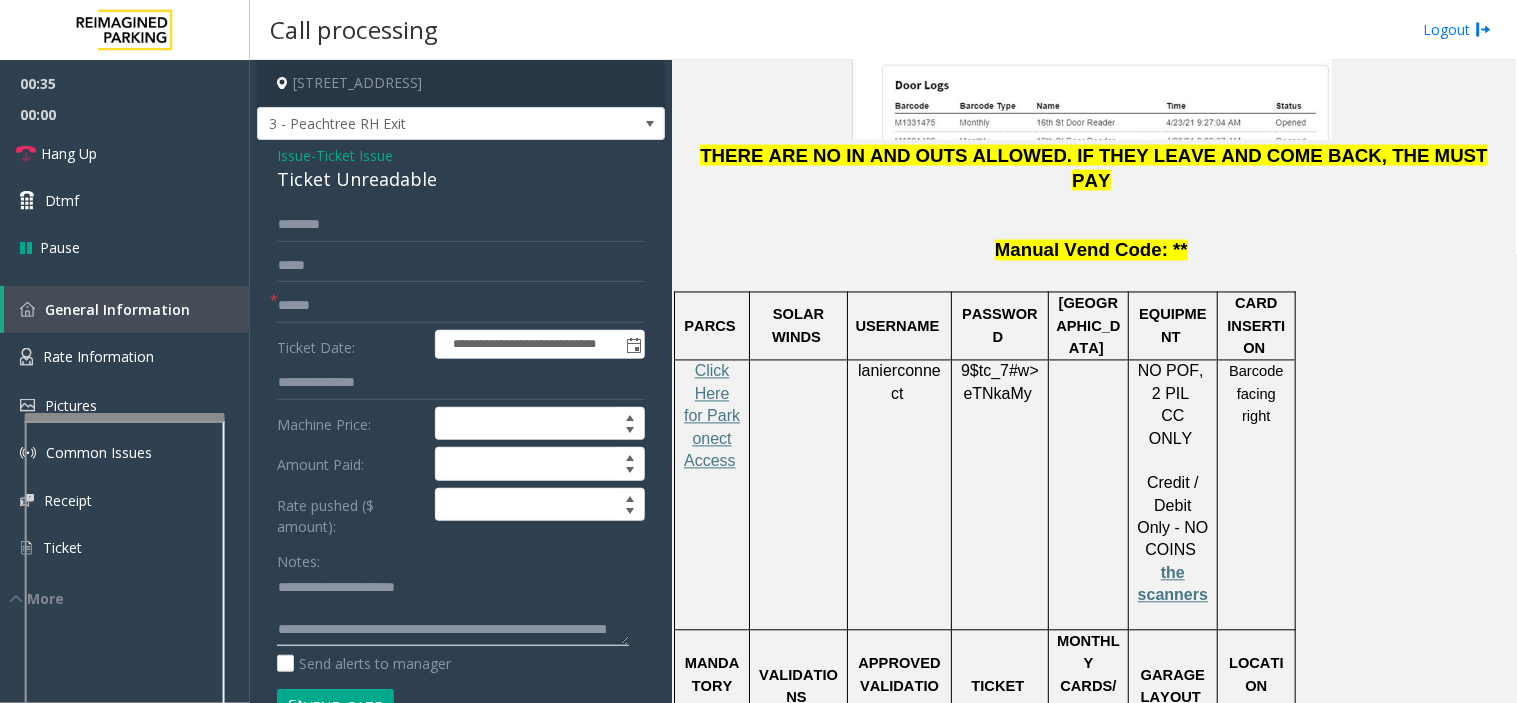 drag, startPoint x: 347, startPoint y: 584, endPoint x: 552, endPoint y: 613, distance: 207.04106 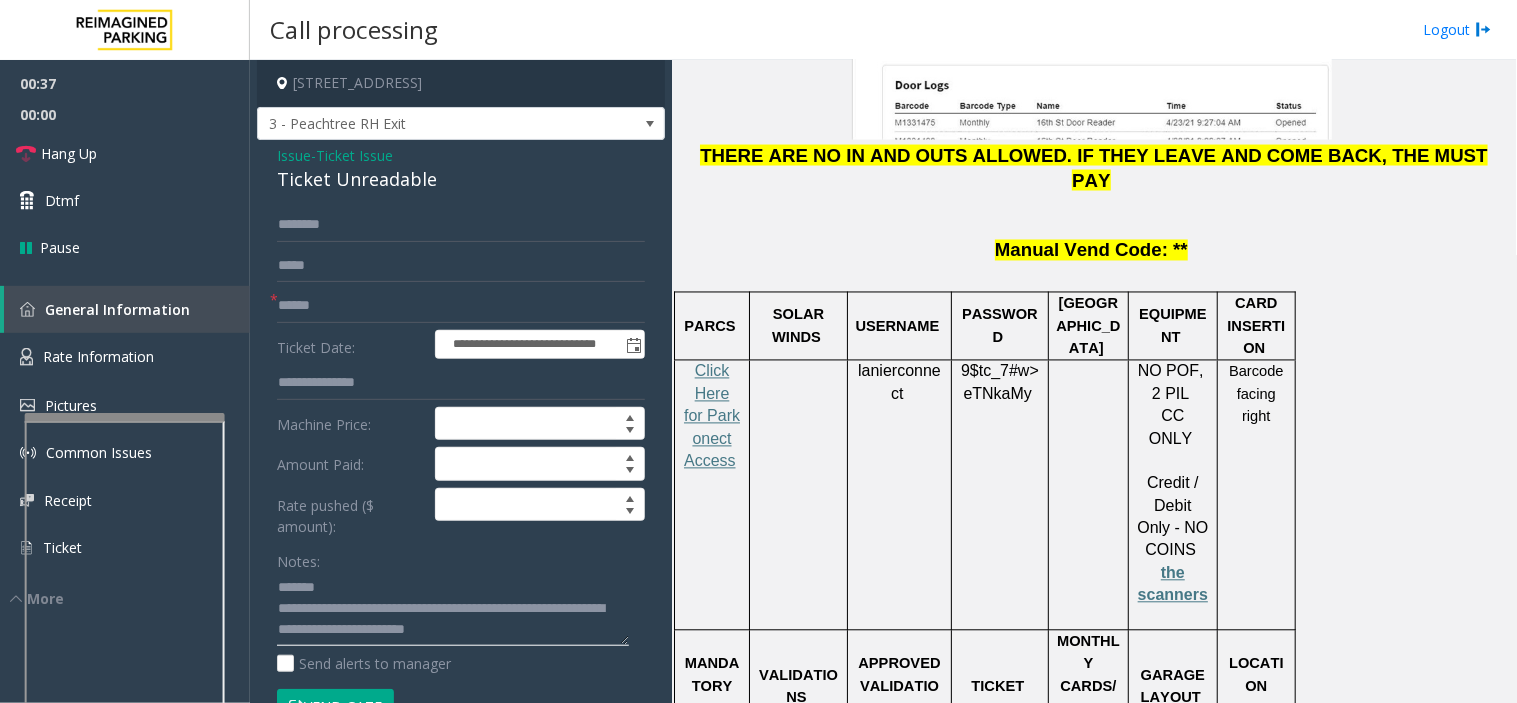 paste on "**********" 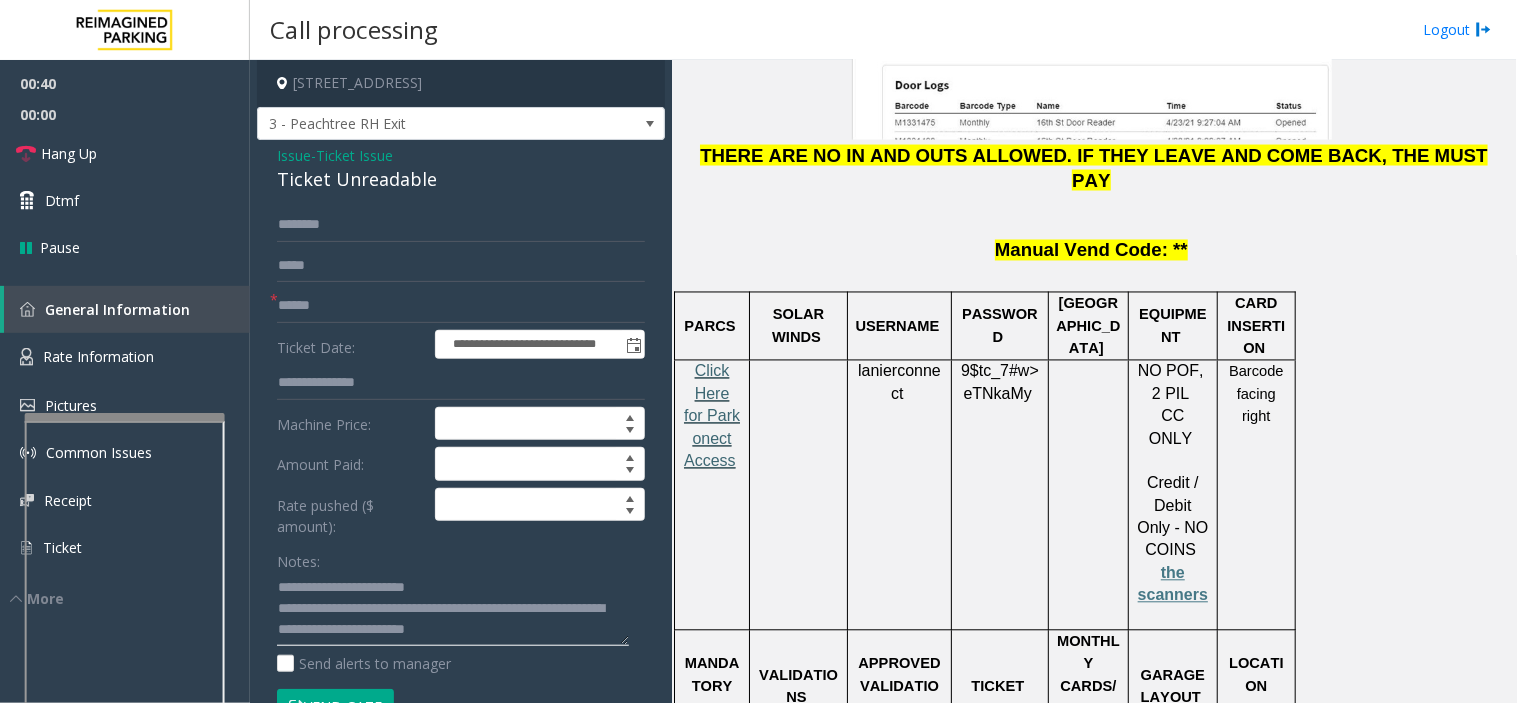 type on "**********" 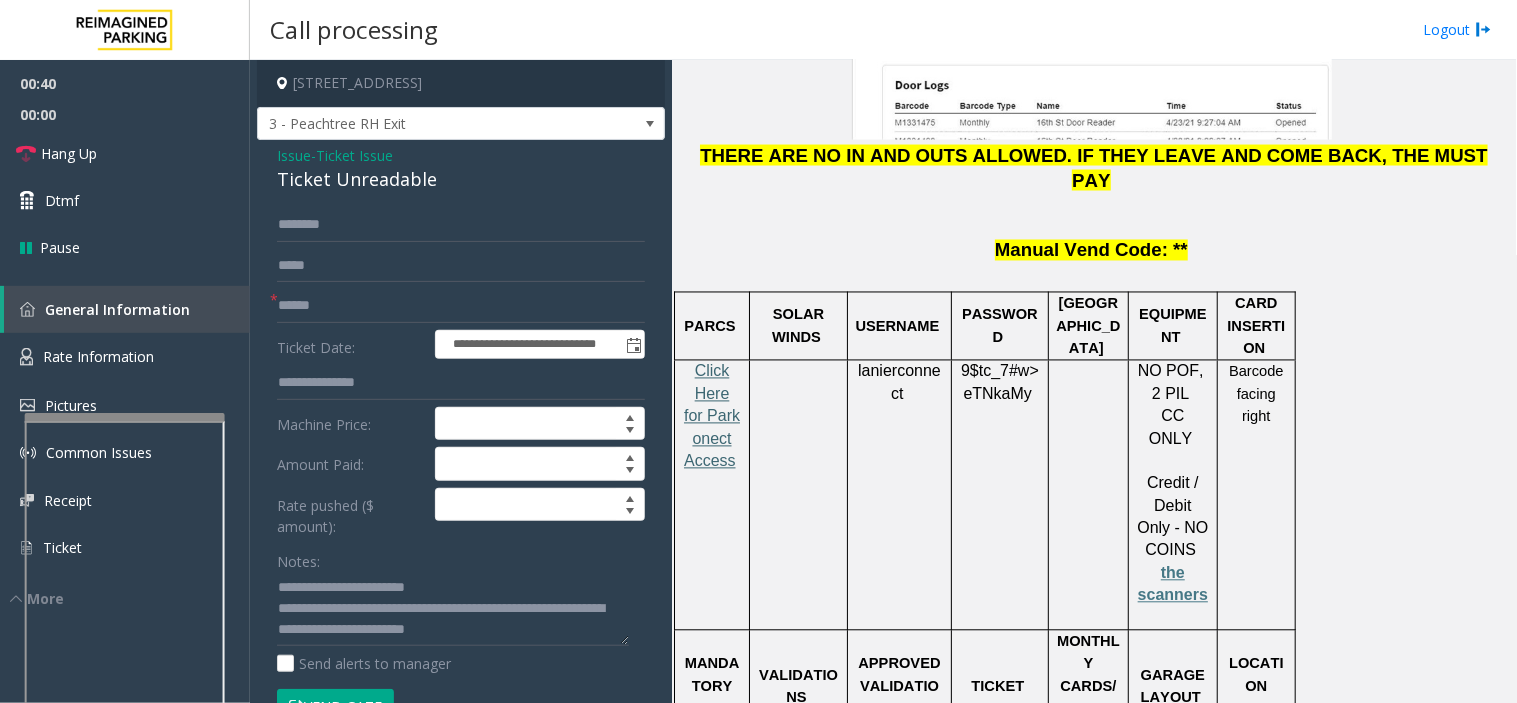 click on "Click Here for Parkonect Access" 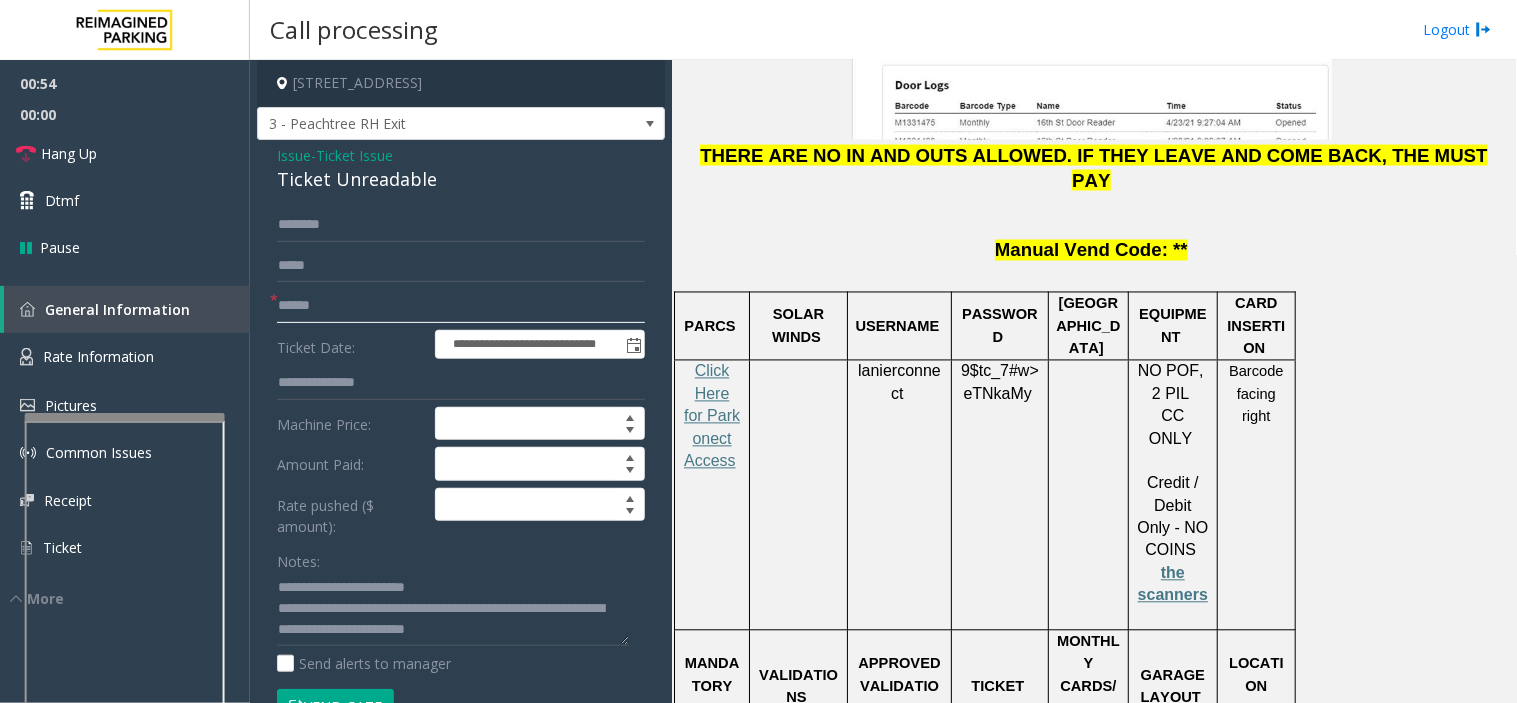 click 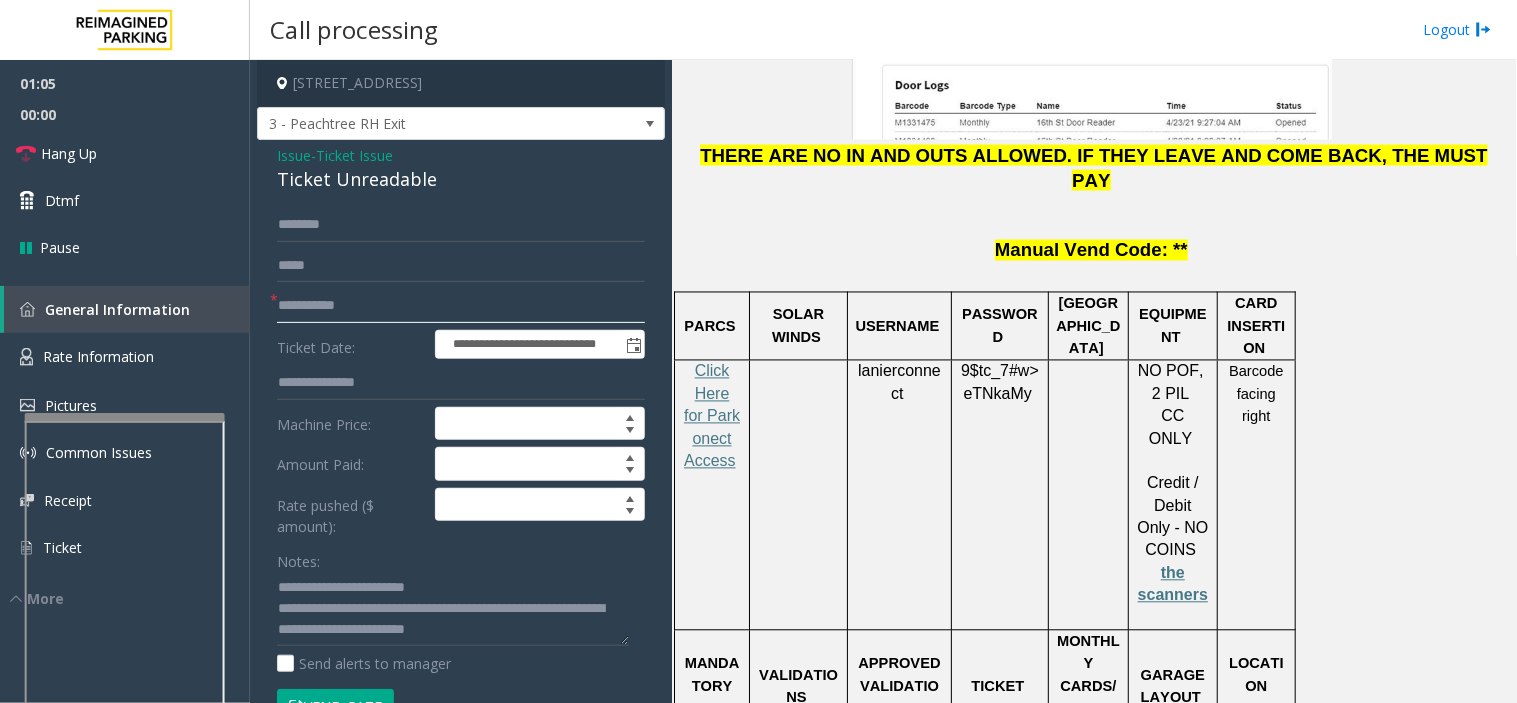 click on "**********" 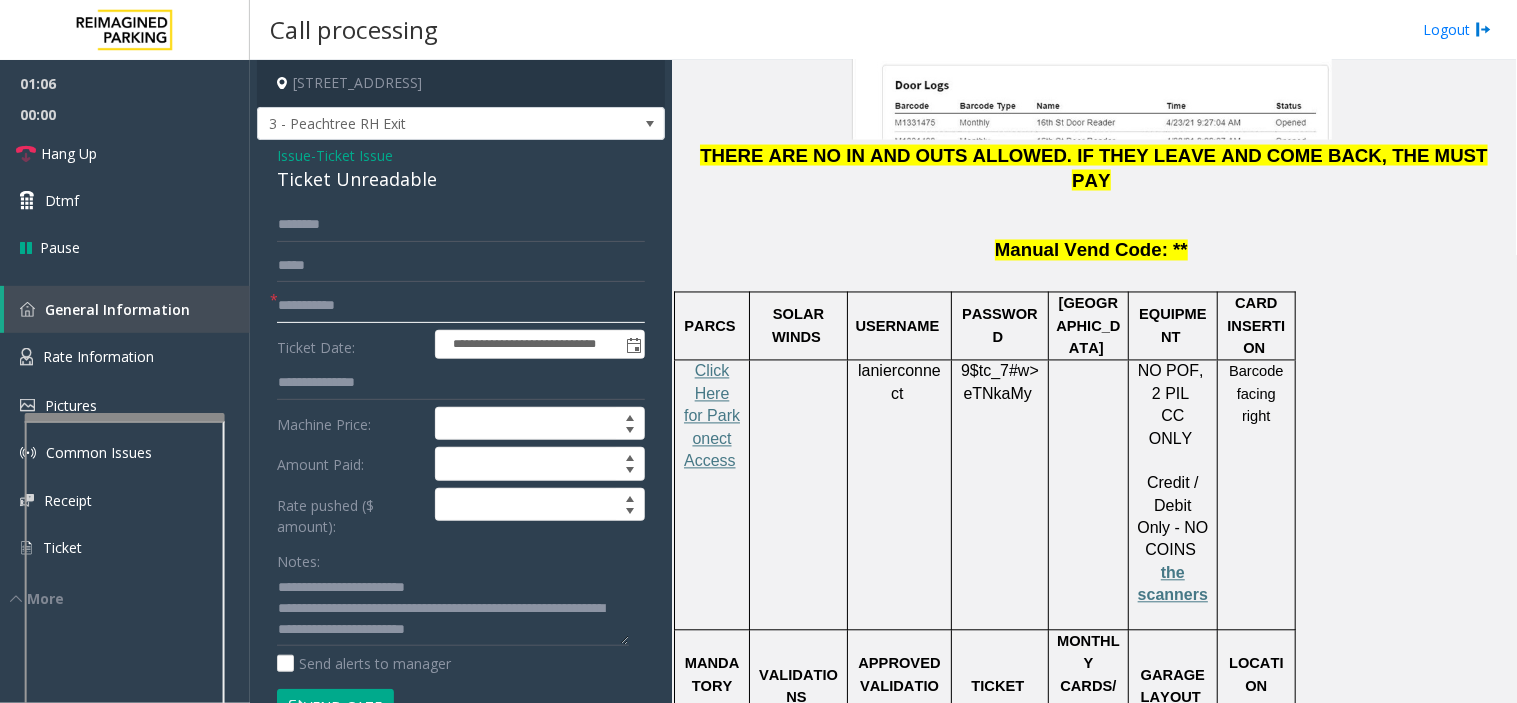 click on "**********" 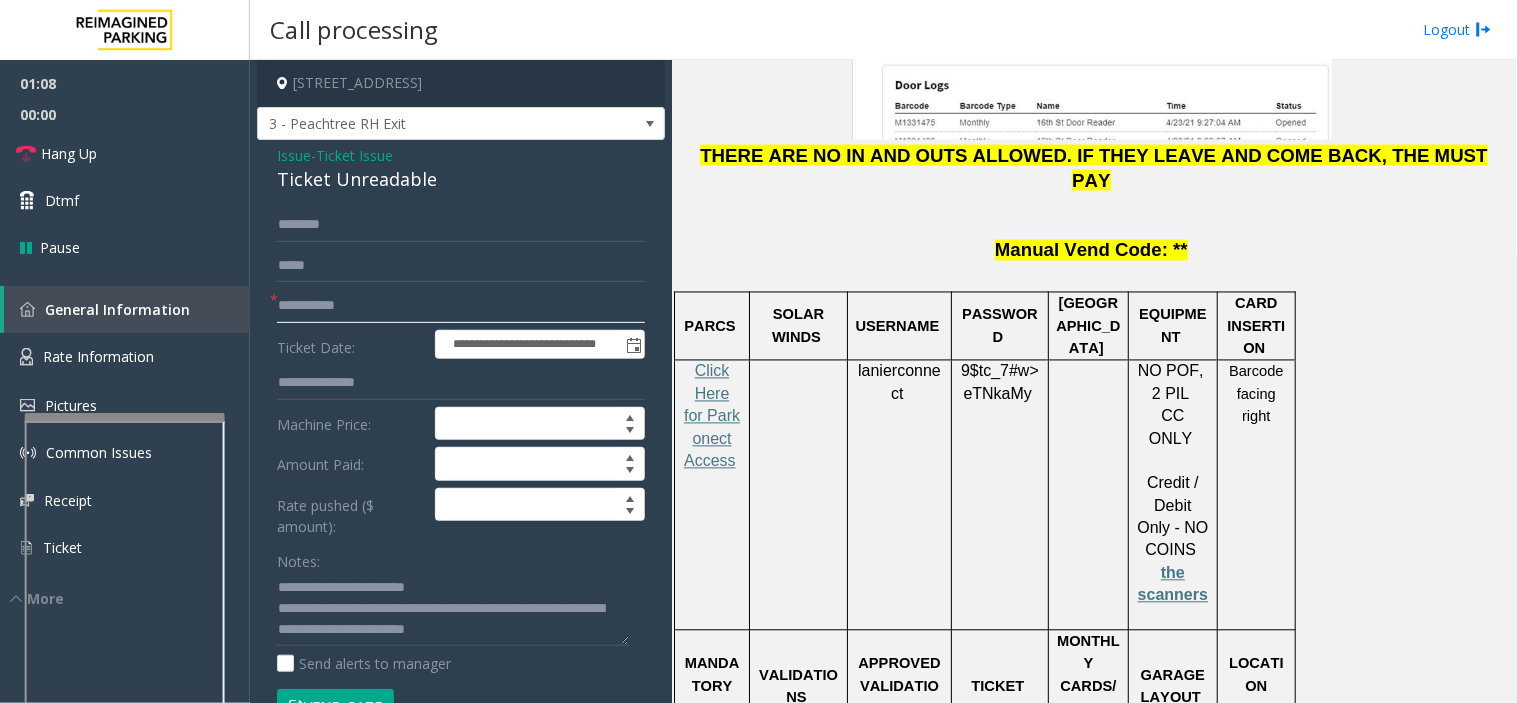 type on "**********" 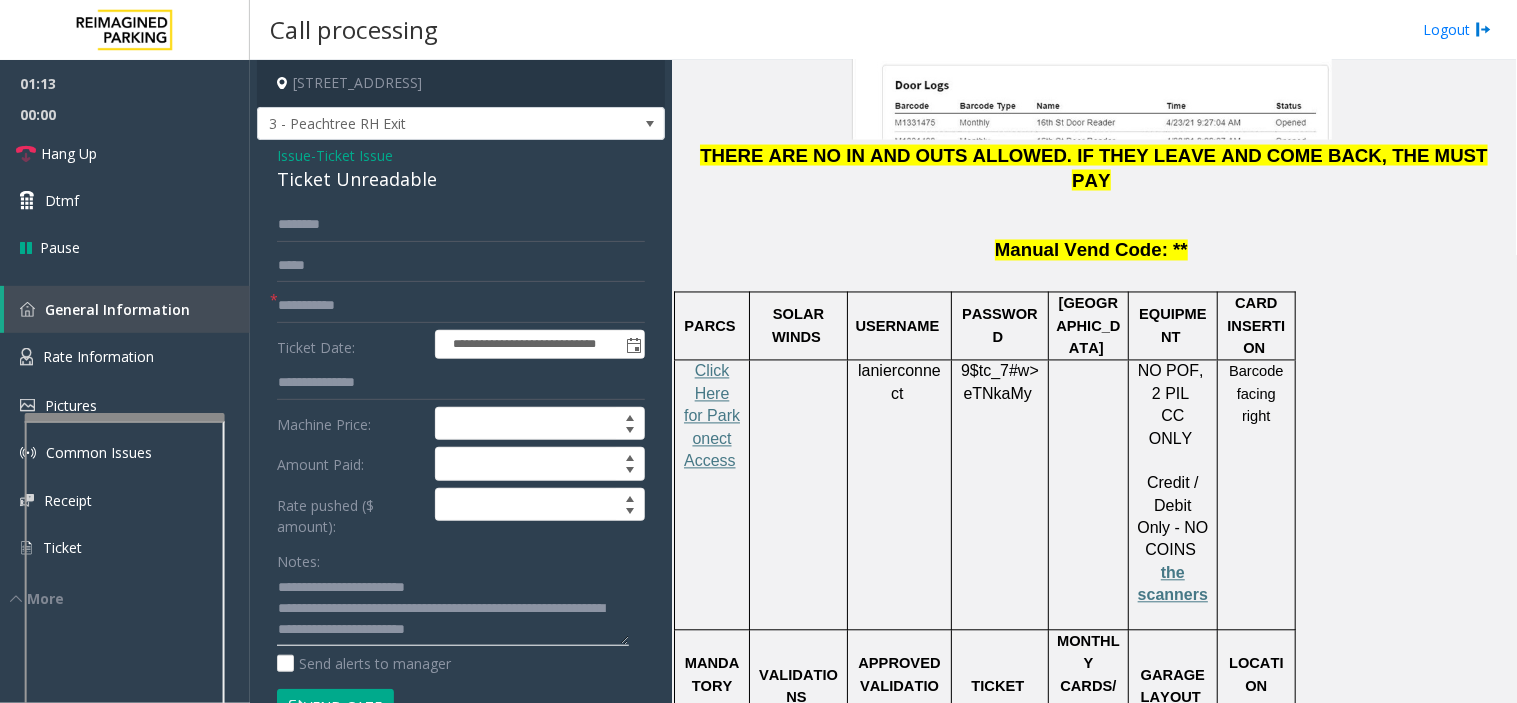 scroll, scrollTop: 21, scrollLeft: 0, axis: vertical 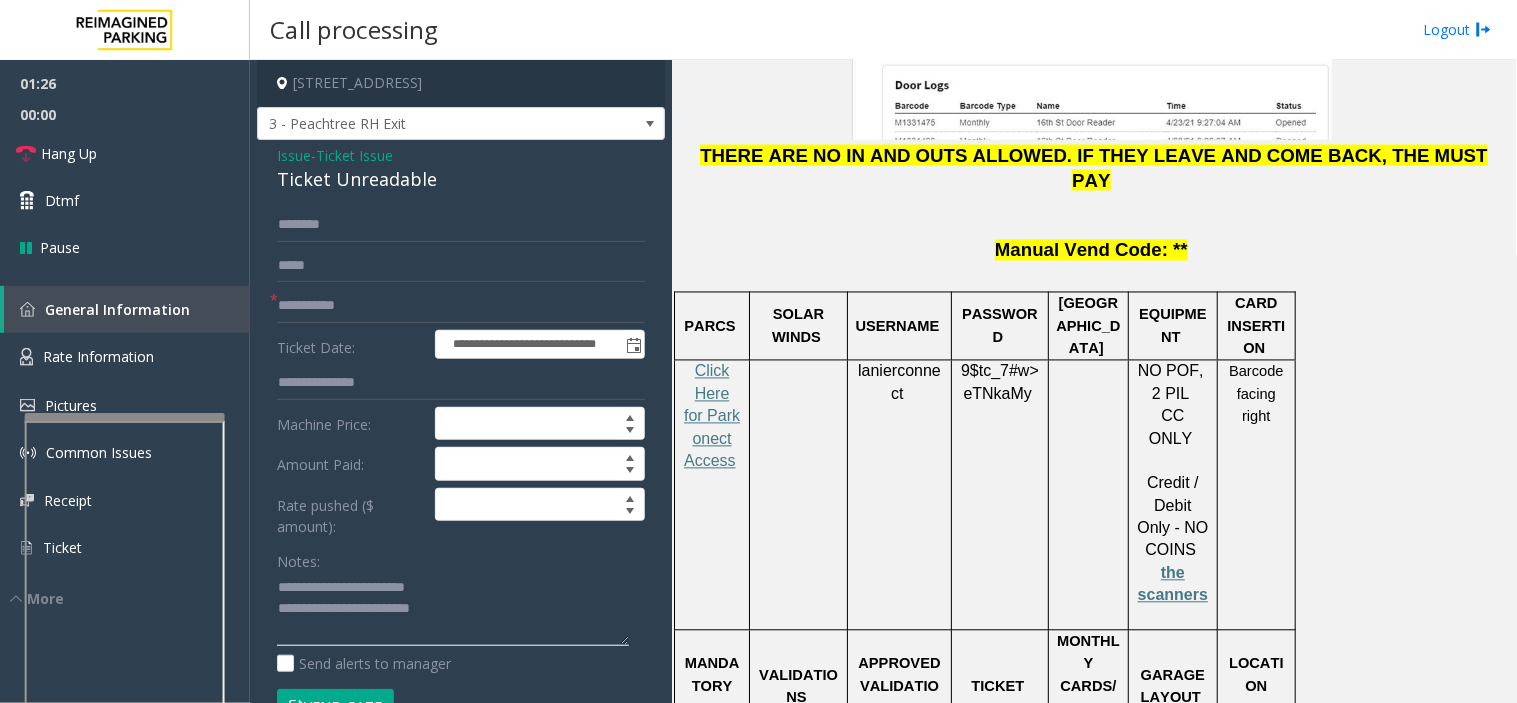 type on "**********" 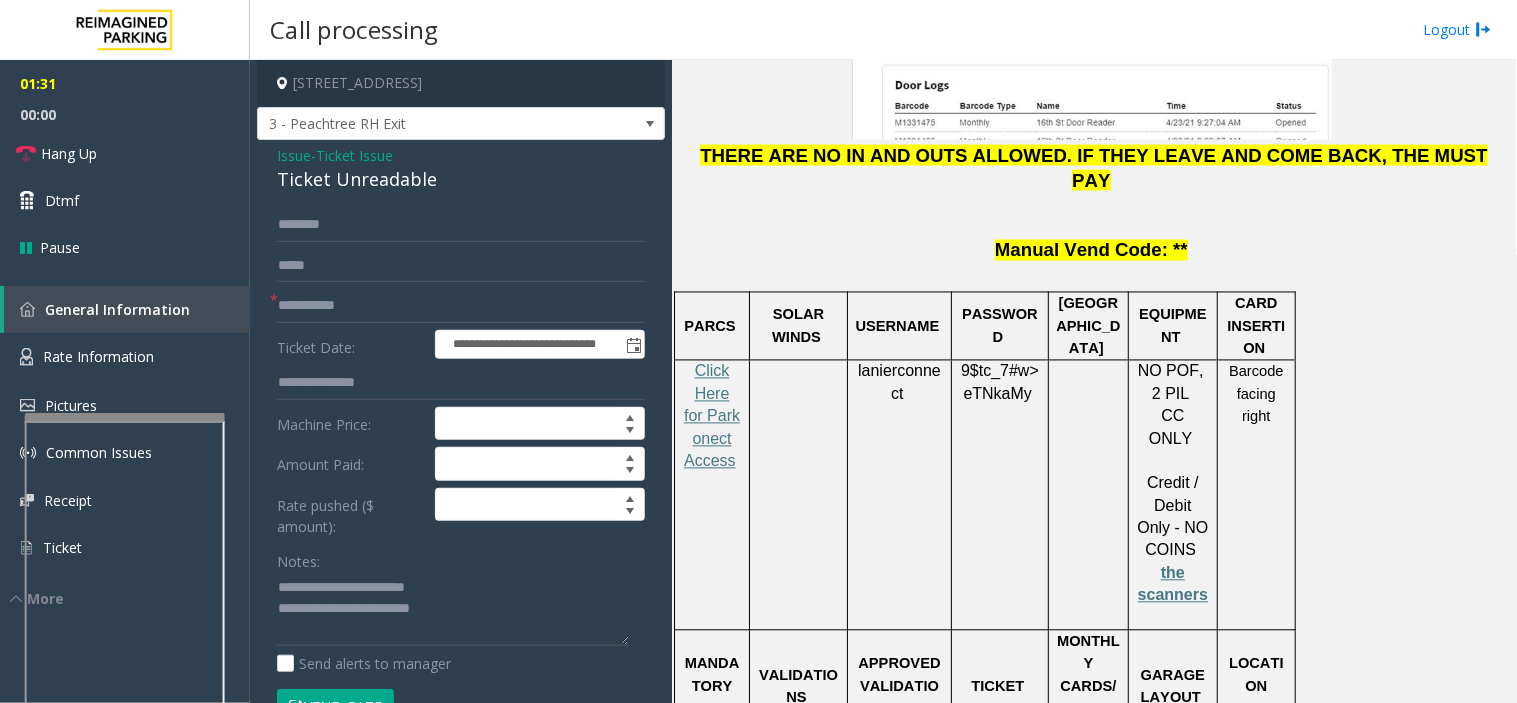click on "Click Here for the local time" 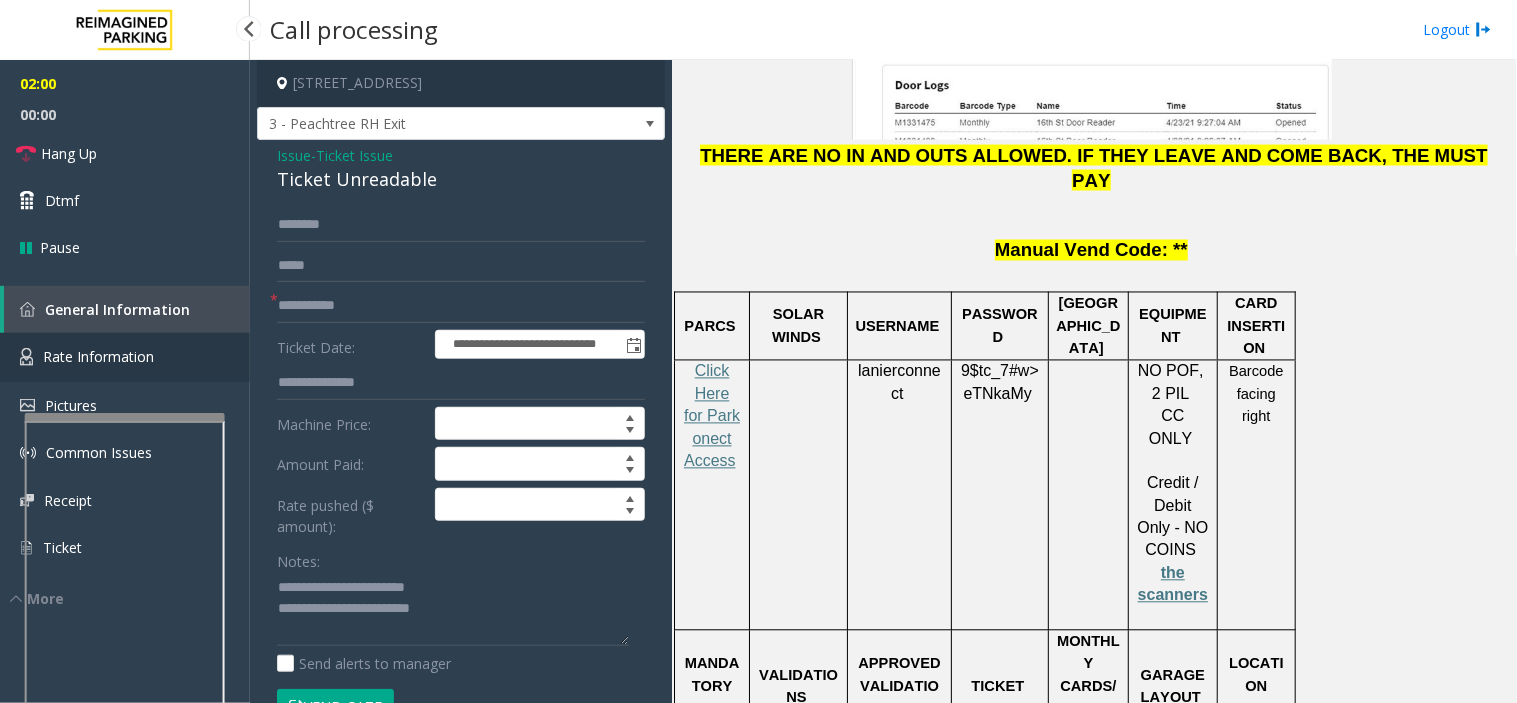 click on "Rate Information" at bounding box center (125, 357) 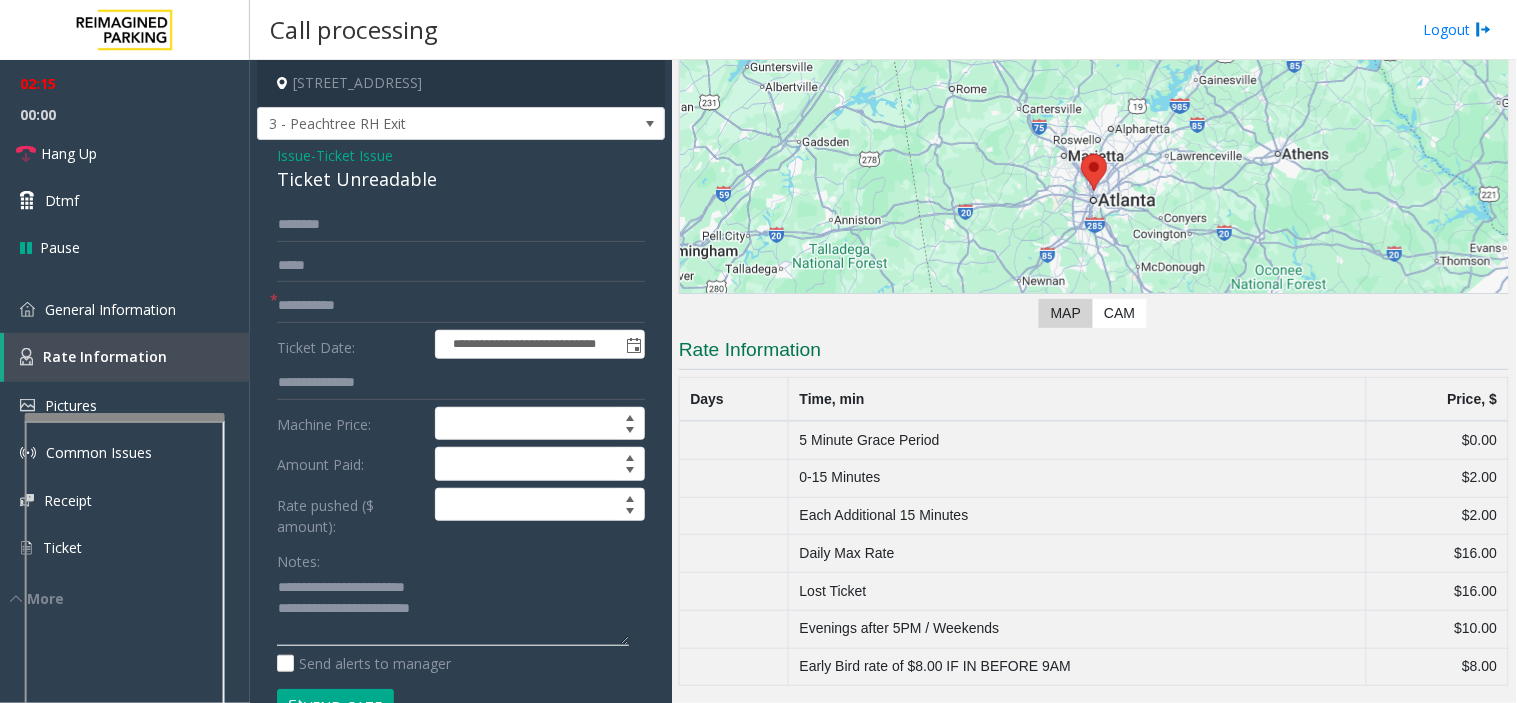 click 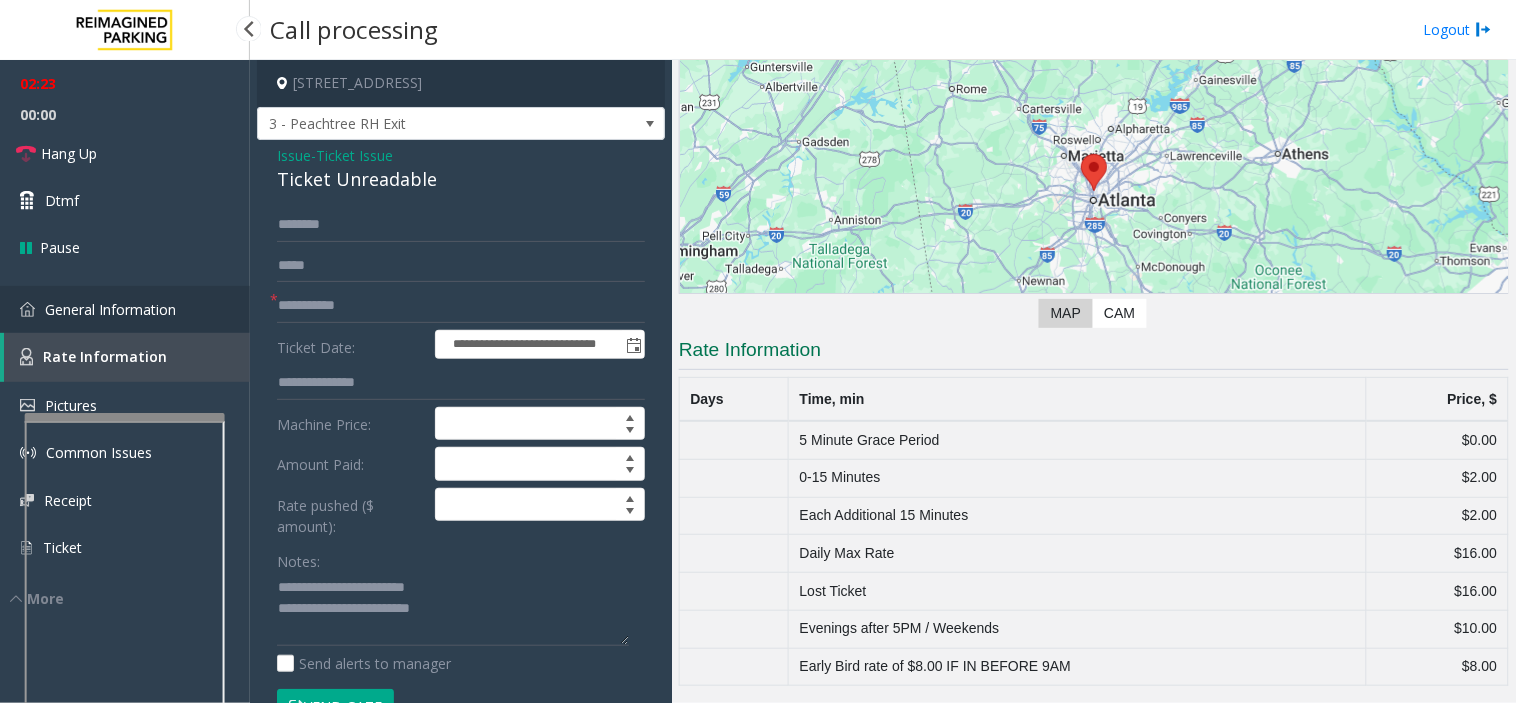 click on "General Information" at bounding box center [125, 309] 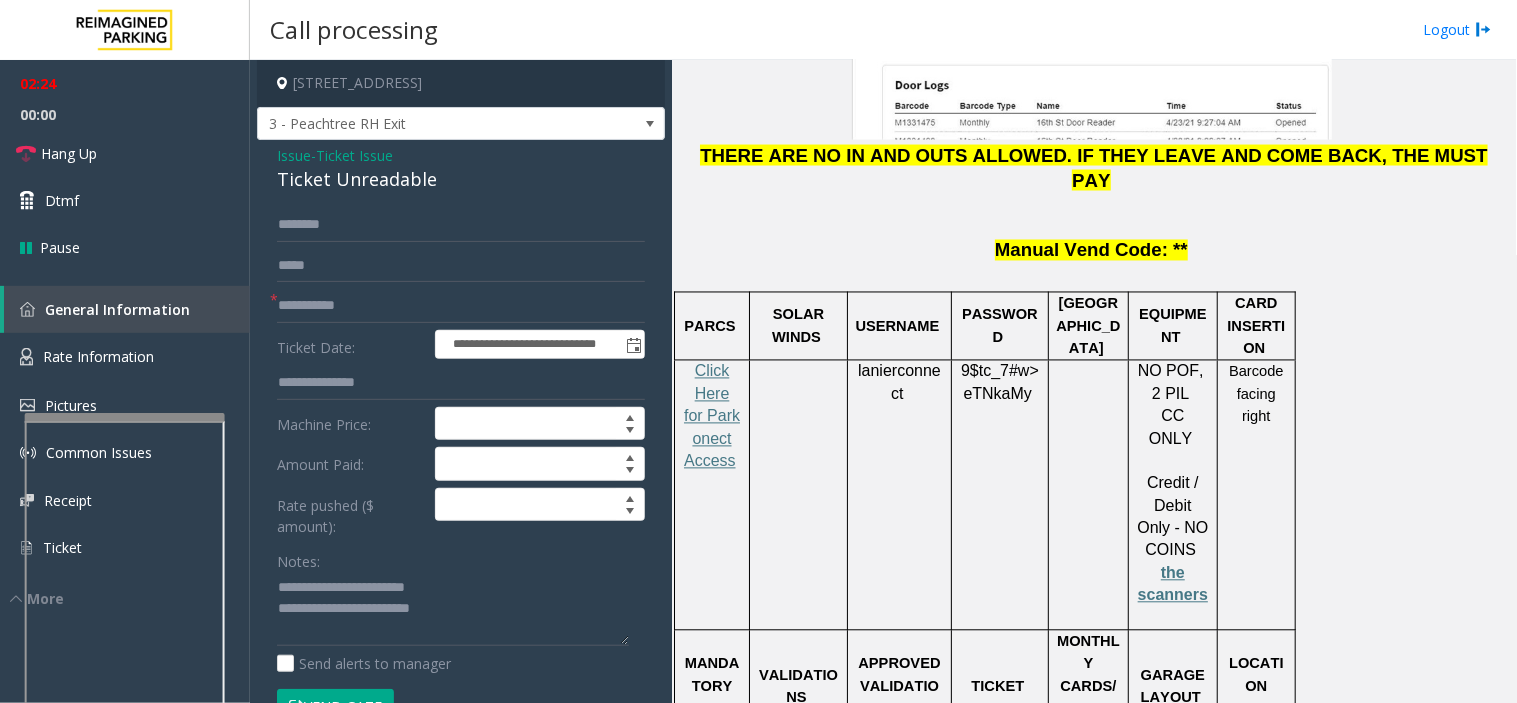 drag, startPoint x: 1098, startPoint y: 440, endPoint x: 1000, endPoint y: 496, distance: 112.871605 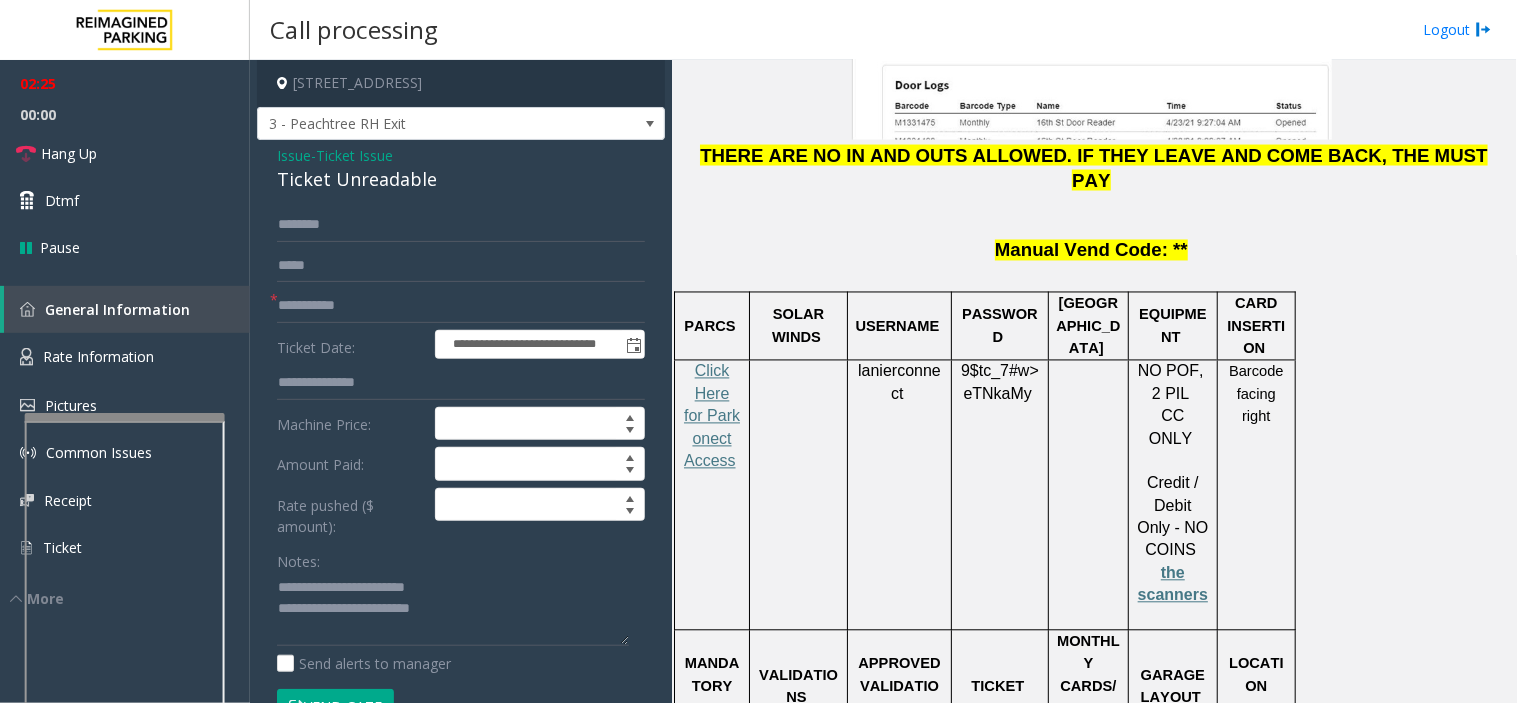 click on "Ticket is scanned" 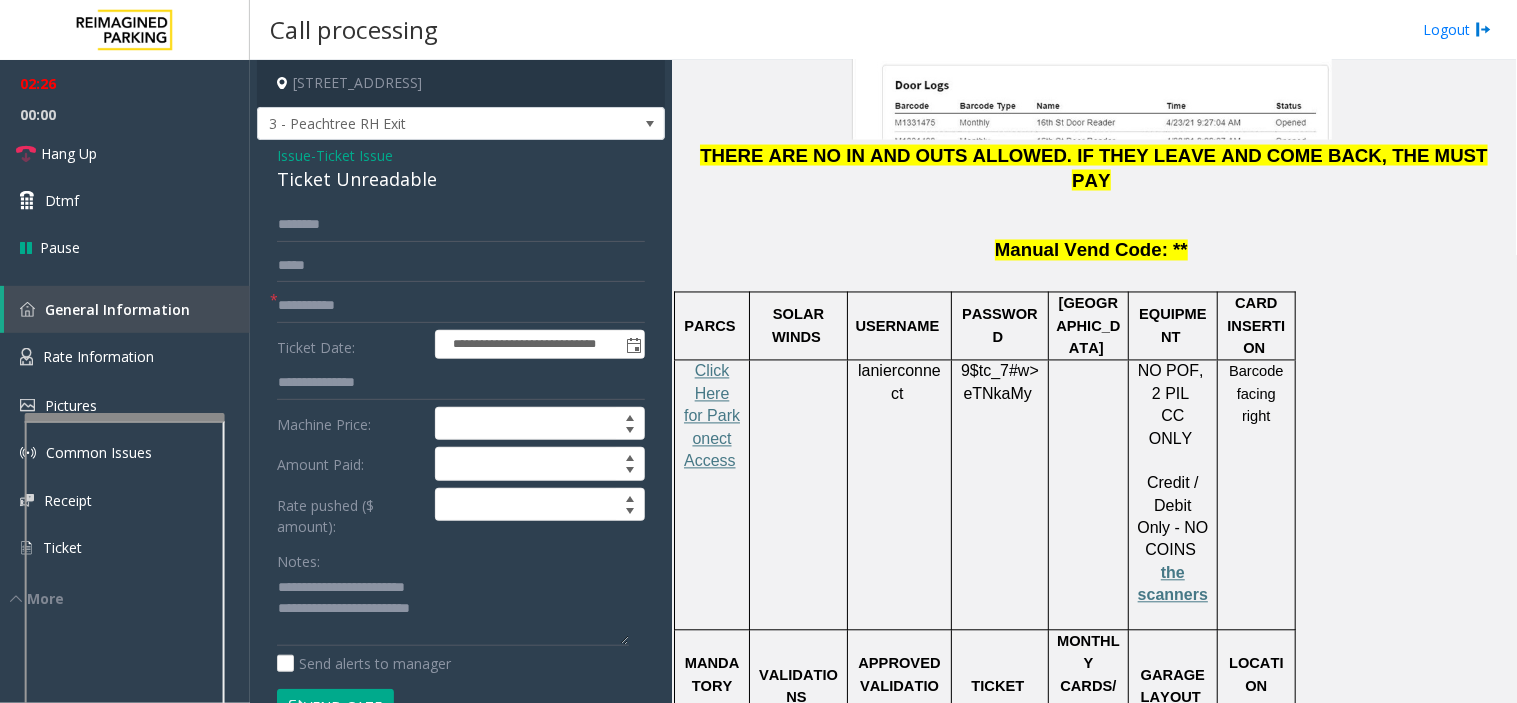 click on "Ticket is scanned" 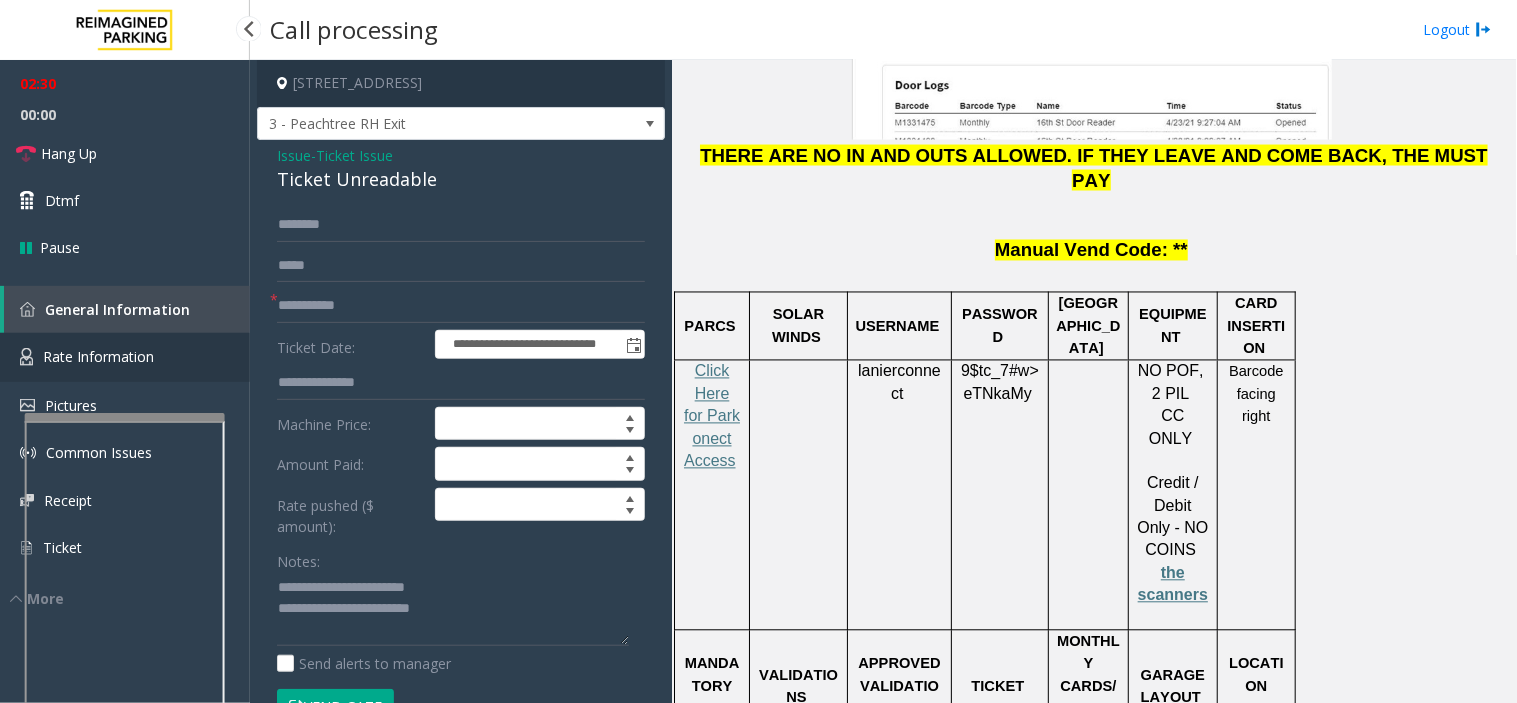 click on "Rate Information" at bounding box center (125, 357) 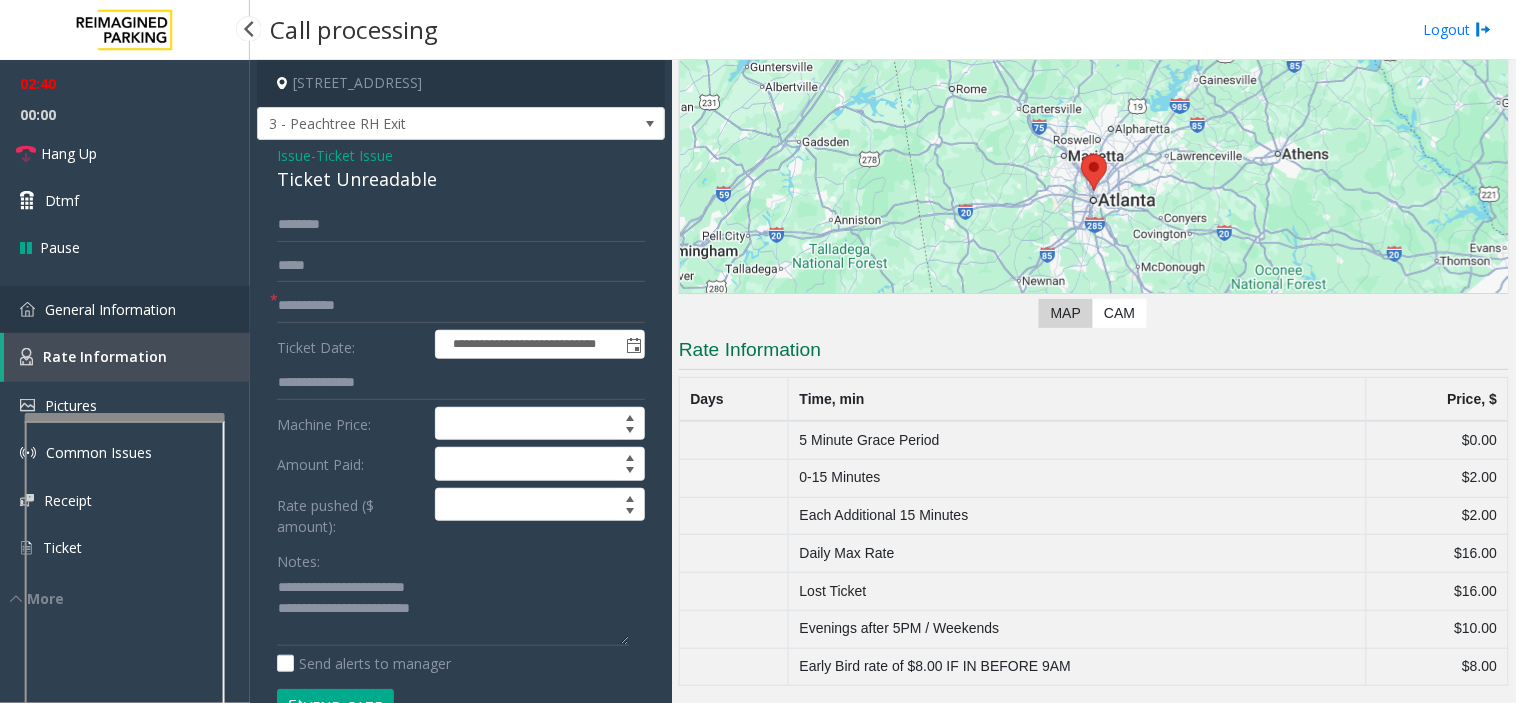 click on "General Information" at bounding box center [125, 309] 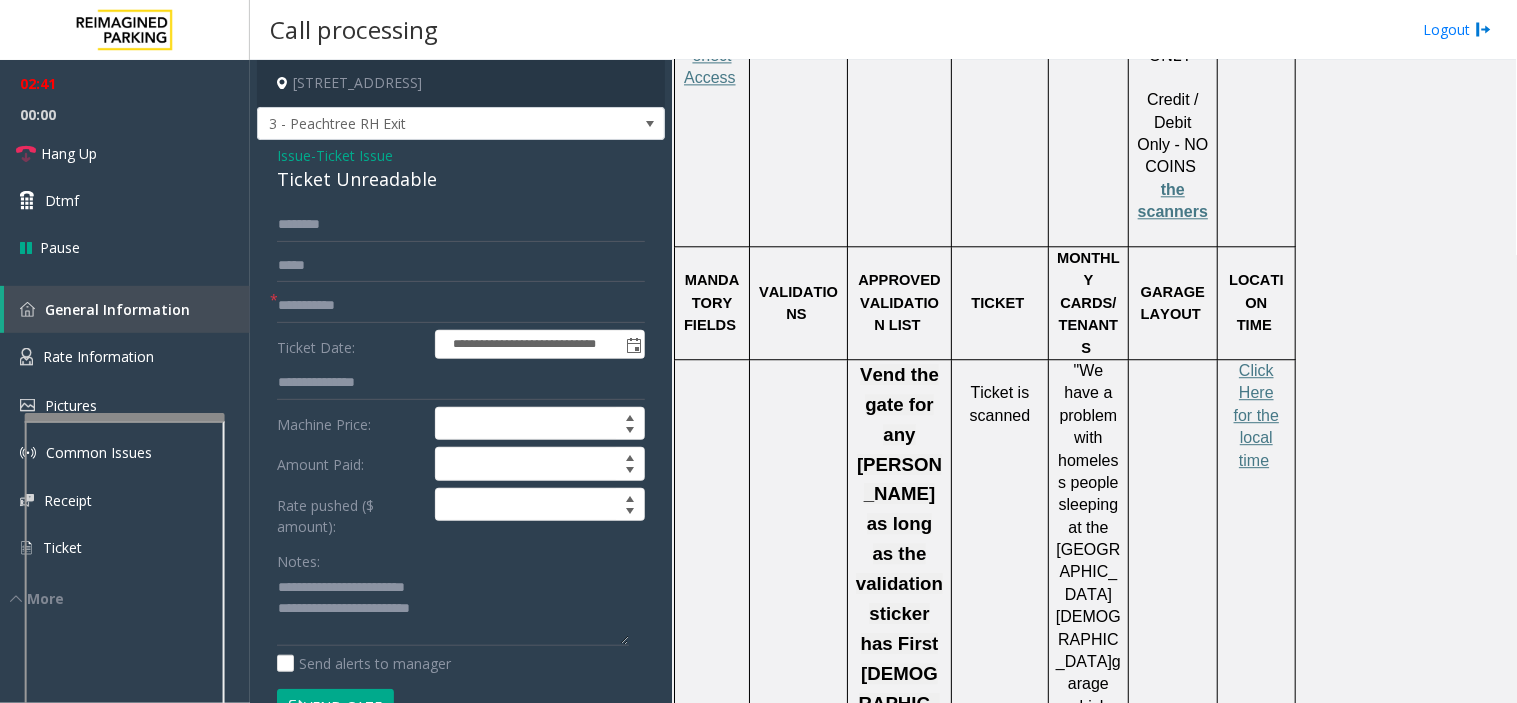 scroll, scrollTop: 3000, scrollLeft: 0, axis: vertical 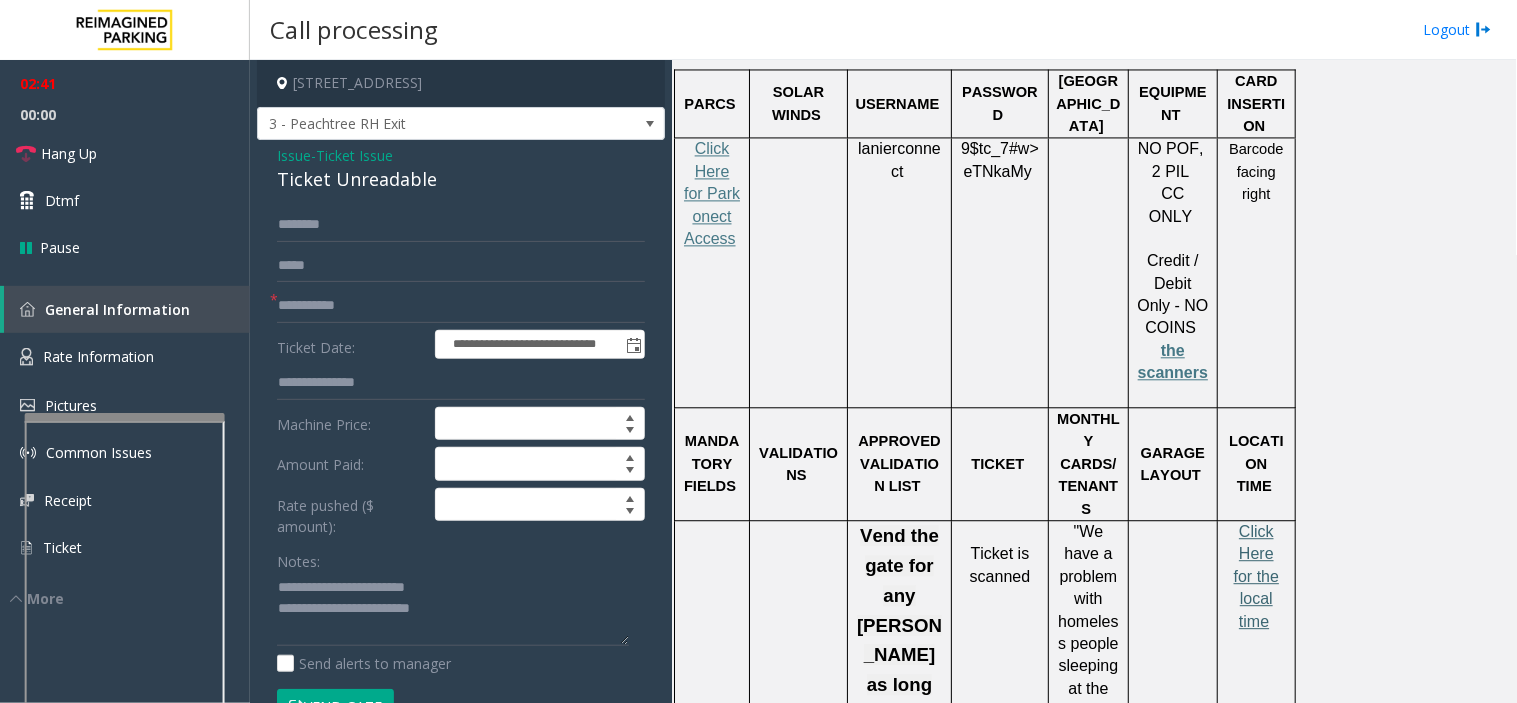 click on "Click Here for the local time" 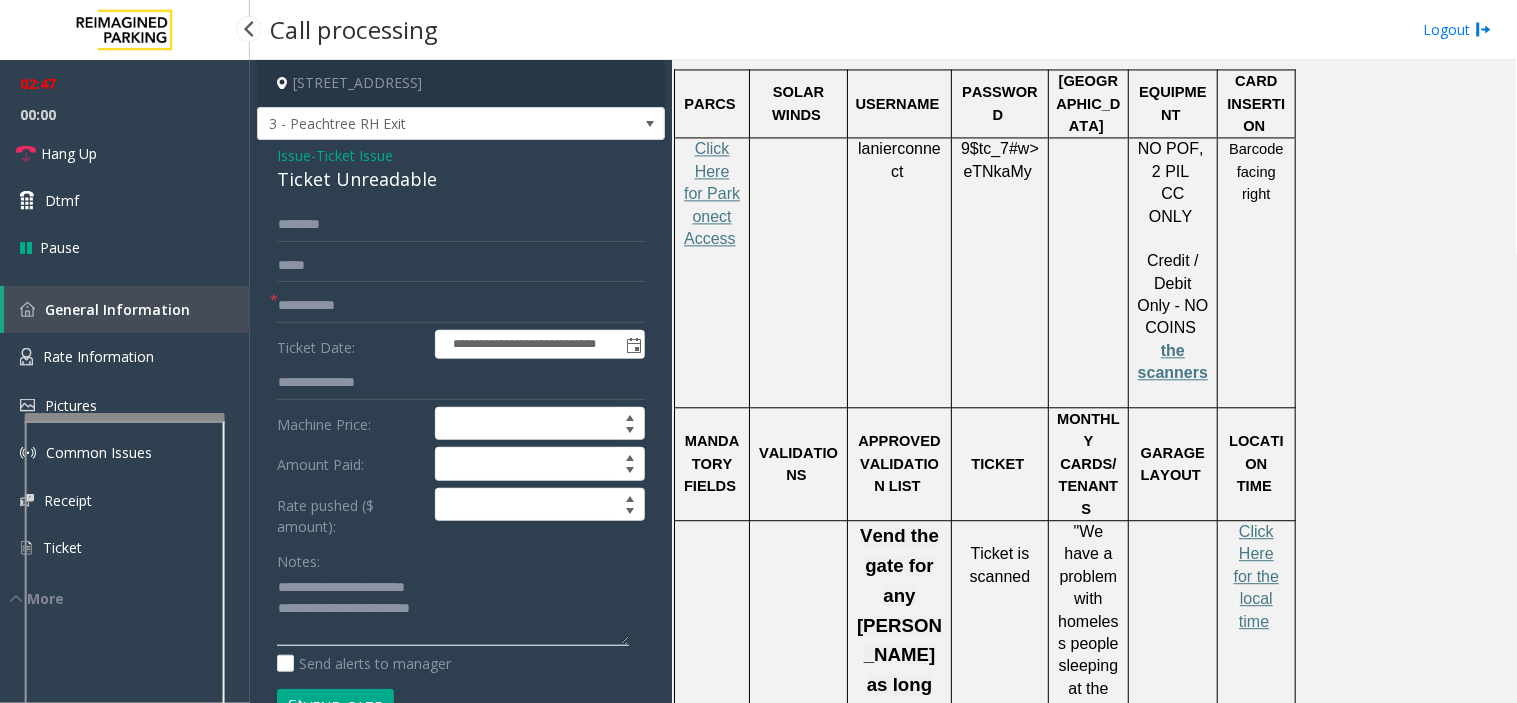 click 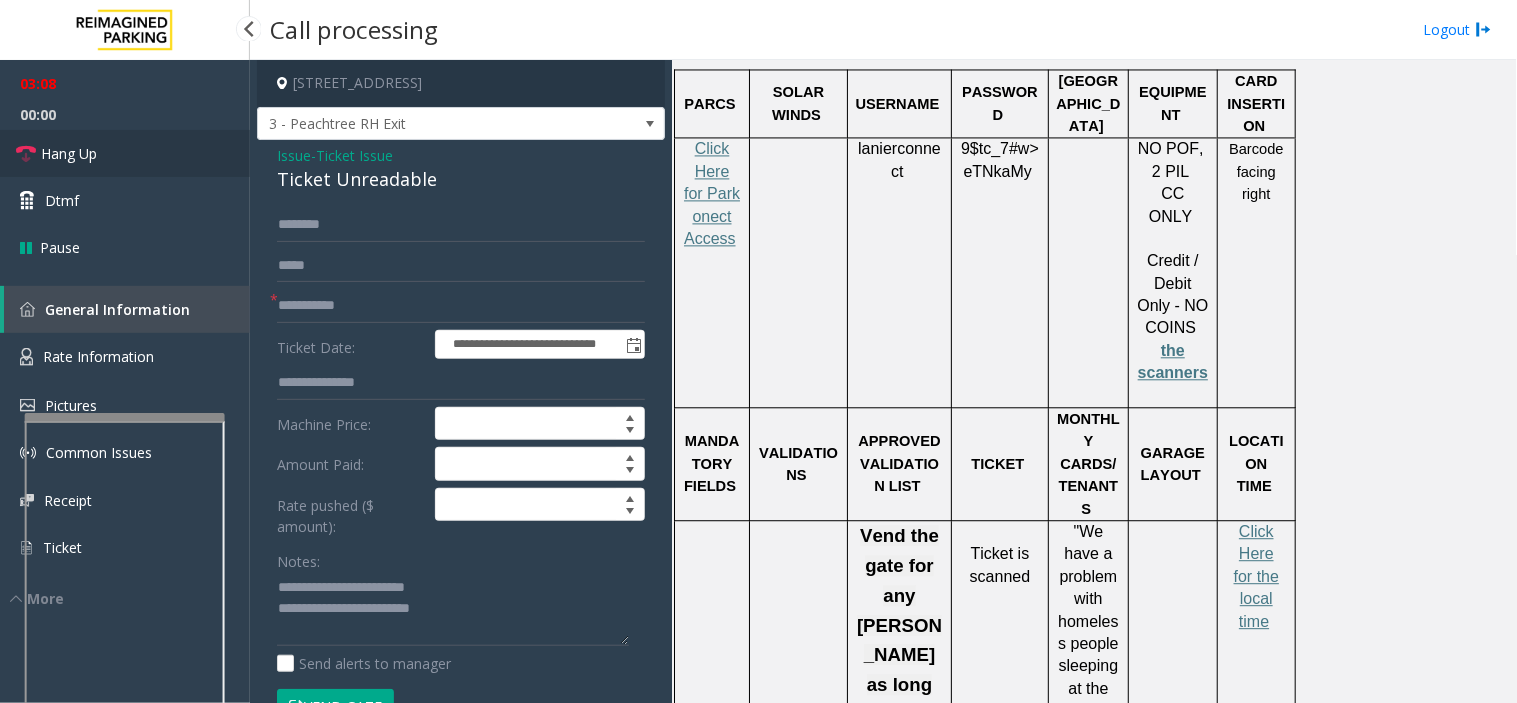 click on "Hang Up" at bounding box center (125, 153) 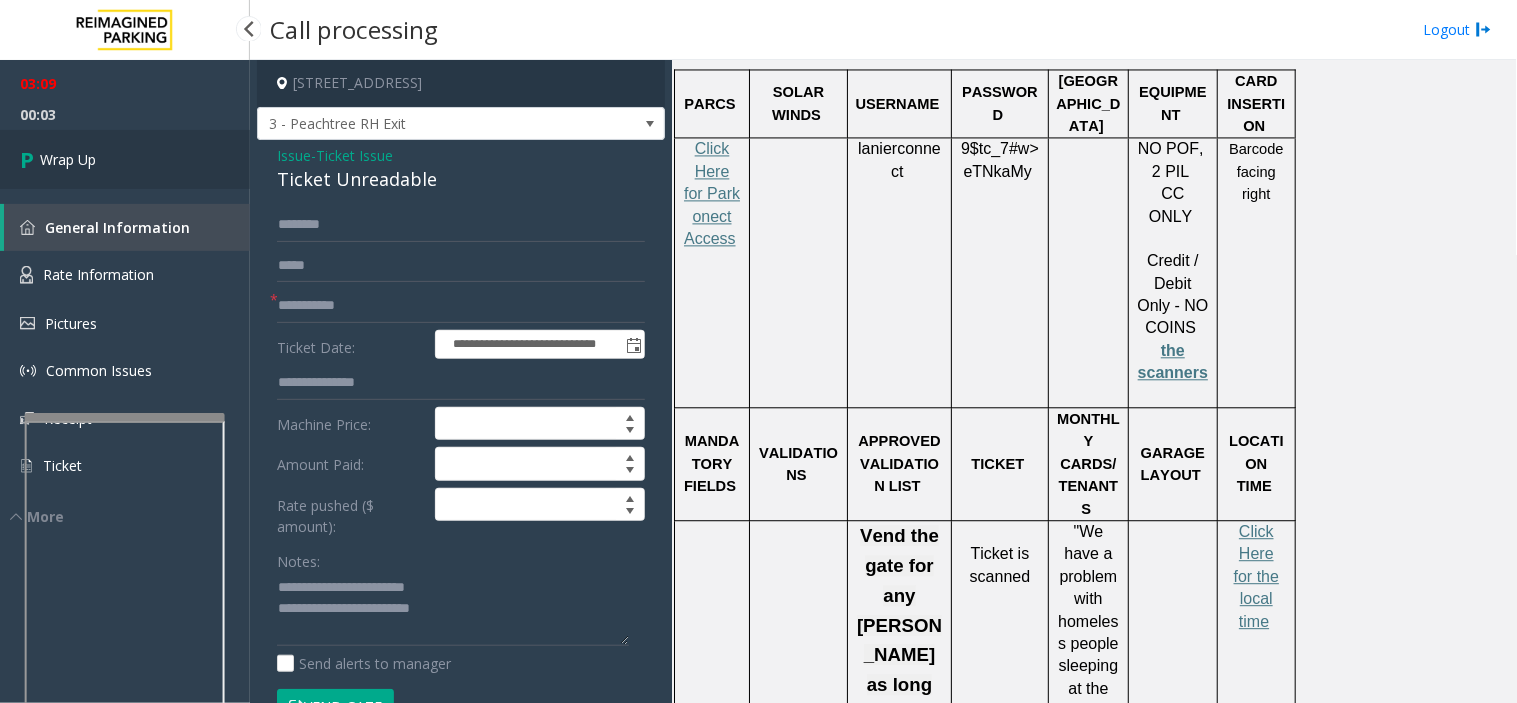 click on "Wrap Up" at bounding box center [125, 159] 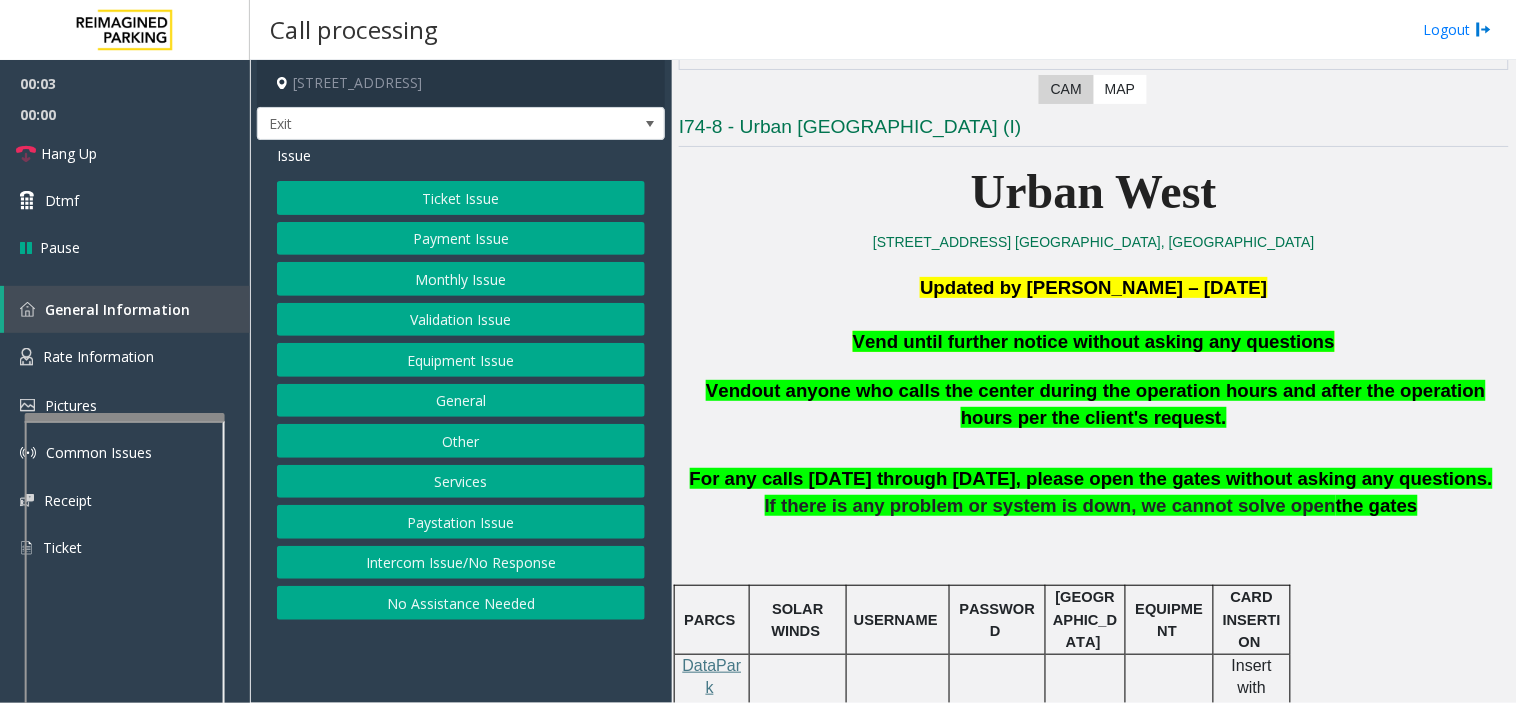 scroll, scrollTop: 666, scrollLeft: 0, axis: vertical 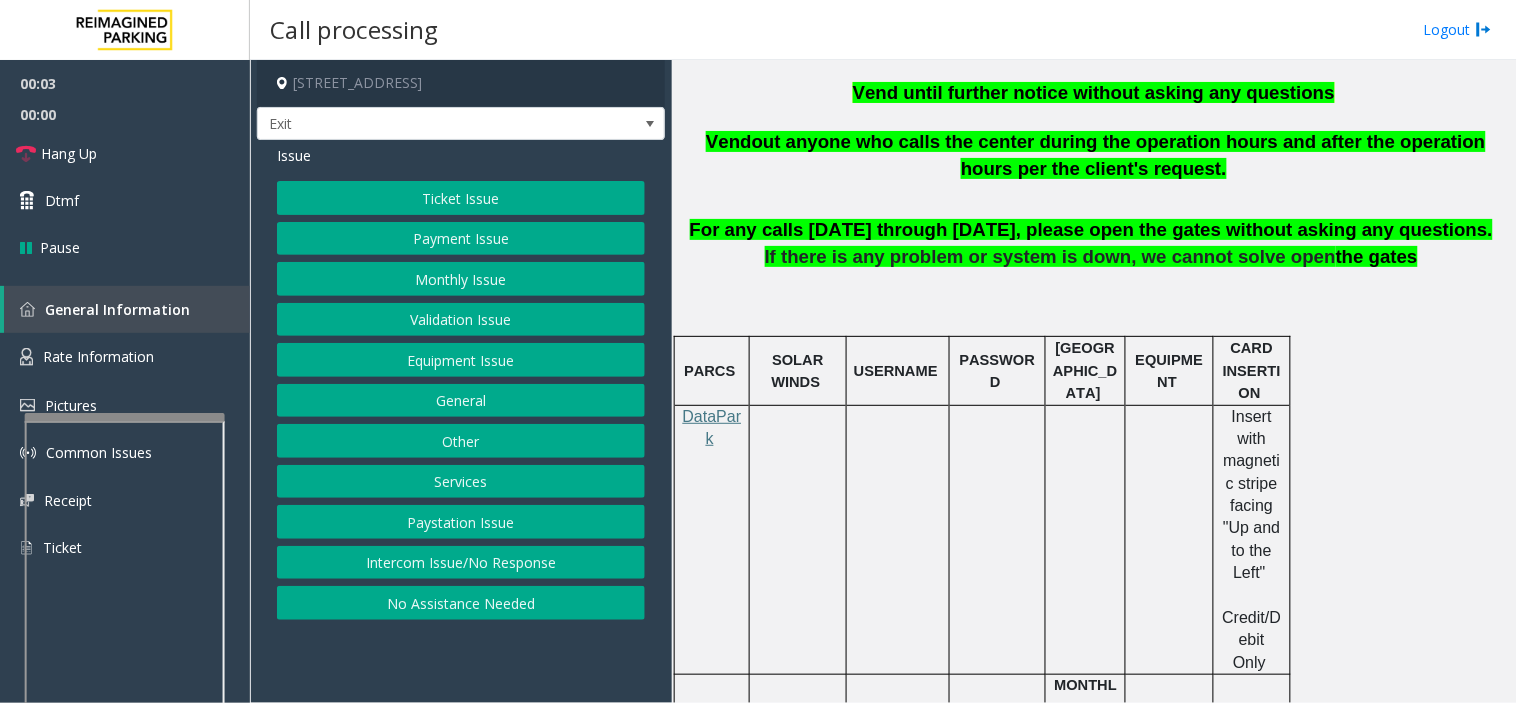 click on "Equipment Issue" 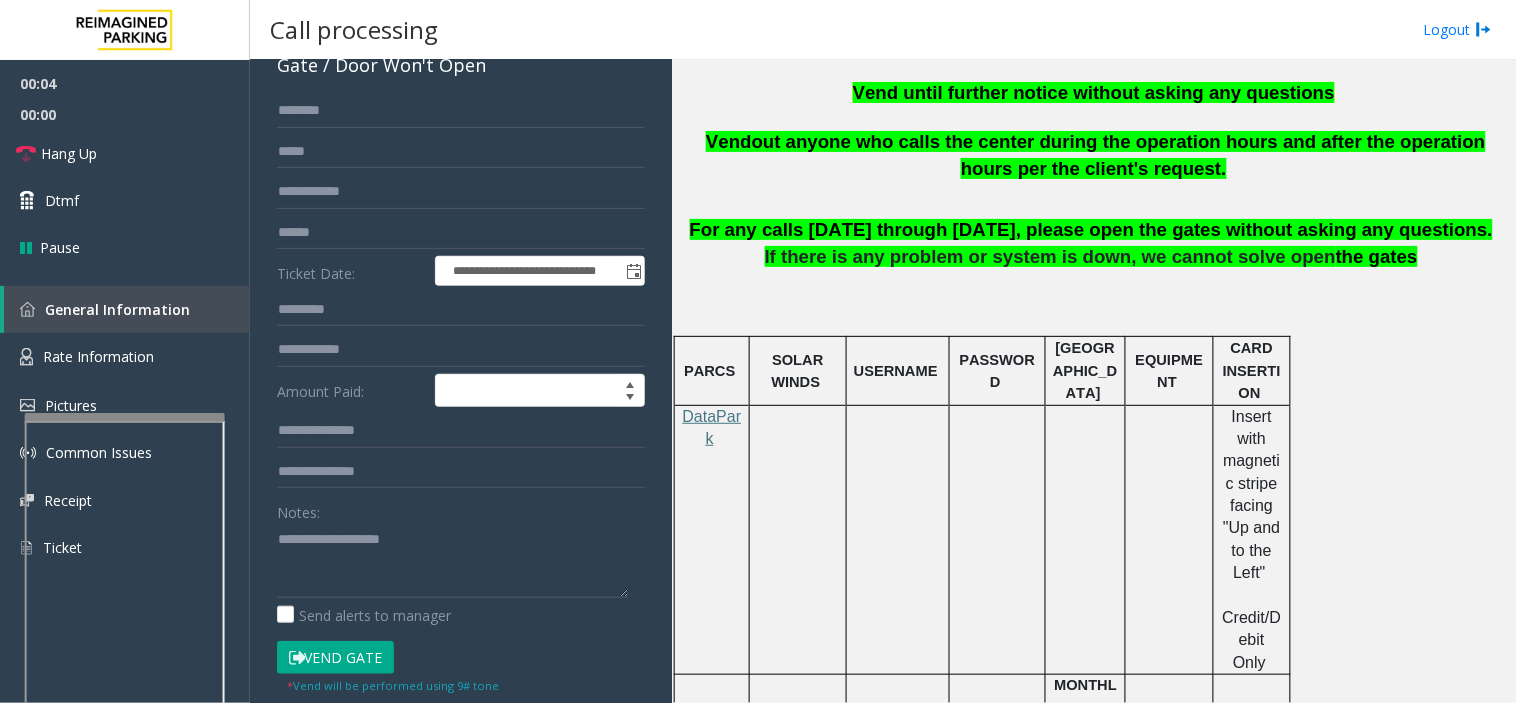 scroll, scrollTop: 333, scrollLeft: 0, axis: vertical 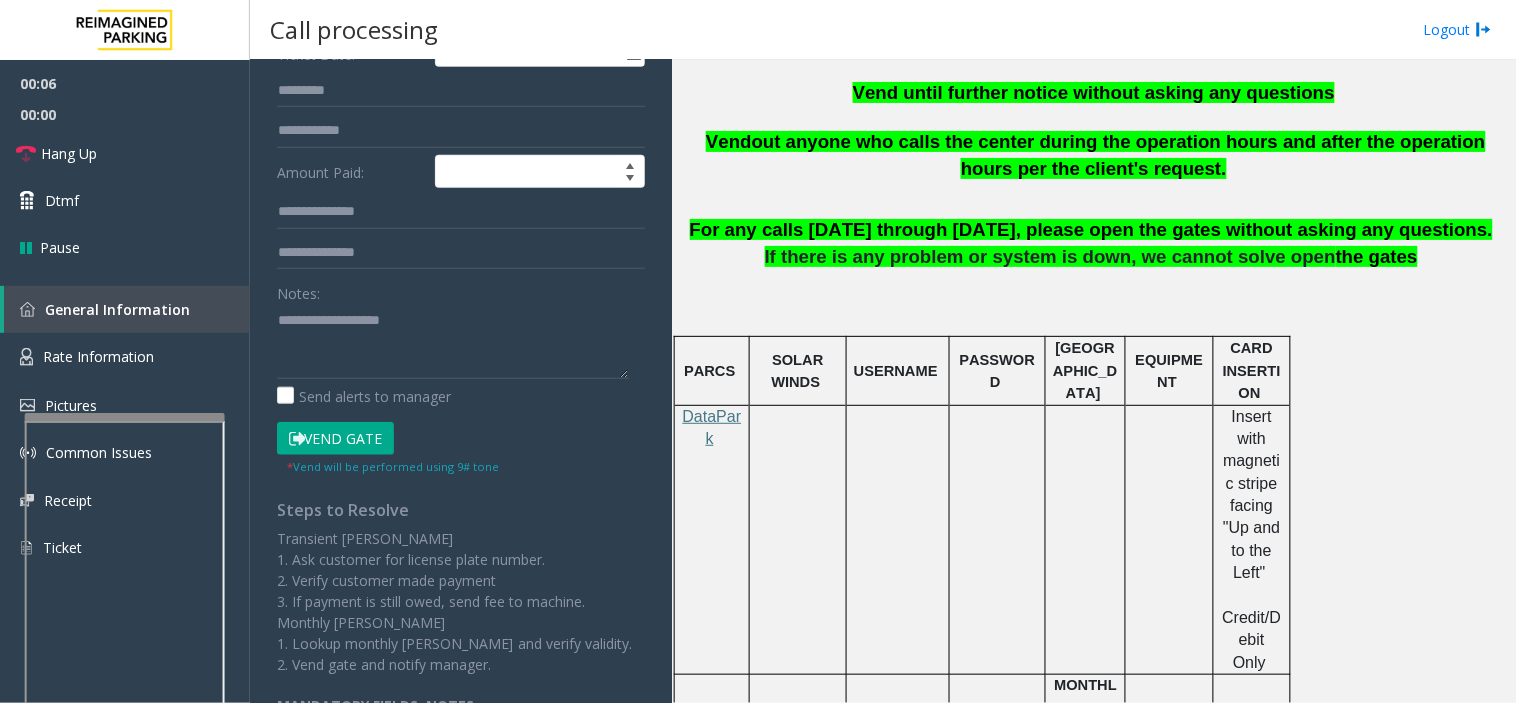 click on "Vend Gate" 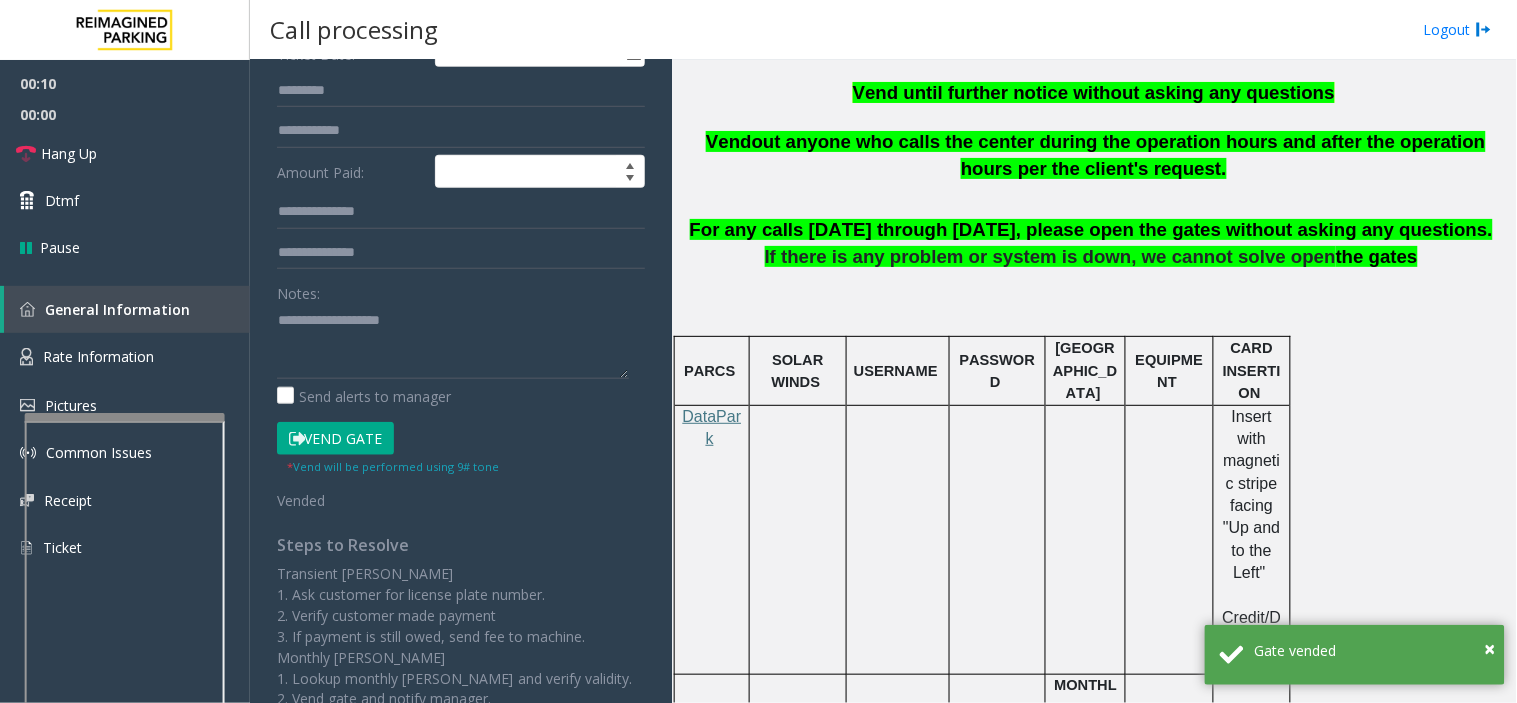 click on "Vend until further notice without asking any questions" 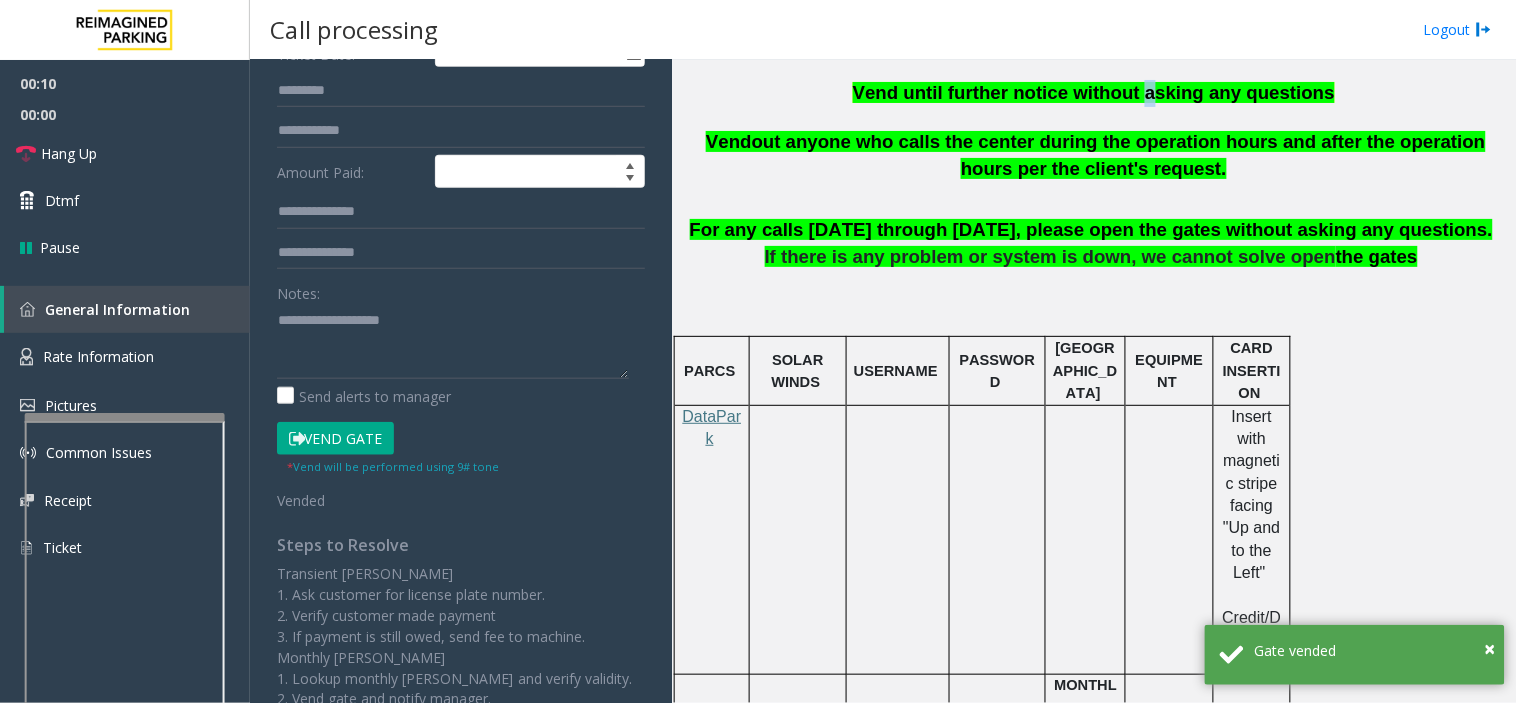 click on "Vend until further notice without asking any questions" 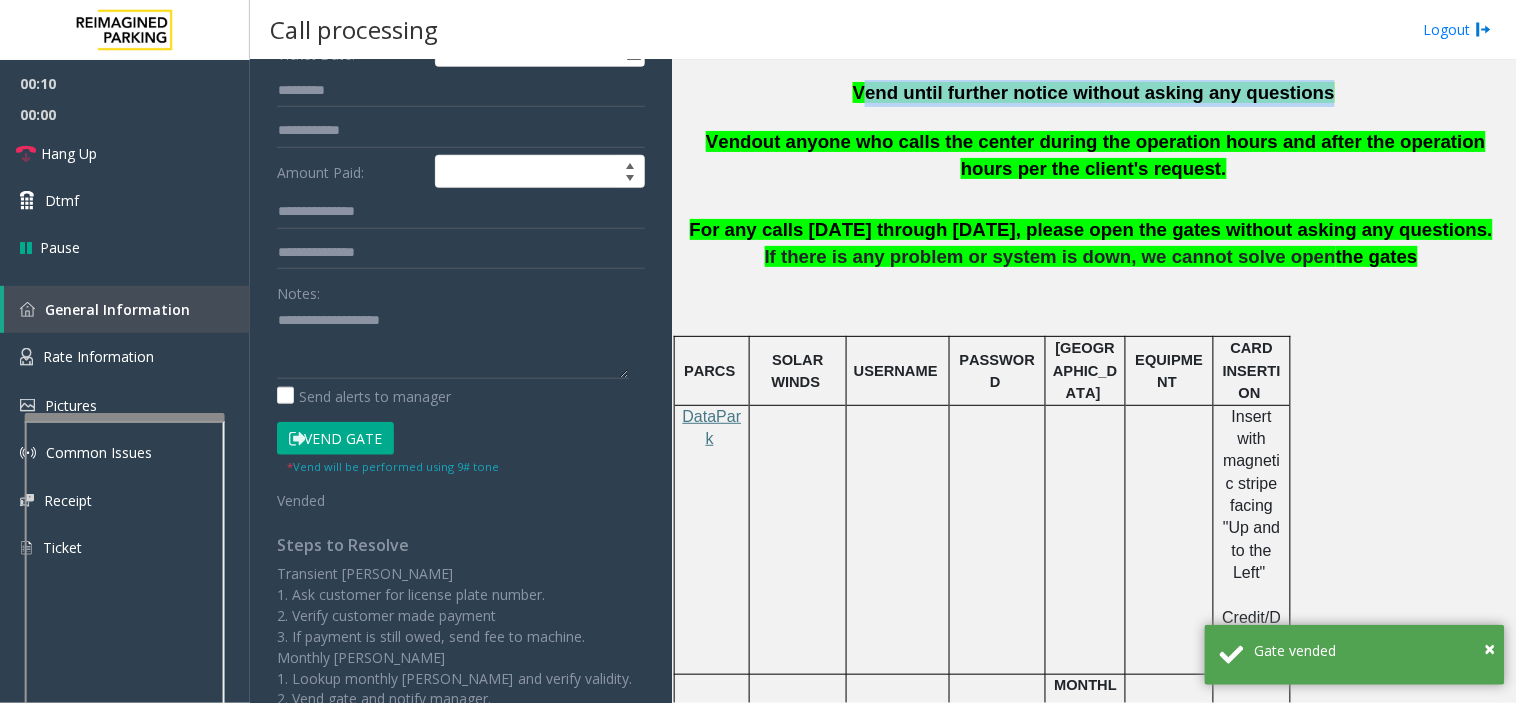 click on "Vend until further notice without asking any questions" 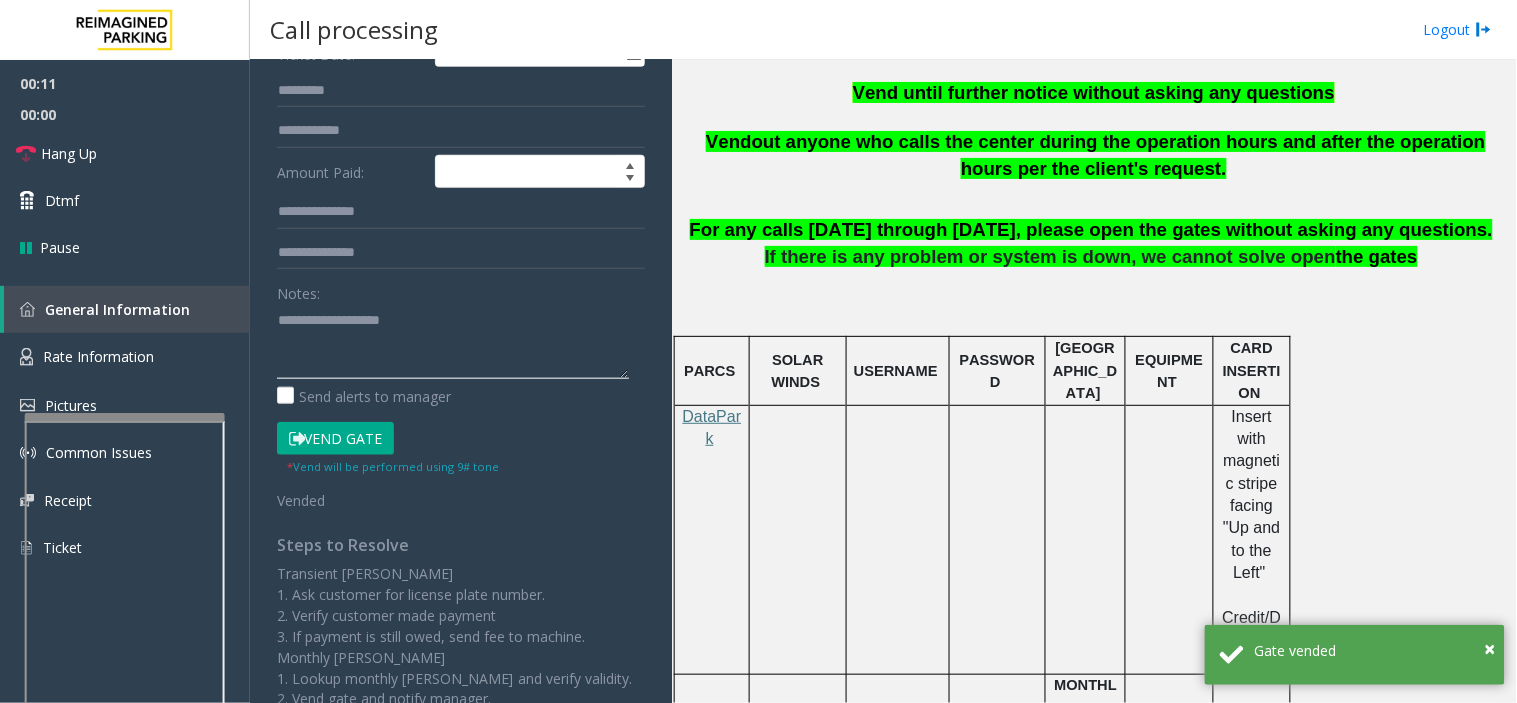paste on "**********" 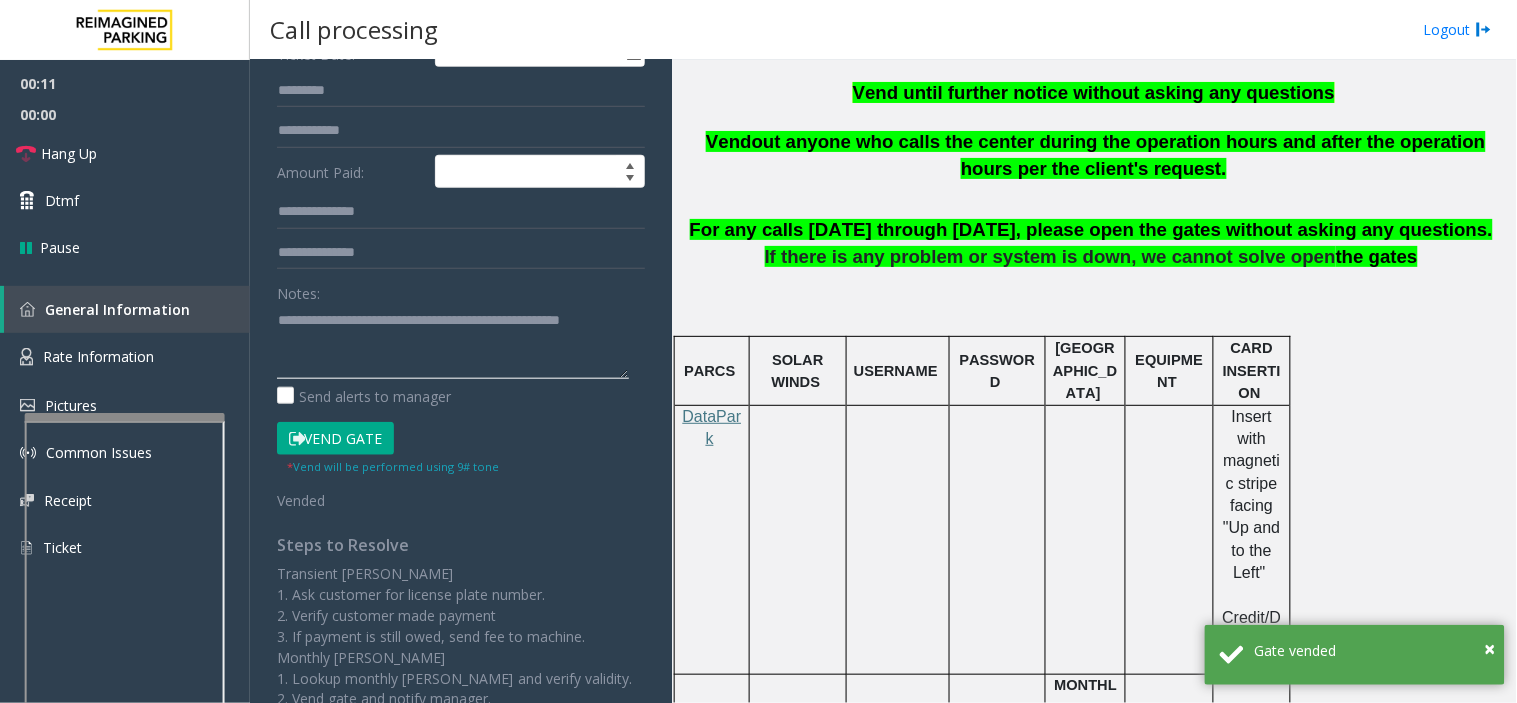 click 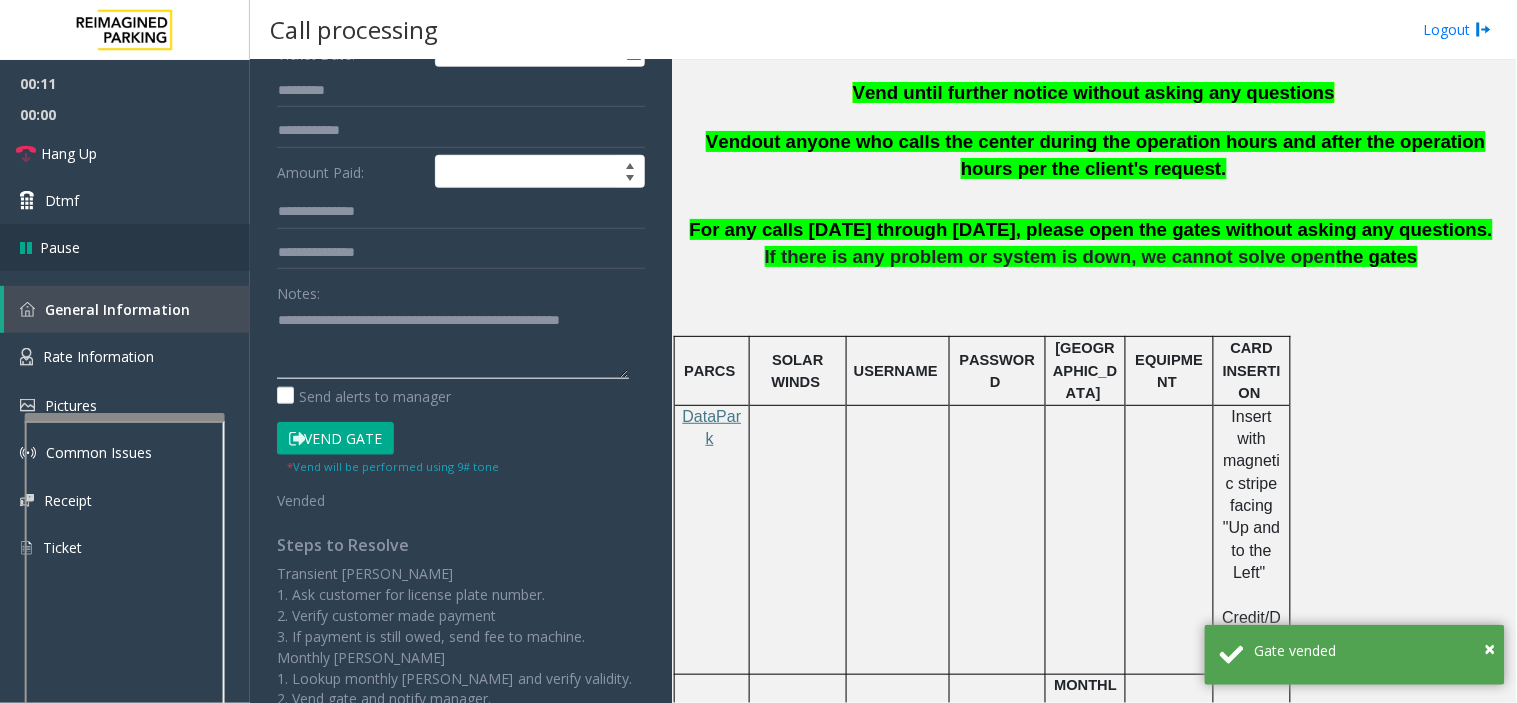 scroll, scrollTop: 14, scrollLeft: 0, axis: vertical 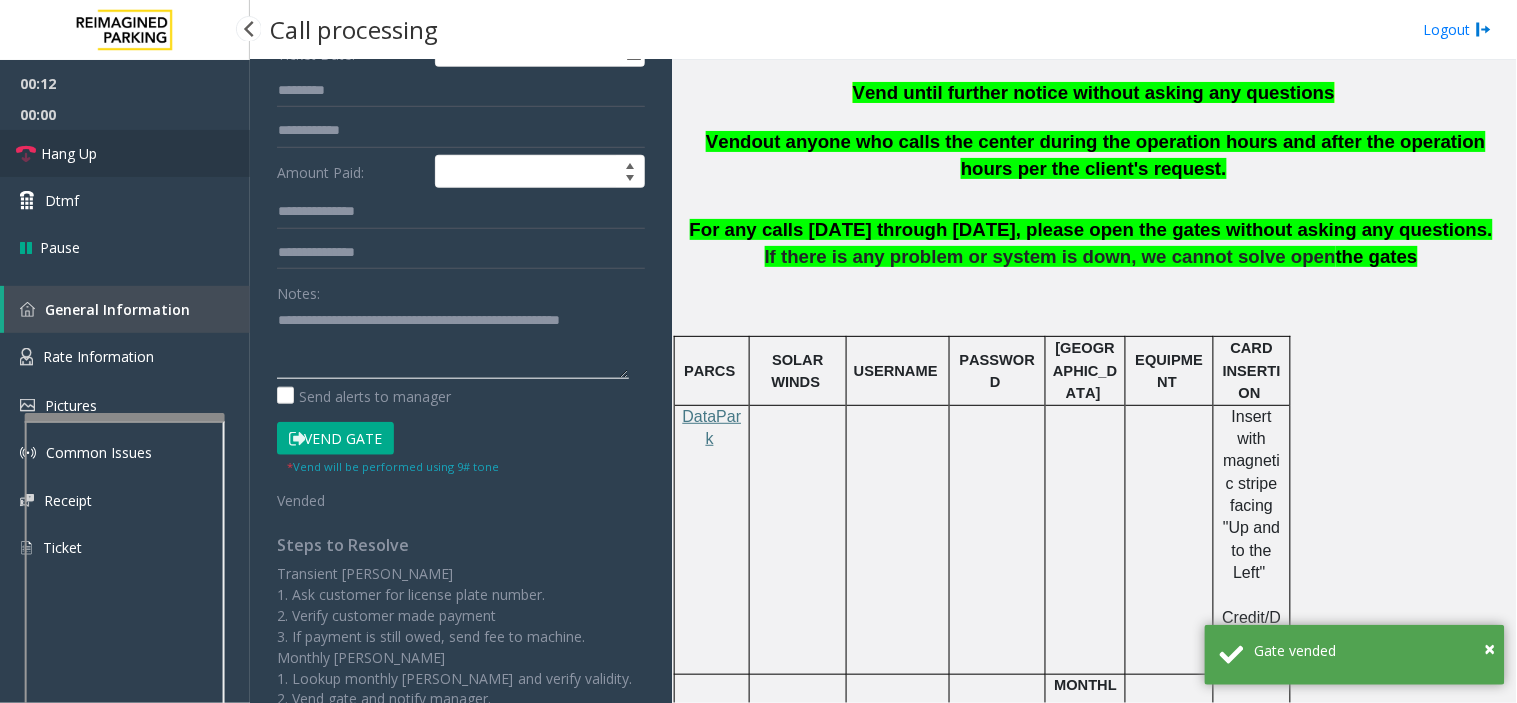 type on "**********" 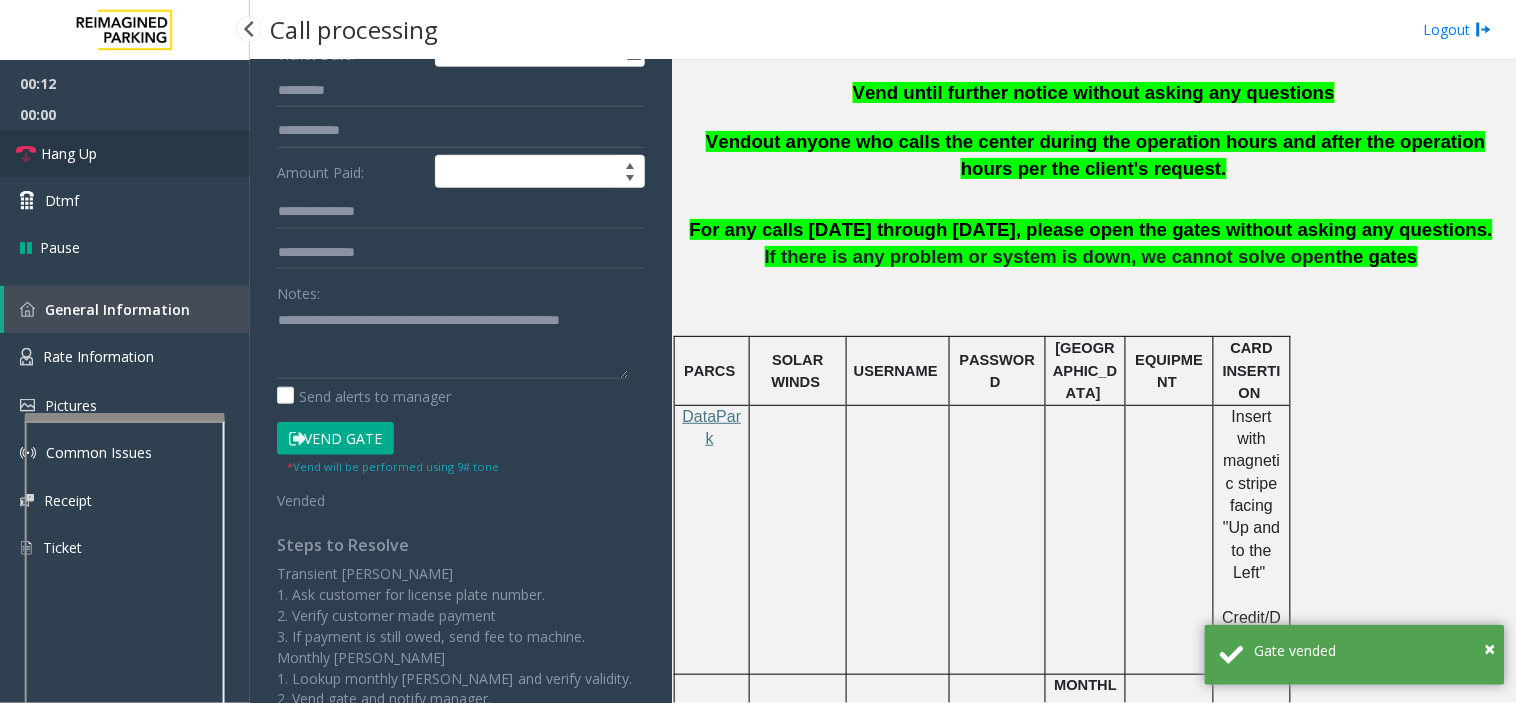 click on "Hang Up" at bounding box center (125, 153) 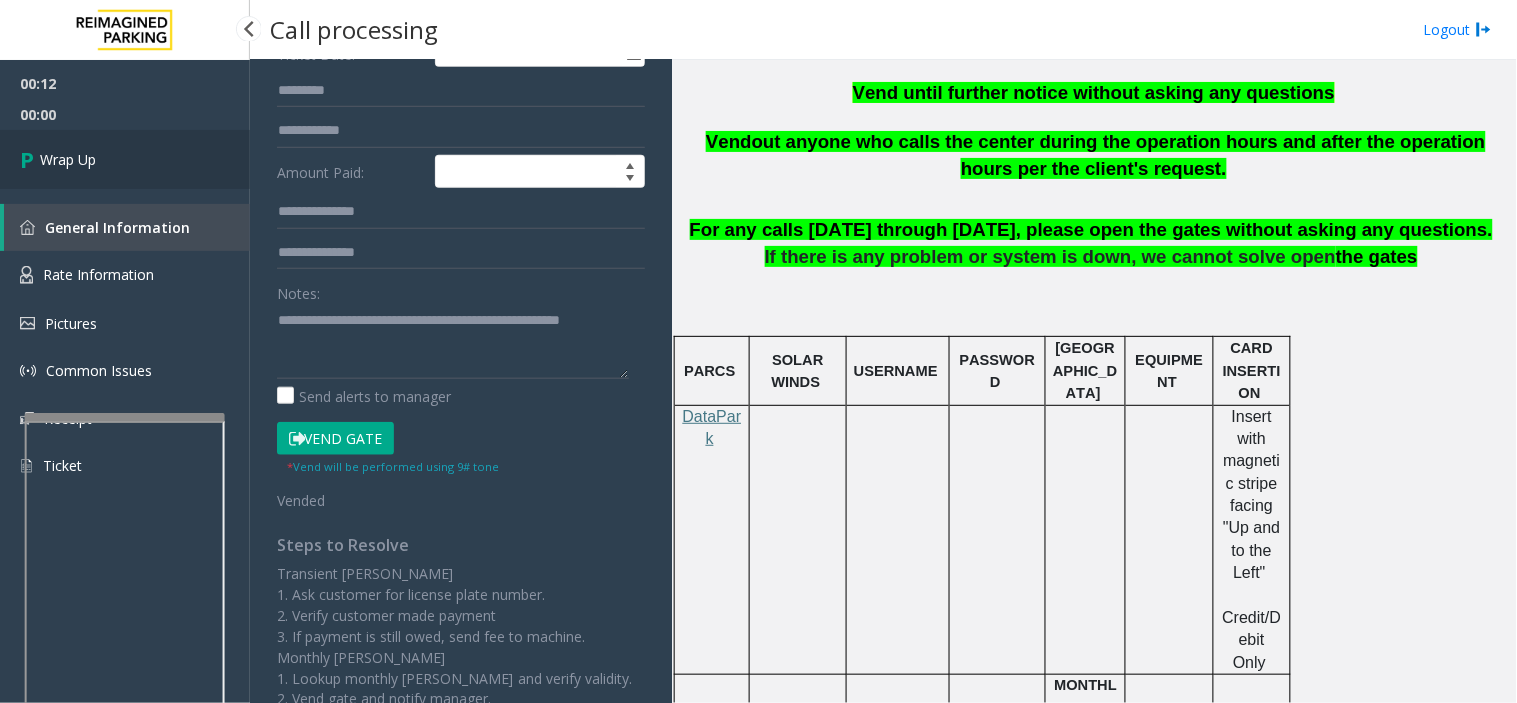 click on "Wrap Up" at bounding box center [125, 159] 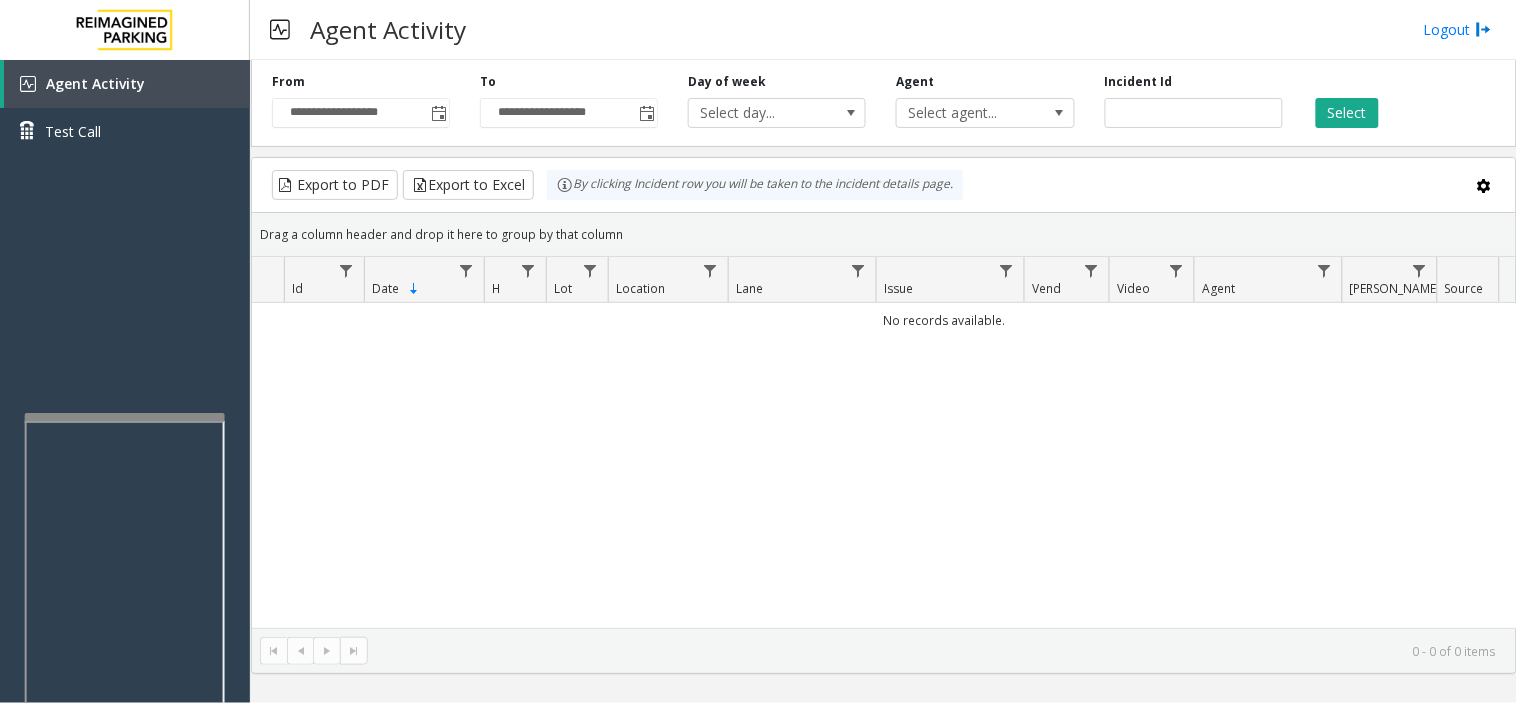 click on "No records available." 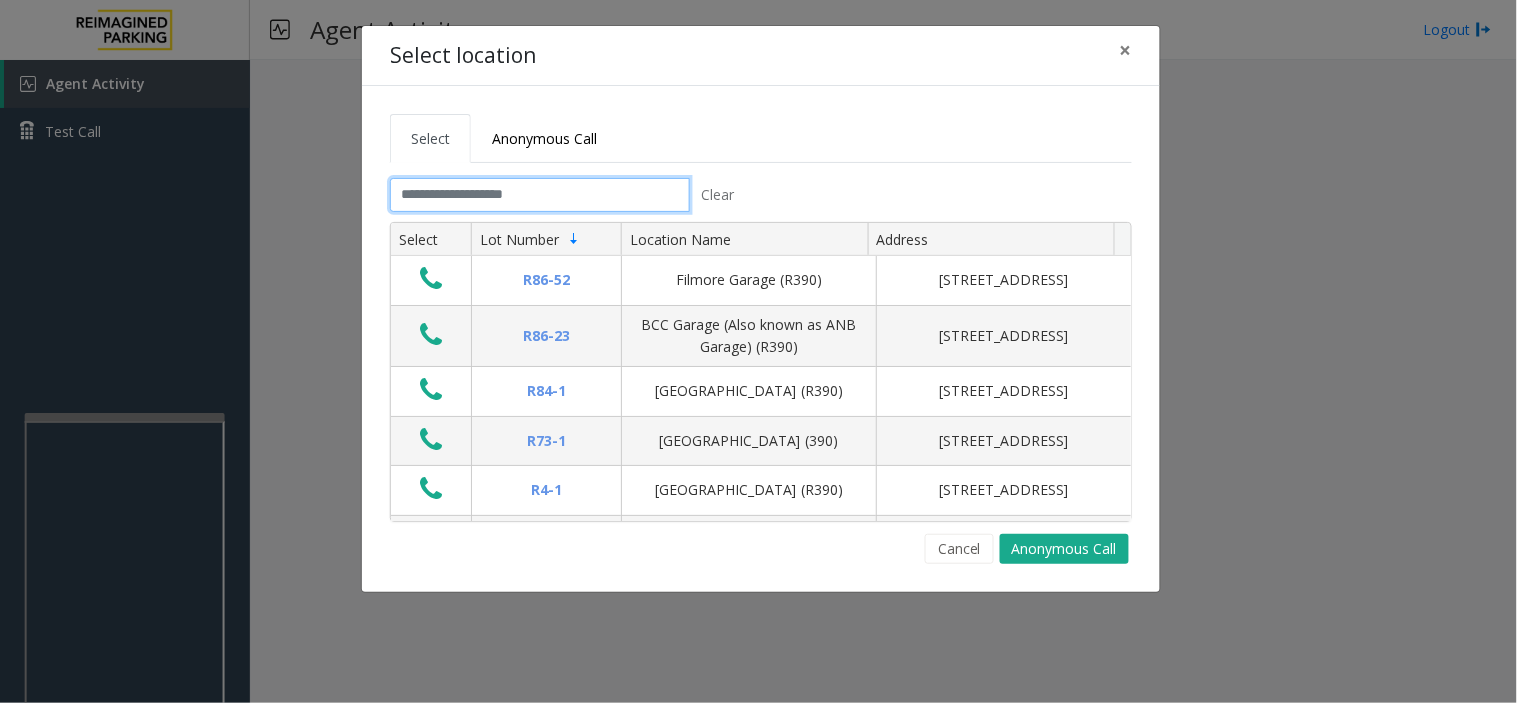 click 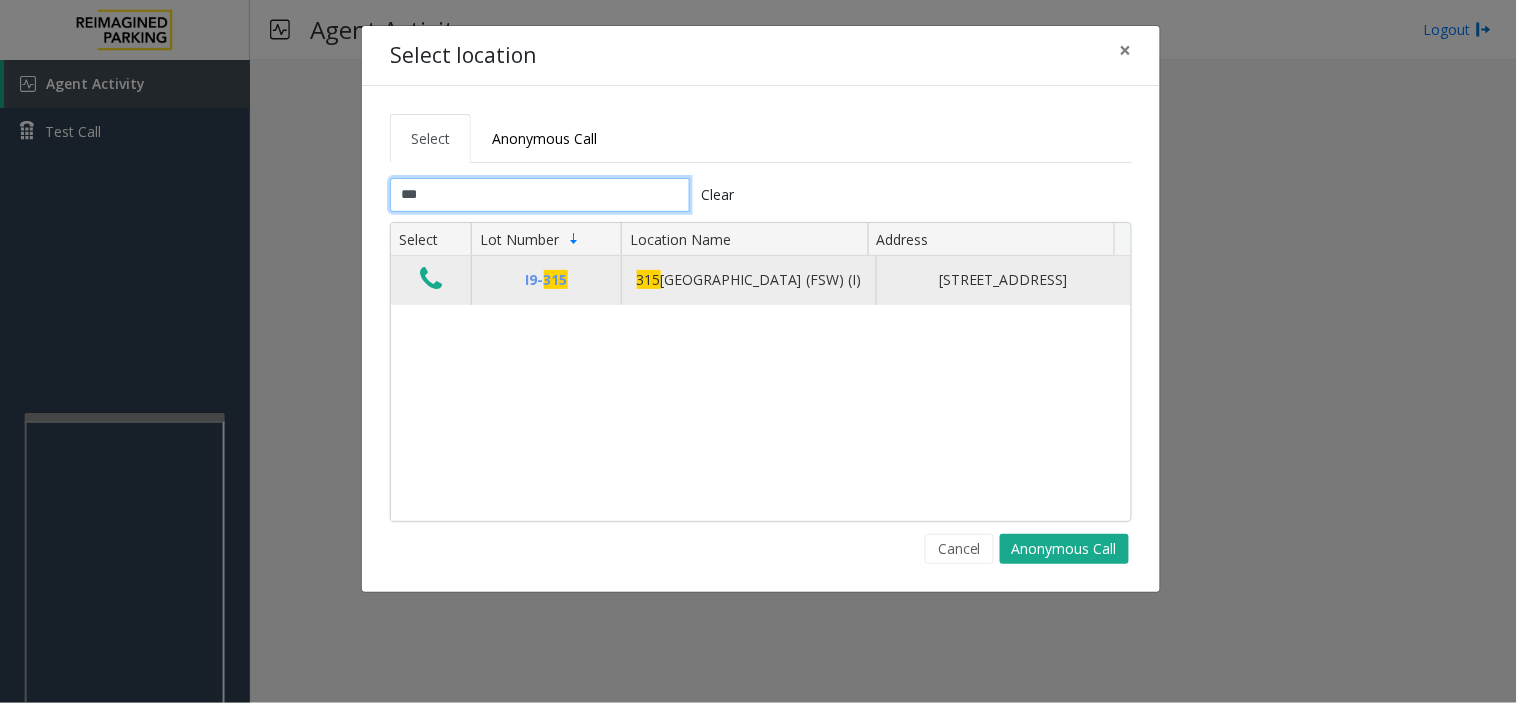 type on "***" 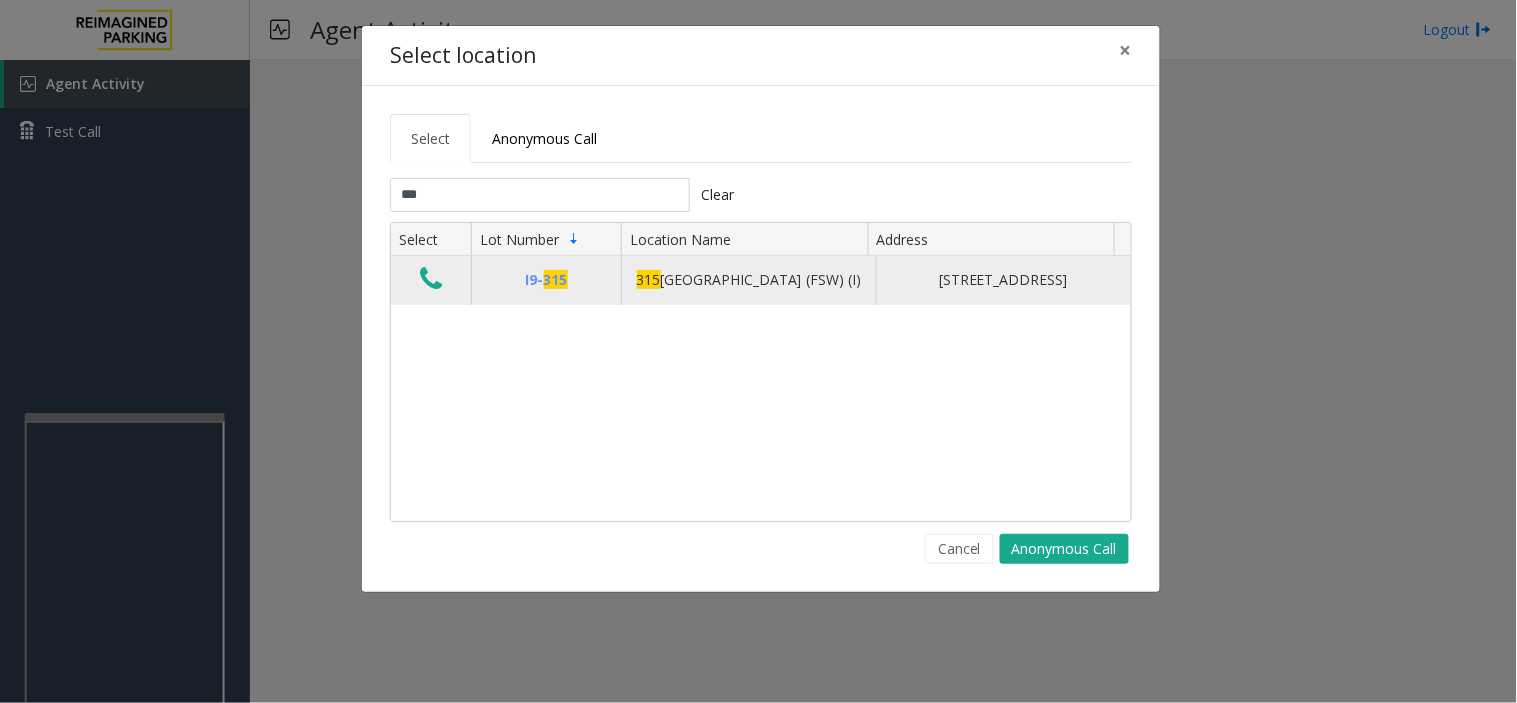 click 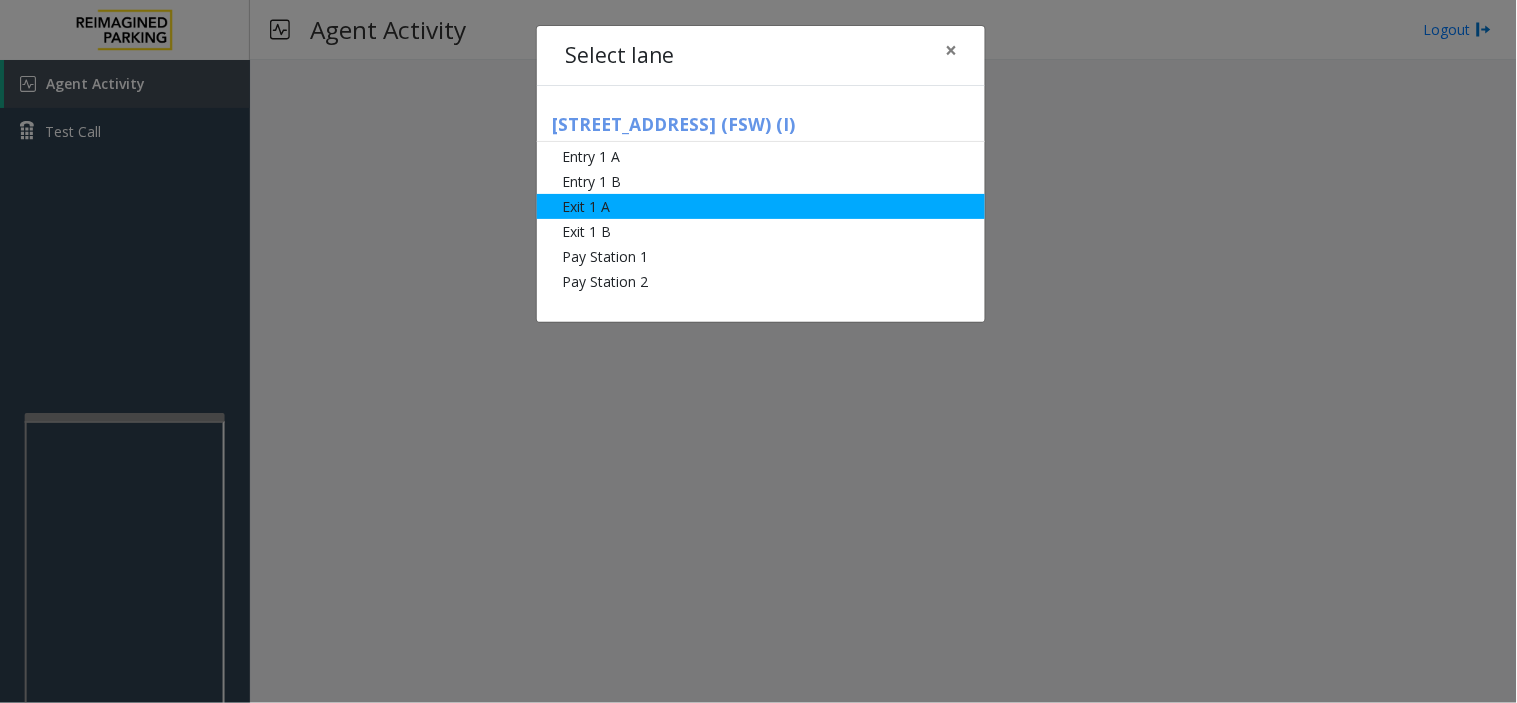 click on "Exit 1 A" 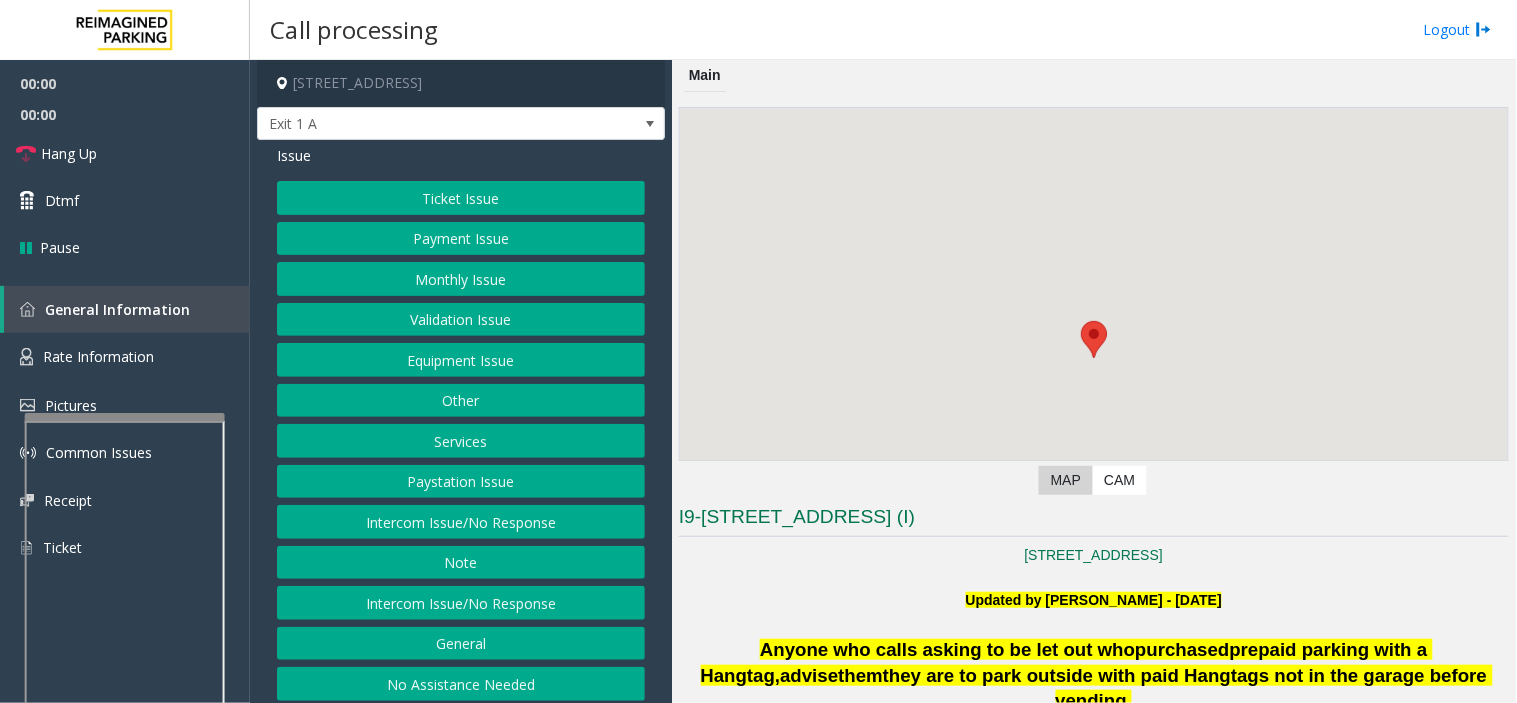 click on "Ticket Issue" 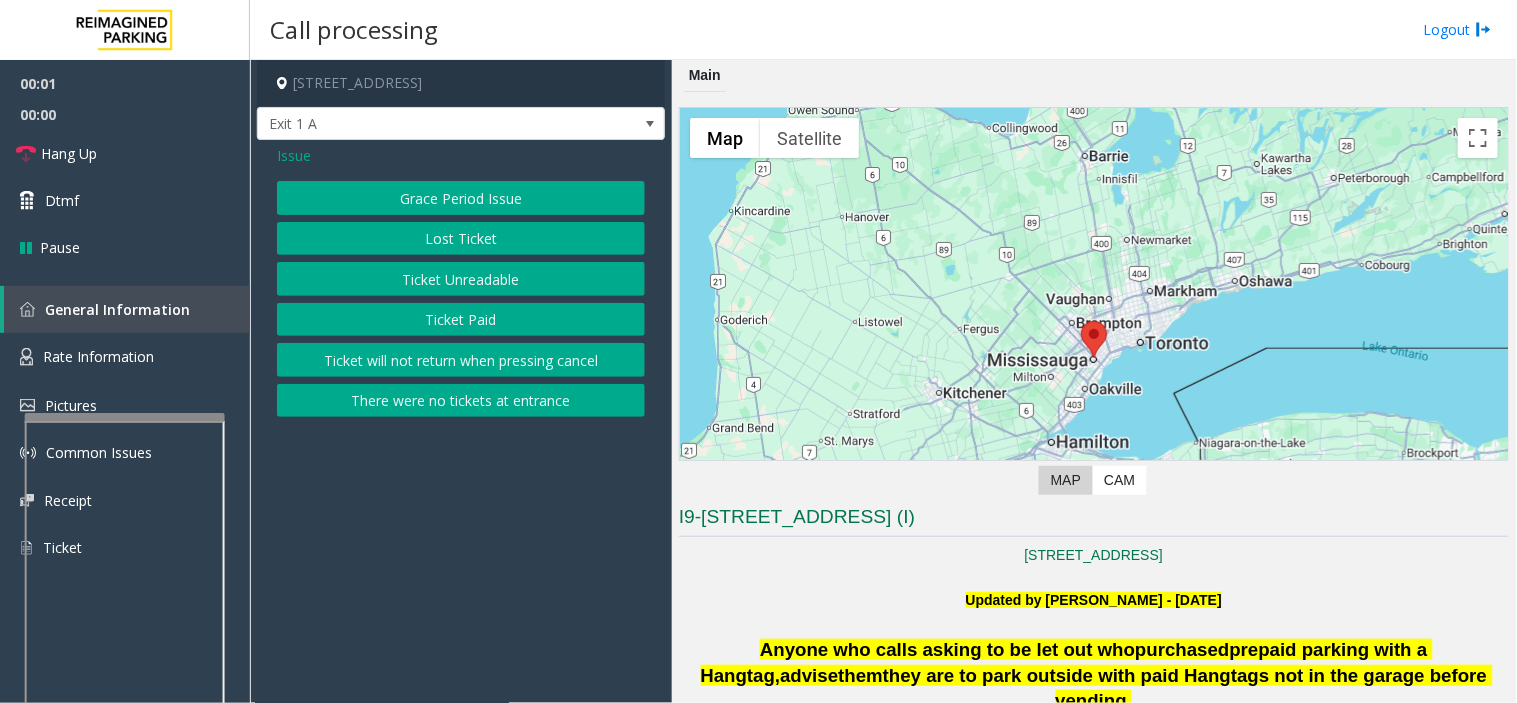 click on "Ticket Paid" 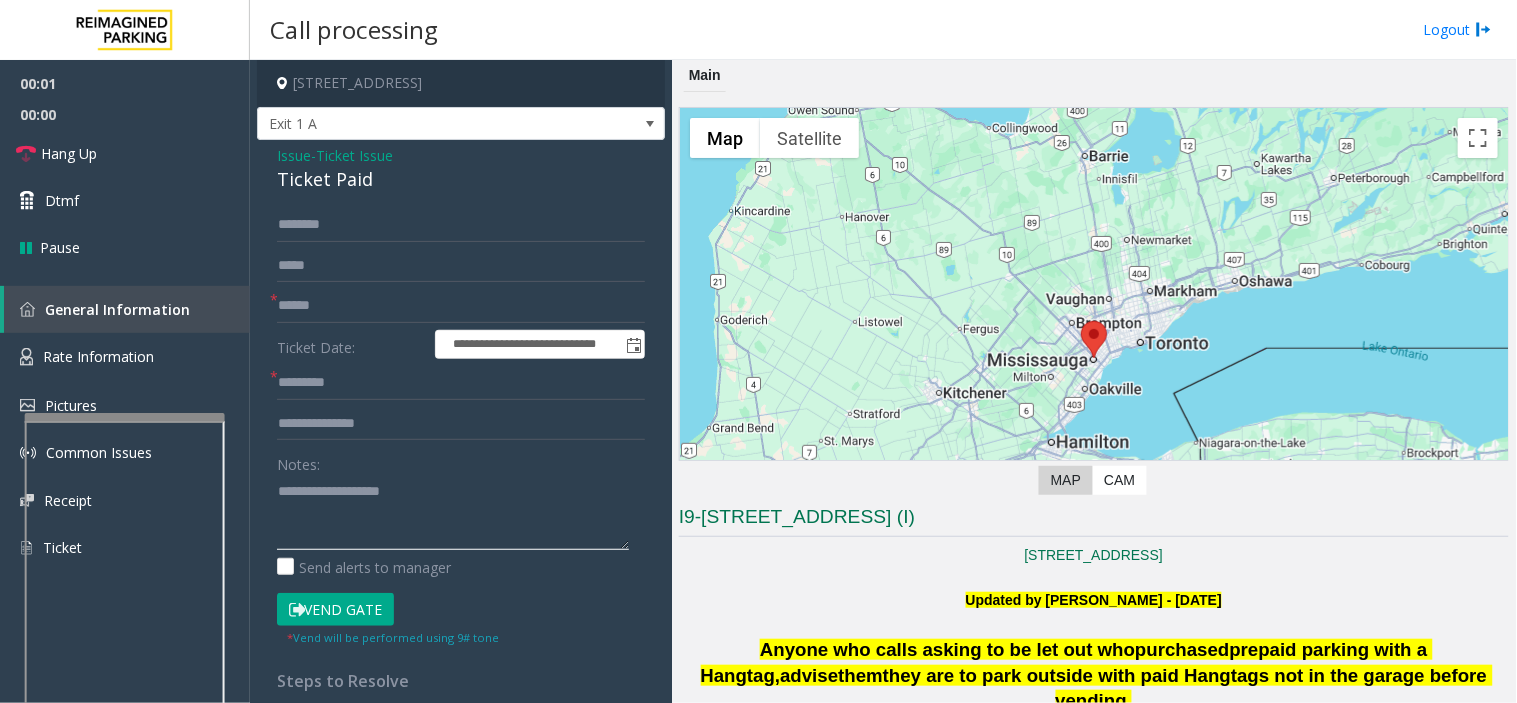 click 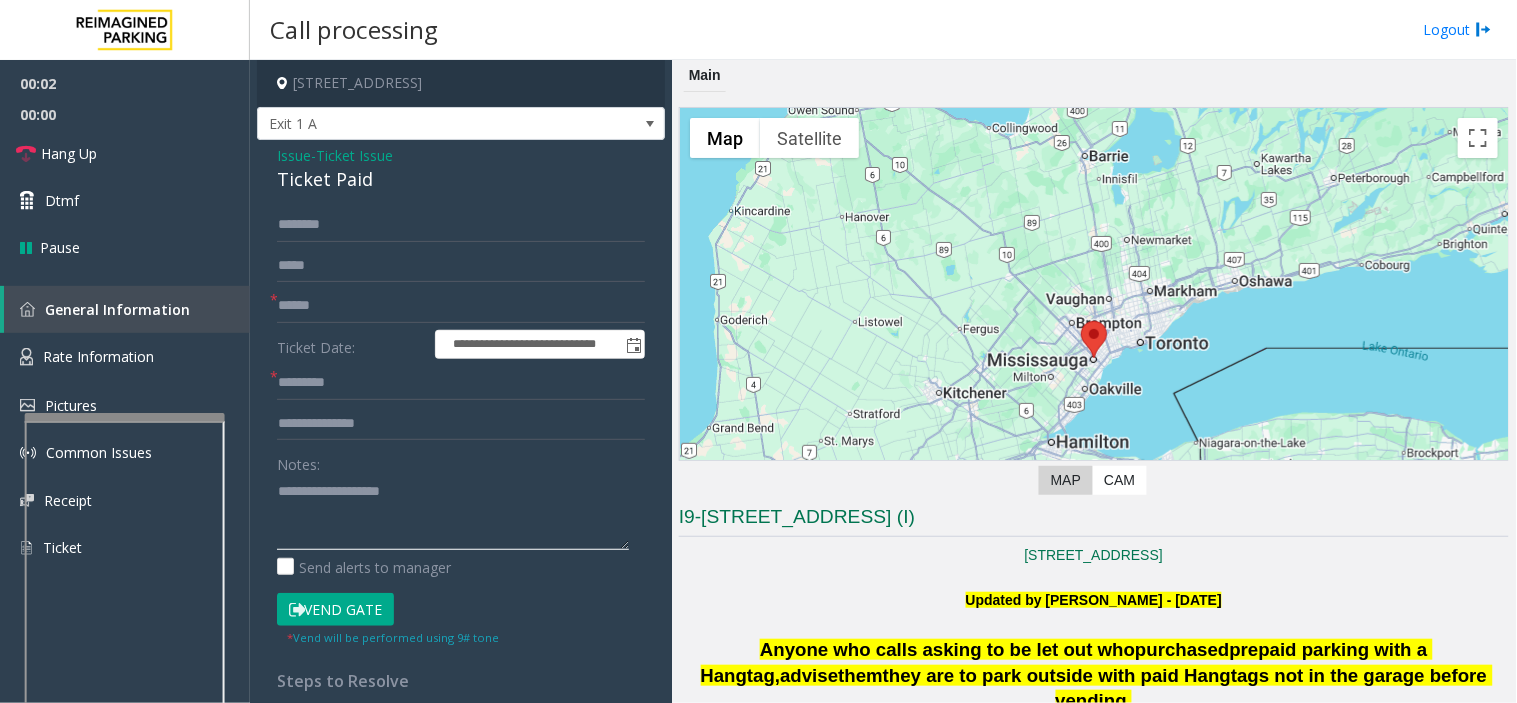 paste on "**********" 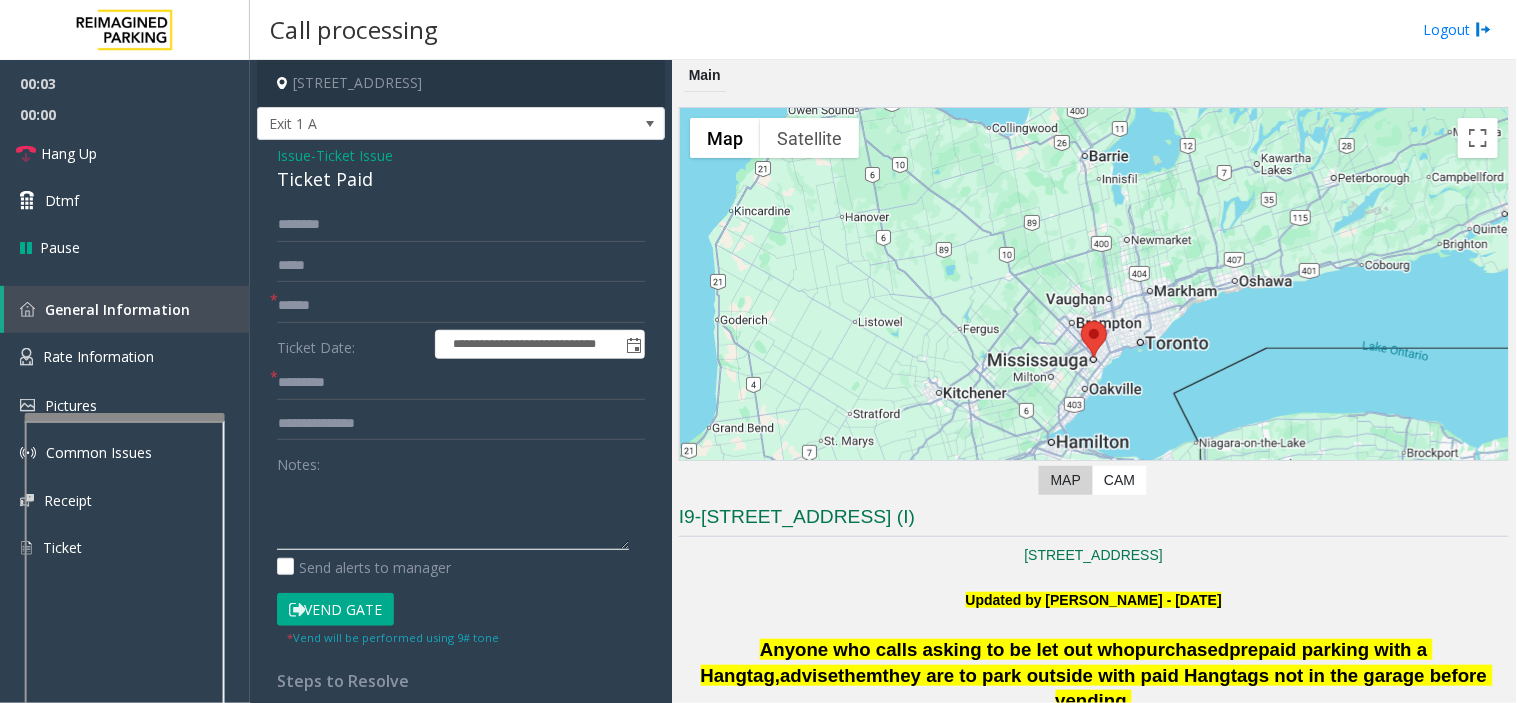 scroll, scrollTop: 0, scrollLeft: 0, axis: both 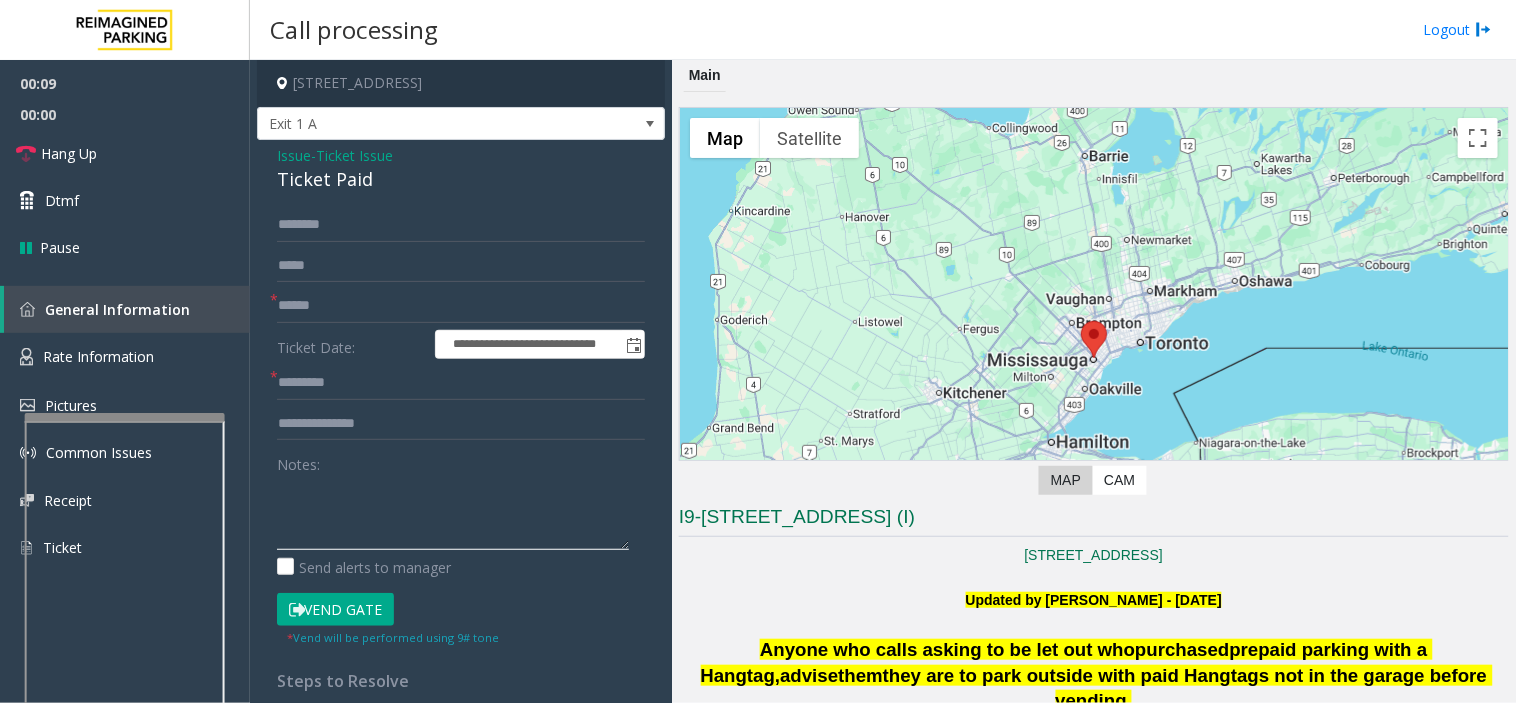 drag, startPoint x: 457, startPoint y: 546, endPoint x: 423, endPoint y: 511, distance: 48.79549 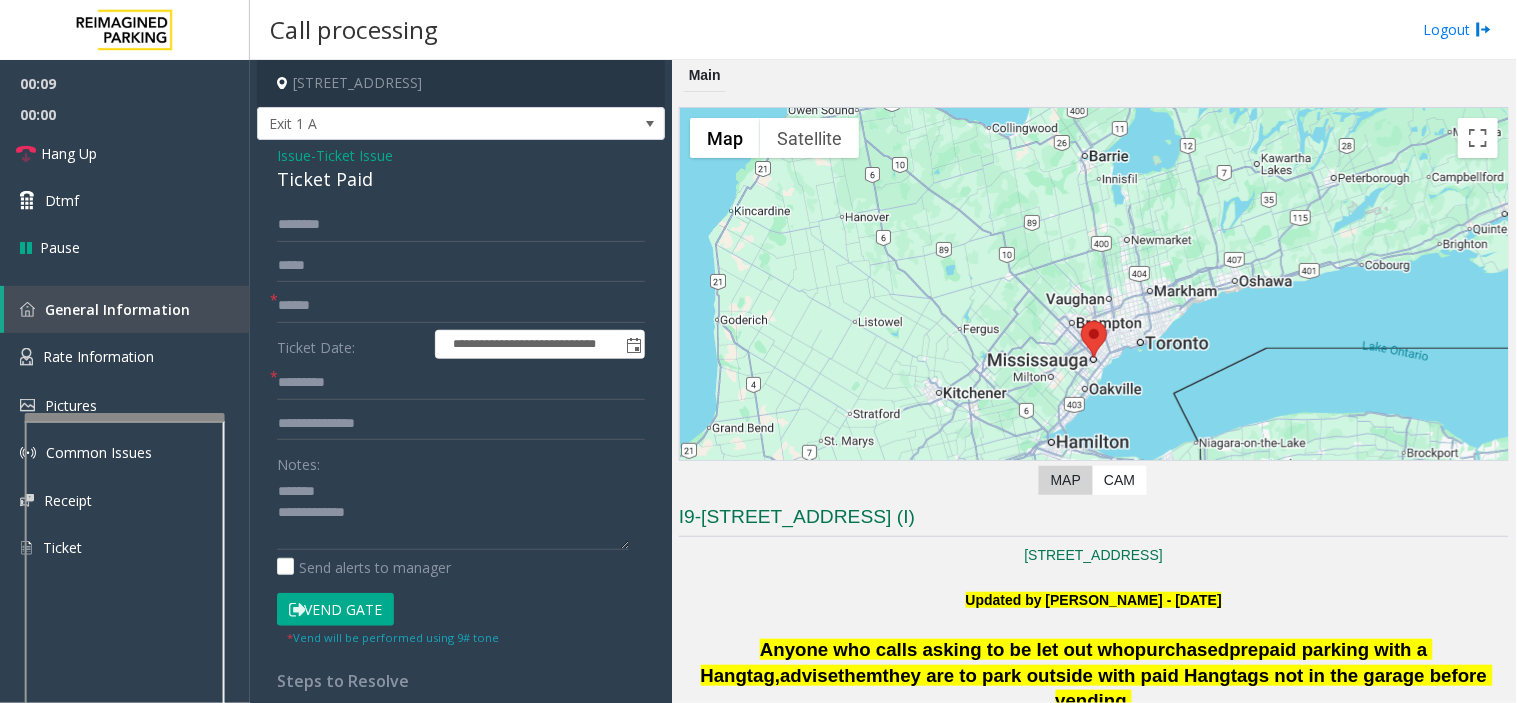 click on "Ticket Paid" 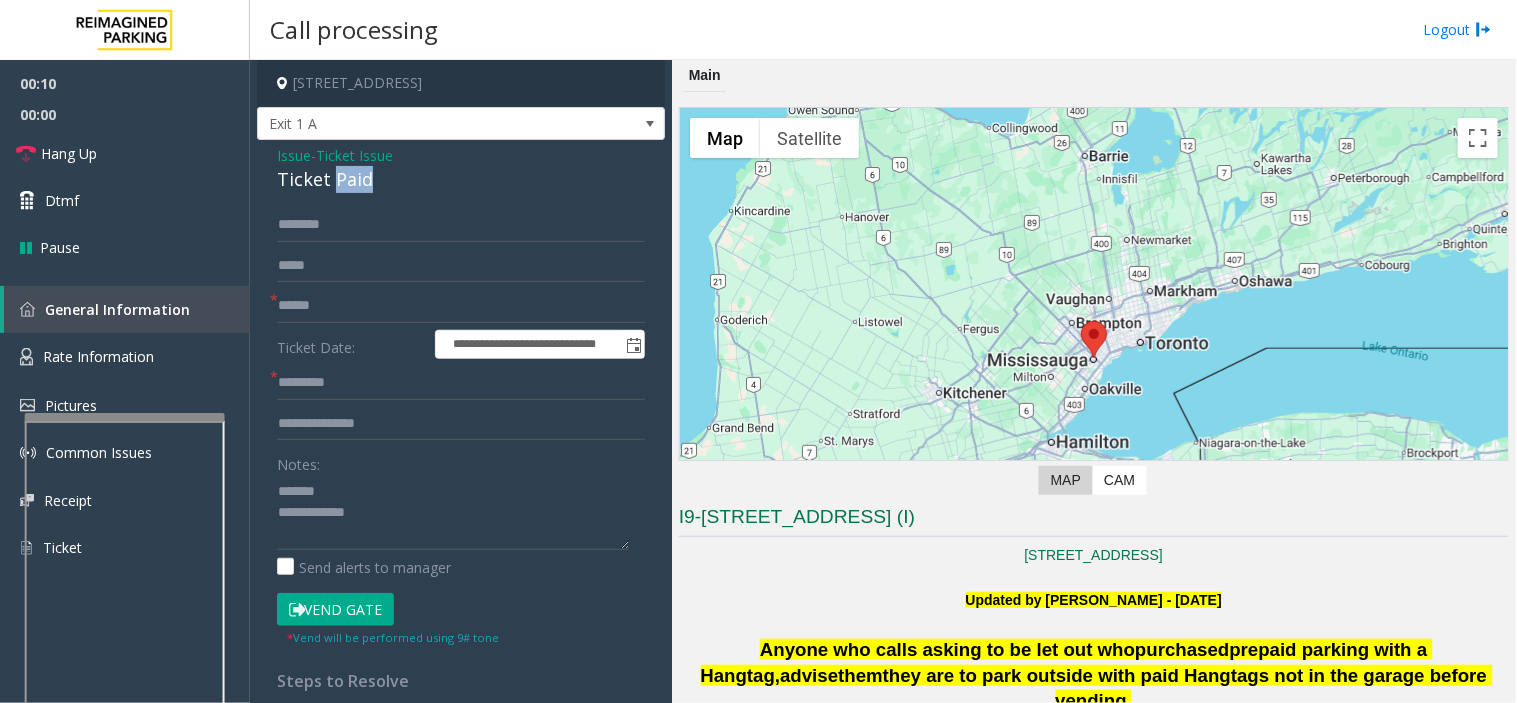 click on "Ticket Paid" 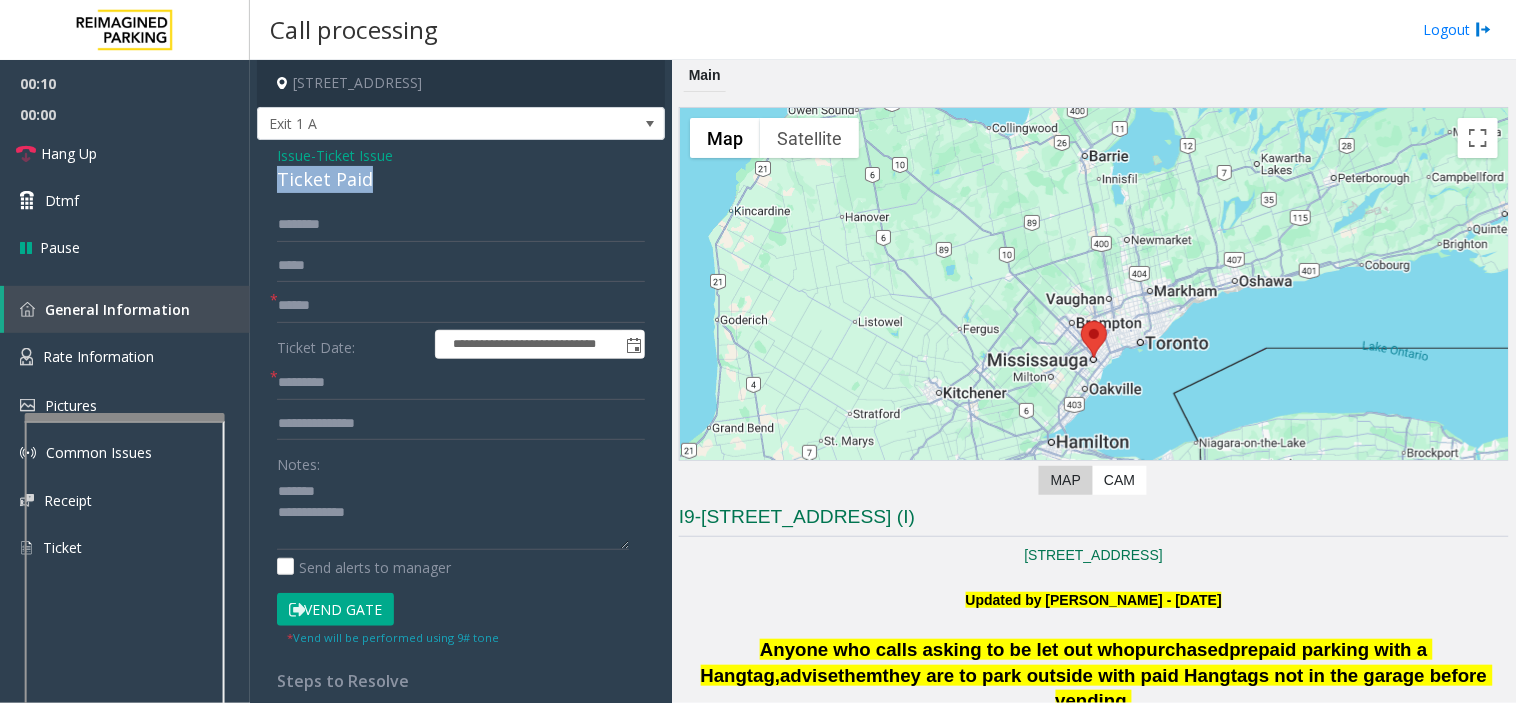 click on "Ticket Paid" 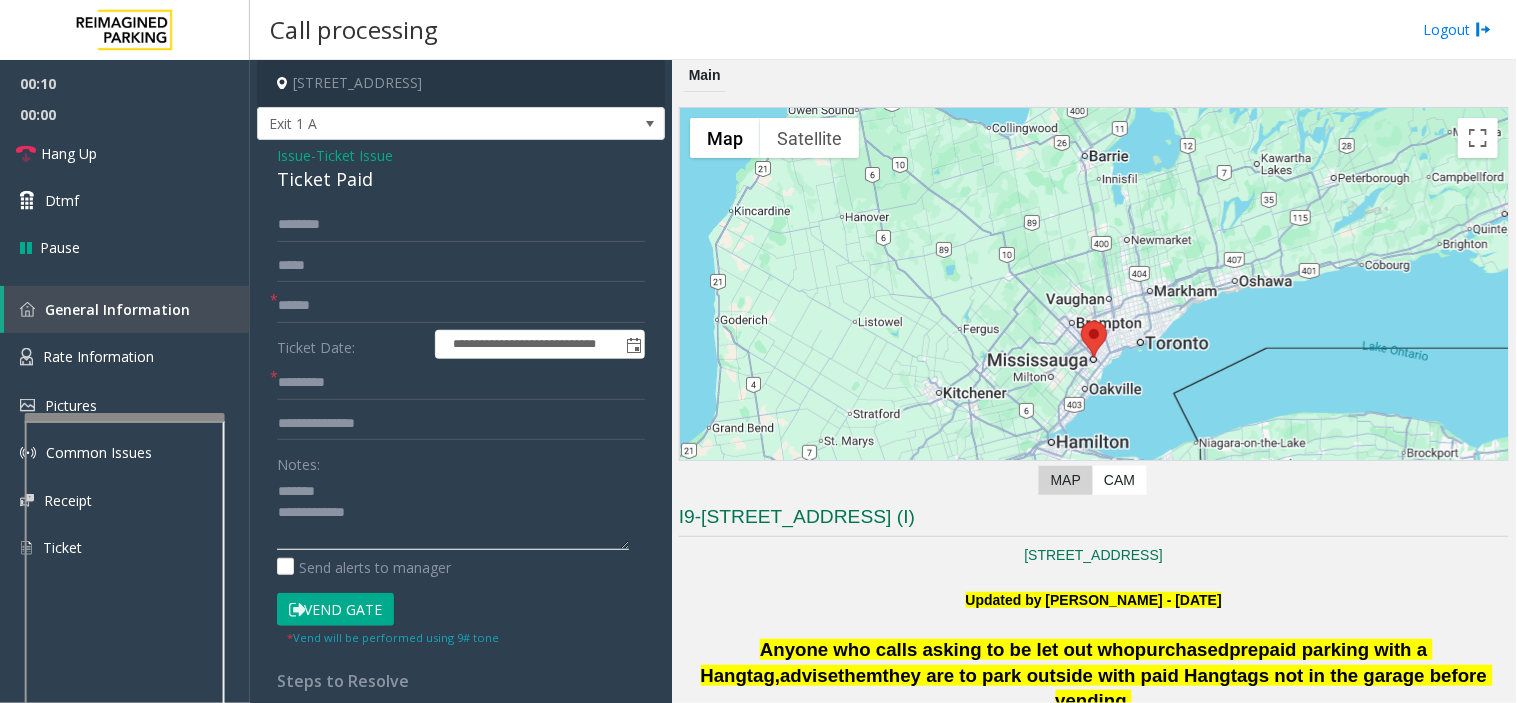 click 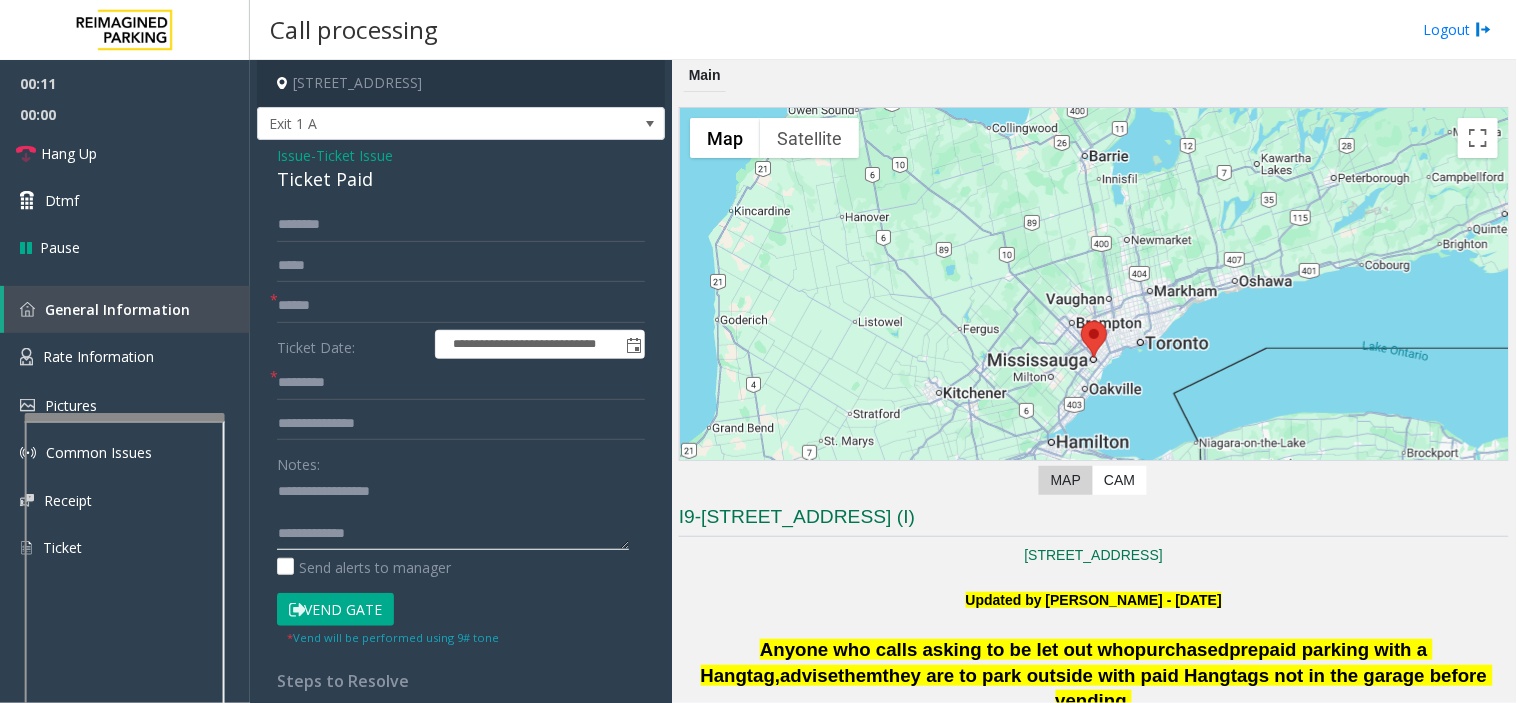 click 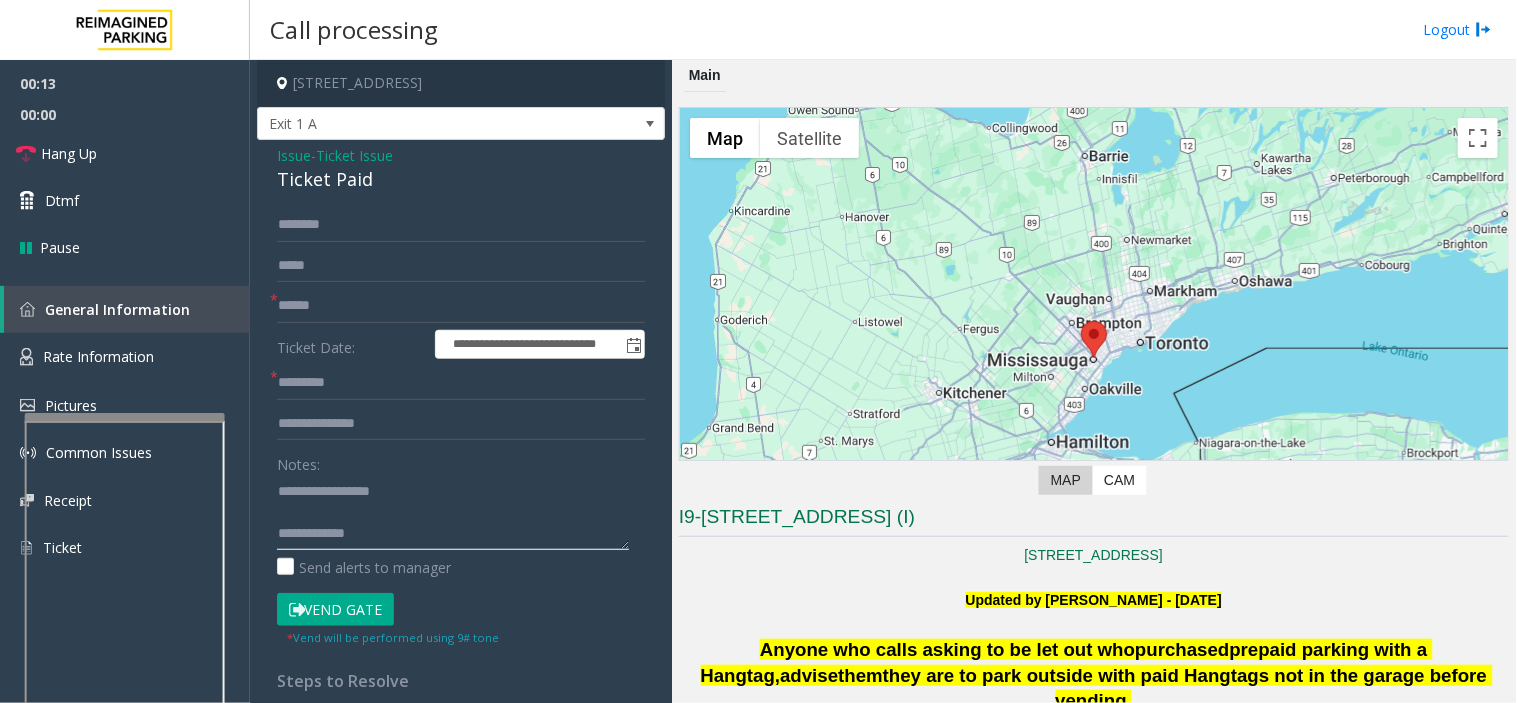 type on "**********" 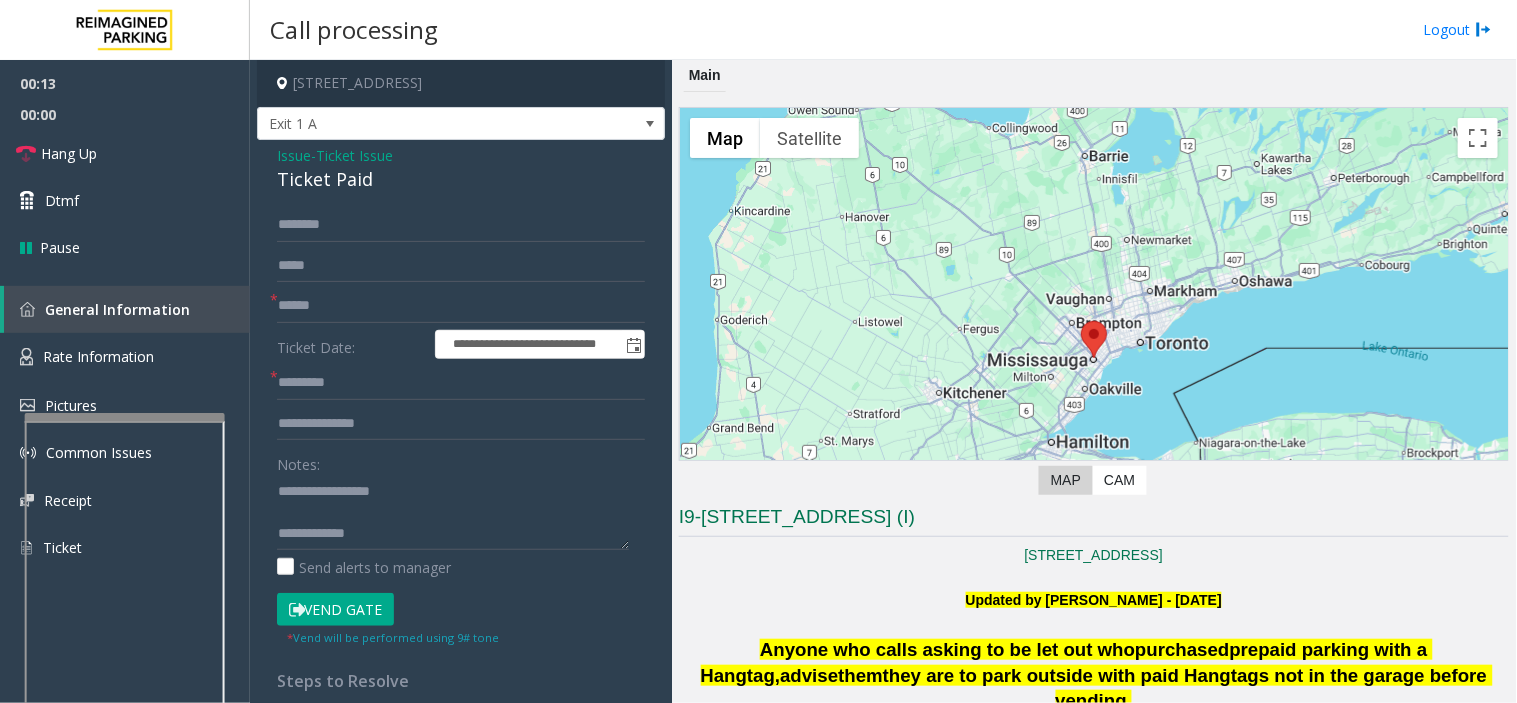 click on "Ticket Date:" 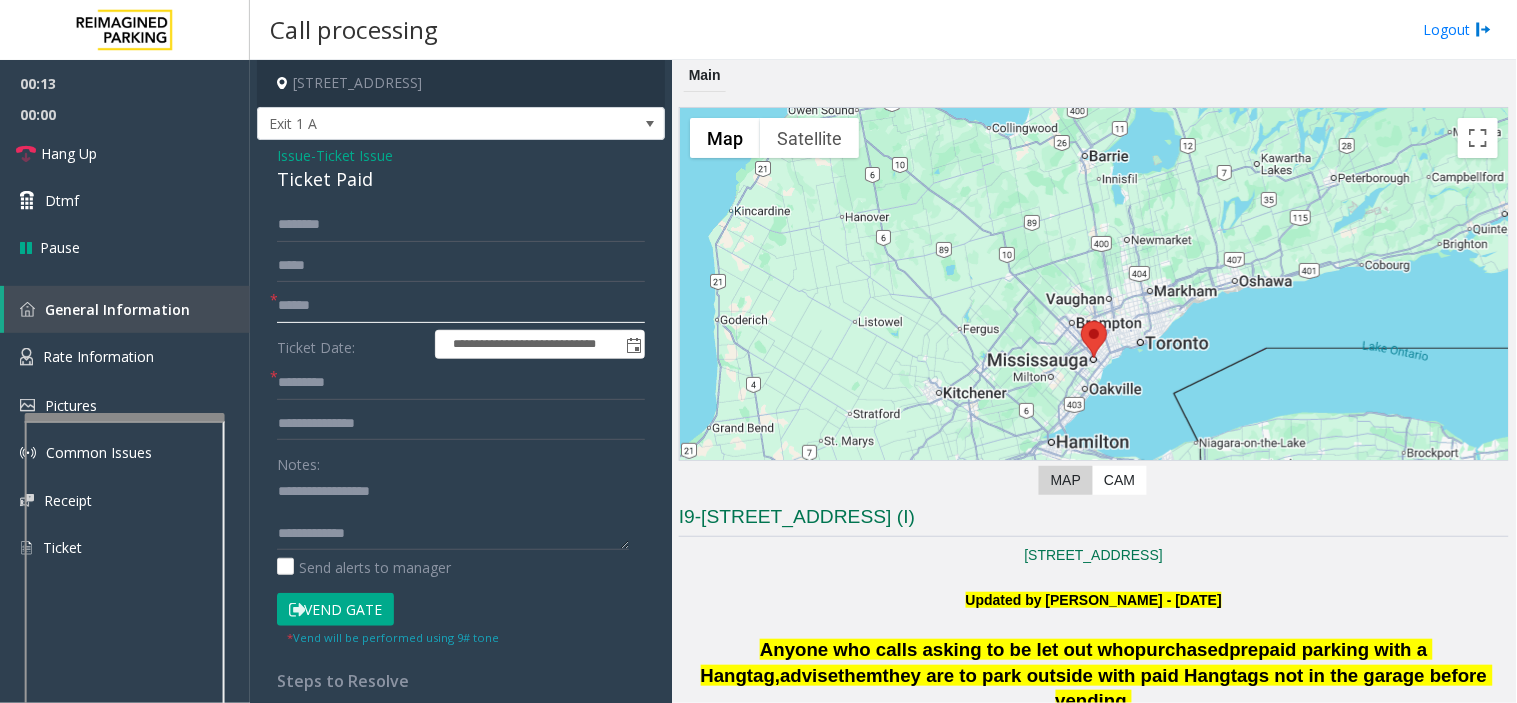click 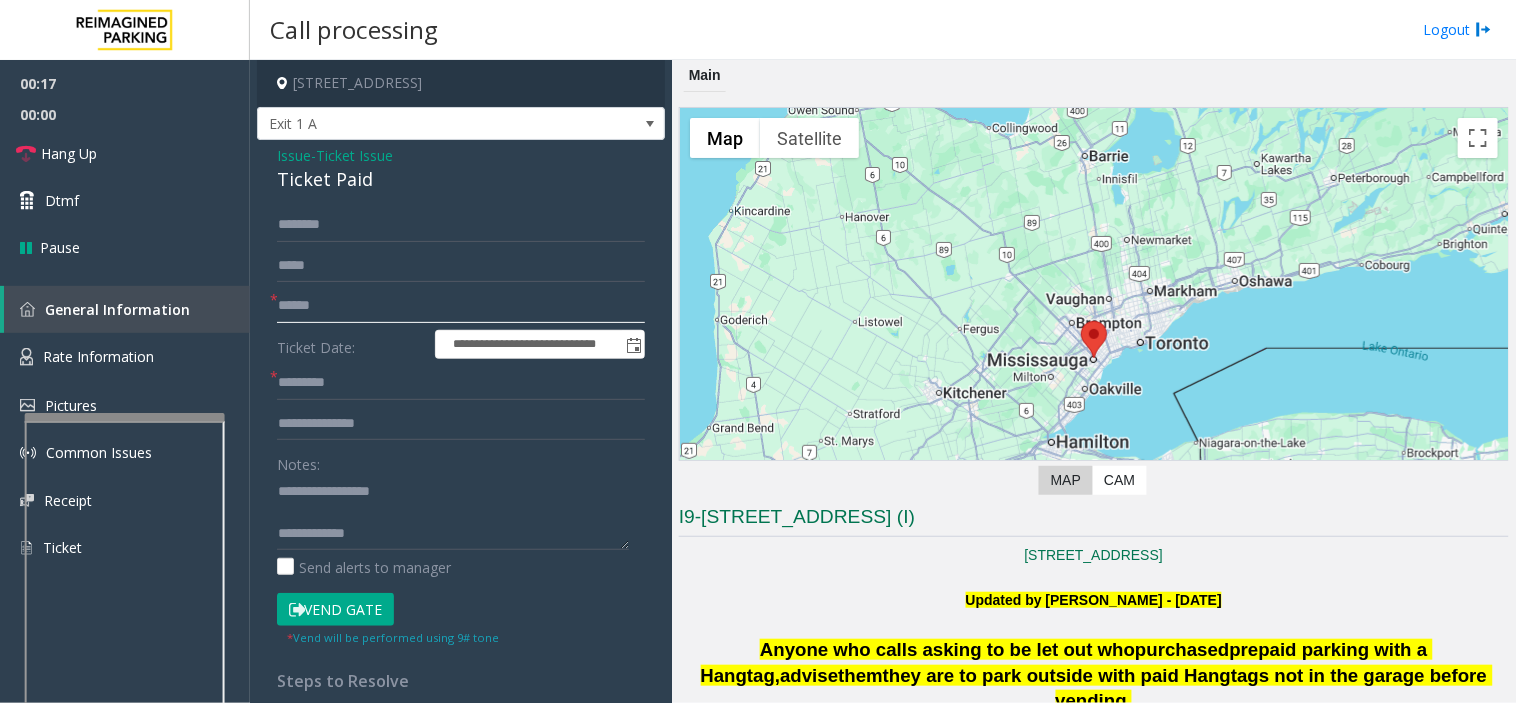 type on "******" 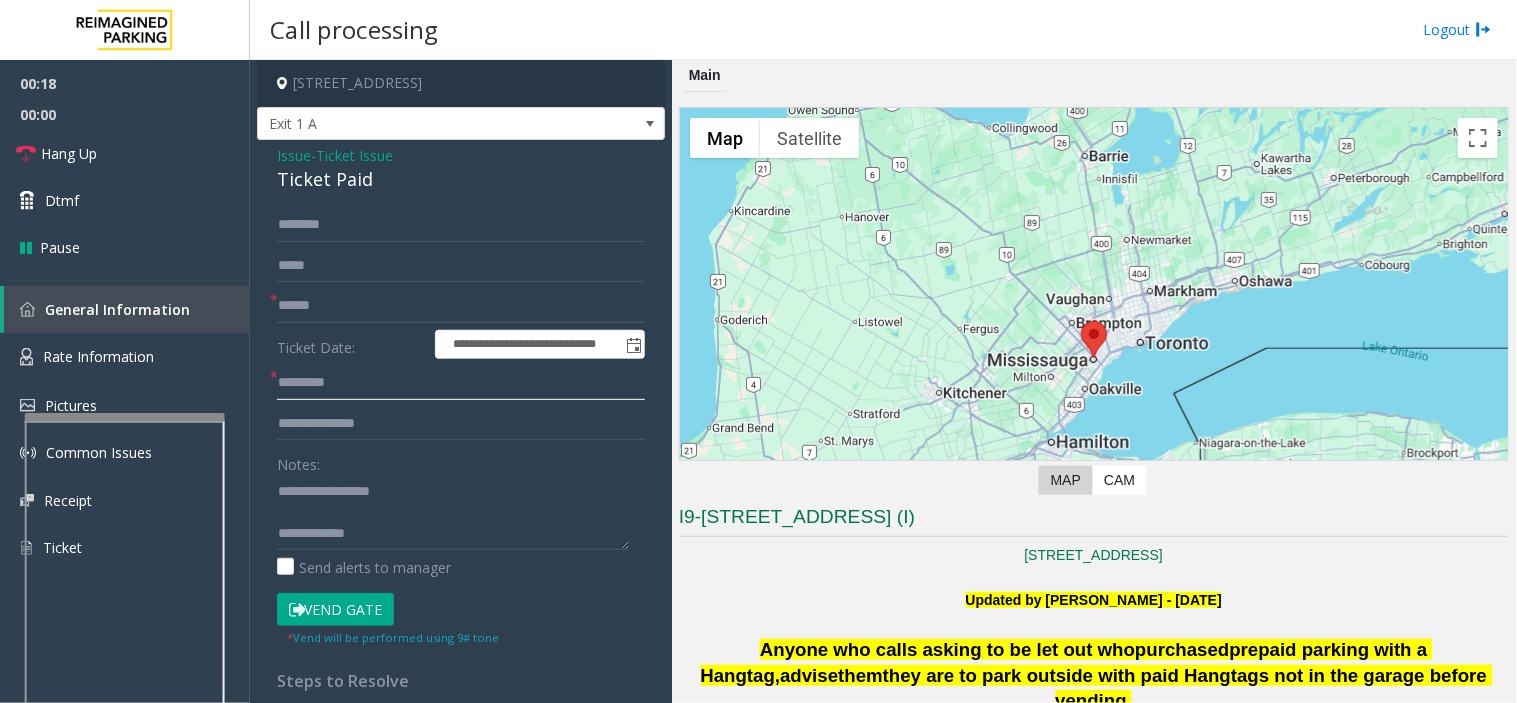 click 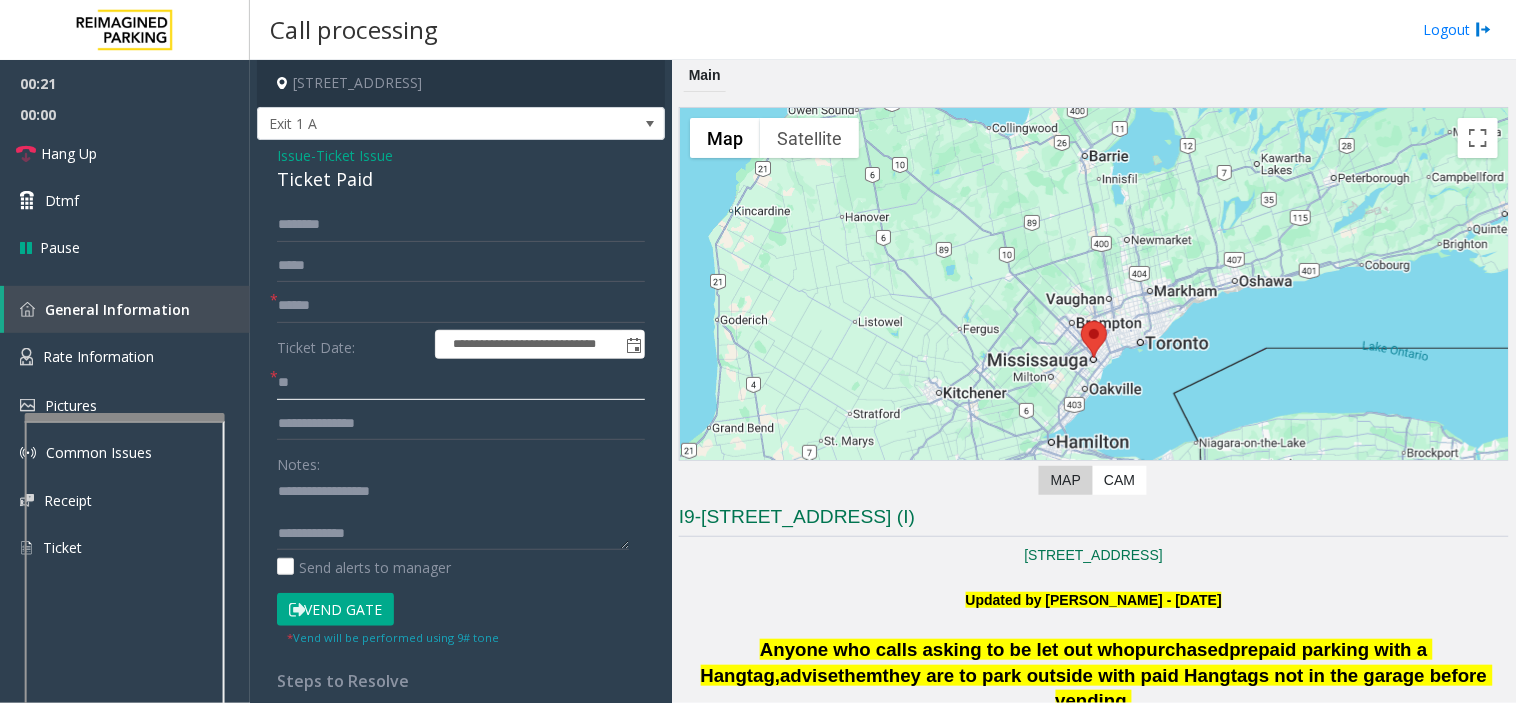 type on "**" 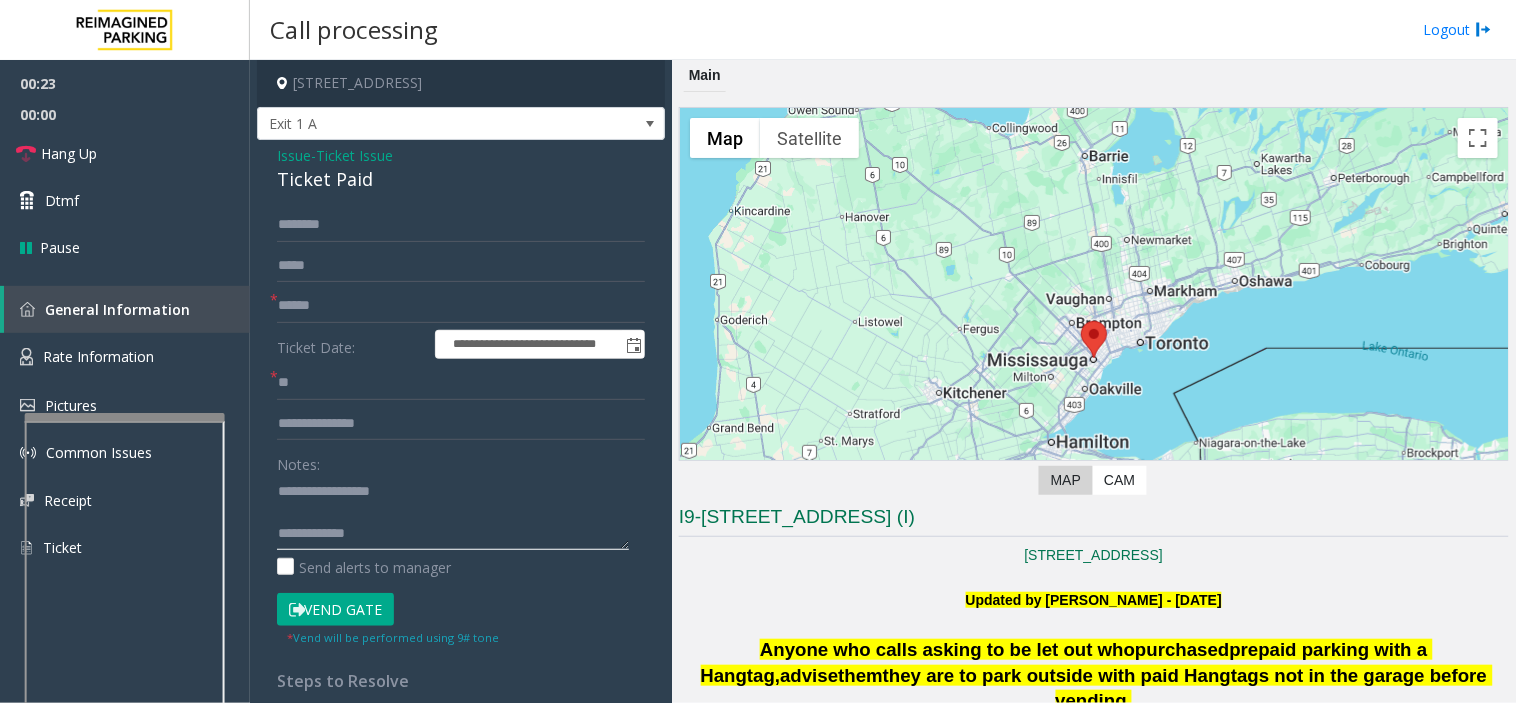 paste on "**********" 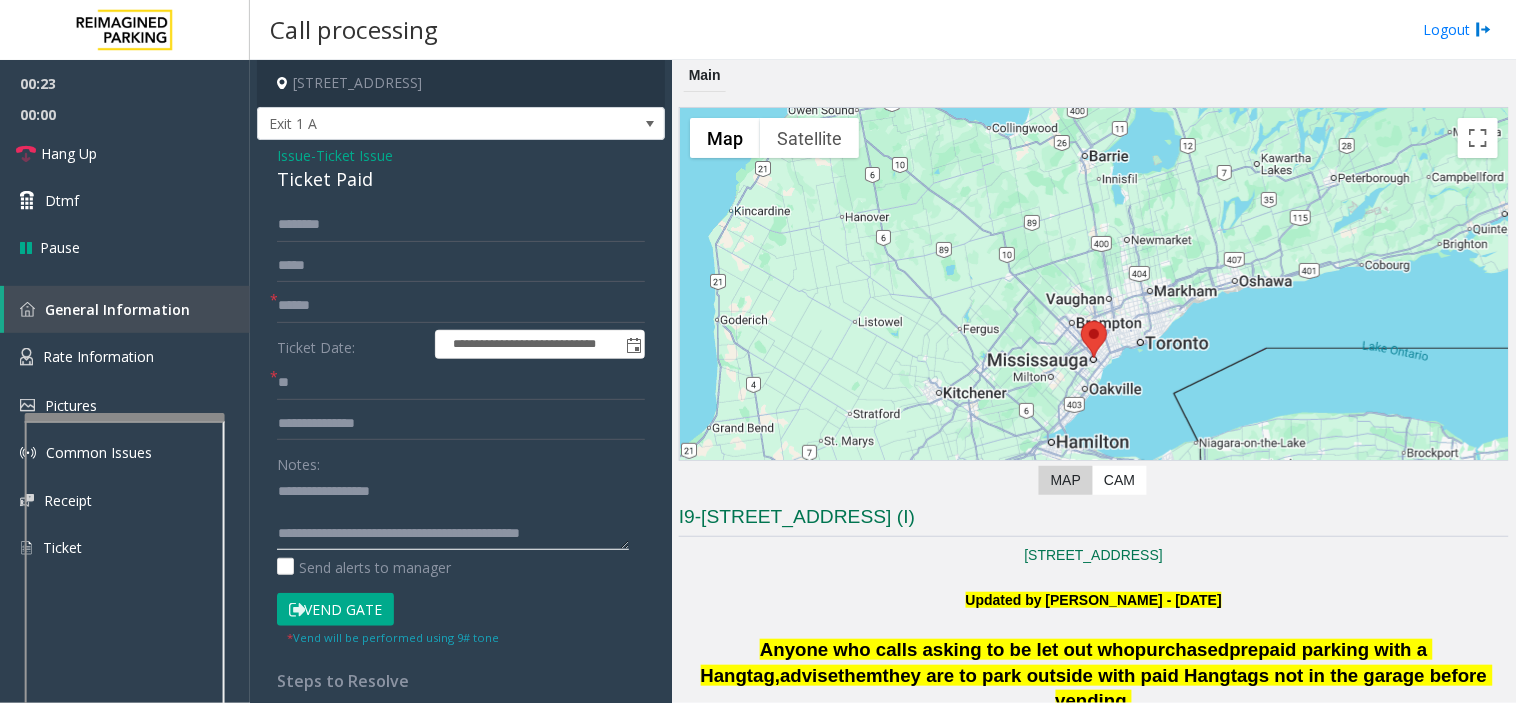 click 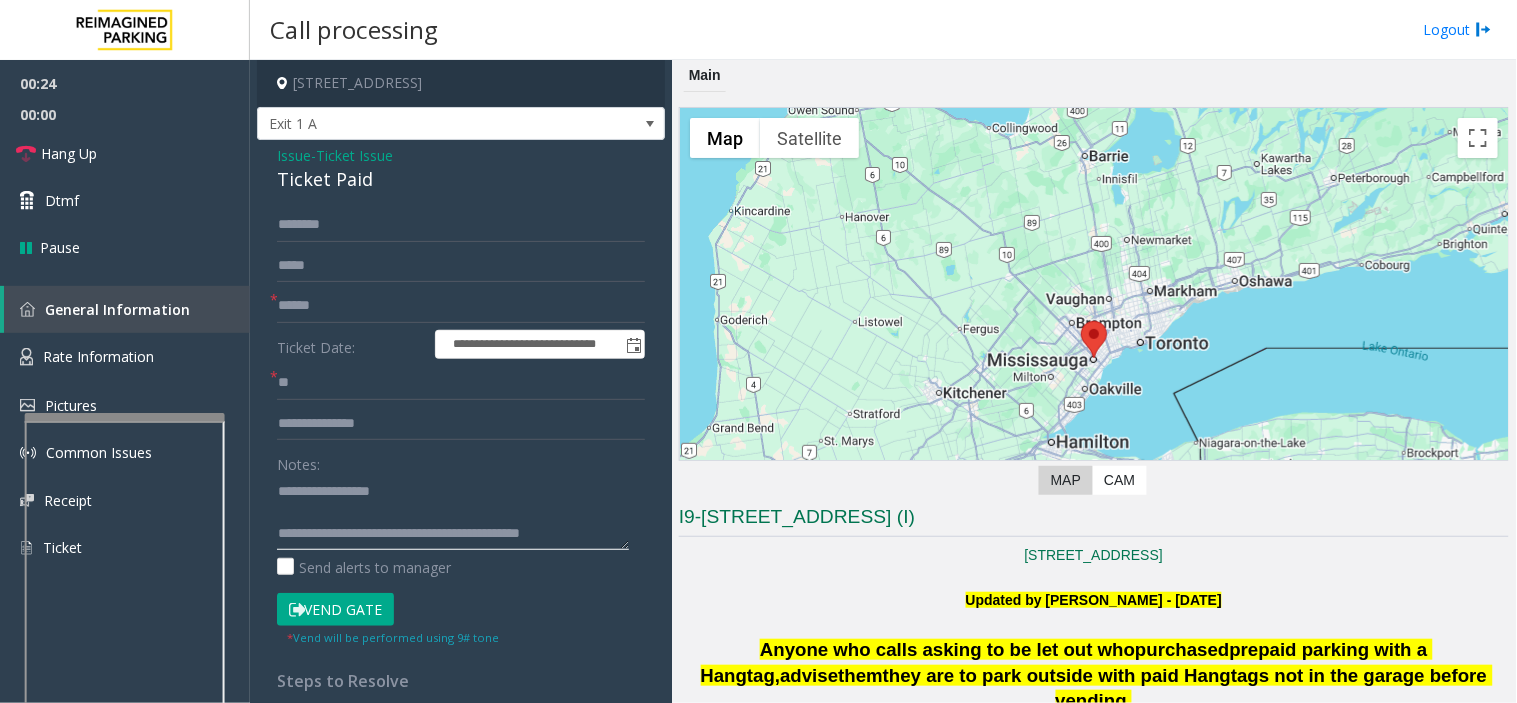 scroll, scrollTop: 0, scrollLeft: 0, axis: both 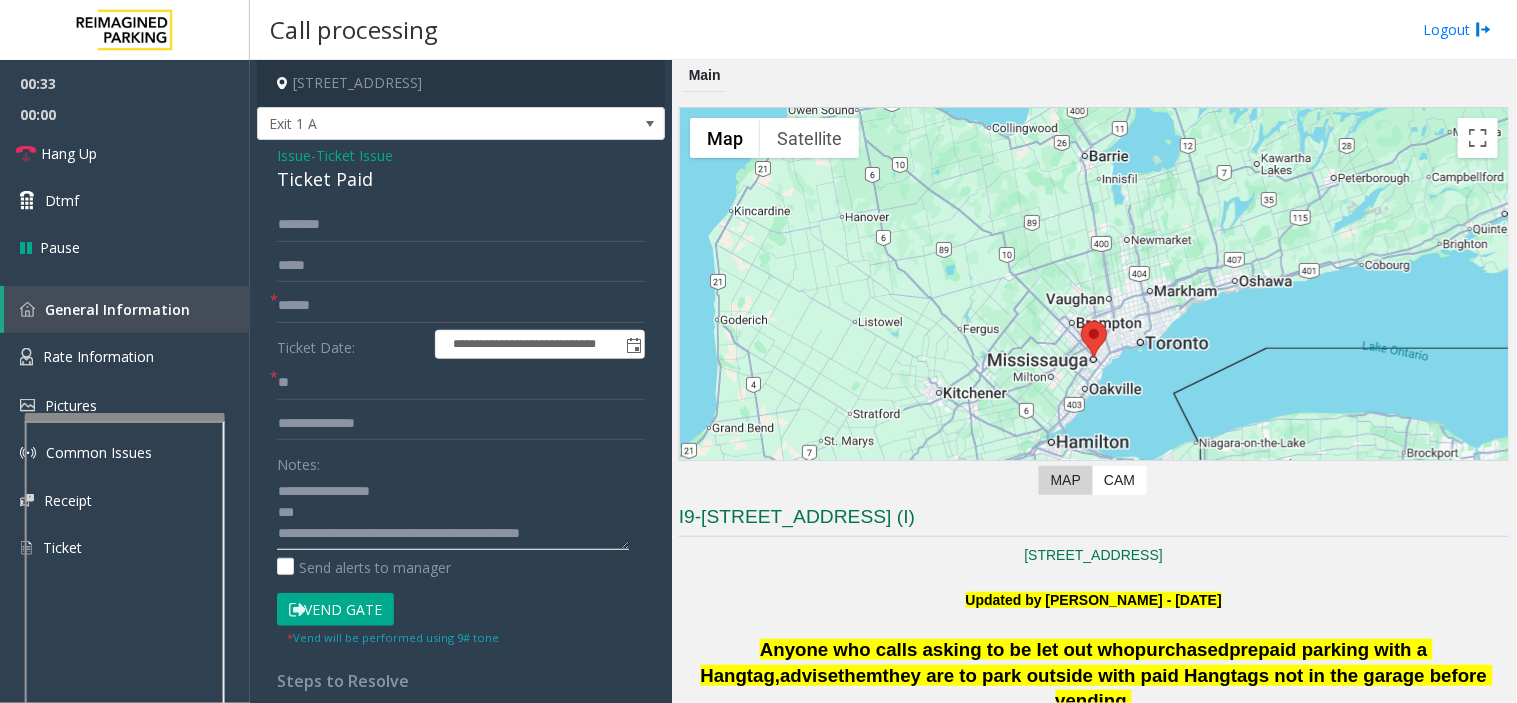 click 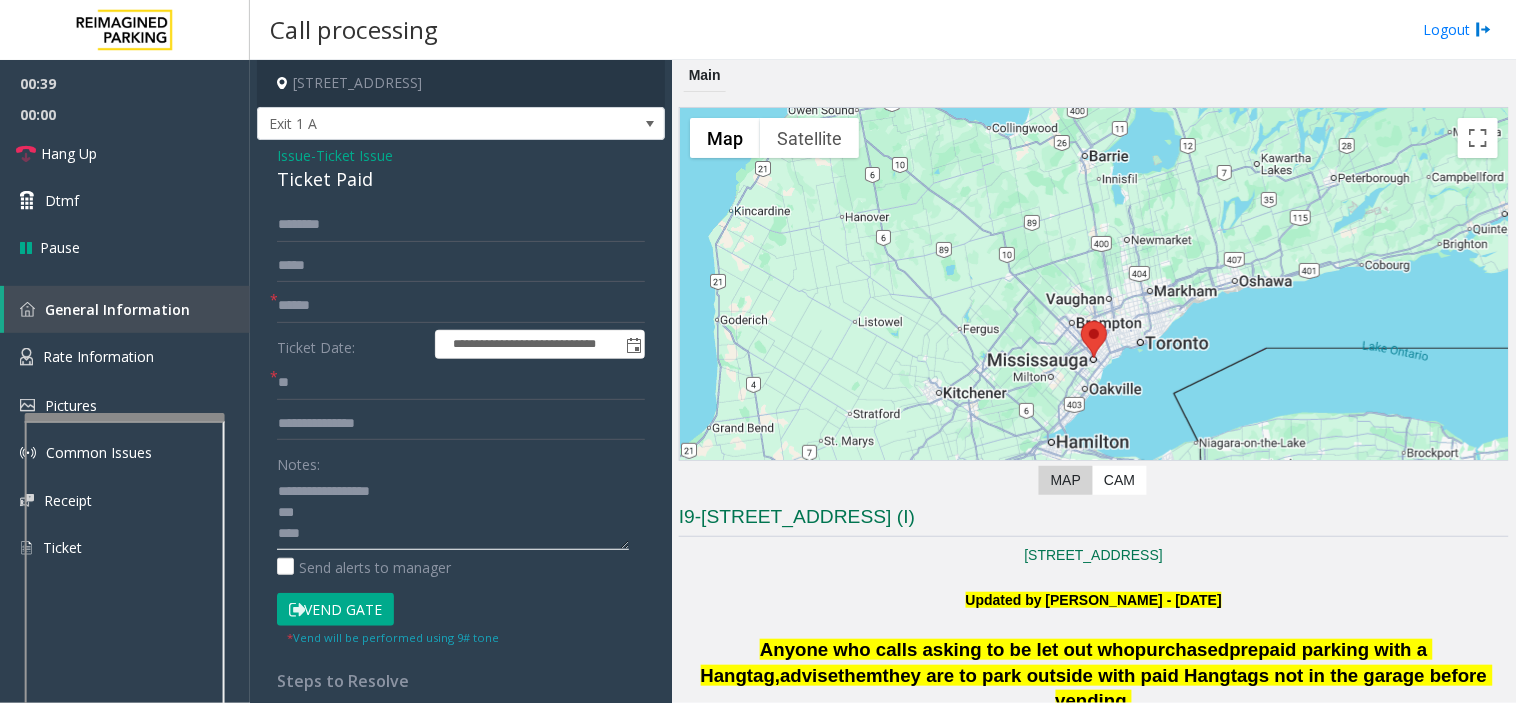 type on "**********" 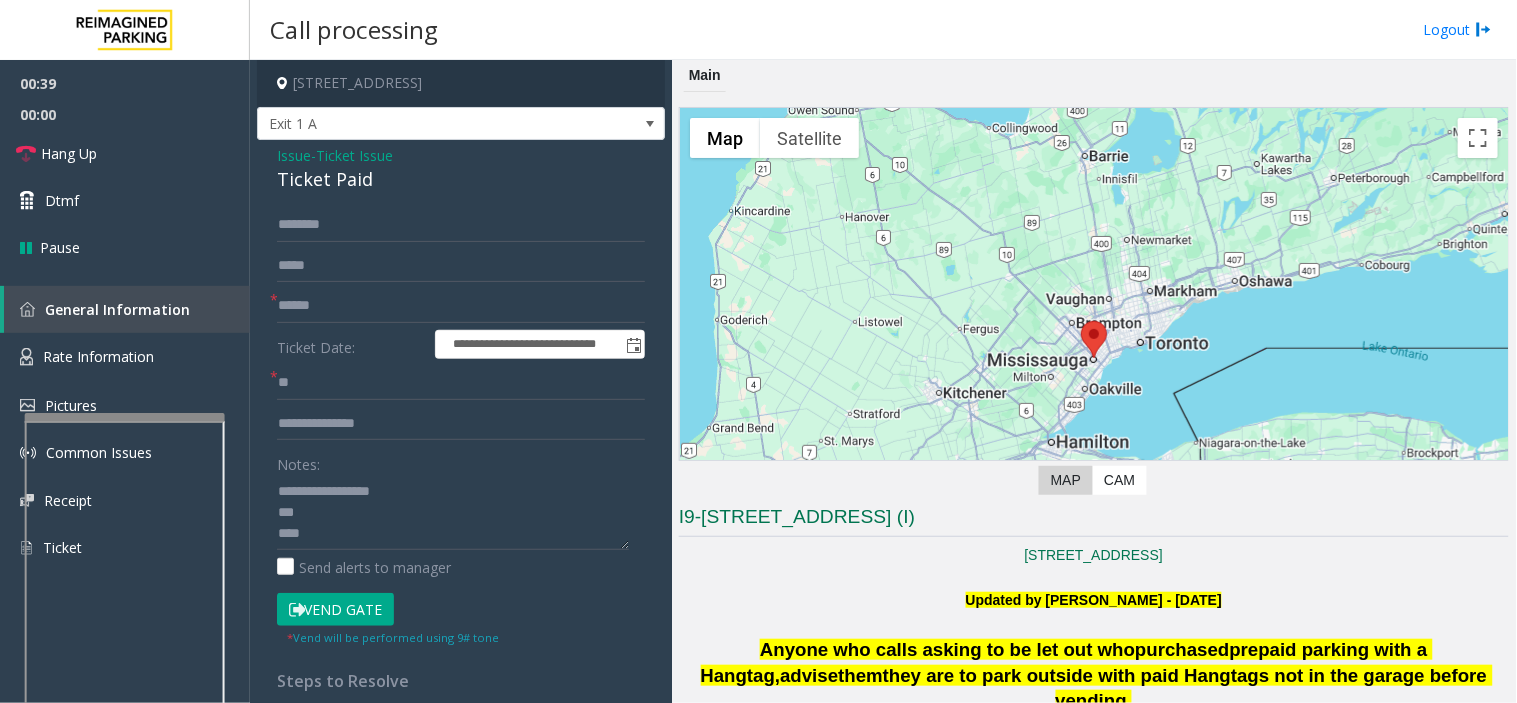 click on "Vend Gate" 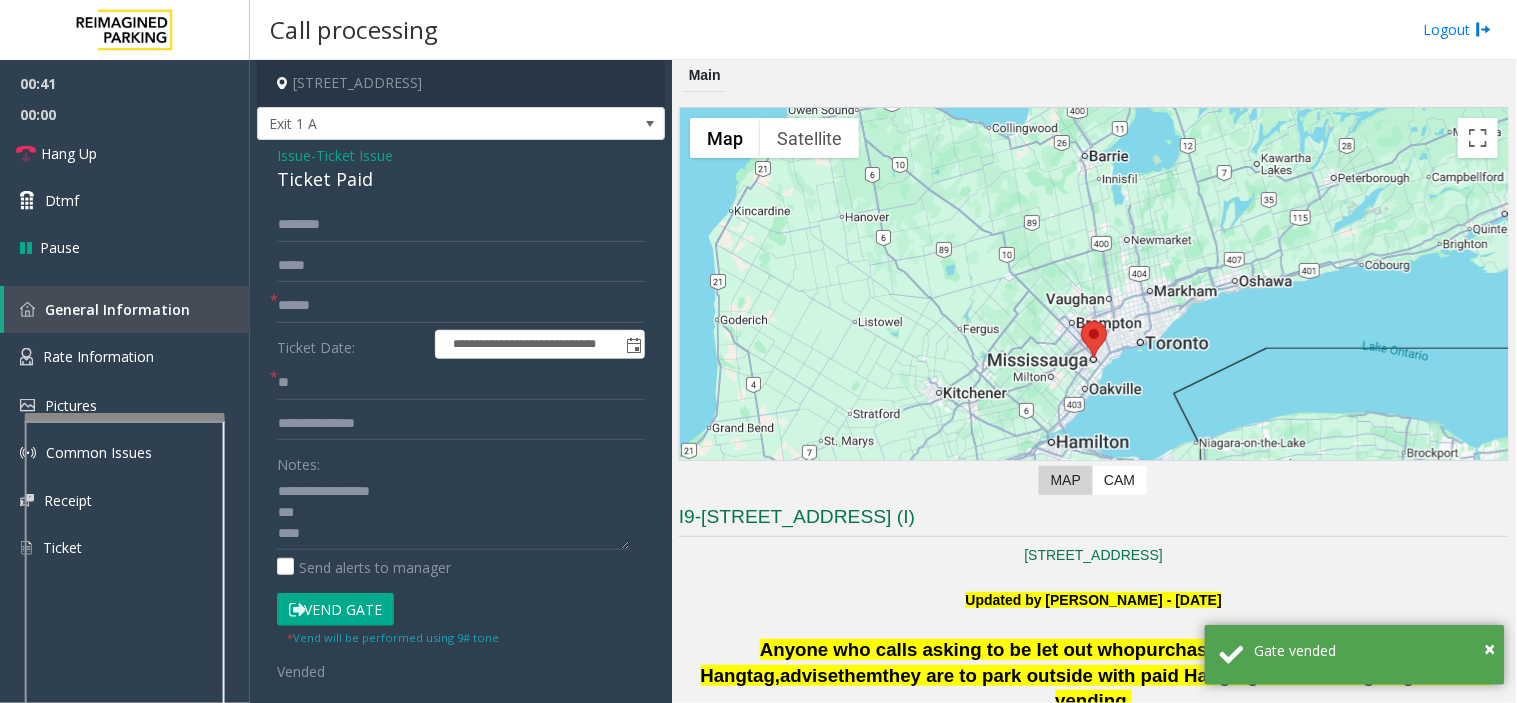 scroll, scrollTop: 666, scrollLeft: 0, axis: vertical 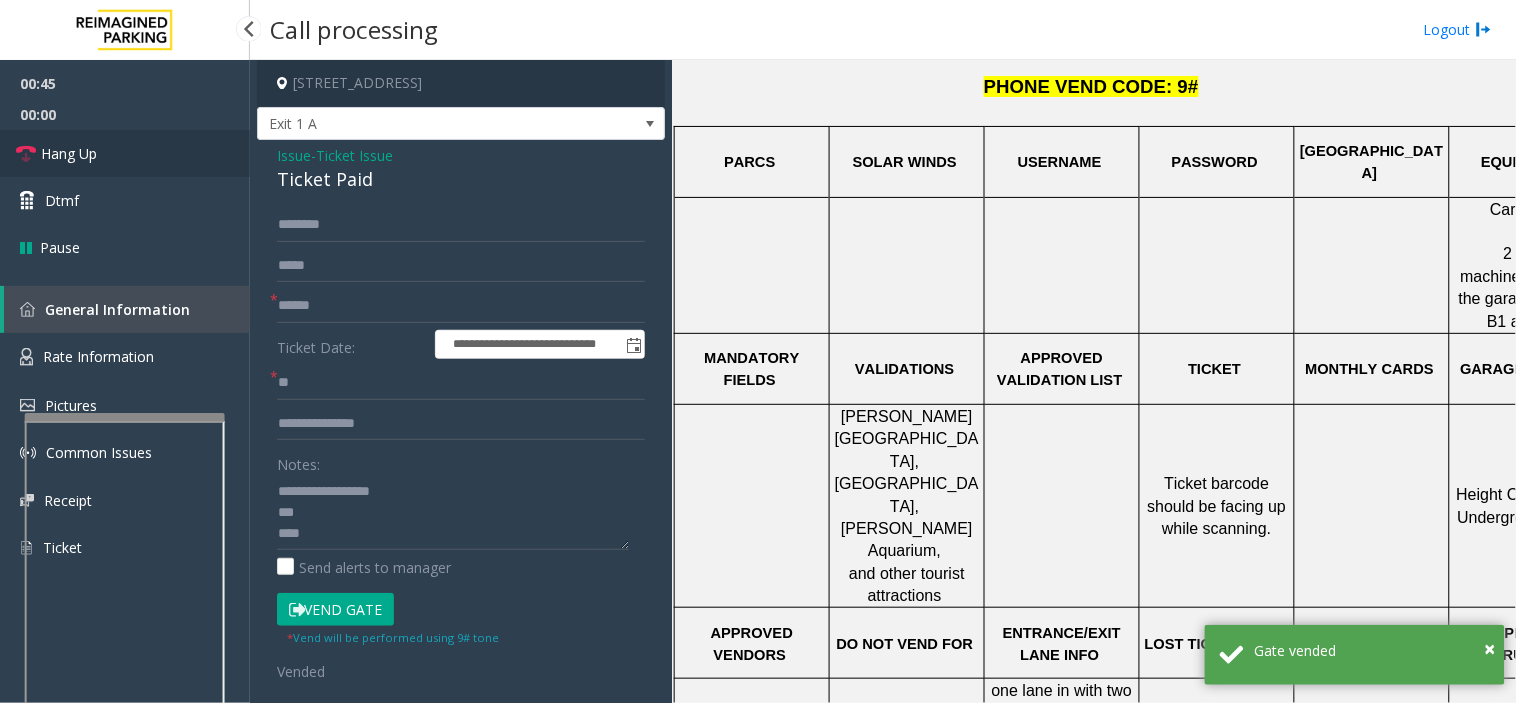 click on "Hang Up" at bounding box center (125, 153) 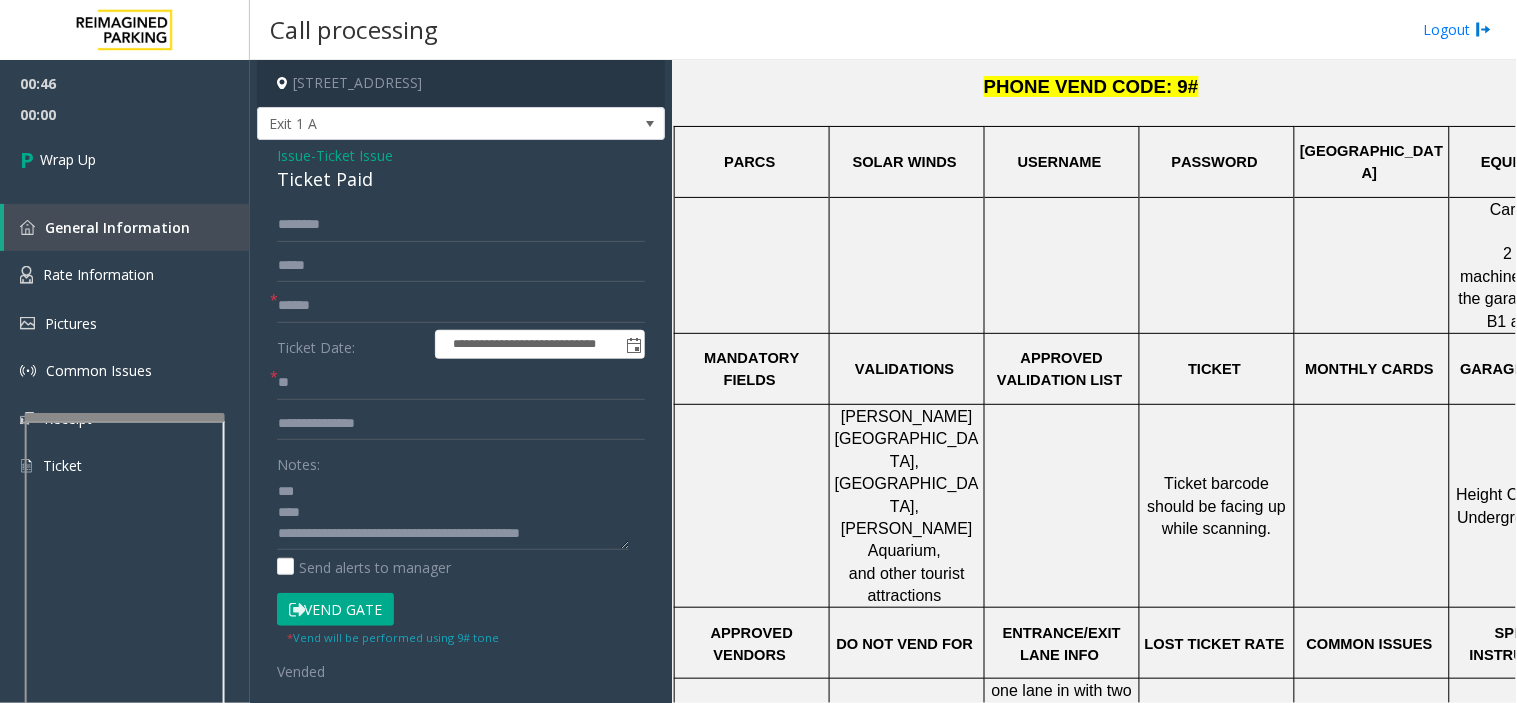 scroll, scrollTop: 63, scrollLeft: 0, axis: vertical 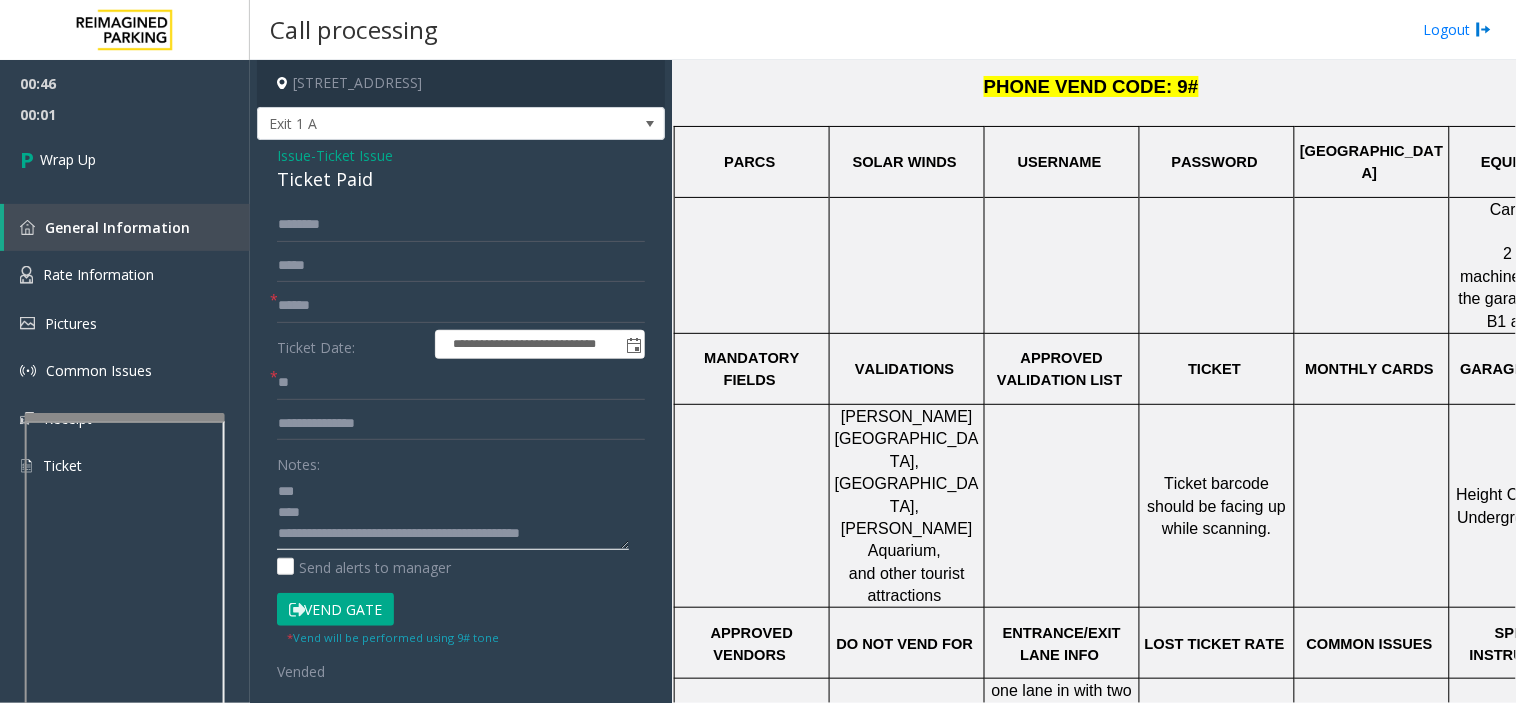 click 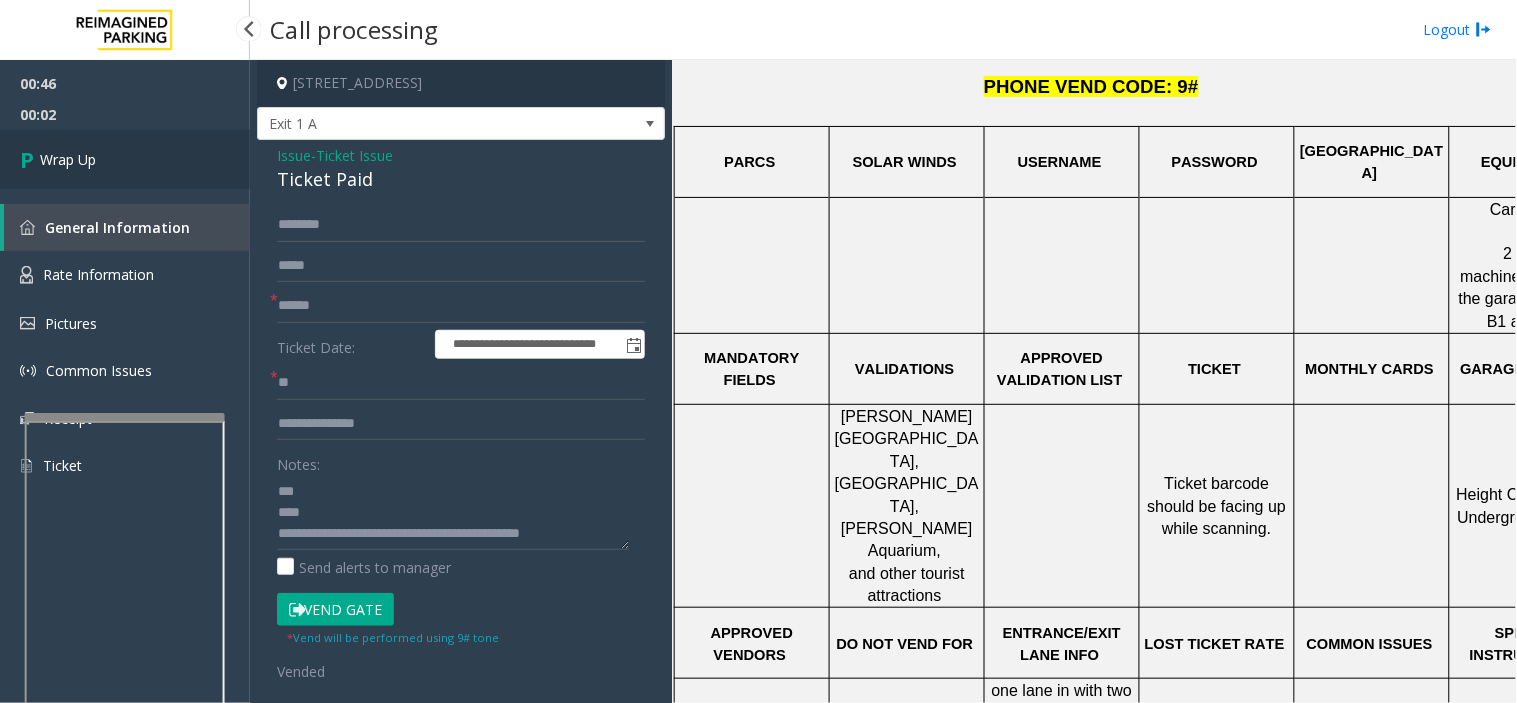 click on "Wrap Up" at bounding box center (125, 159) 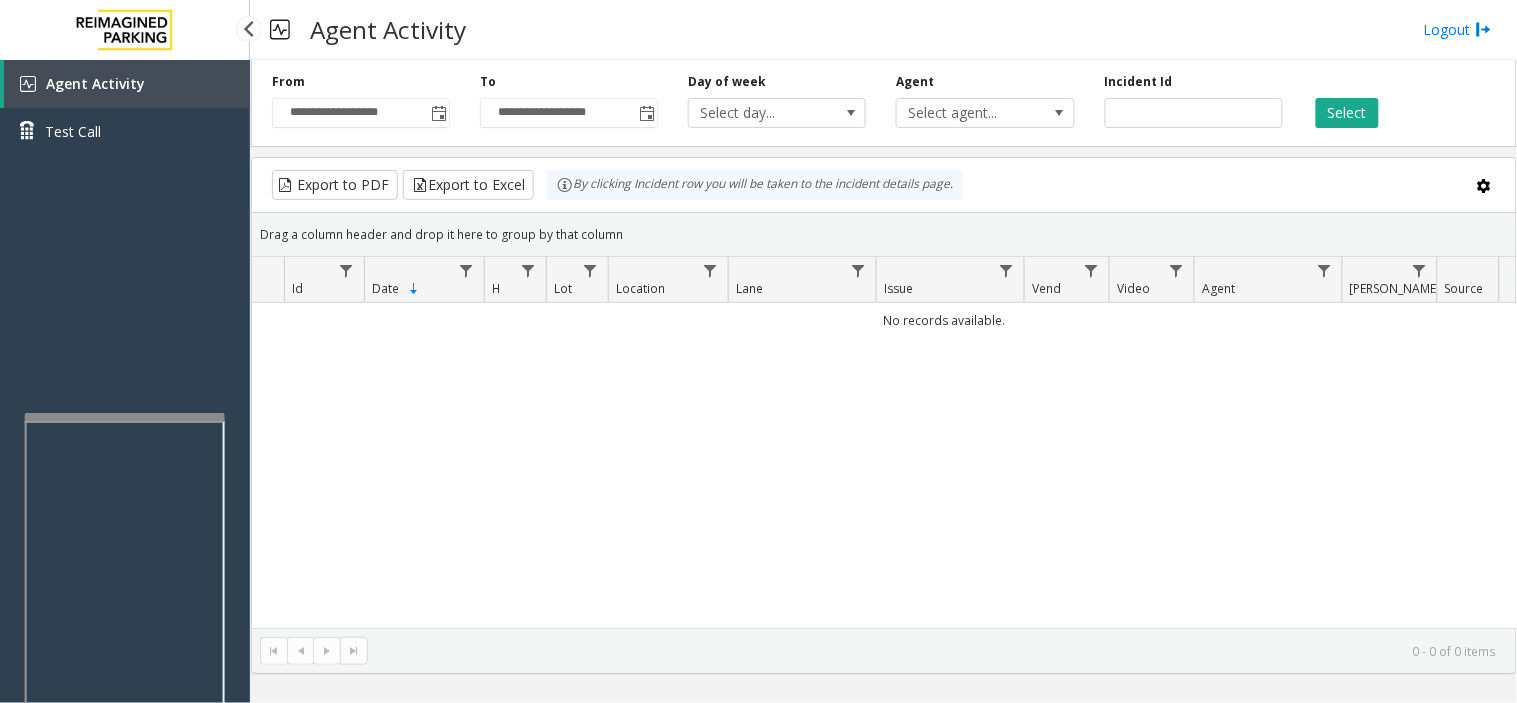 drag, startPoint x: 124, startPoint y: 297, endPoint x: 106, endPoint y: 307, distance: 20.59126 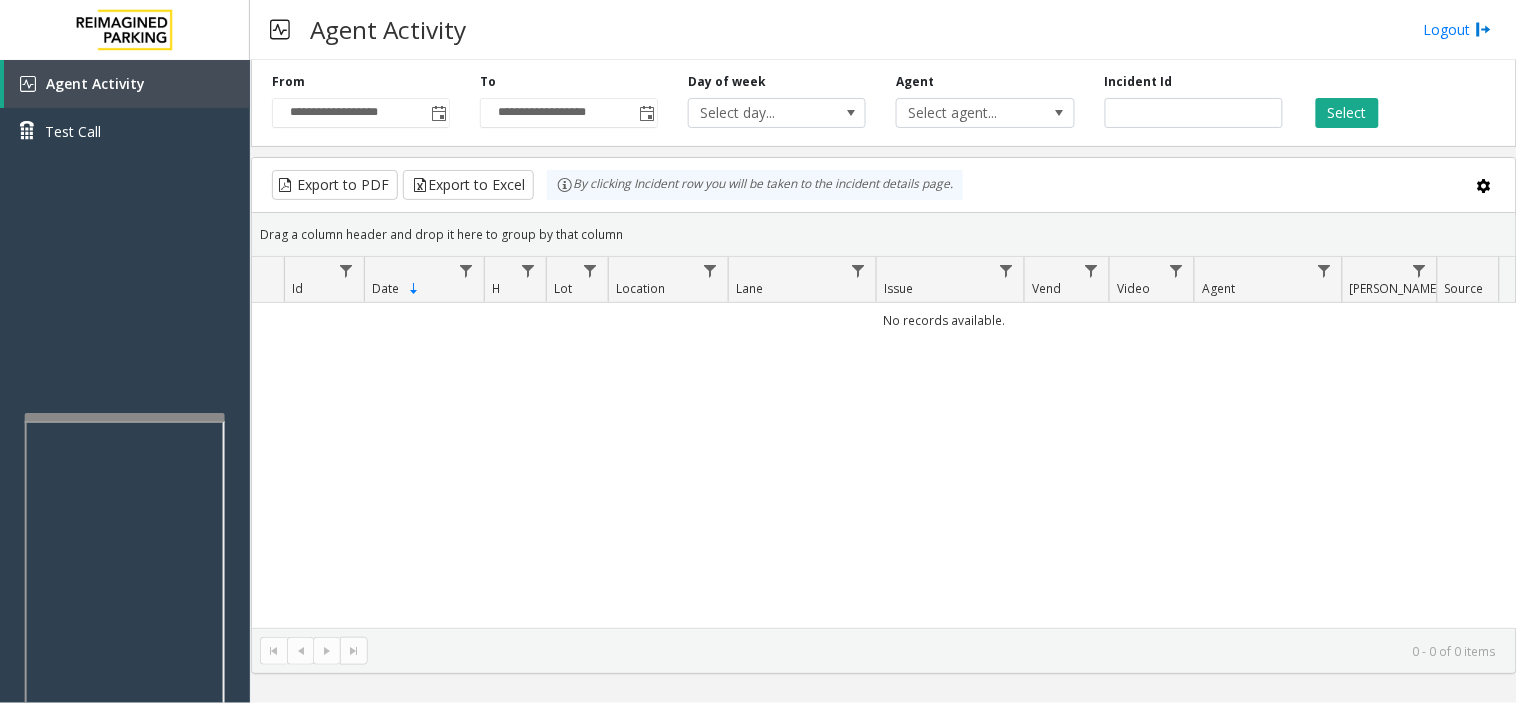 drag, startPoint x: 632, startPoint y: 420, endPoint x: 585, endPoint y: 426, distance: 47.38143 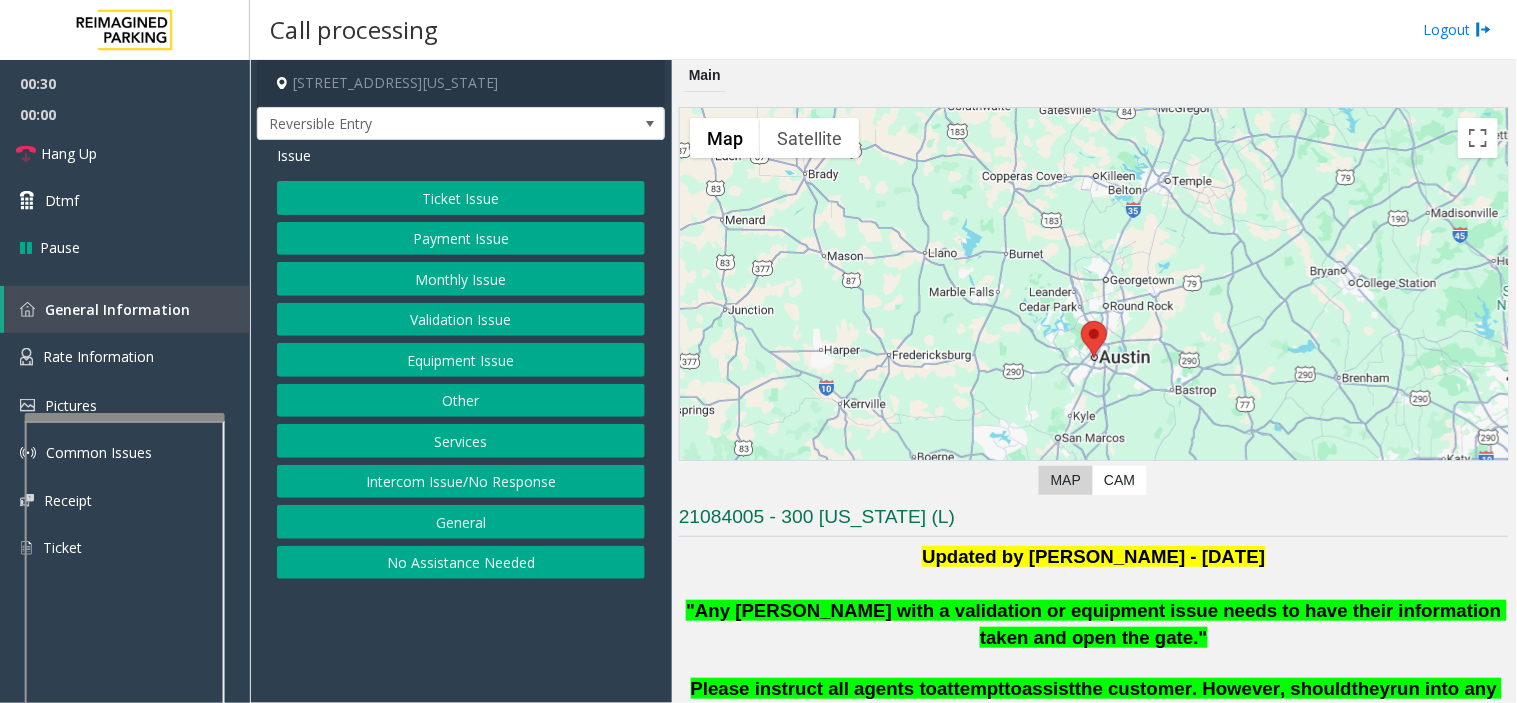 click on "Equipment Issue" 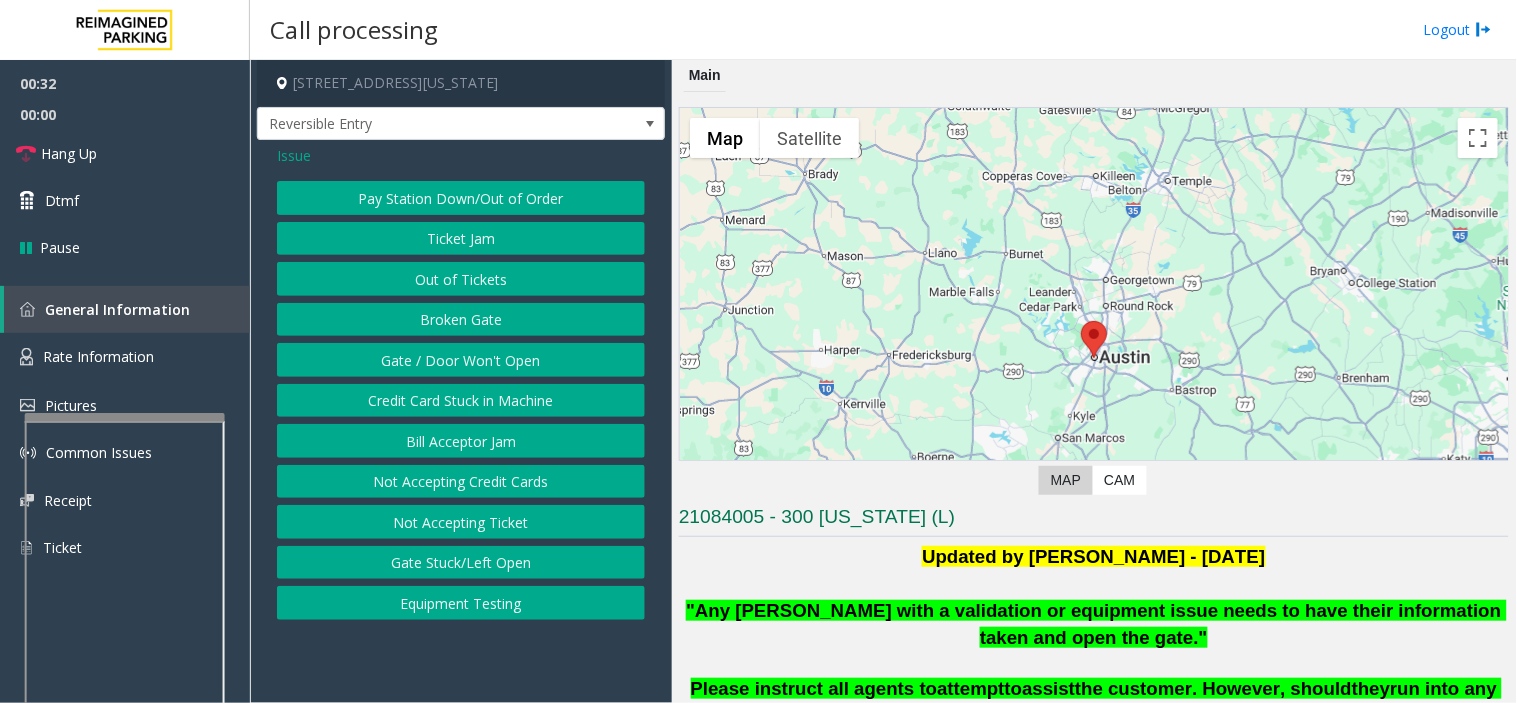 click on "Issue  Pay Station Down/Out of Order   Ticket Jam   Out of Tickets   [GEOGRAPHIC_DATA] / Door Won't Open   Credit Card Stuck in Machine   Bill Acceptor Jam   Not Accepting Credit Cards   Not Accepting Ticket   Gate Stuck/Left Open   Equipment Testing" 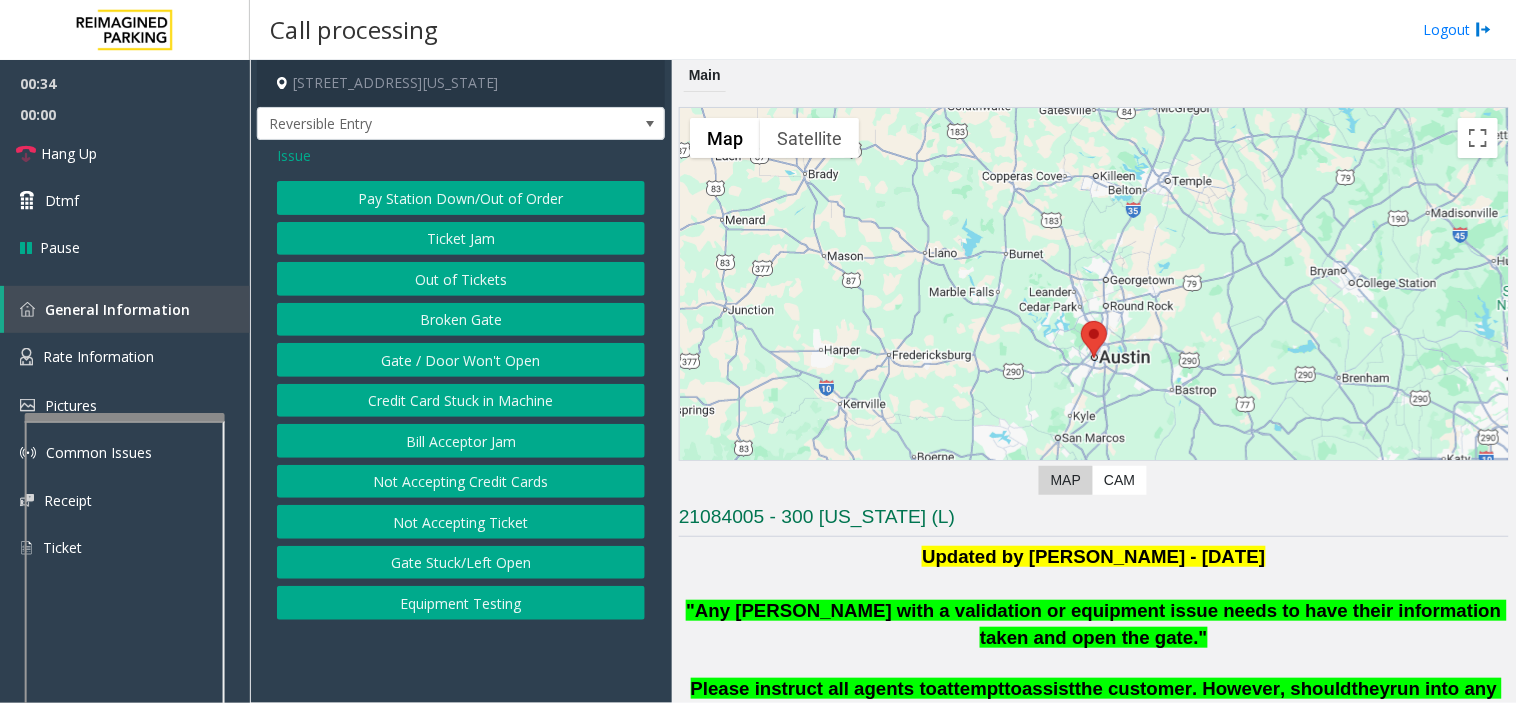 click on "Issue" 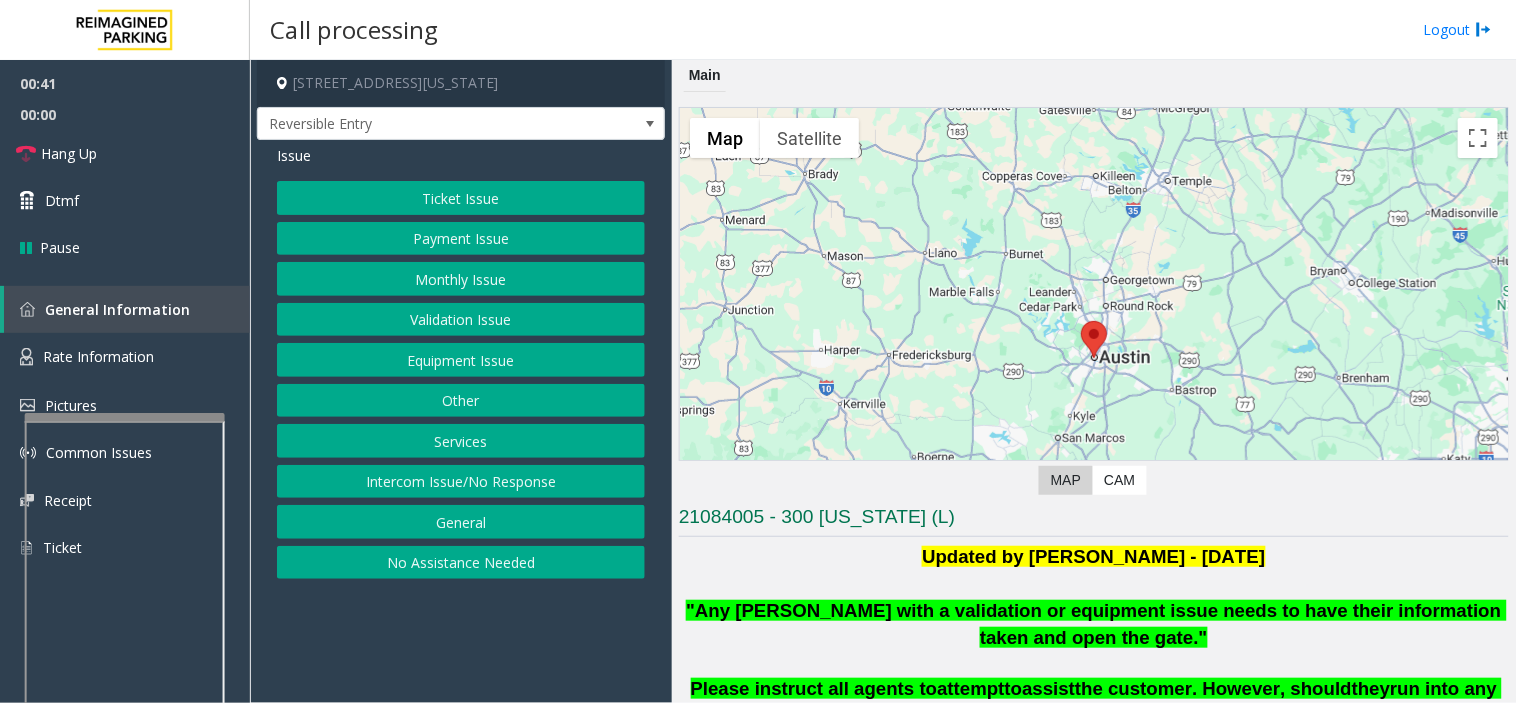 click on "Equipment Issue" 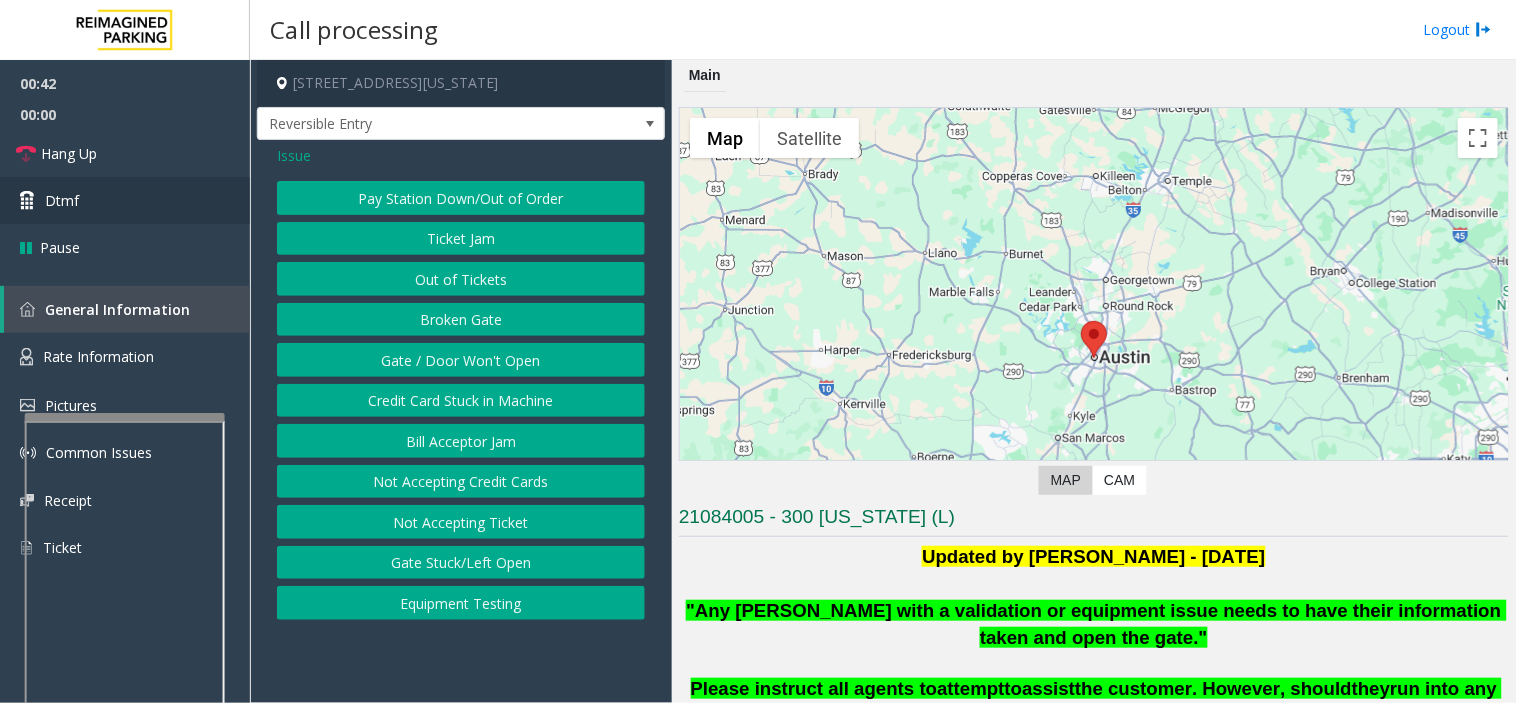 drag, startPoint x: 443, startPoint y: 361, endPoint x: 118, endPoint y: 202, distance: 361.80936 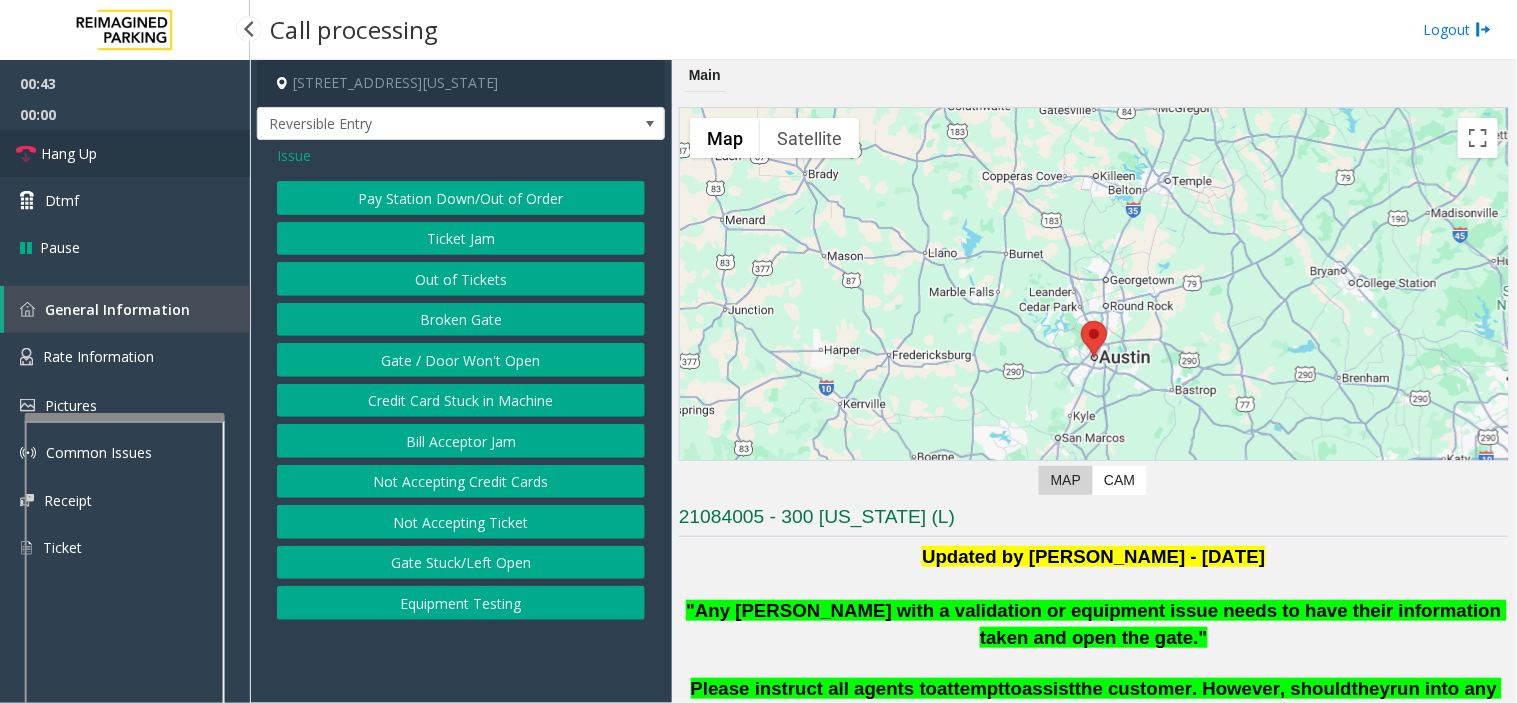 click on "Hang Up" at bounding box center [125, 153] 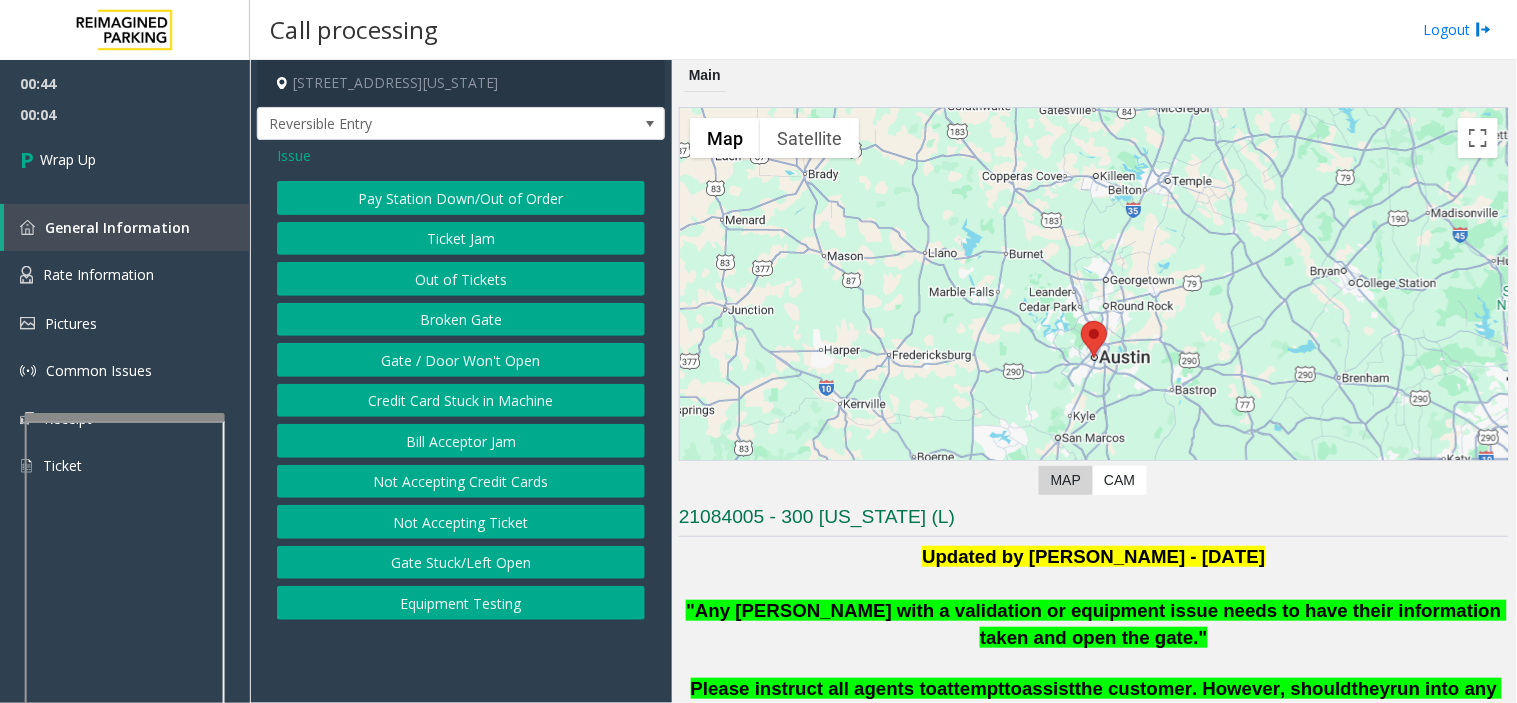 drag, startPoint x: 283, startPoint y: 152, endPoint x: 327, endPoint y: 176, distance: 50.119858 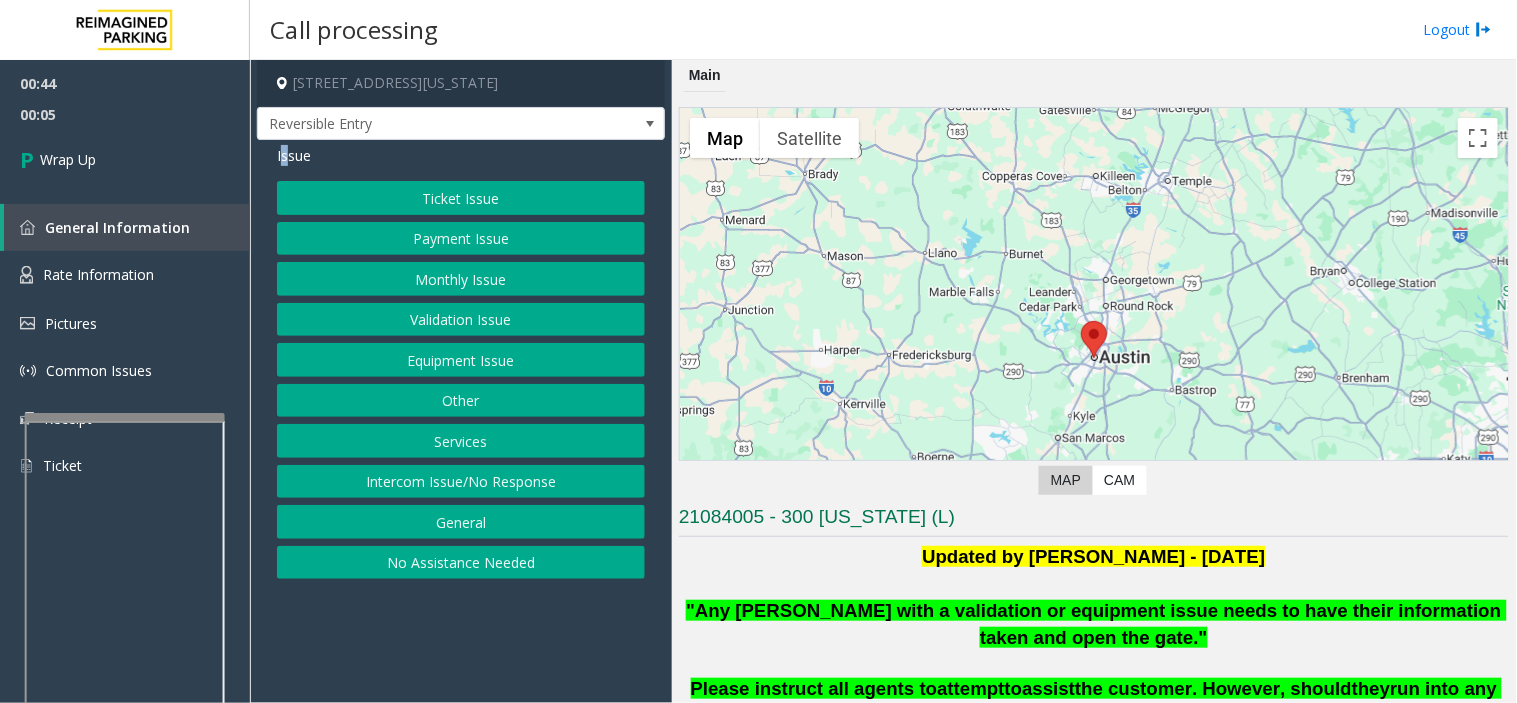 click on "Monthly Issue" 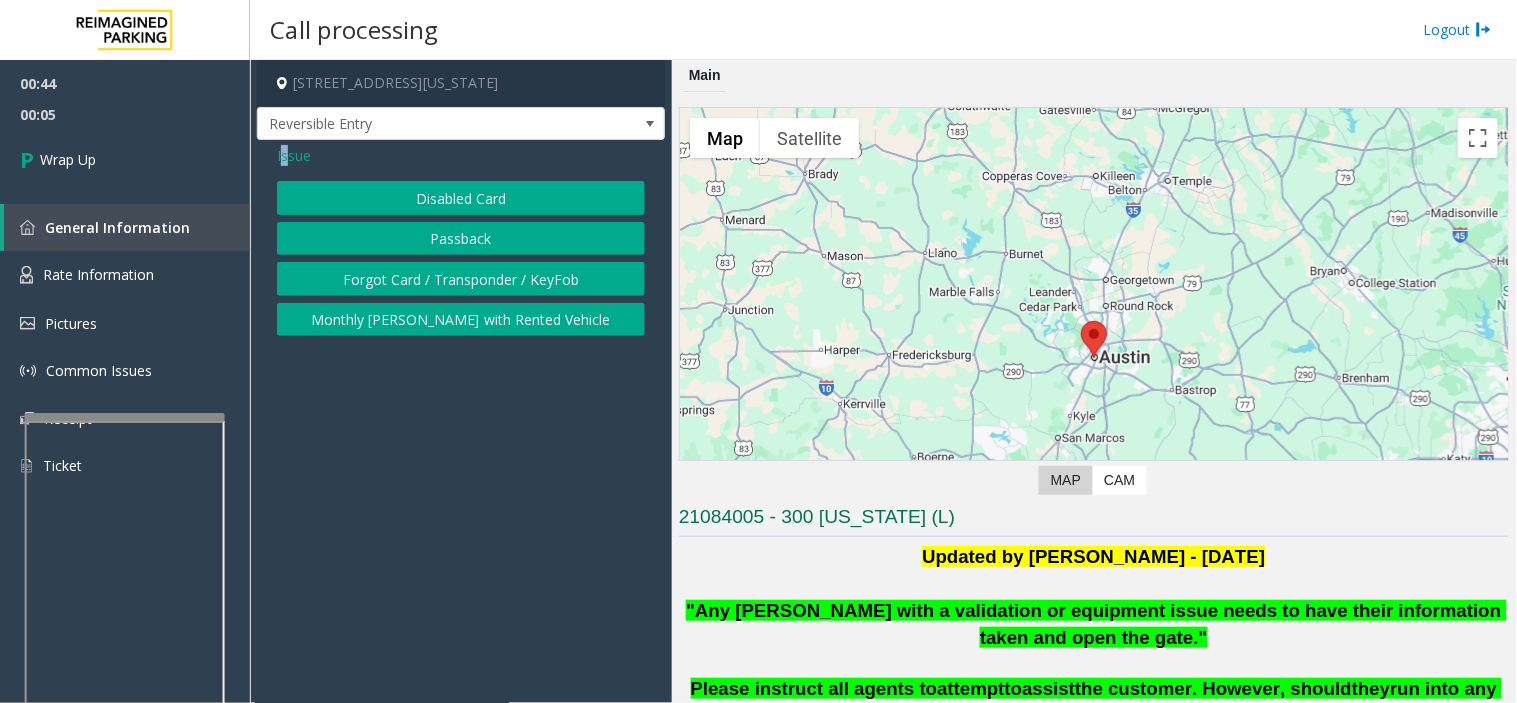 click on "Disabled Card" 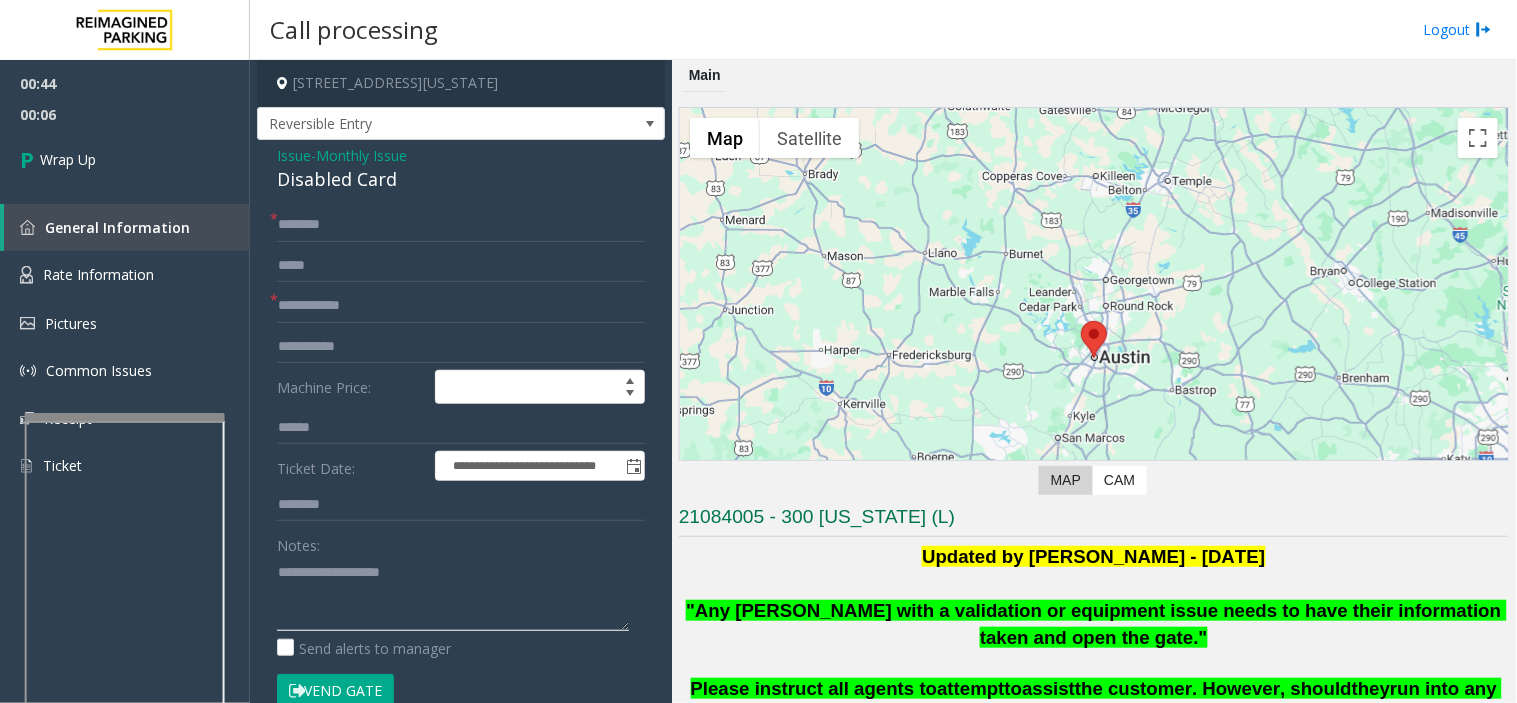 paste on "**********" 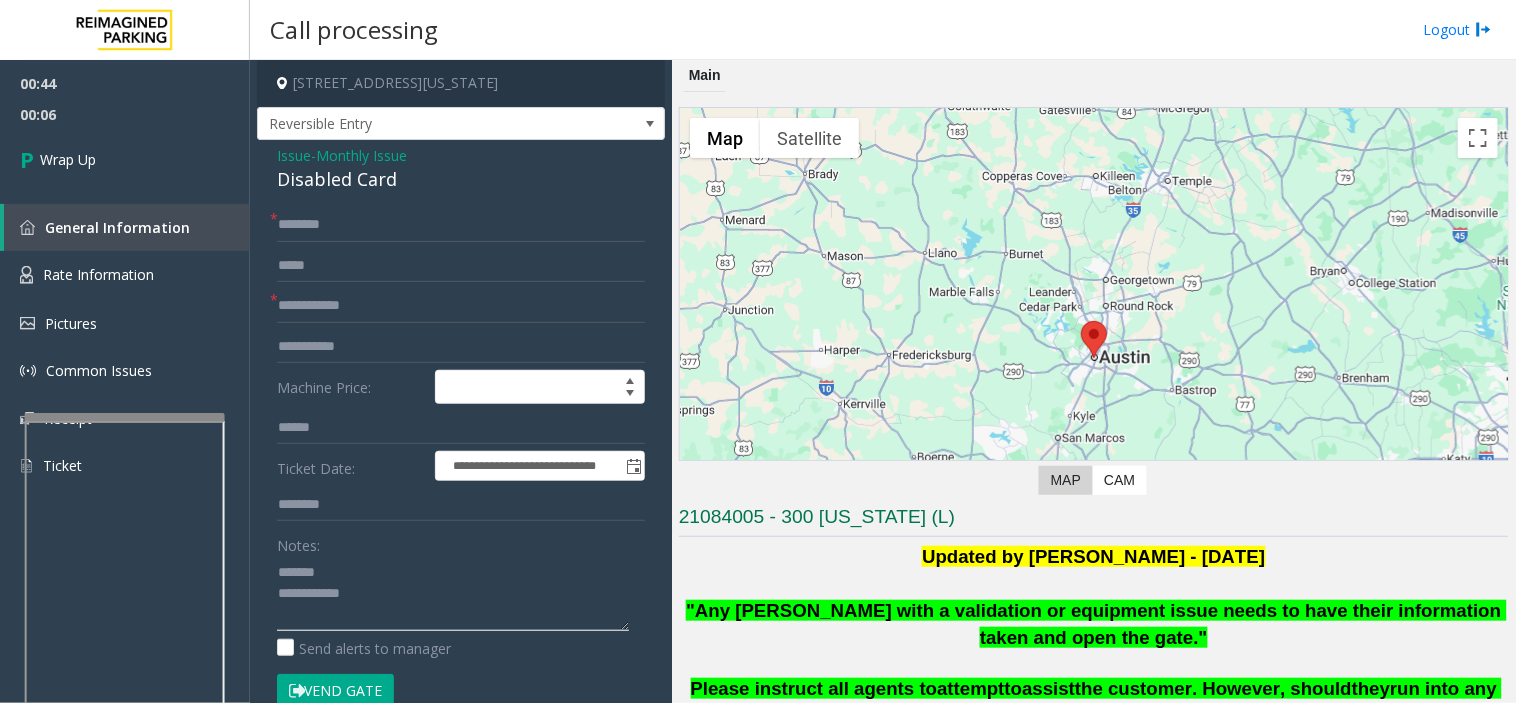 drag, startPoint x: 418, startPoint y: 574, endPoint x: 334, endPoint y: 440, distance: 158.15182 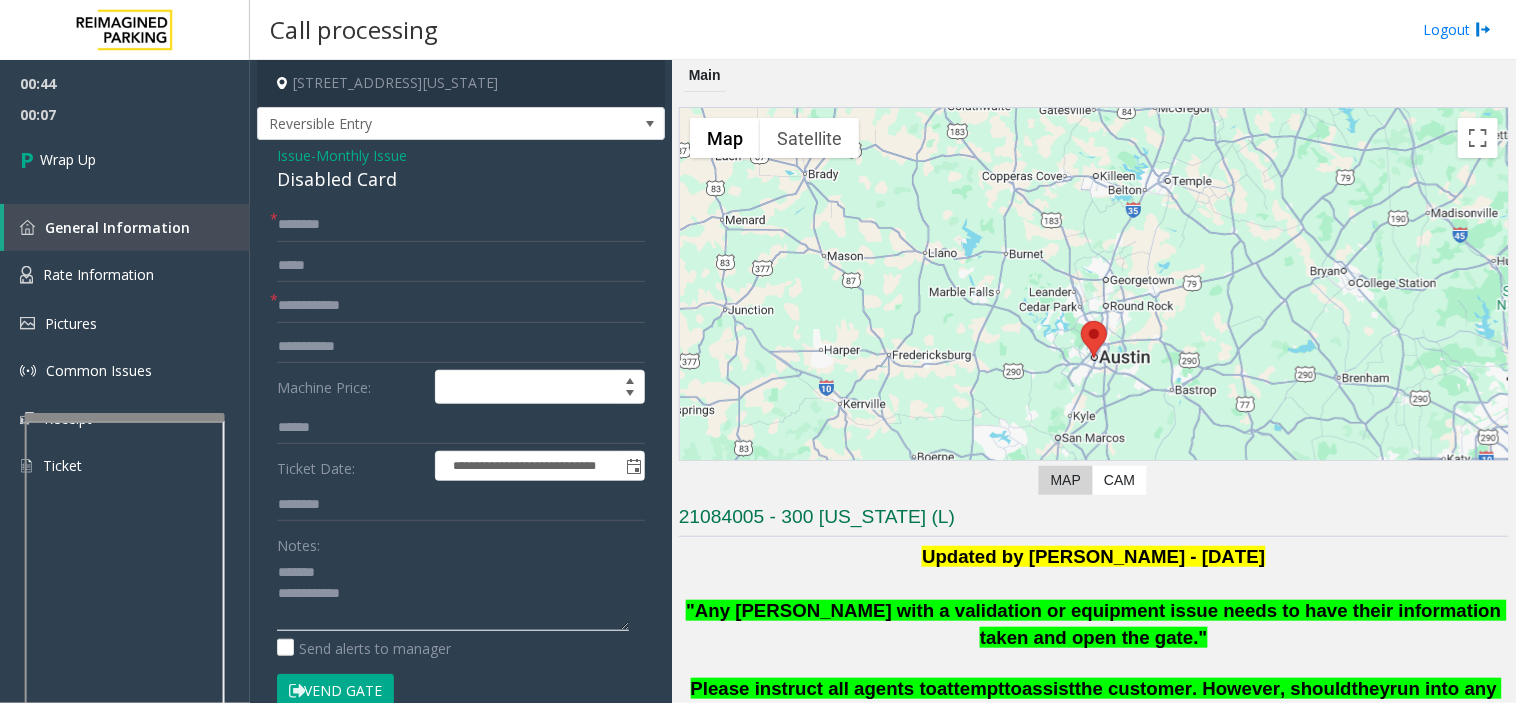 type on "**********" 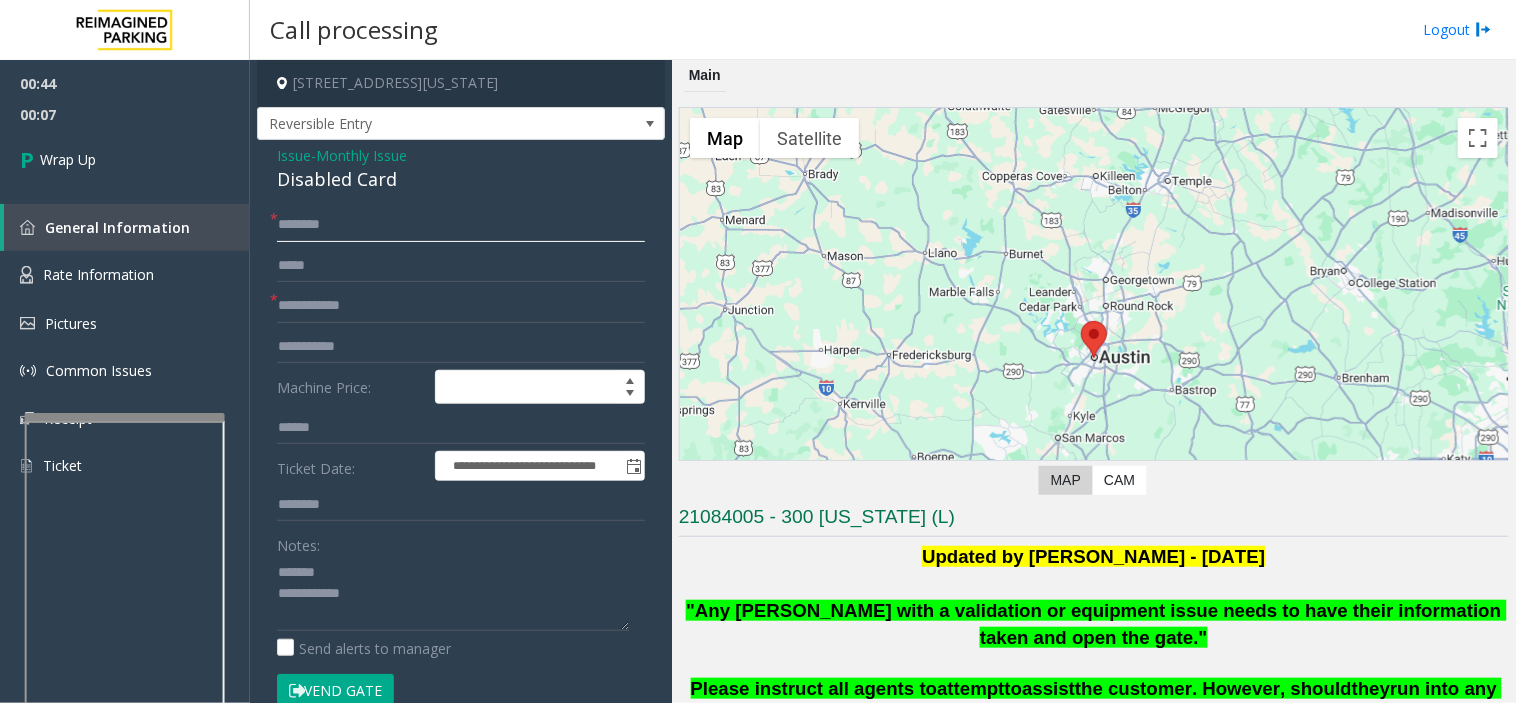 click 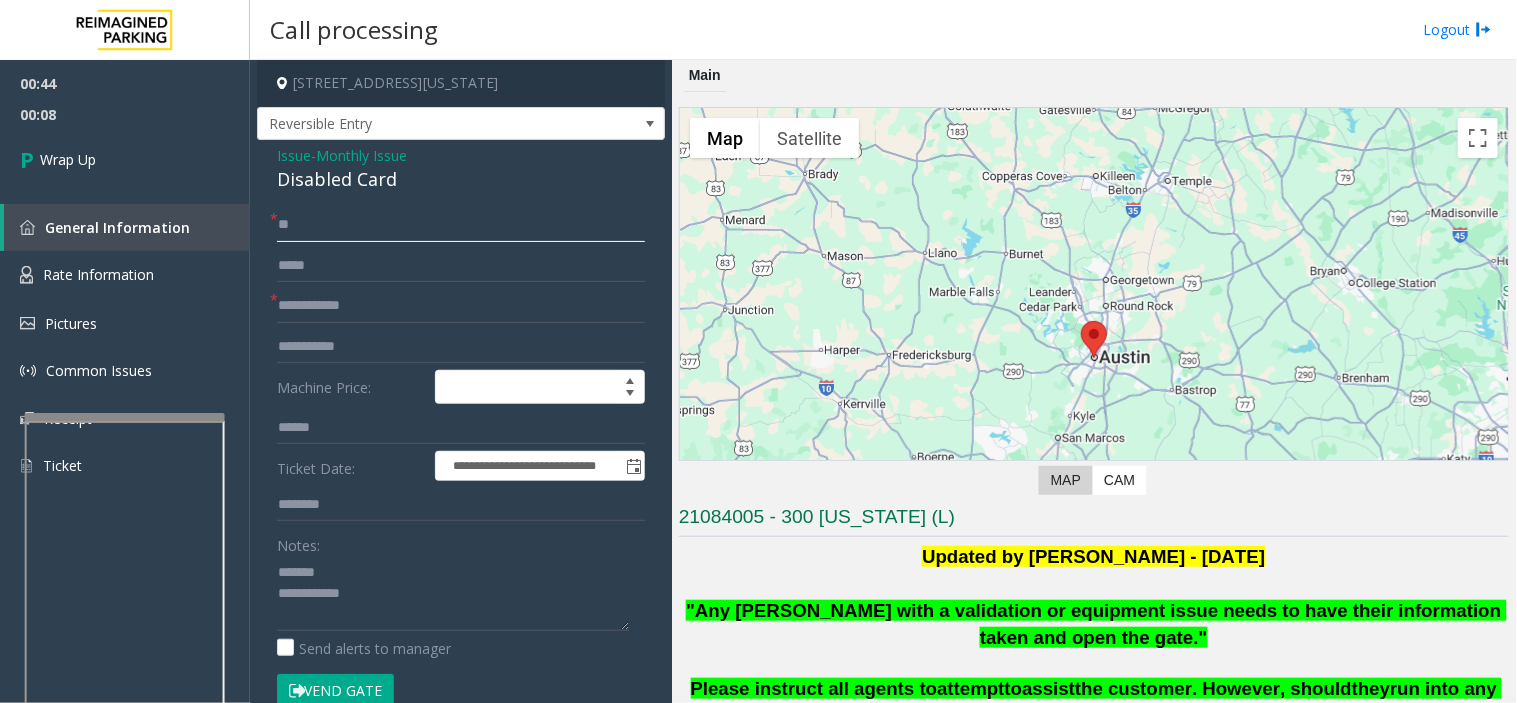 type on "**" 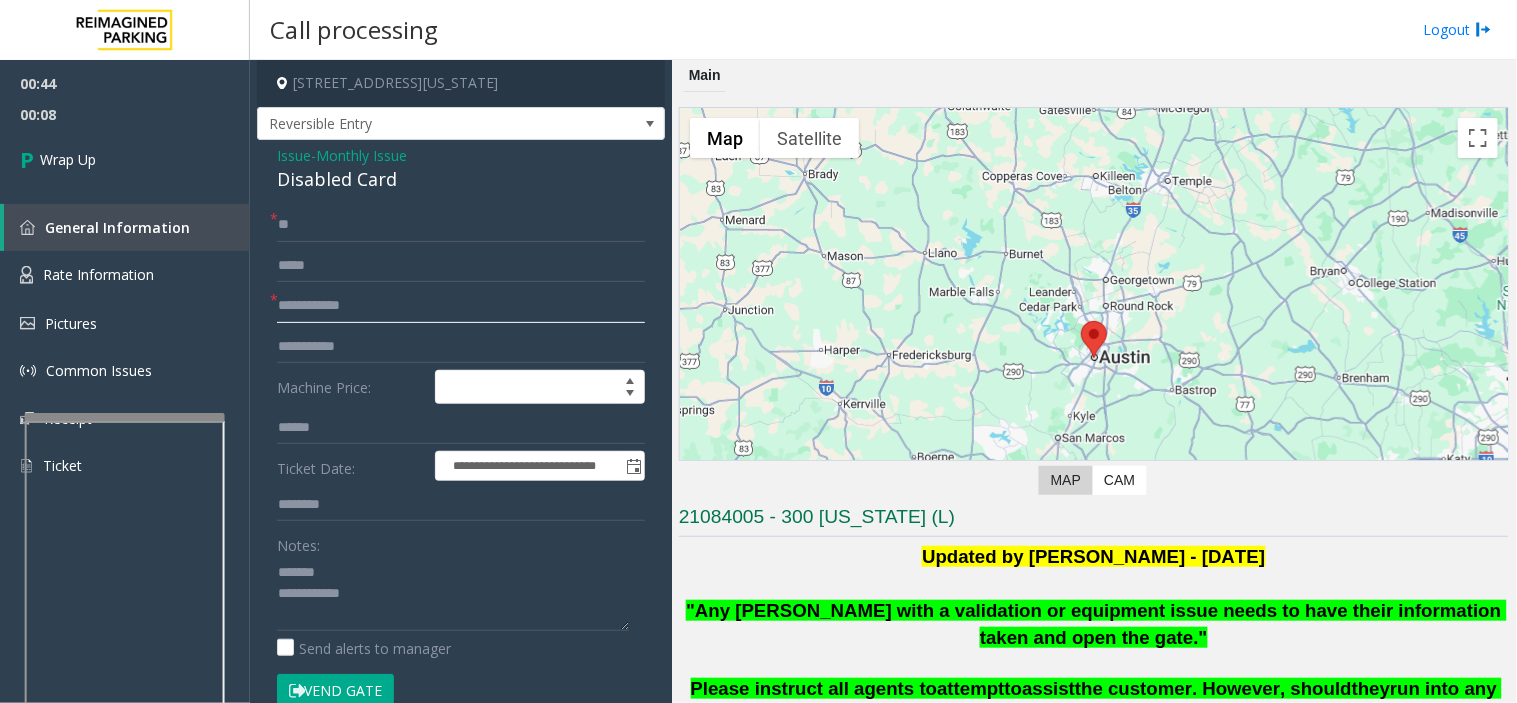 click 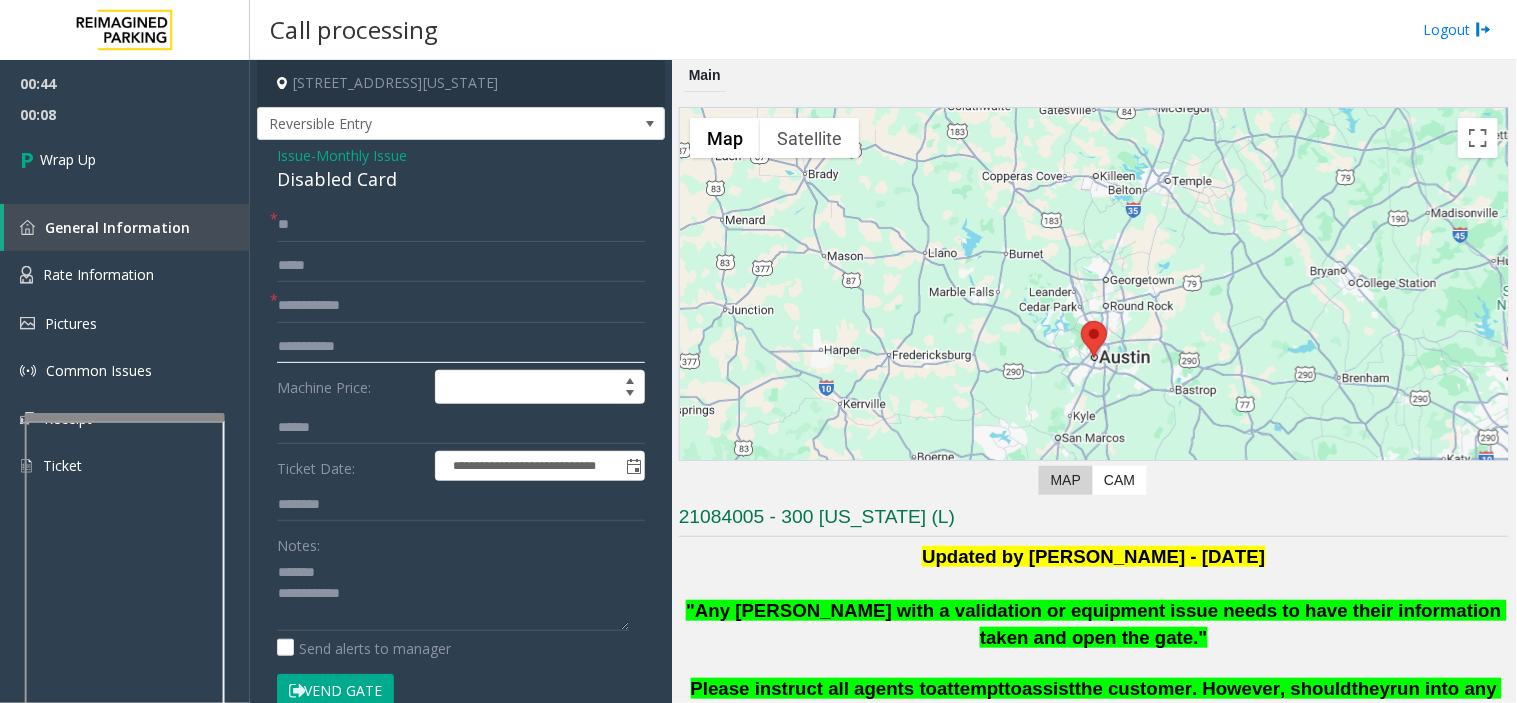 click 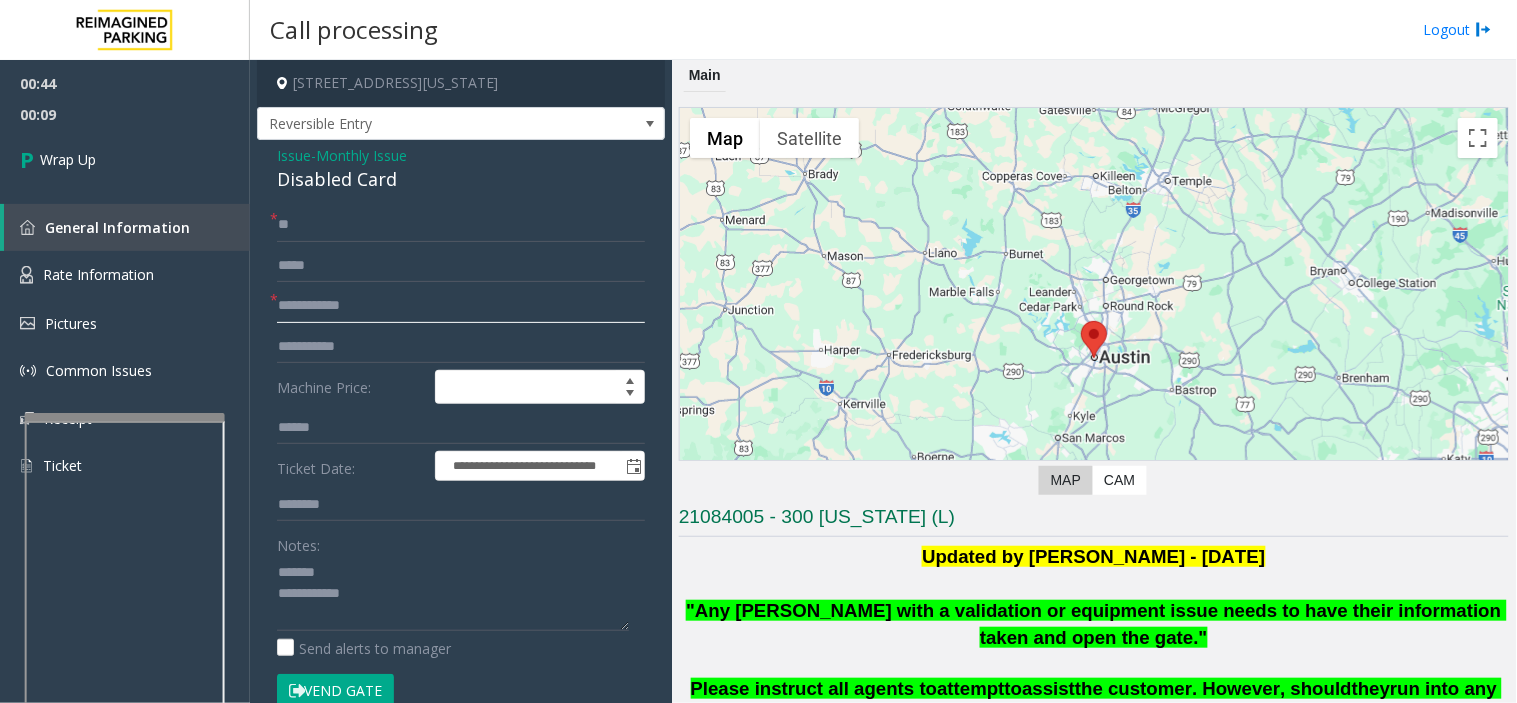 click 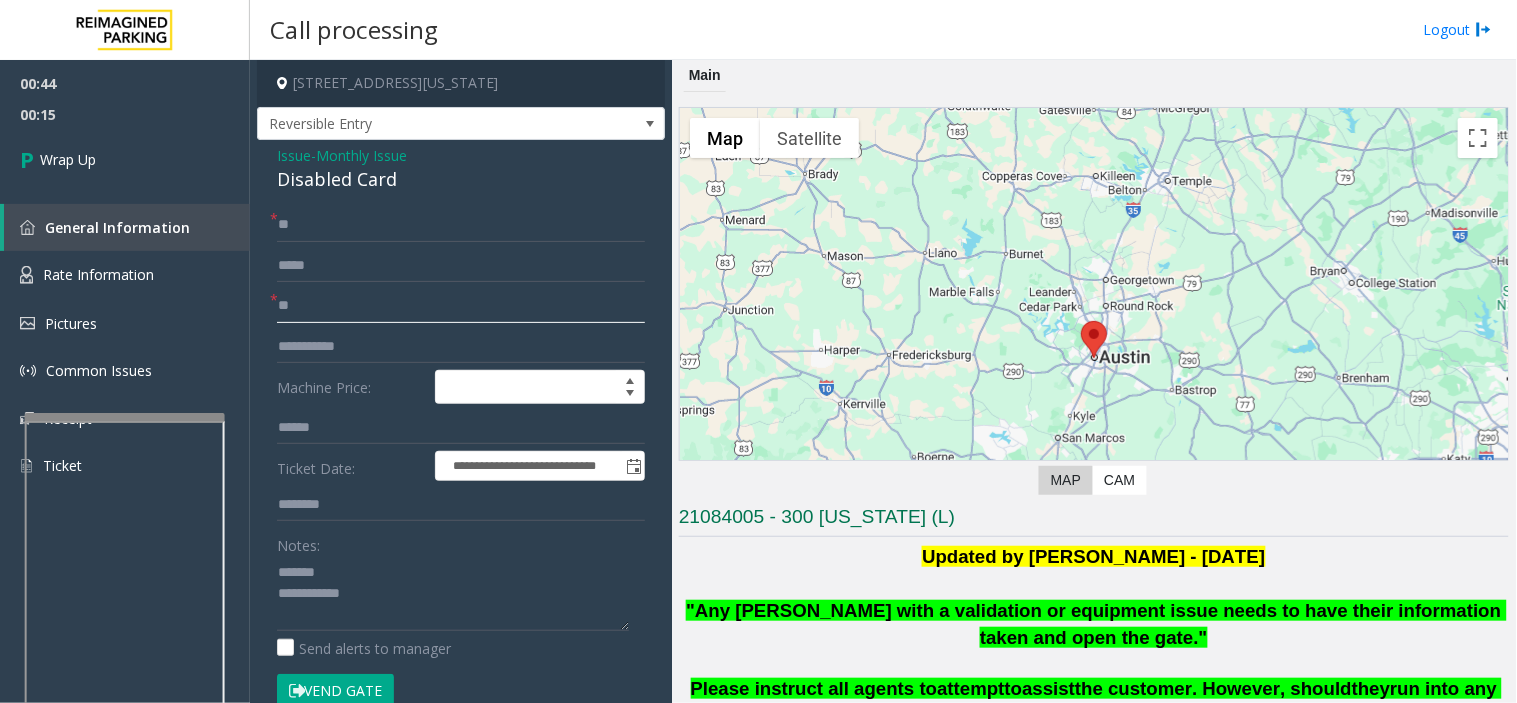 type on "**" 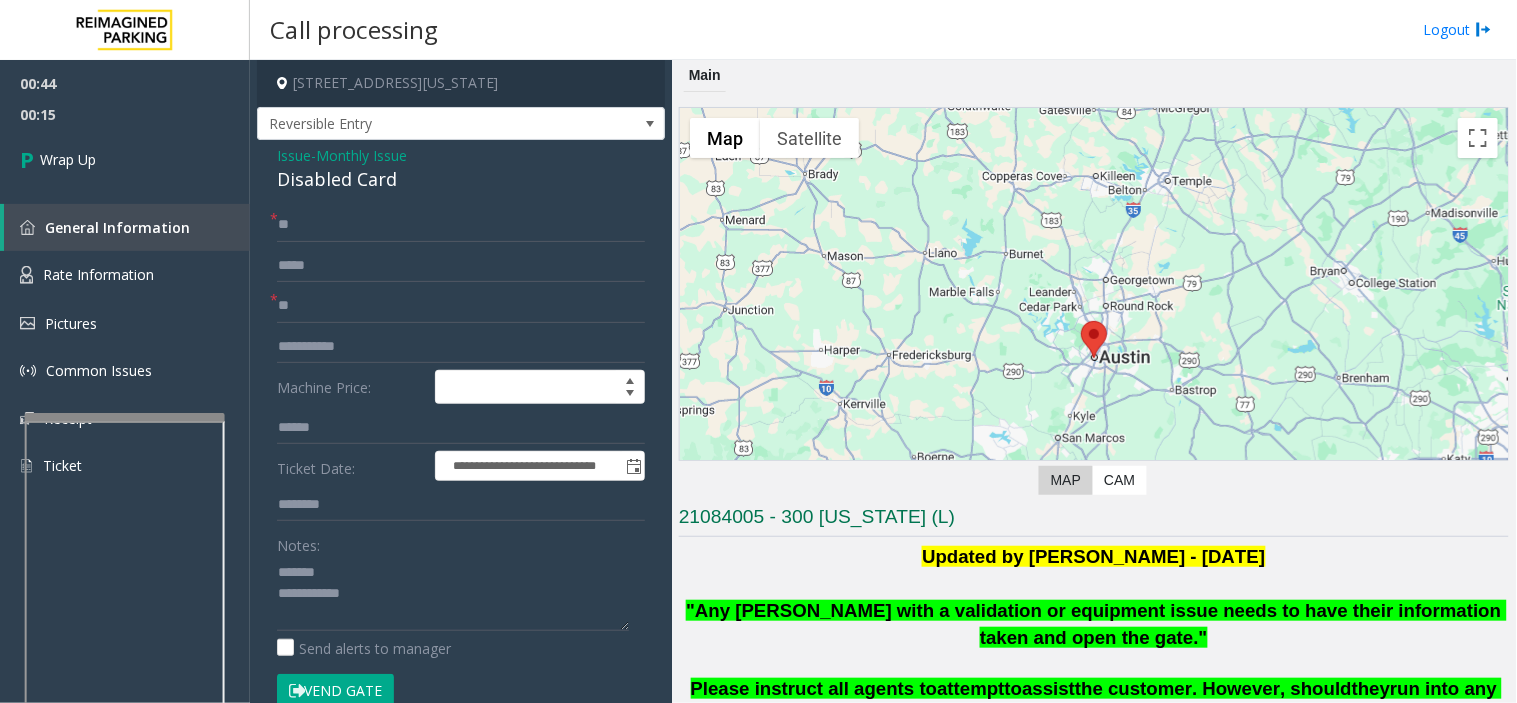 click on "Disabled Card" 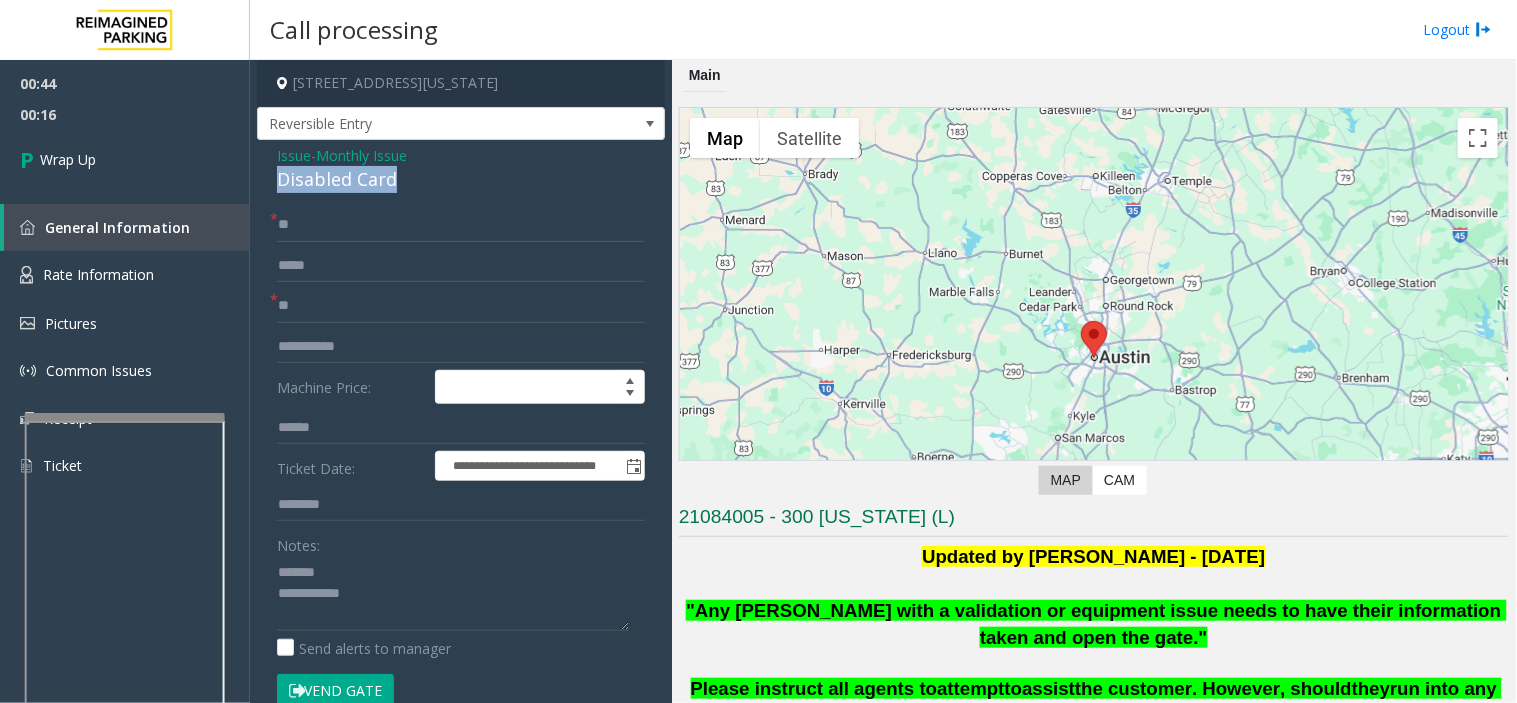 drag, startPoint x: 351, startPoint y: 176, endPoint x: 400, endPoint y: 174, distance: 49.0408 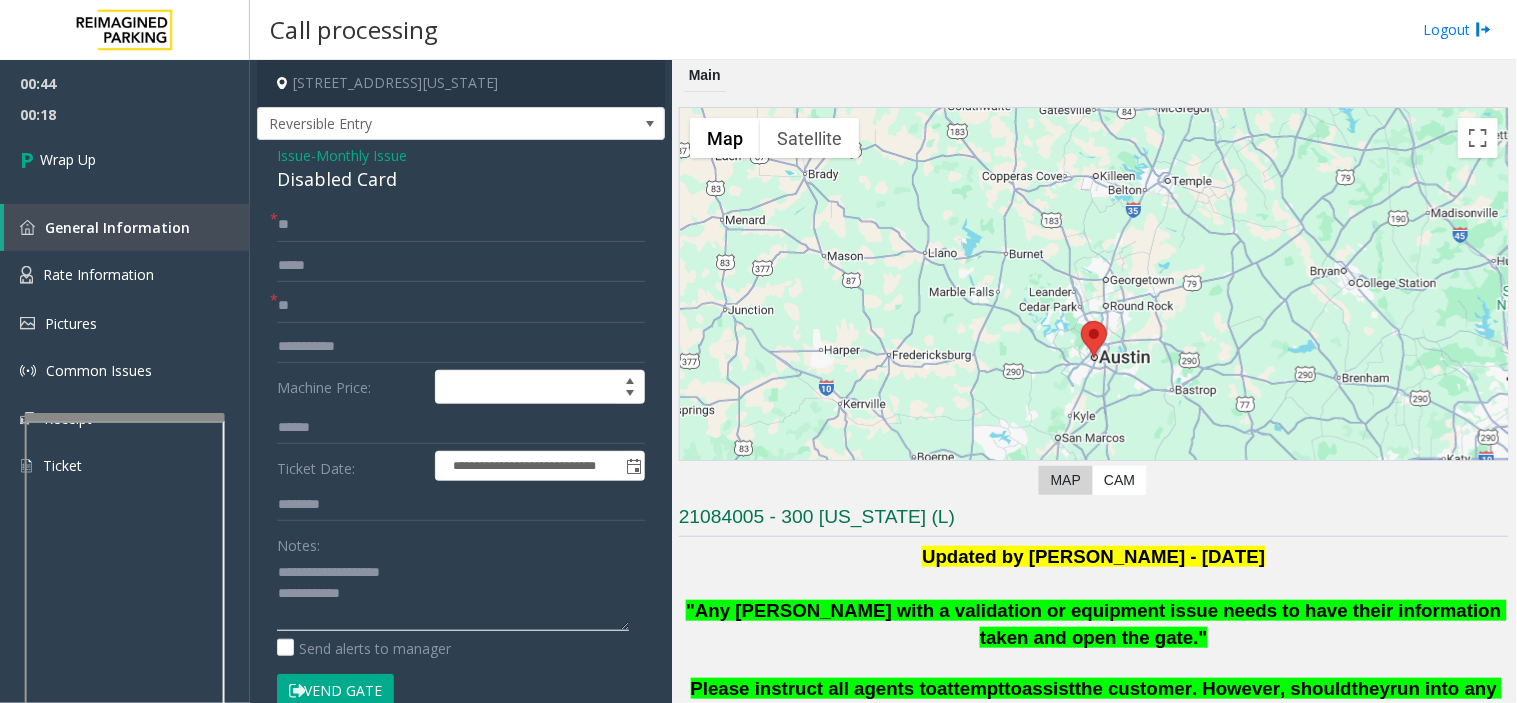 click 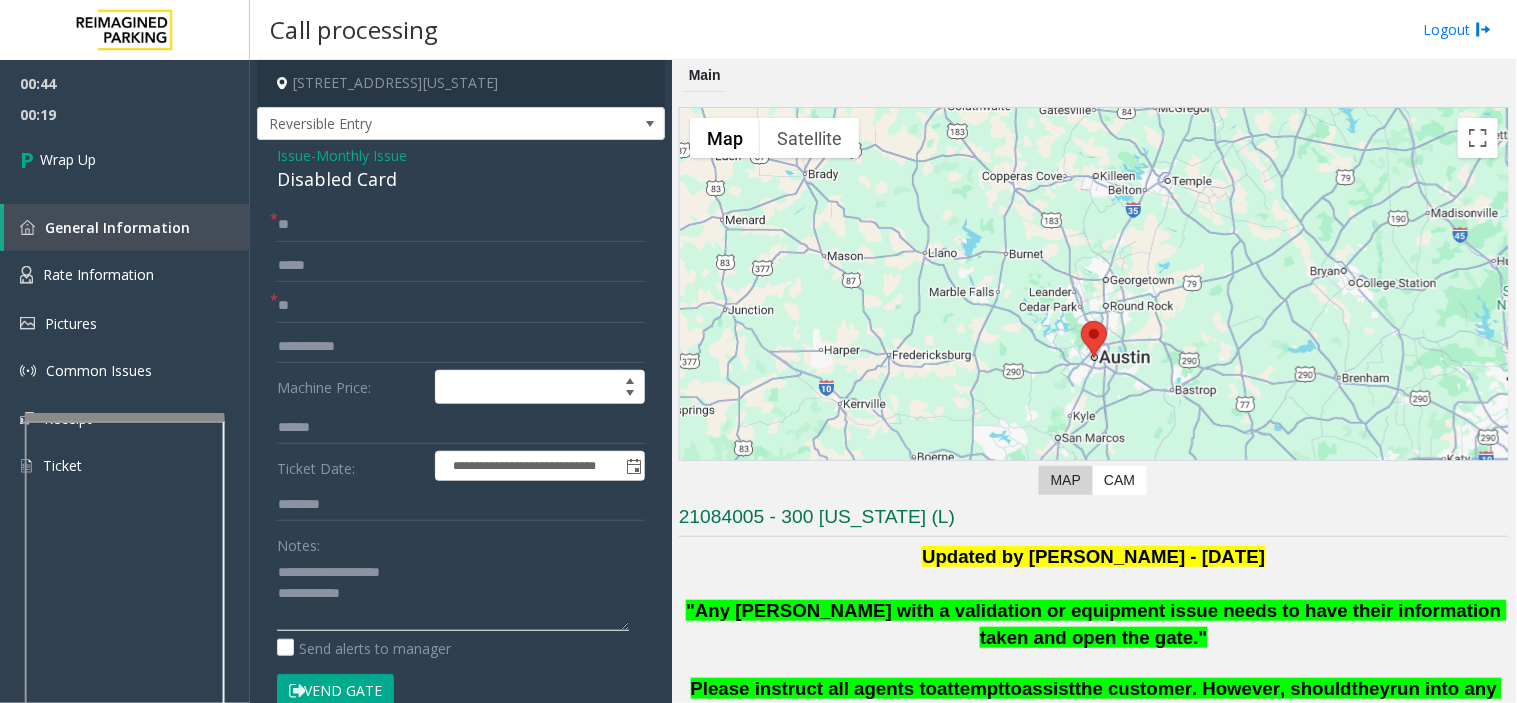 click 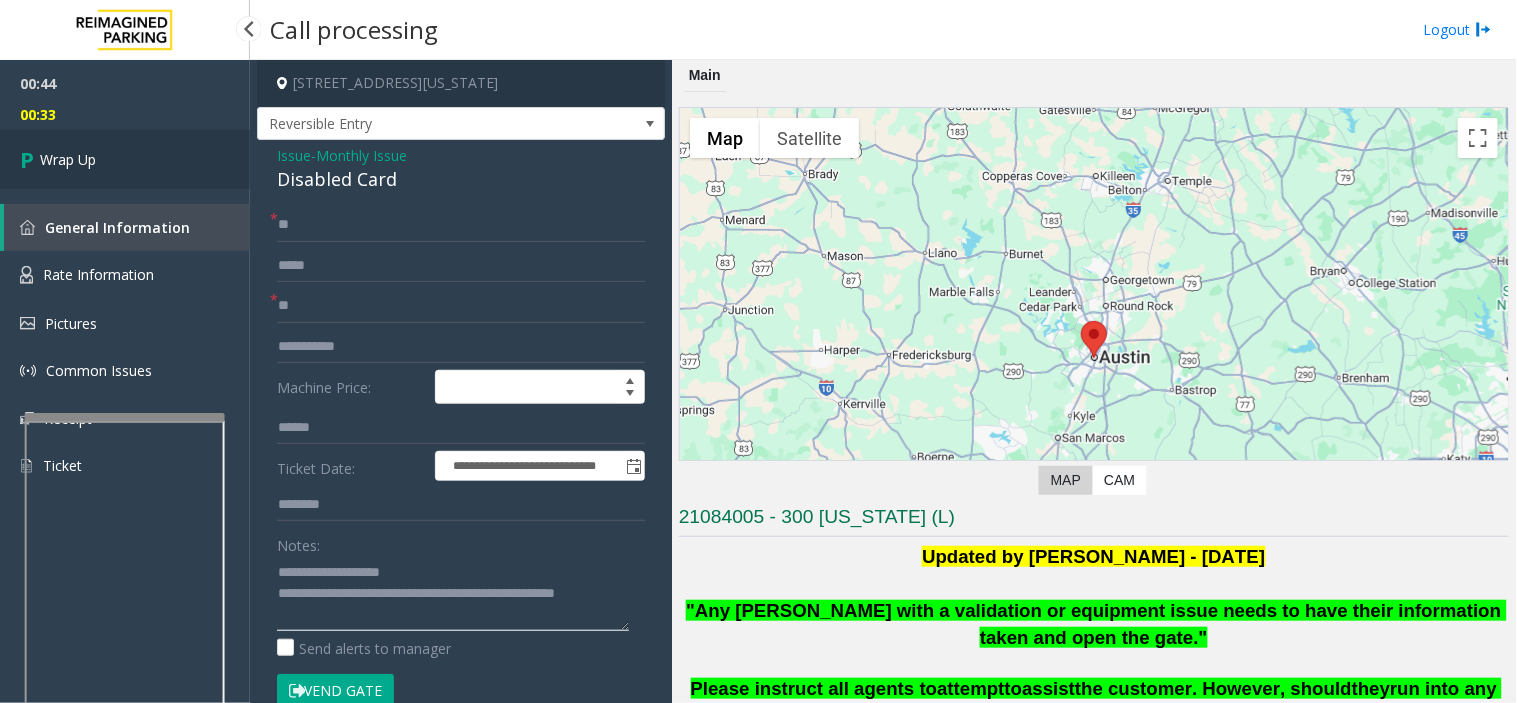type on "**********" 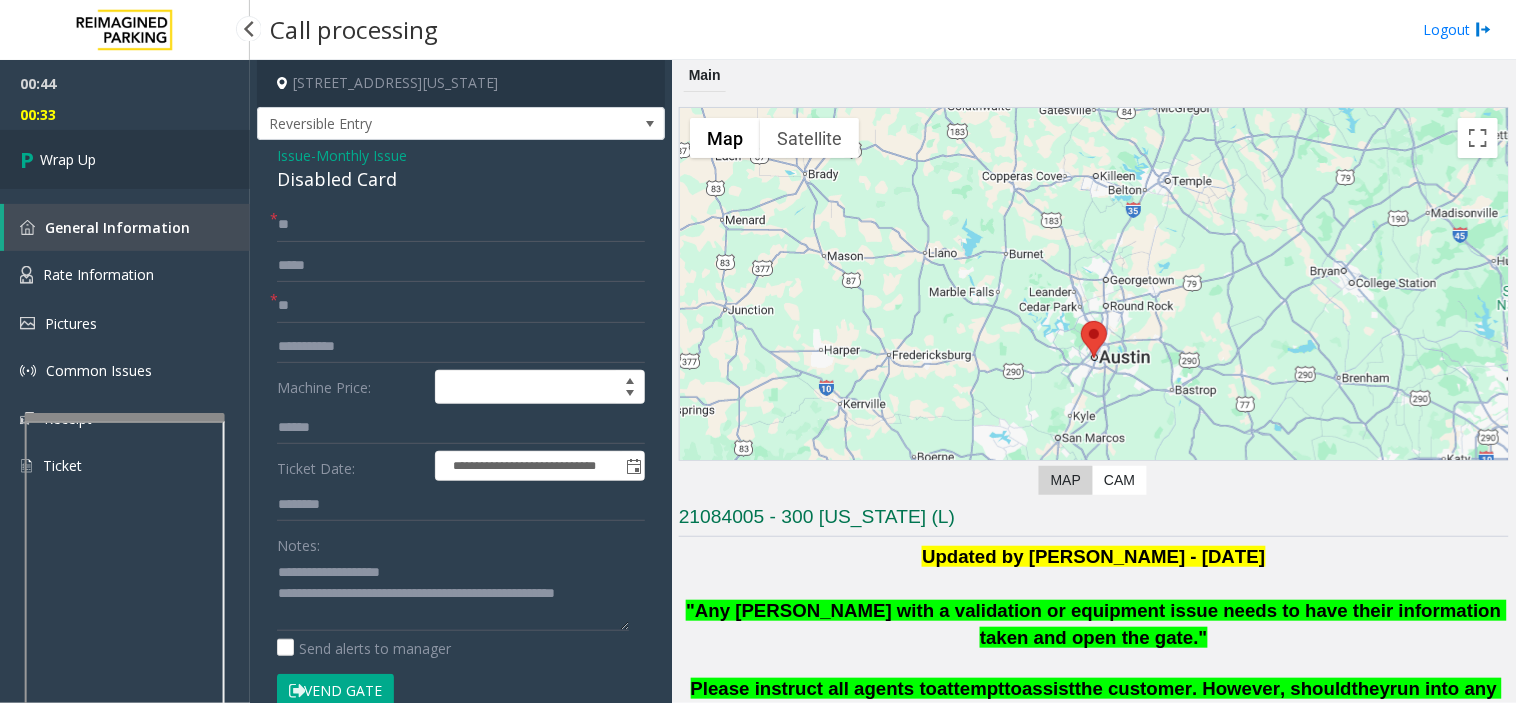 click on "Wrap Up" at bounding box center [125, 159] 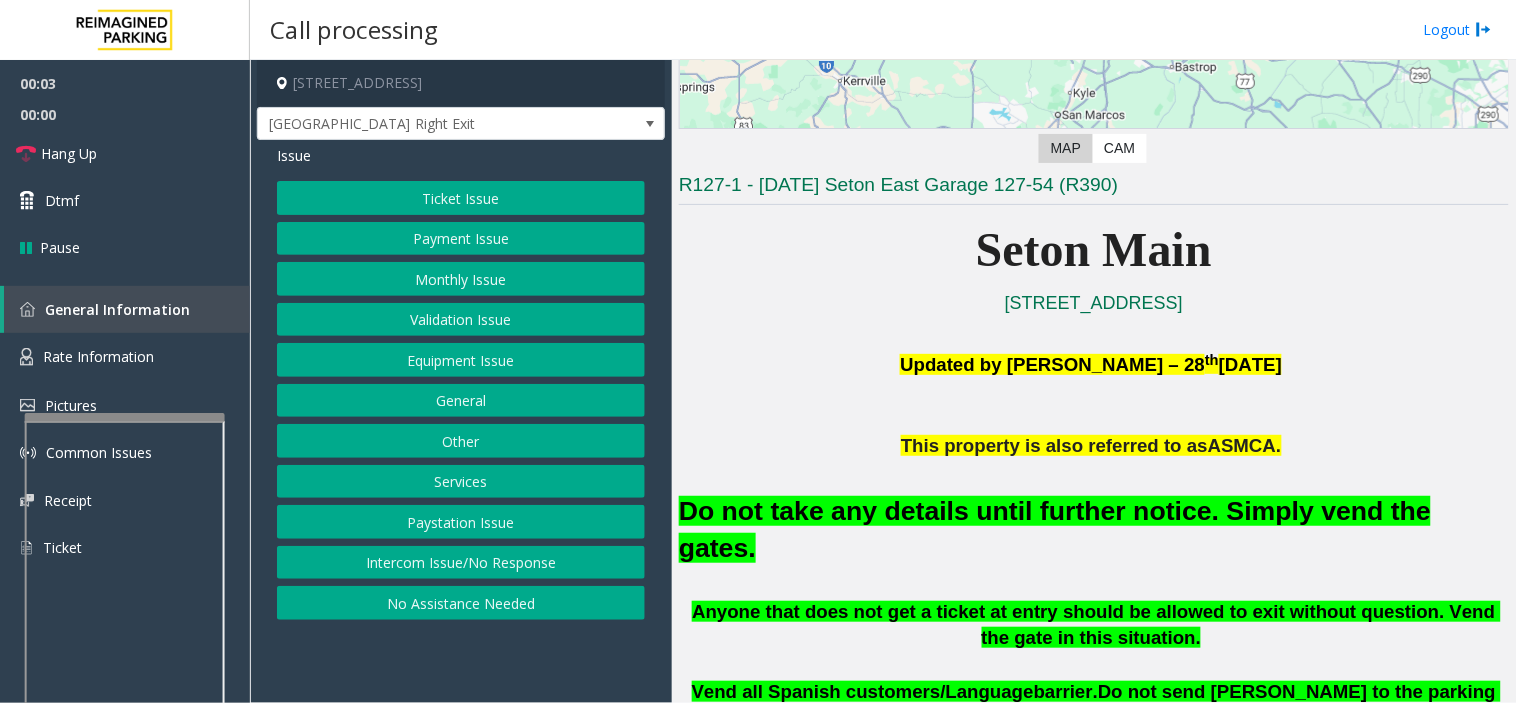 scroll, scrollTop: 333, scrollLeft: 0, axis: vertical 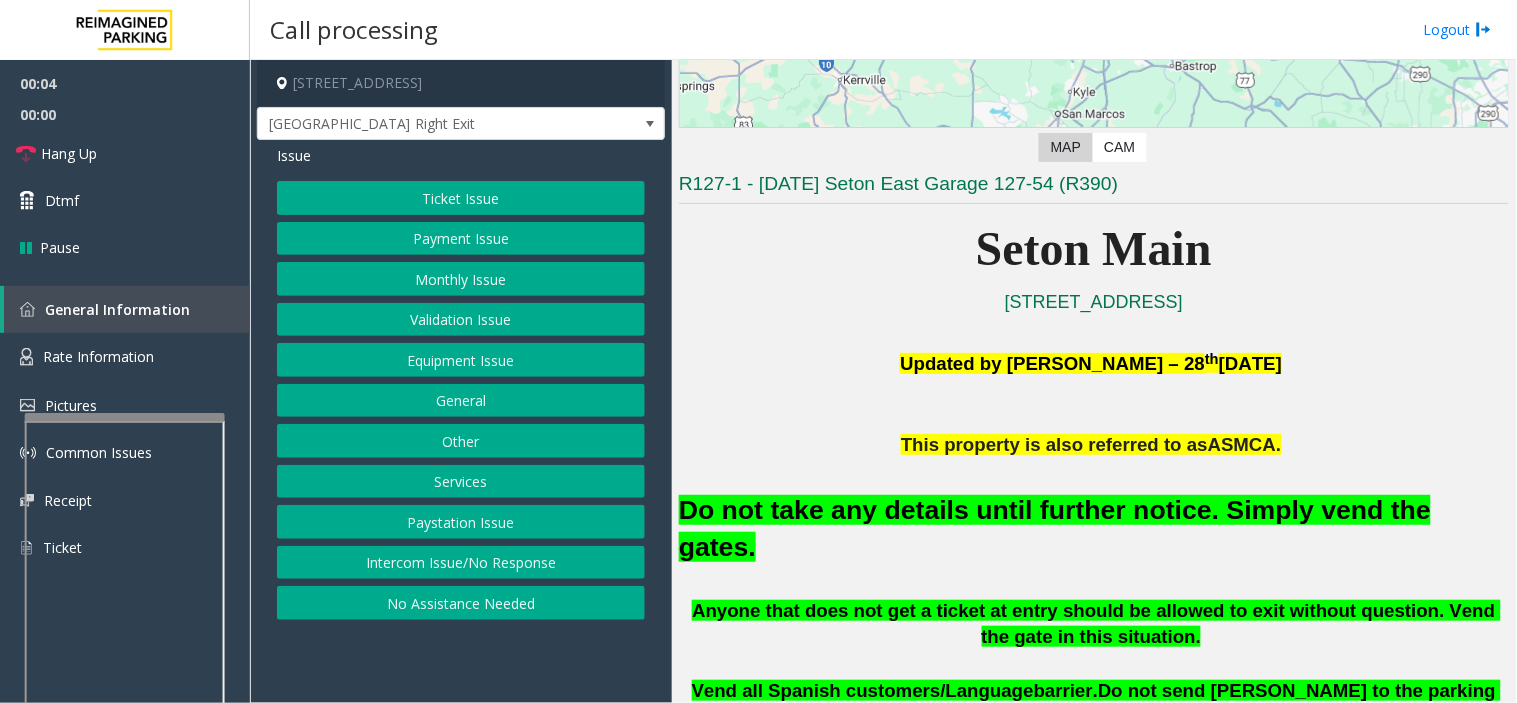 click on "[STREET_ADDRESS][GEOGRAPHIC_DATA] Right Exit Issue  Ticket Issue   Payment Issue   Monthly Issue   Validation Issue   Equipment Issue   General   Other   Services   Paystation Issue   Intercom Issue/No Response   No Assistance Needed" 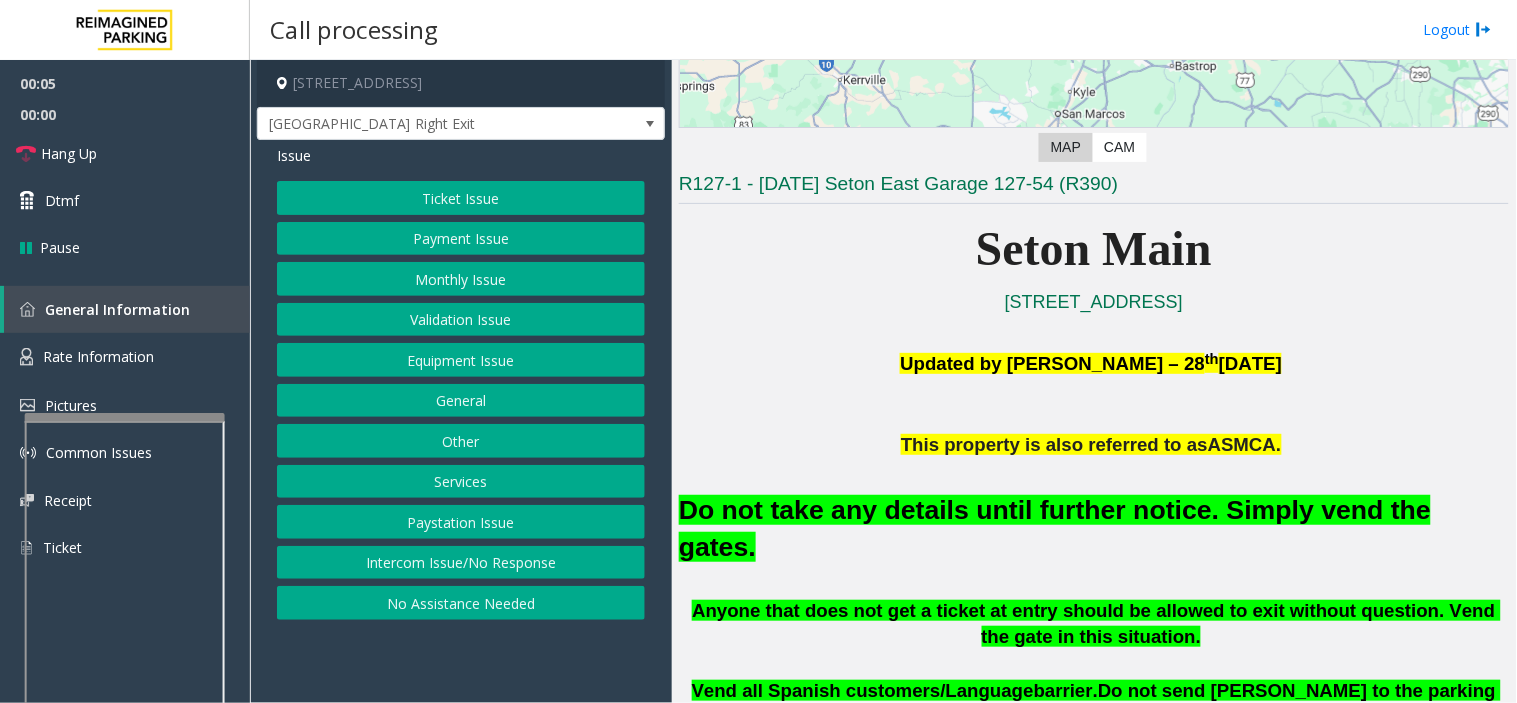 drag, startPoint x: 485, startPoint y: 695, endPoint x: 407, endPoint y: 674, distance: 80.77747 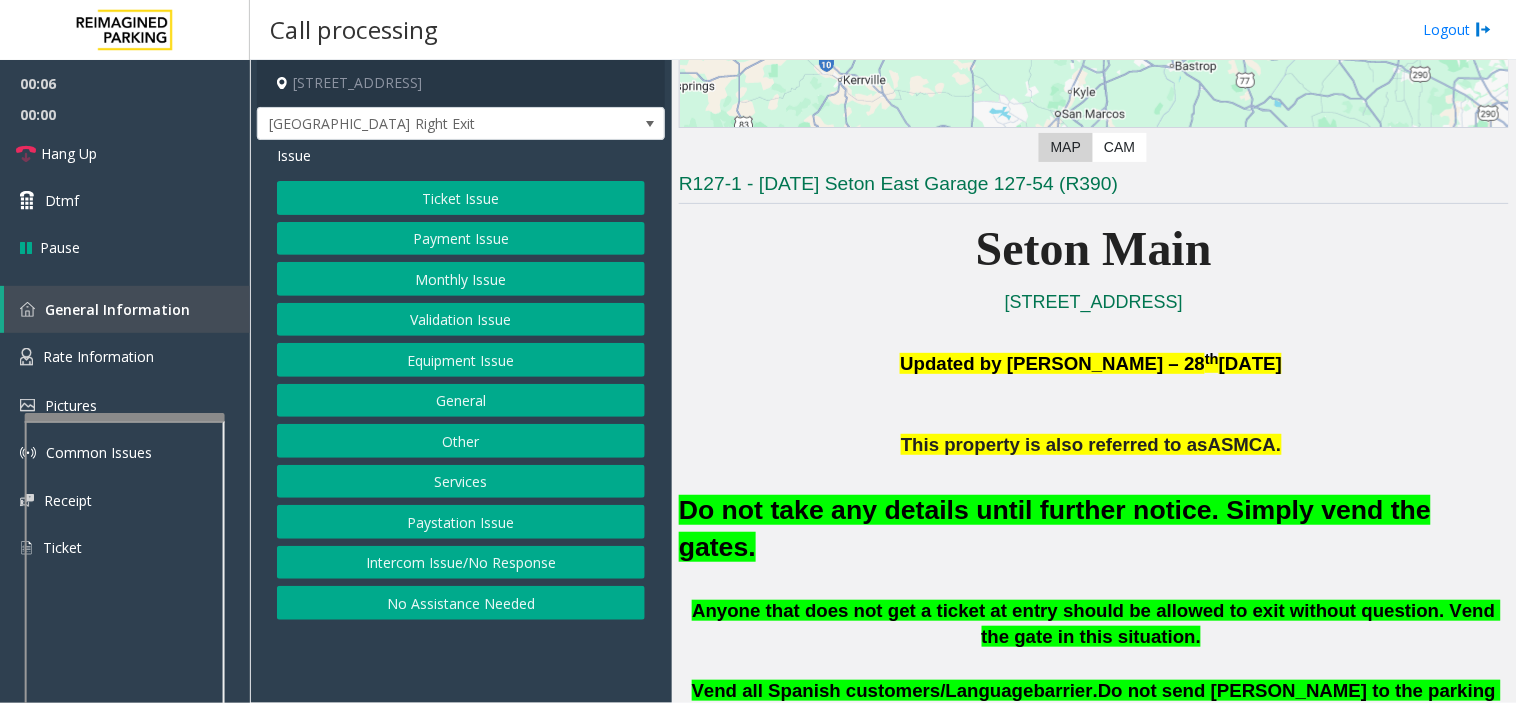 drag, startPoint x: 510, startPoint y: 667, endPoint x: 485, endPoint y: 664, distance: 25.179358 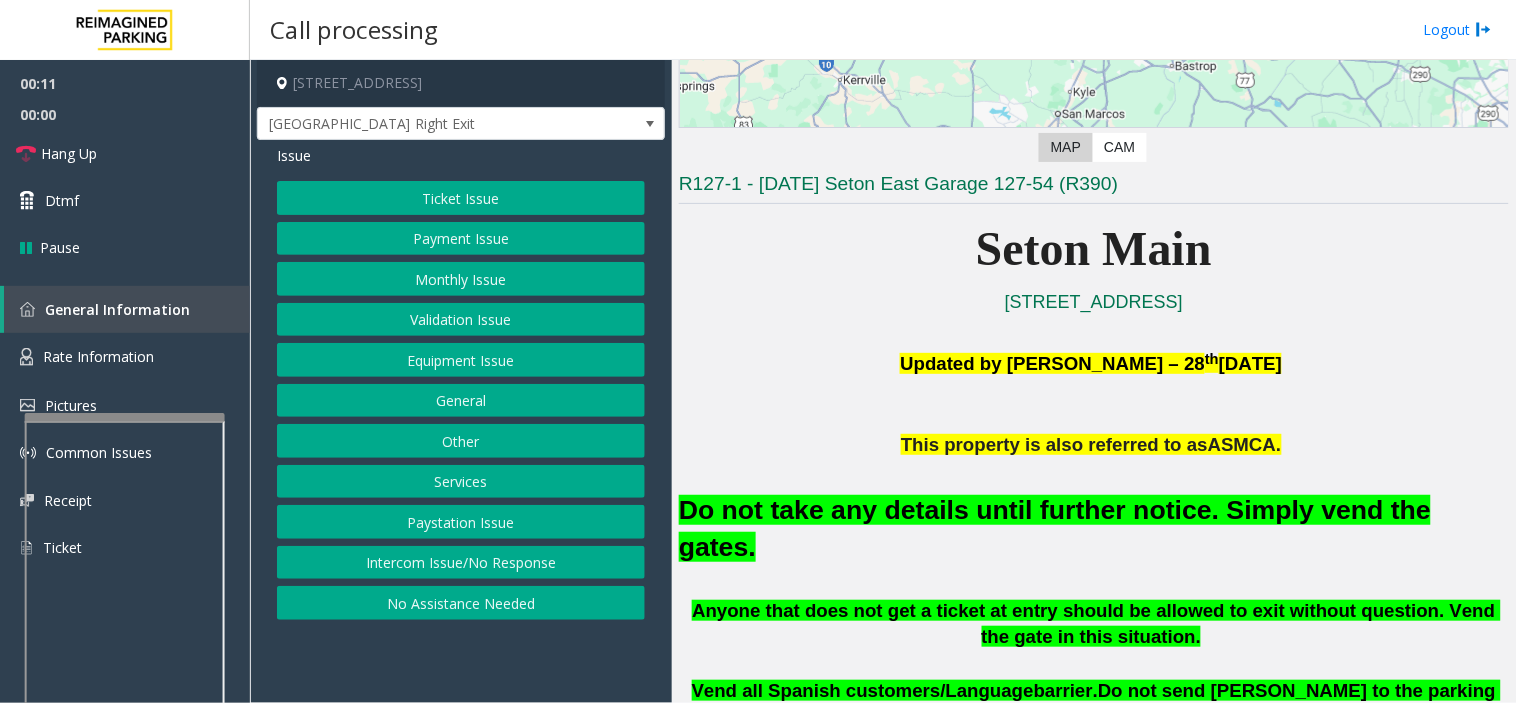 click on "Ticket Issue   Payment Issue   Monthly Issue   Validation Issue   Equipment Issue   General   Other   Services   Paystation Issue   Intercom Issue/No Response   No Assistance Needed" 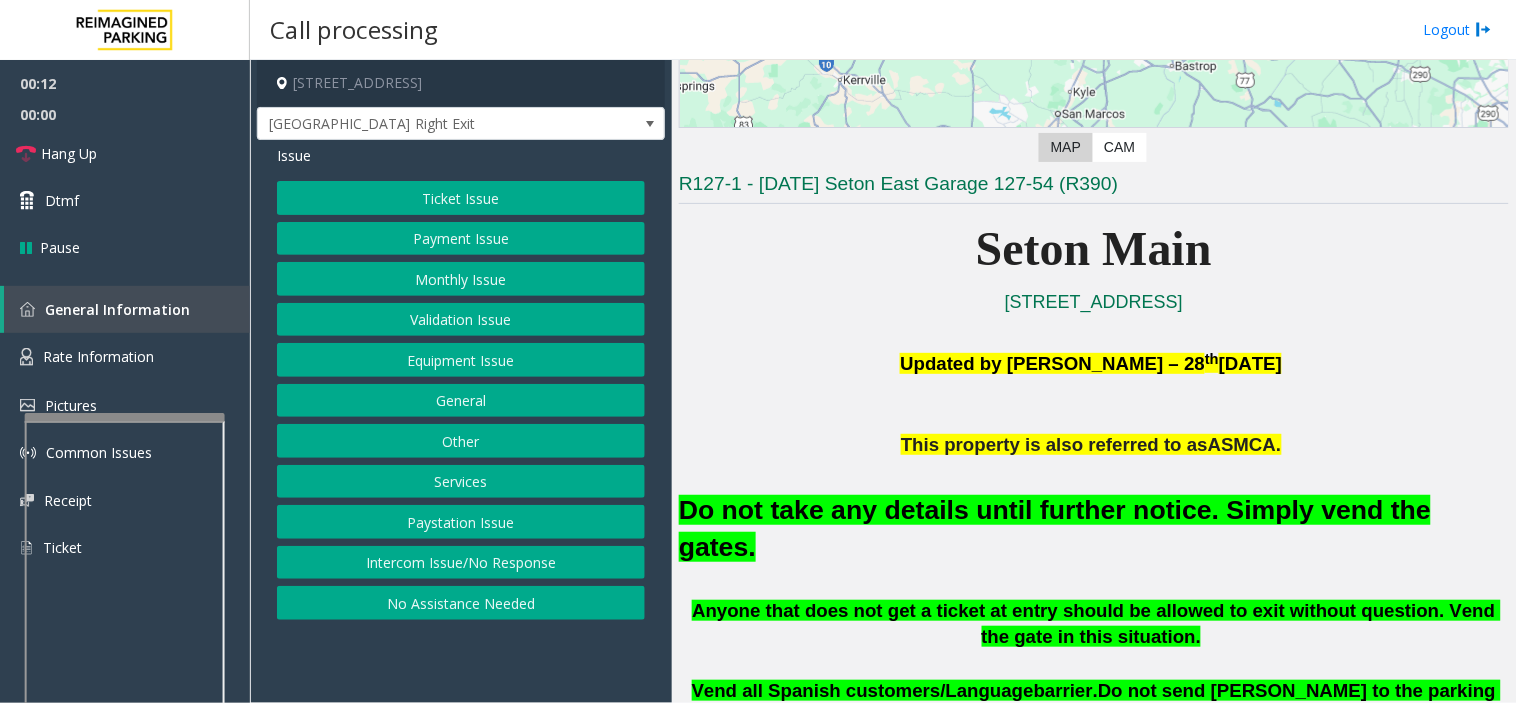 click on "Equipment Issue" 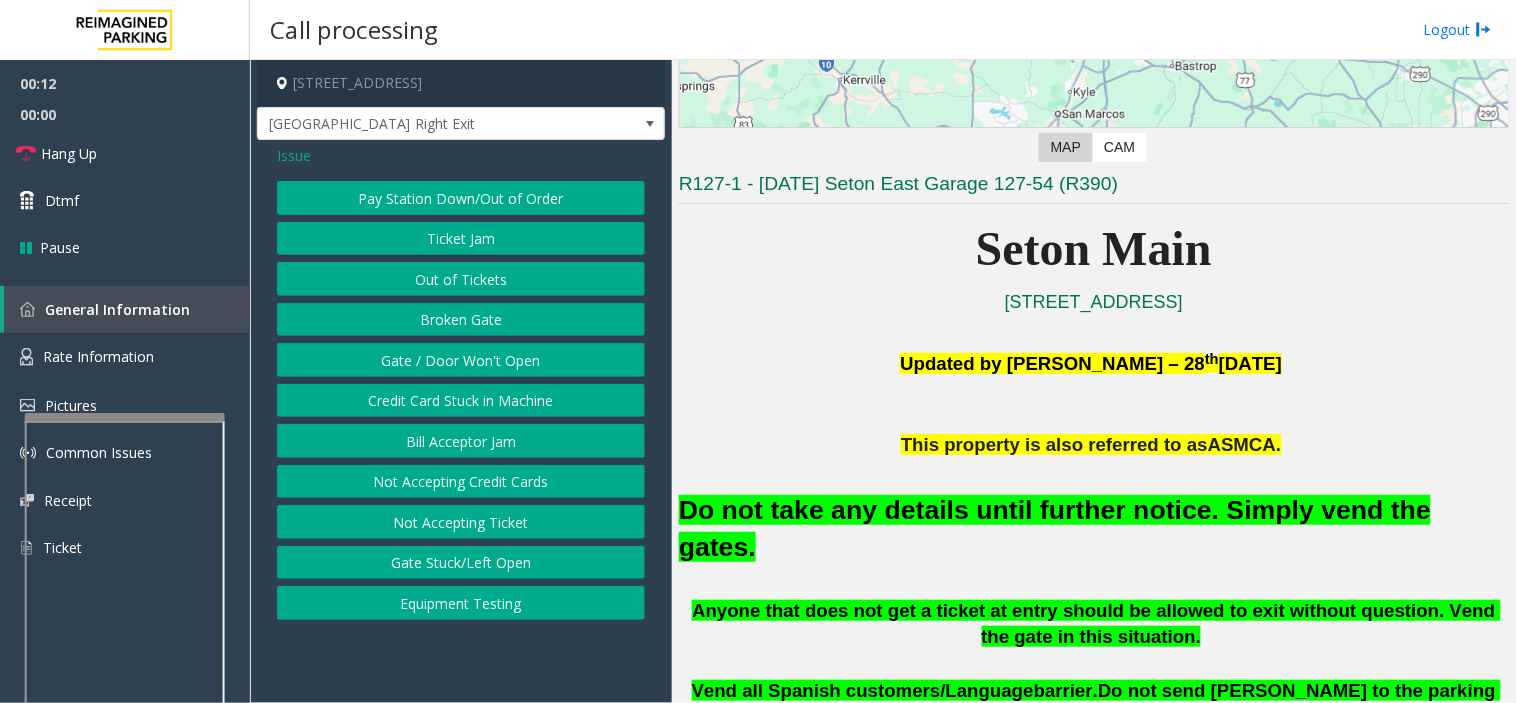click on "Gate / Door Won't Open" 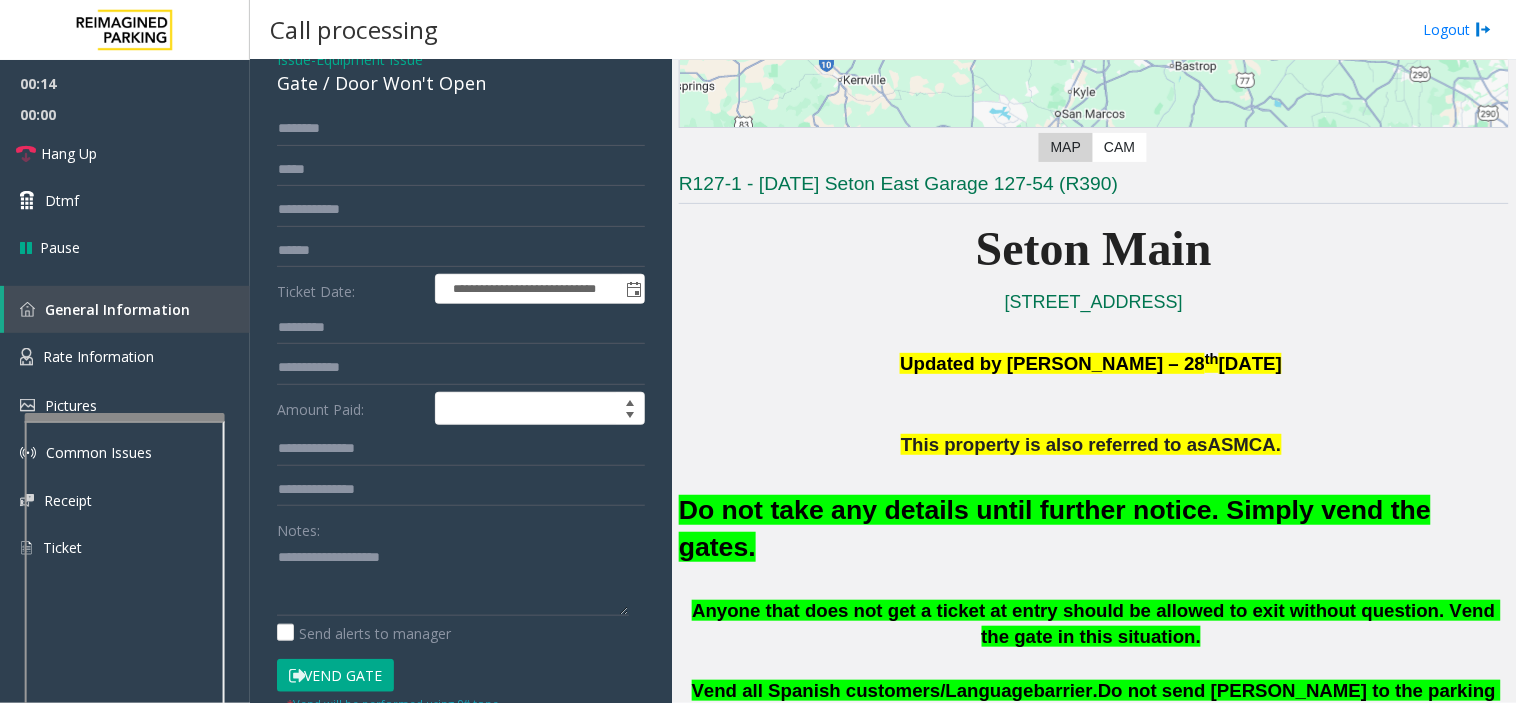 scroll, scrollTop: 0, scrollLeft: 0, axis: both 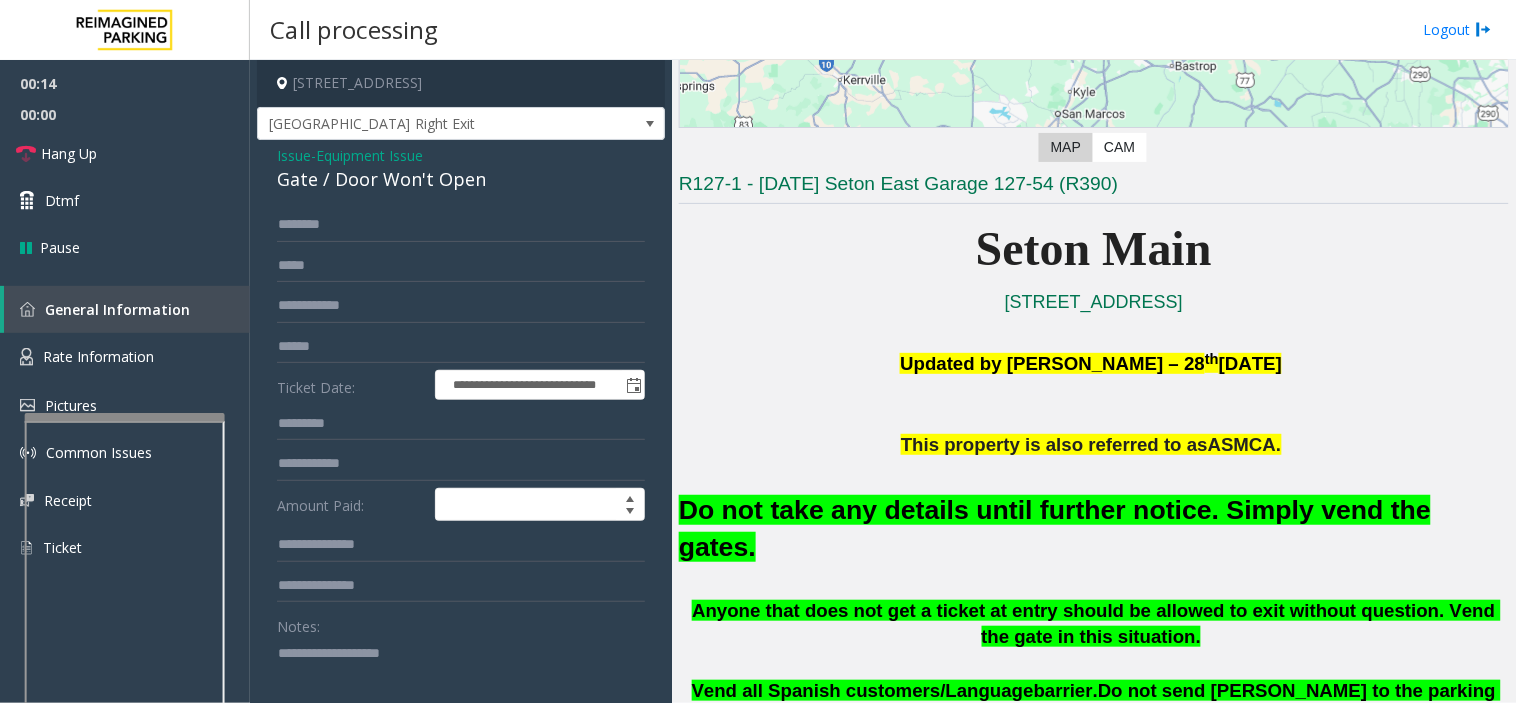 click on "Issue" 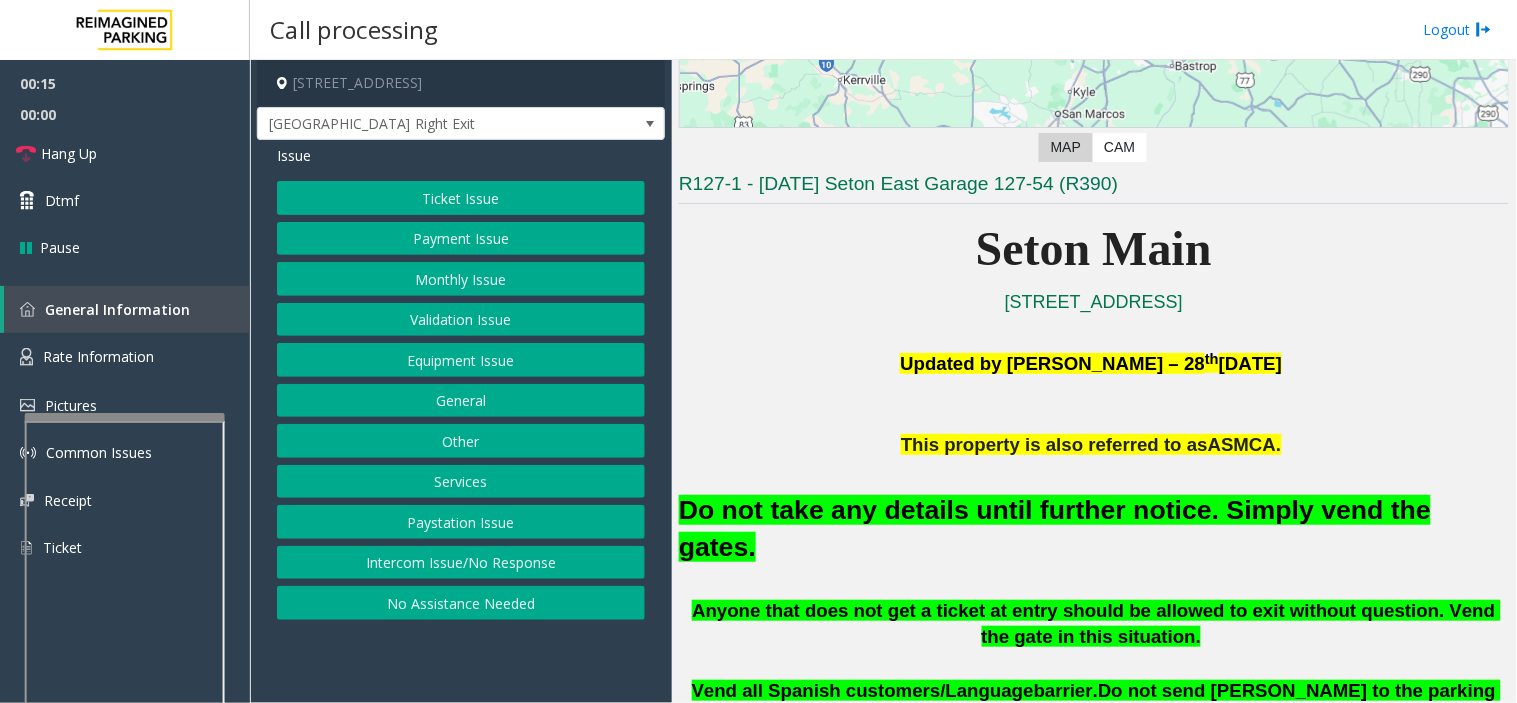 drag, startPoint x: 428, startPoint y: 583, endPoint x: 364, endPoint y: 188, distance: 400.1512 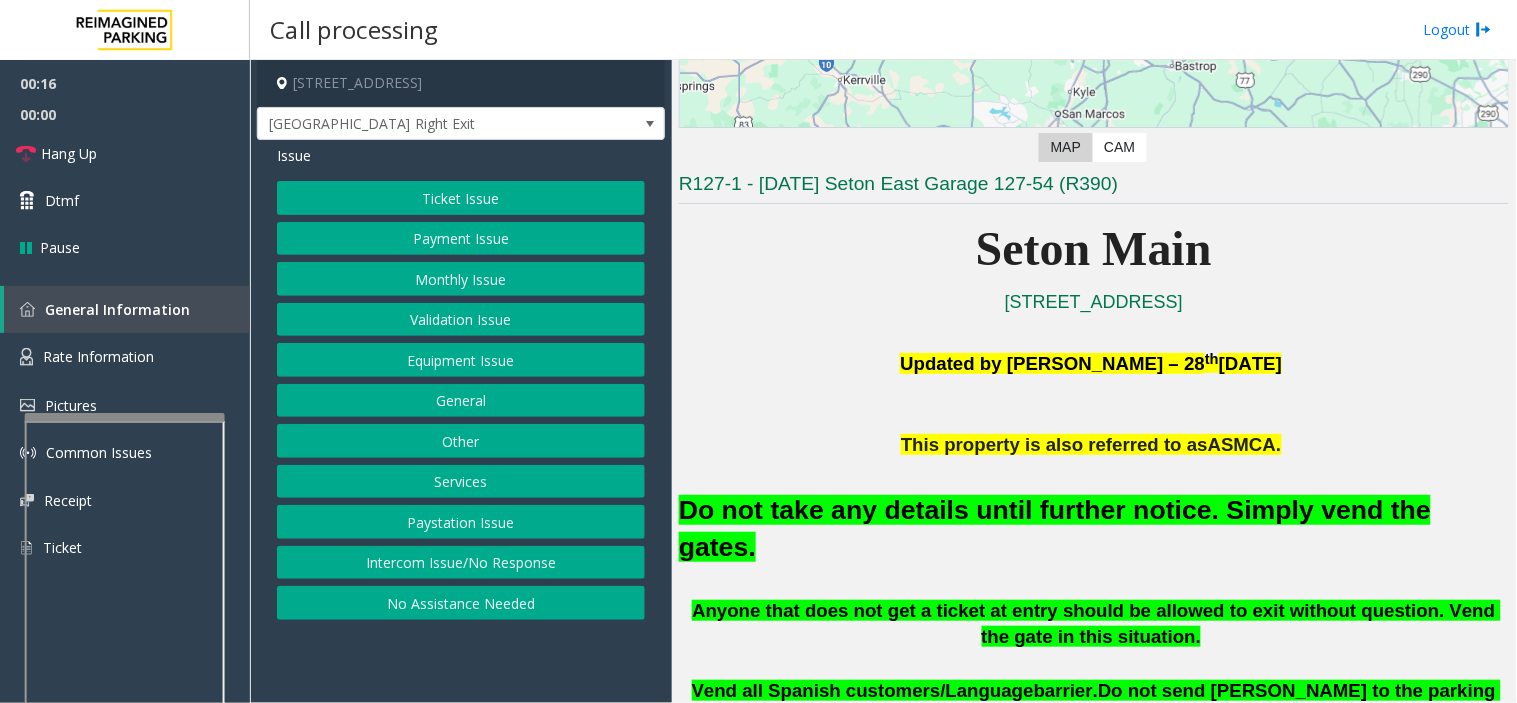 click on "Intercom Issue/No Response" 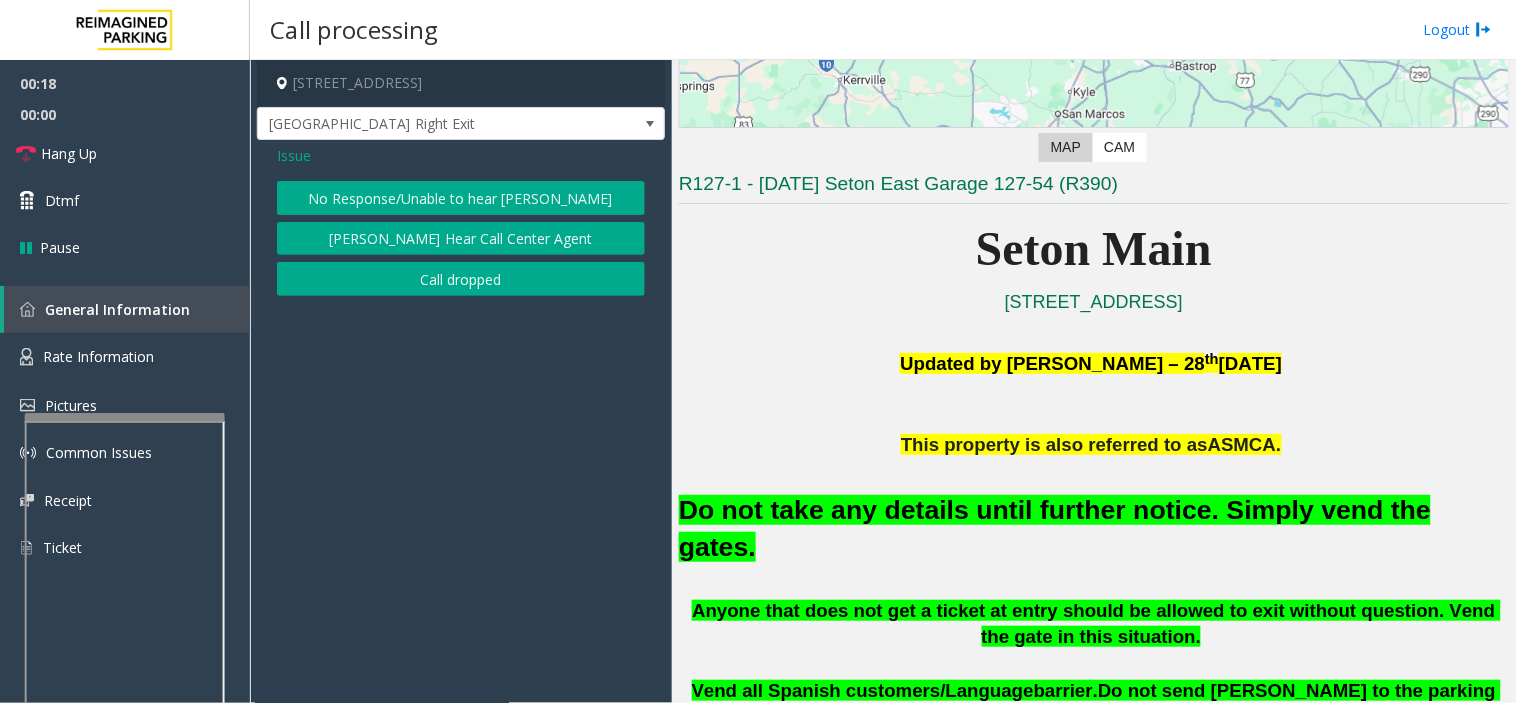 click on "Issue" 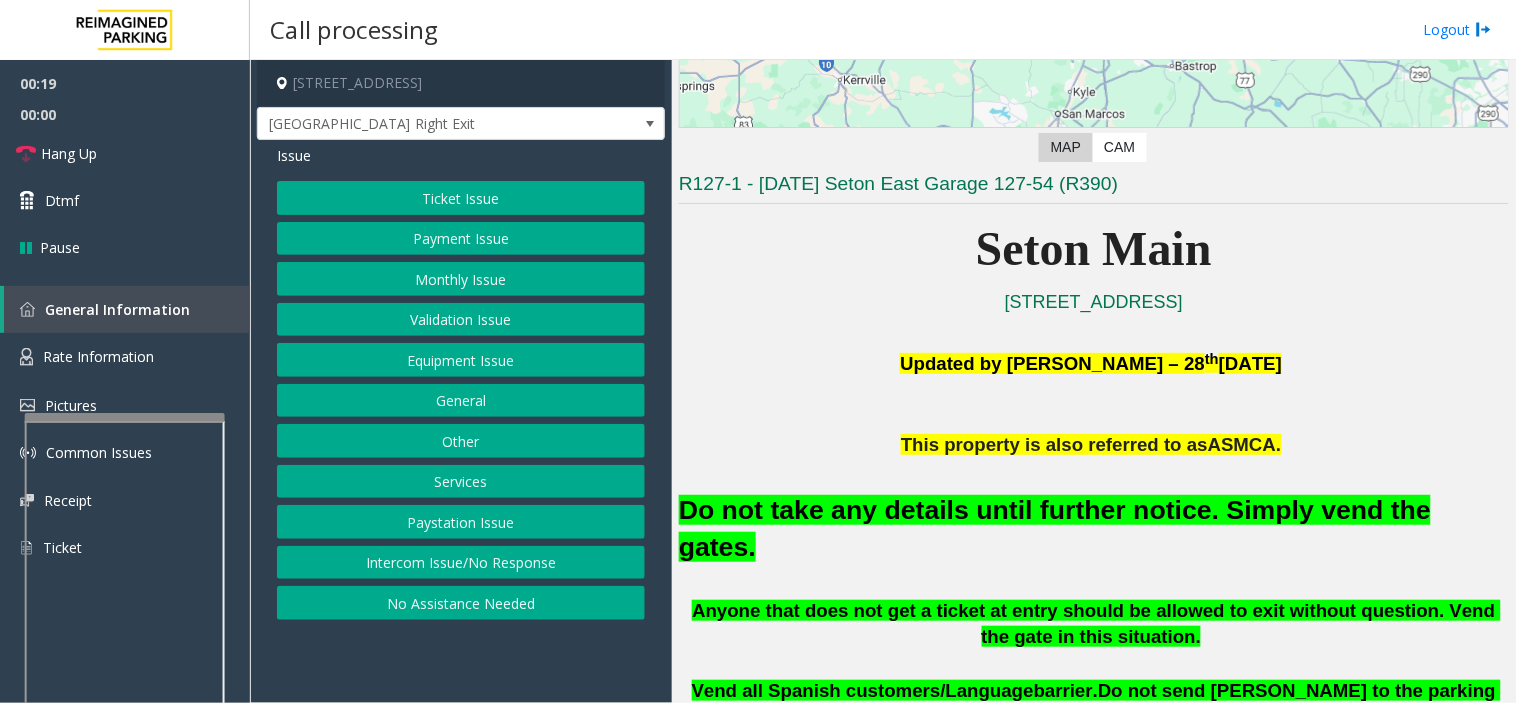 click on "Equipment Issue" 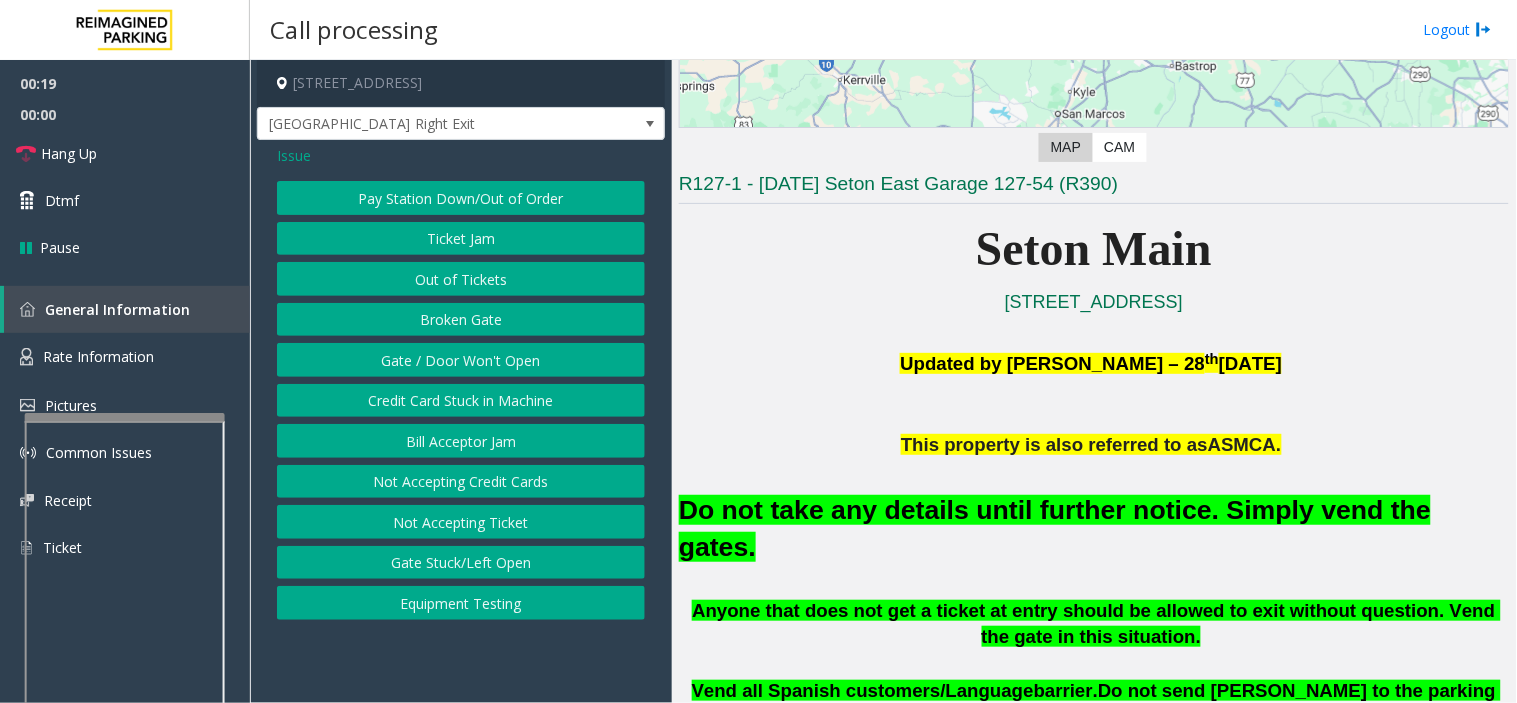 click on "Gate / Door Won't Open" 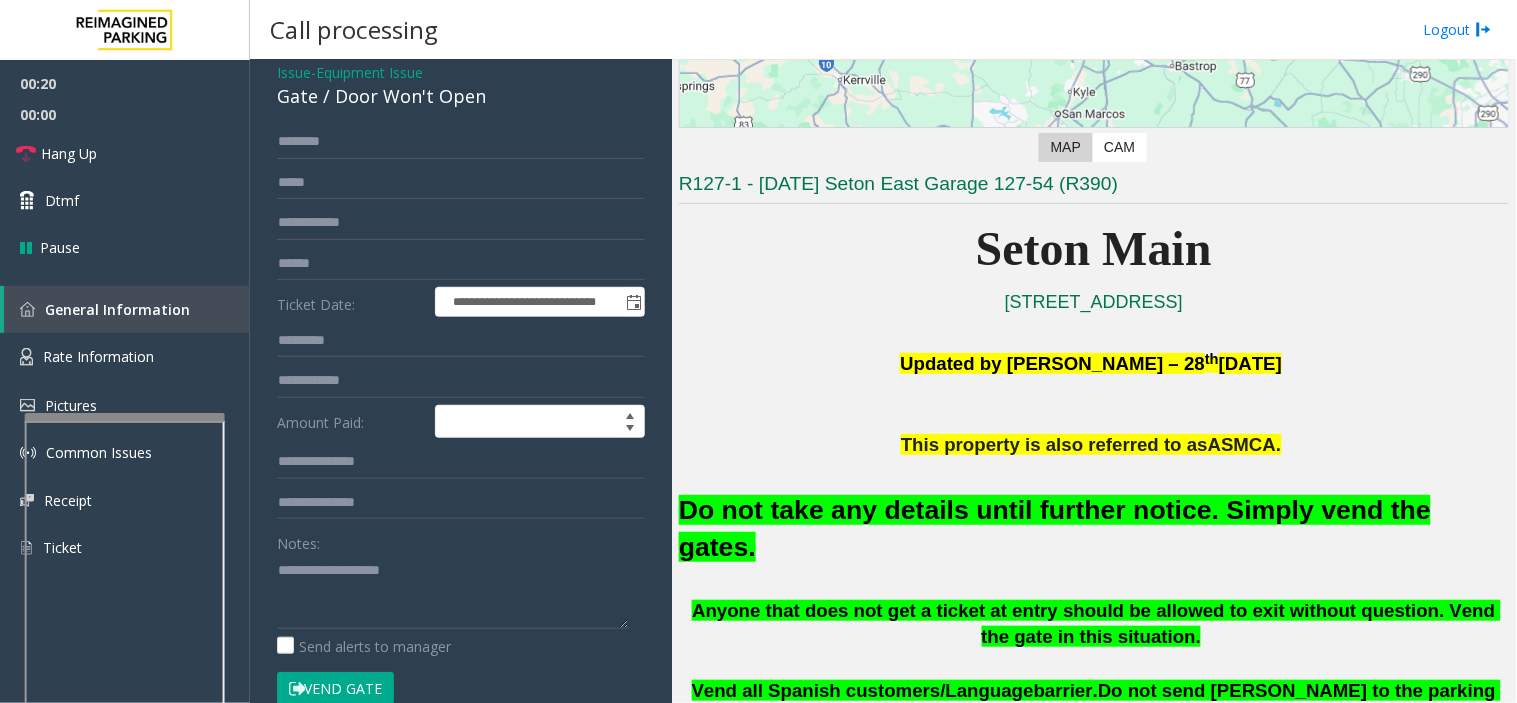 scroll, scrollTop: 222, scrollLeft: 0, axis: vertical 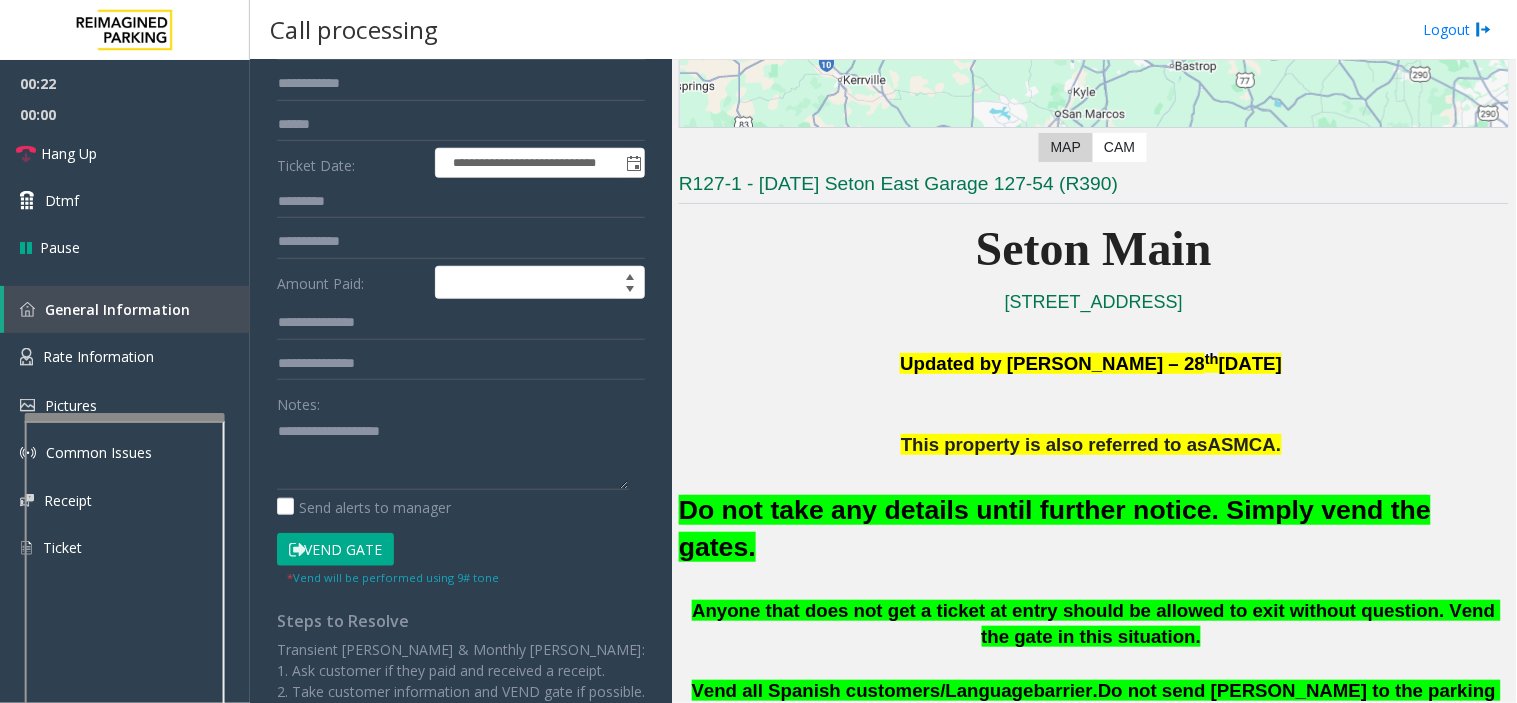 click on "Vend Gate" 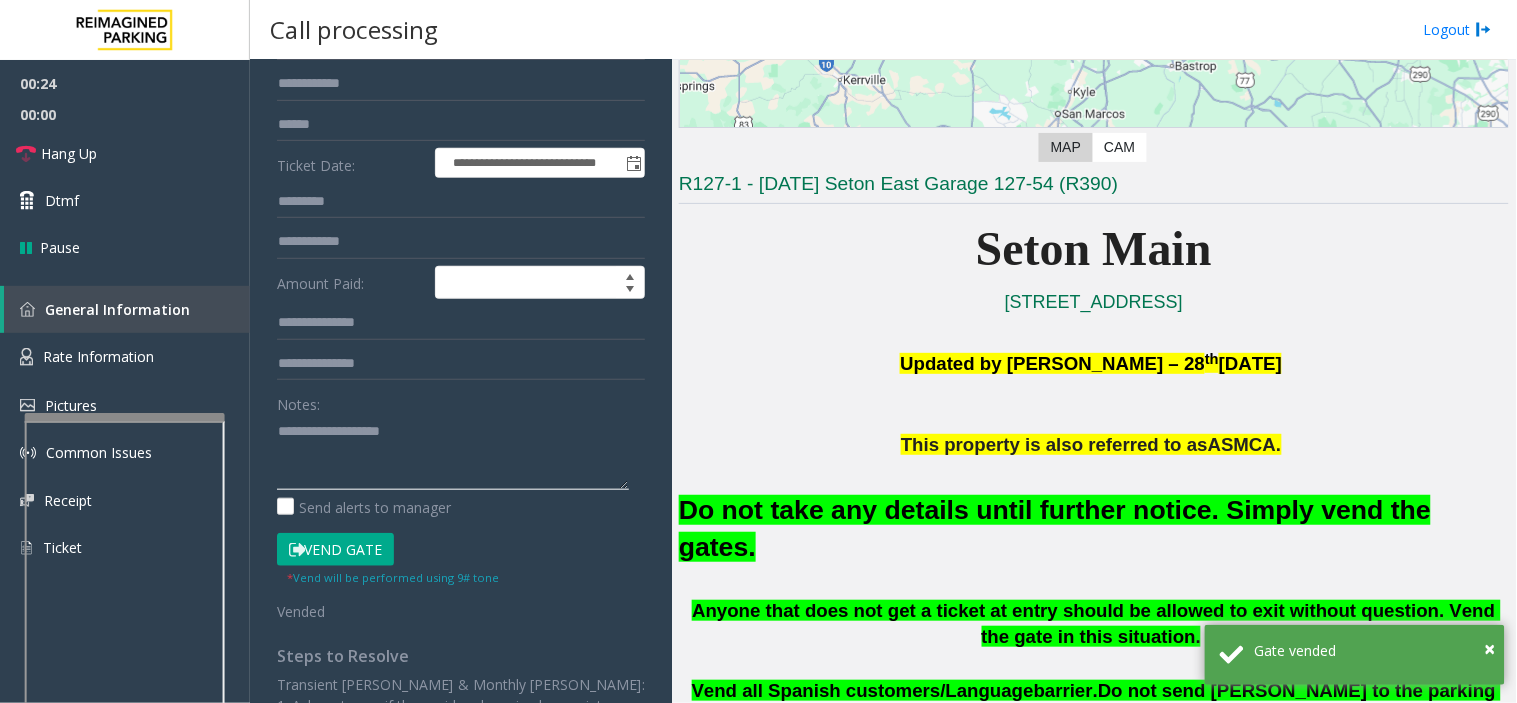 click 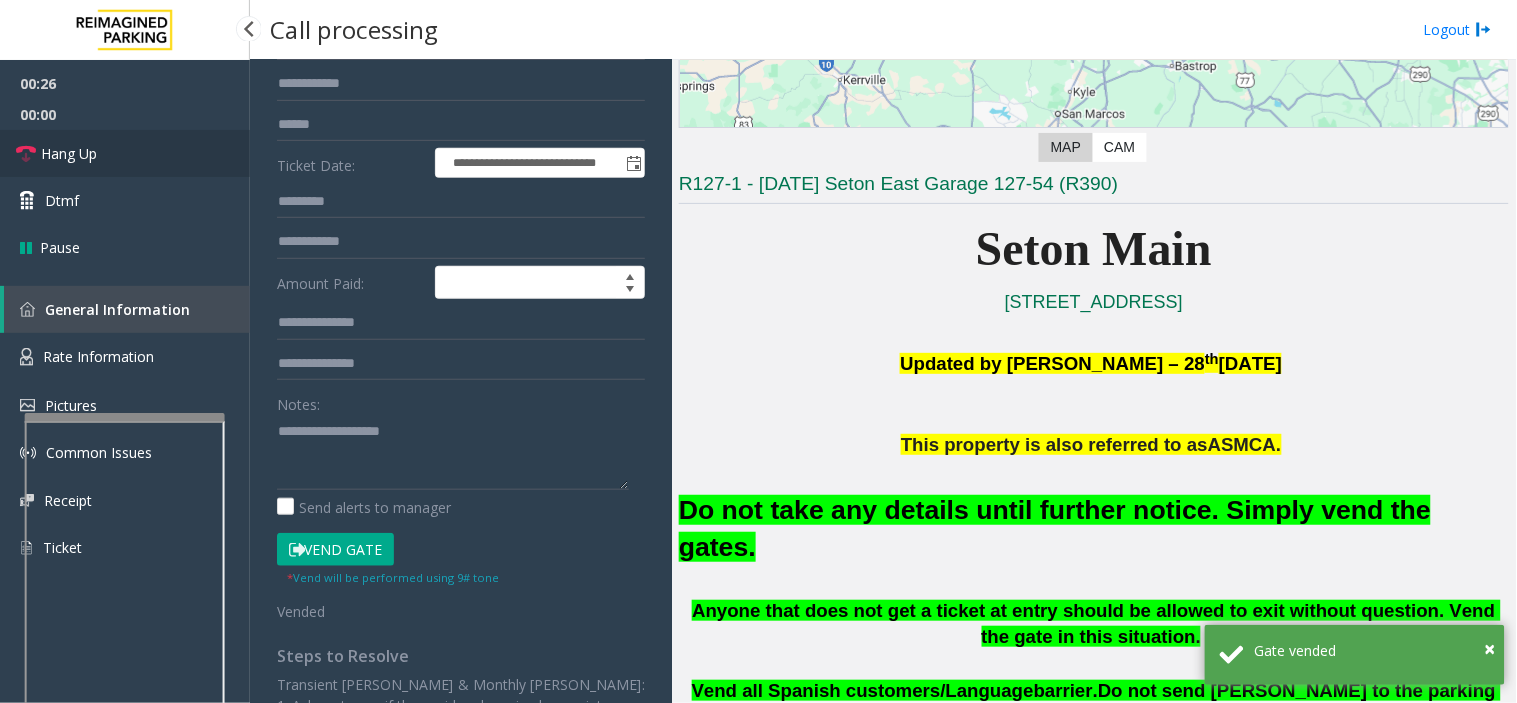 click on "Hang Up" at bounding box center [125, 153] 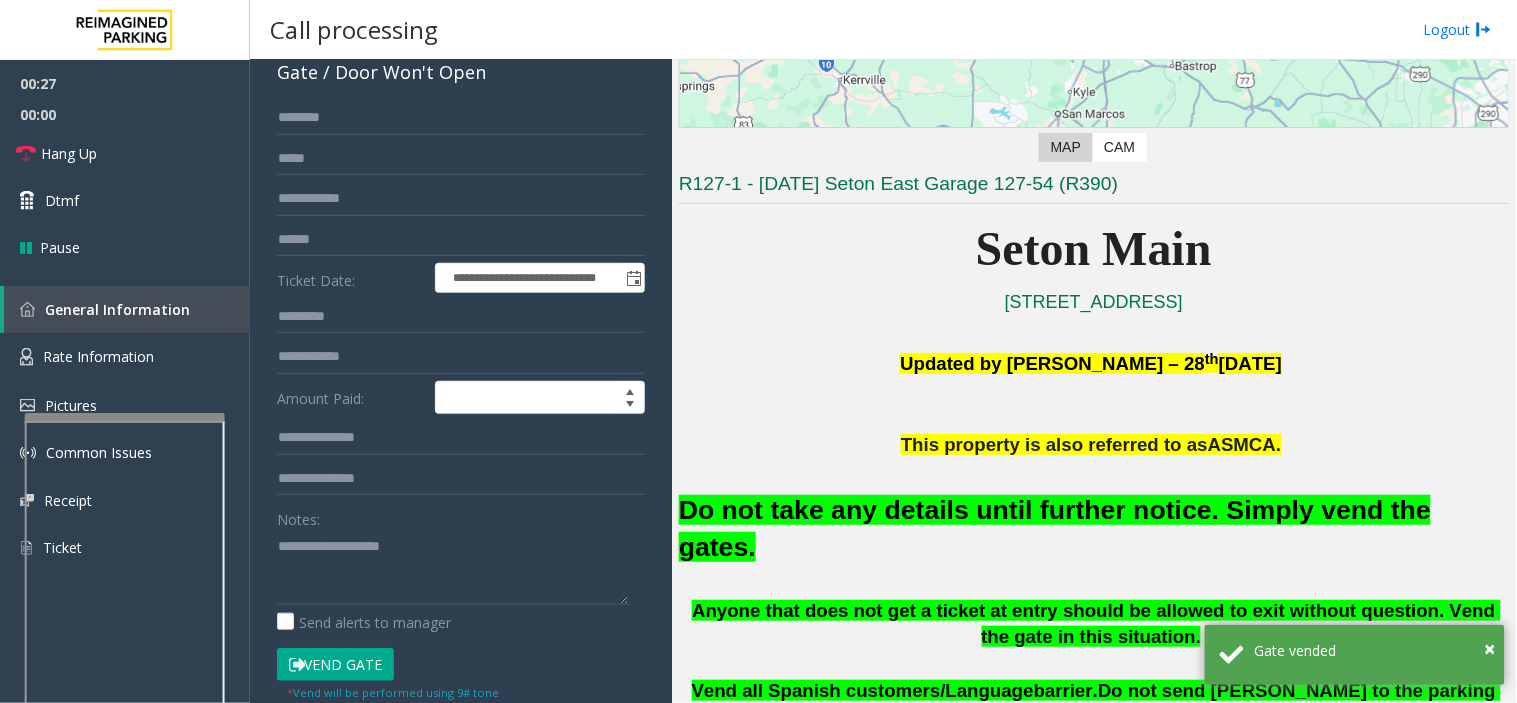 scroll, scrollTop: 0, scrollLeft: 0, axis: both 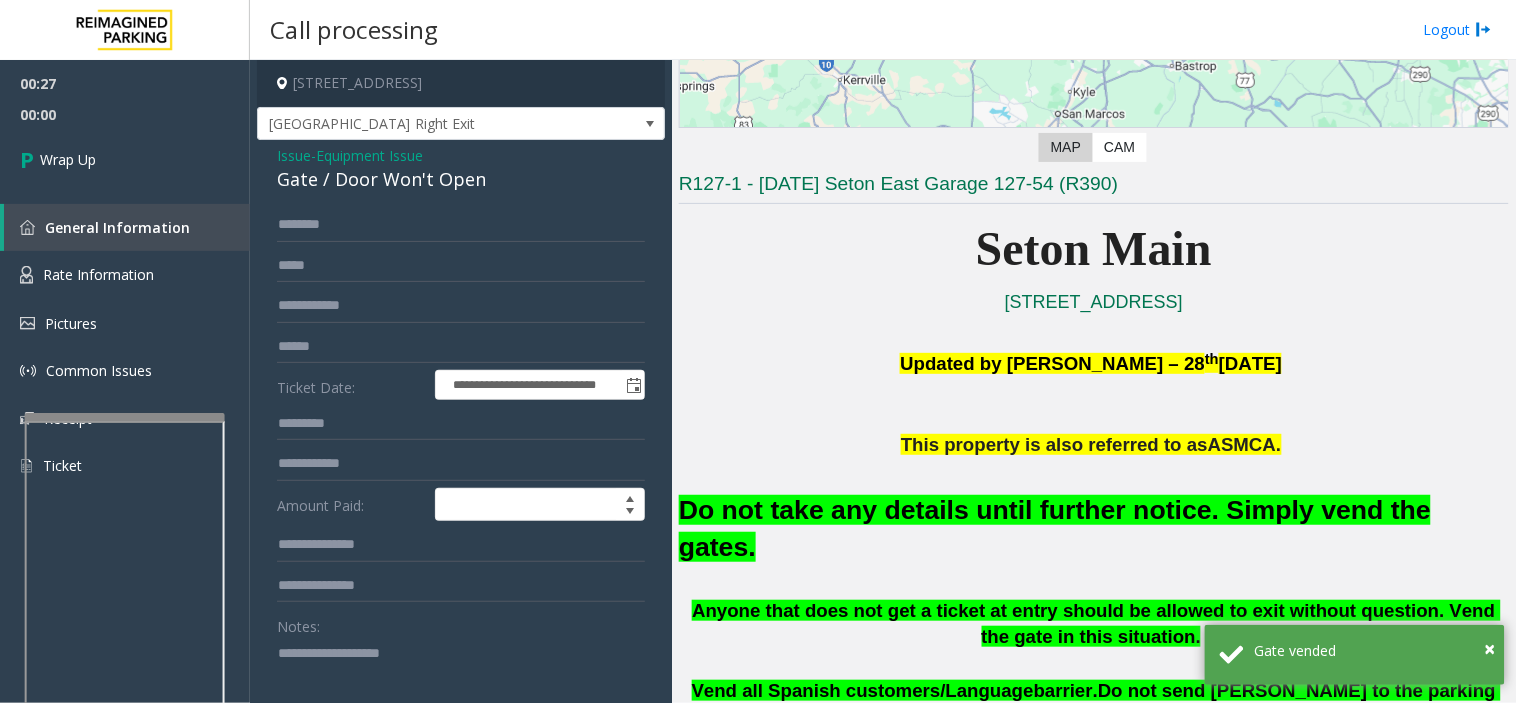 click on "Issue" 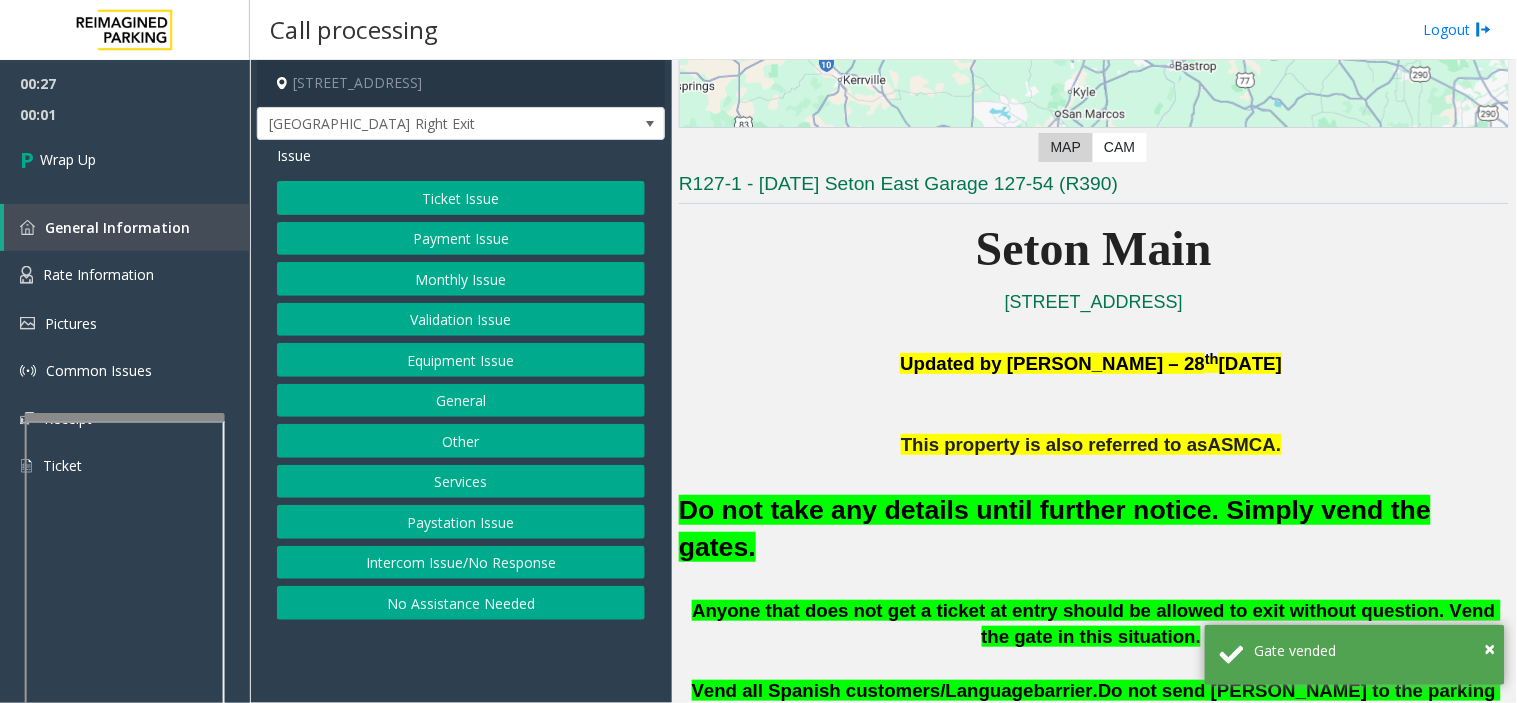 click on "No Assistance Needed" 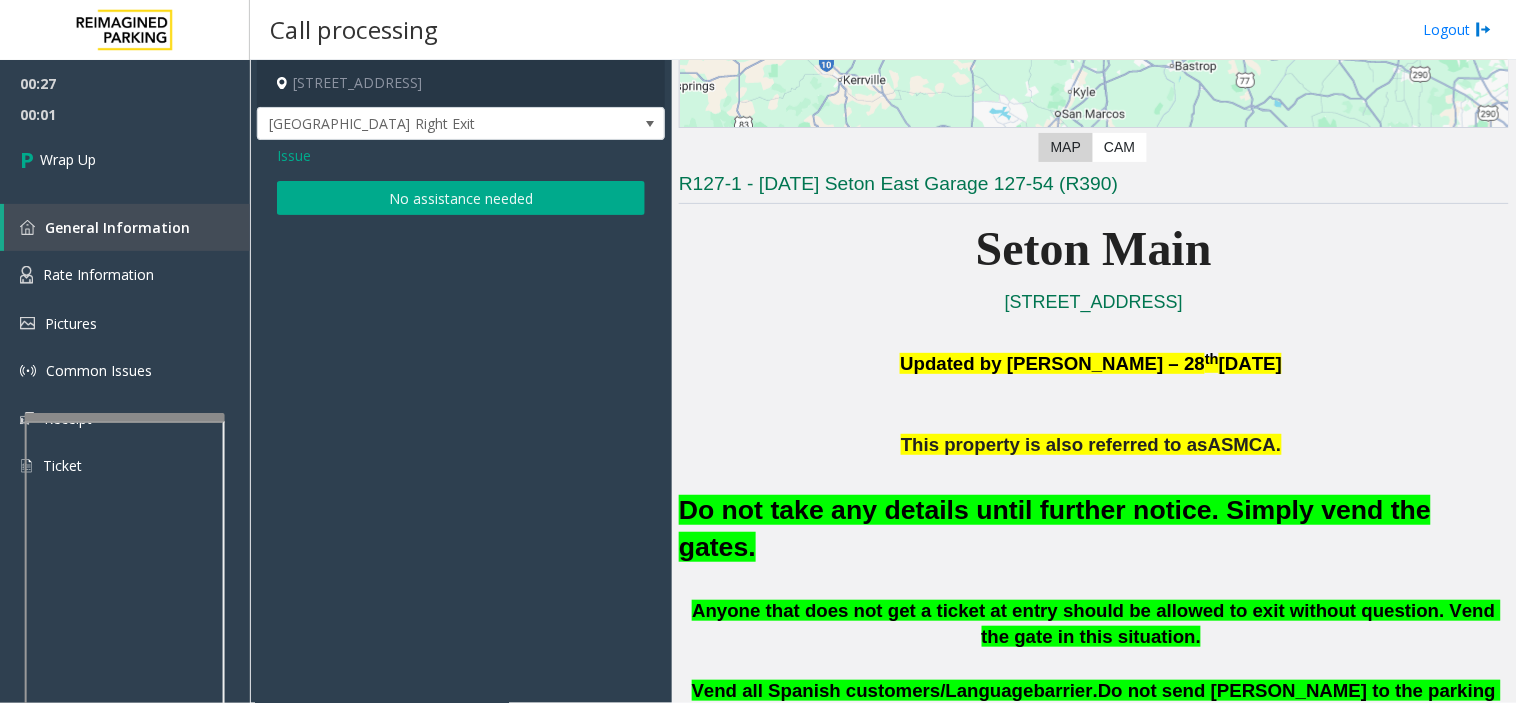 click on "Issue  No assistance needed" 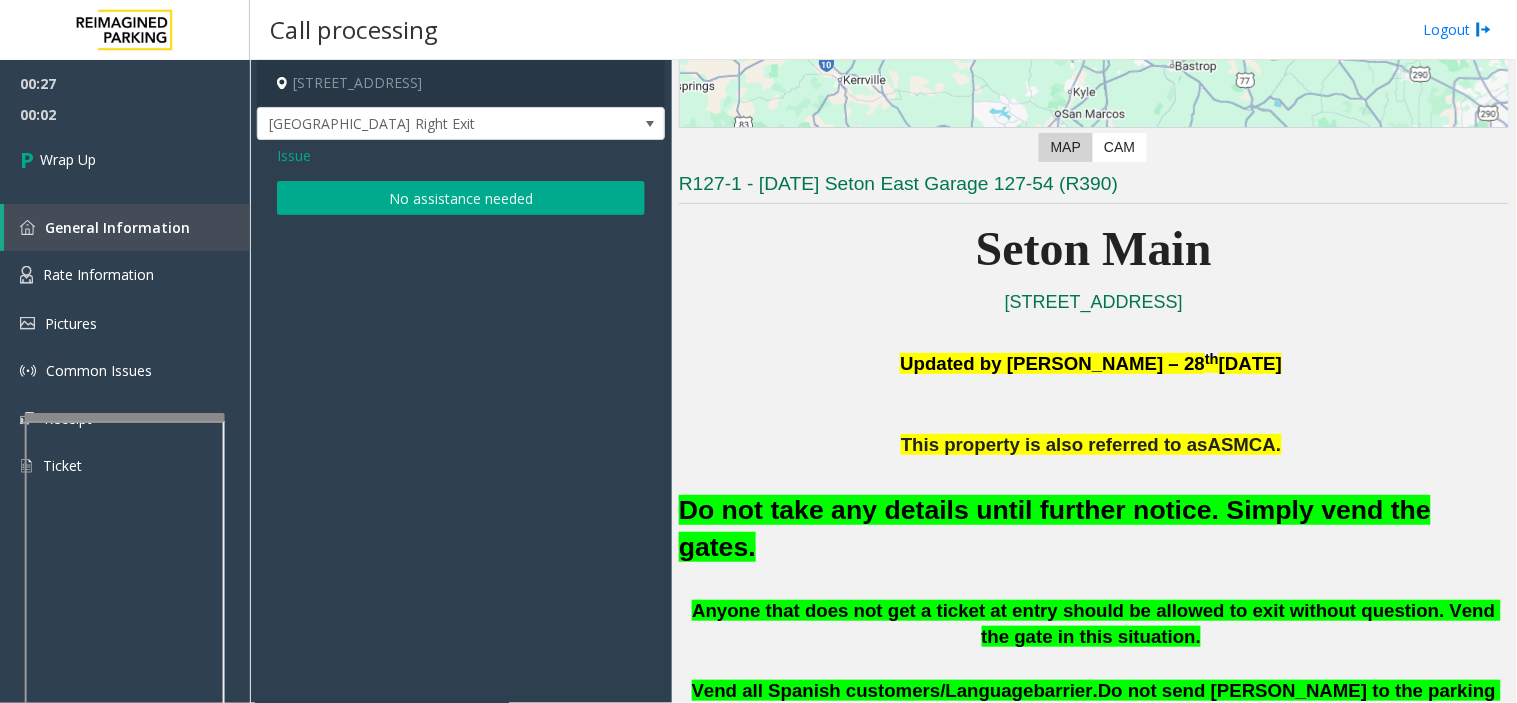 click on "No assistance needed" 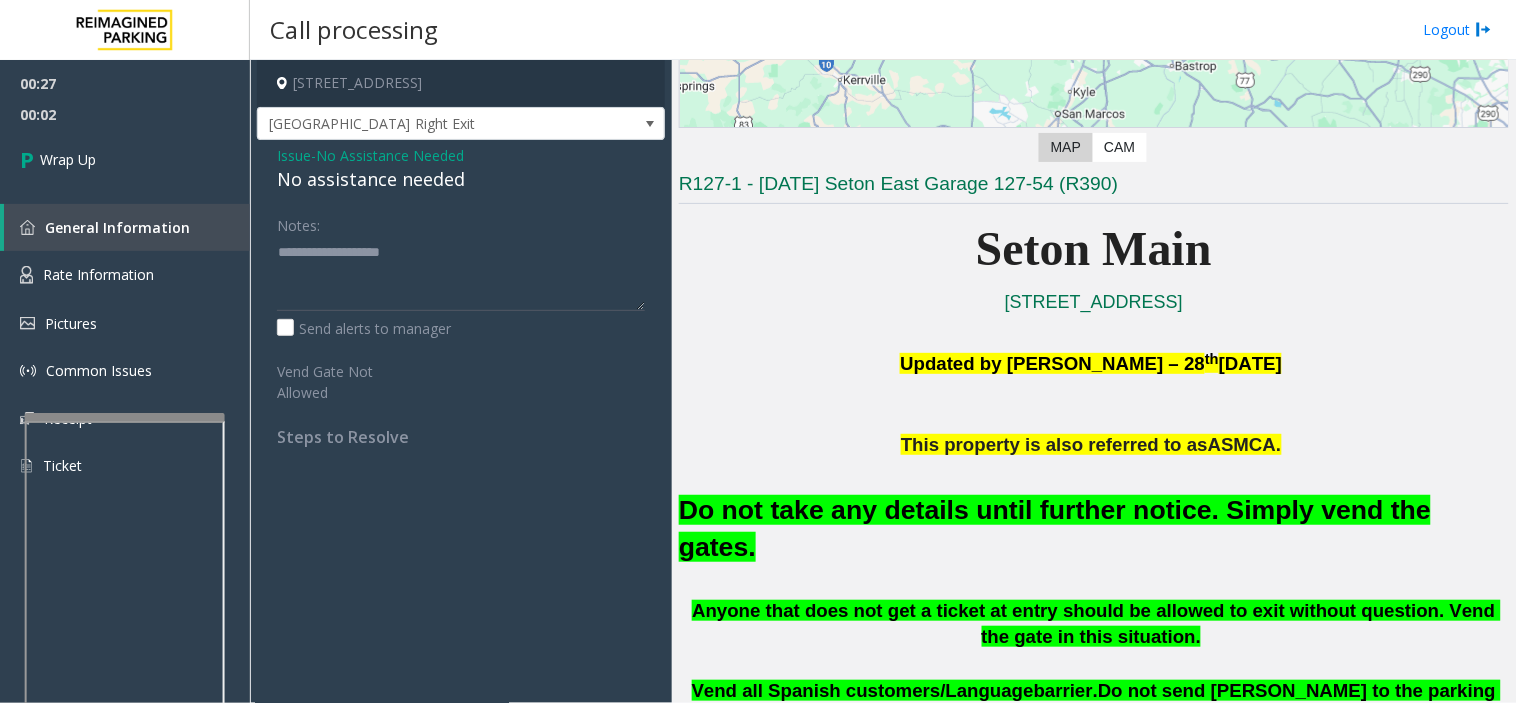 click on "No assistance needed" 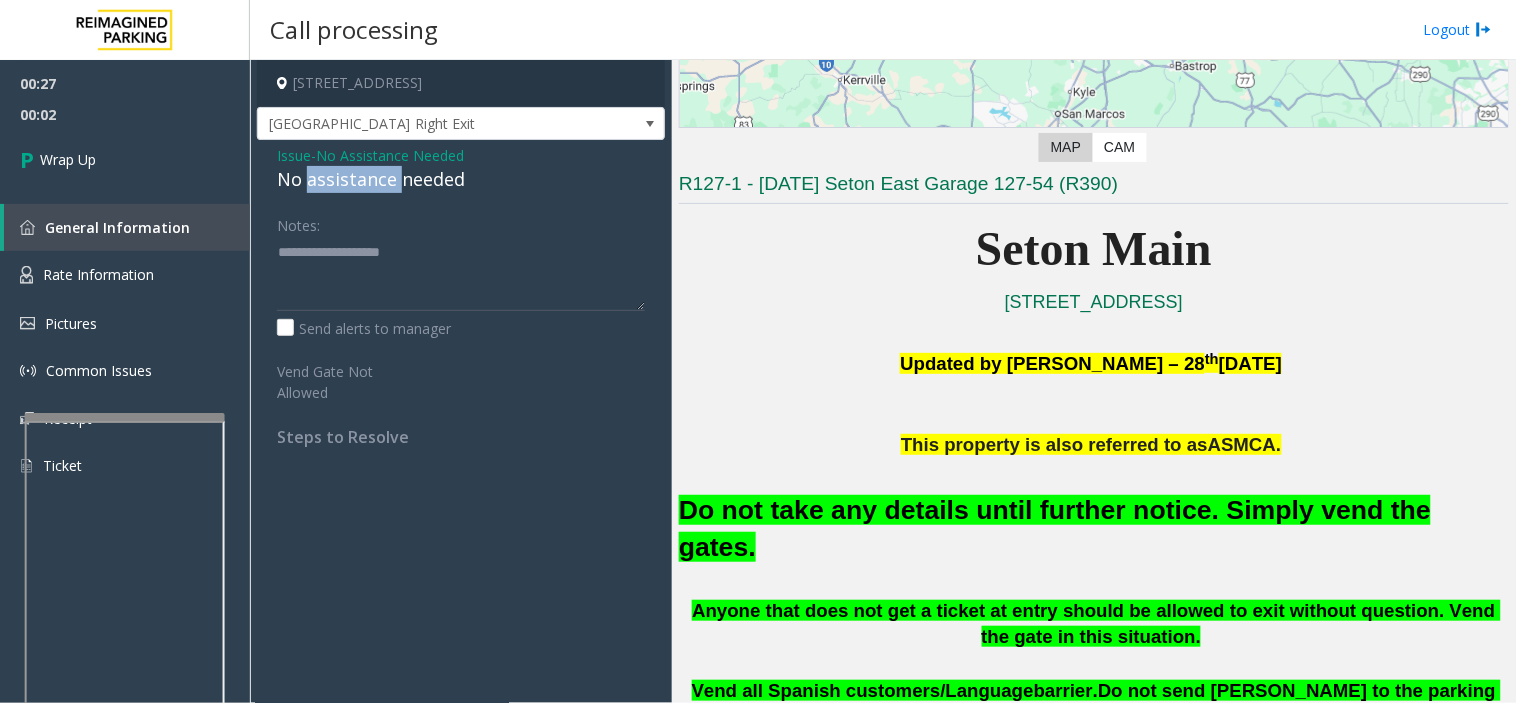 click on "No assistance needed" 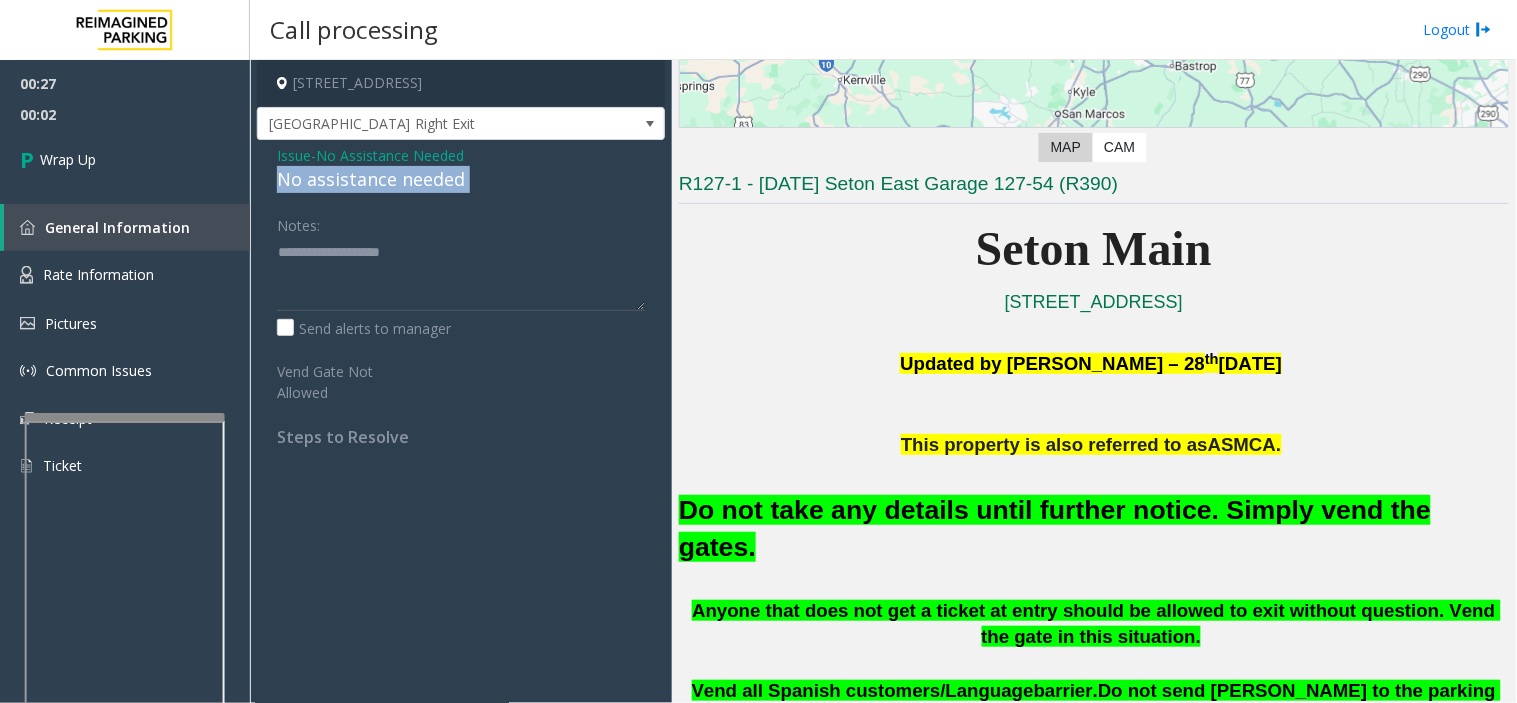 click on "No assistance needed" 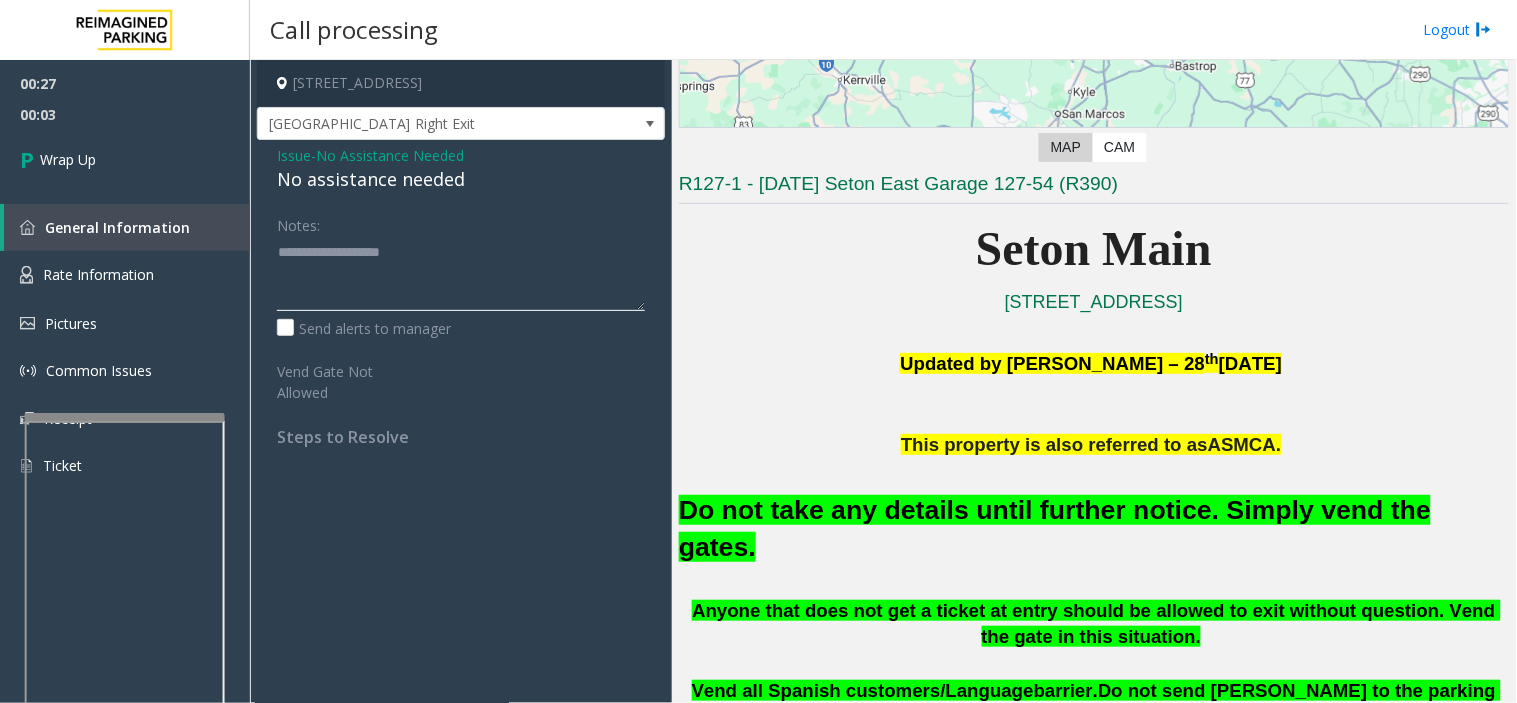 paste on "**********" 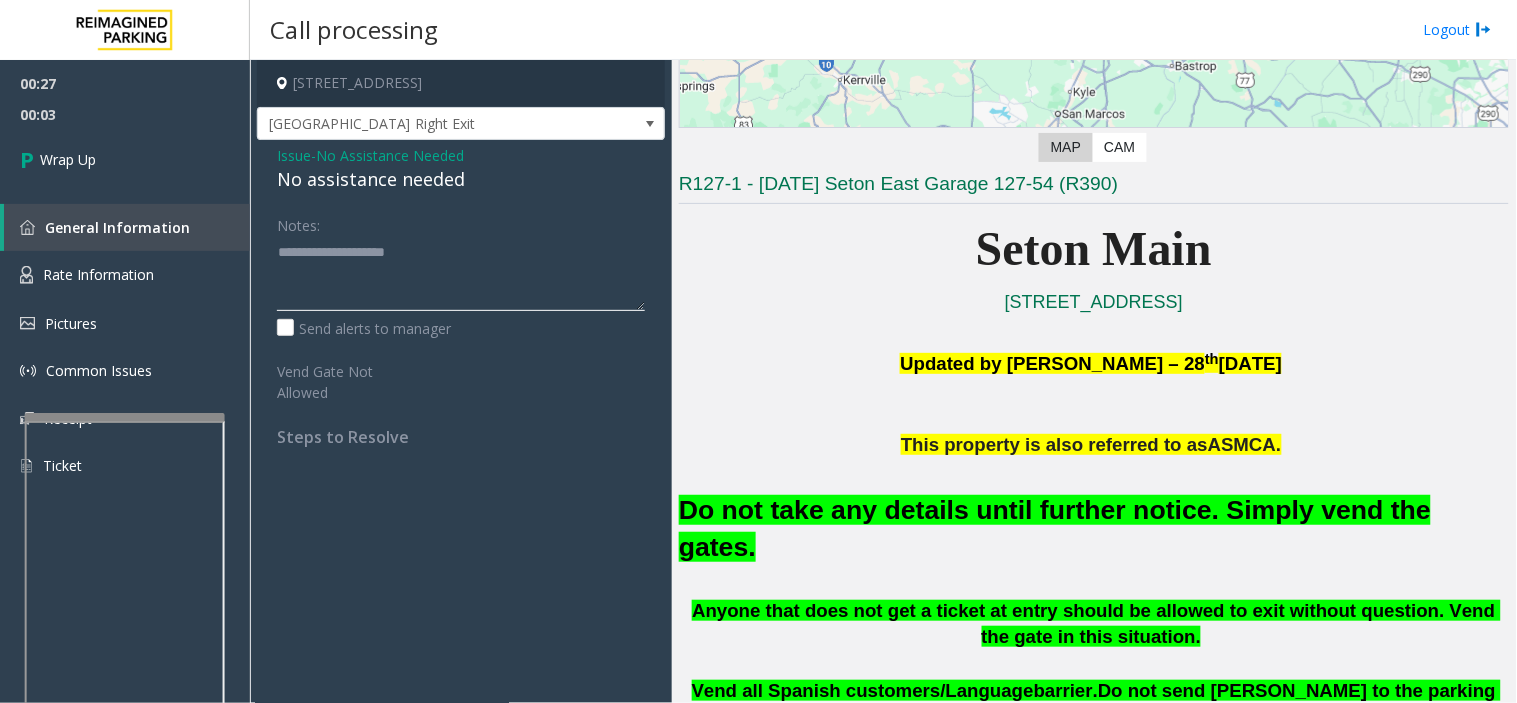 drag, startPoint x: 370, startPoint y: 273, endPoint x: 342, endPoint y: 270, distance: 28.160255 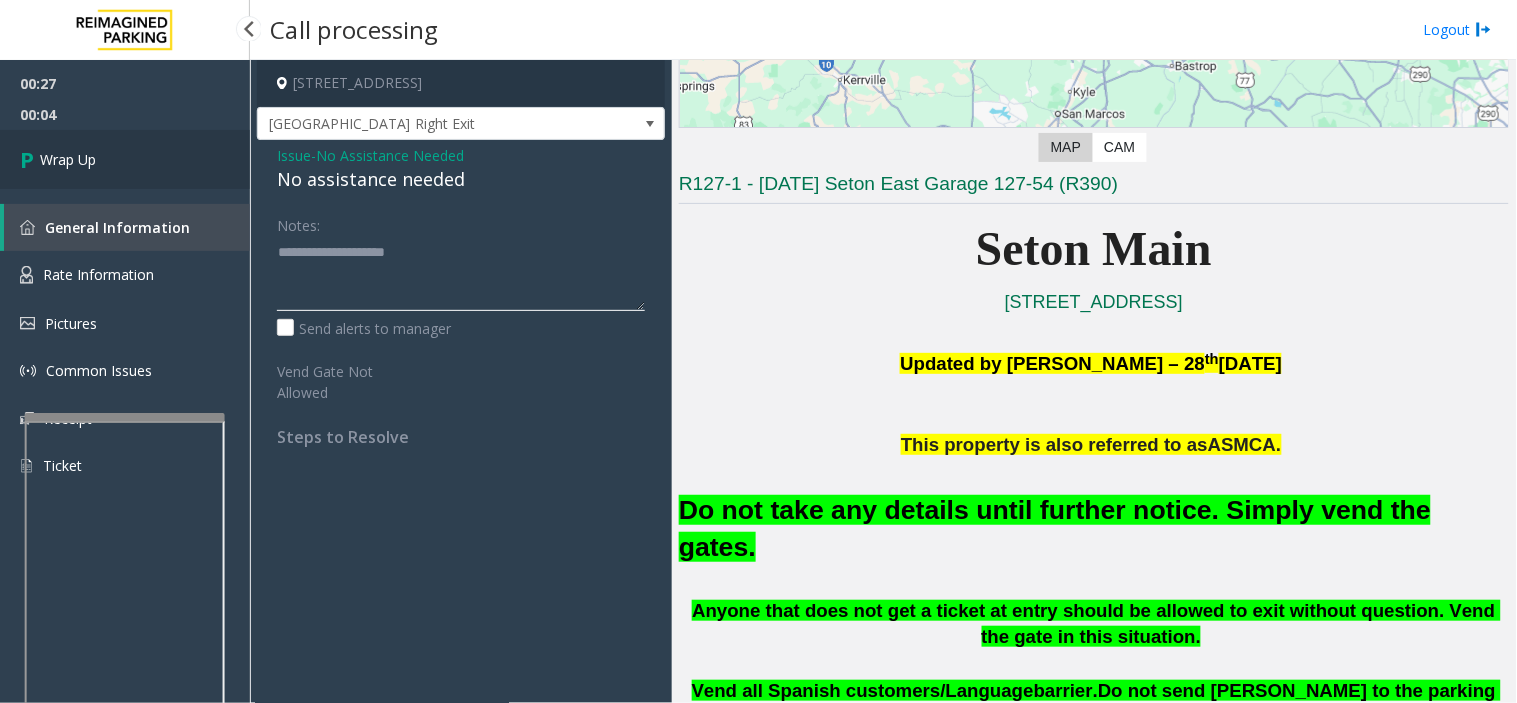 type on "**********" 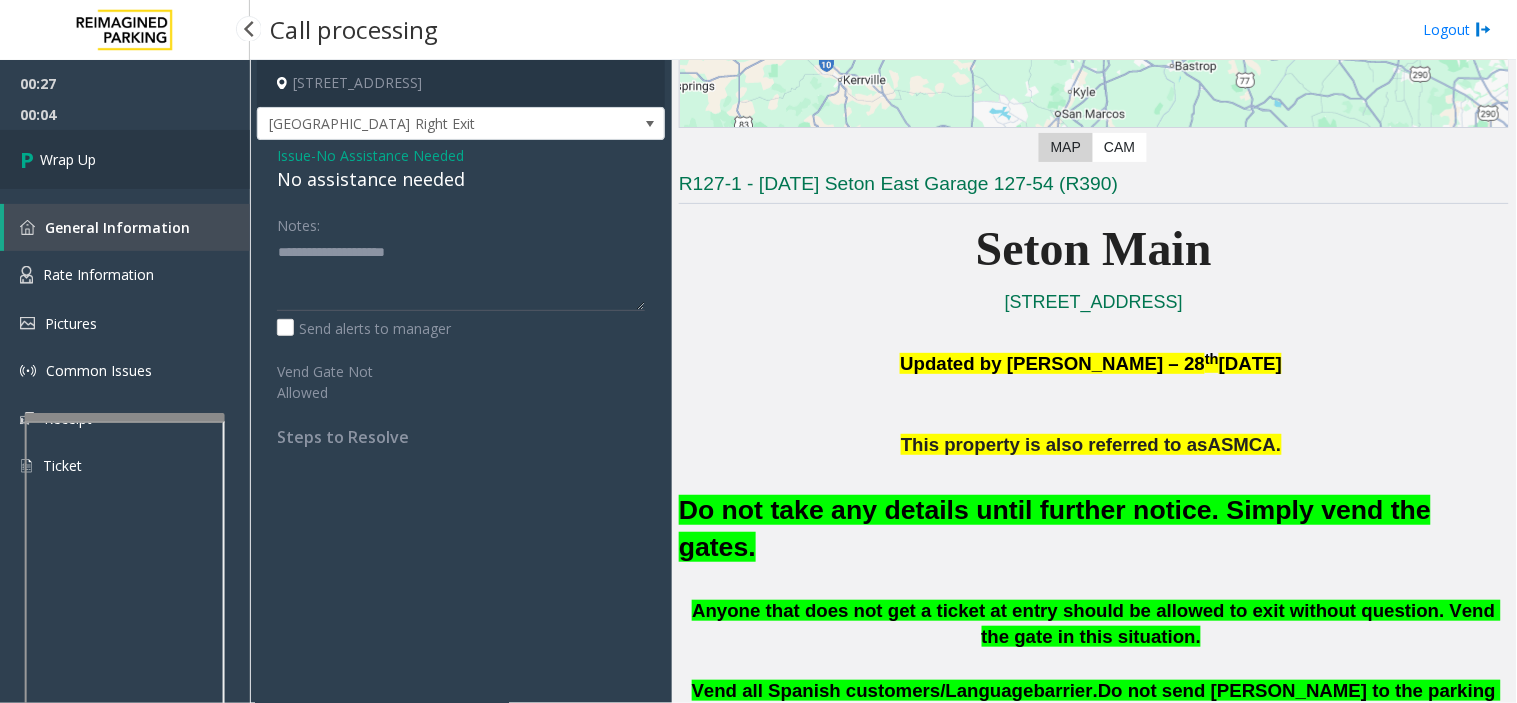 click on "Wrap Up" at bounding box center (125, 159) 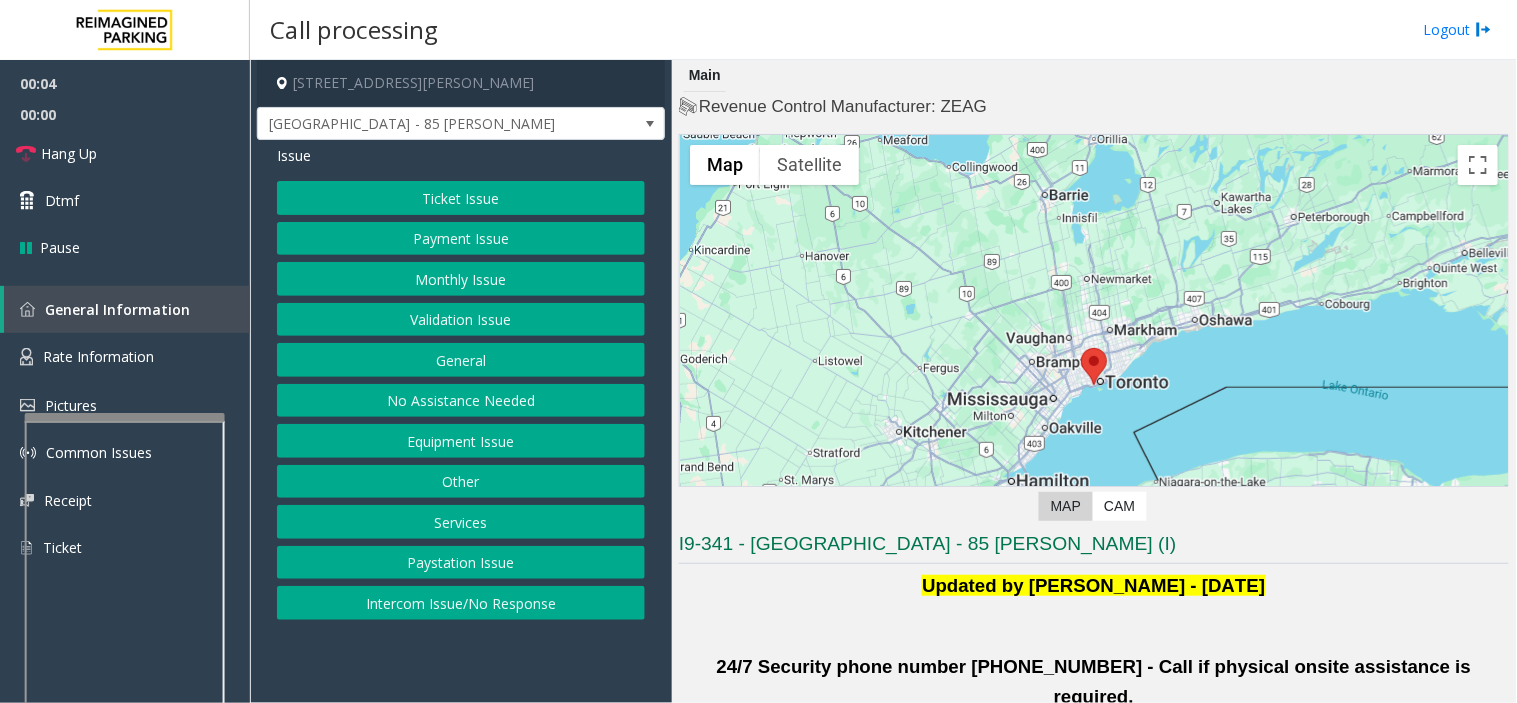 click on "Validation Issue" 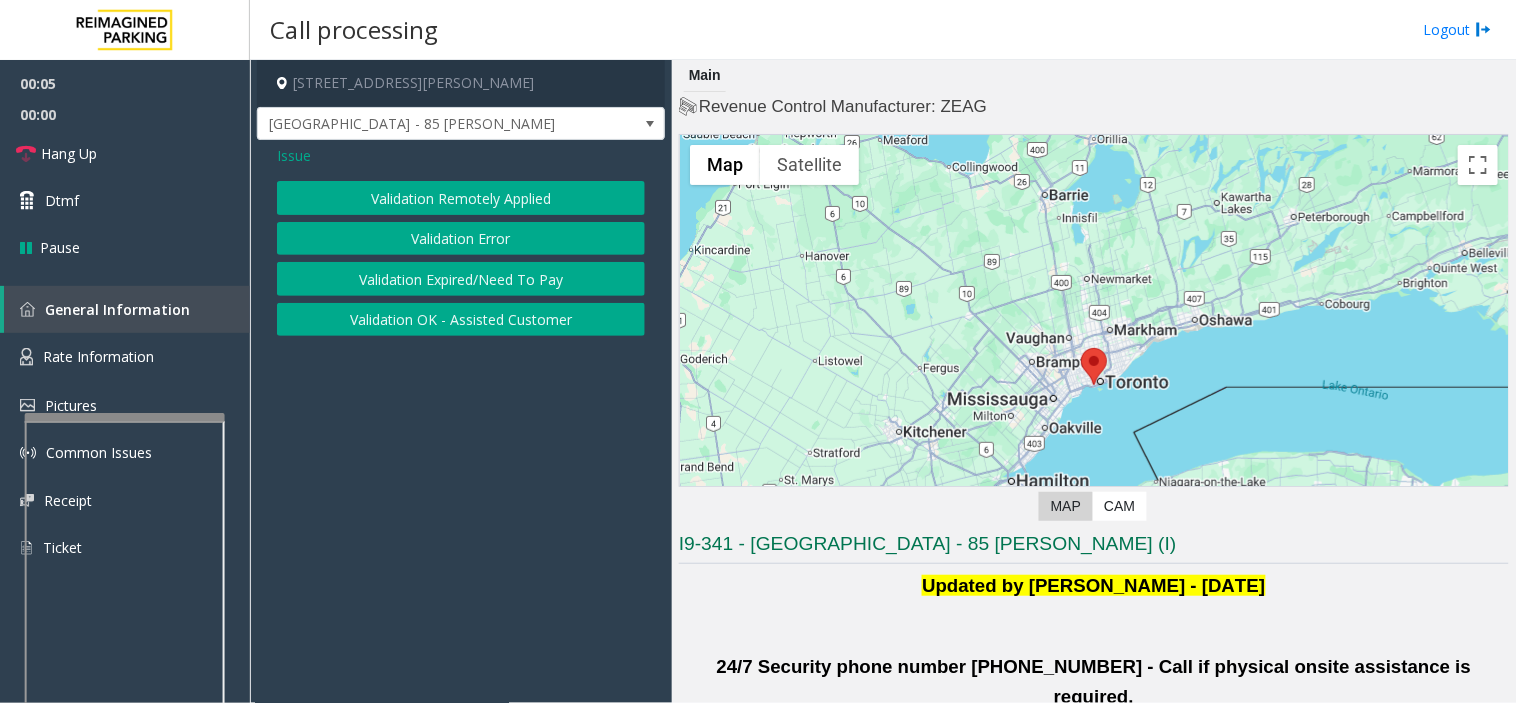 click on "Validation Error" 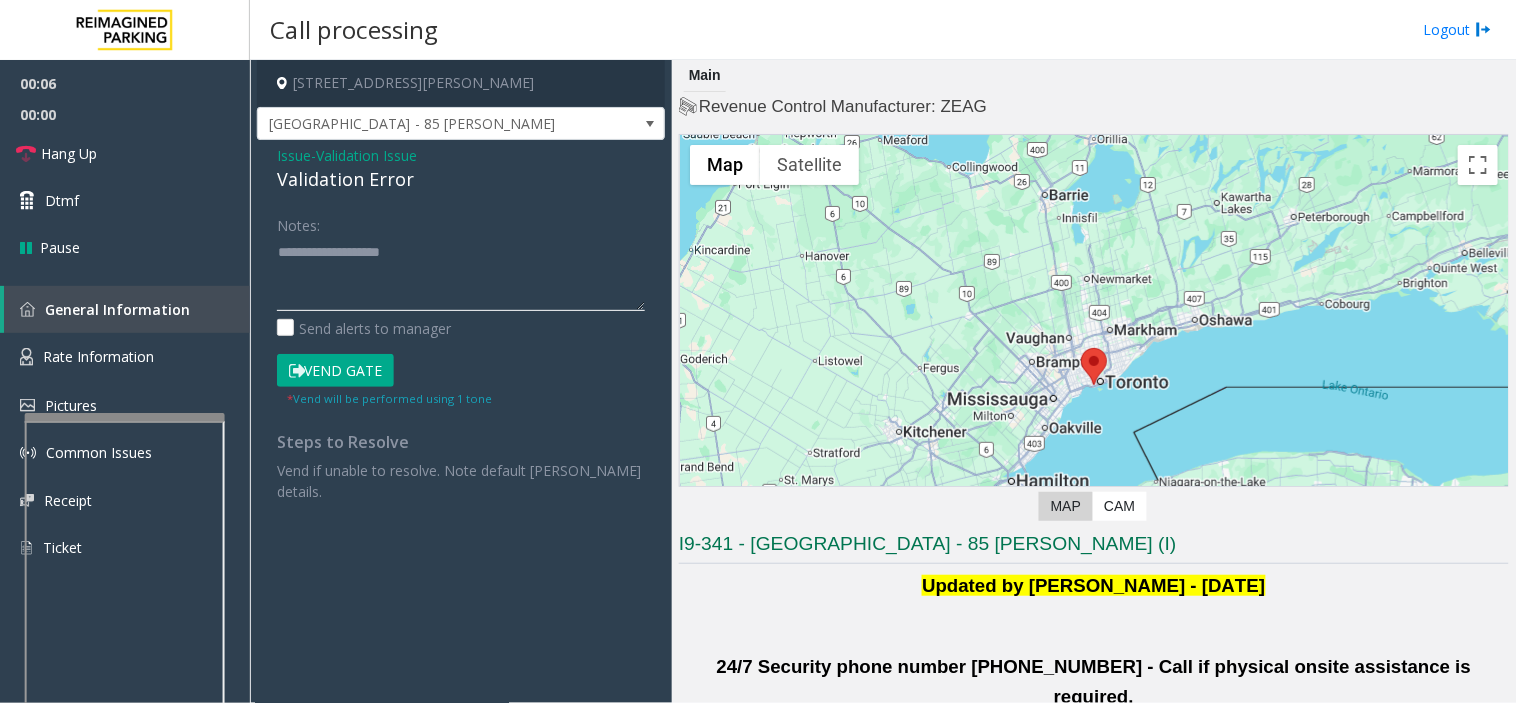 click 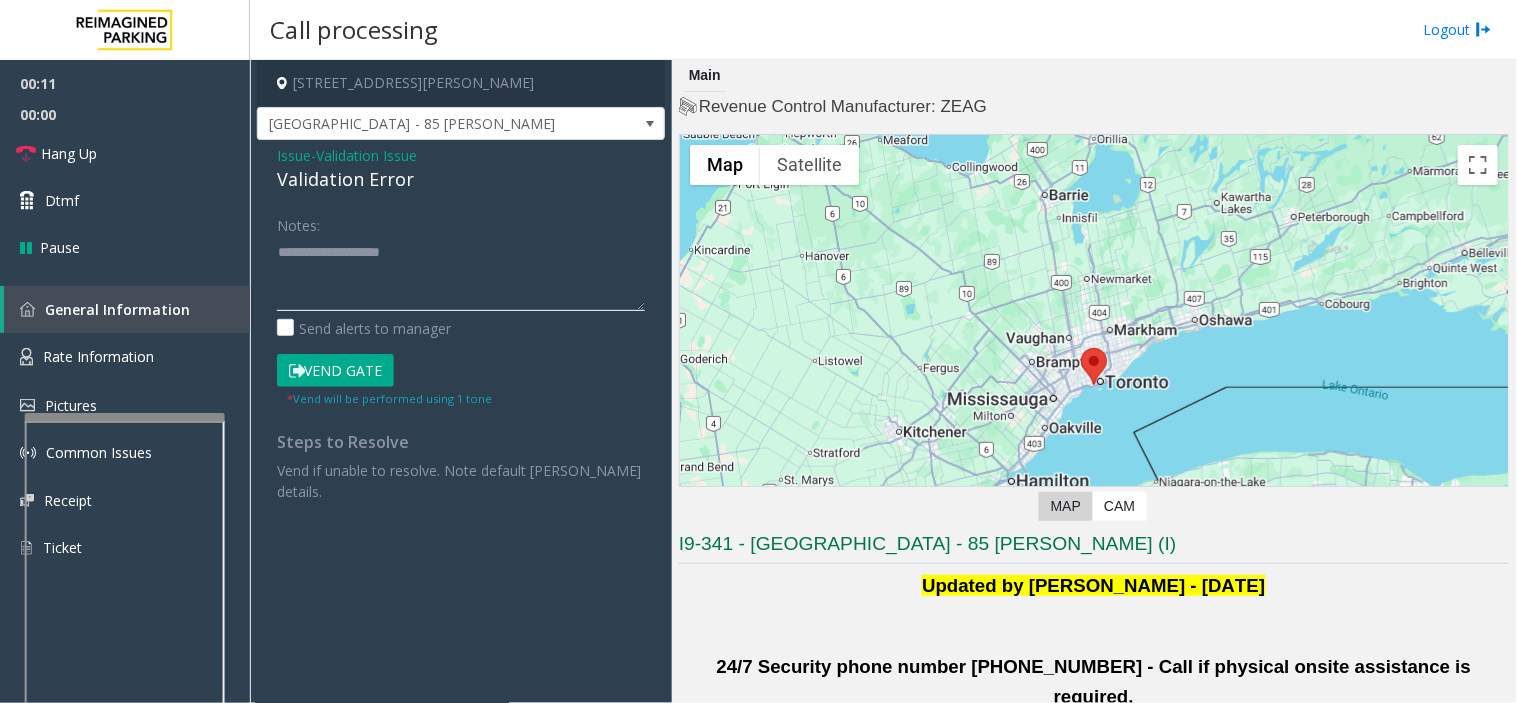 click 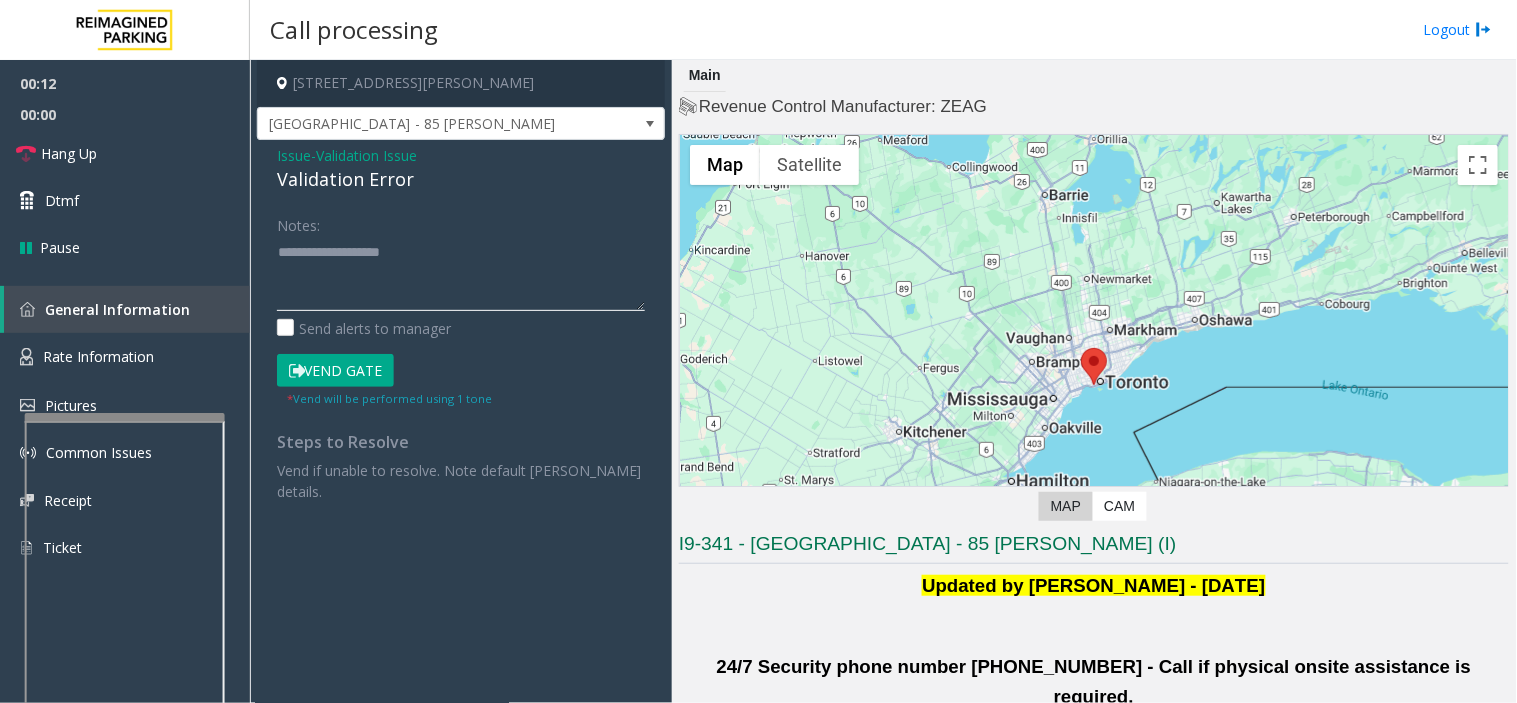 paste on "**********" 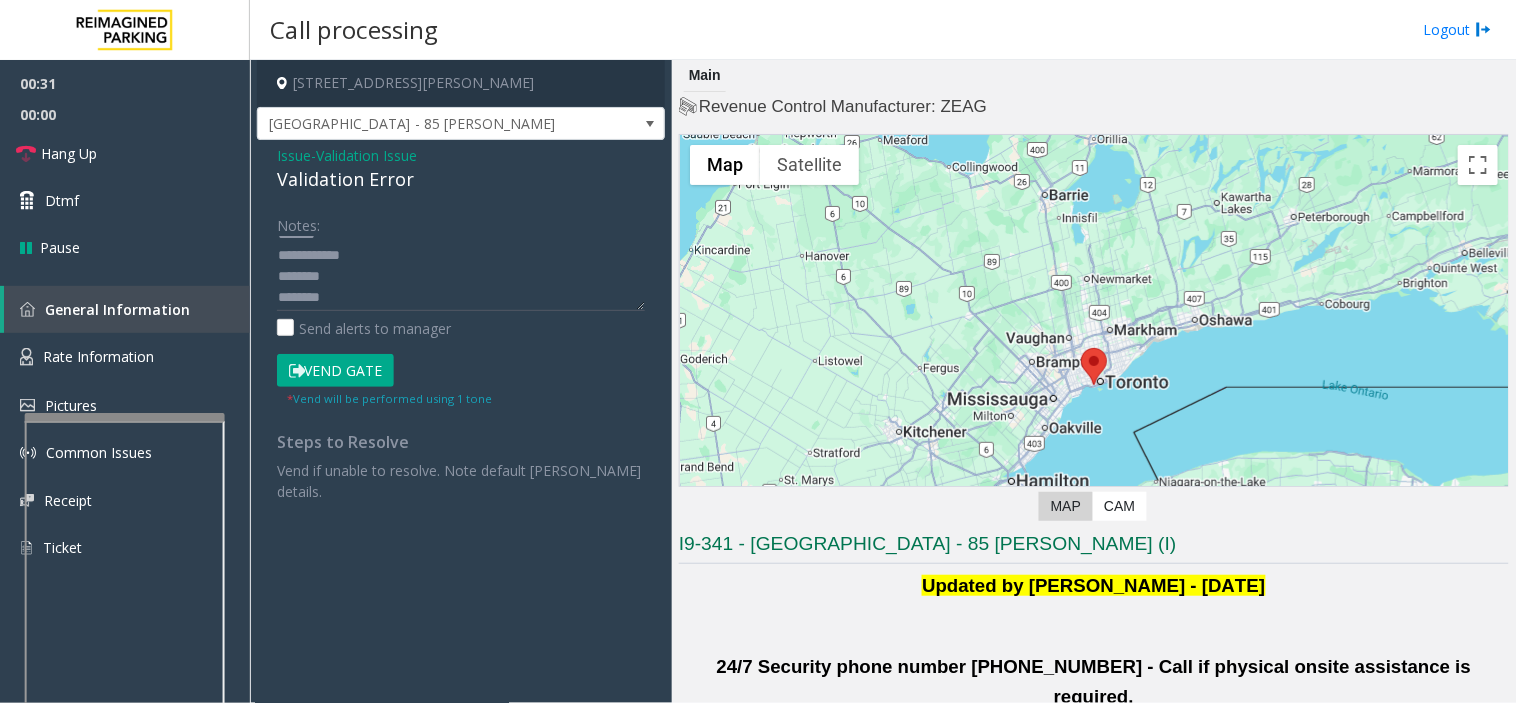 scroll, scrollTop: 0, scrollLeft: 0, axis: both 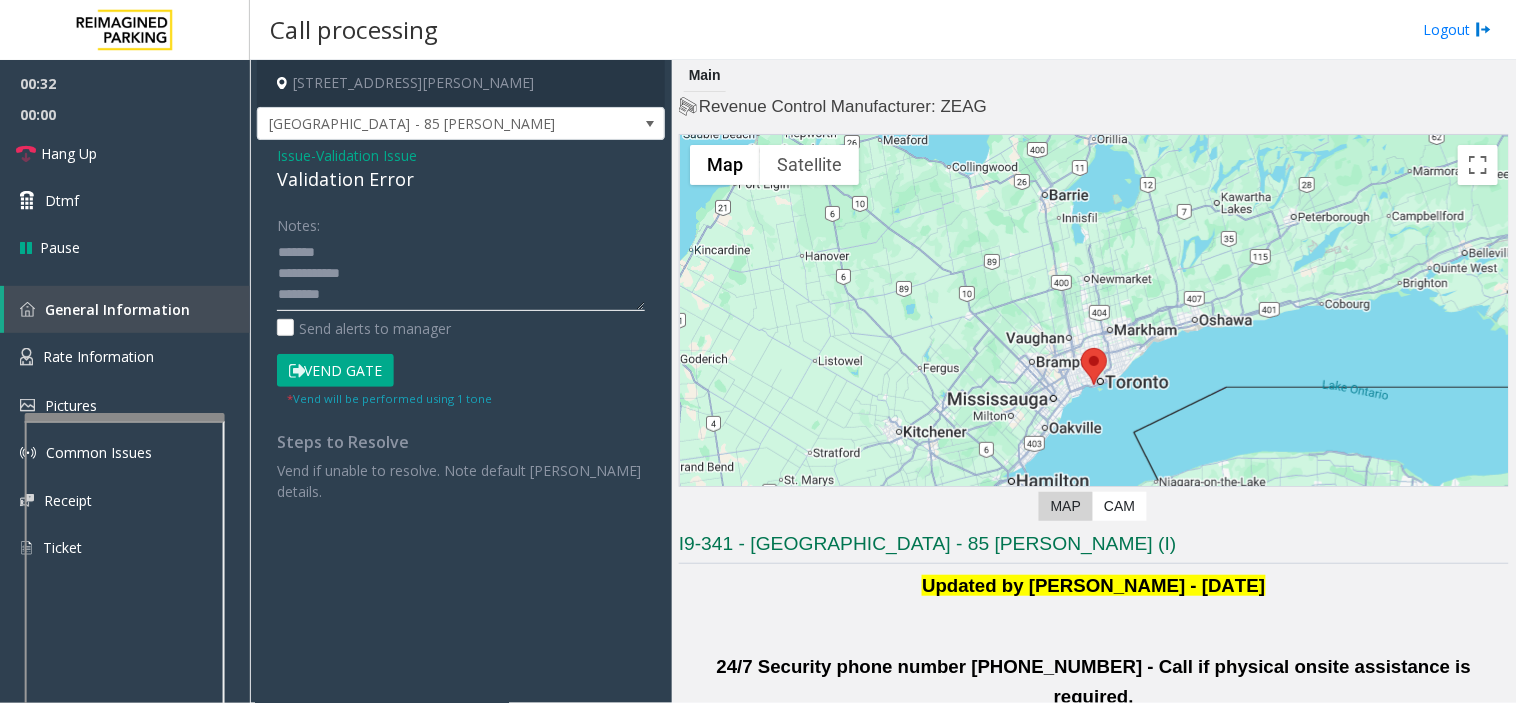 click 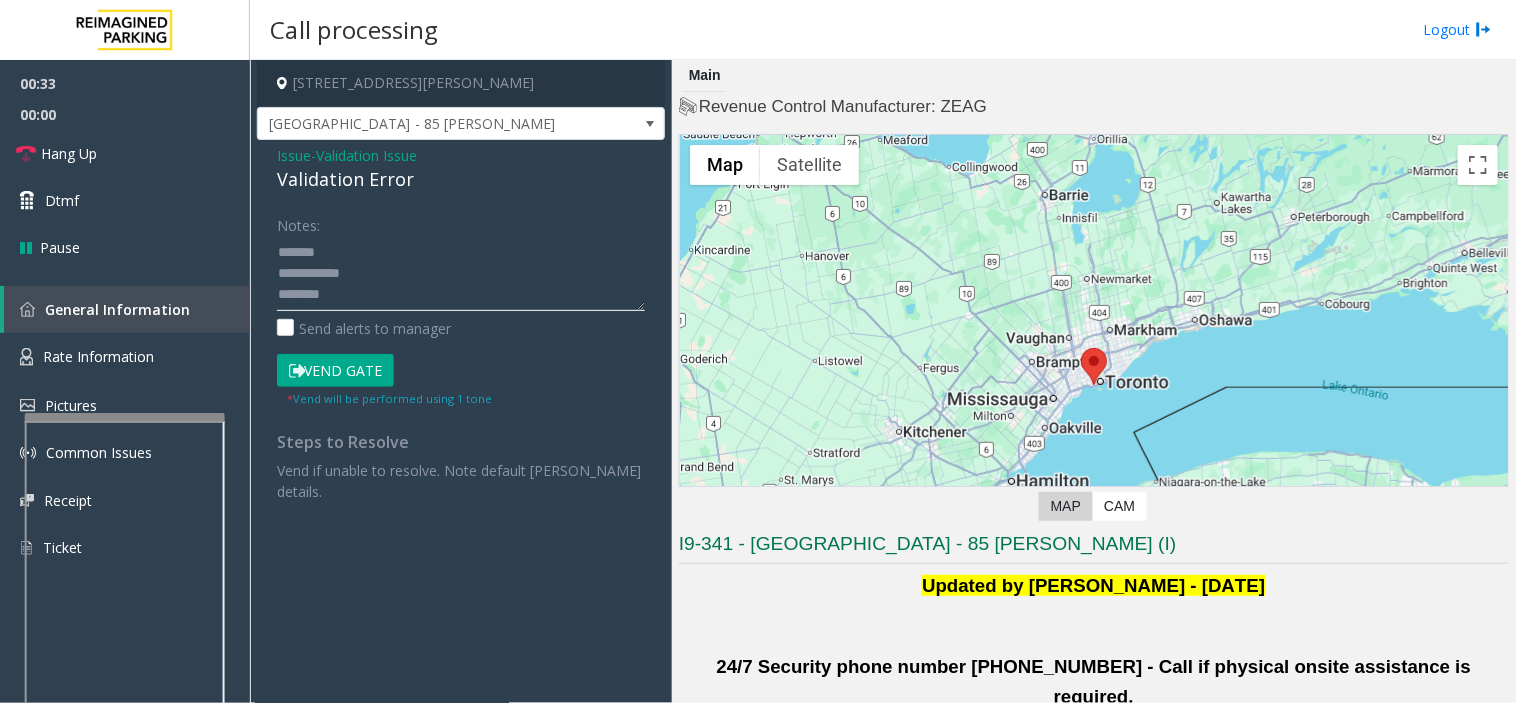 paste on "**********" 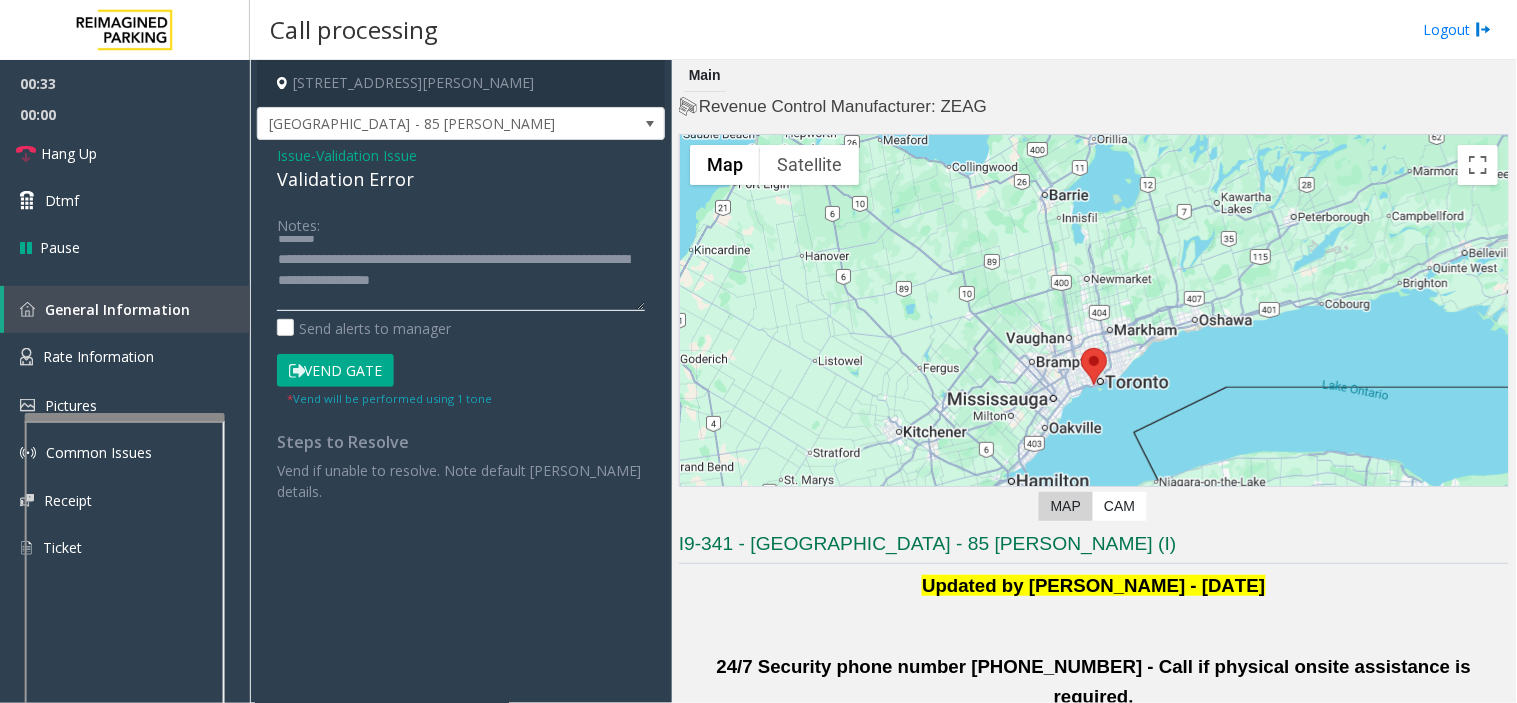 scroll, scrollTop: 104, scrollLeft: 0, axis: vertical 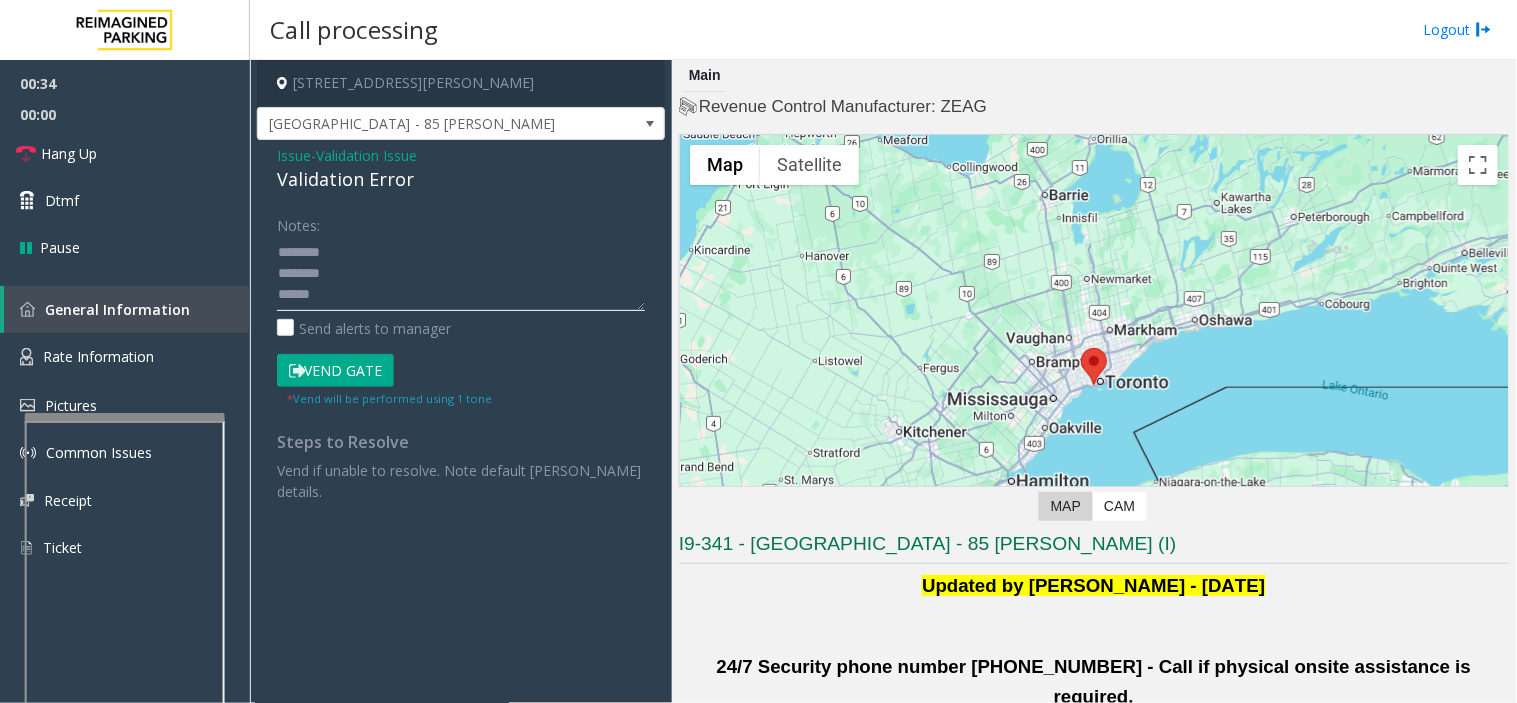 click 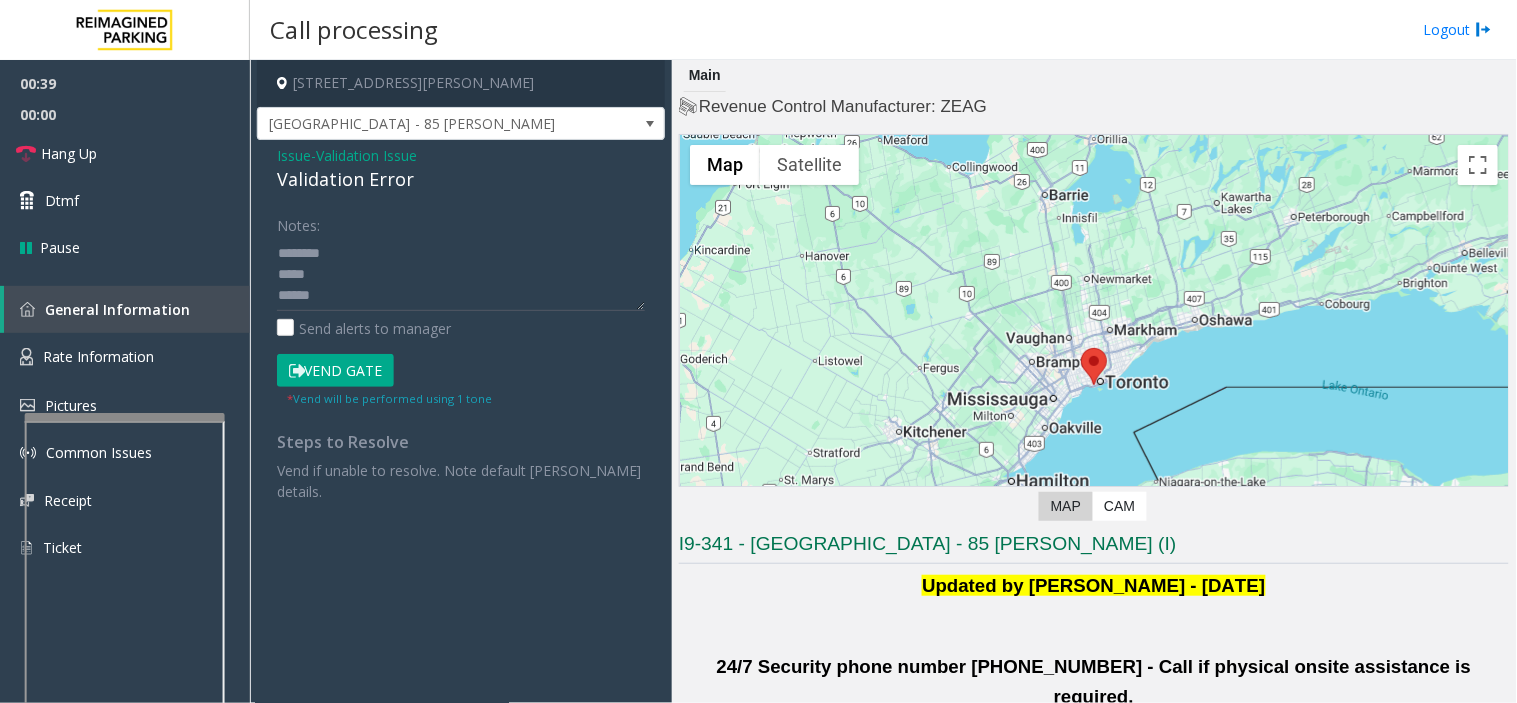 click on "Vend Gate" 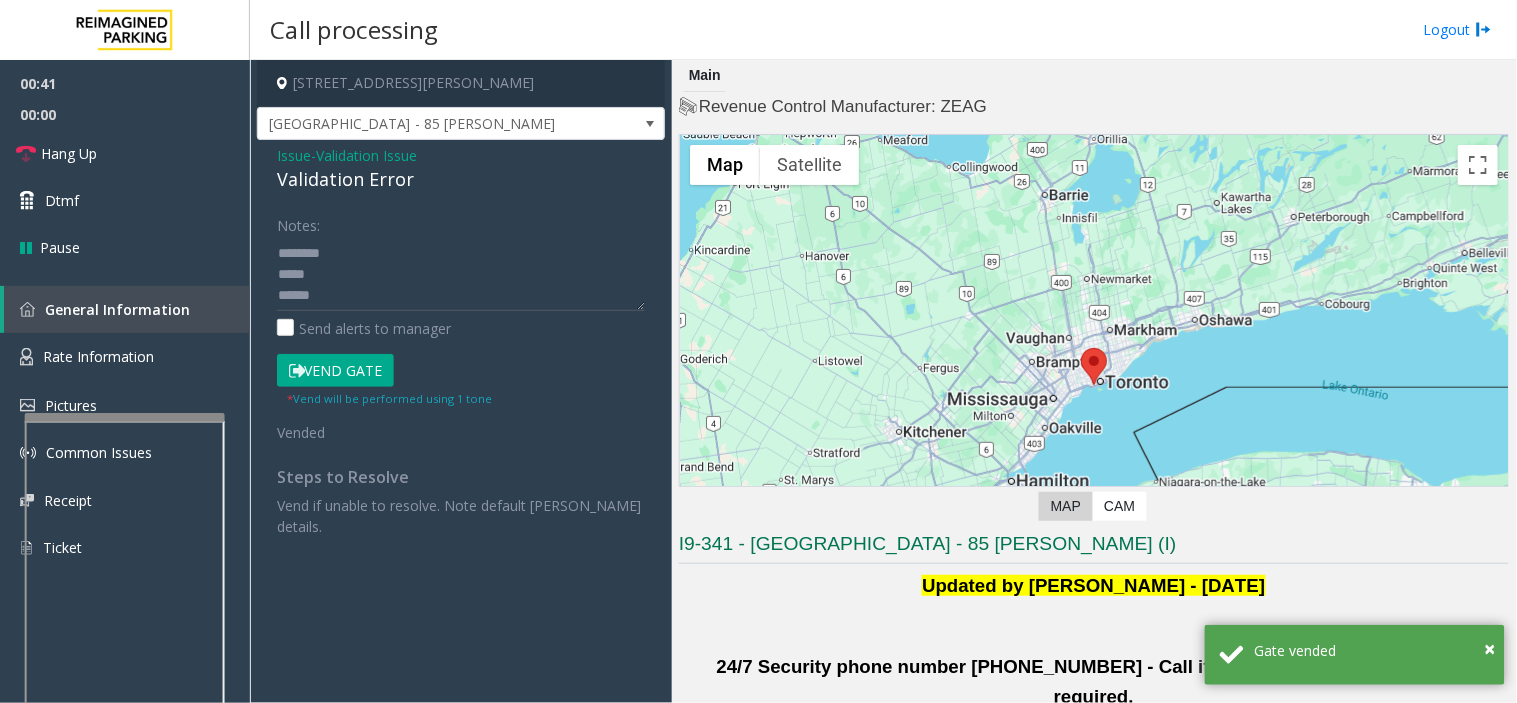 click on "Validation Error" 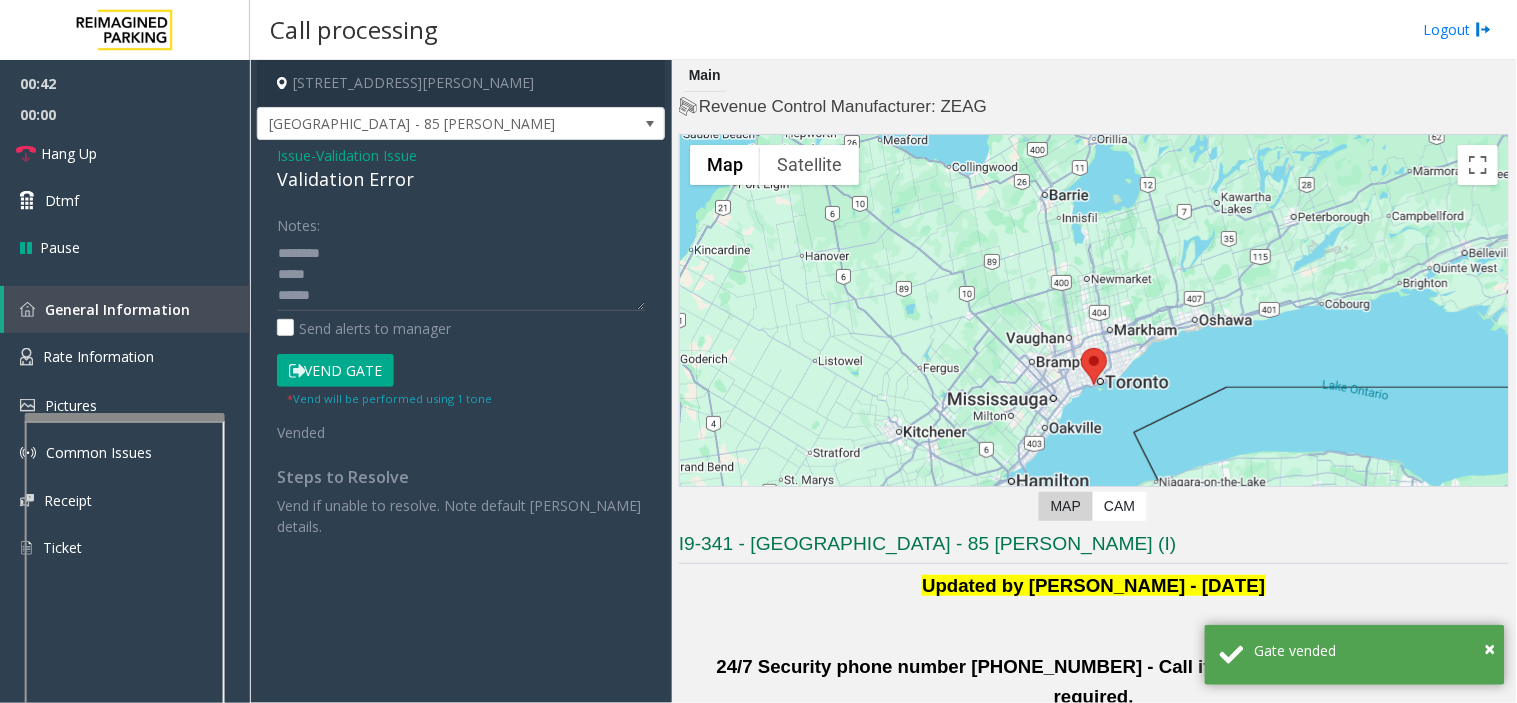 click on "Validation Error" 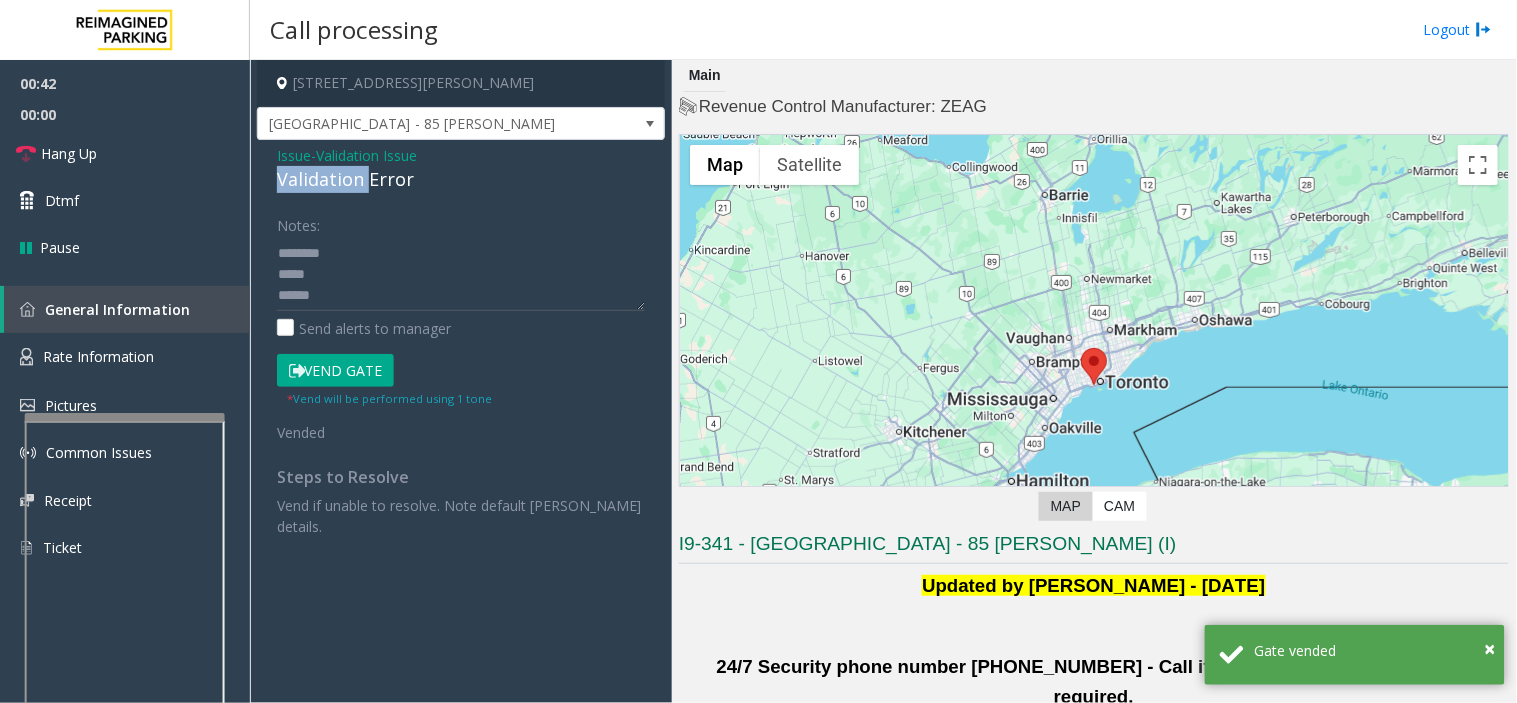 click on "Validation Error" 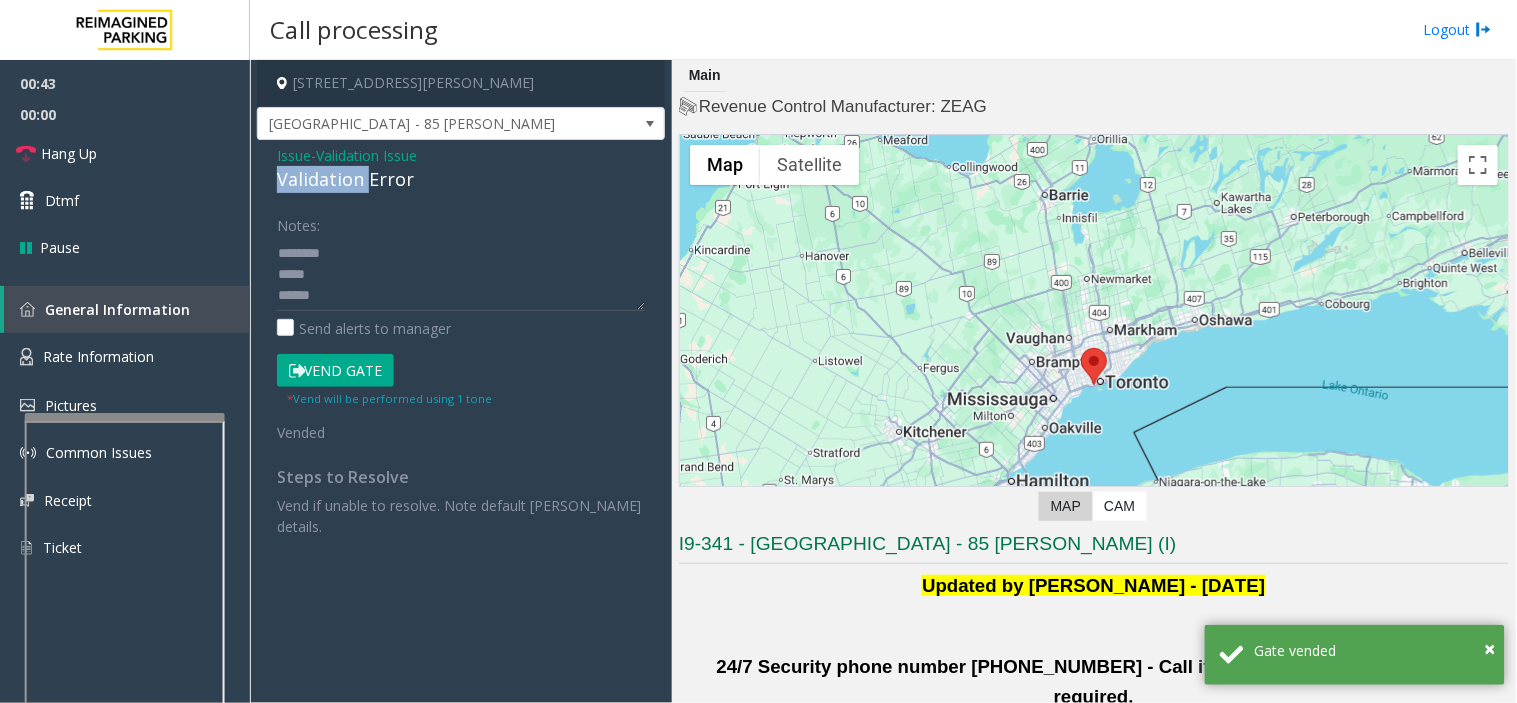 click on "Validation Error" 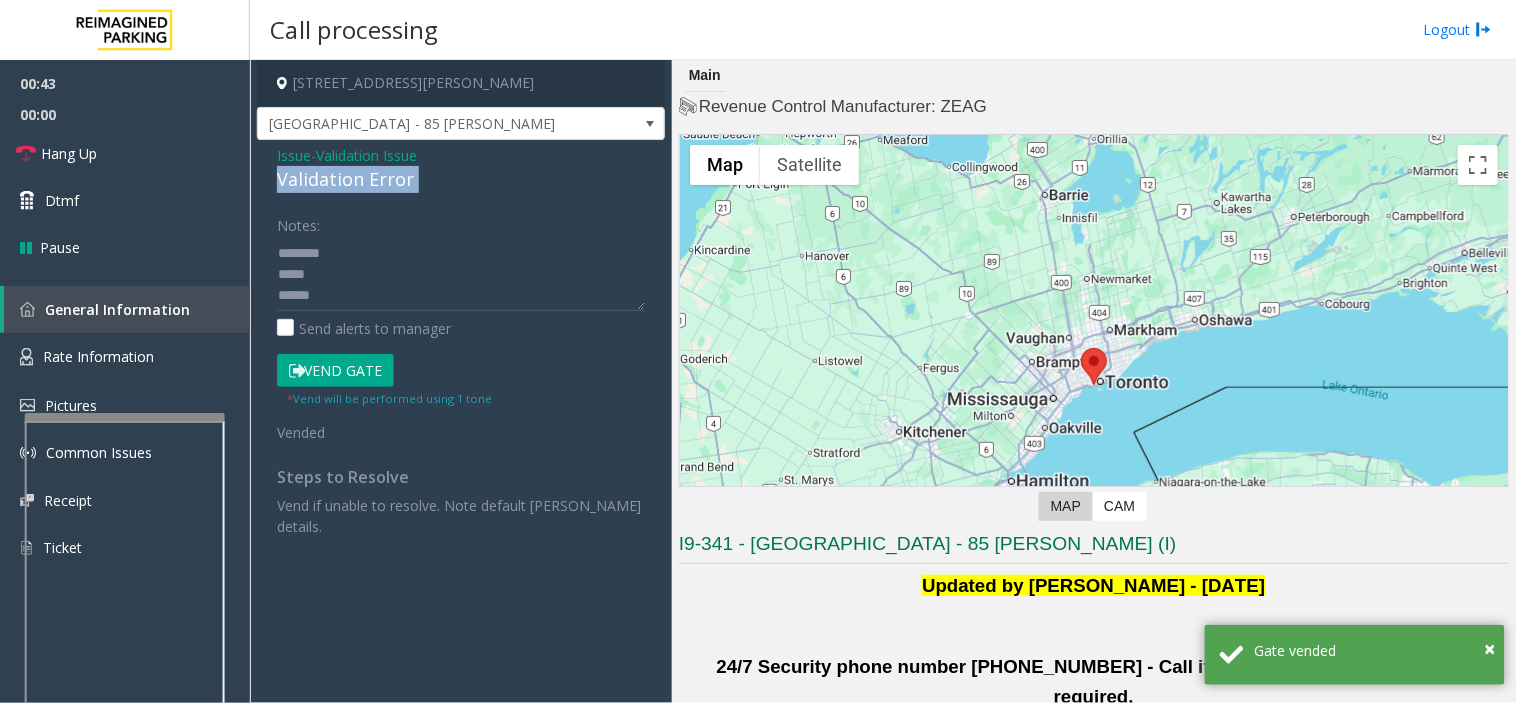 click on "Validation Error" 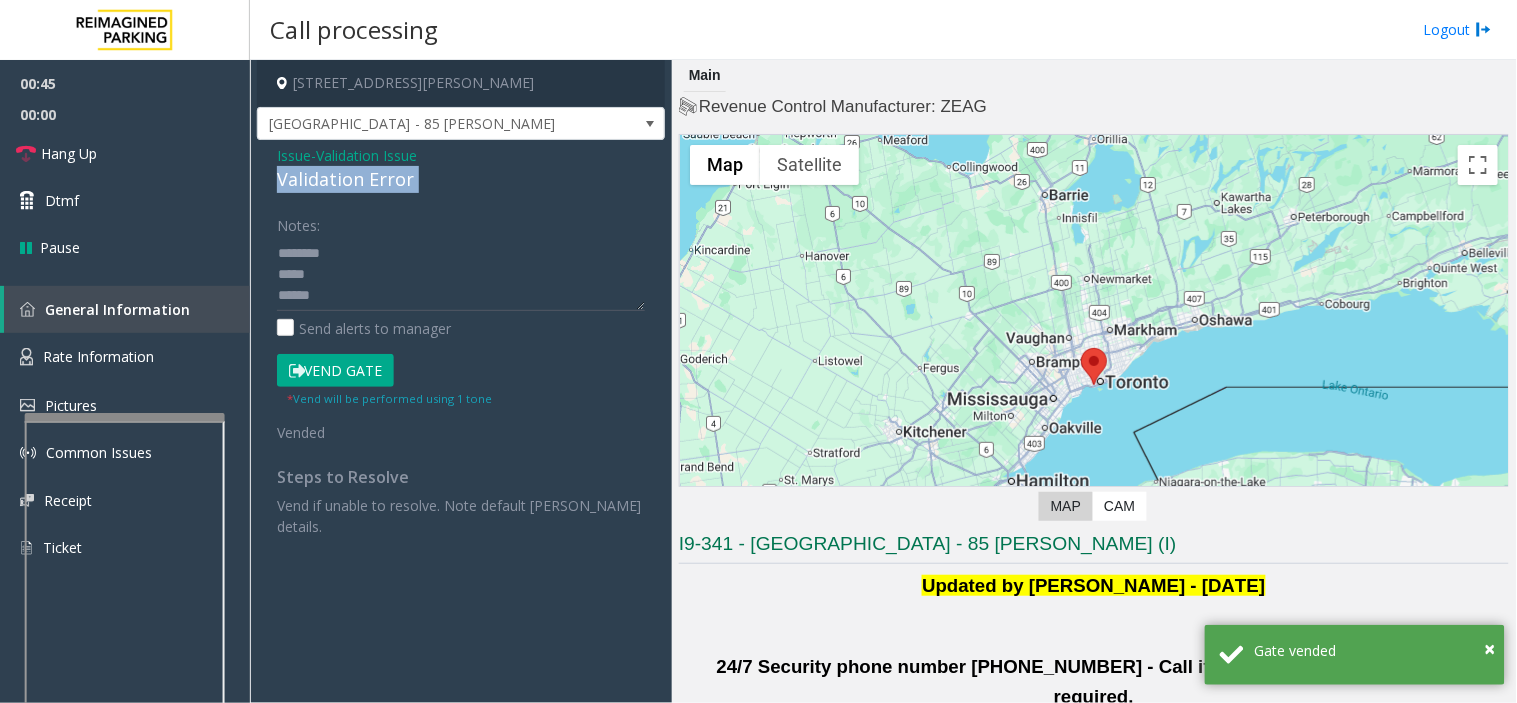scroll, scrollTop: 0, scrollLeft: 0, axis: both 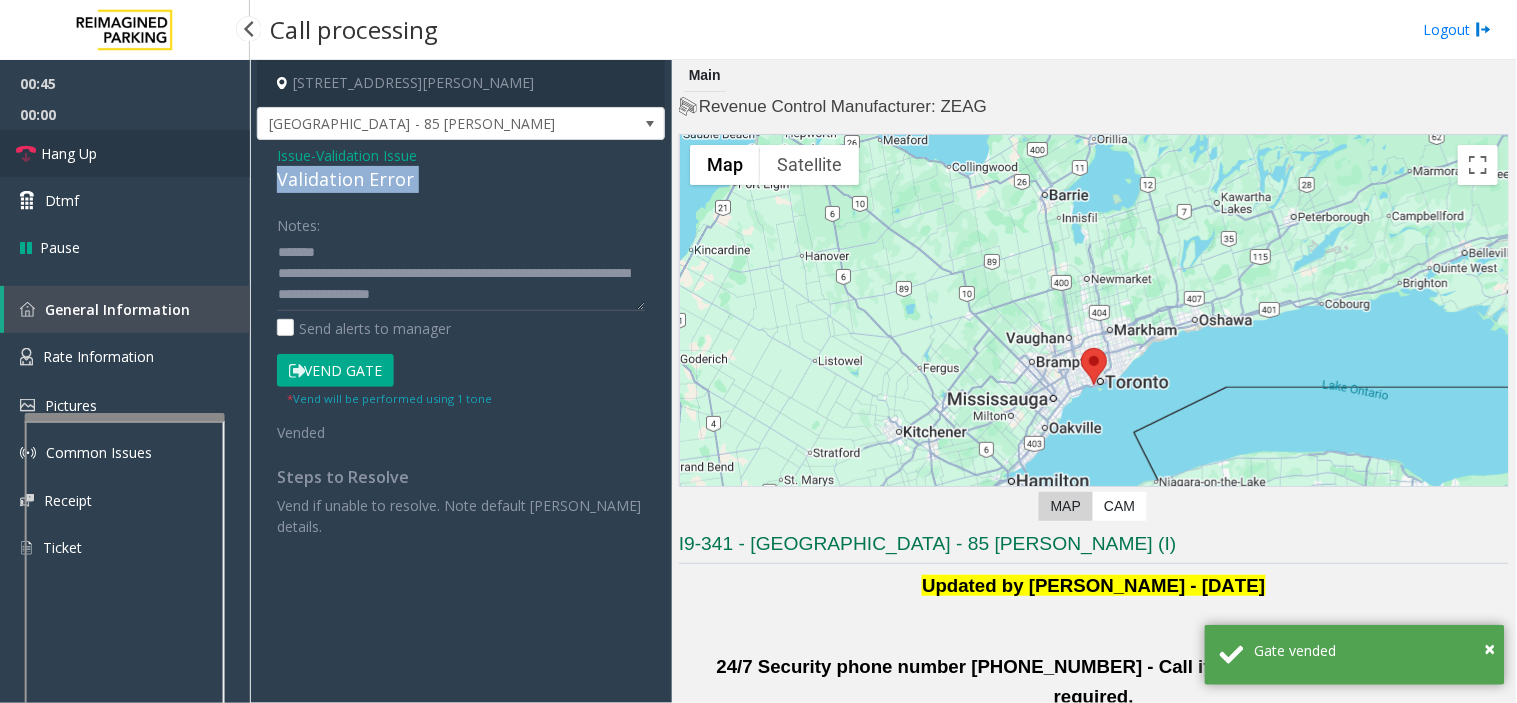 click on "Hang Up" at bounding box center (69, 153) 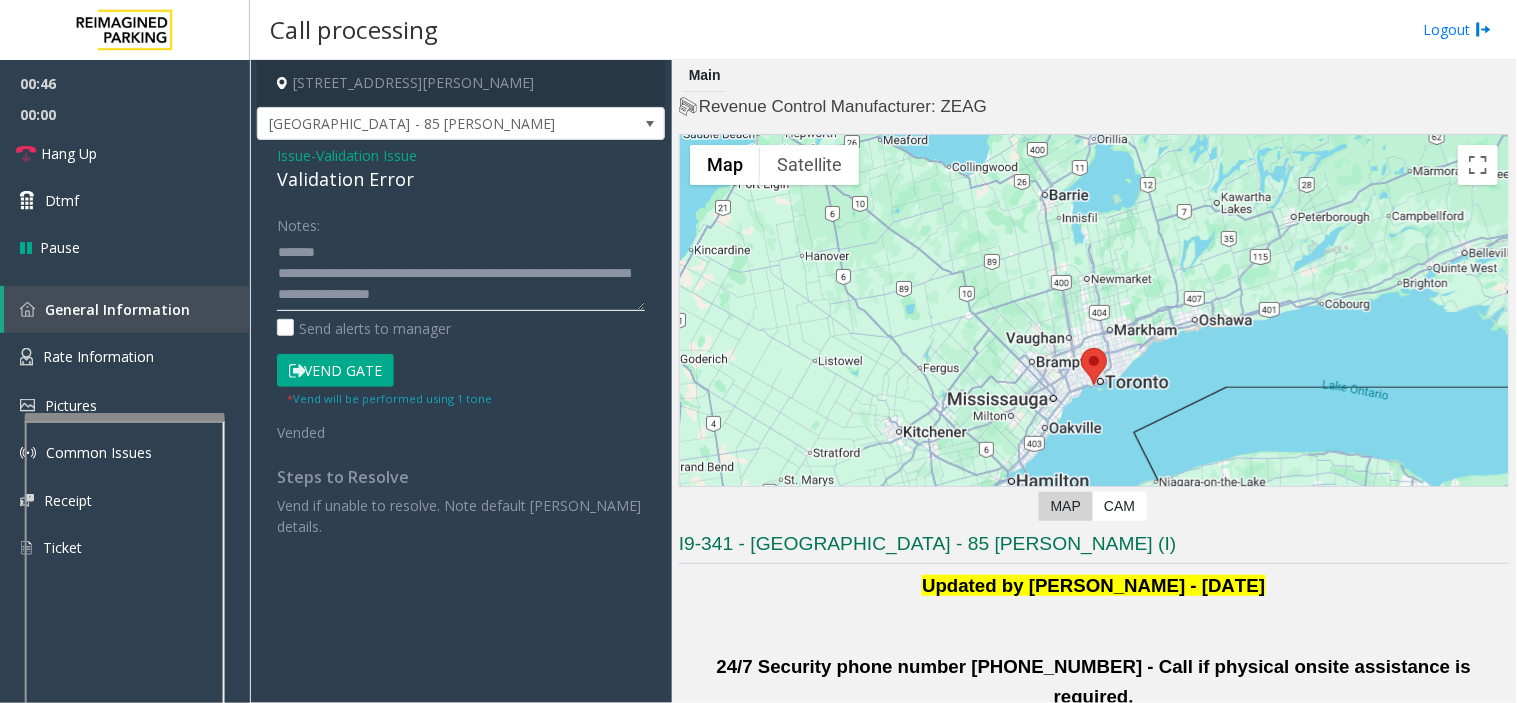 click 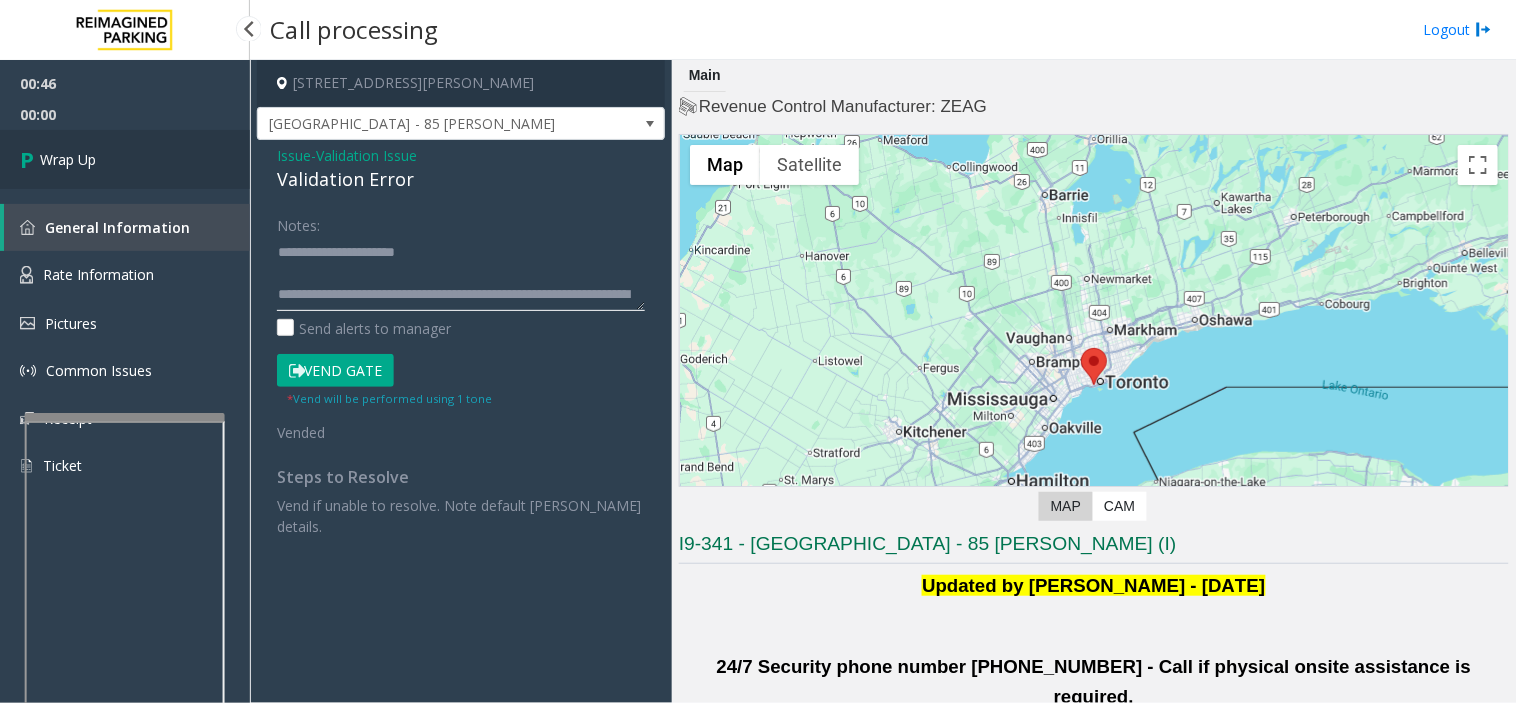 type on "**********" 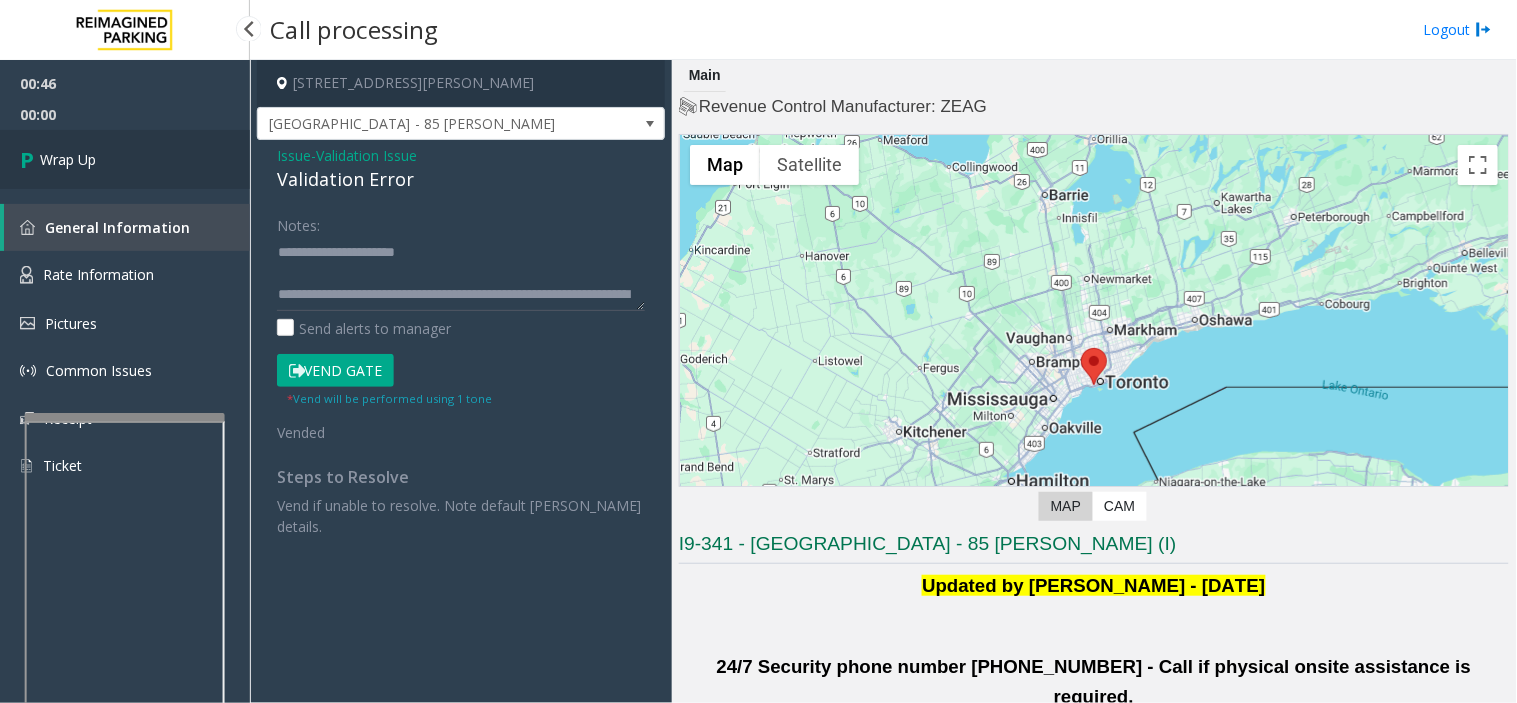 click on "Wrap Up" at bounding box center (125, 159) 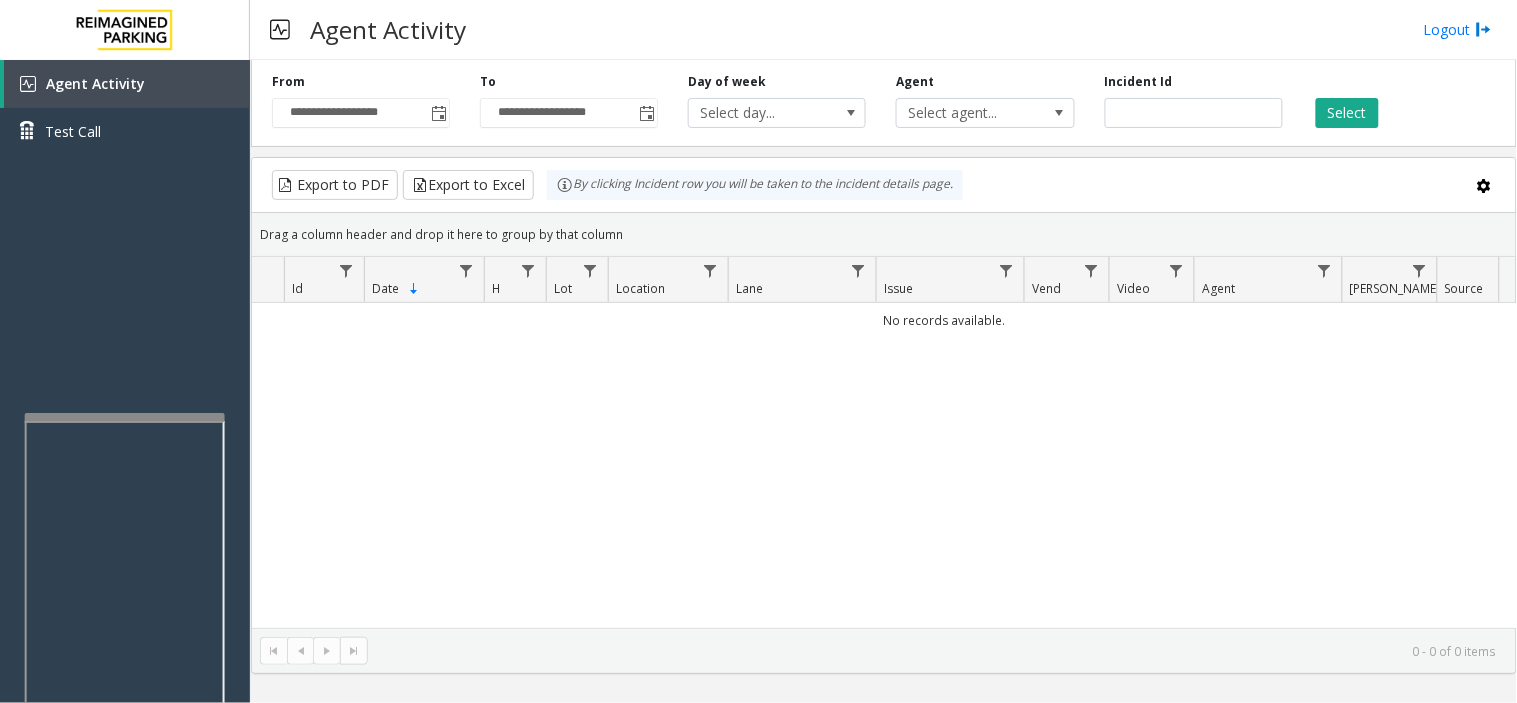type 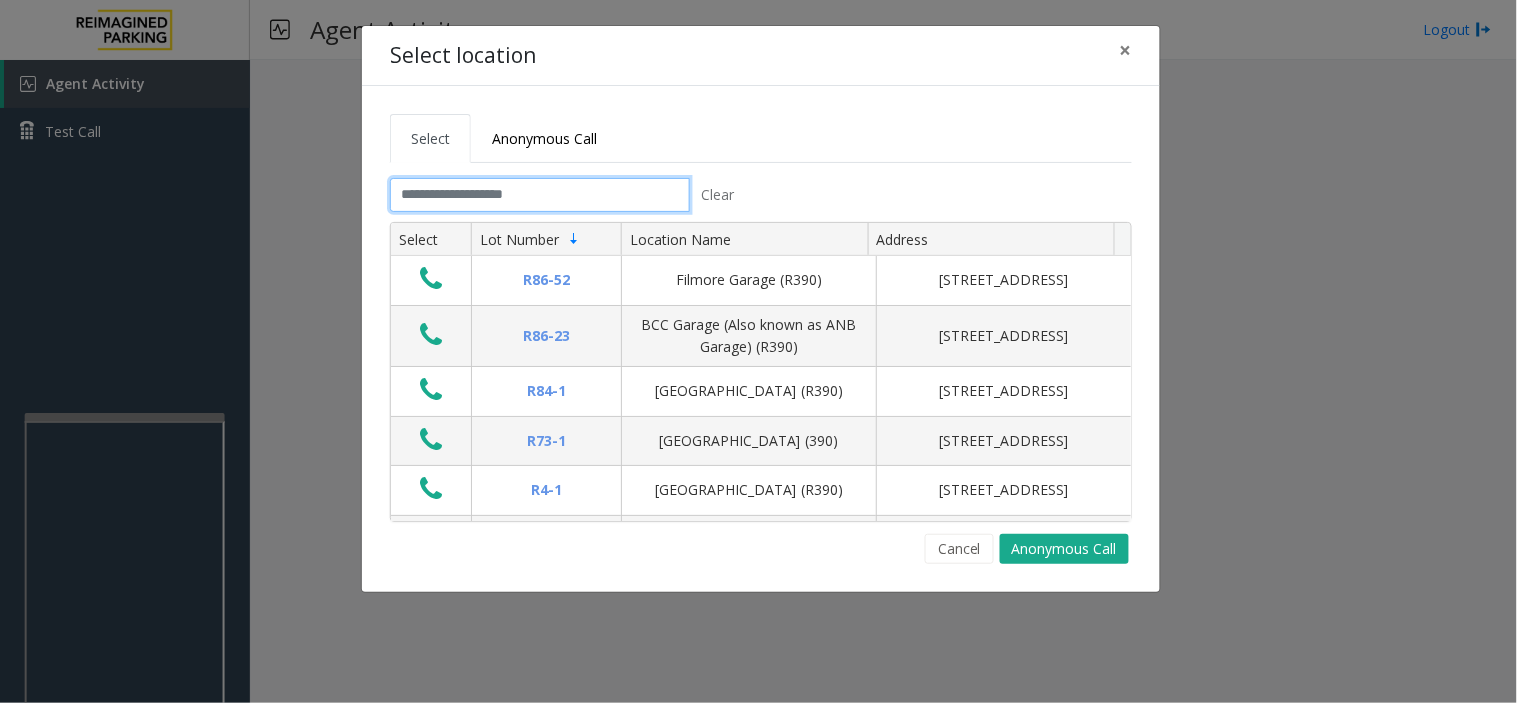 click 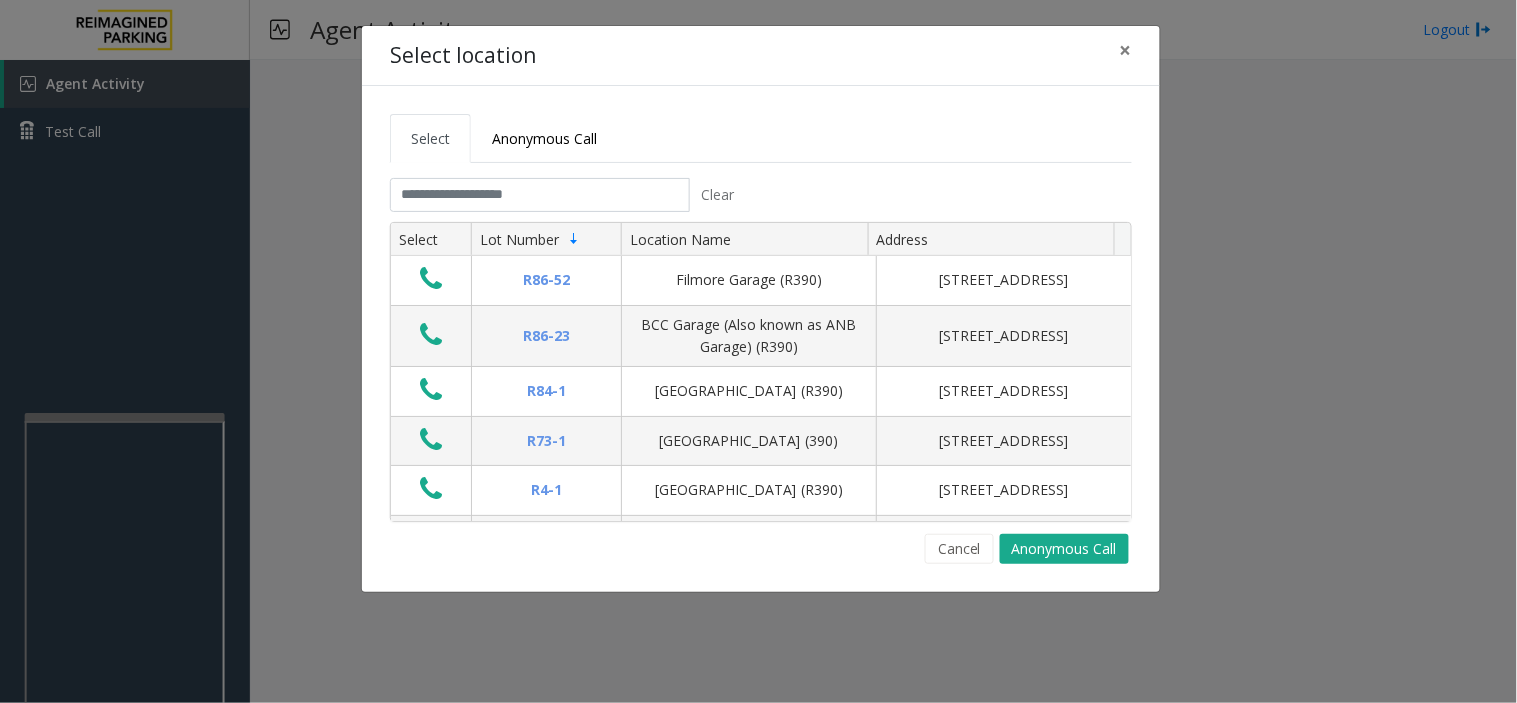 click on "Select Anonymous Call" 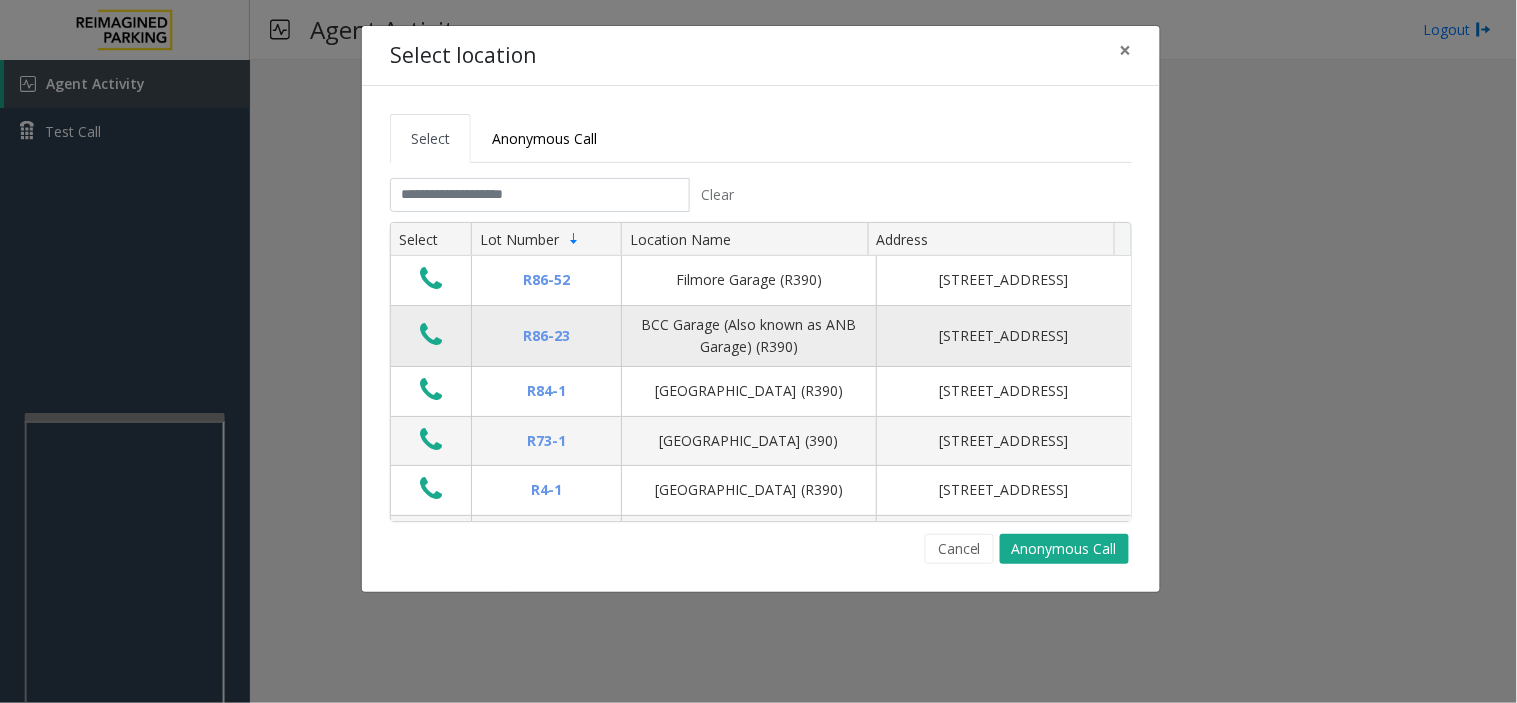 click on "Clear Select Lot Number Location Name Address R86-[GEOGRAPHIC_DATA][STREET_ADDRESS] BCC Garage (Also known as ANB Garage) (R390)  [STREET_ADDRESS][GEOGRAPHIC_DATA] (R390) [STREET_ADDRESS][GEOGRAPHIC_DATA] (390) [STREET_ADDRESS][GEOGRAPHIC_DATA] (R390) [STREET_ADDRESS][GEOGRAPHIC_DATA] (R390) [STREET_ADDRESS]-[GEOGRAPHIC_DATA]) [STREET_ADDRESS][GEOGRAPHIC_DATA][PERSON_NAME][STREET_ADDRESS][GEOGRAPHIC_DATA] (MBC)(R390) [STREET_ADDRESS]-[GEOGRAPHIC_DATA]) [STREET_ADDRESS] First ([GEOGRAPHIC_DATA][STREET_ADDRESS][GEOGRAPHIC_DATA][STREET_ADDRESS]-[GEOGRAPHIC_DATA] (R390) [STREET_ADDRESS]-20 R26-529 R26-509 R210-52" 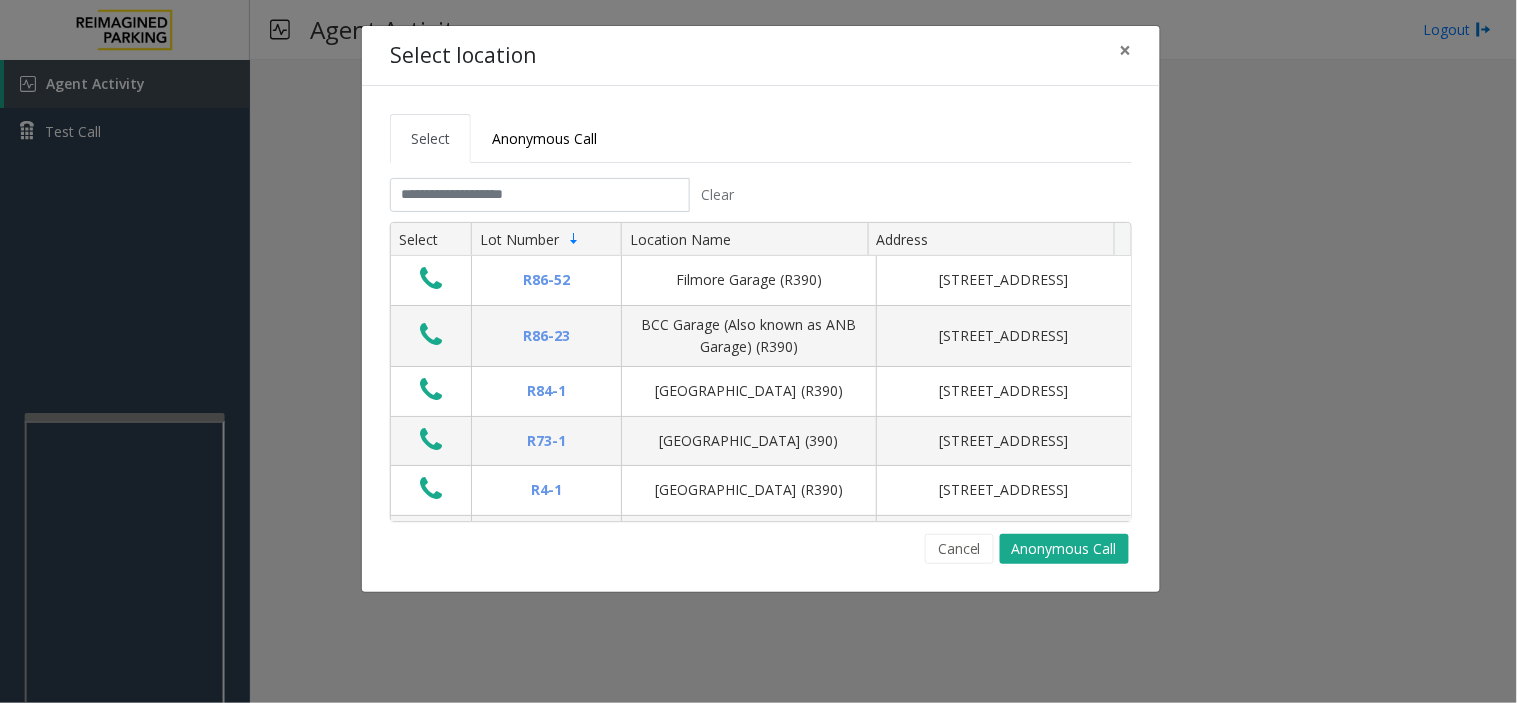drag, startPoint x: 337, startPoint y: 493, endPoint x: 354, endPoint y: 485, distance: 18.788294 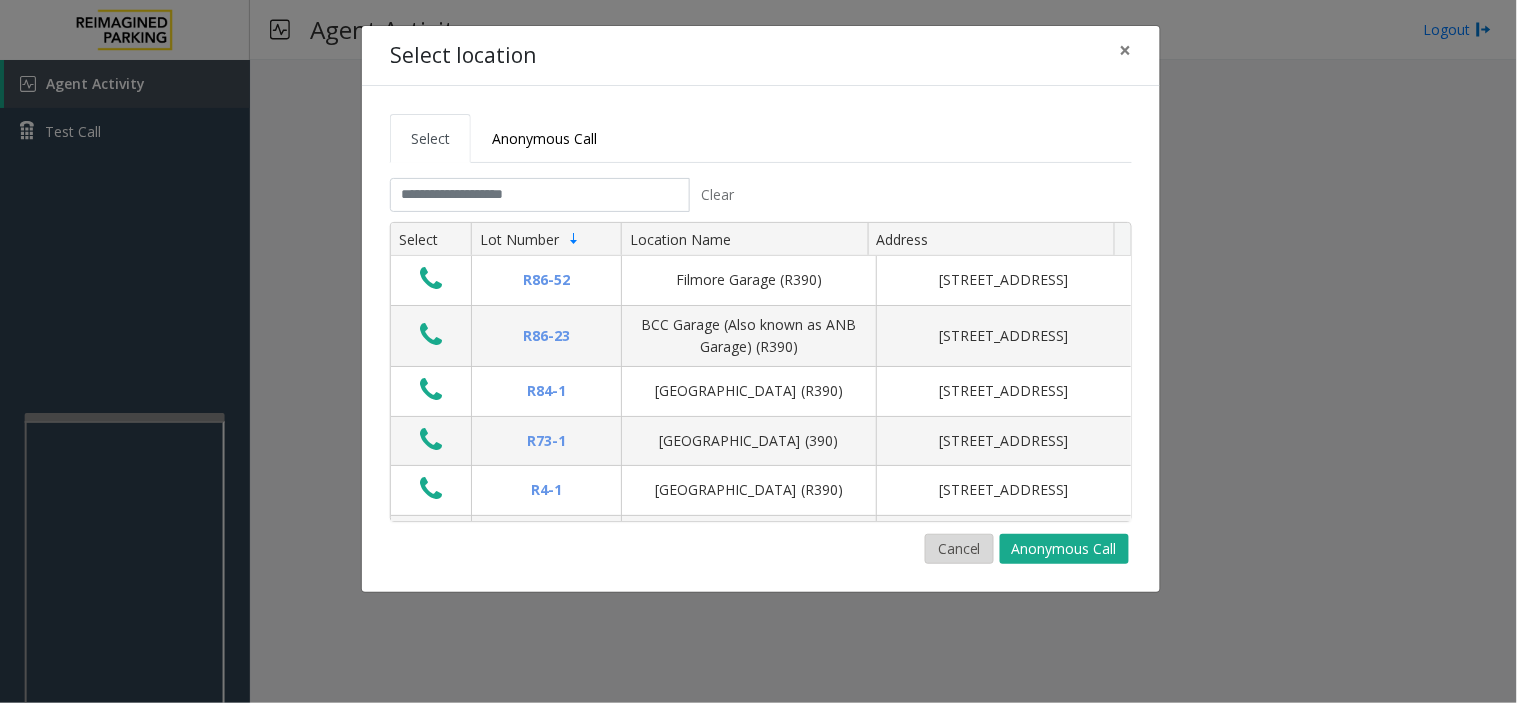drag, startPoint x: 972, startPoint y: 547, endPoint x: 313, endPoint y: 598, distance: 660.9705 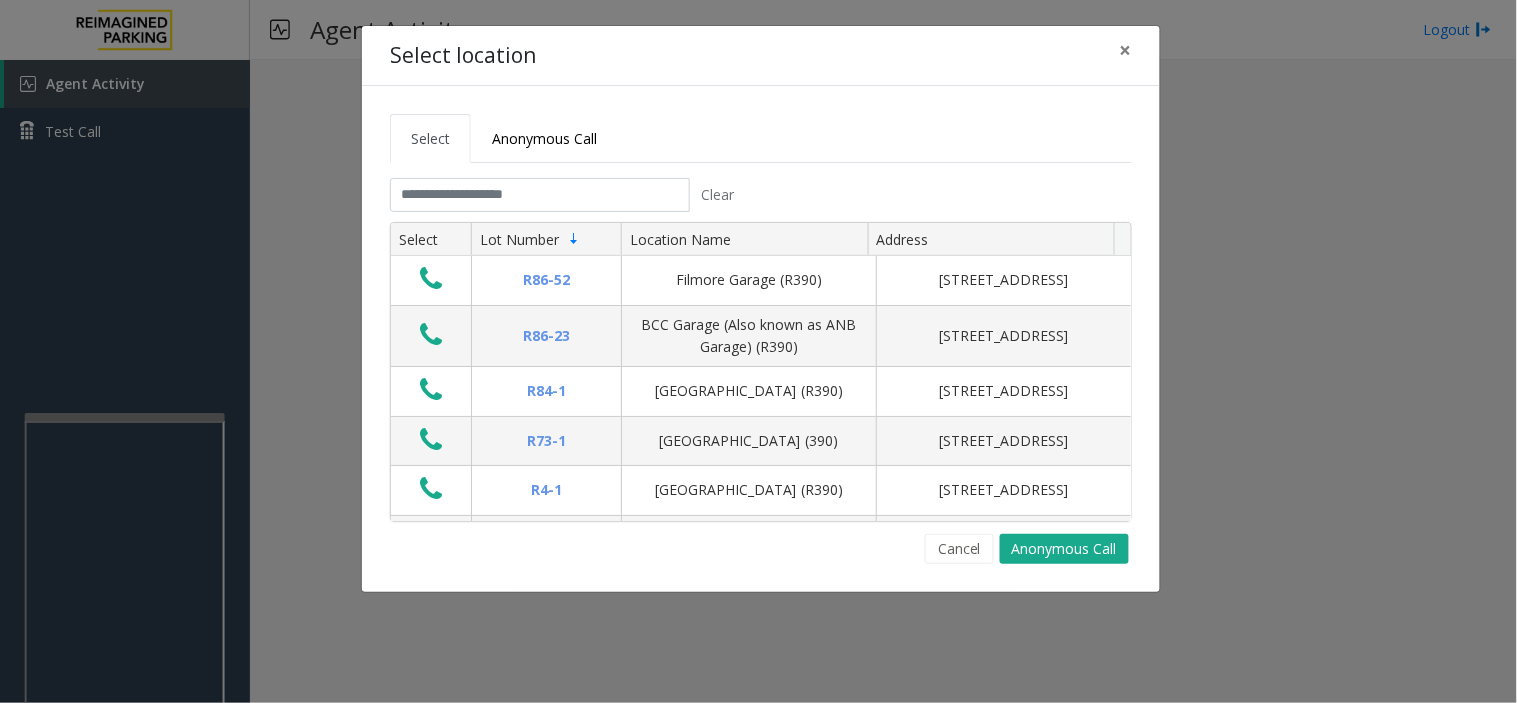 click on "Cancel" 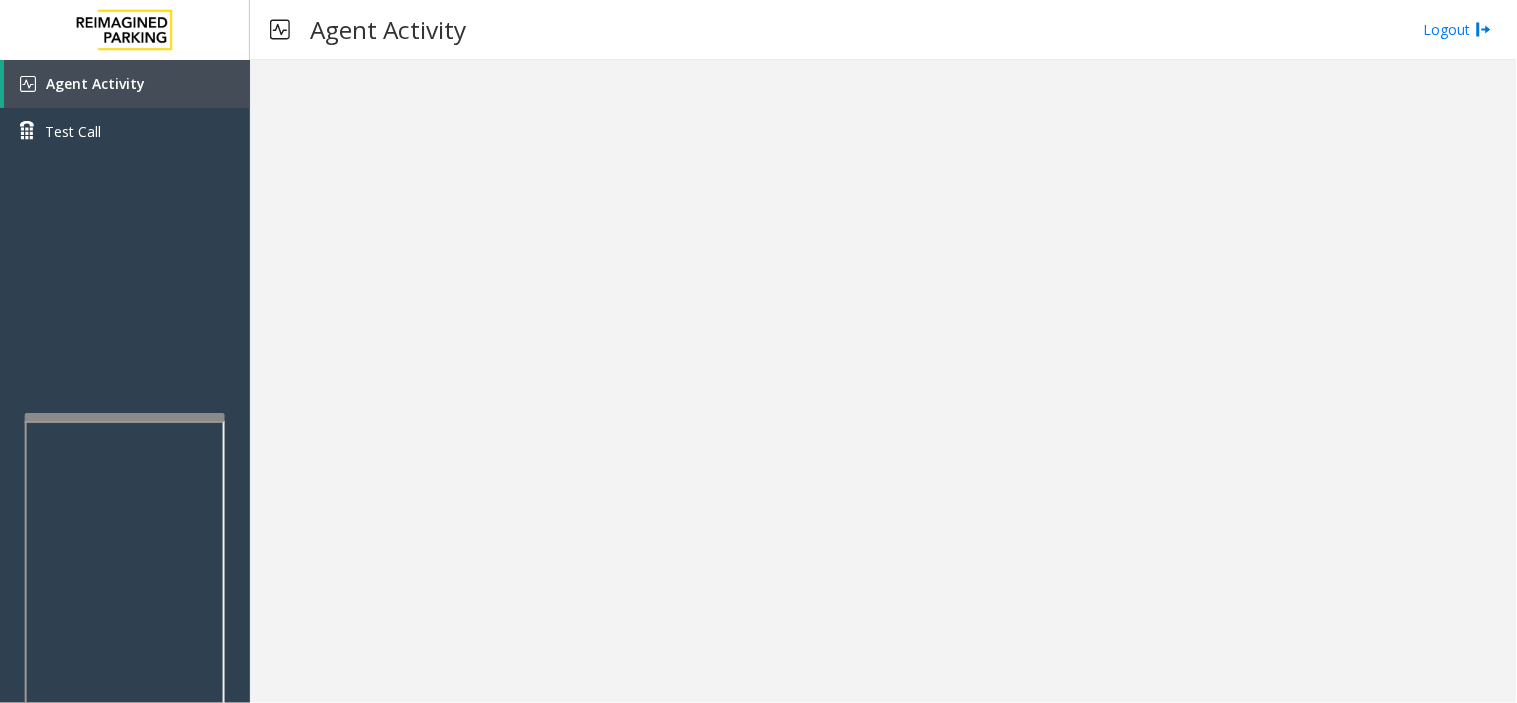 drag, startPoint x: 498, startPoint y: 333, endPoint x: 468, endPoint y: 351, distance: 34.98571 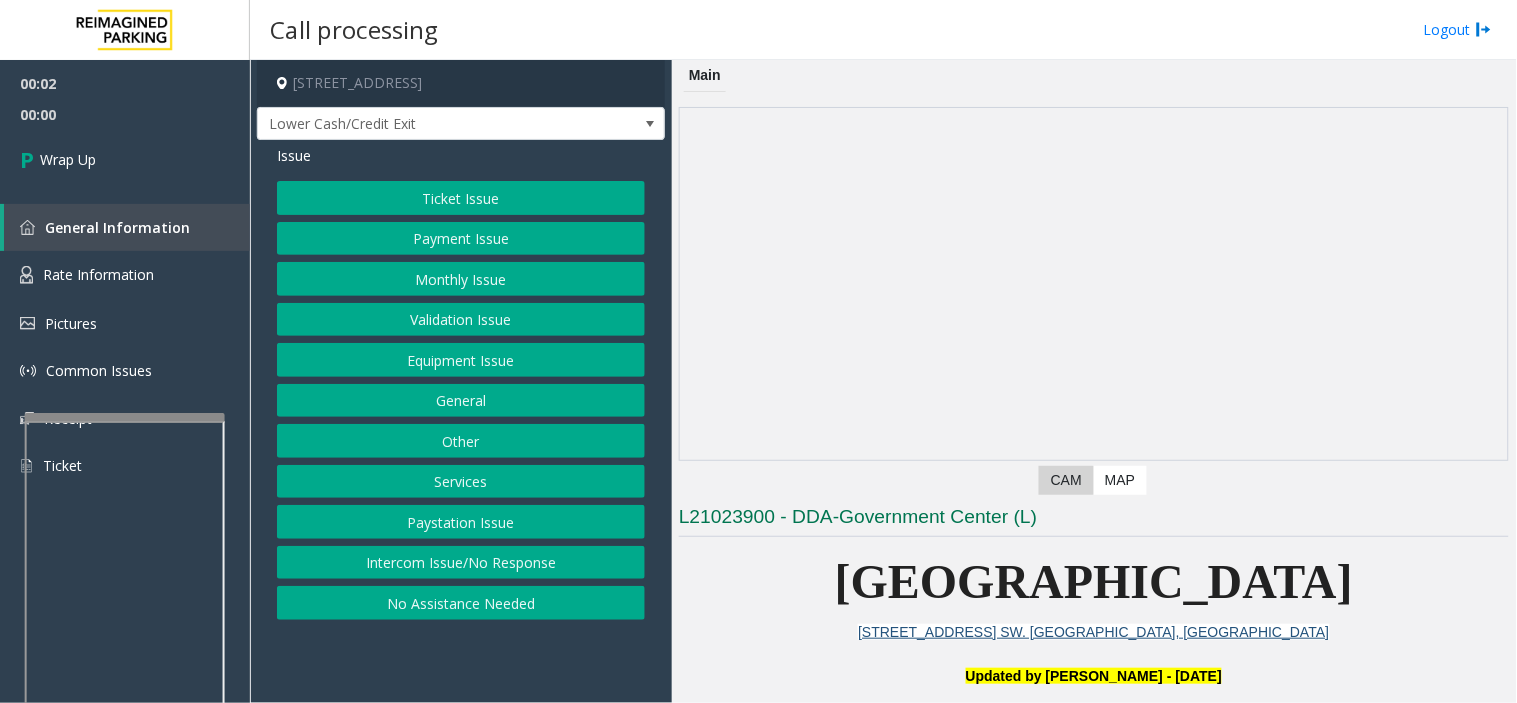 click on "[STREET_ADDRESS] Lower Cash/Credit Exit   Issue  Ticket Issue   Payment Issue   Monthly Issue   Validation Issue   Equipment Issue   General   Other   Services   Paystation Issue   Intercom Issue/No Response   No Assistance Needed" 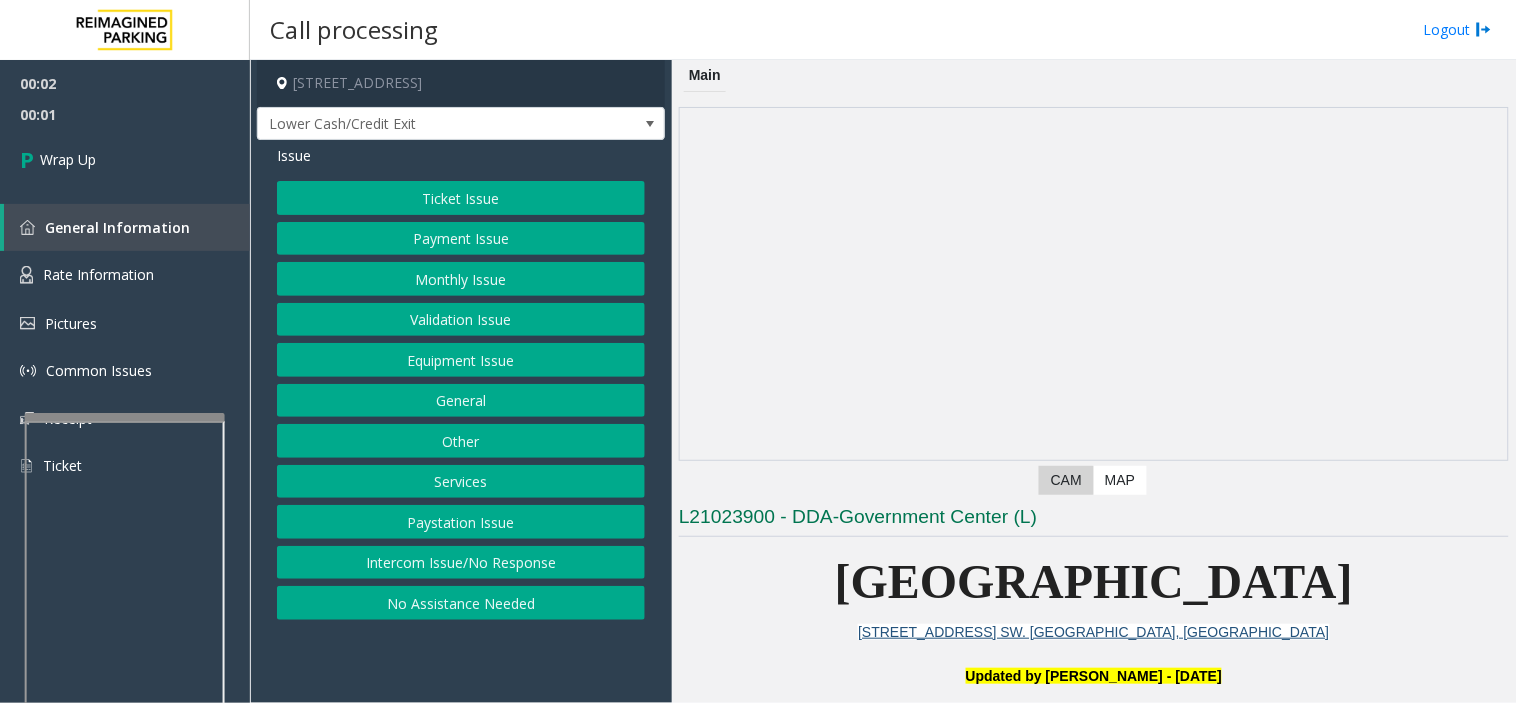 drag, startPoint x: 423, startPoint y: 553, endPoint x: 410, endPoint y: 504, distance: 50.695168 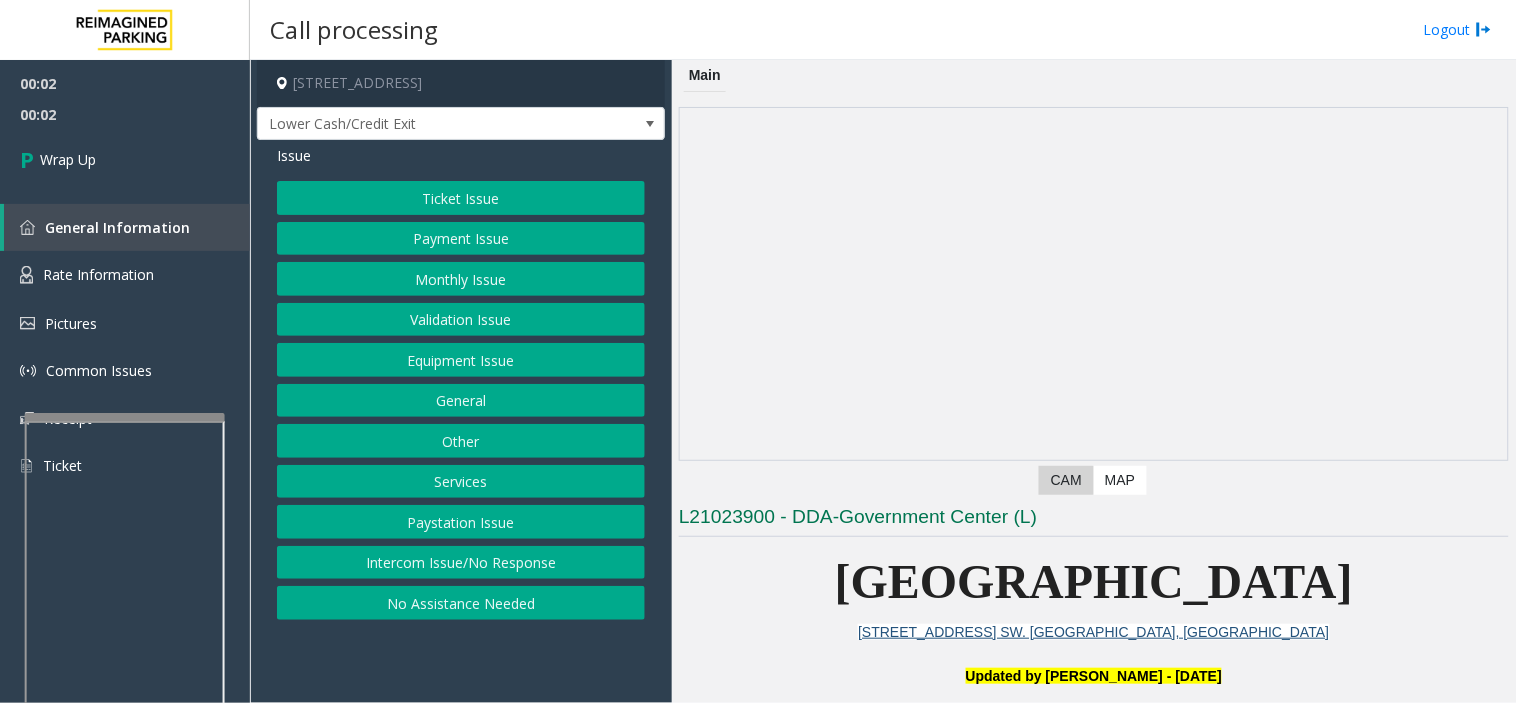 drag, startPoint x: 363, startPoint y: 565, endPoint x: 343, endPoint y: 384, distance: 182.10162 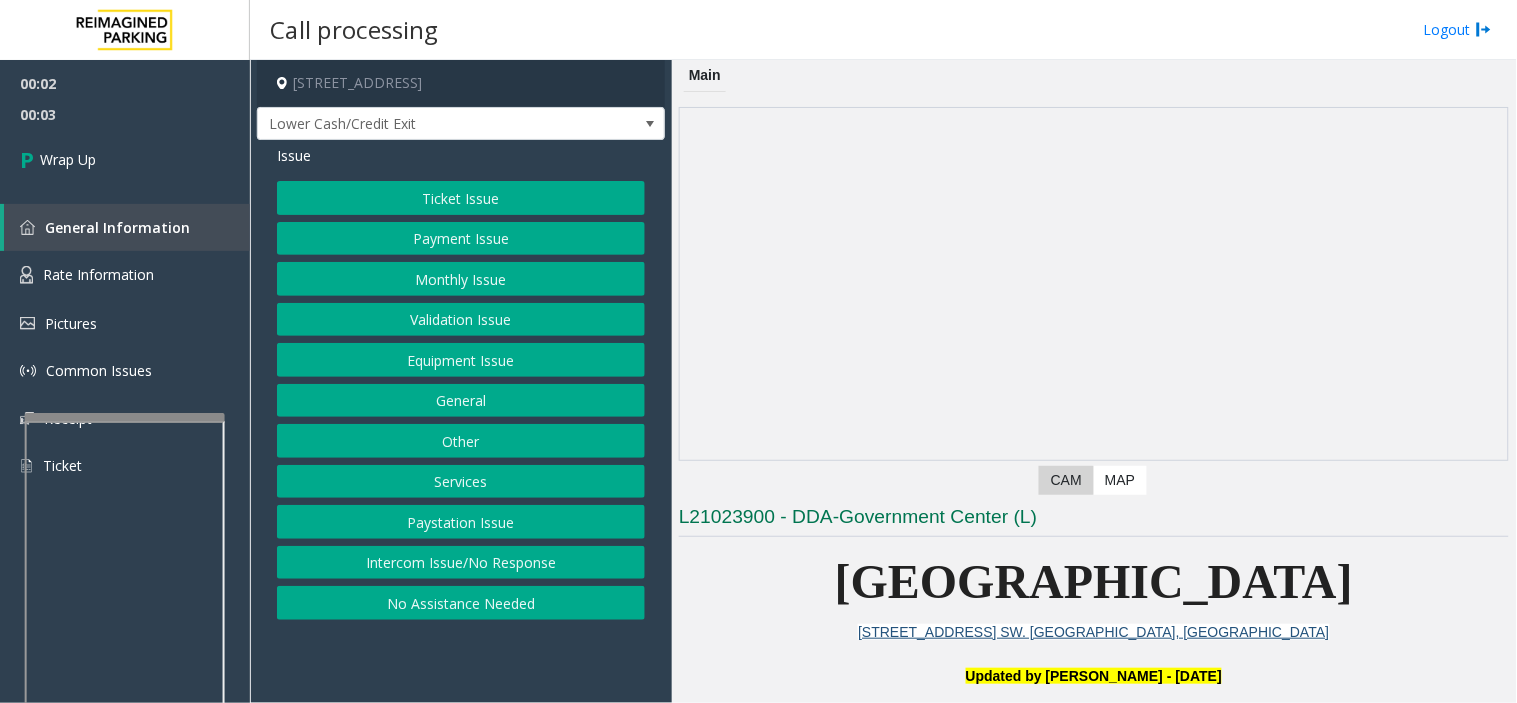 click on "Intercom Issue/No Response" 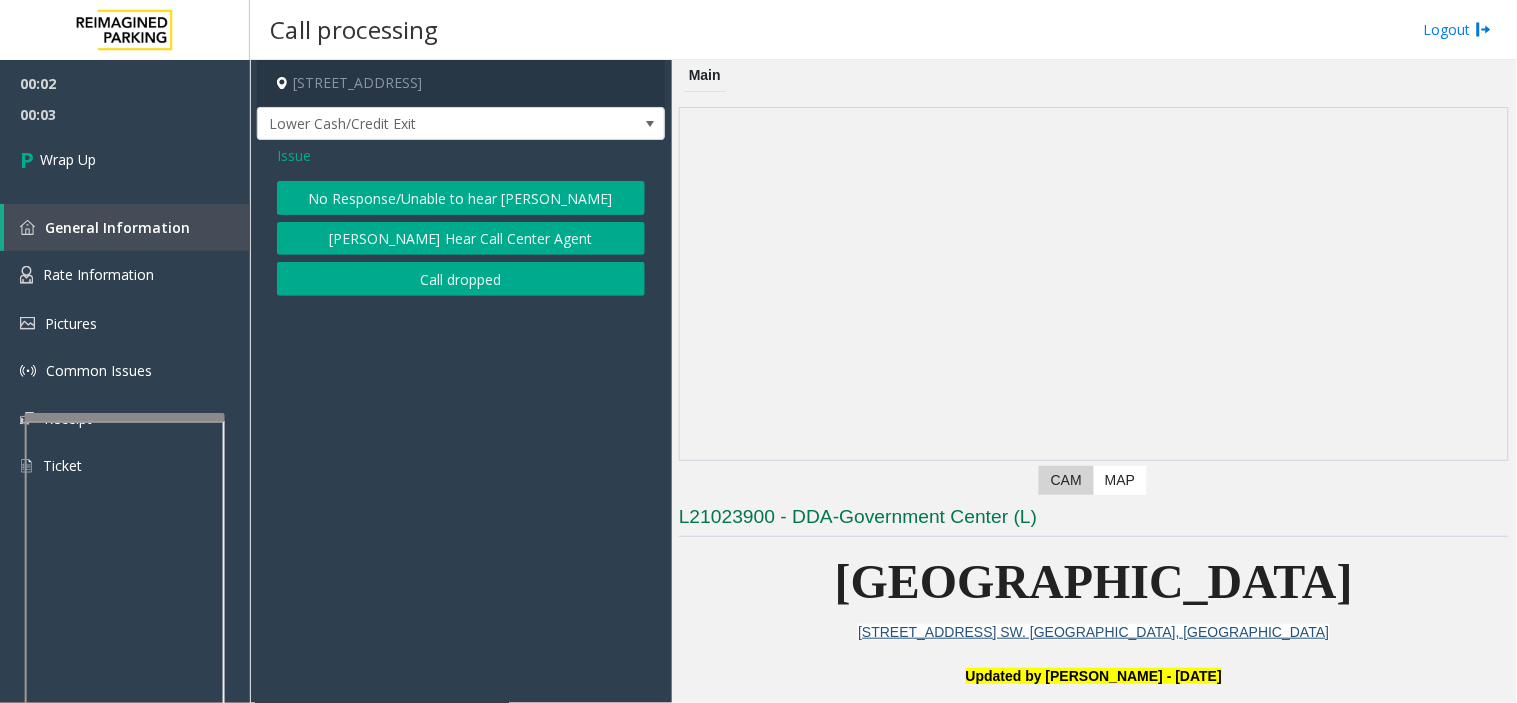 click on "[STREET_ADDRESS] Lower Cash/Credit Exit   Issue  No Response/Unable to hear [PERSON_NAME] Cannot Hear Call Center Agent   Call dropped" 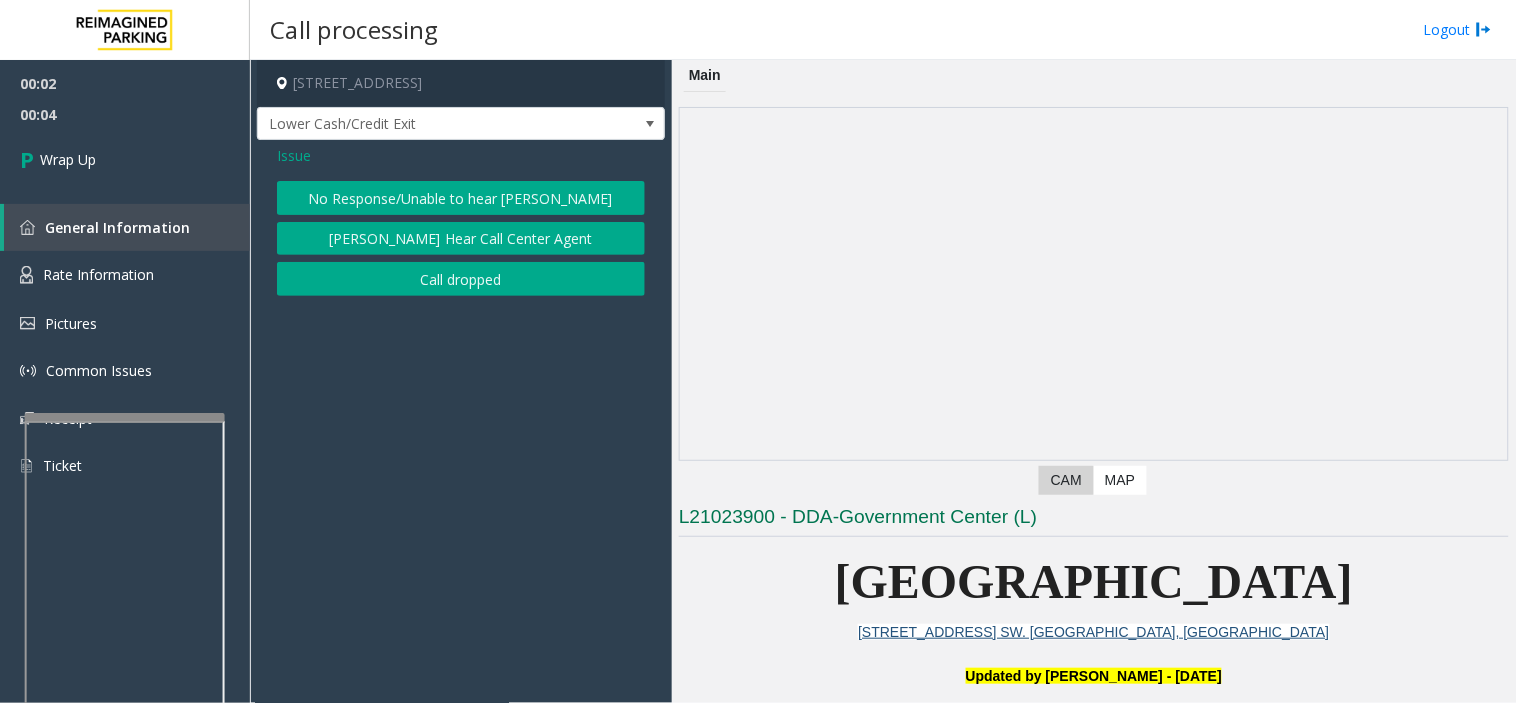 drag, startPoint x: 361, startPoint y: 262, endPoint x: 340, endPoint y: 181, distance: 83.677956 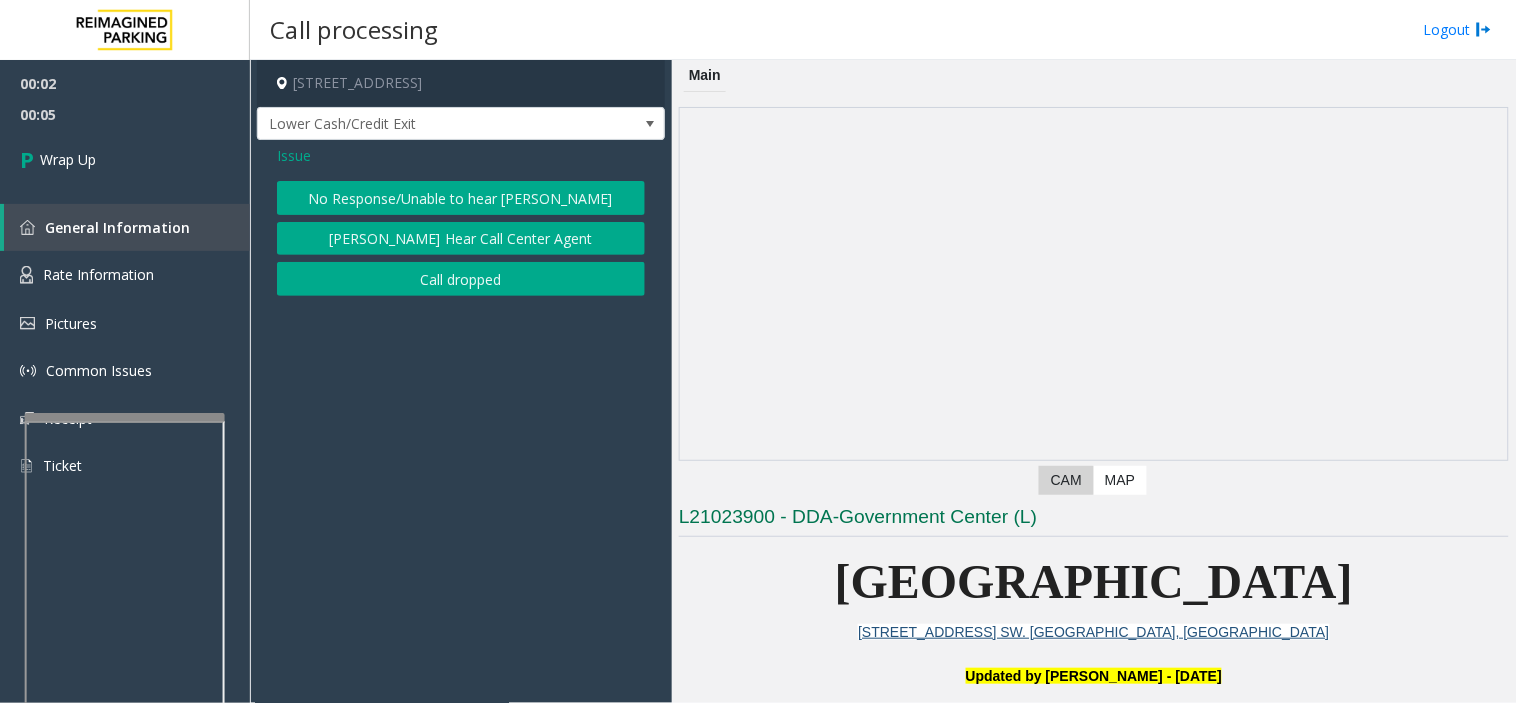 click on "Call dropped" 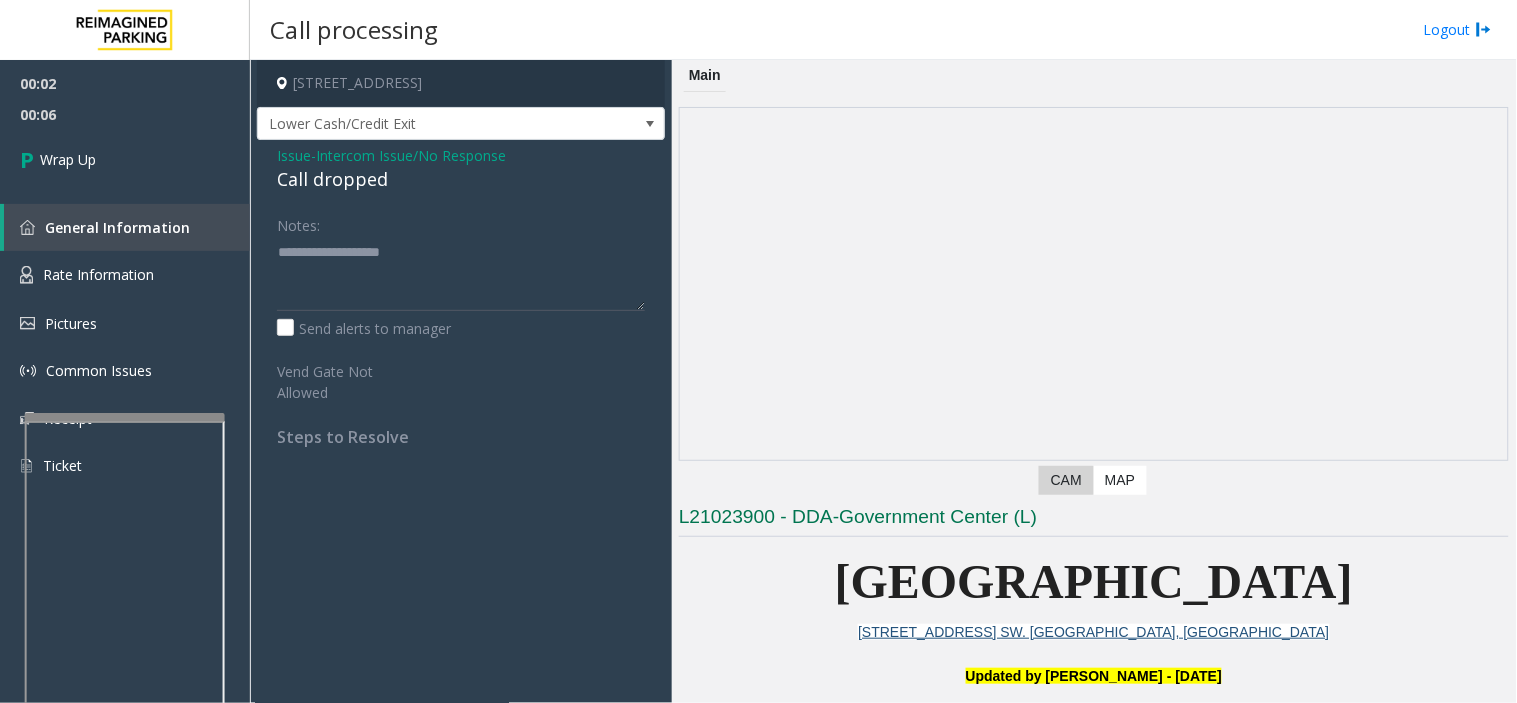 click on "Call dropped" 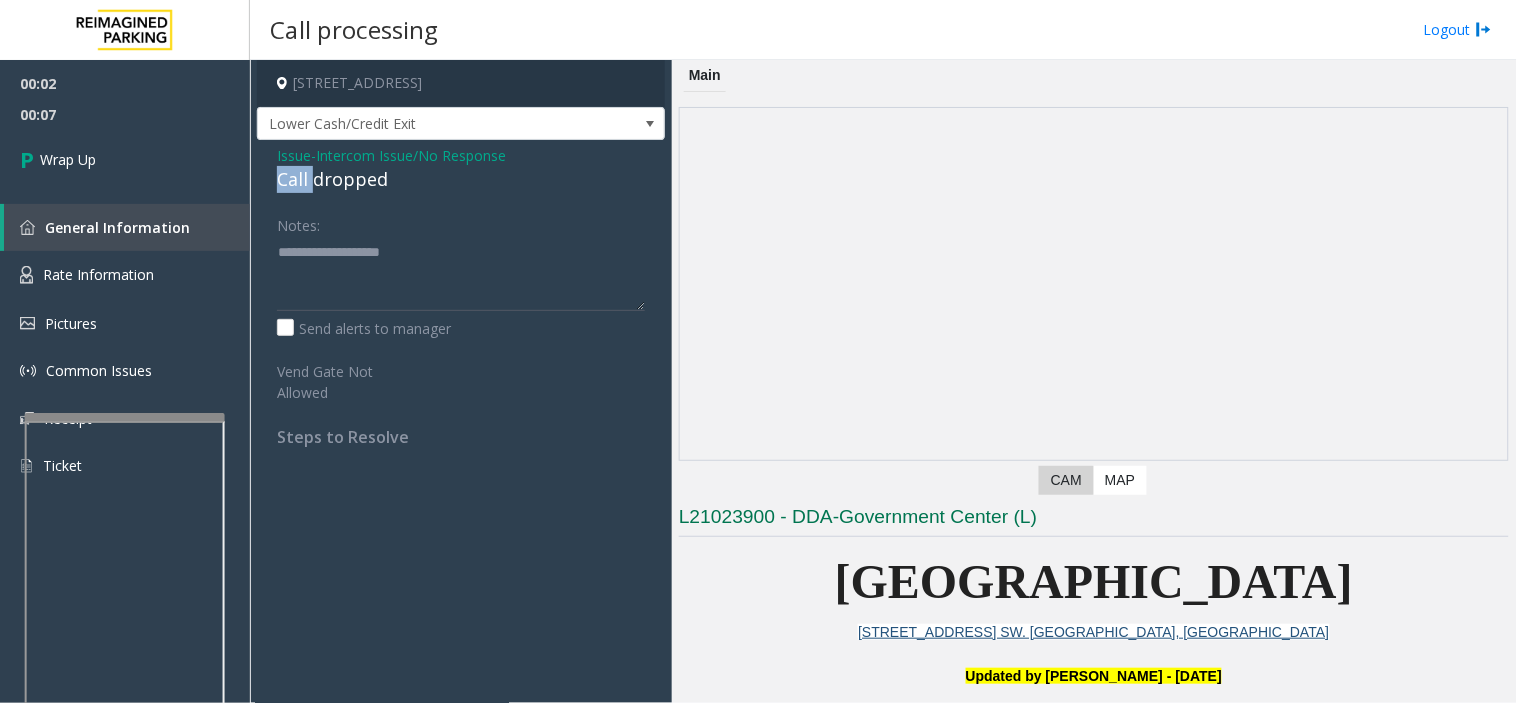 click on "Call dropped" 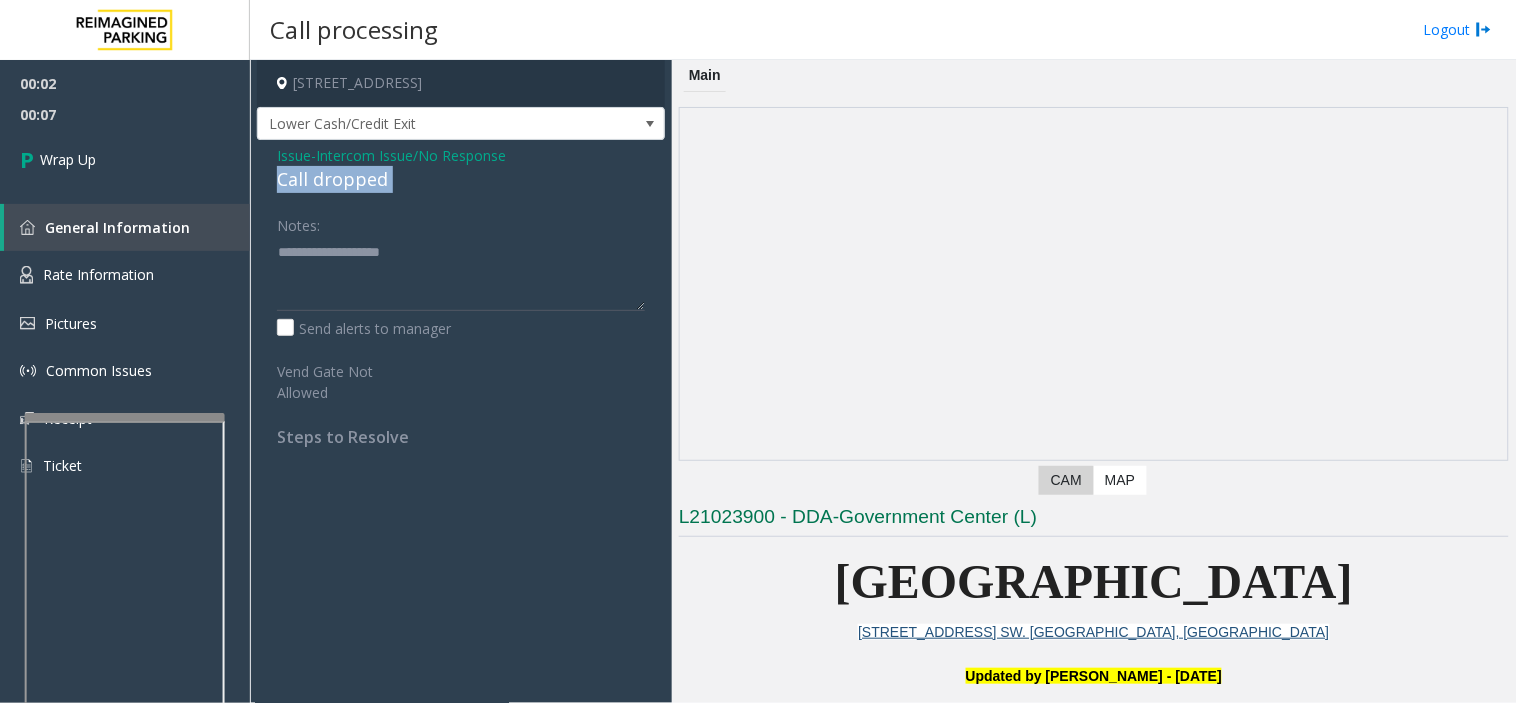click on "Call dropped" 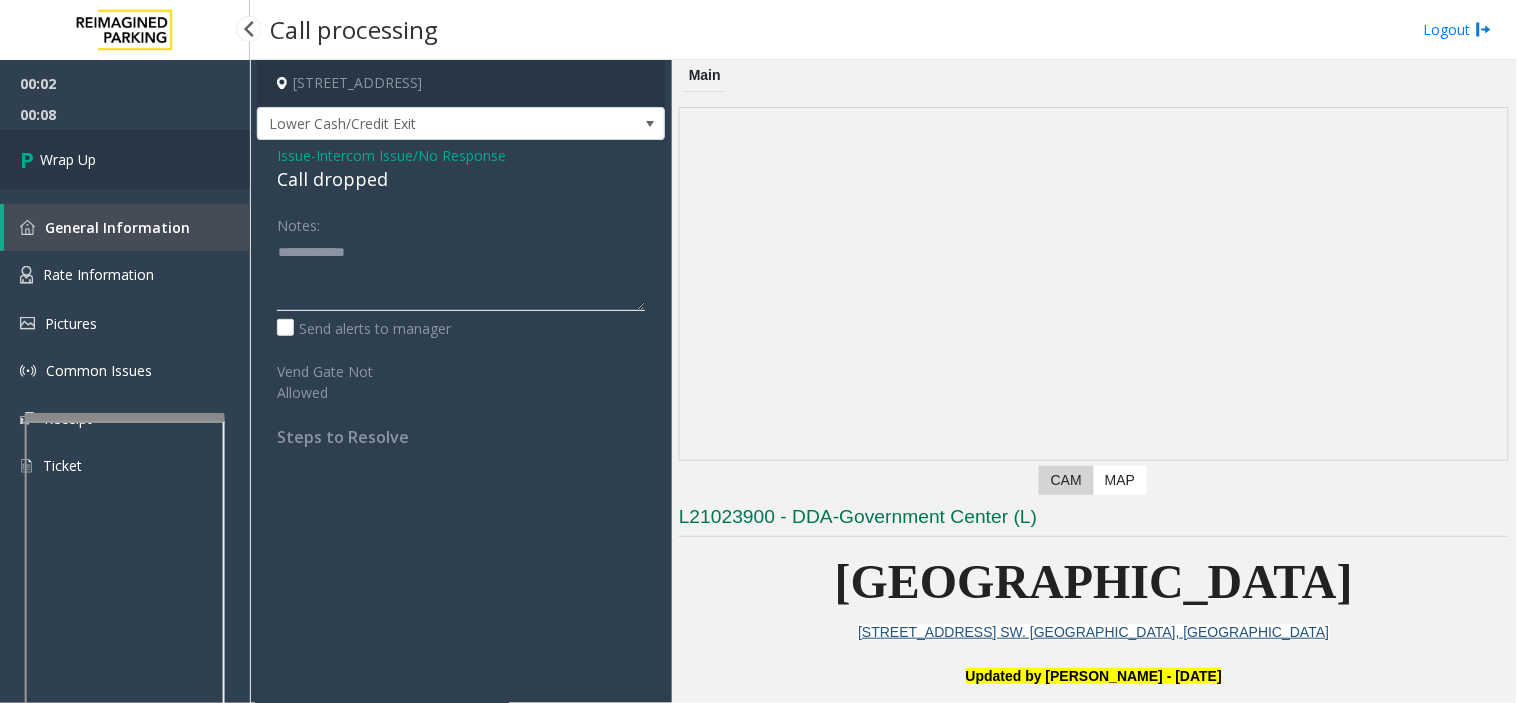 type on "**********" 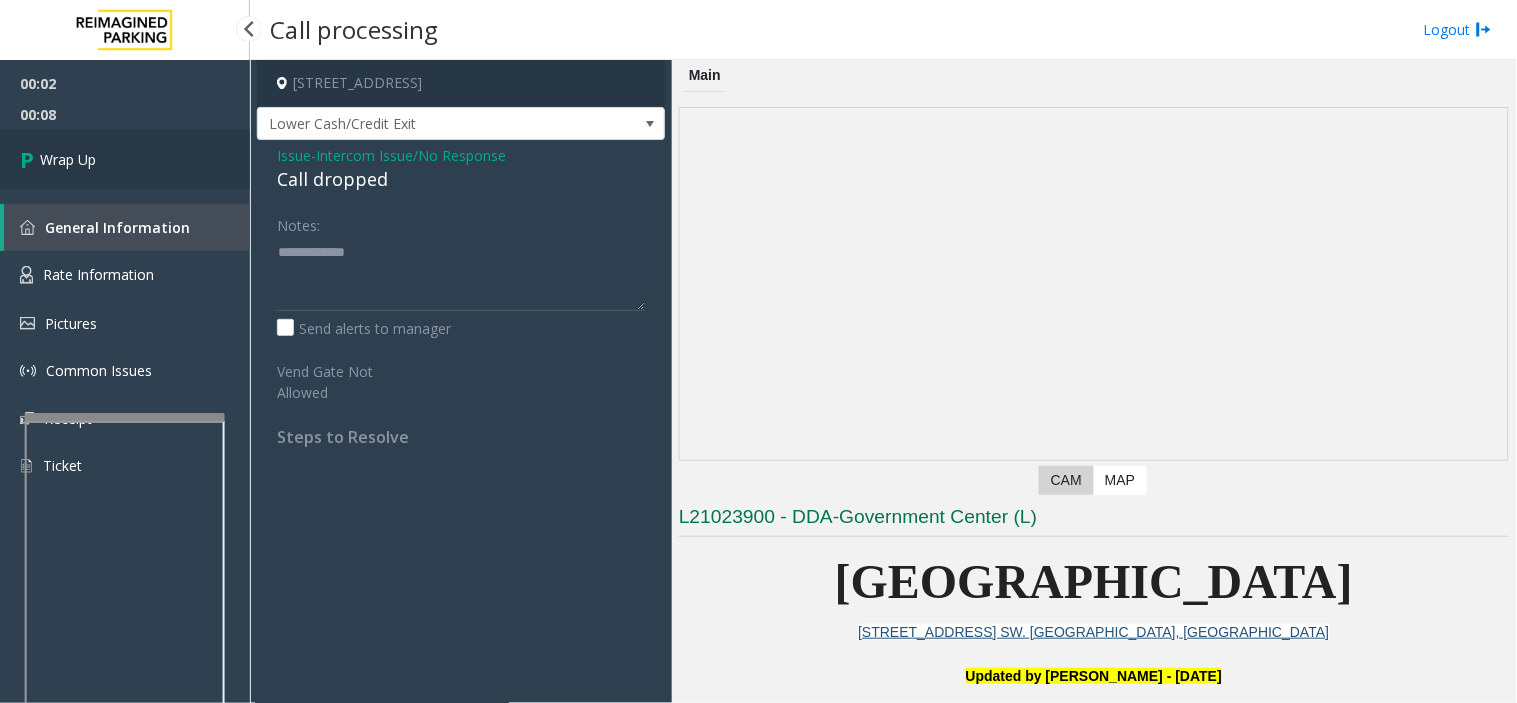 click on "Wrap Up" at bounding box center (125, 159) 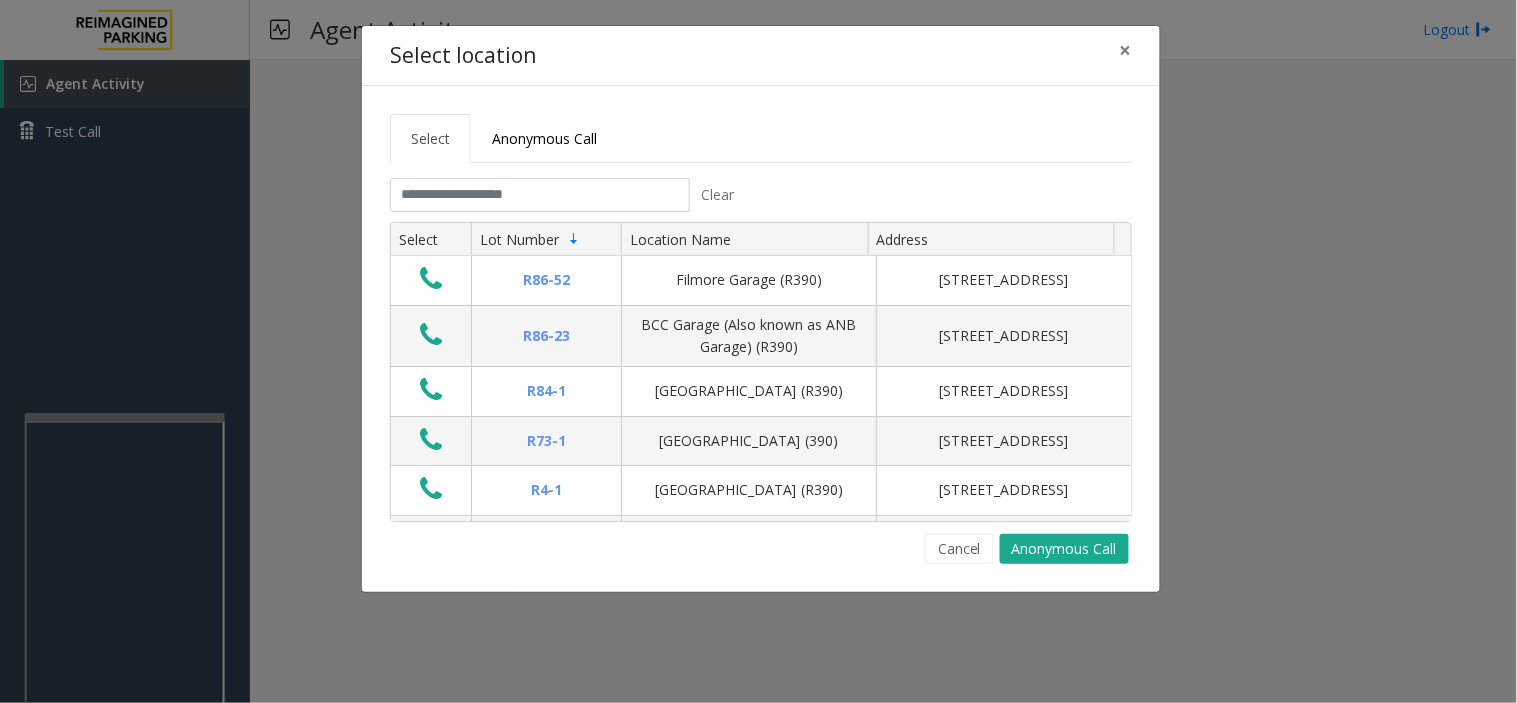 drag, startPoint x: 753, startPoint y: 128, endPoint x: 654, endPoint y: 132, distance: 99.08077 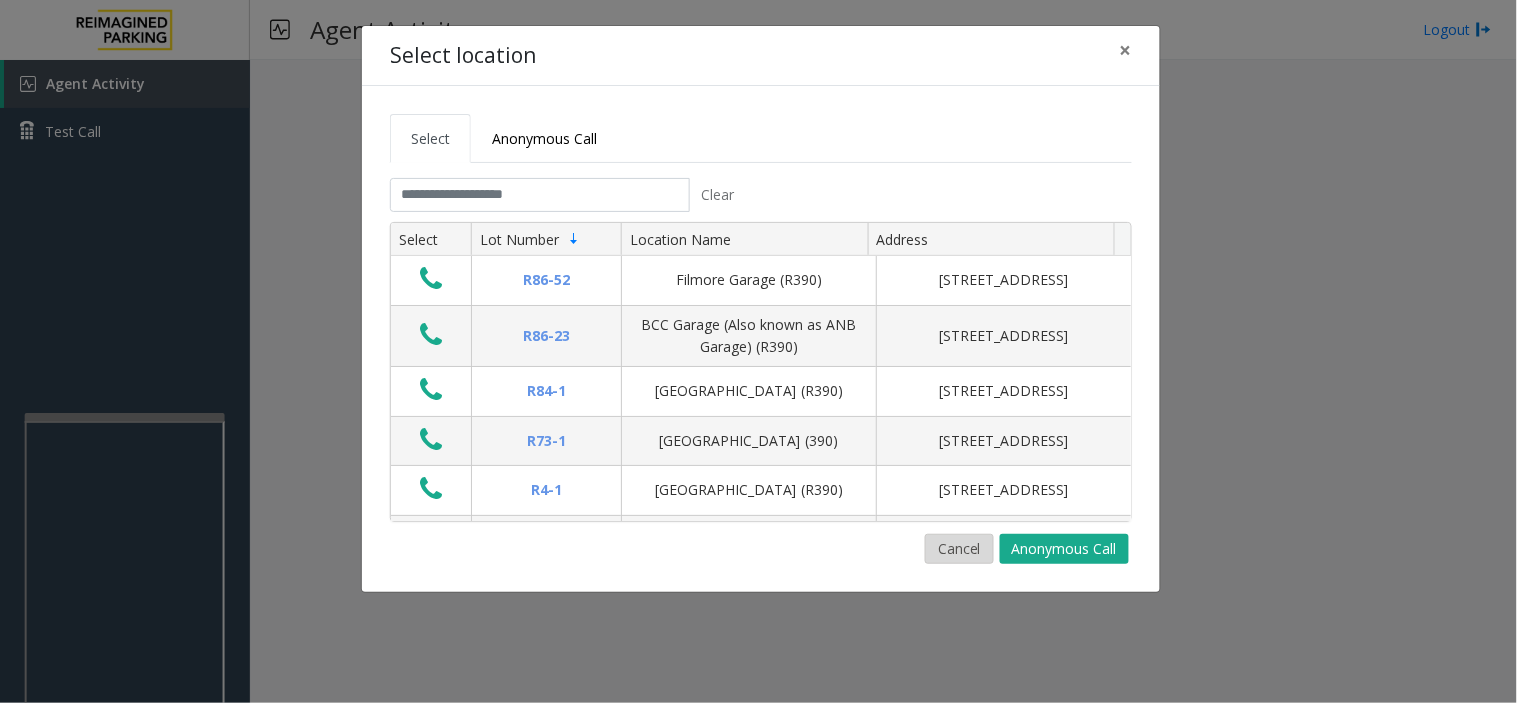 click on "Cancel" 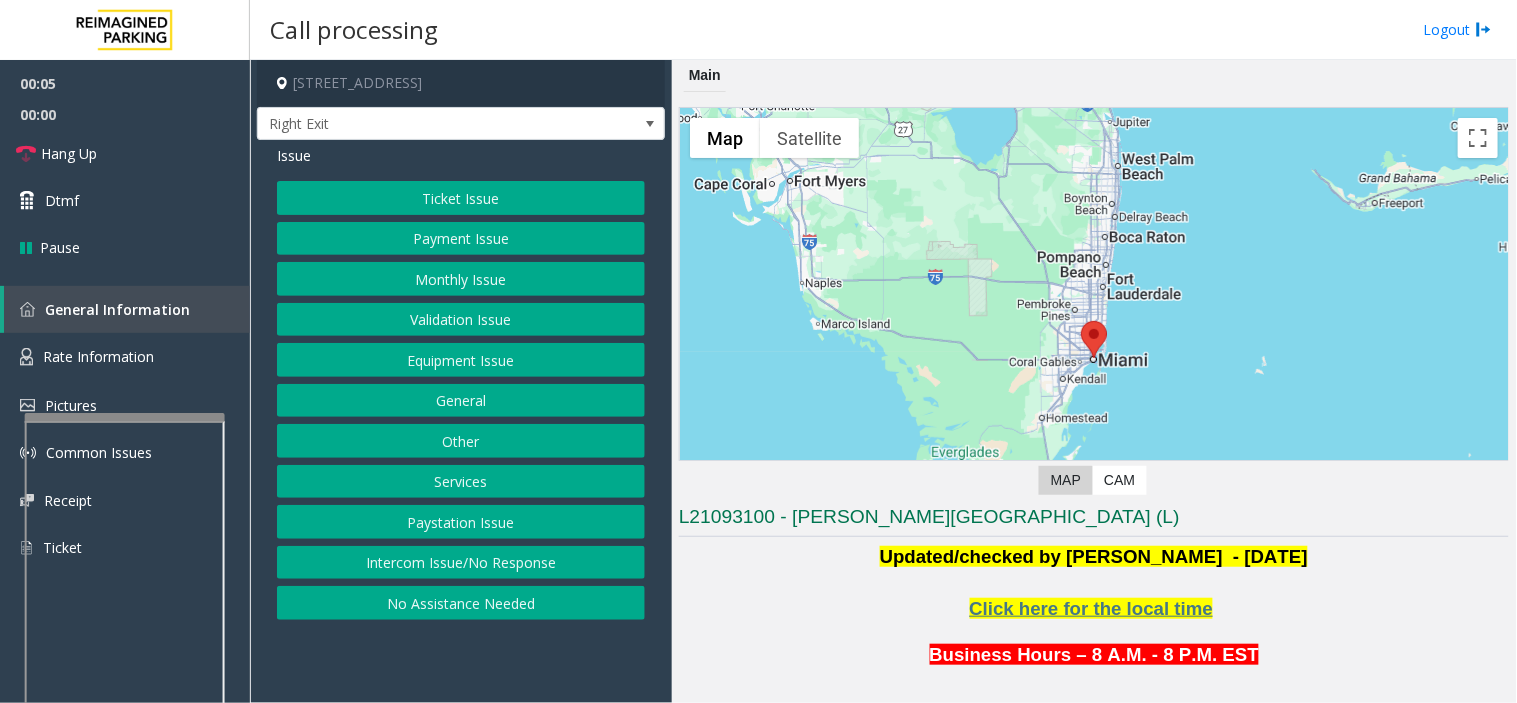 drag, startPoint x: 582, startPoint y: 670, endPoint x: 453, endPoint y: 663, distance: 129.18979 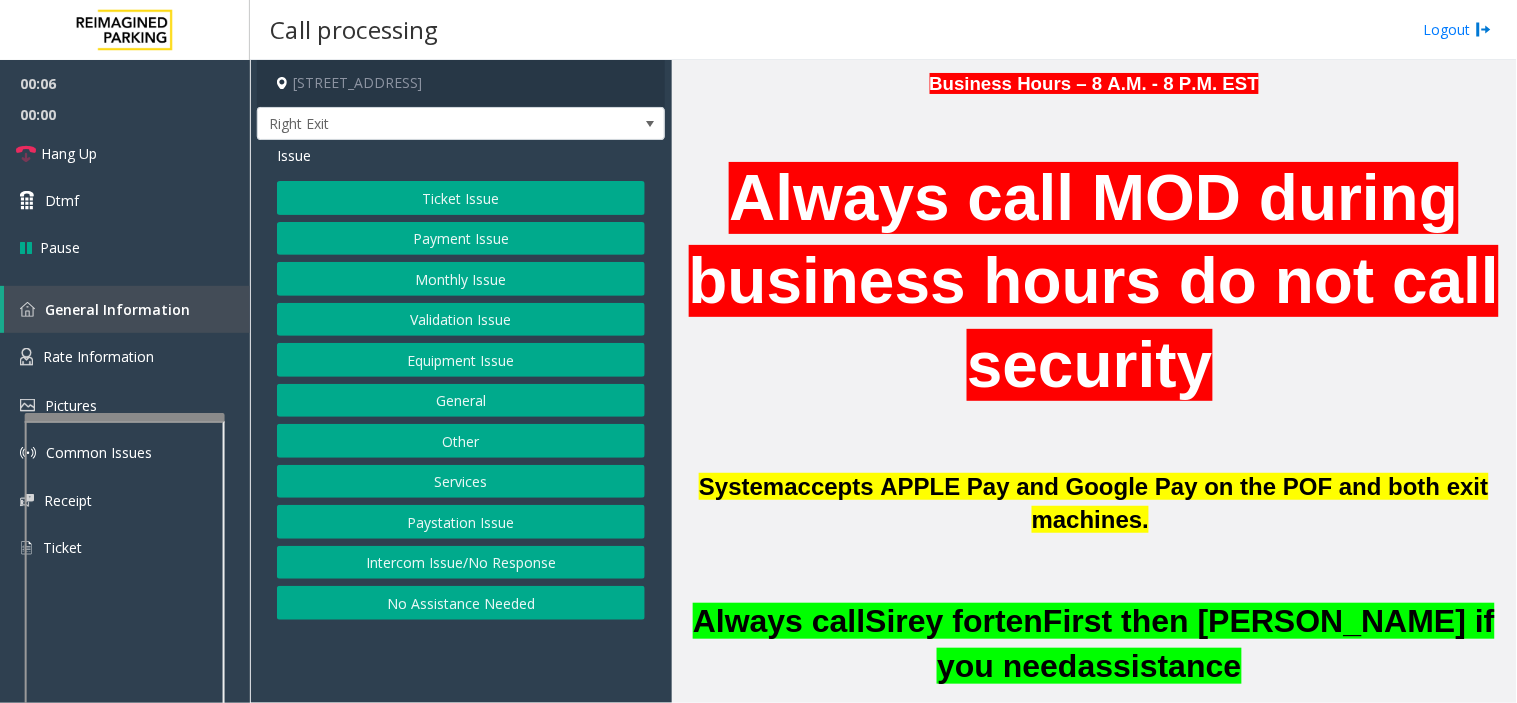 scroll, scrollTop: 888, scrollLeft: 0, axis: vertical 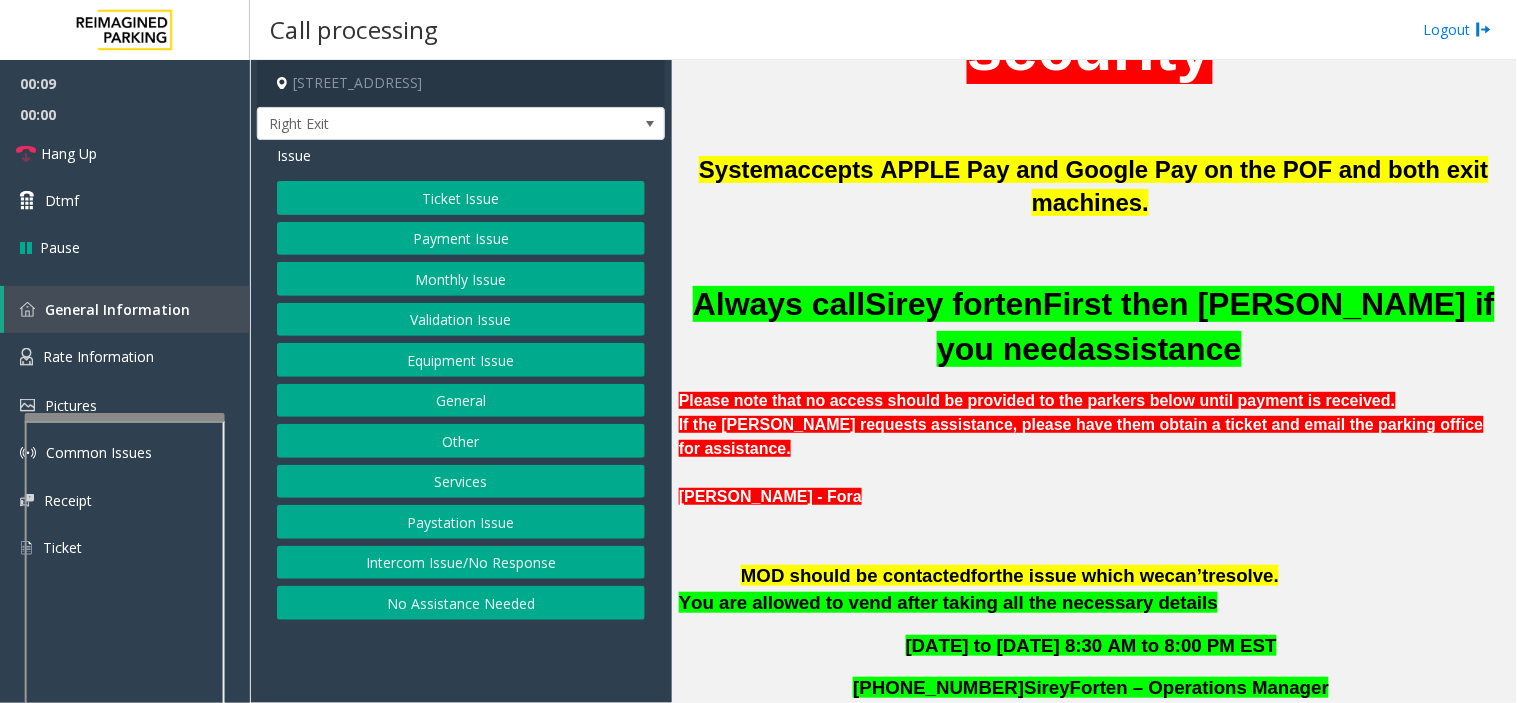 click on "Monthly Issue" 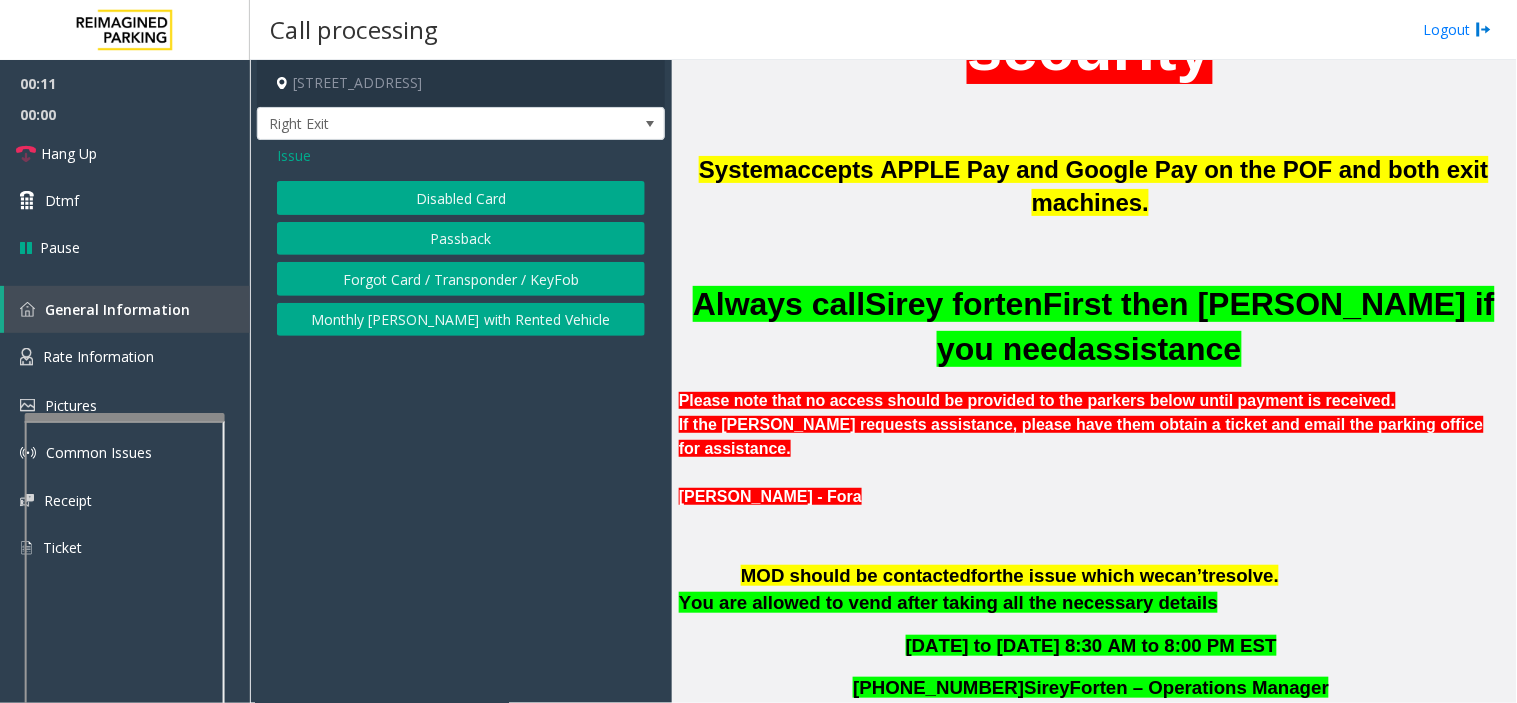 click on "Forgot Card / Transponder / KeyFob" 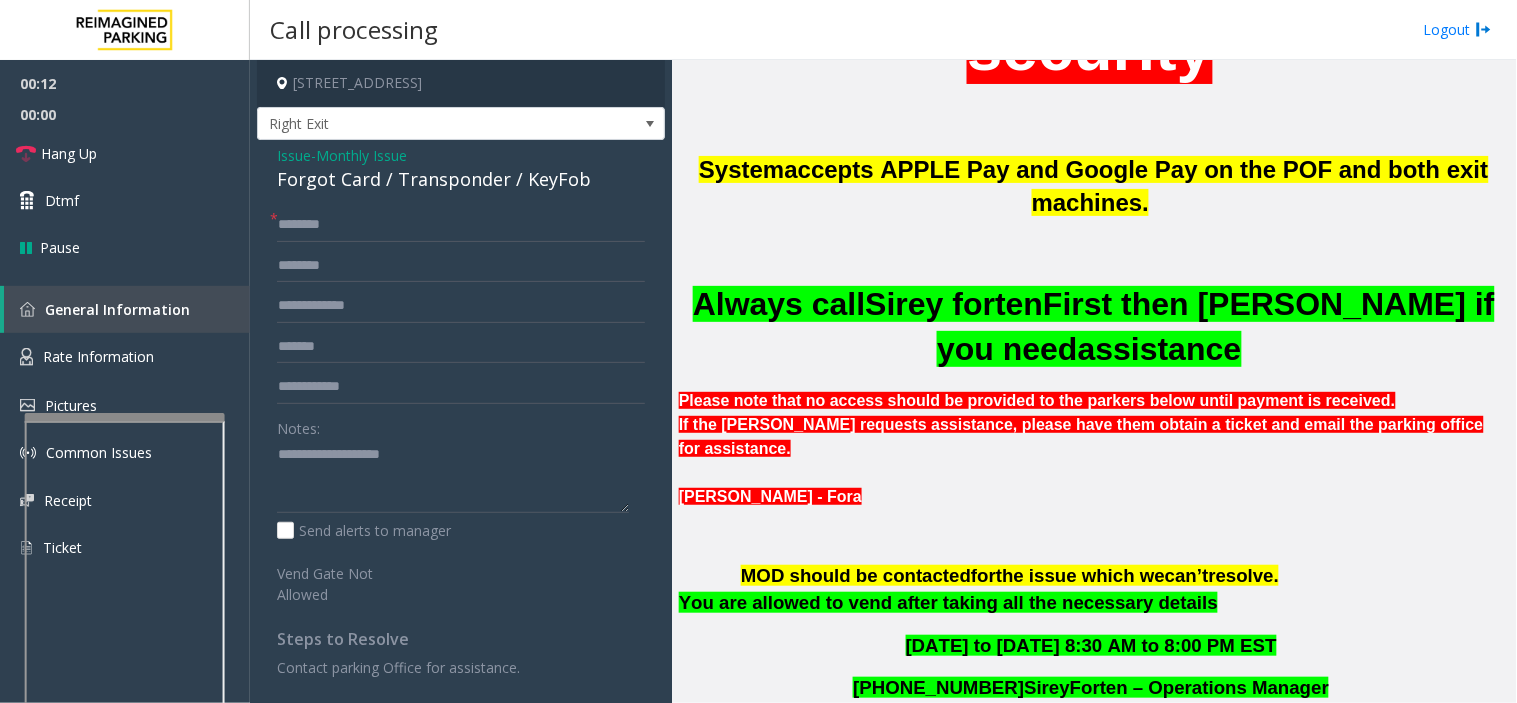 click on "Issue" 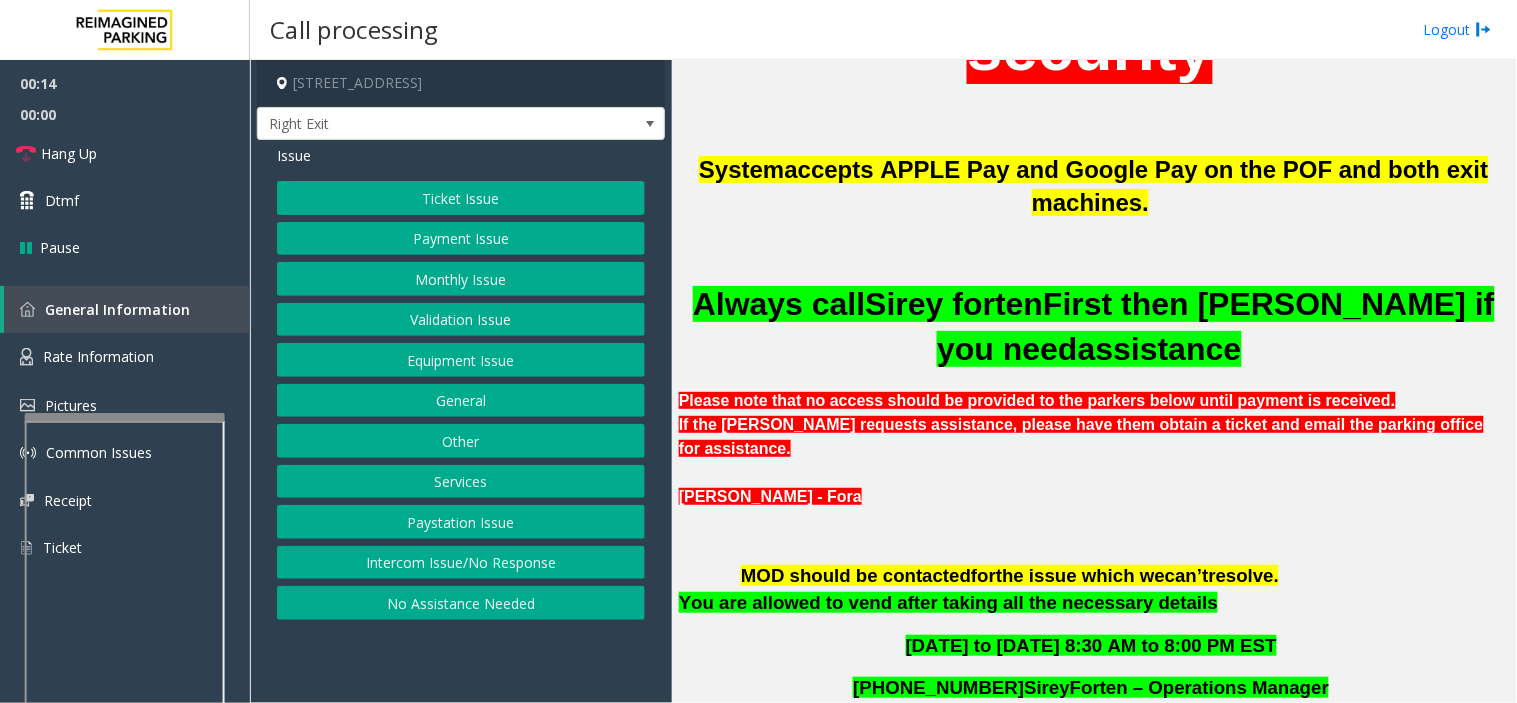 click on "Monthly Issue" 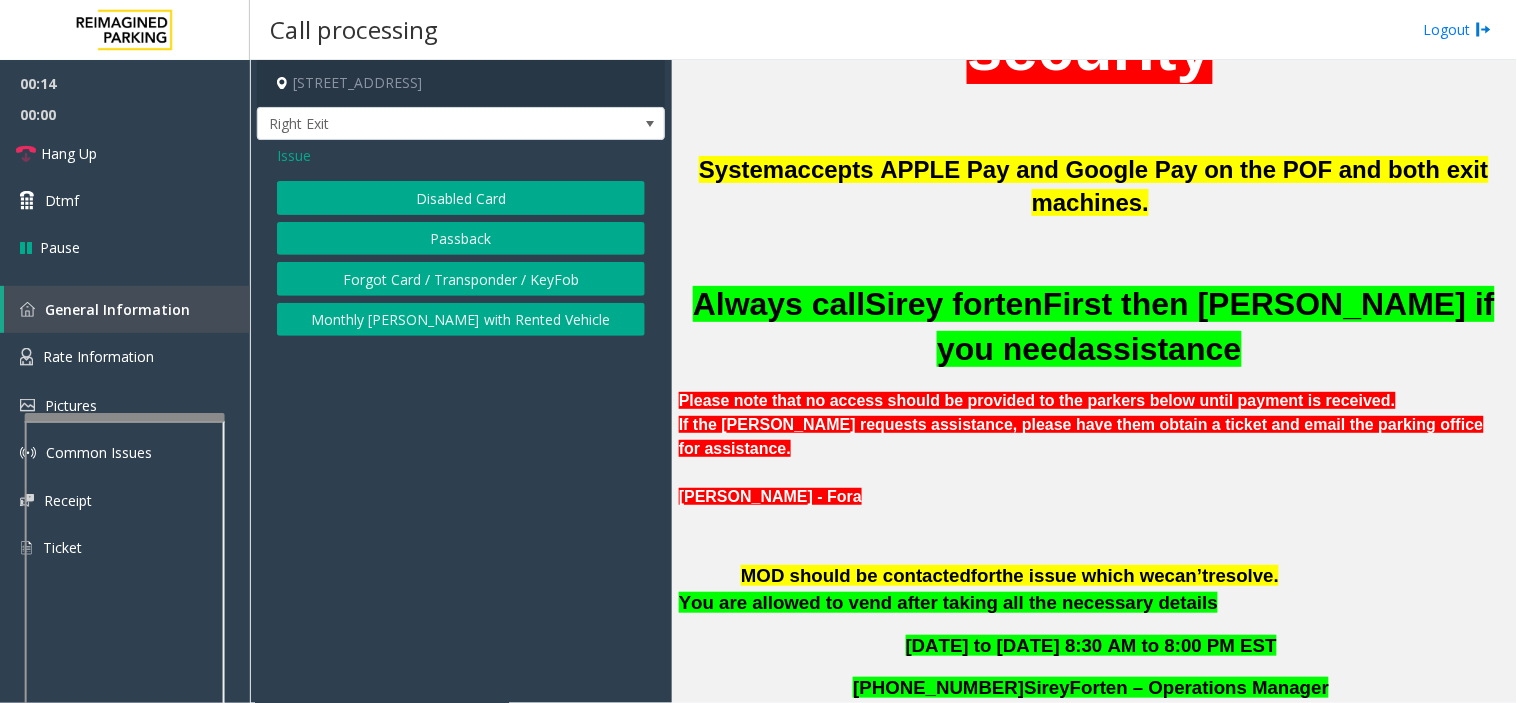 drag, startPoint x: 408, startPoint y: 280, endPoint x: 1503, endPoint y: 330, distance: 1096.141 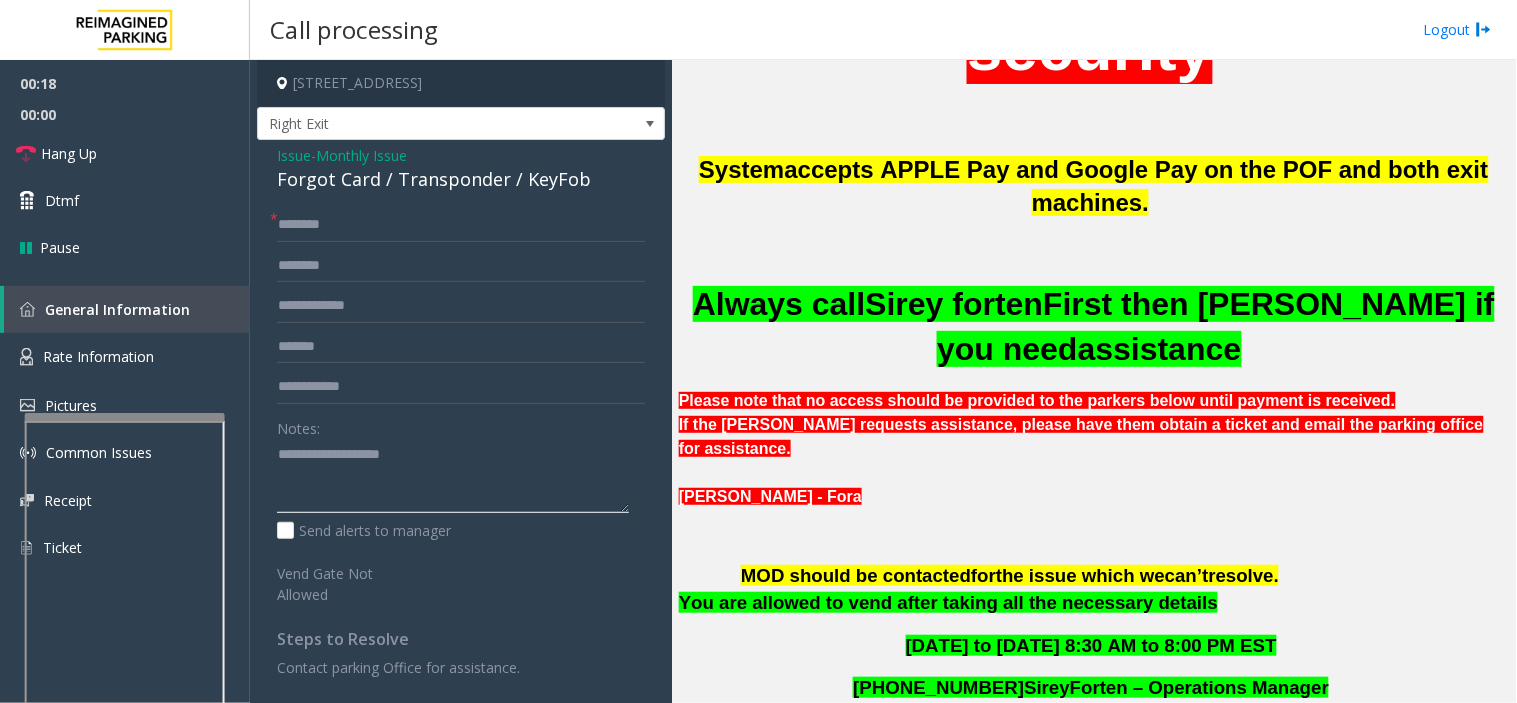 paste on "**********" 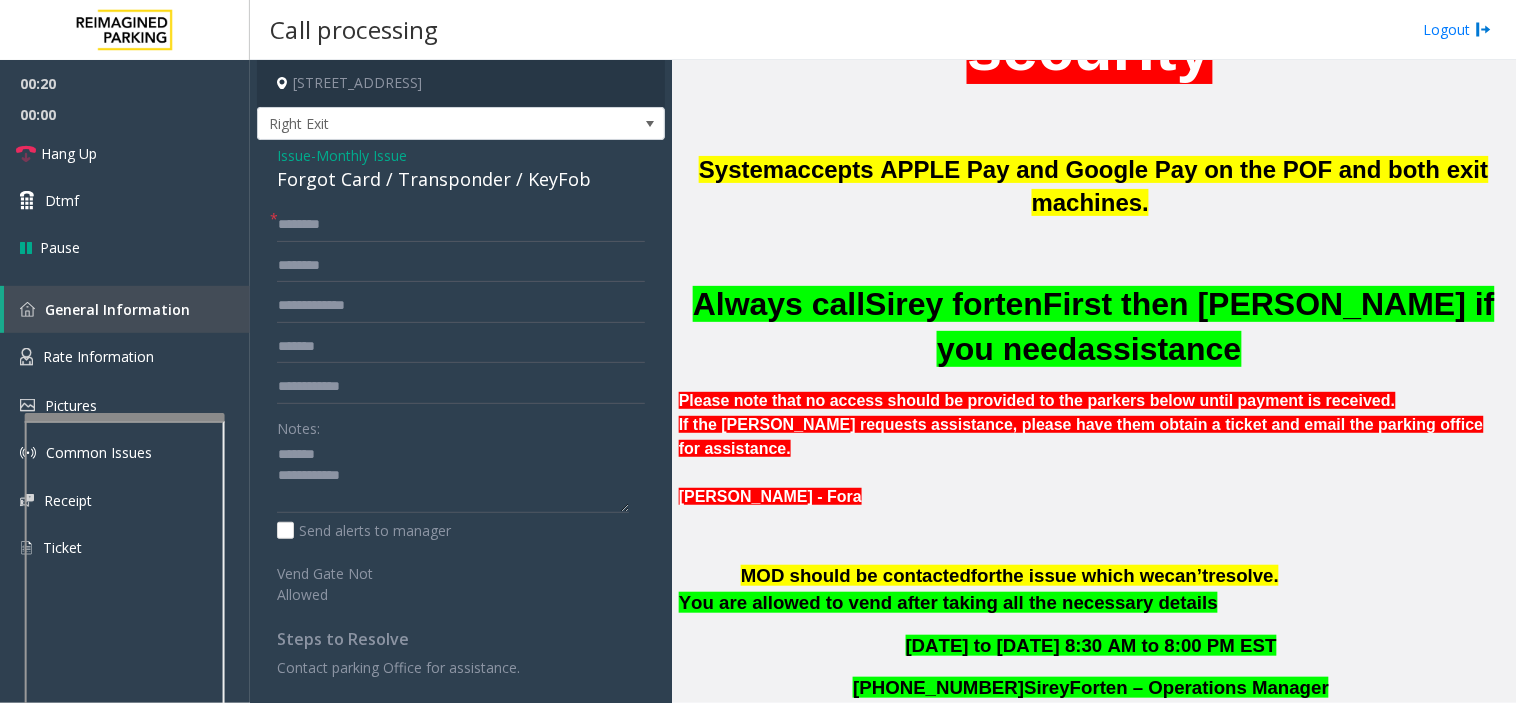 click on "Forgot Card / Transponder / KeyFob" 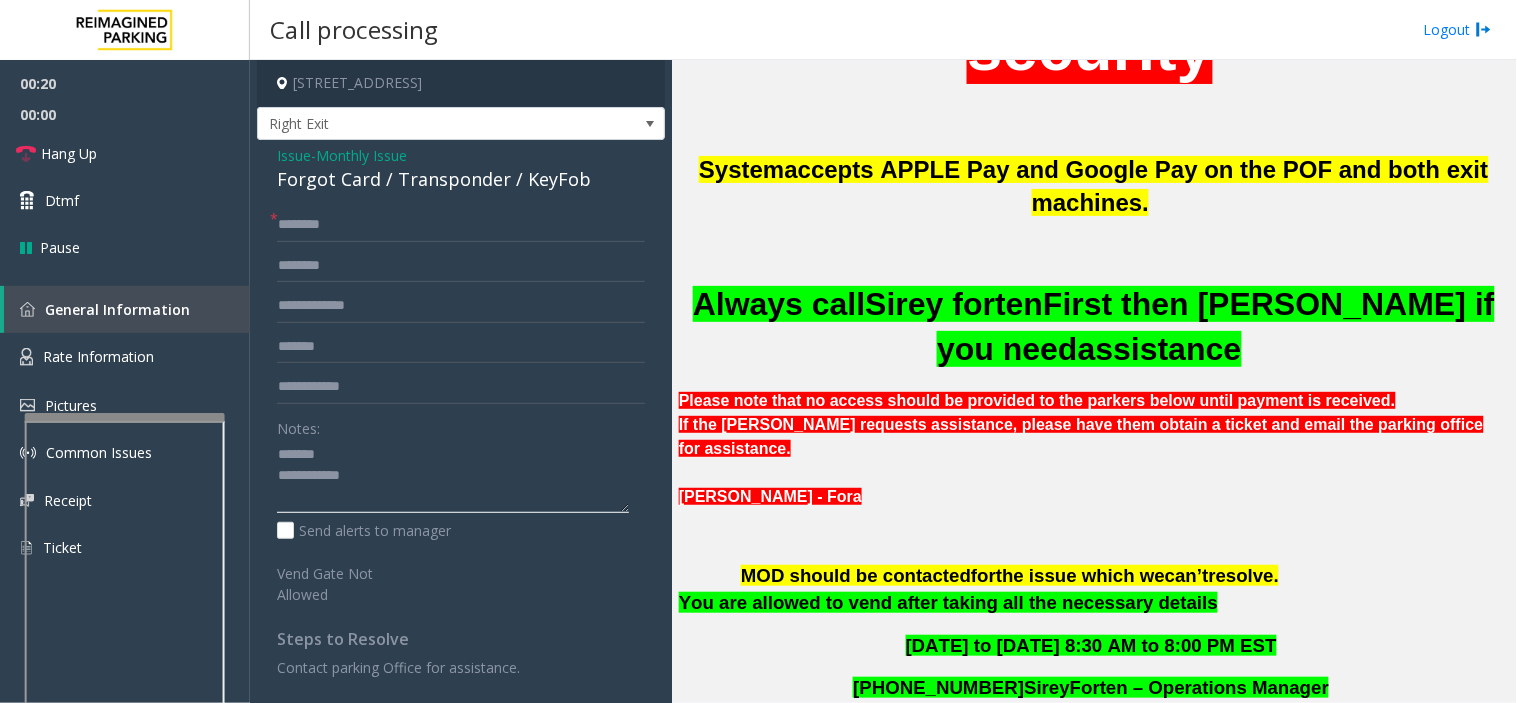 click 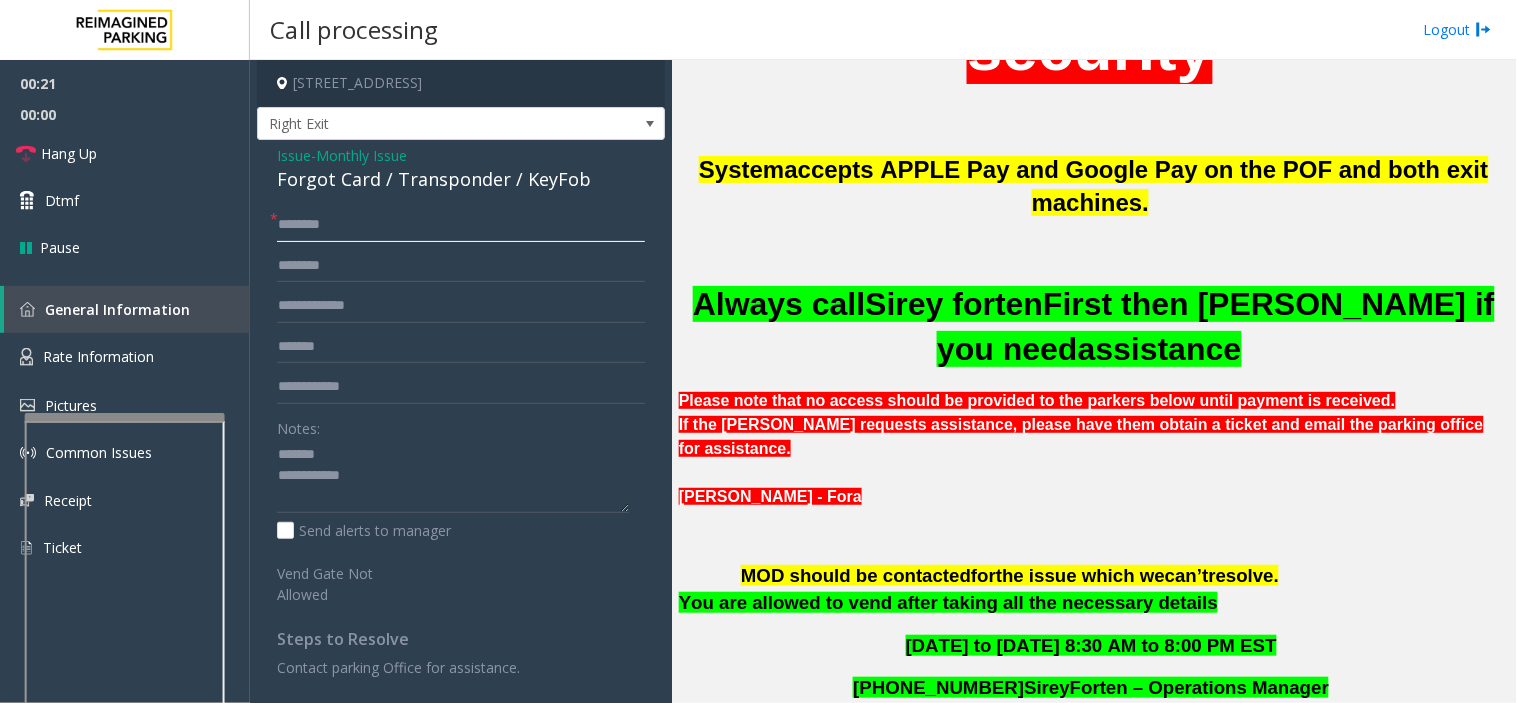 click 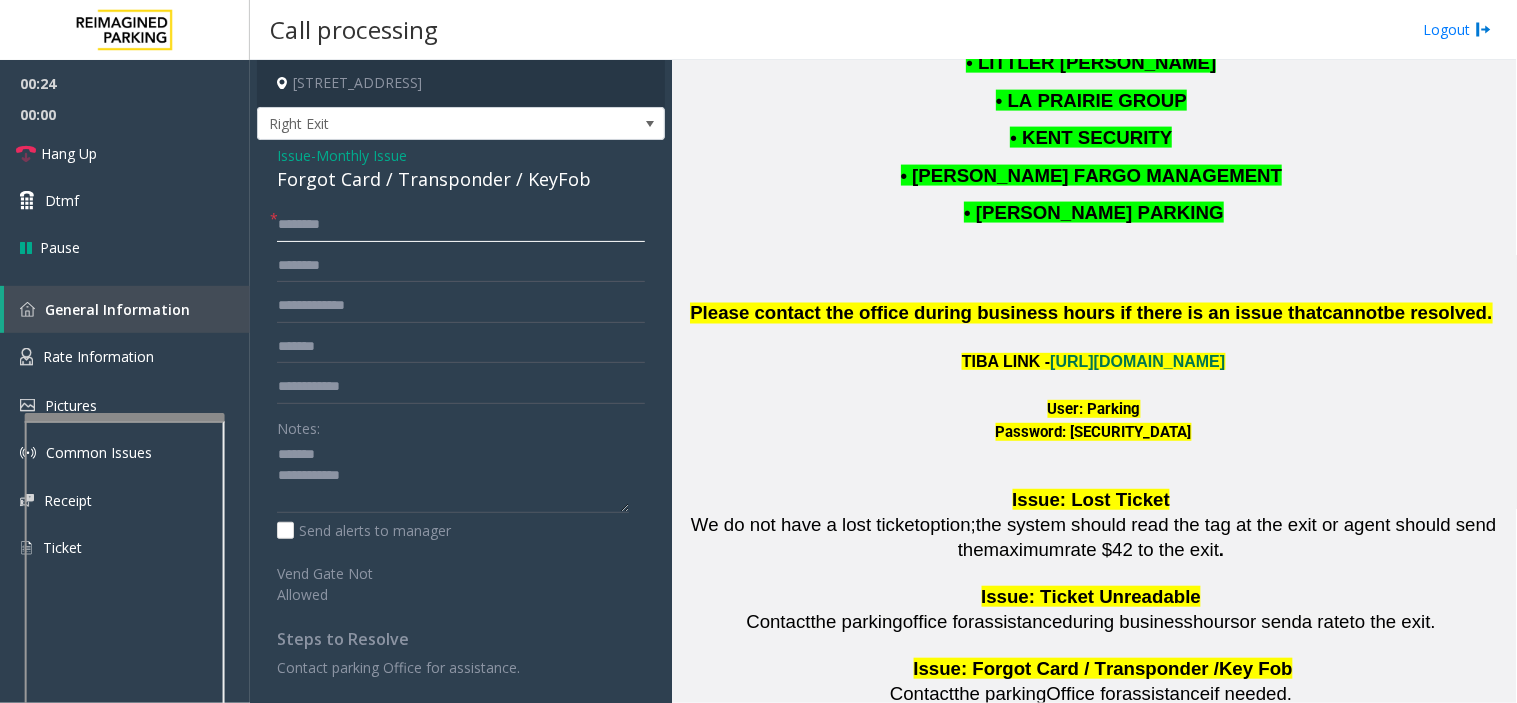 scroll, scrollTop: 2666, scrollLeft: 0, axis: vertical 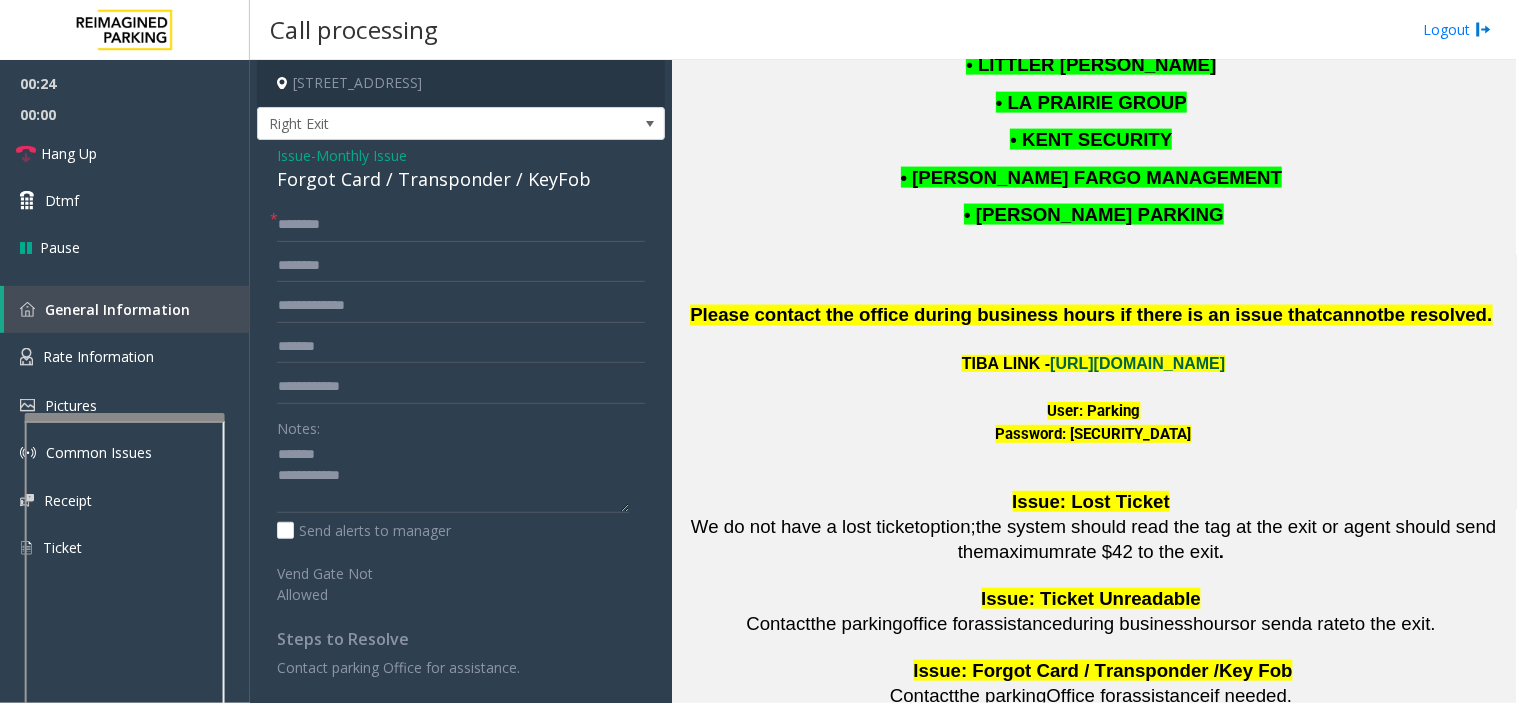 click on "[URL][DOMAIN_NAME]" 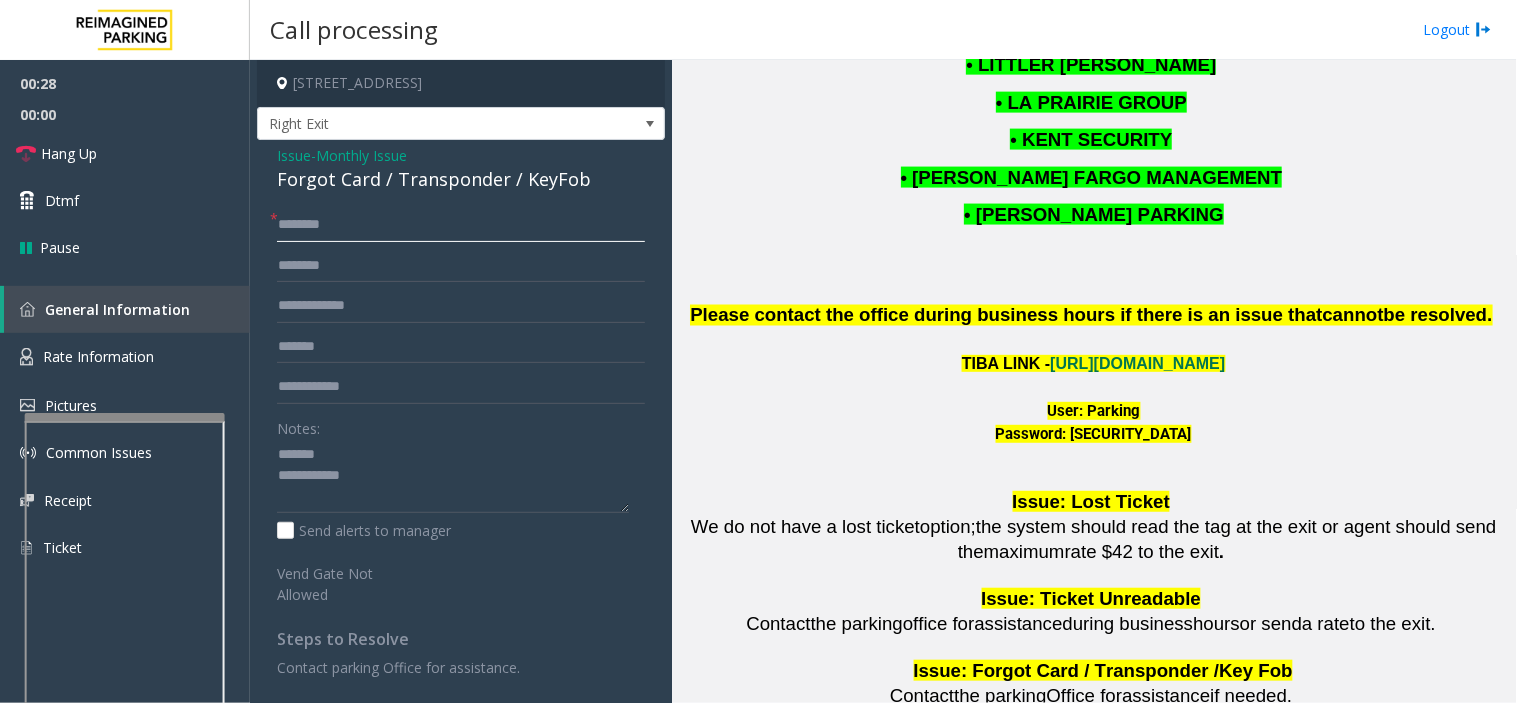 drag, startPoint x: 368, startPoint y: 212, endPoint x: 378, endPoint y: 222, distance: 14.142136 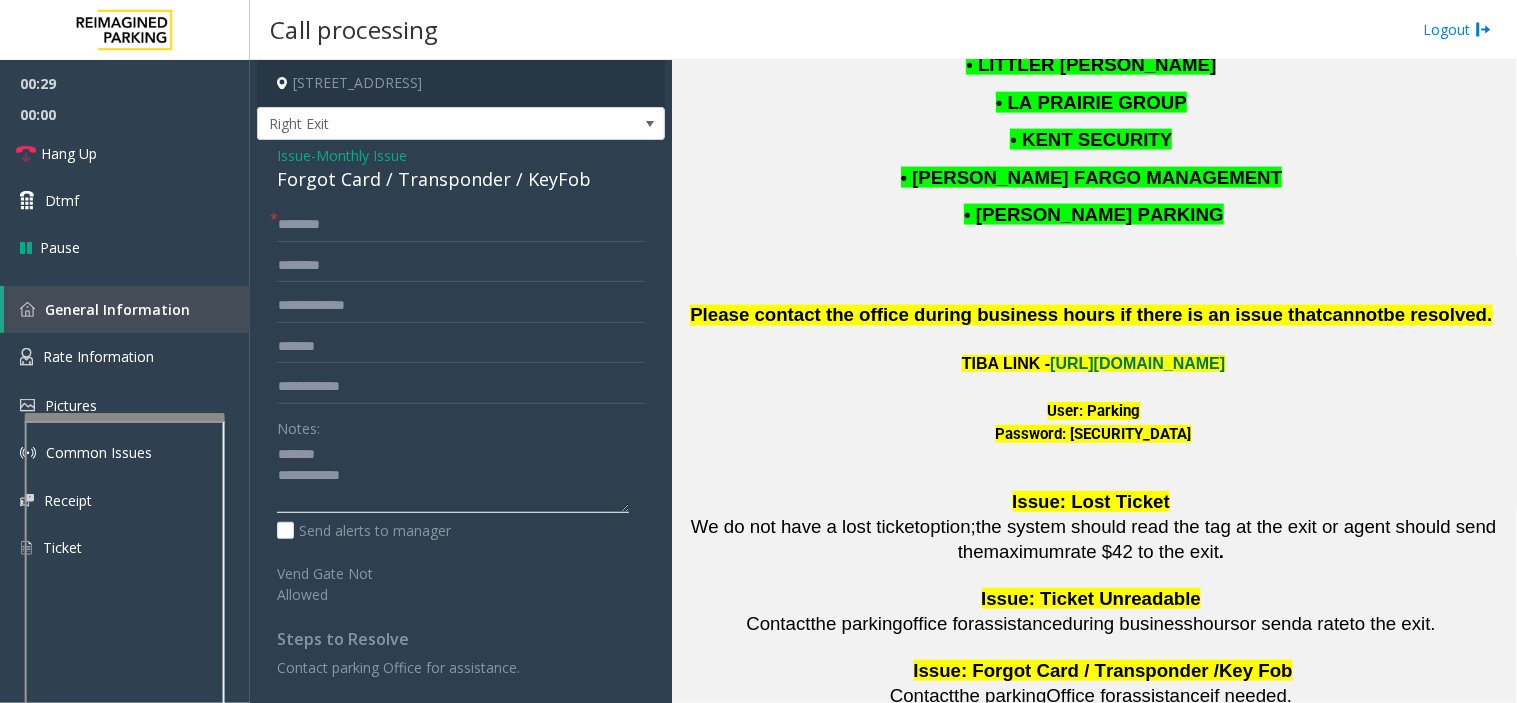 click 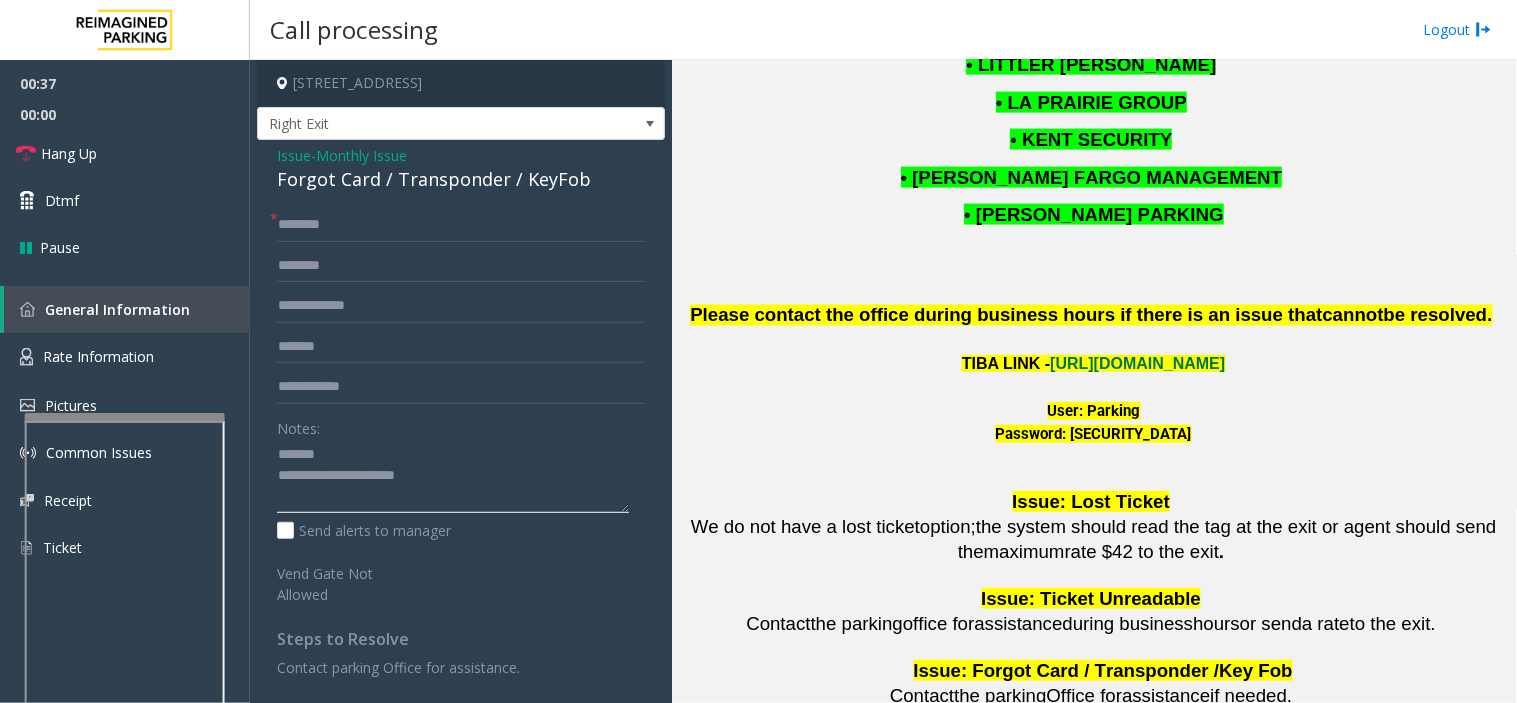 type on "**********" 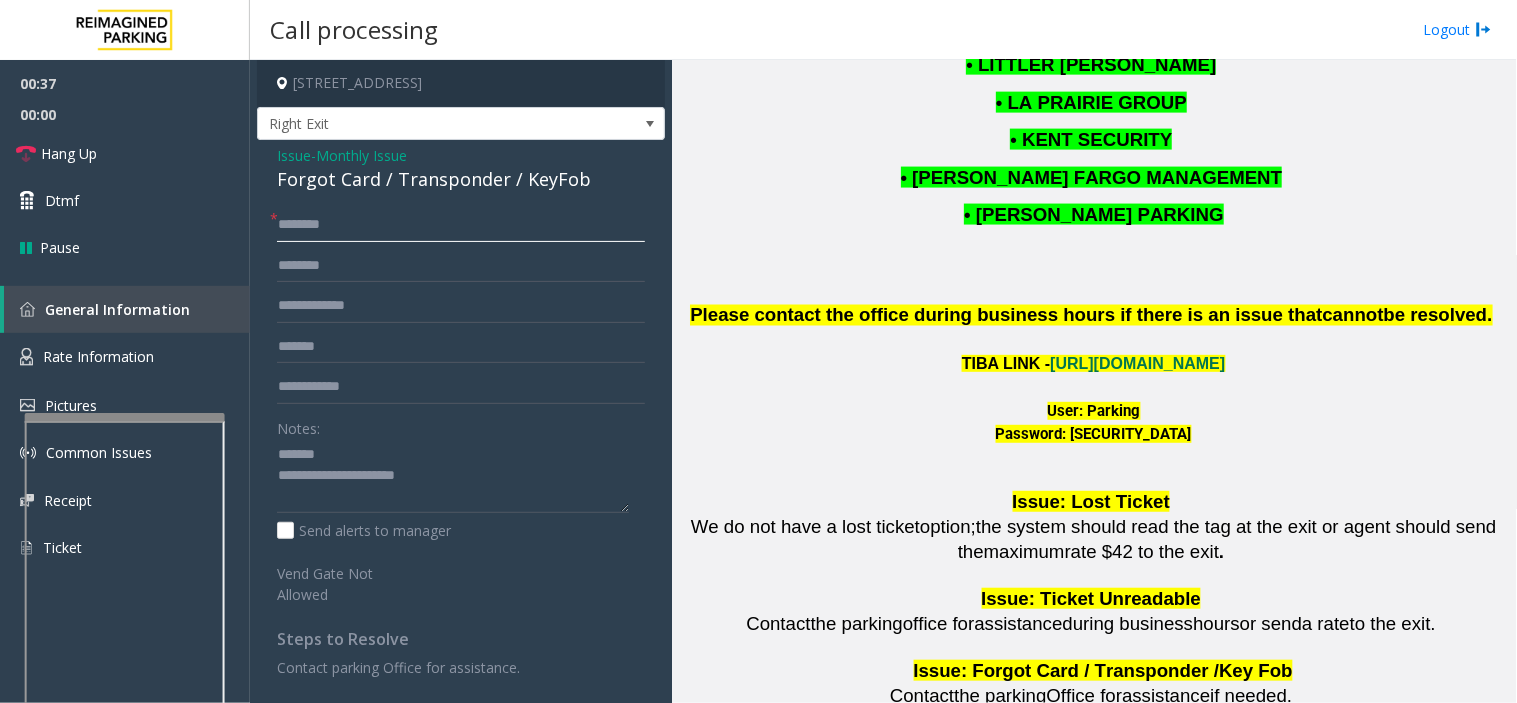 click 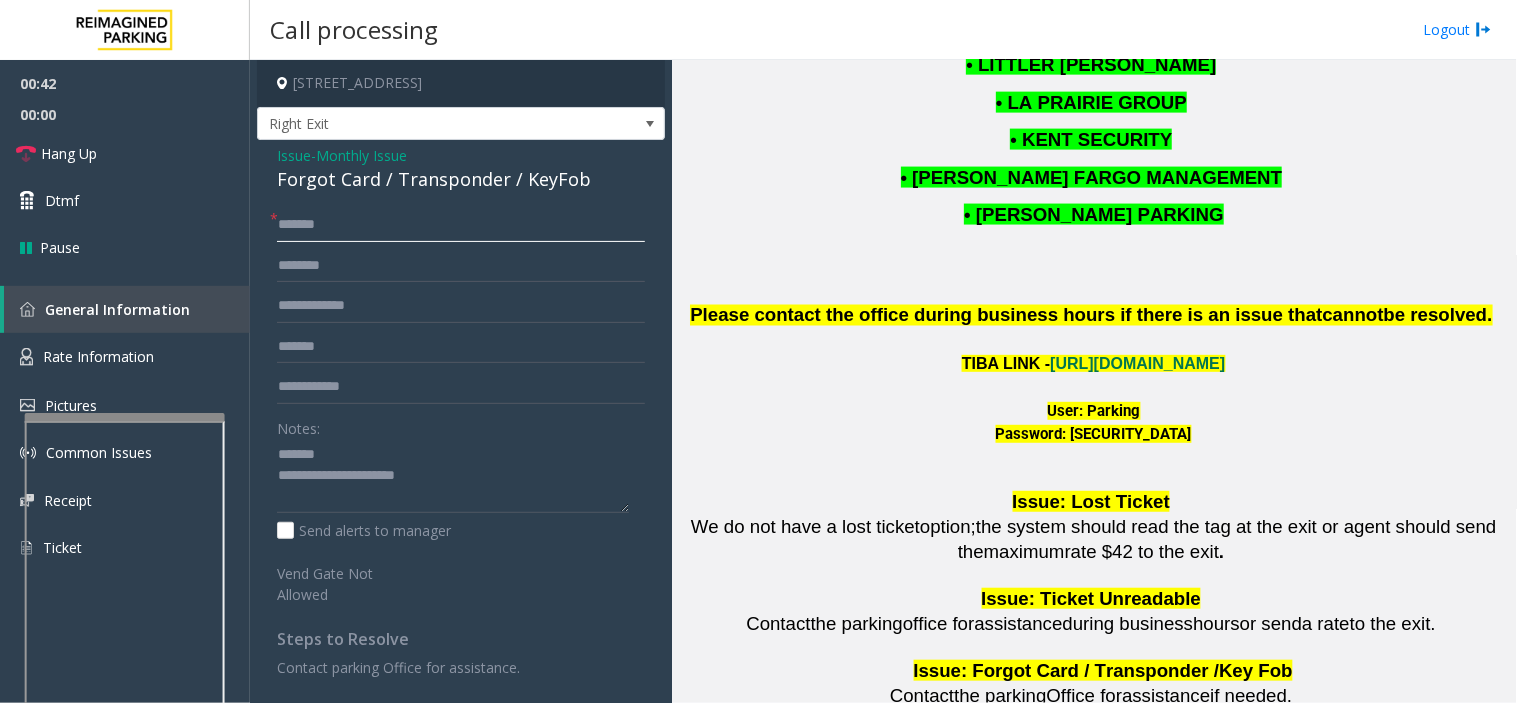 type on "*******" 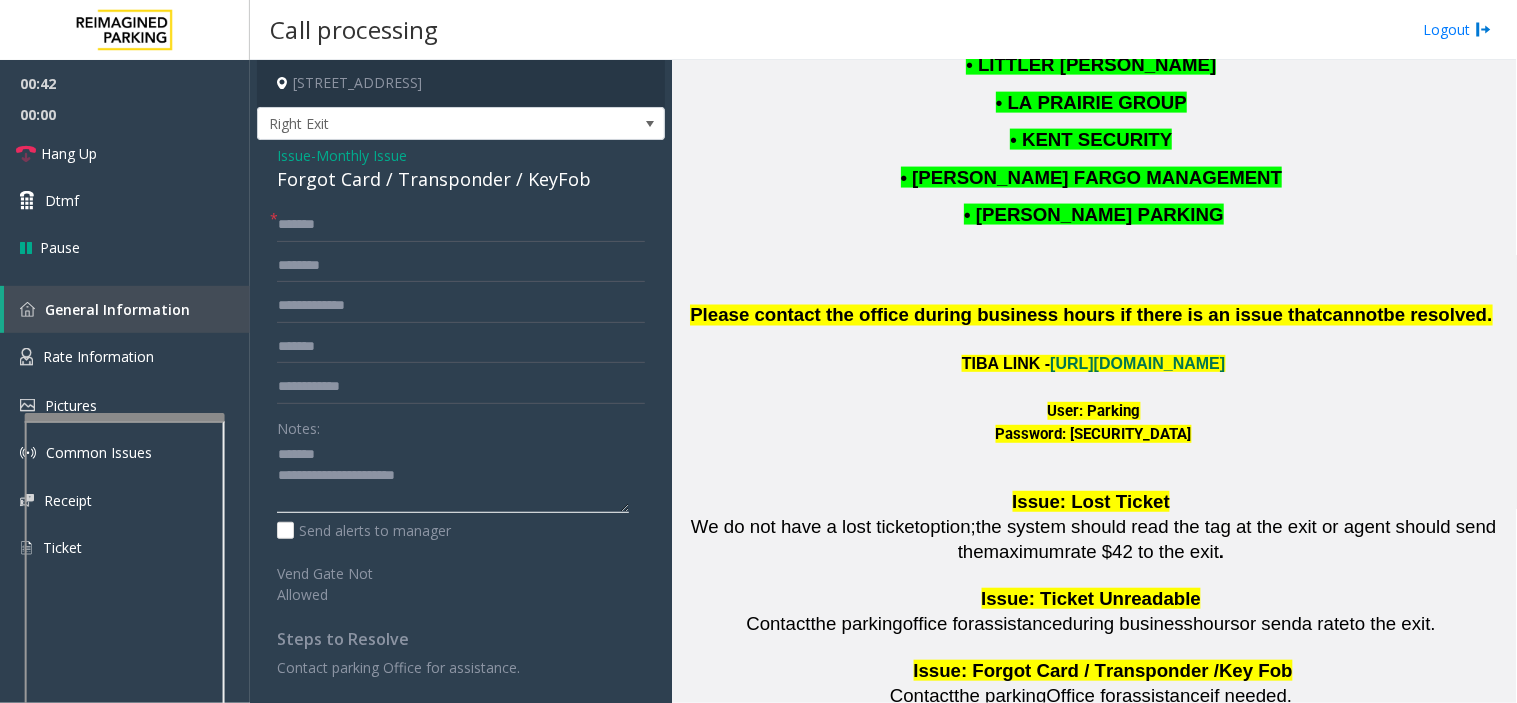 click 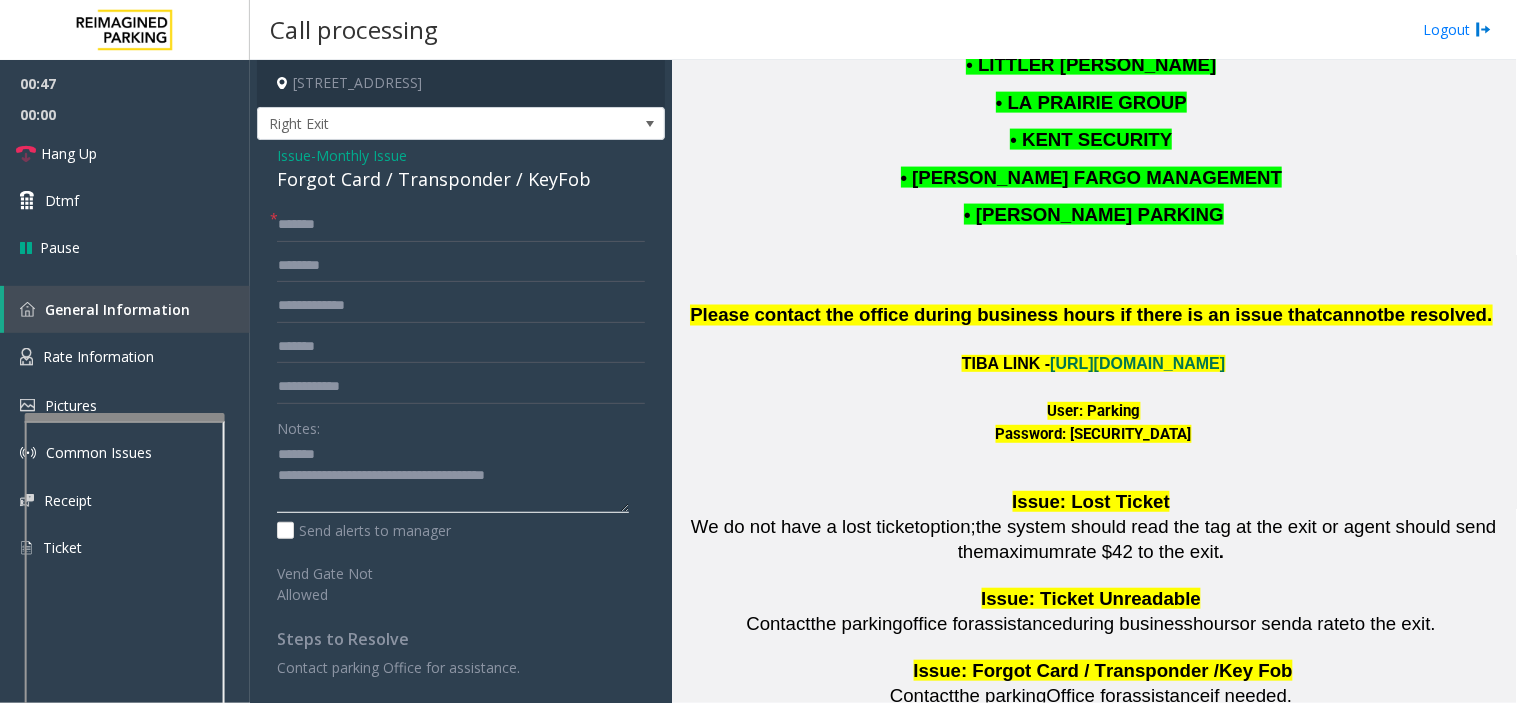 click 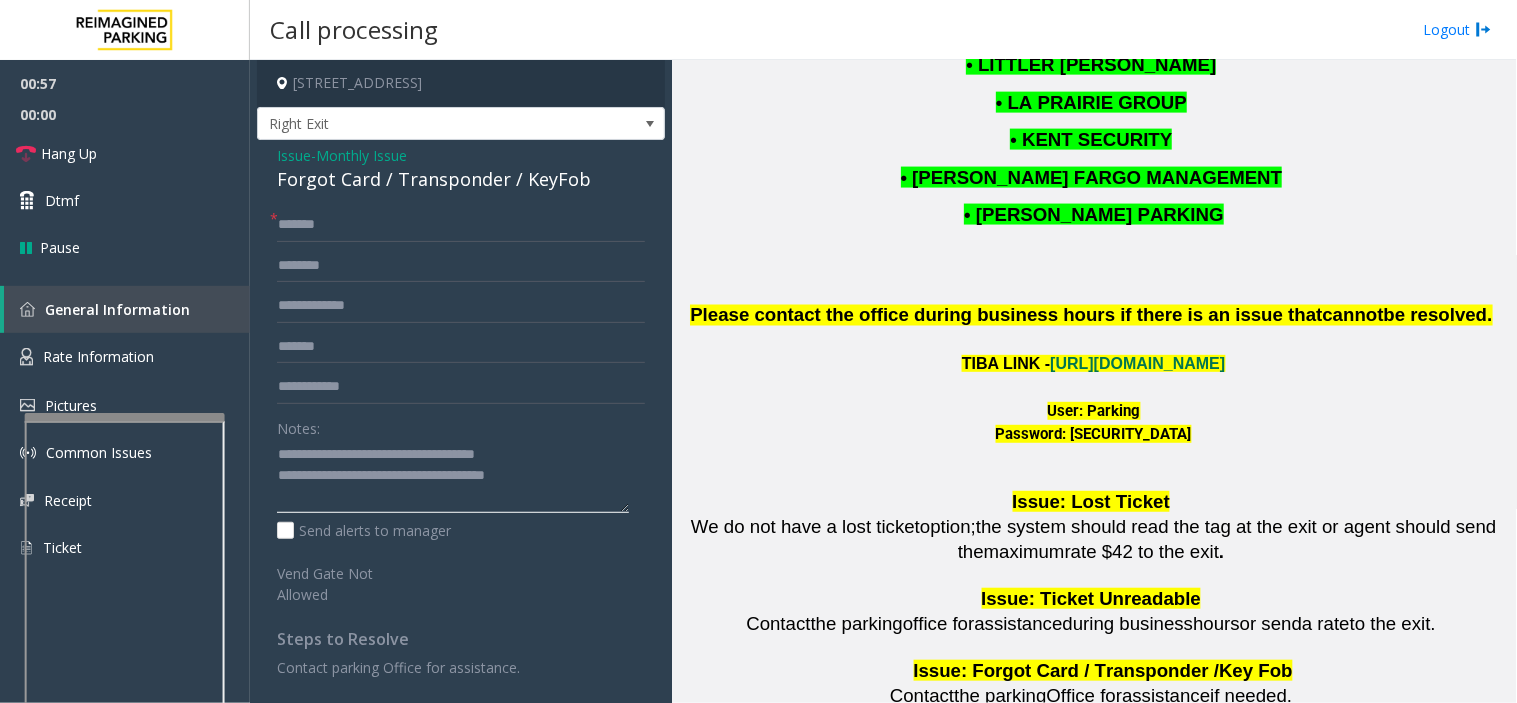 click 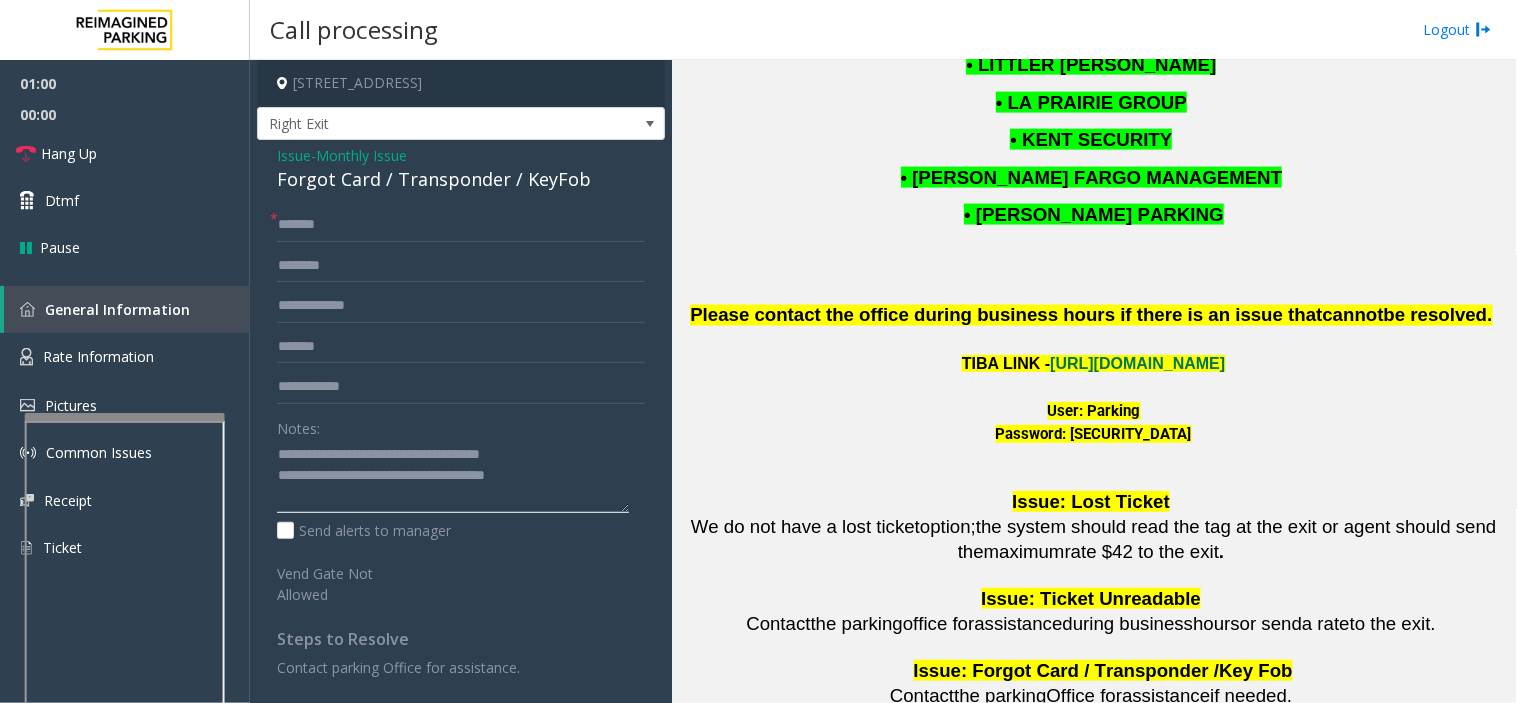 type on "**********" 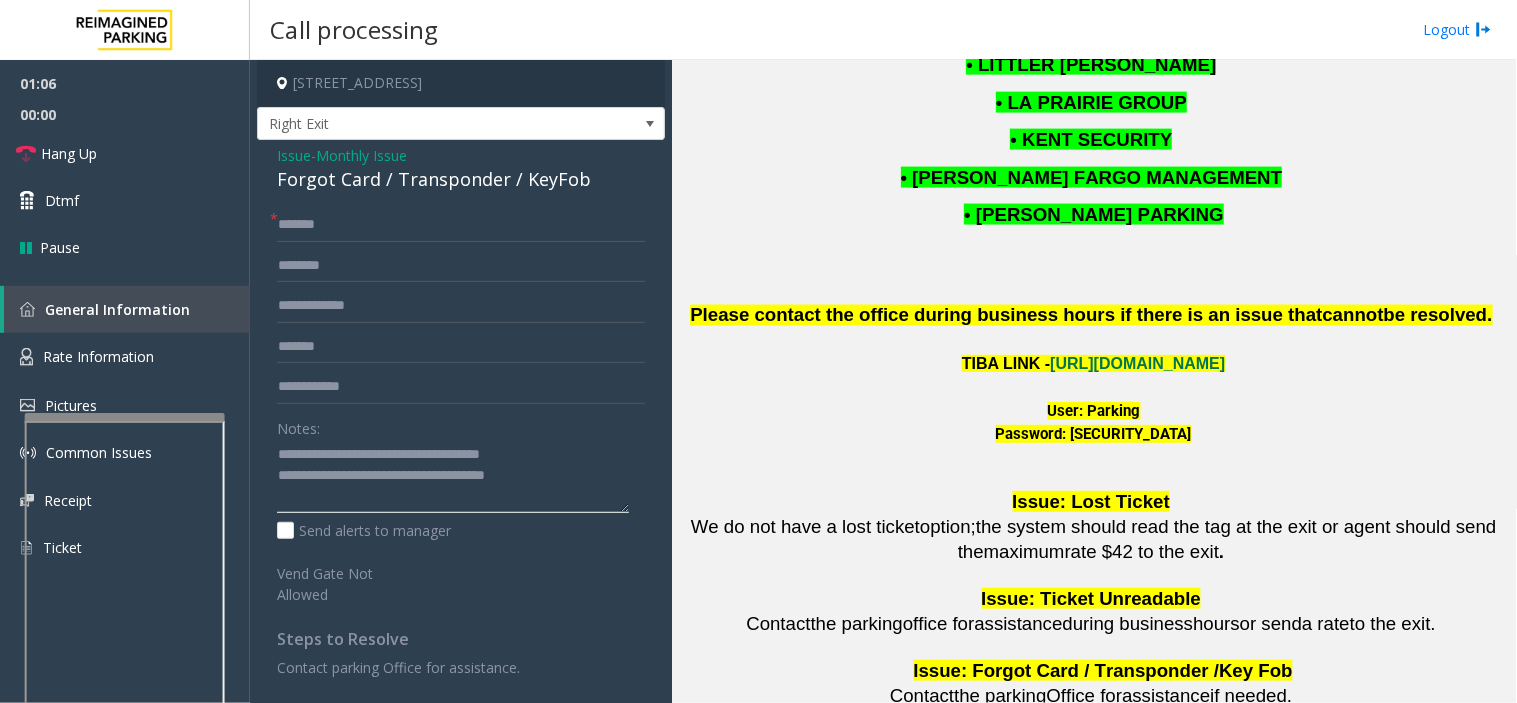 click 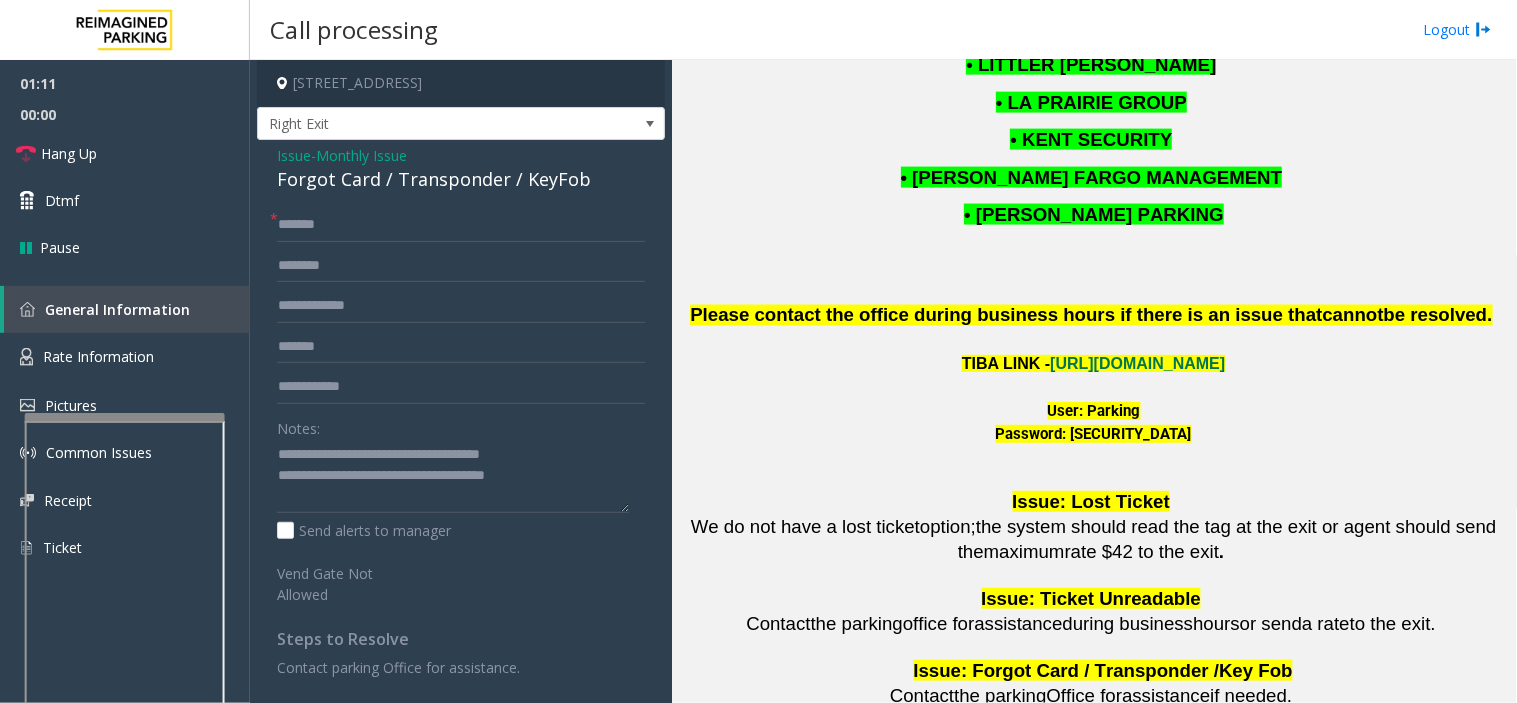 drag, startPoint x: 1090, startPoint y: 347, endPoint x: 1083, endPoint y: 355, distance: 10.630146 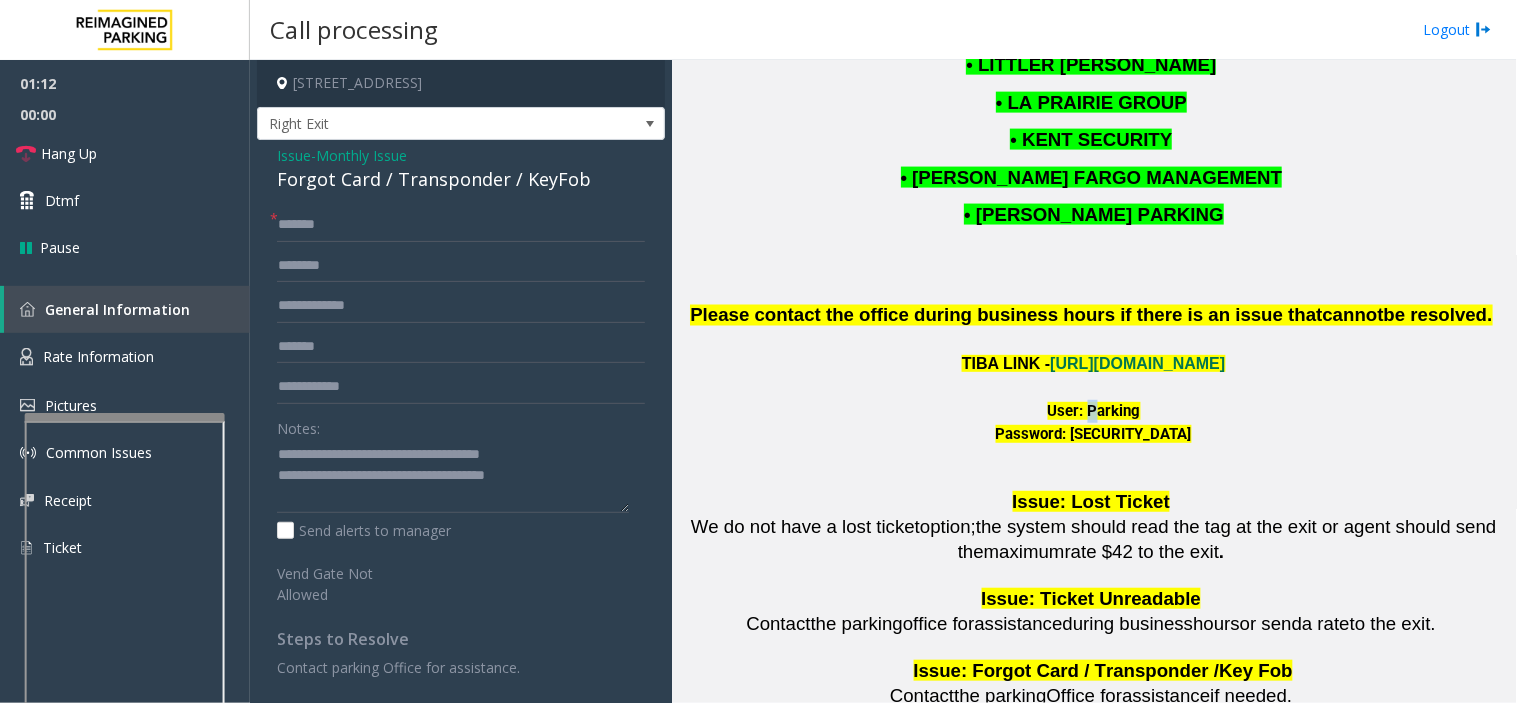 click on "User: Parking" 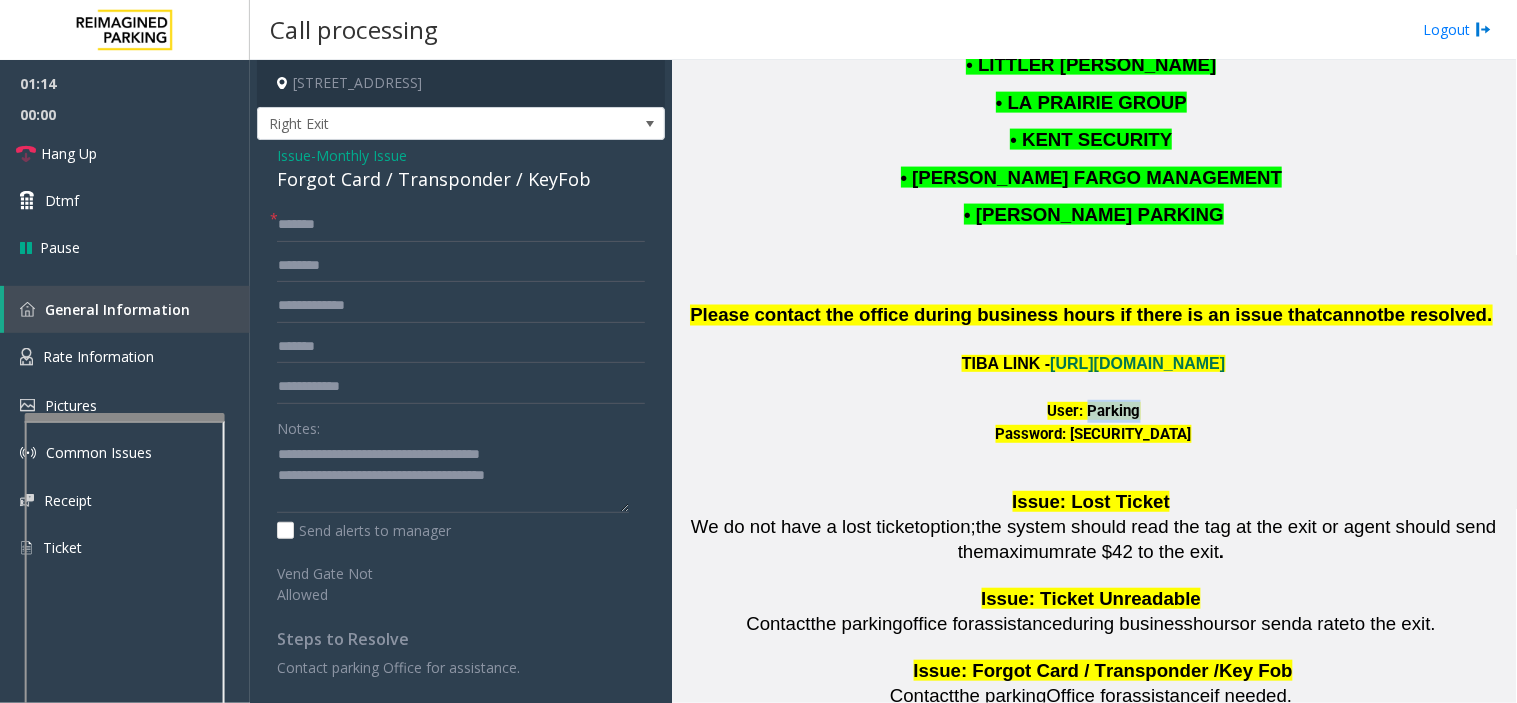 drag, startPoint x: 1083, startPoint y: 355, endPoint x: 1133, endPoint y: 348, distance: 50.48762 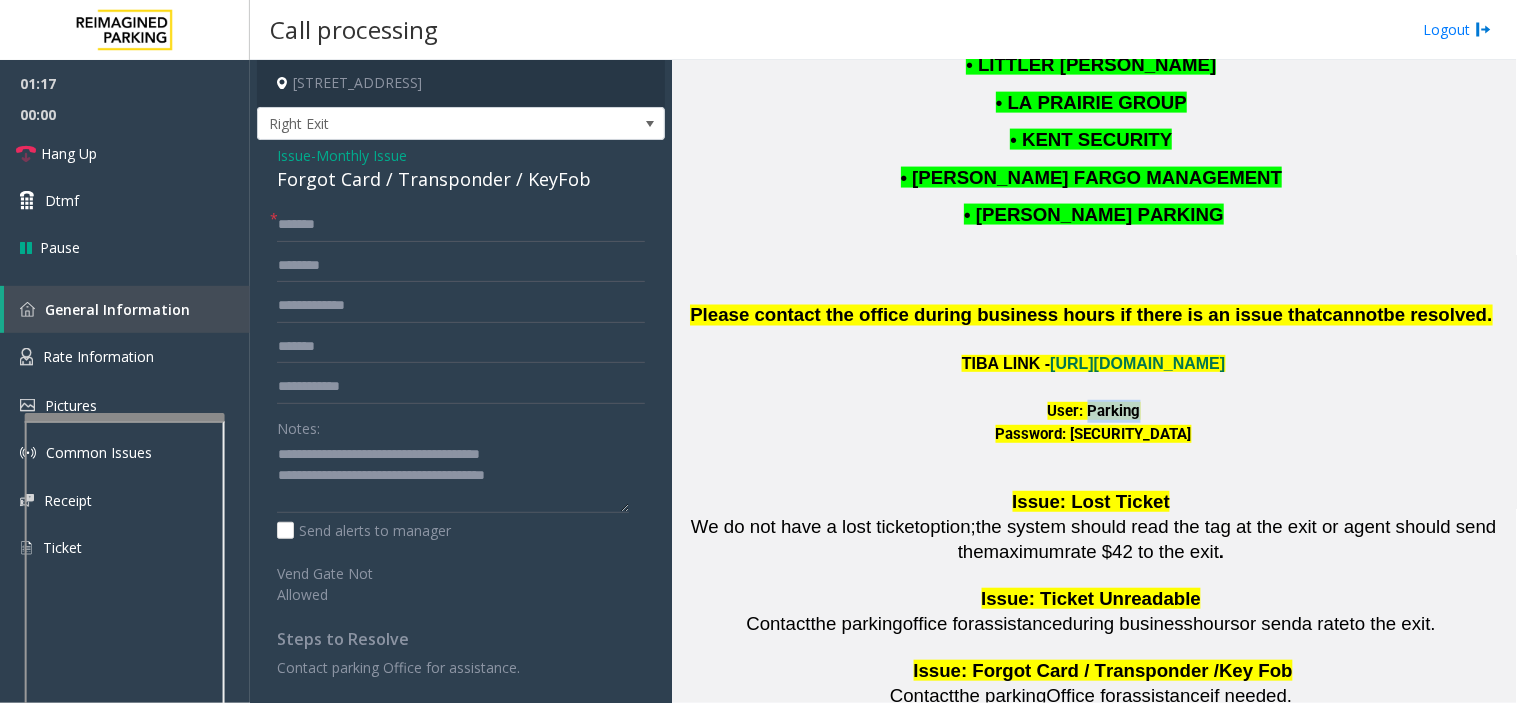 drag, startPoint x: 1056, startPoint y: 381, endPoint x: 1187, endPoint y: 377, distance: 131.06105 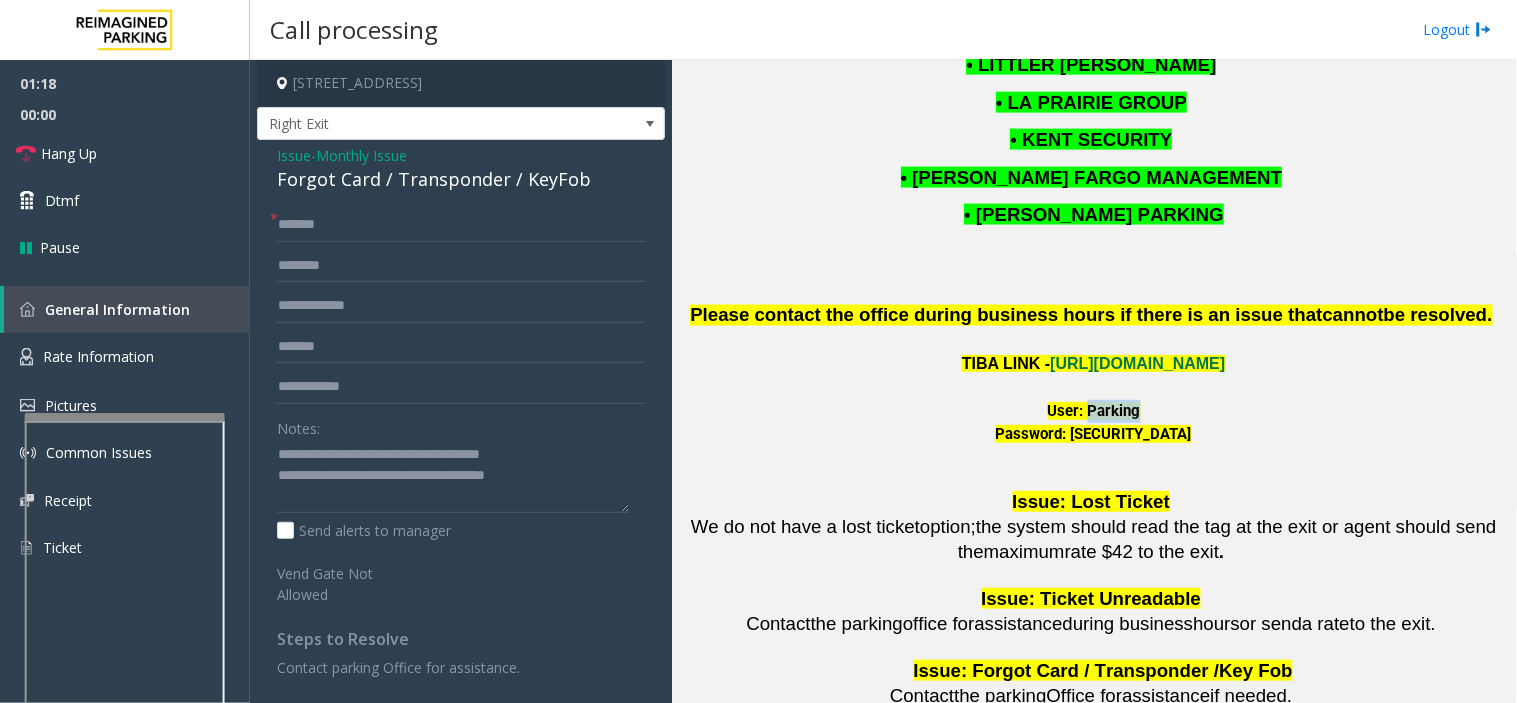 click on "Password: [SECURITY_DATA]" 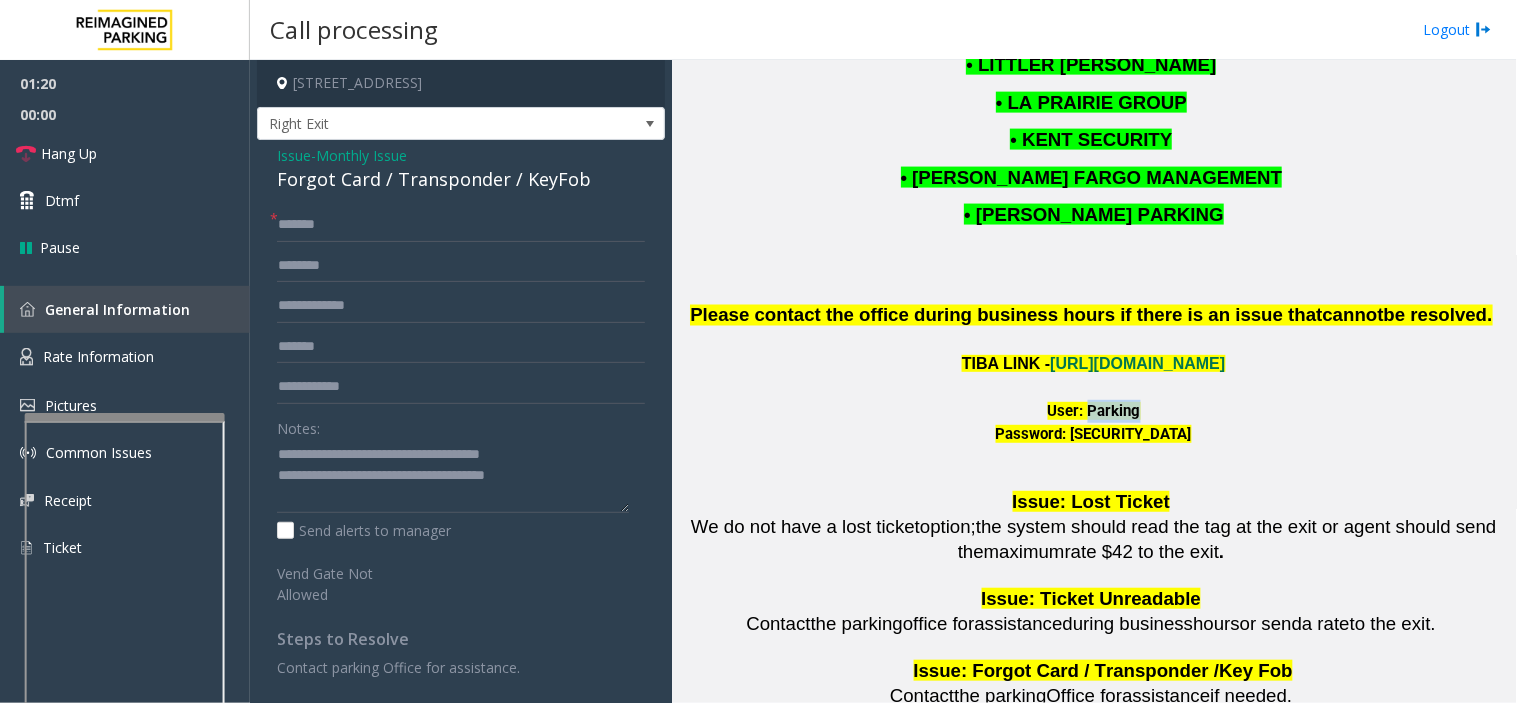 drag, startPoint x: 1054, startPoint y: 377, endPoint x: 1194, endPoint y: 380, distance: 140.03214 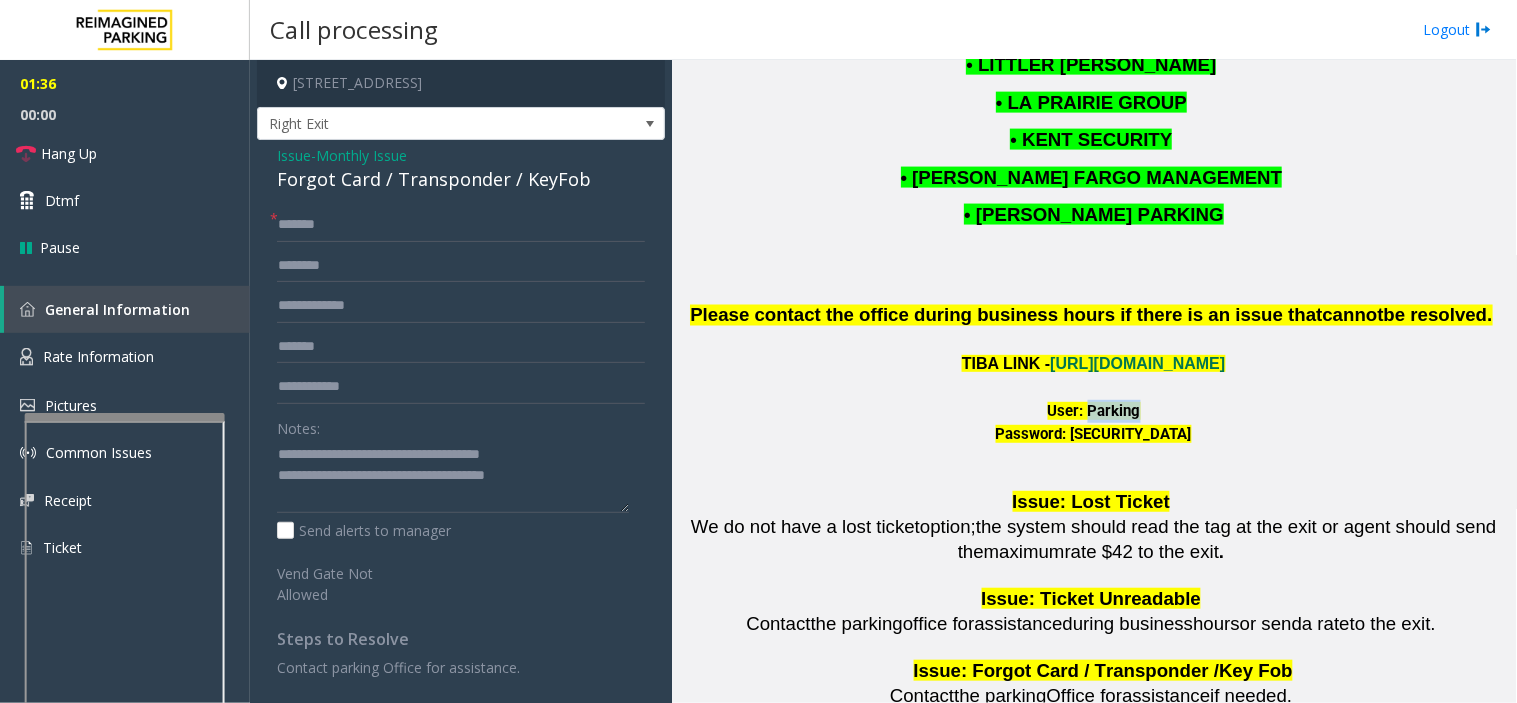 scroll, scrollTop: 2104, scrollLeft: 0, axis: vertical 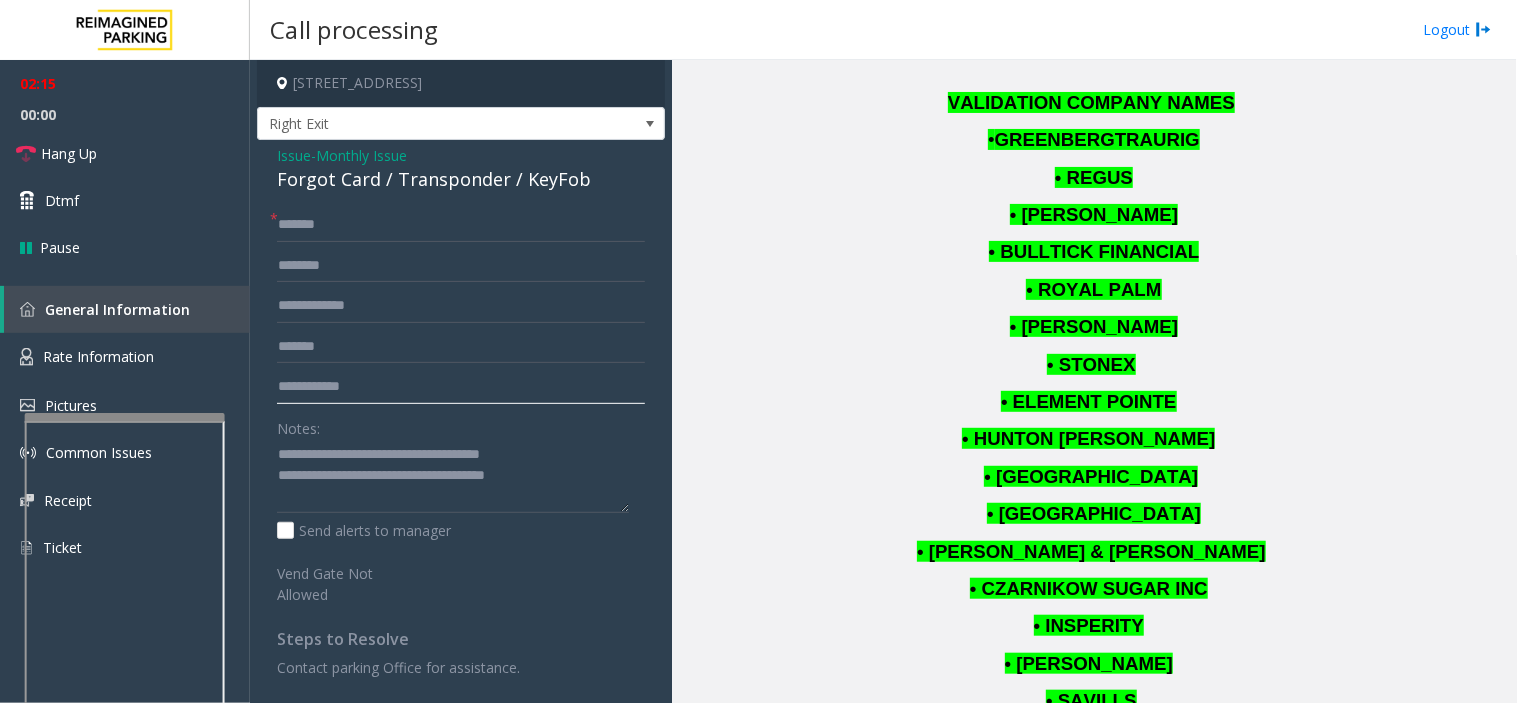 click 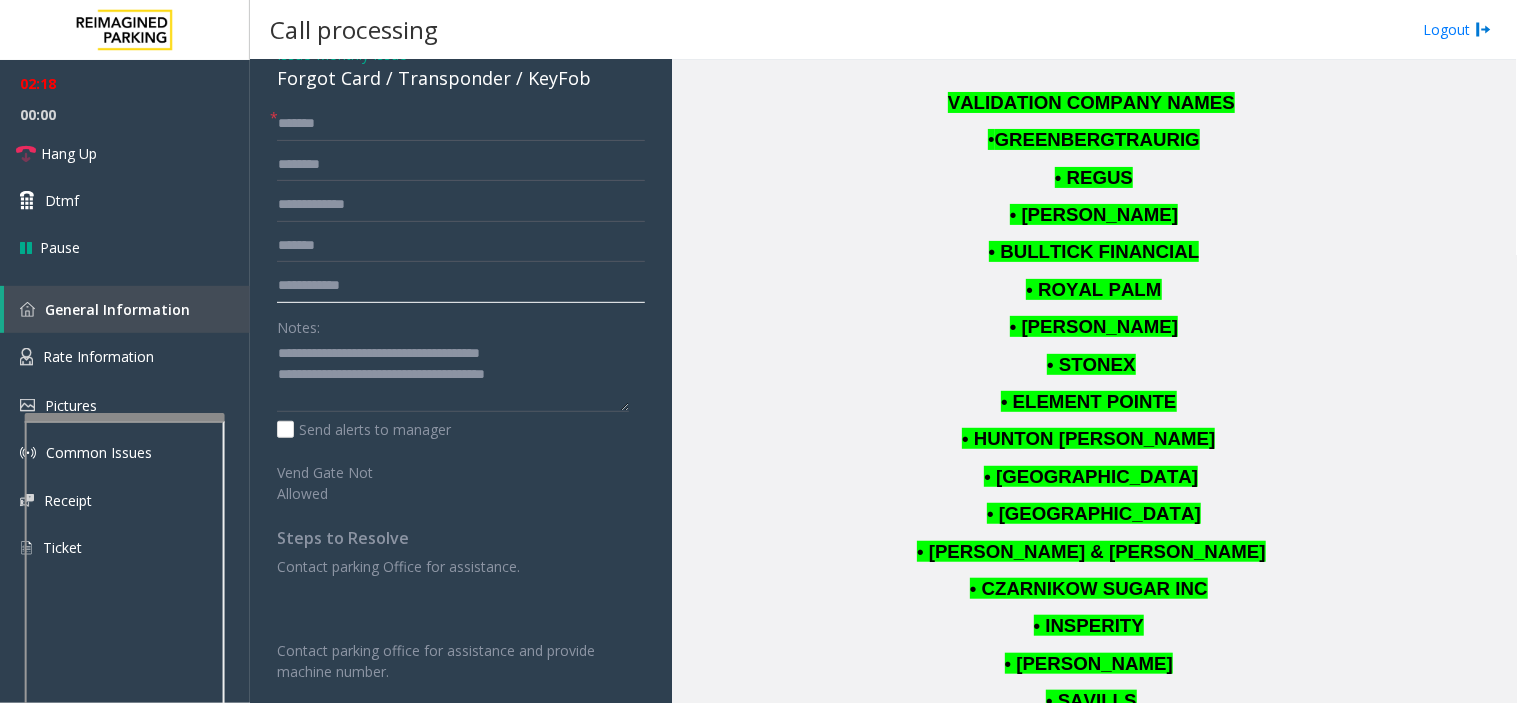 scroll, scrollTop: 0, scrollLeft: 0, axis: both 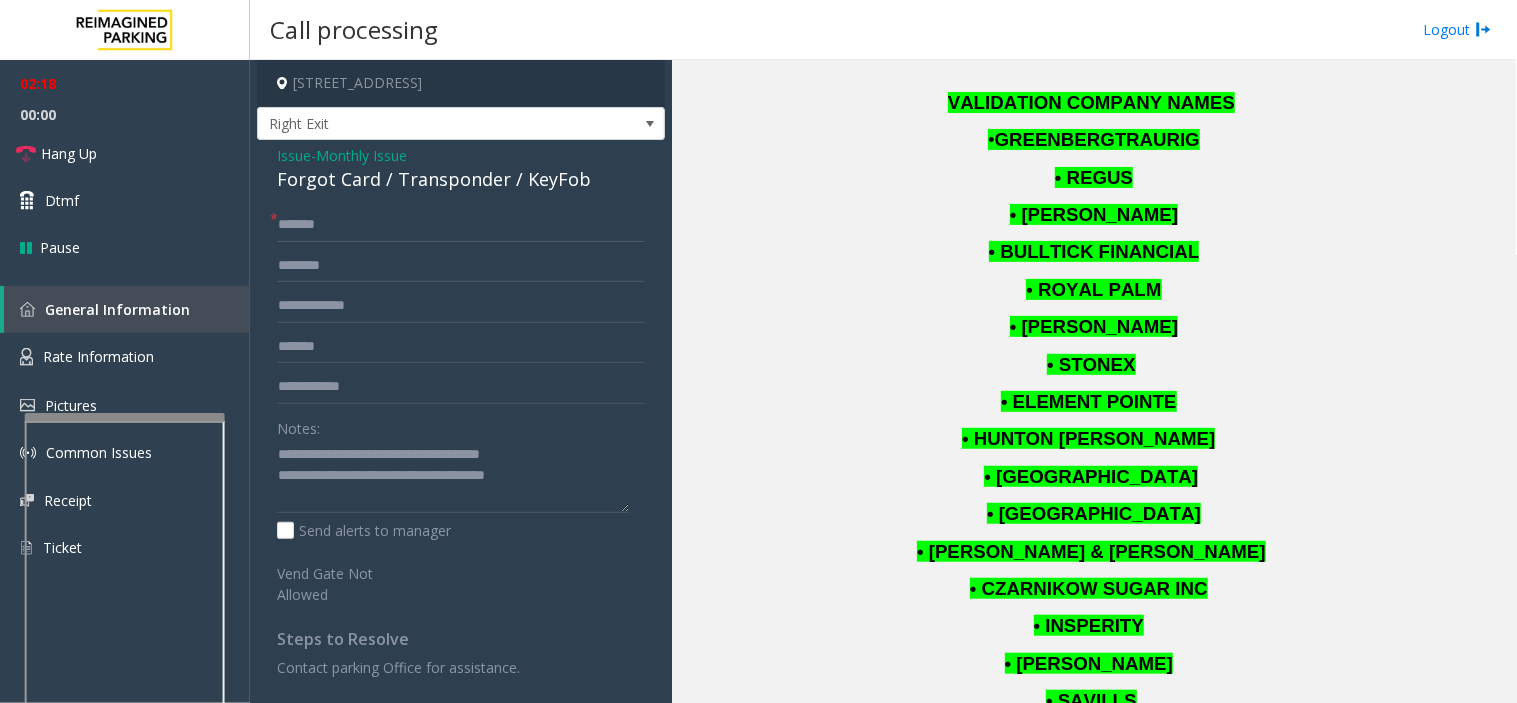 click on "Issue" 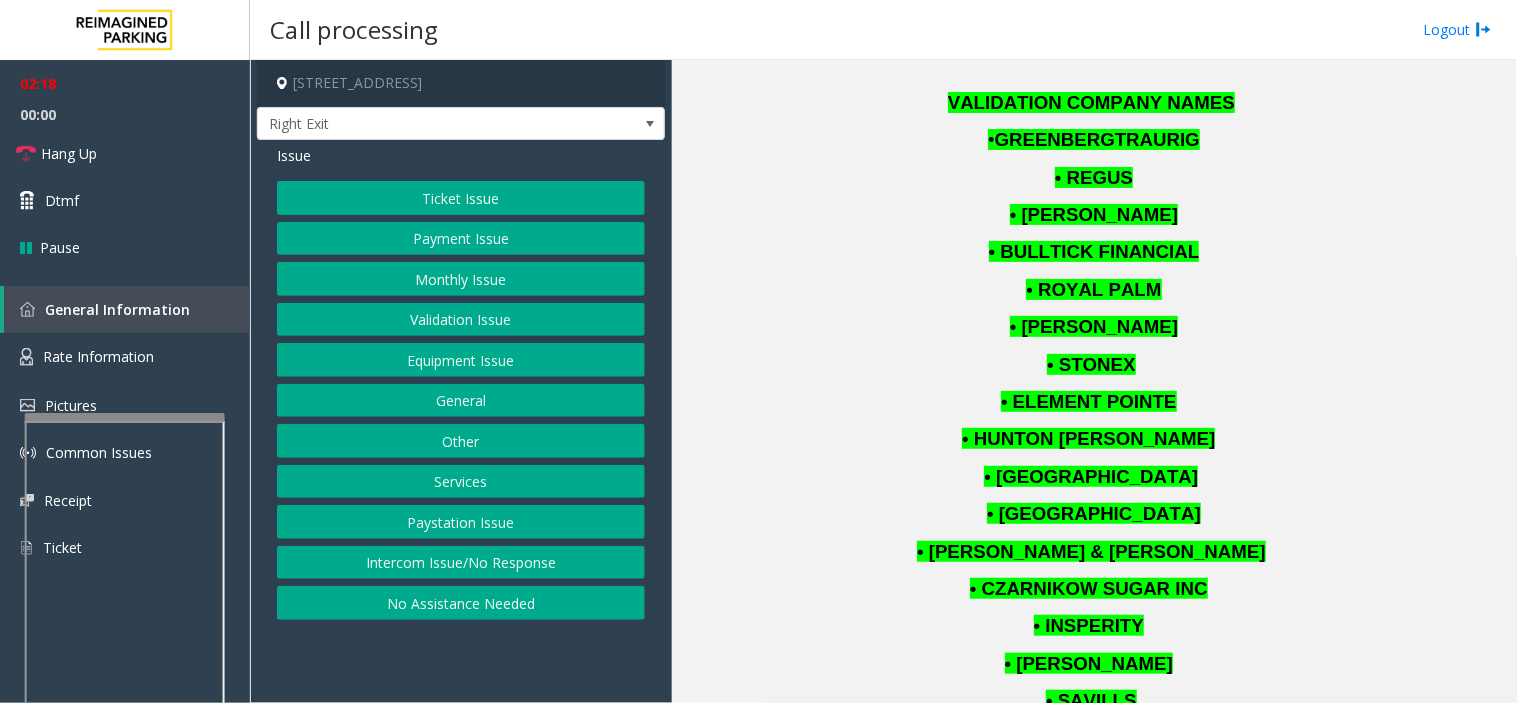 click on "Ticket Issue" 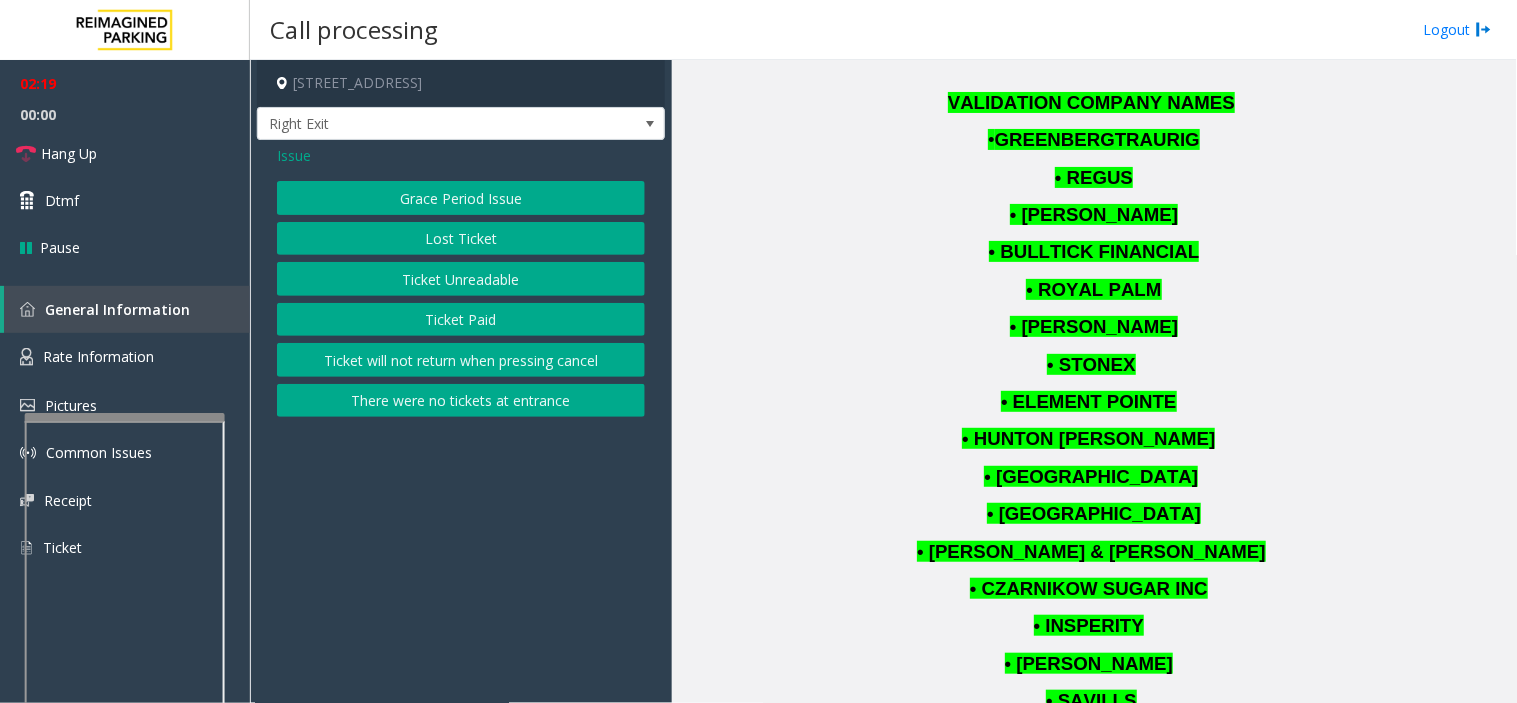 click on "Ticket Unreadable" 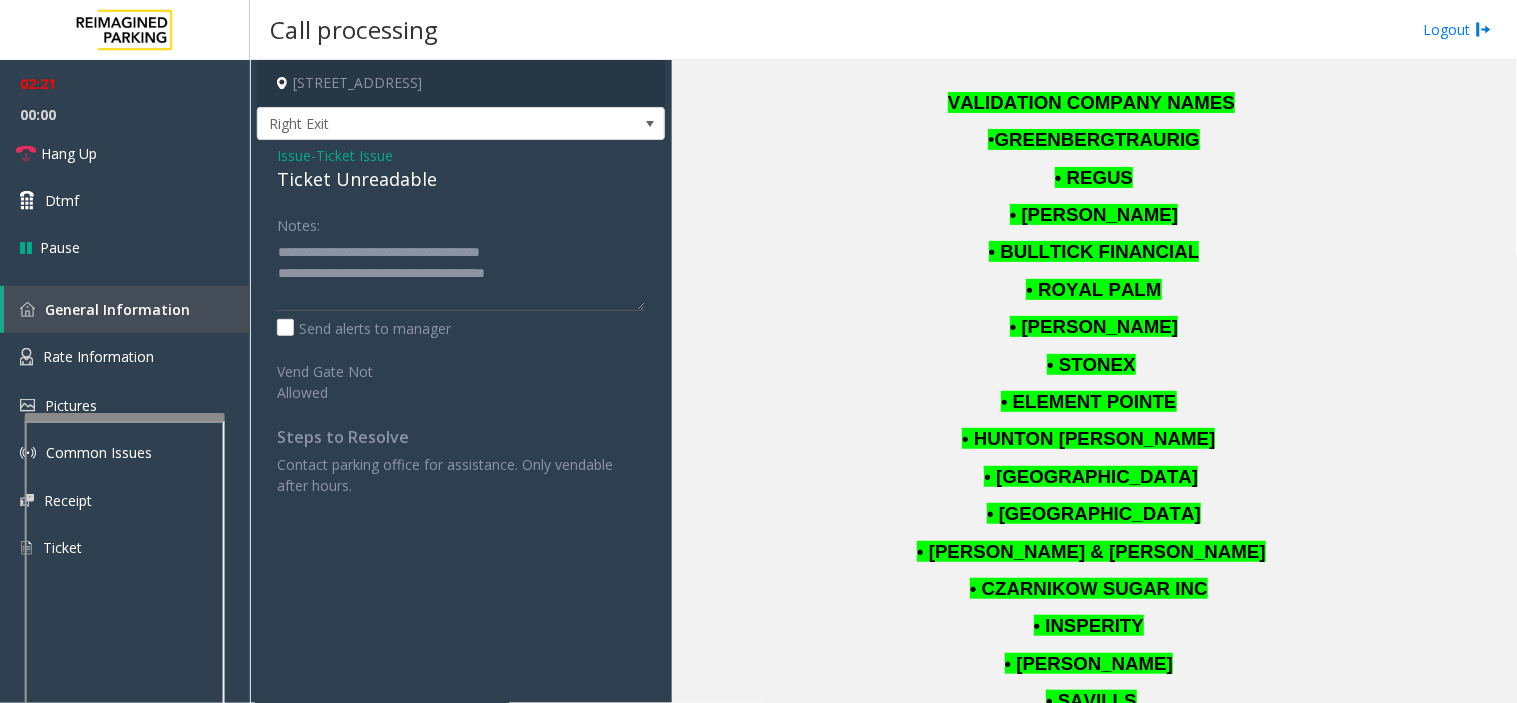 click on "Issue" 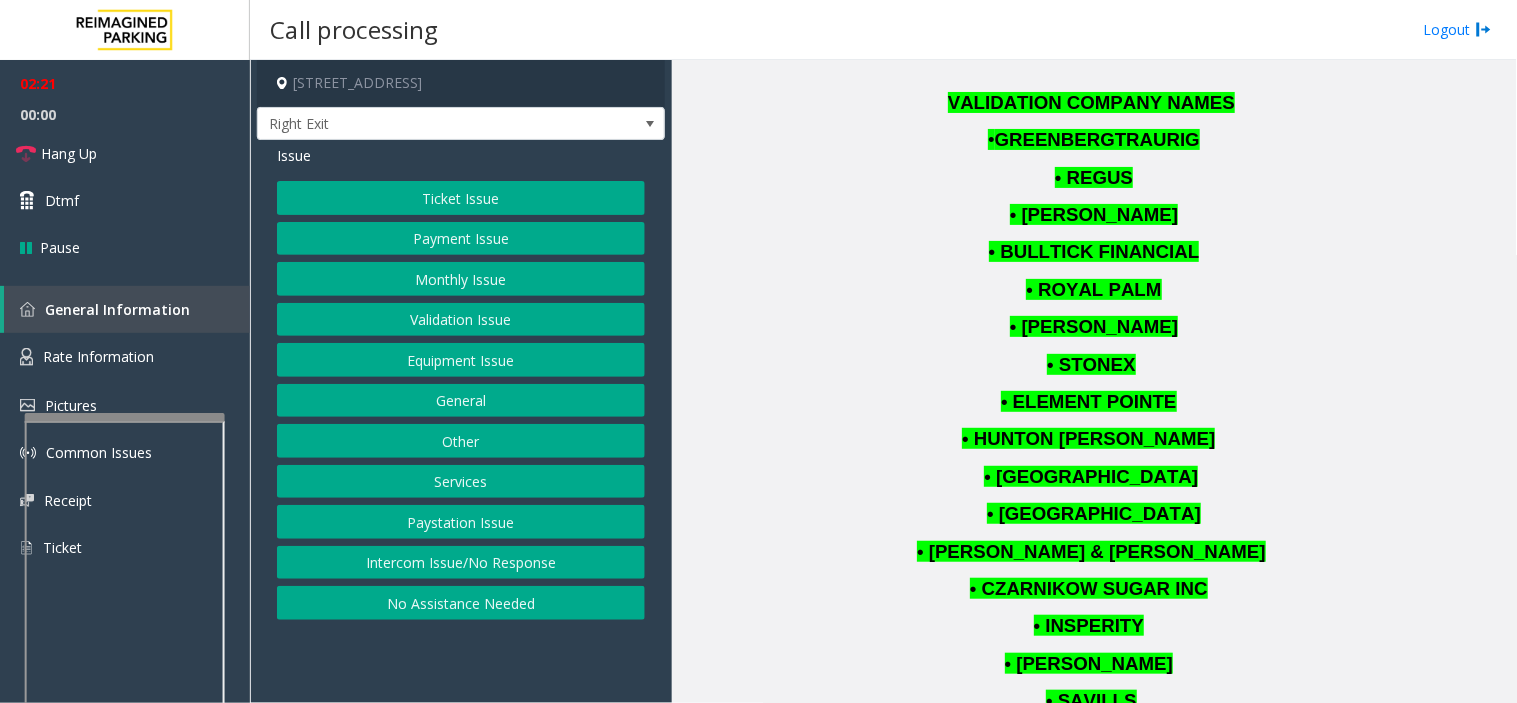 click on "Ticket Issue" 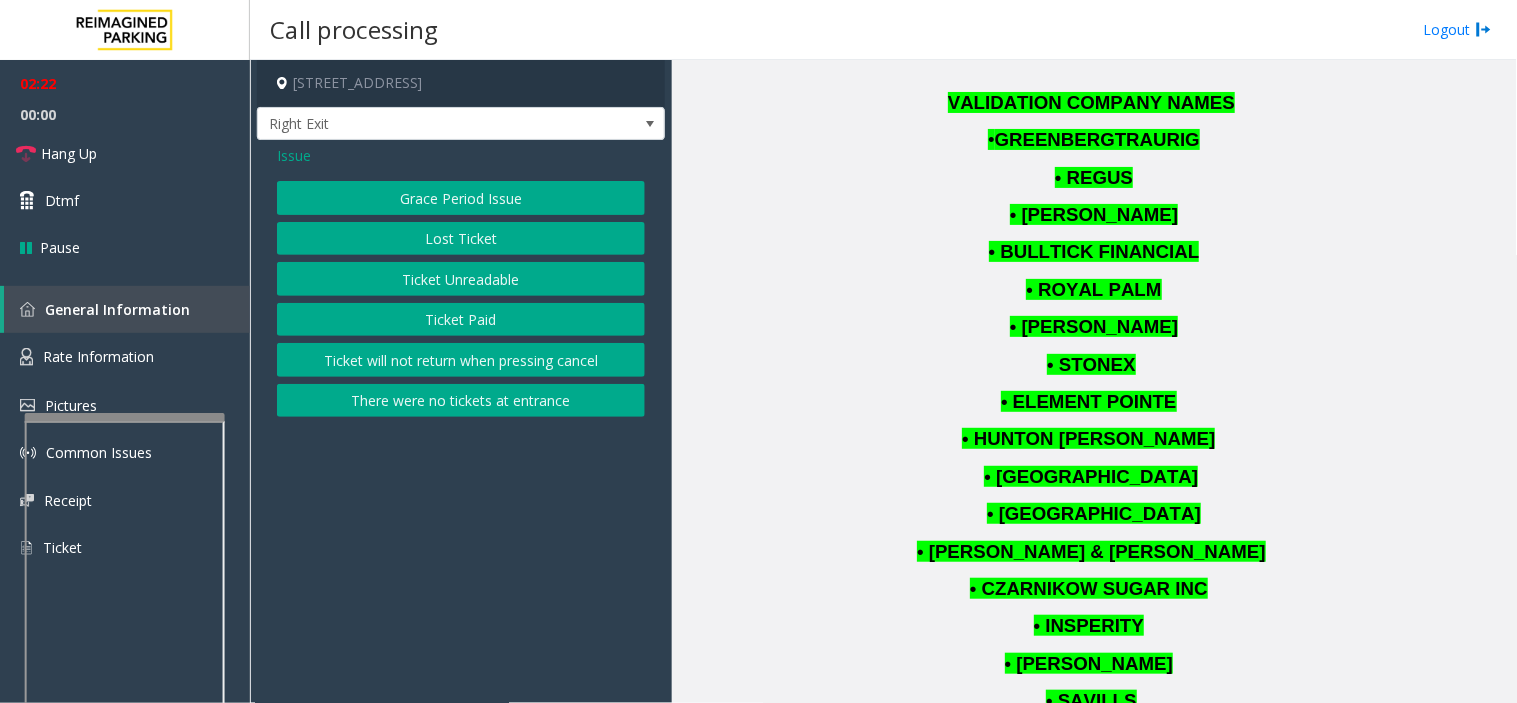 click on "Lost Ticket" 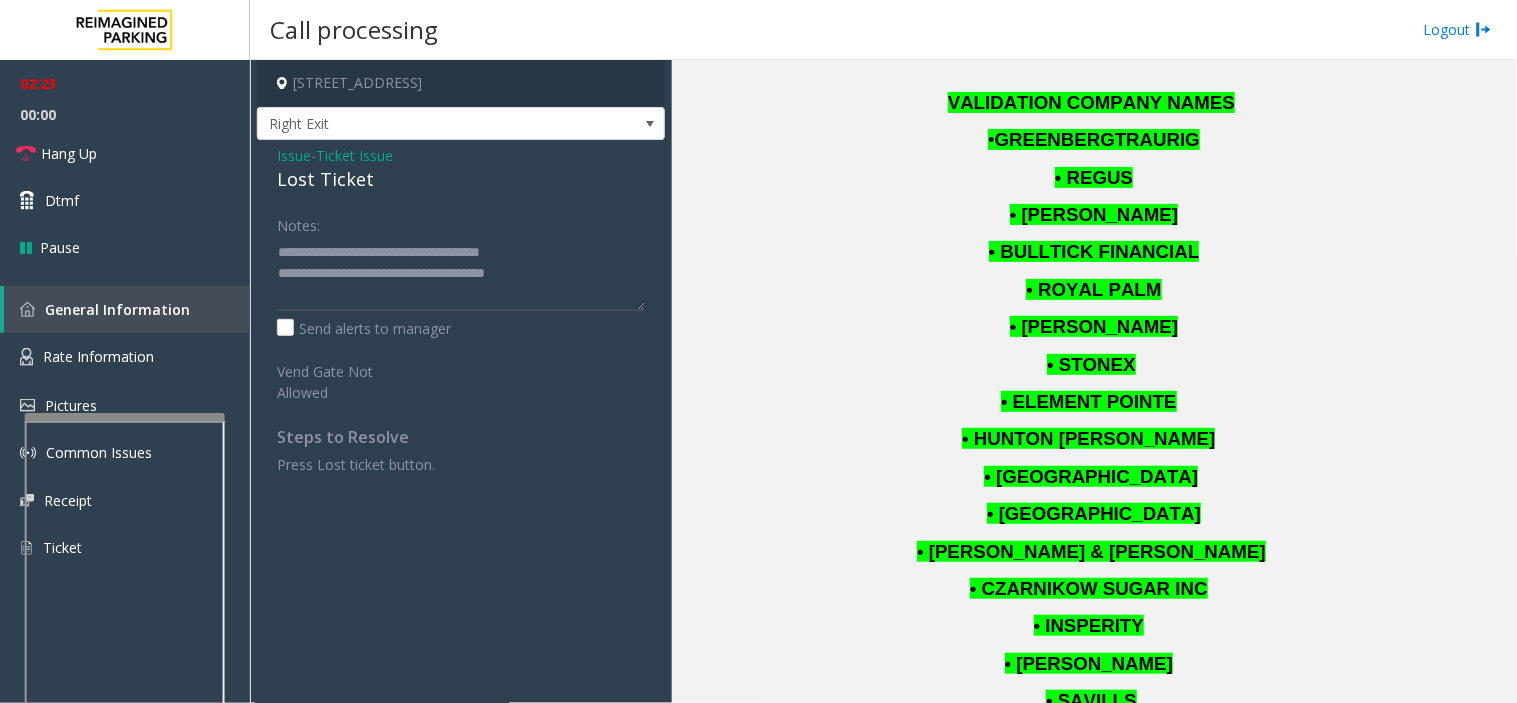 click on "Issue" 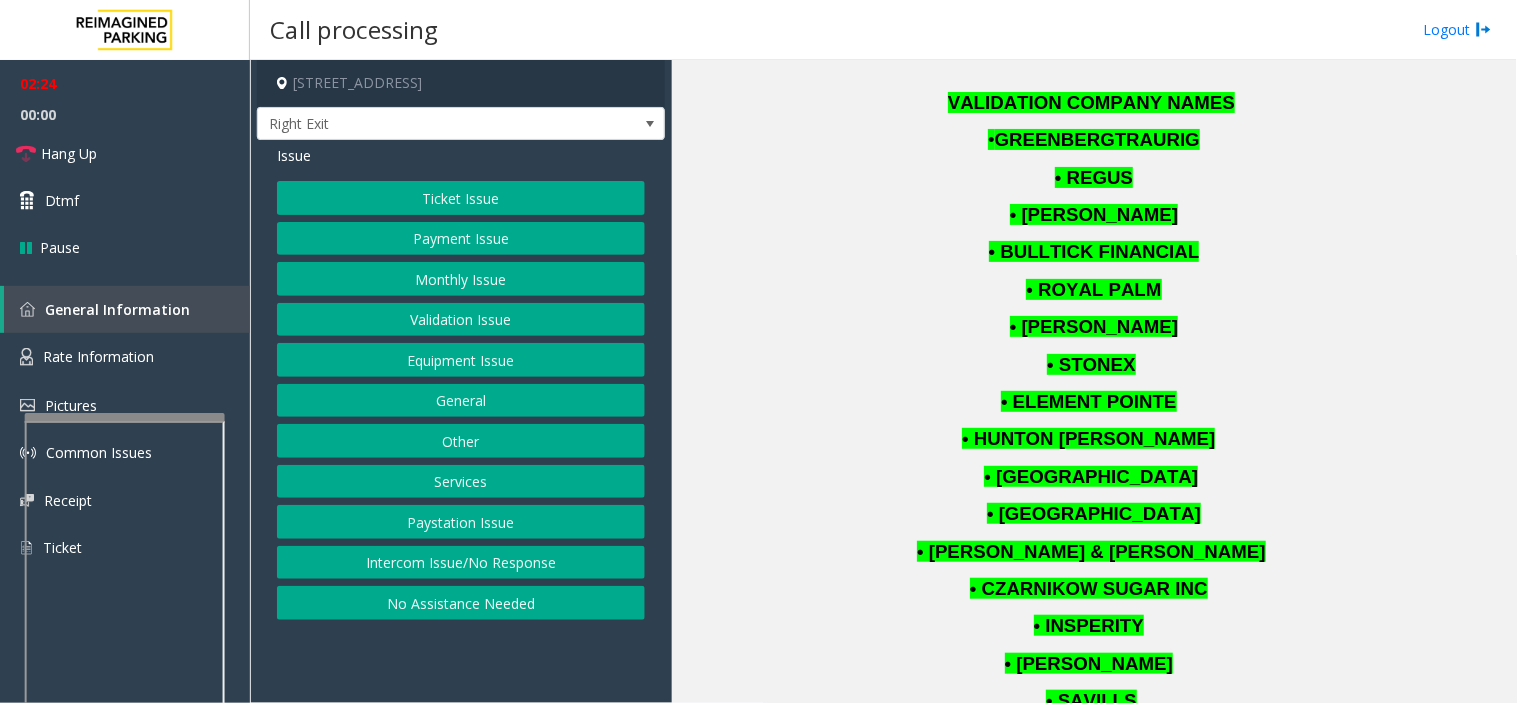 click on "Ticket Issue" 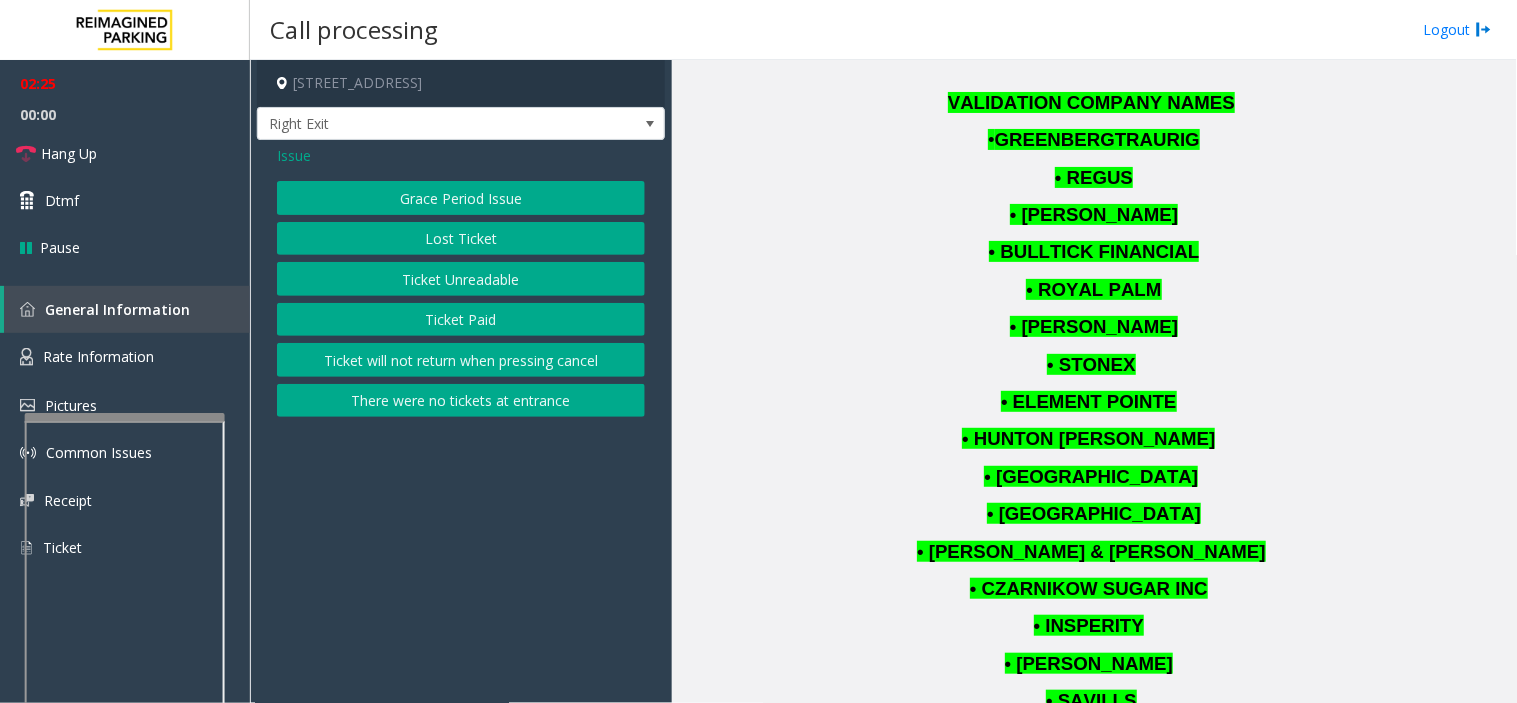 click on "Grace Period Issue" 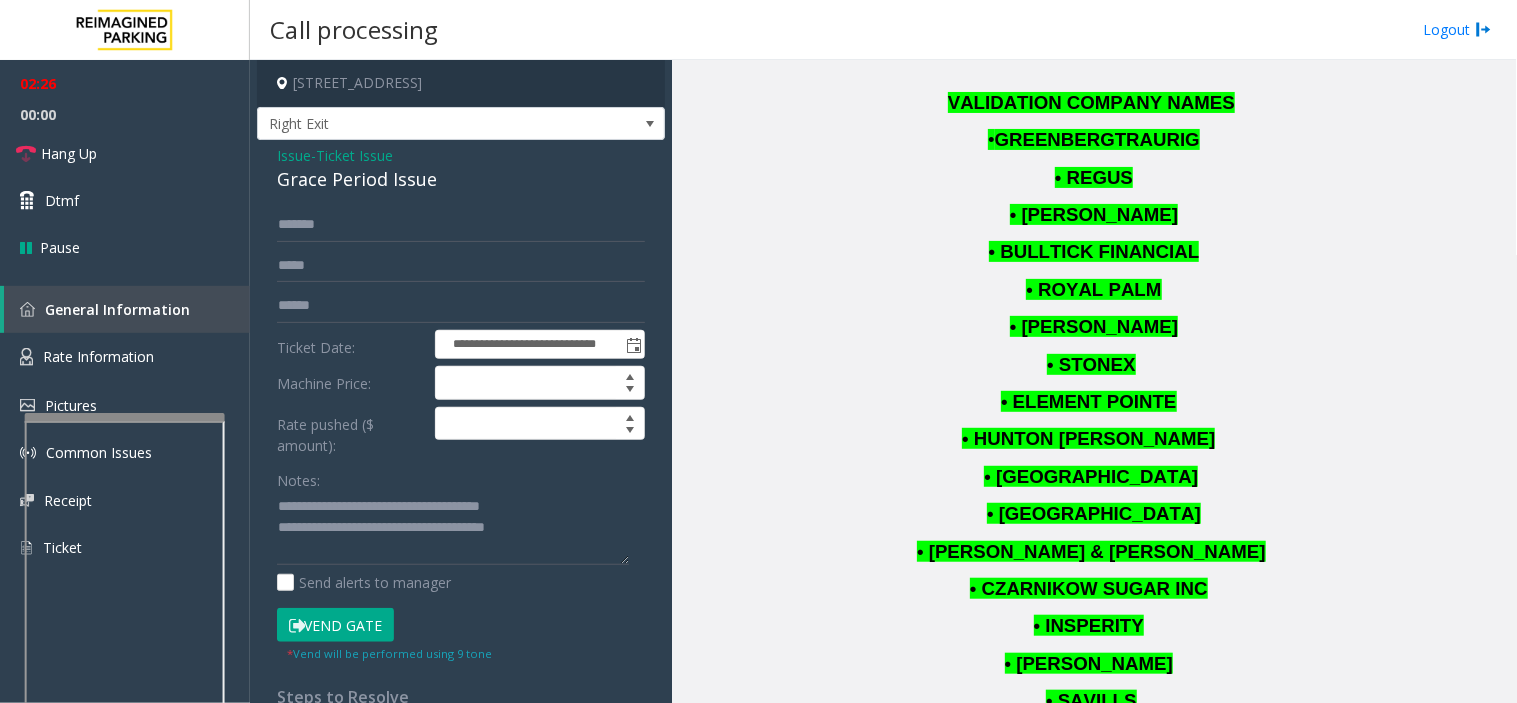 click on "Vend Gate" 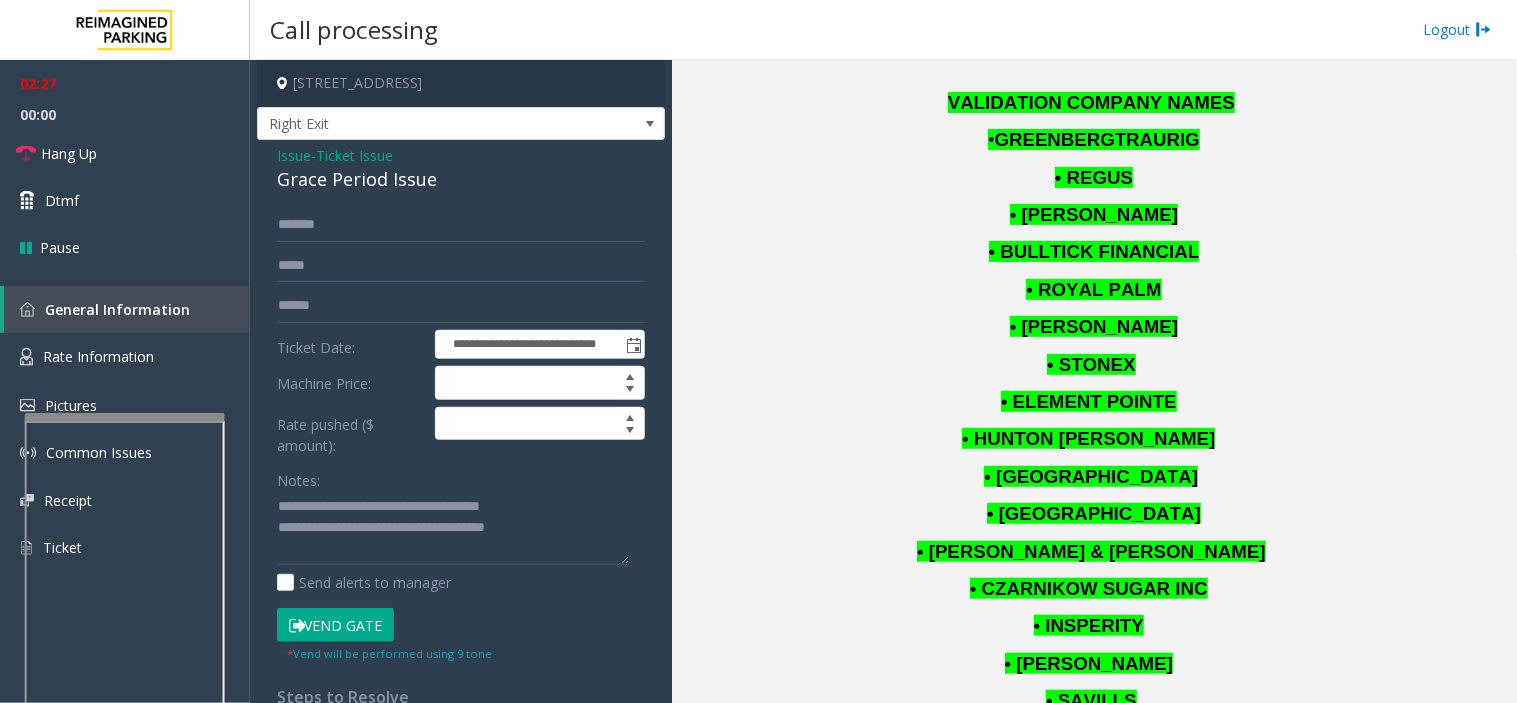 click on "Issue" 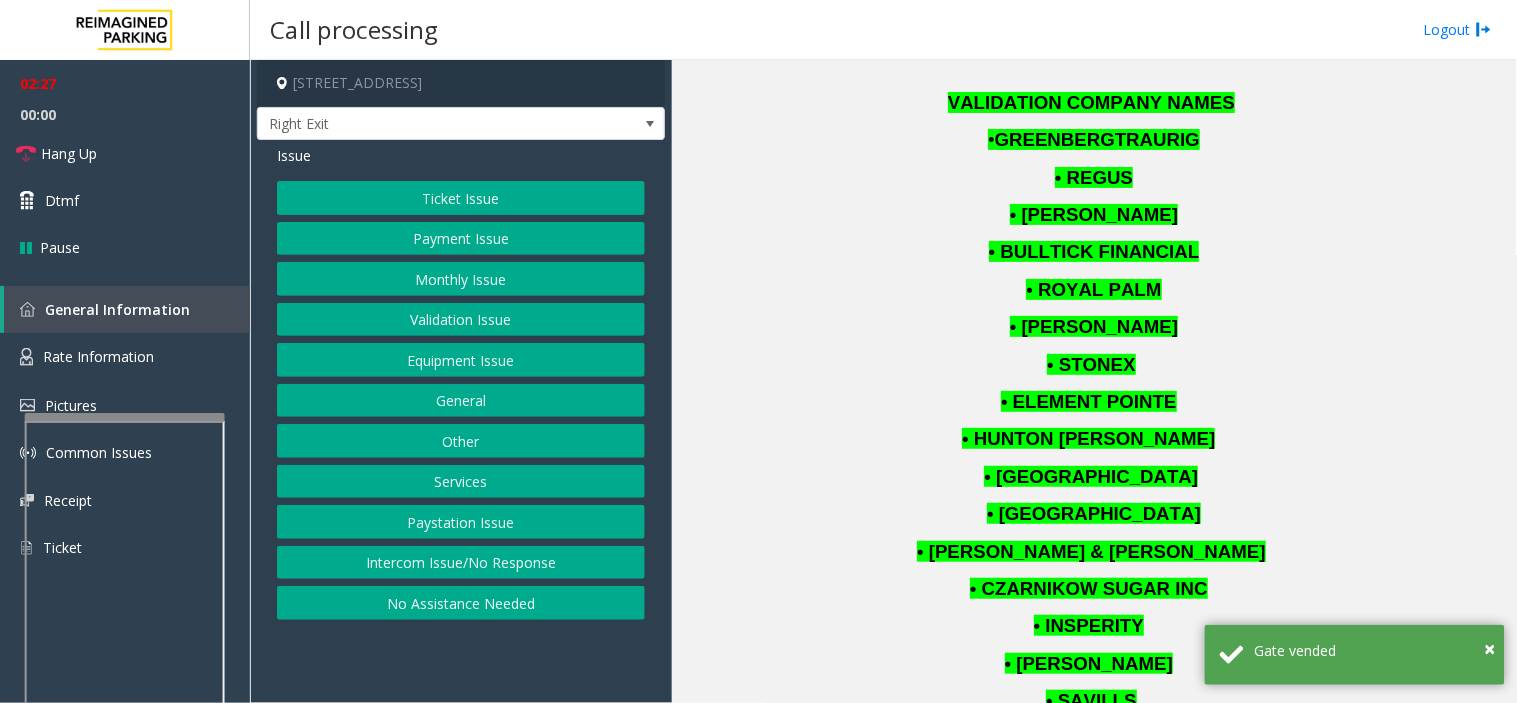 click on "Monthly Issue" 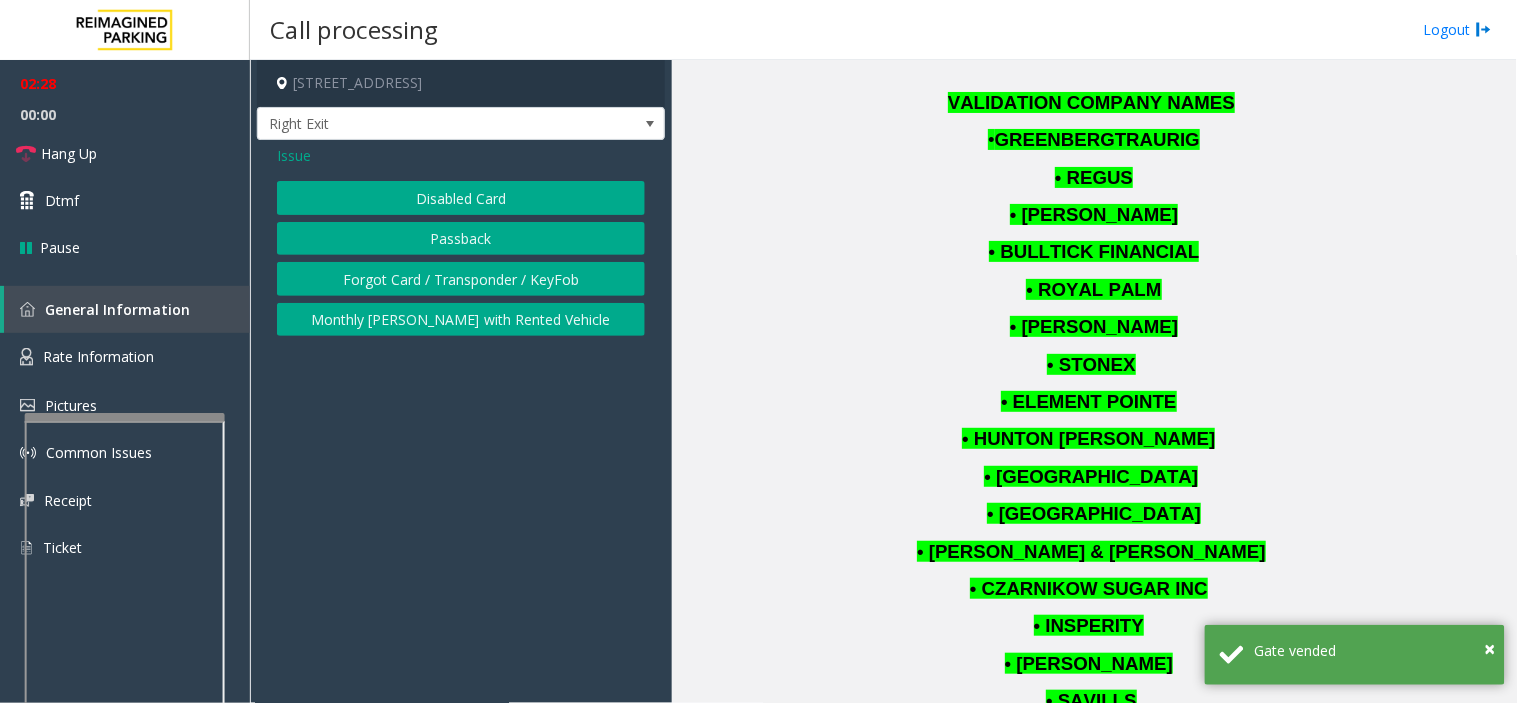 click on "Forgot Card / Transponder / KeyFob" 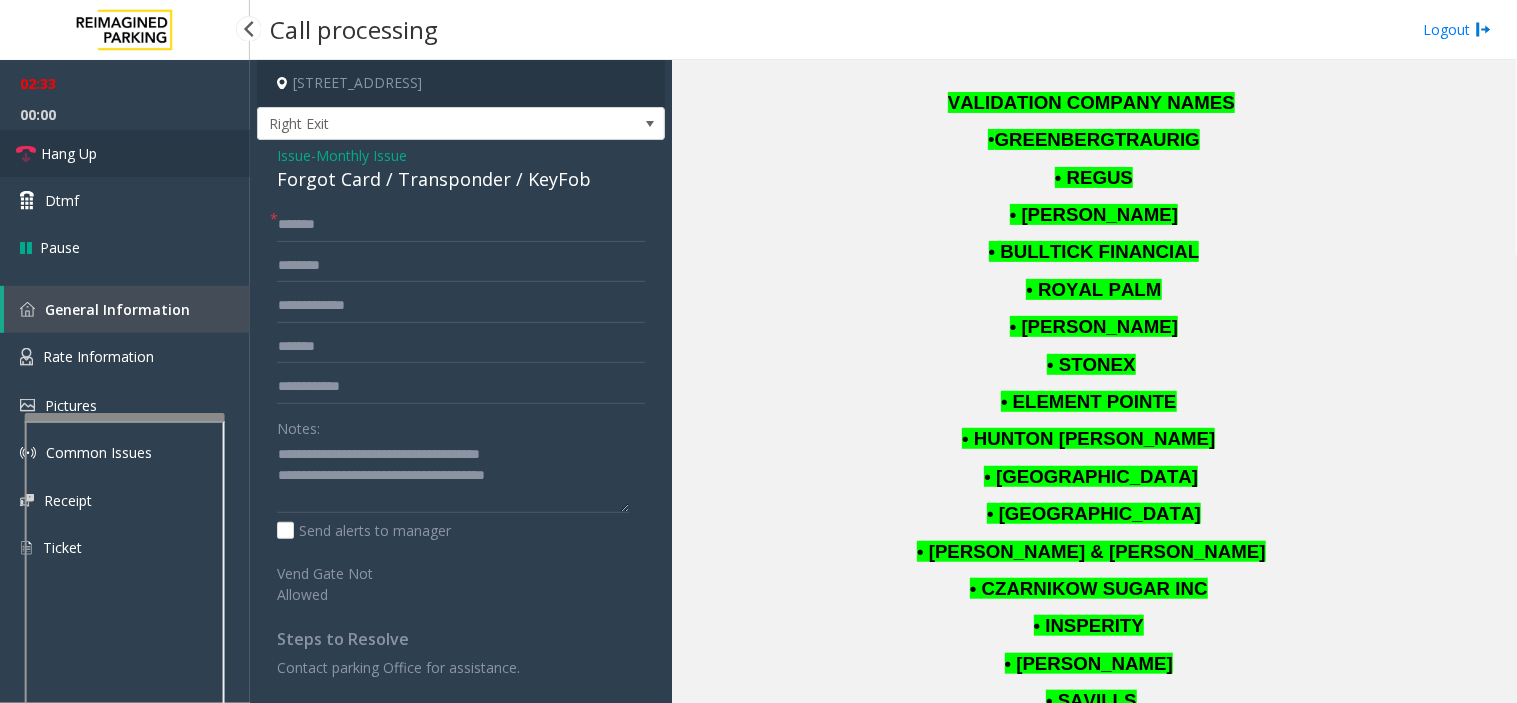 click on "Hang Up" at bounding box center (125, 153) 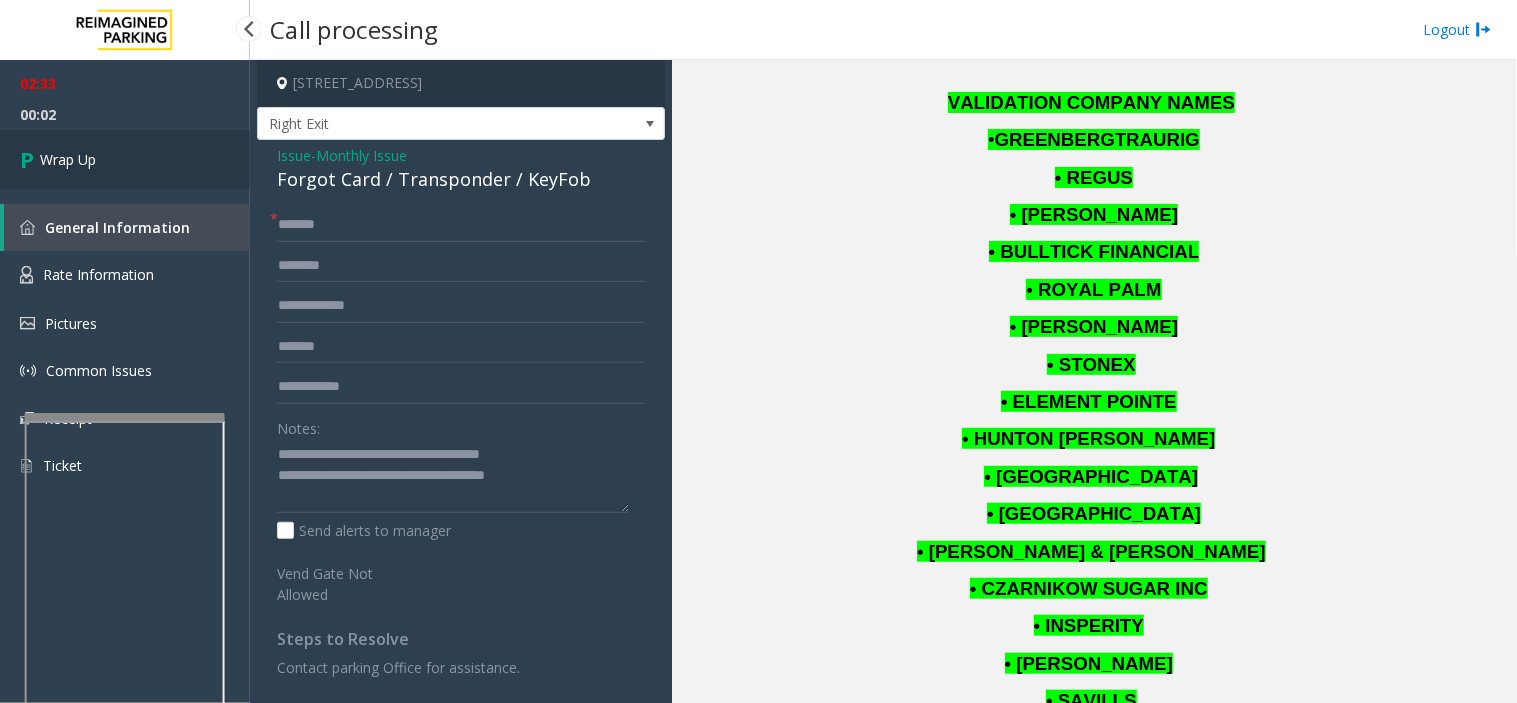 click on "Wrap Up" at bounding box center (125, 159) 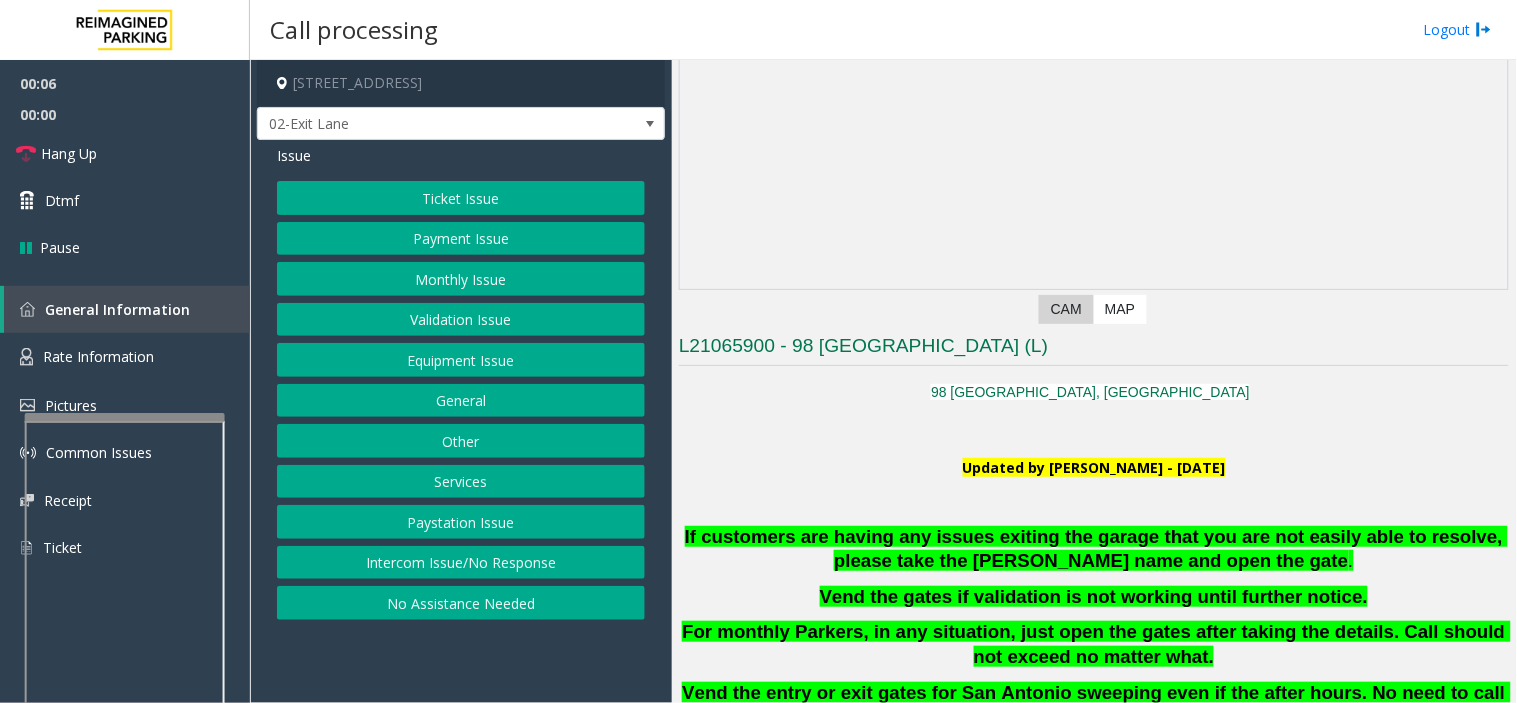 scroll, scrollTop: 444, scrollLeft: 0, axis: vertical 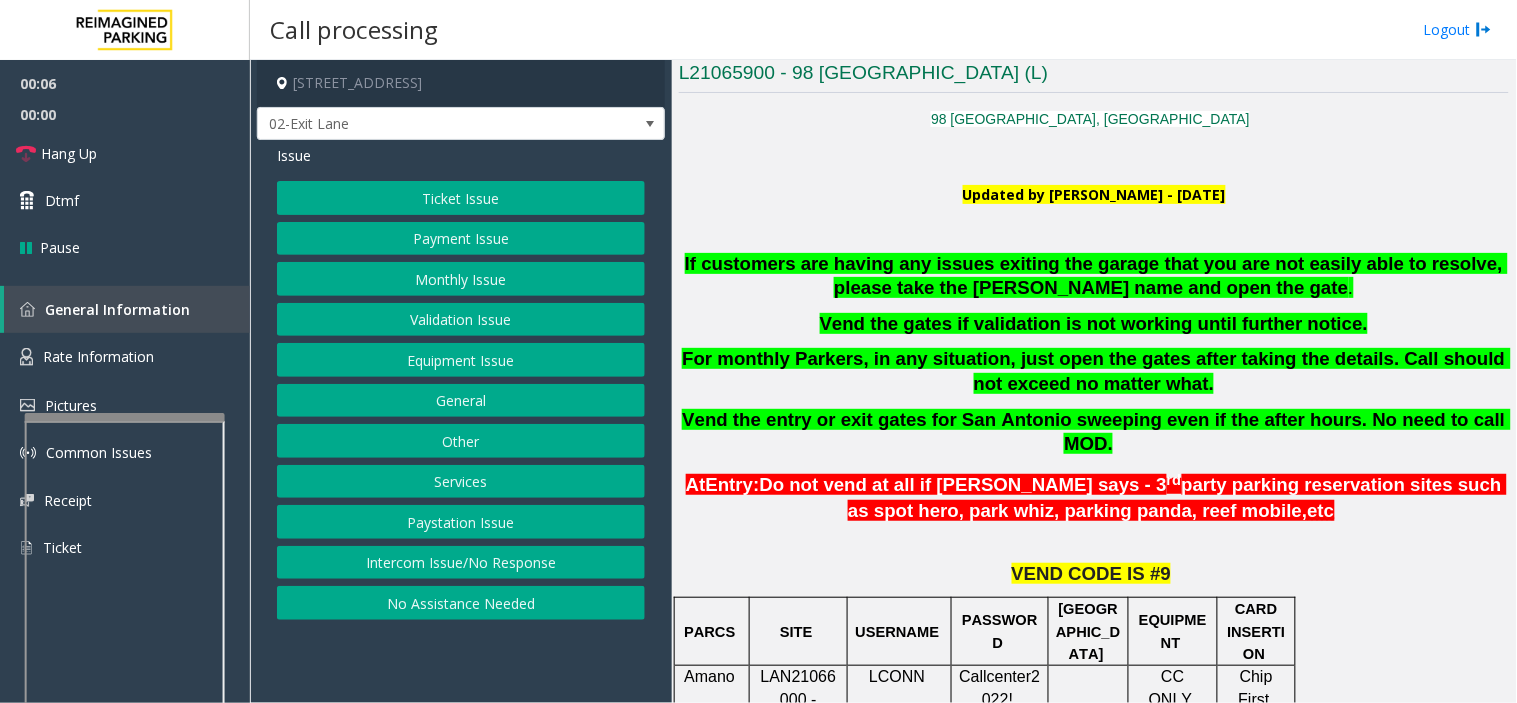 click on "Monthly Issue" 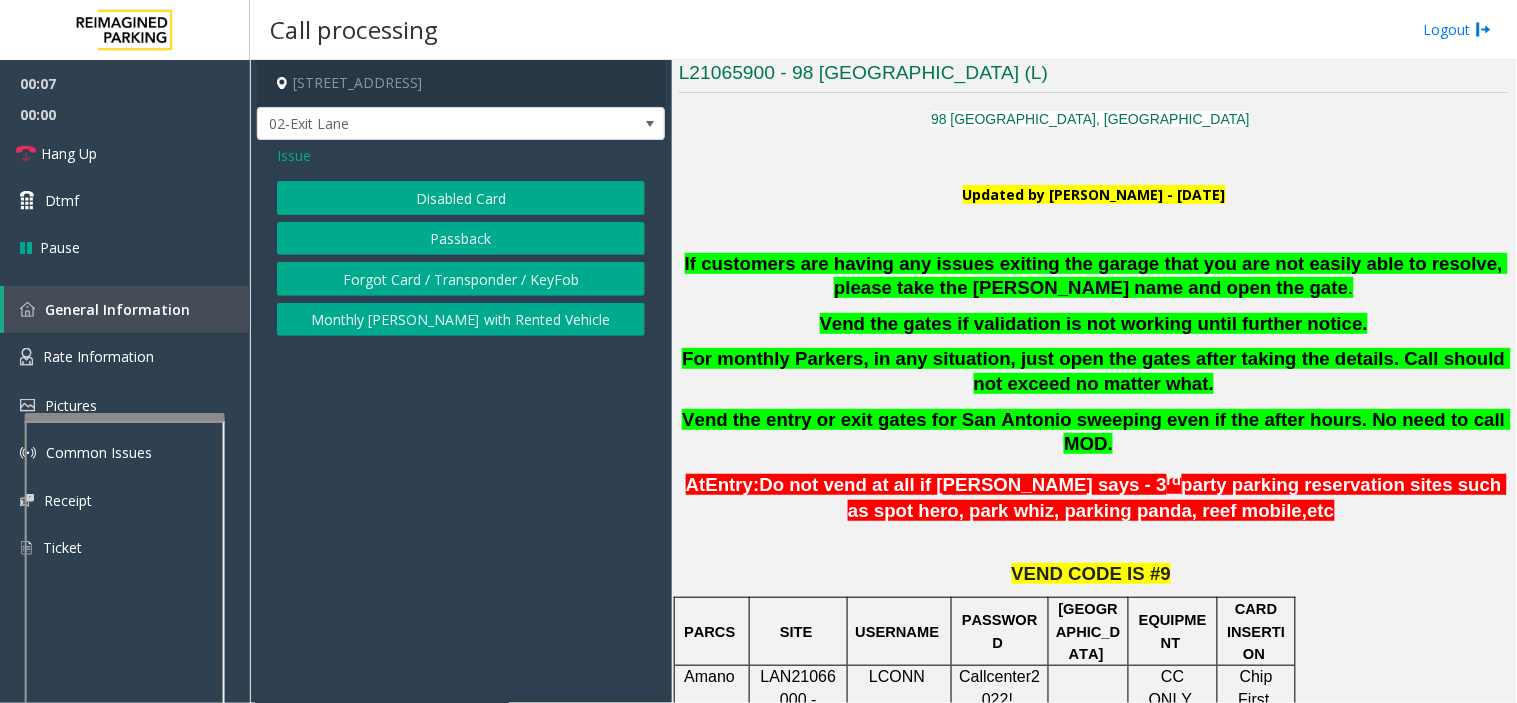 click on "Disabled Card" 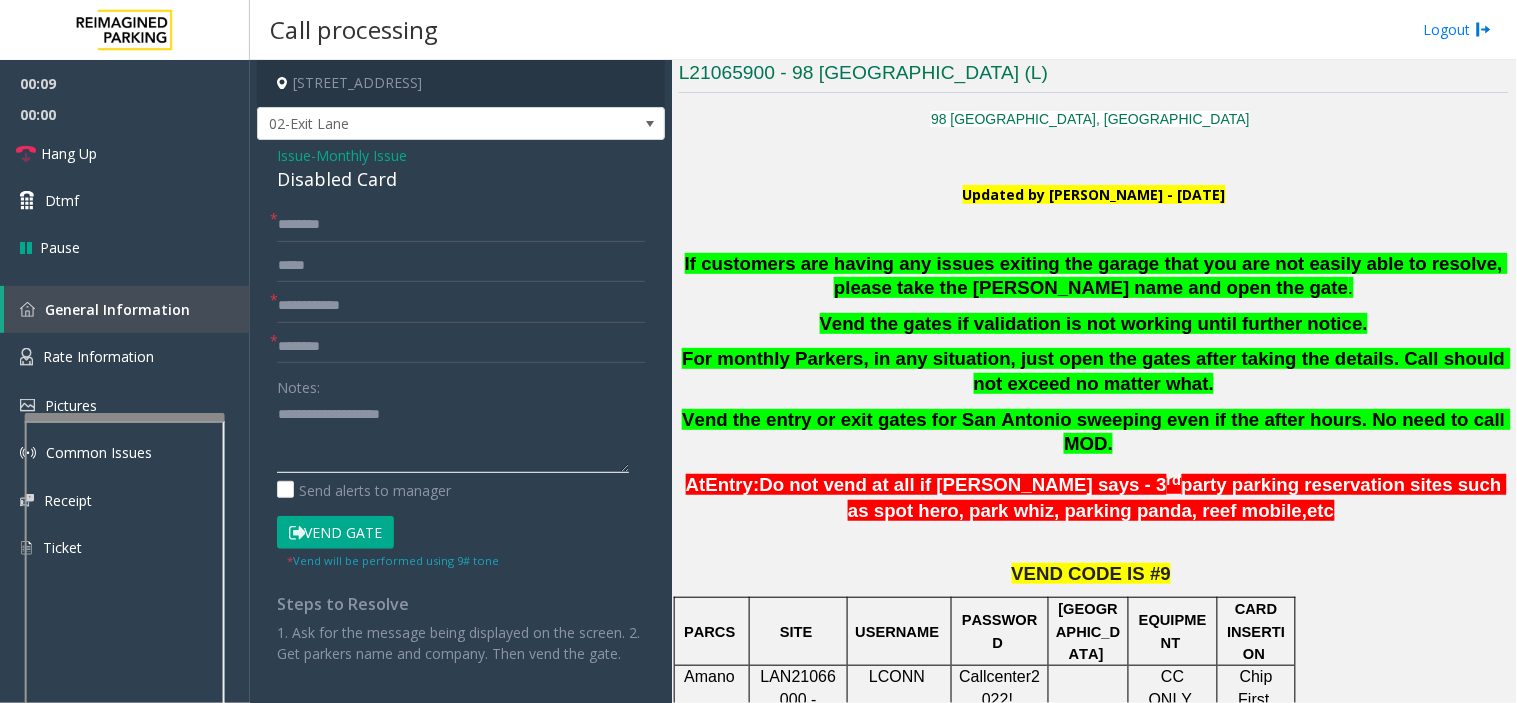 click 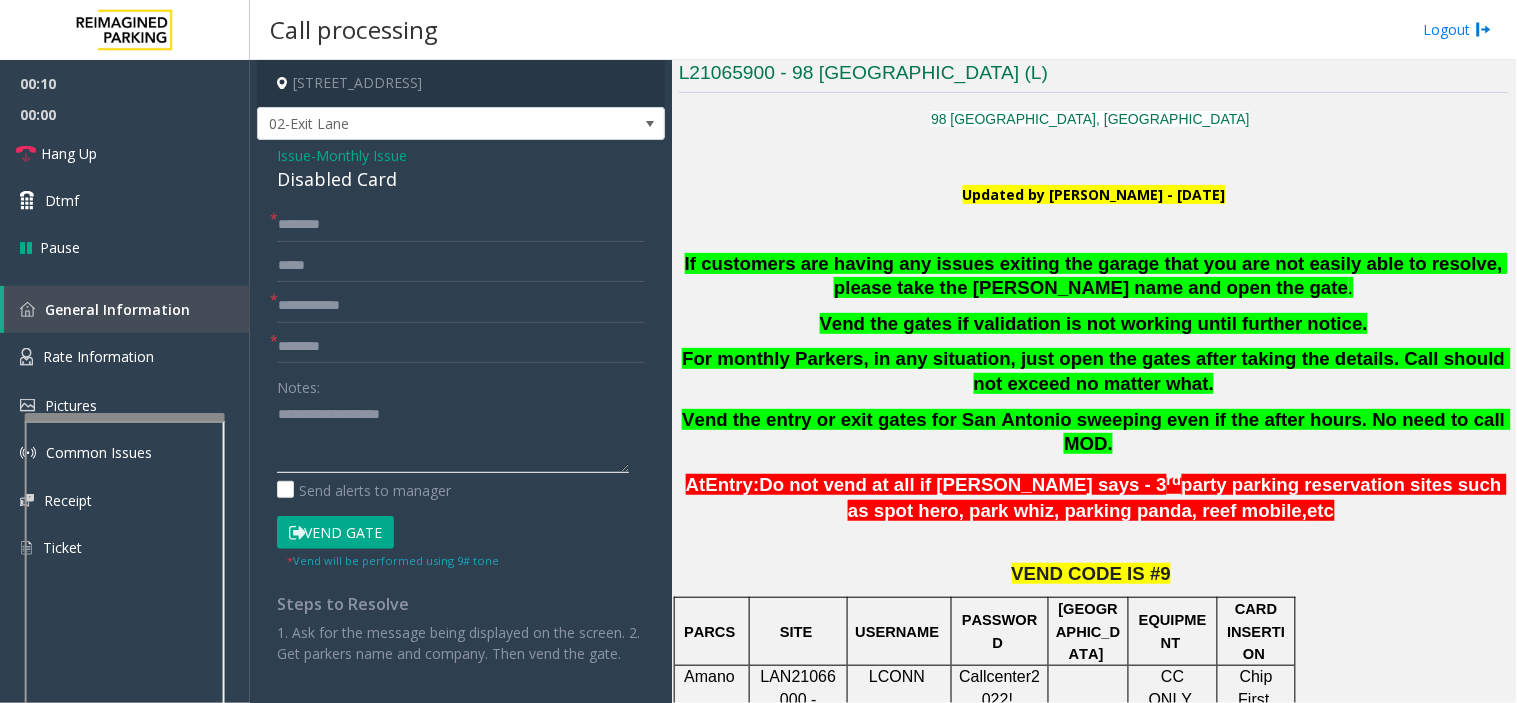paste on "**********" 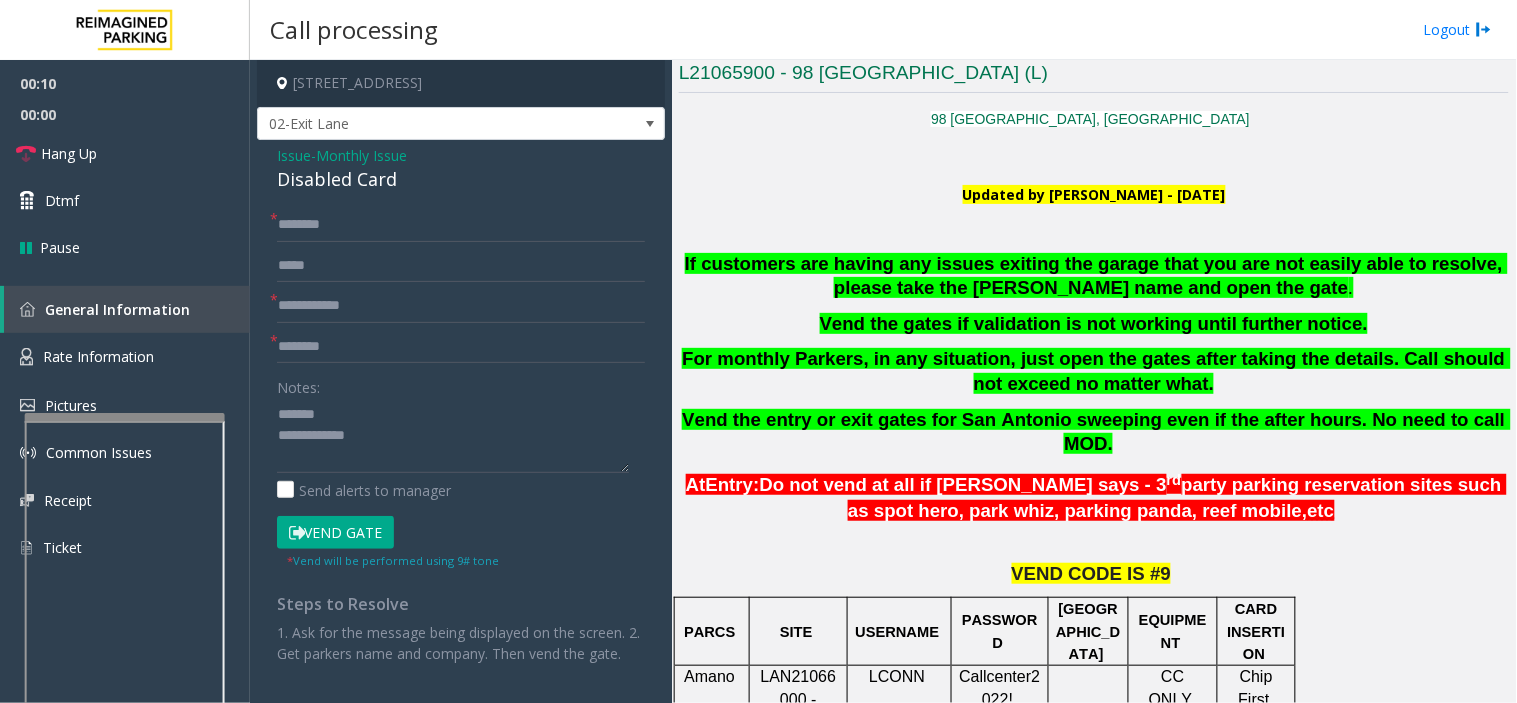 click on "Issue  -  Monthly Issue Disabled Card * * * Notes:                      Send alerts to manager  Vend Gate  * Vend will be performed using 9# tone  Steps to Resolve 1. Ask for the message being displayed on the screen.
2. Get parkers name and company. Then vend the gate. MANDATORY FIELDS: CUSTOMER NAME, MONTHLY CARD NUMBER, COMPANY" 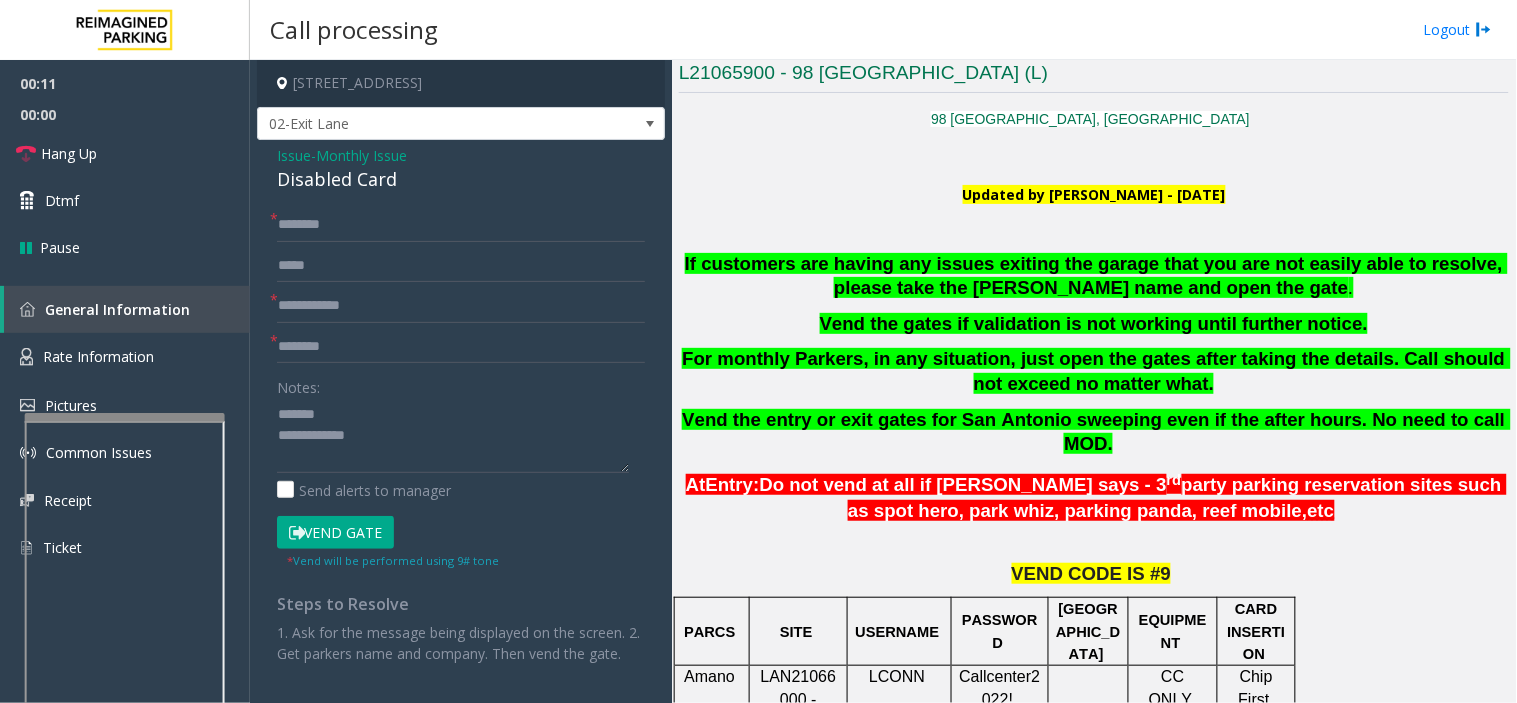 click on "Disabled Card" 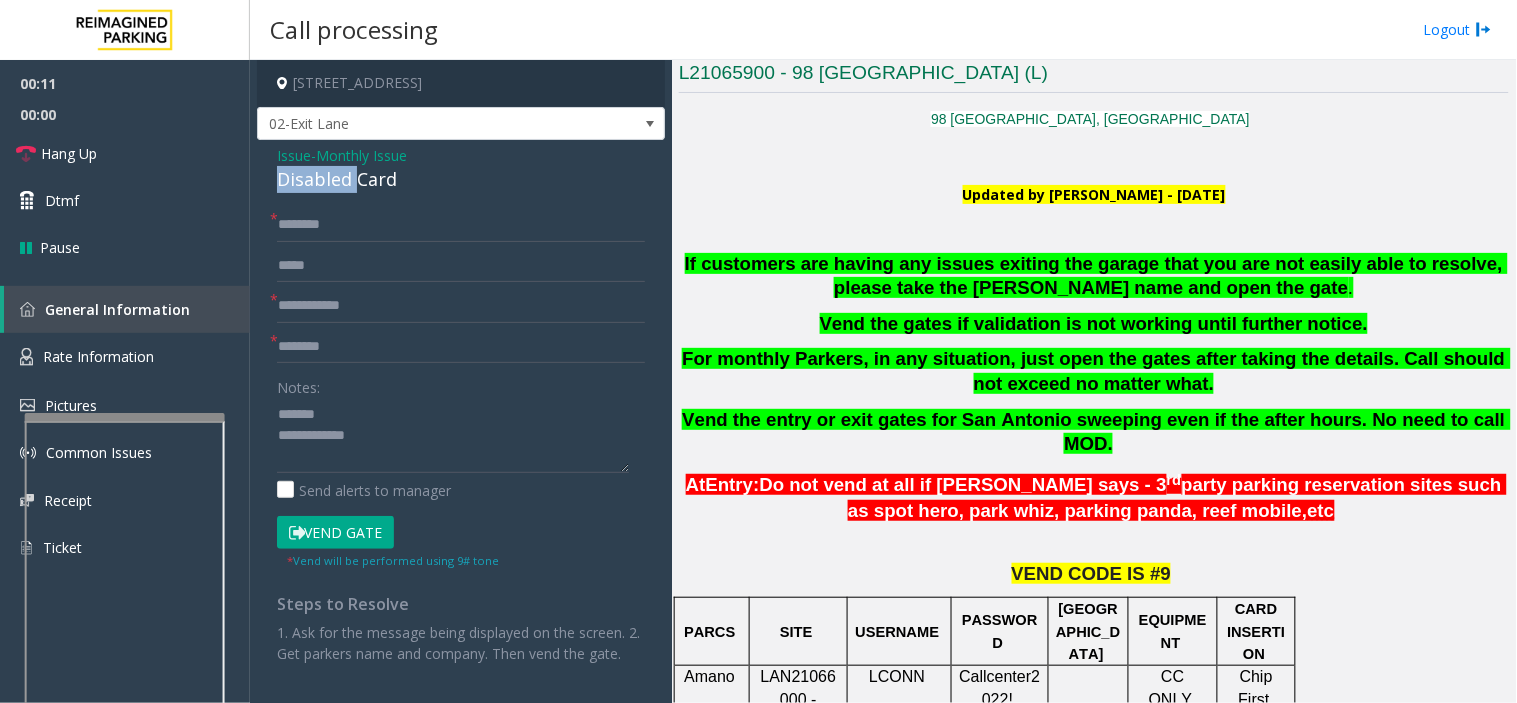 click on "Disabled Card" 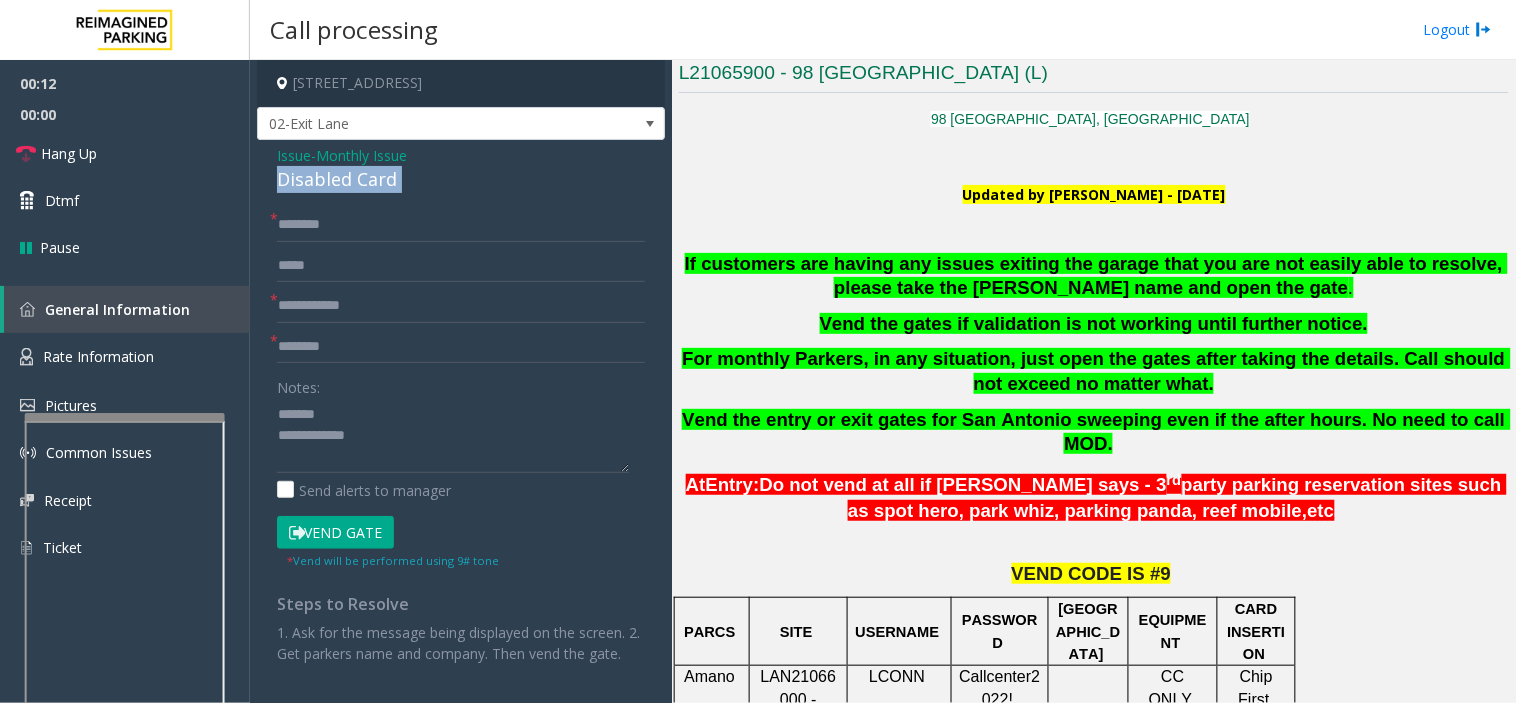 click on "Disabled Card" 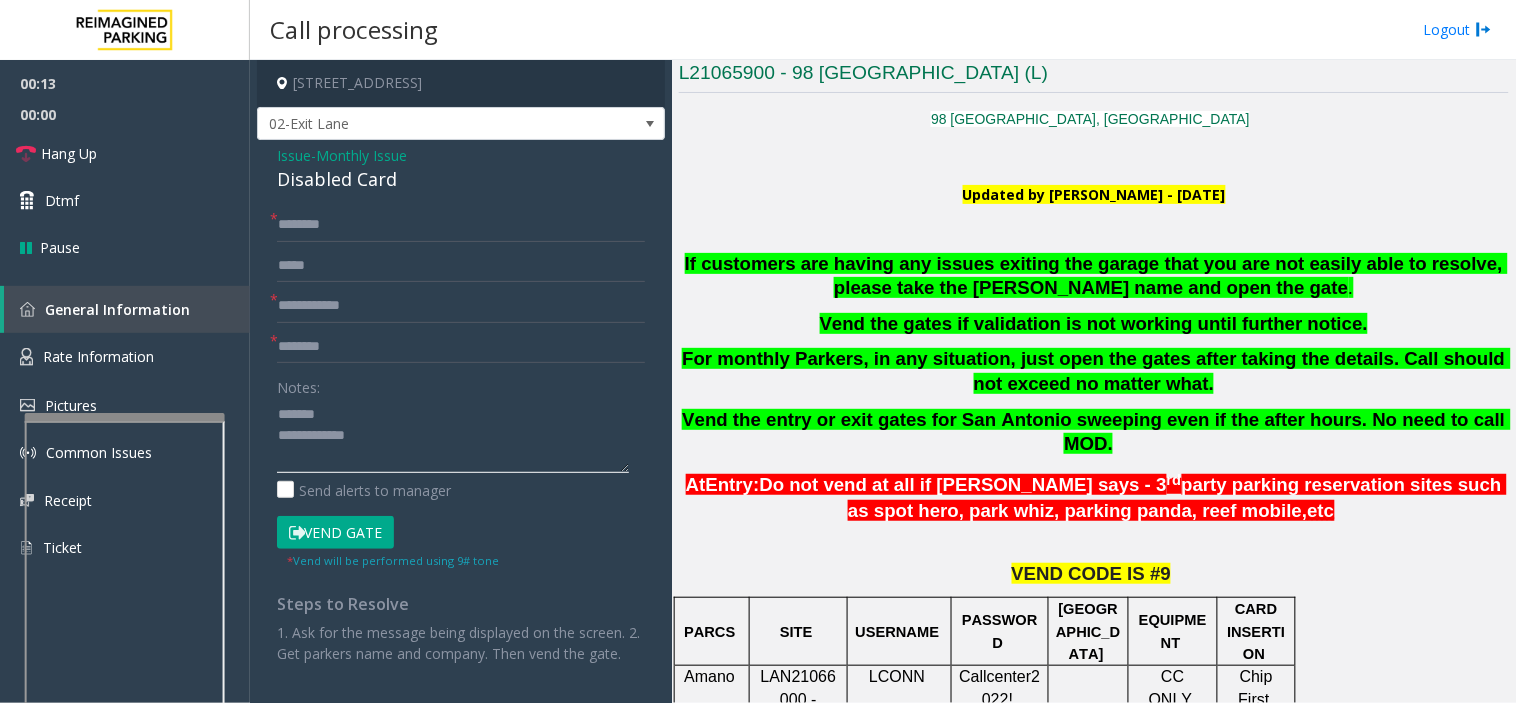 click 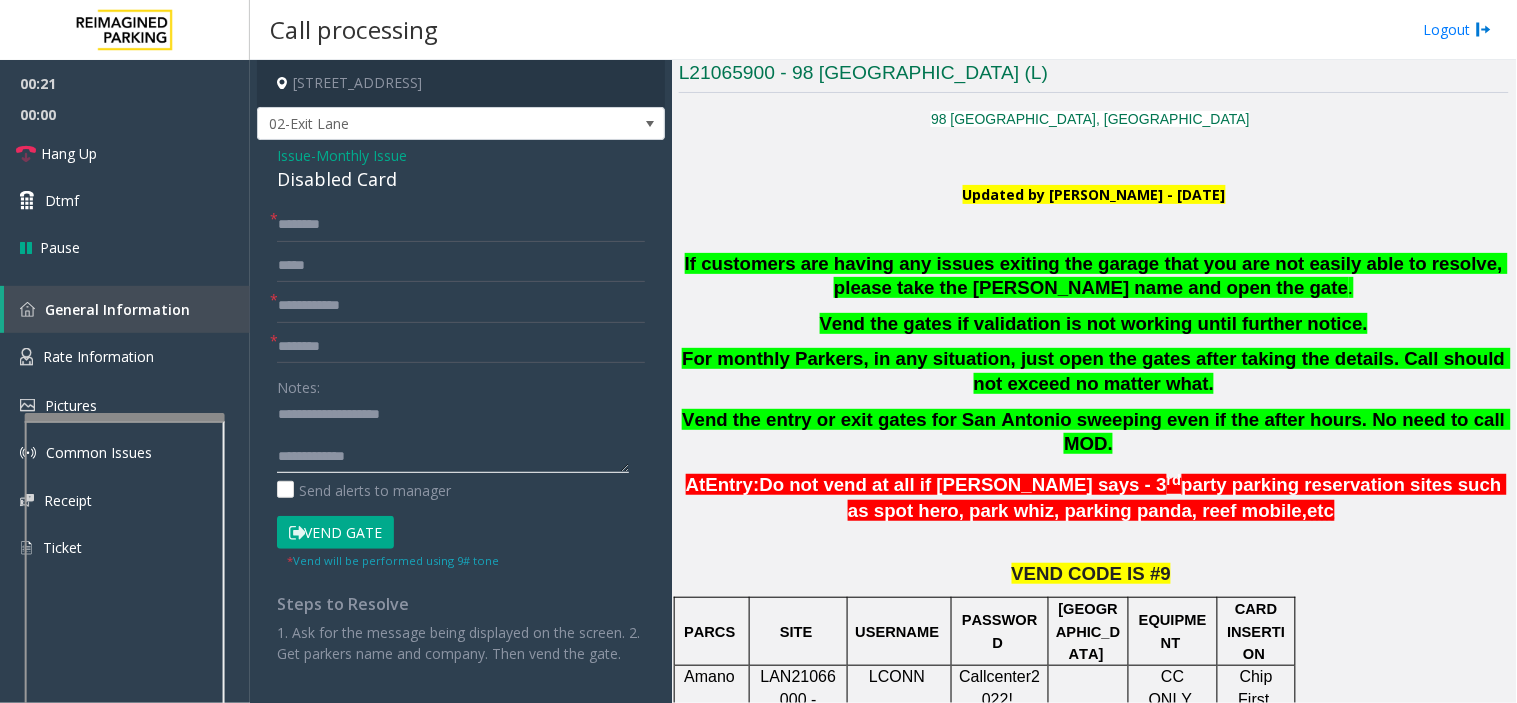 paste on "**********" 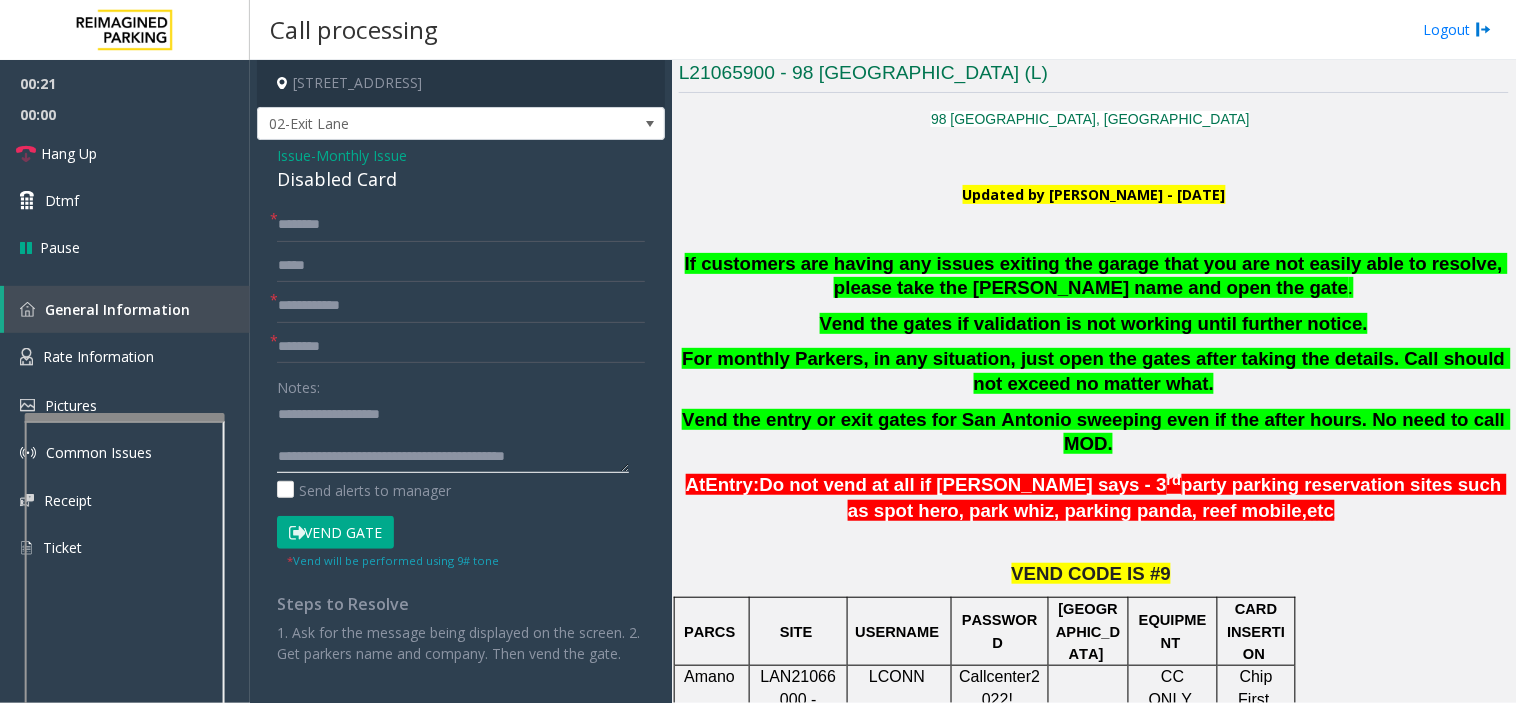click 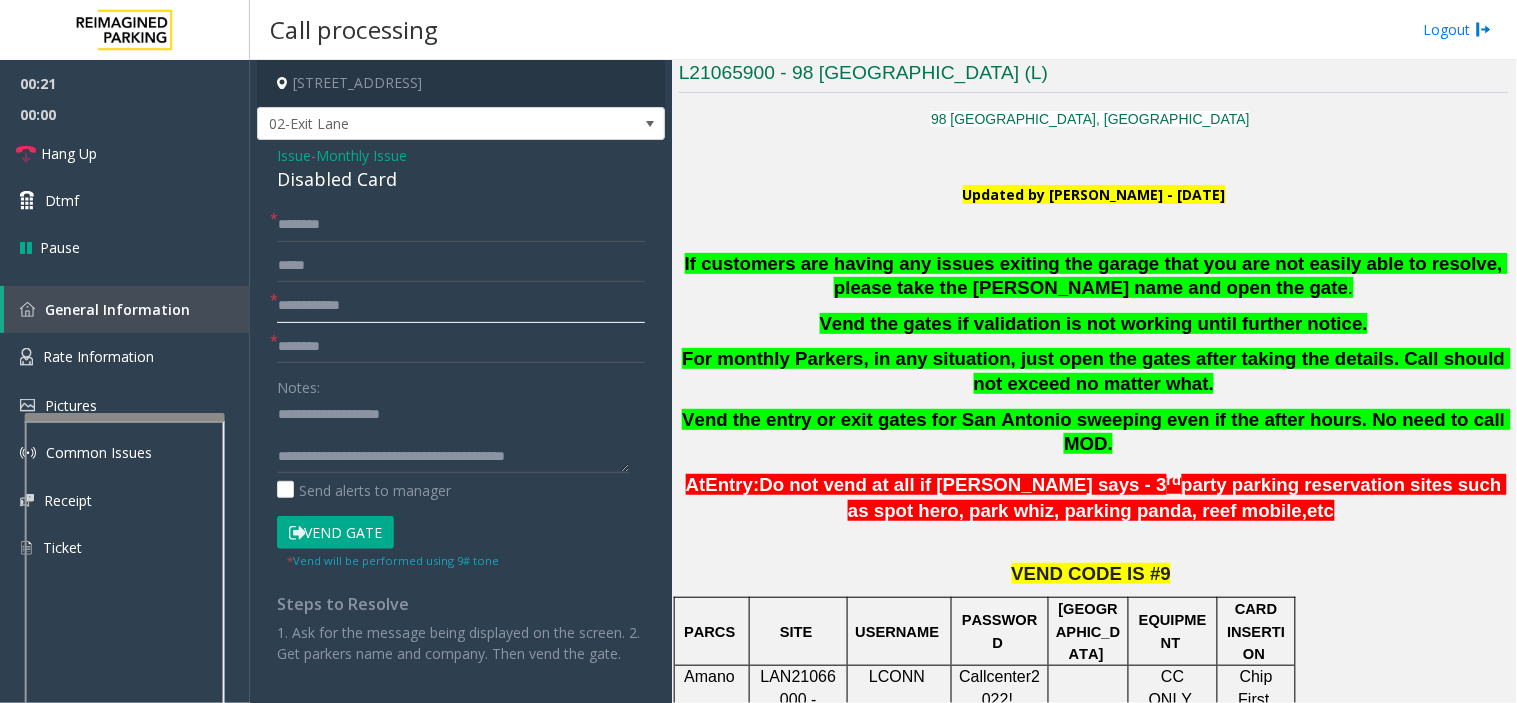 click 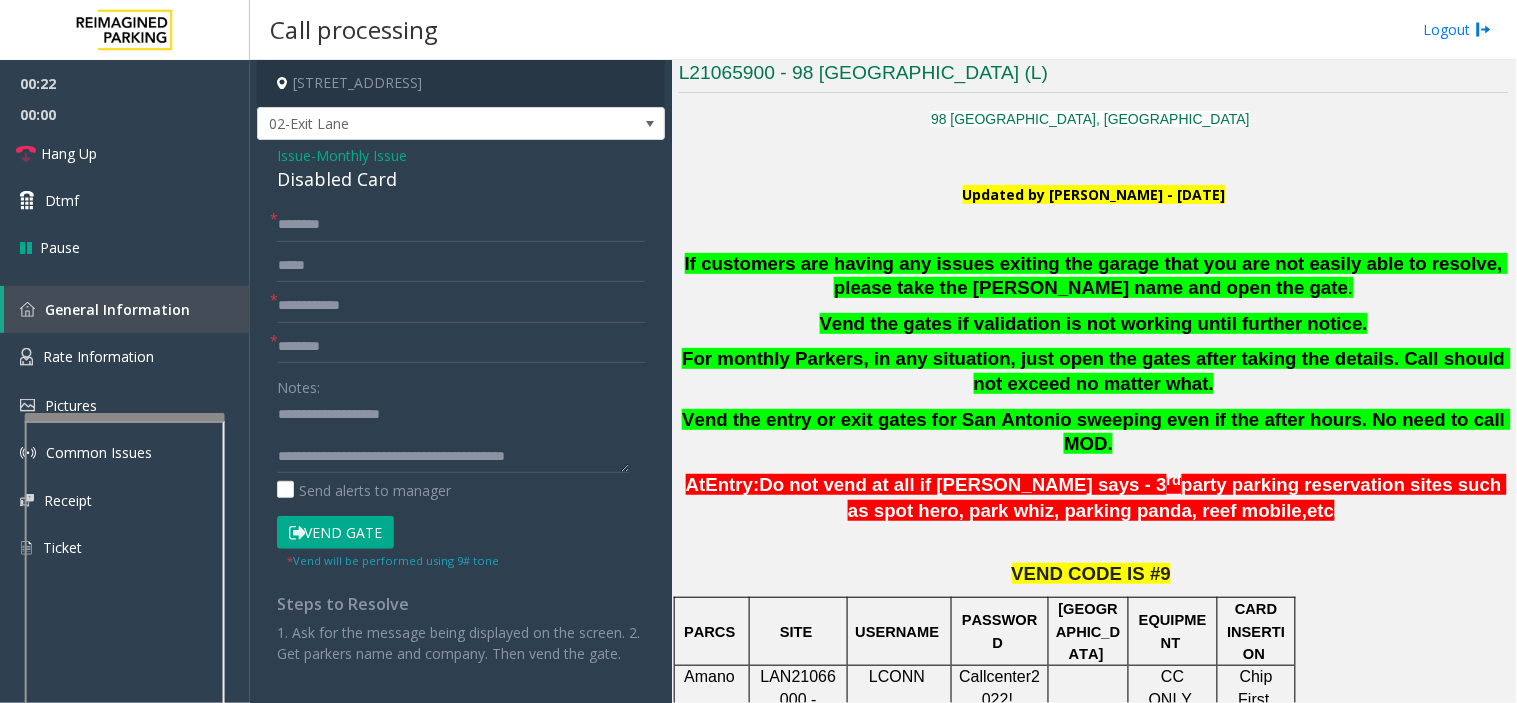 drag, startPoint x: 1077, startPoint y: 462, endPoint x: 1017, endPoint y: 471, distance: 60.671246 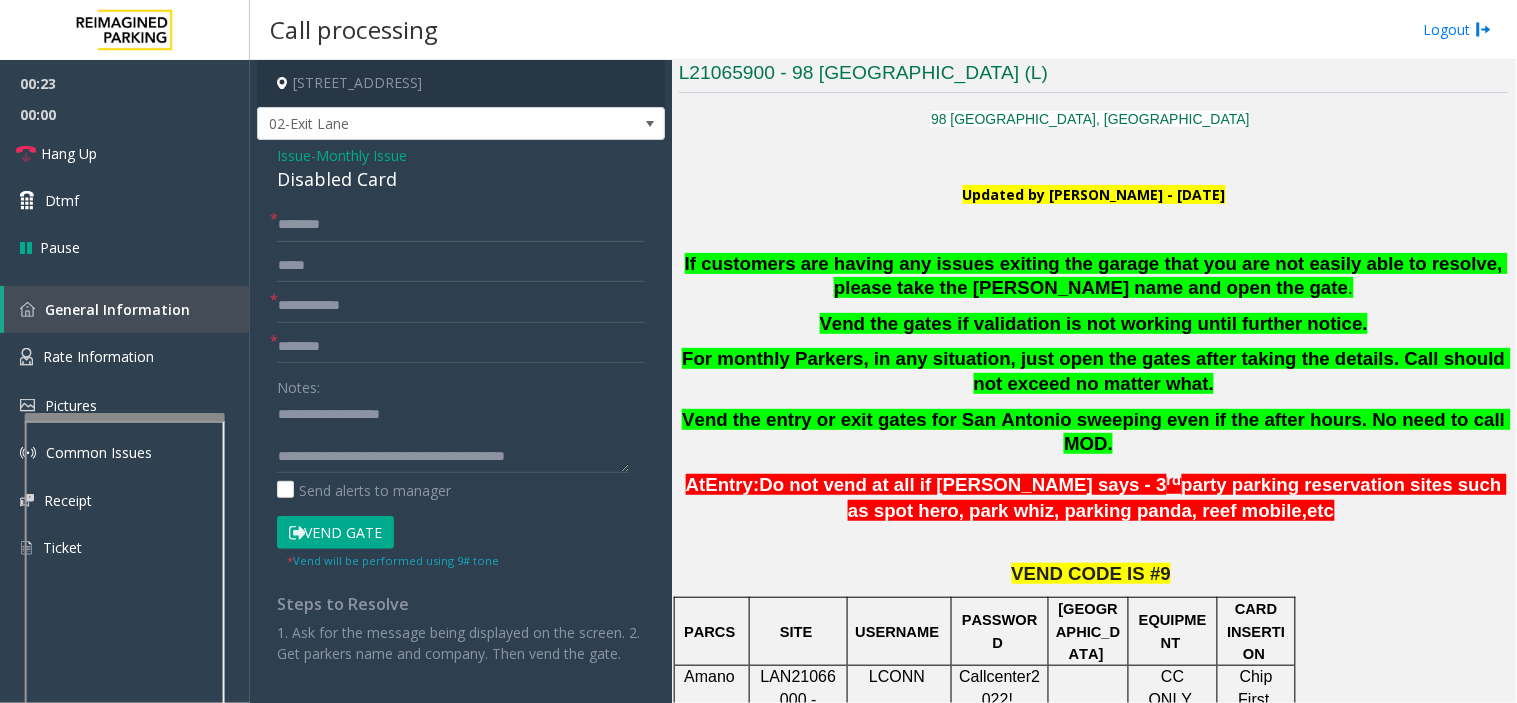 drag, startPoint x: 1017, startPoint y: 471, endPoint x: 961, endPoint y: 470, distance: 56.008926 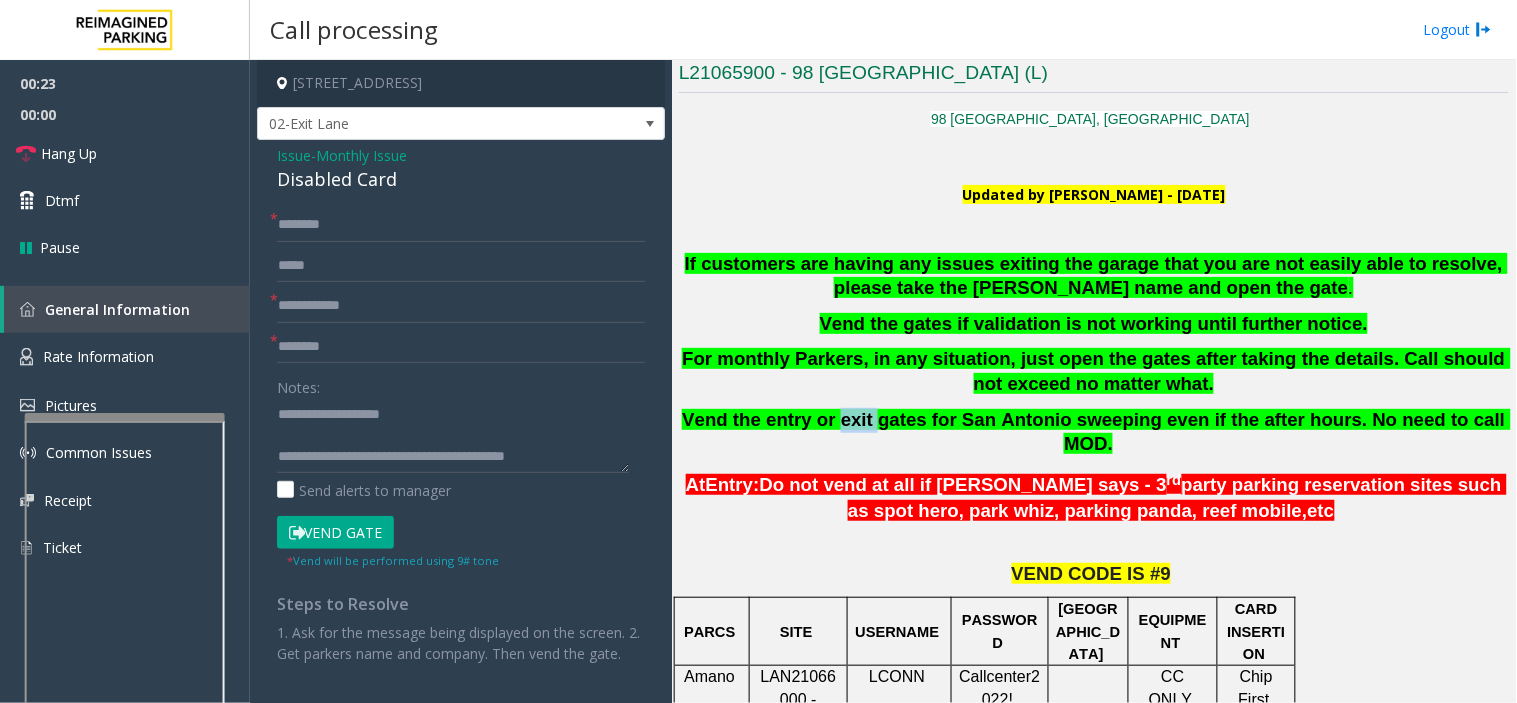click on "Vend the entry or exit gates for San Antonio sweeping even if the after hours. No need to call MOD." 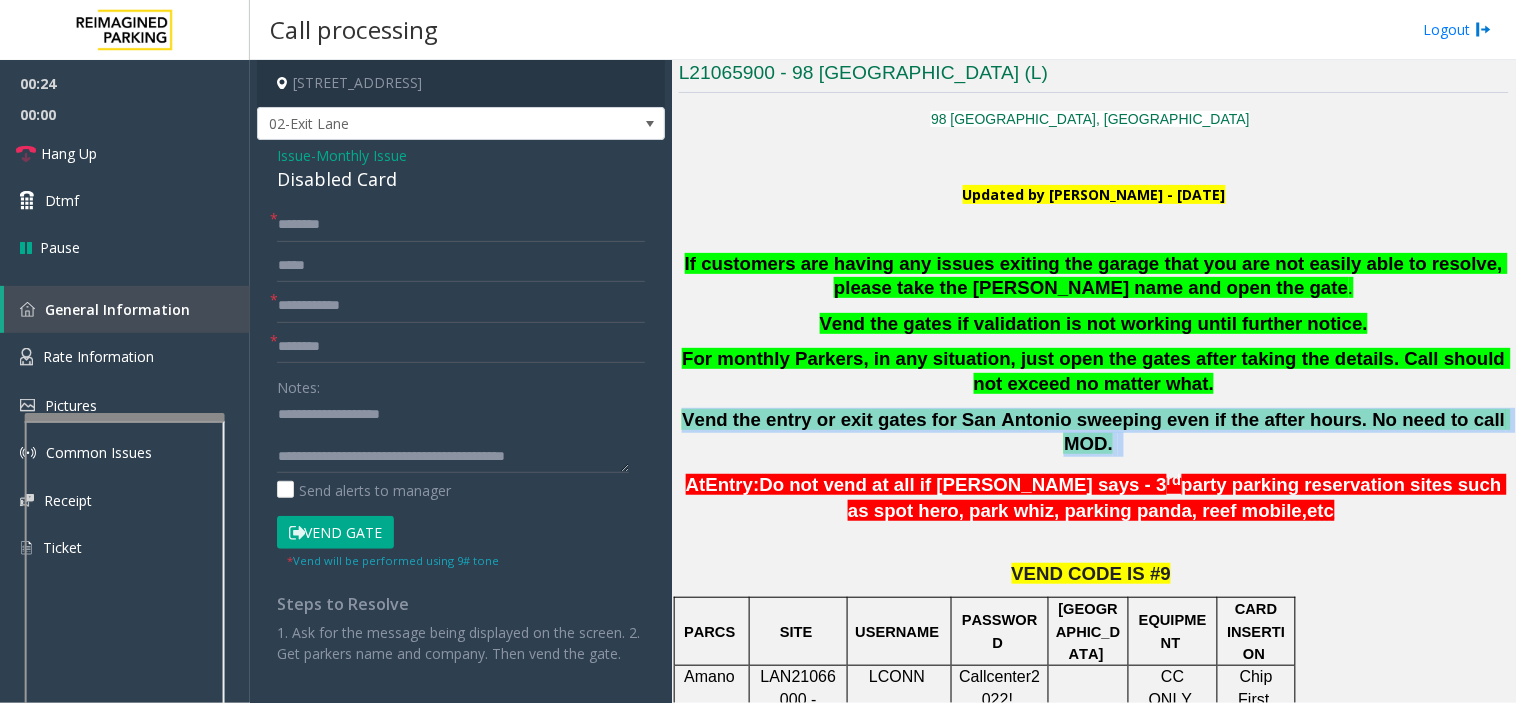 click on "Vend the entry or exit gates for San Antonio sweeping even if the after hours. No need to call MOD." 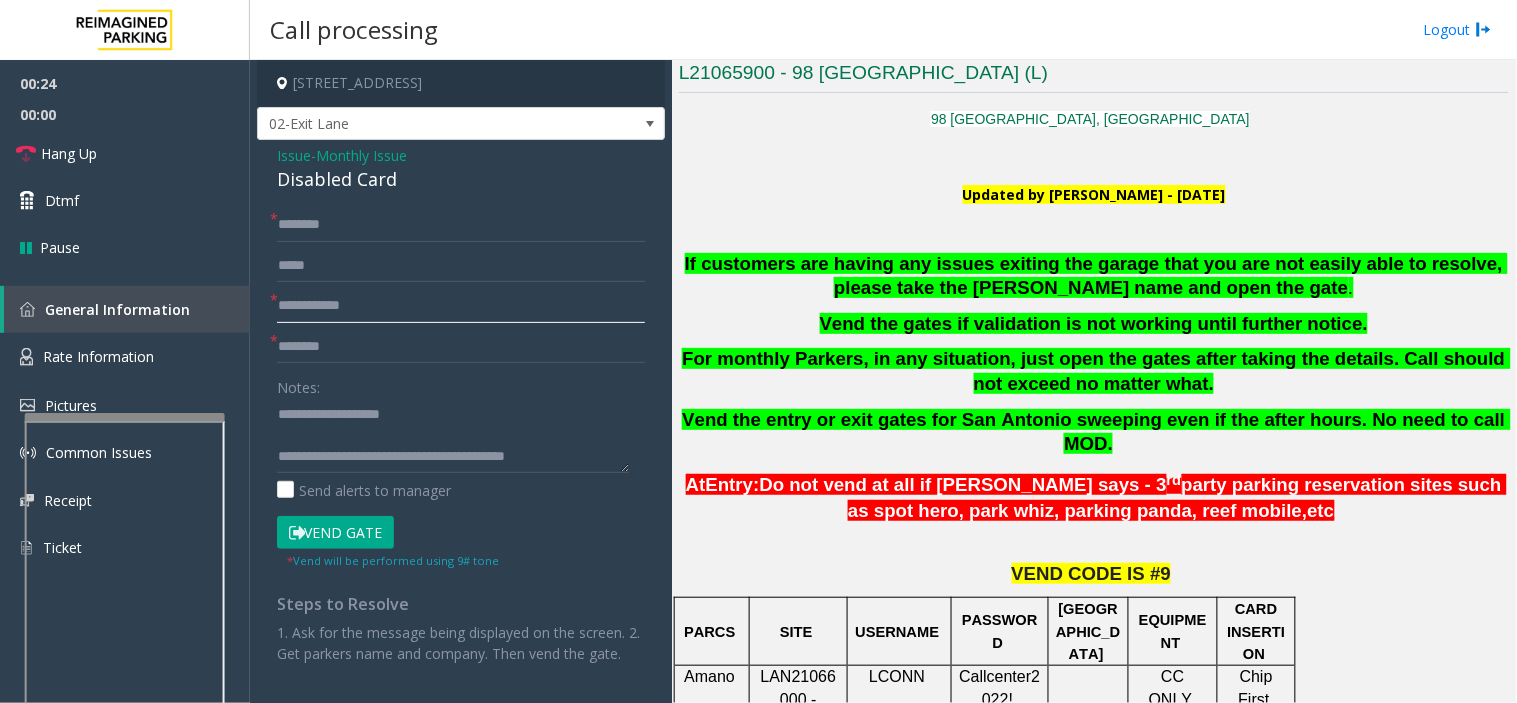 click 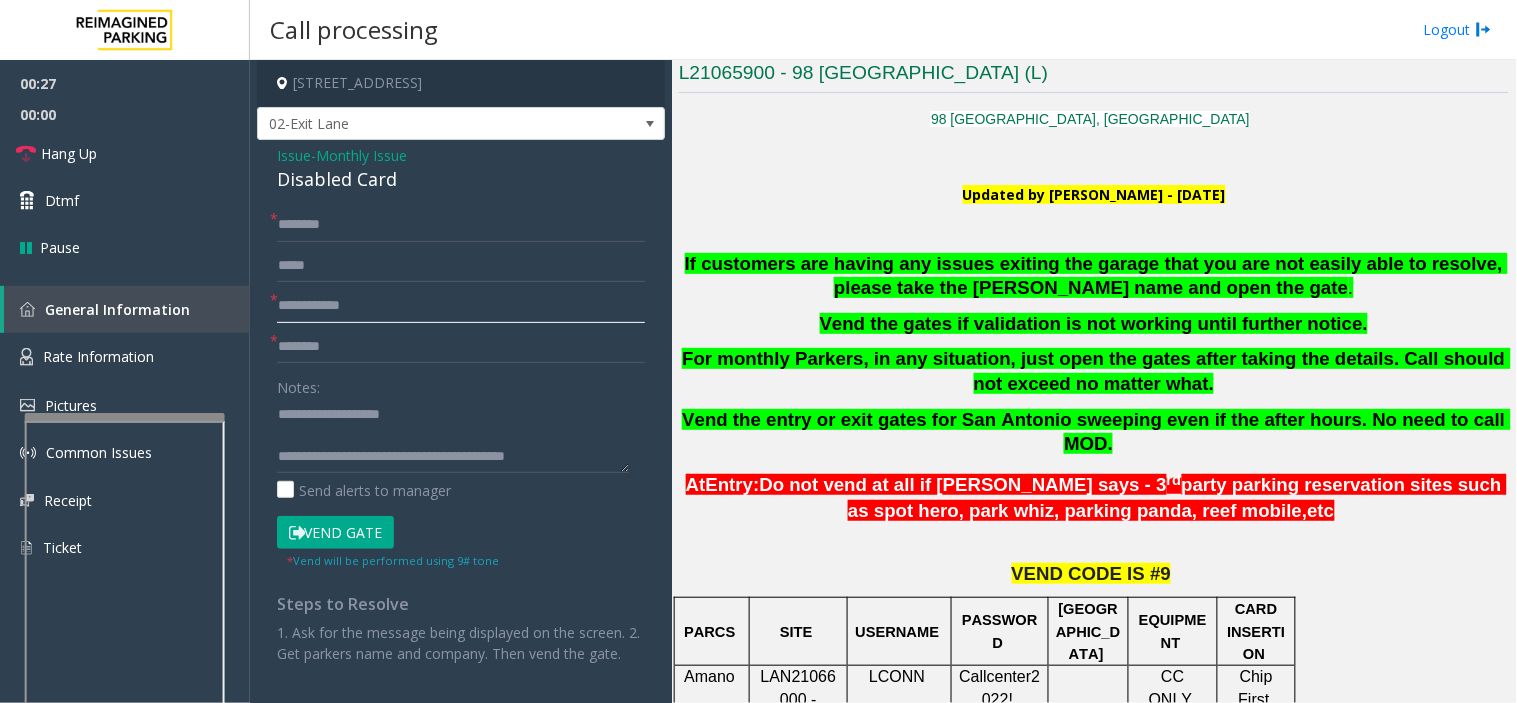 click 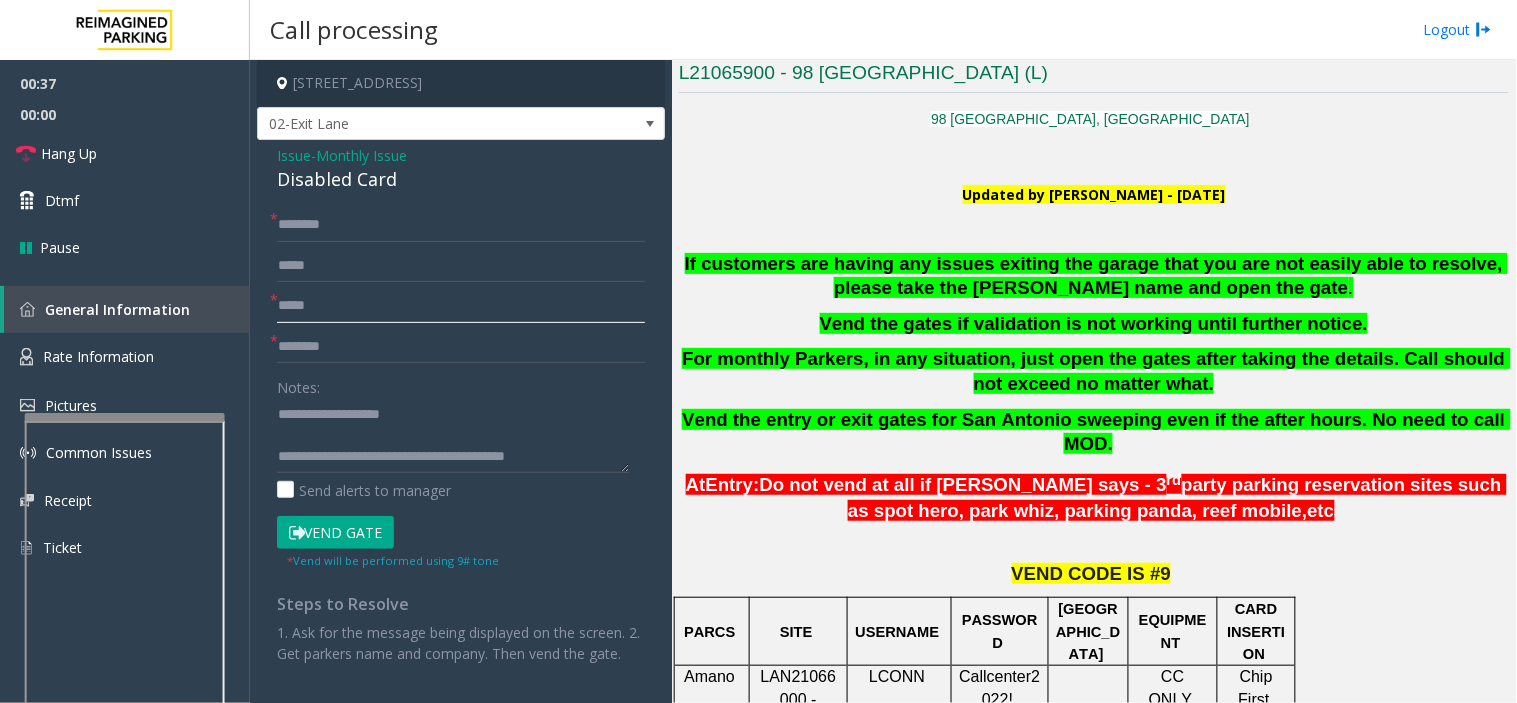 type on "*****" 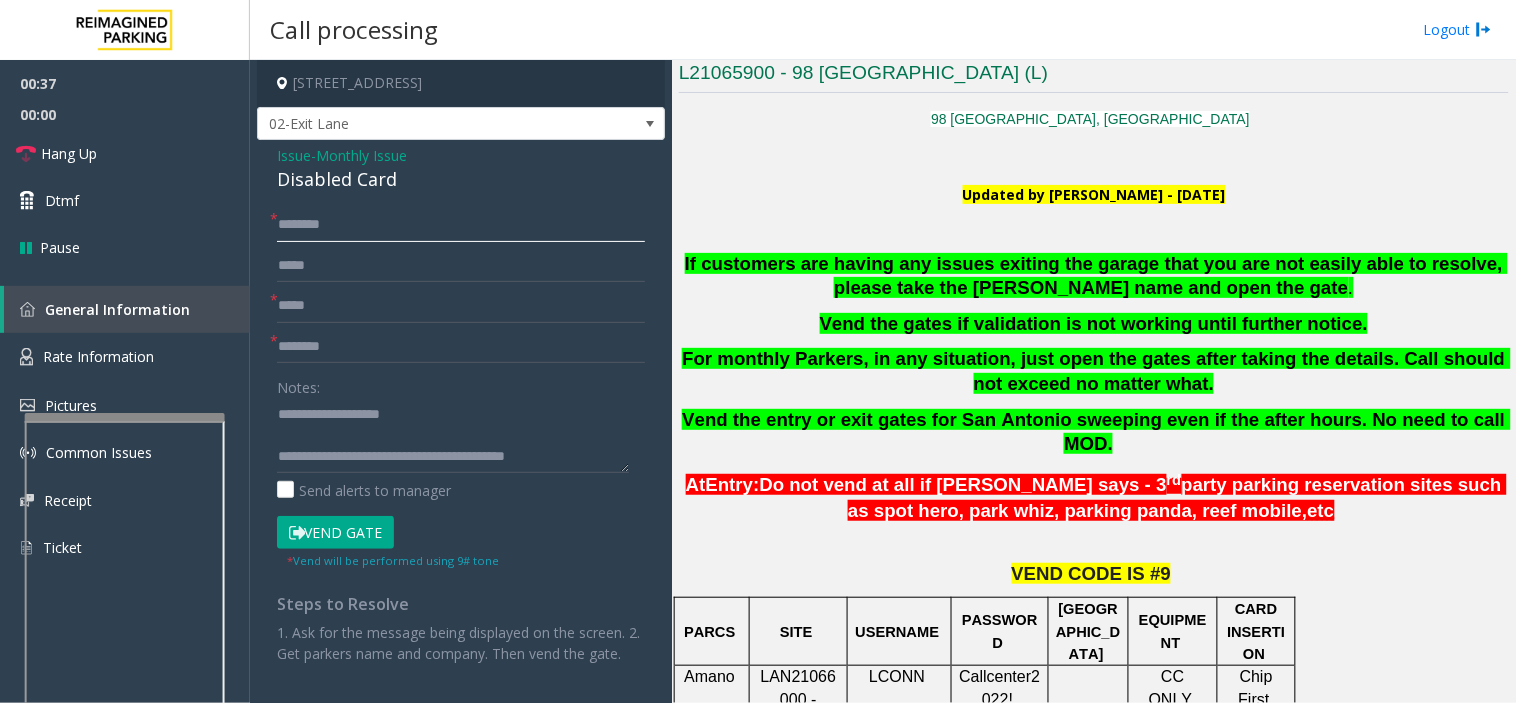 click 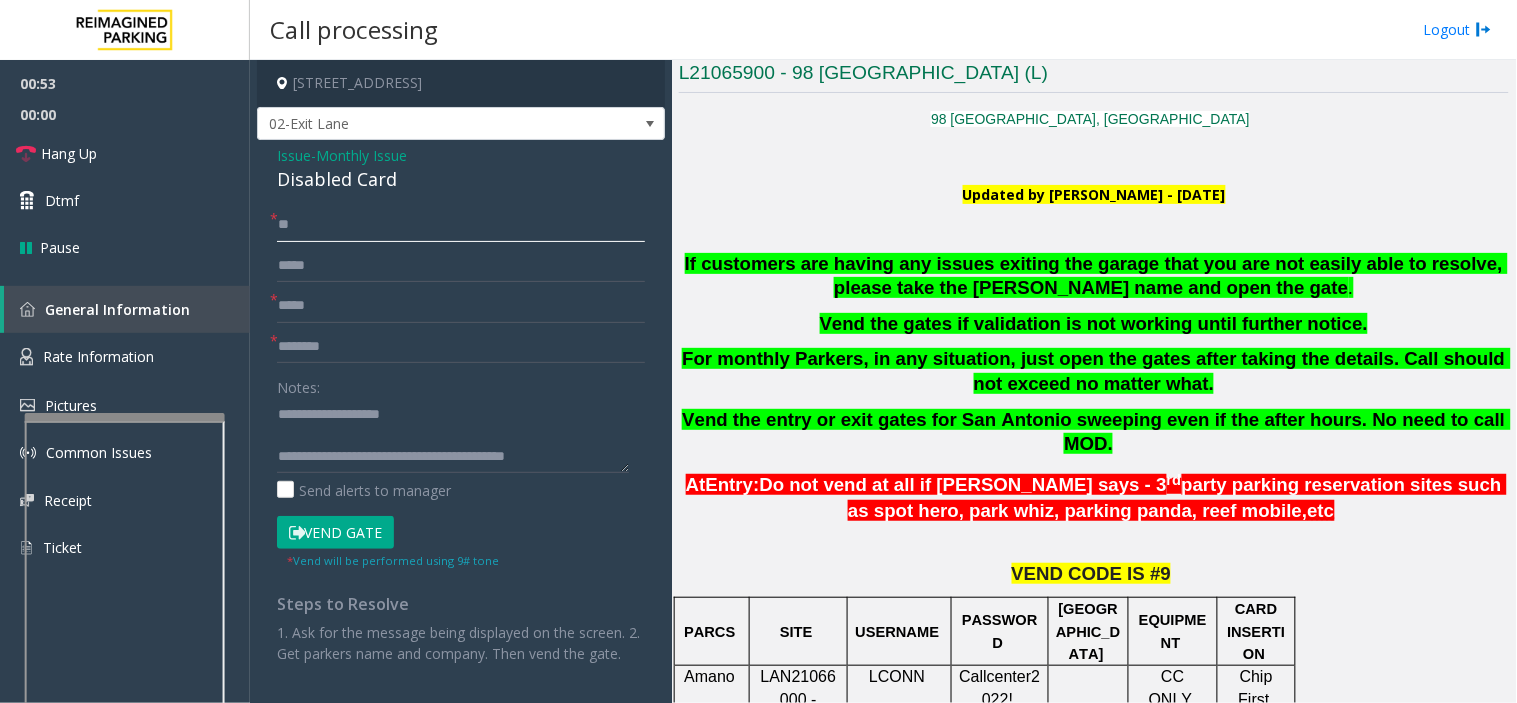 type on "*" 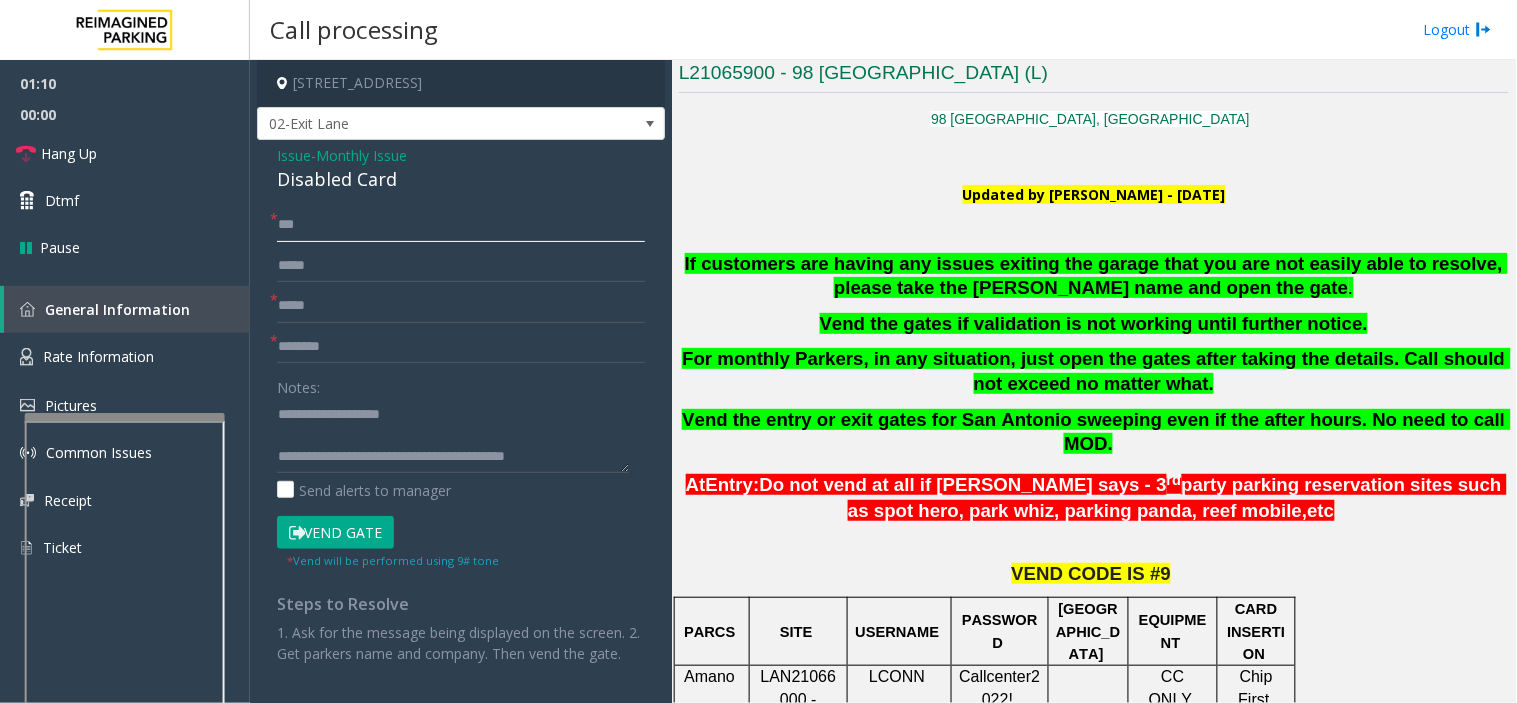 type on "***" 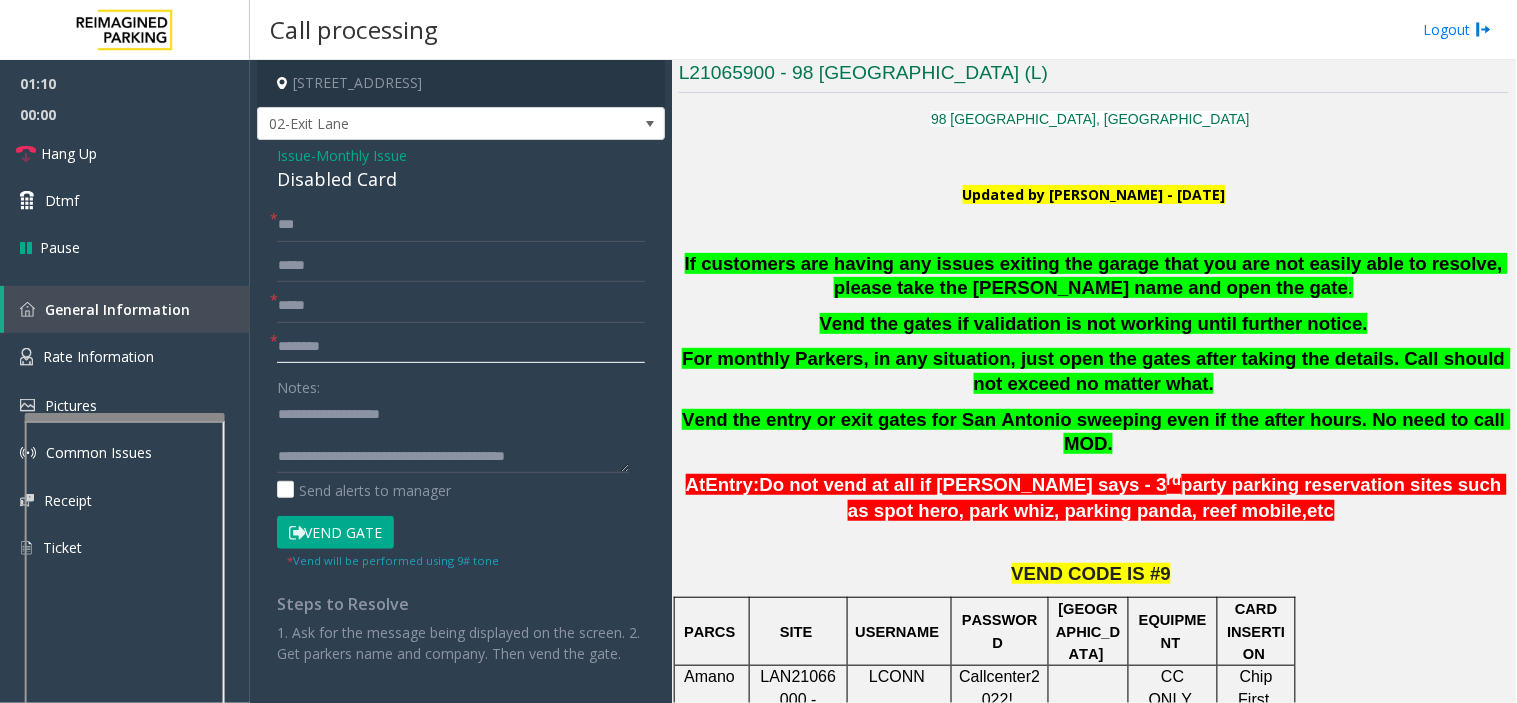 click 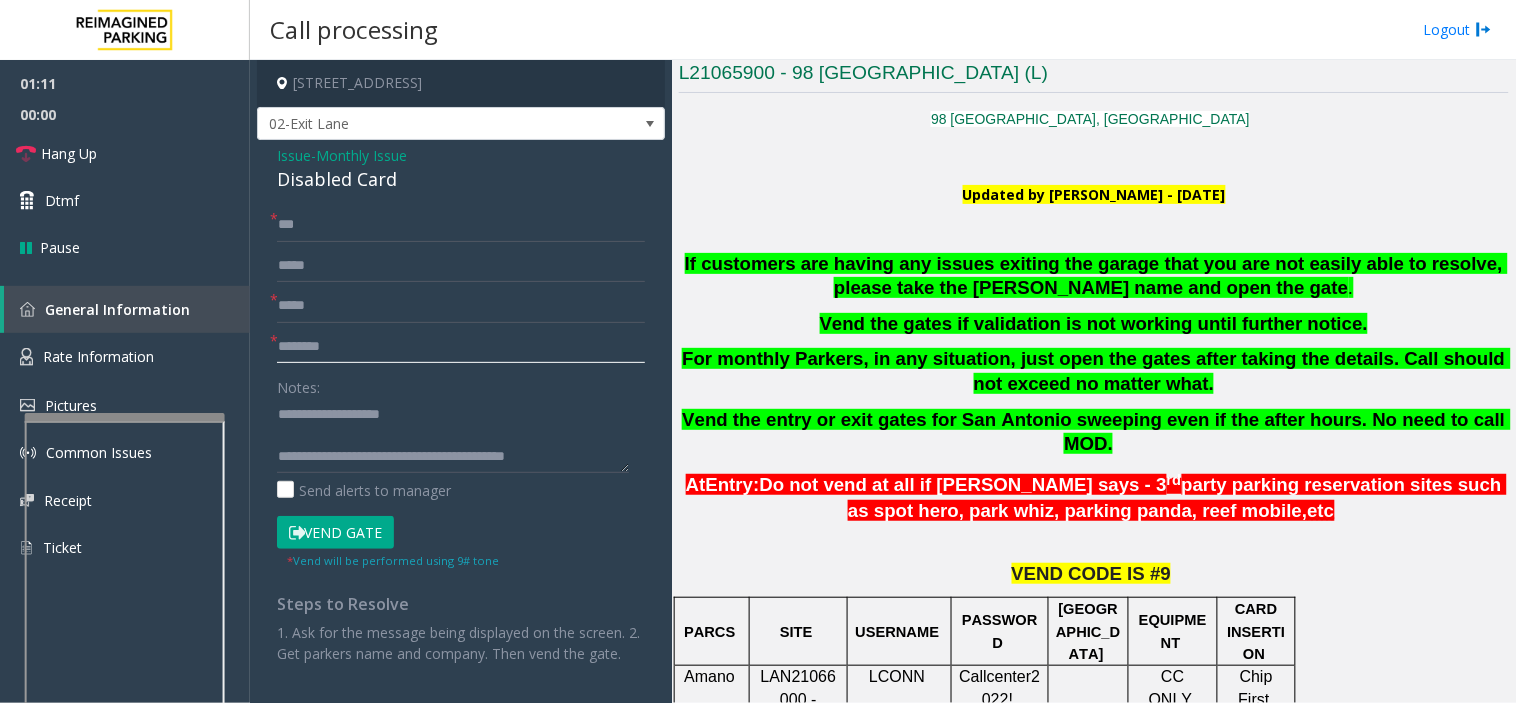 click 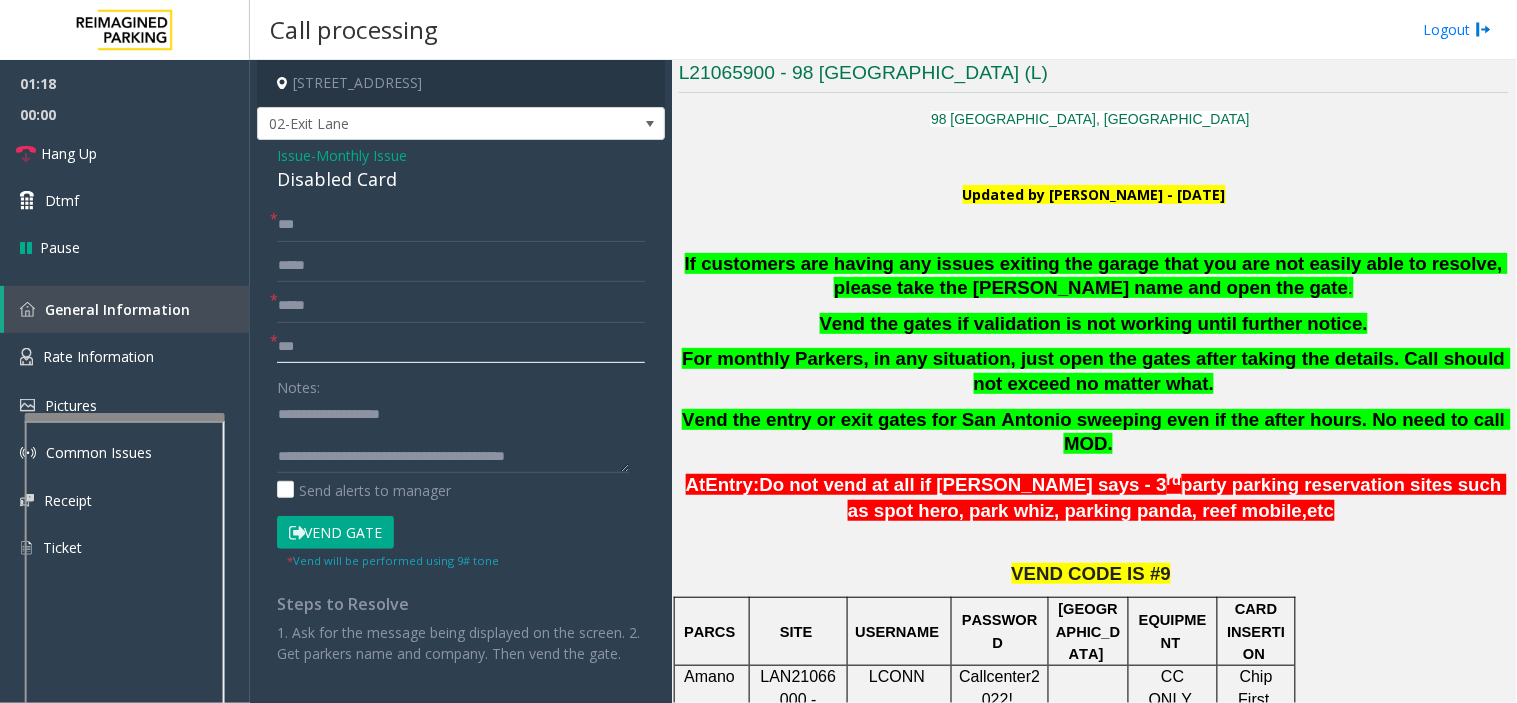 click on "***" 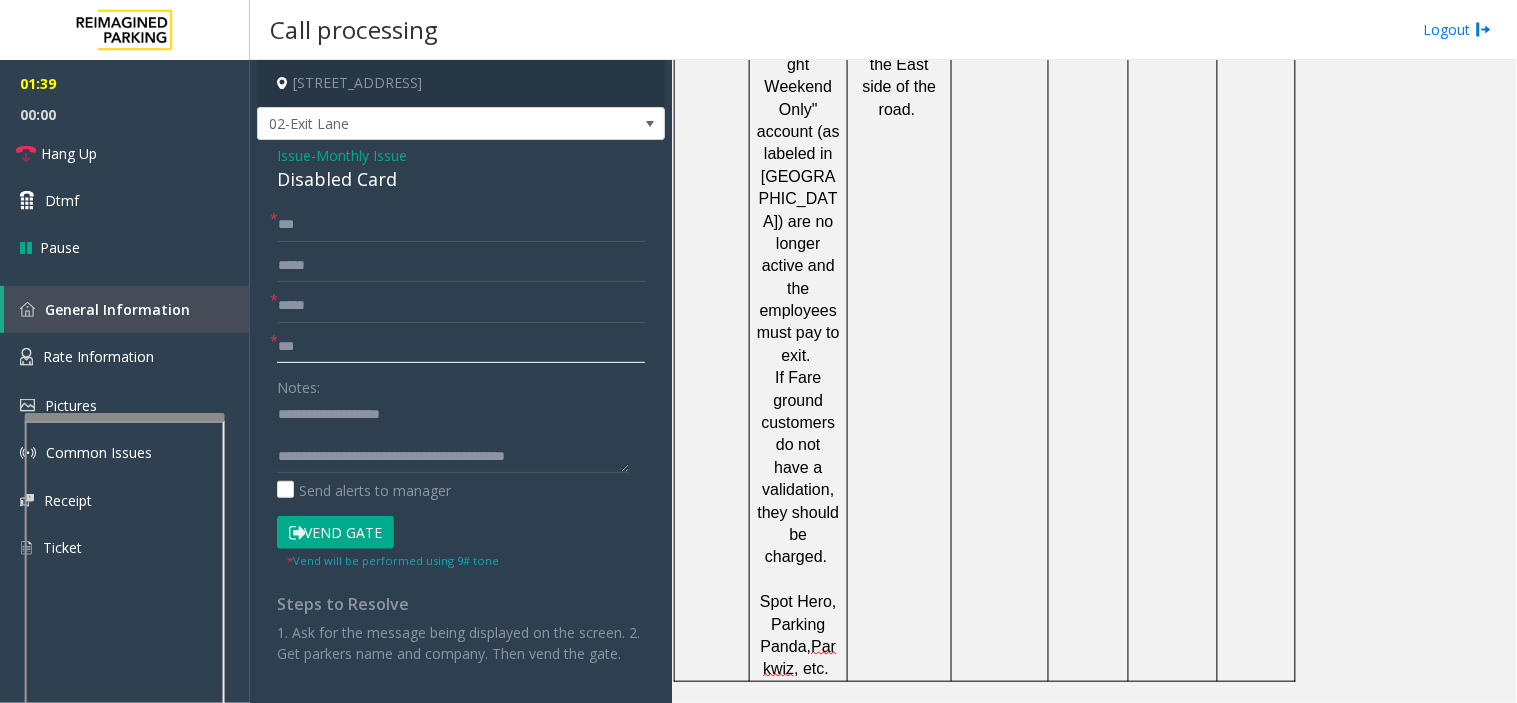 scroll, scrollTop: 2333, scrollLeft: 0, axis: vertical 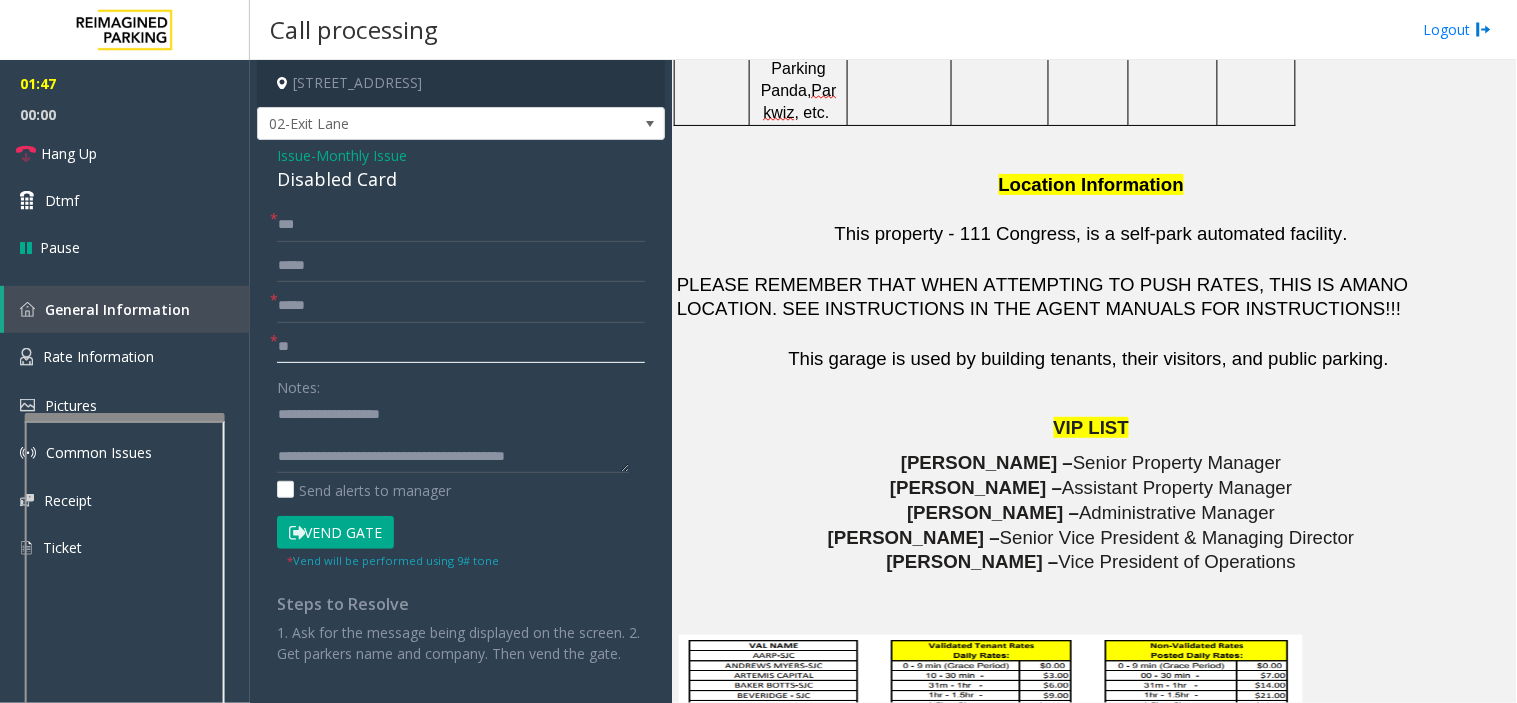 type on "*" 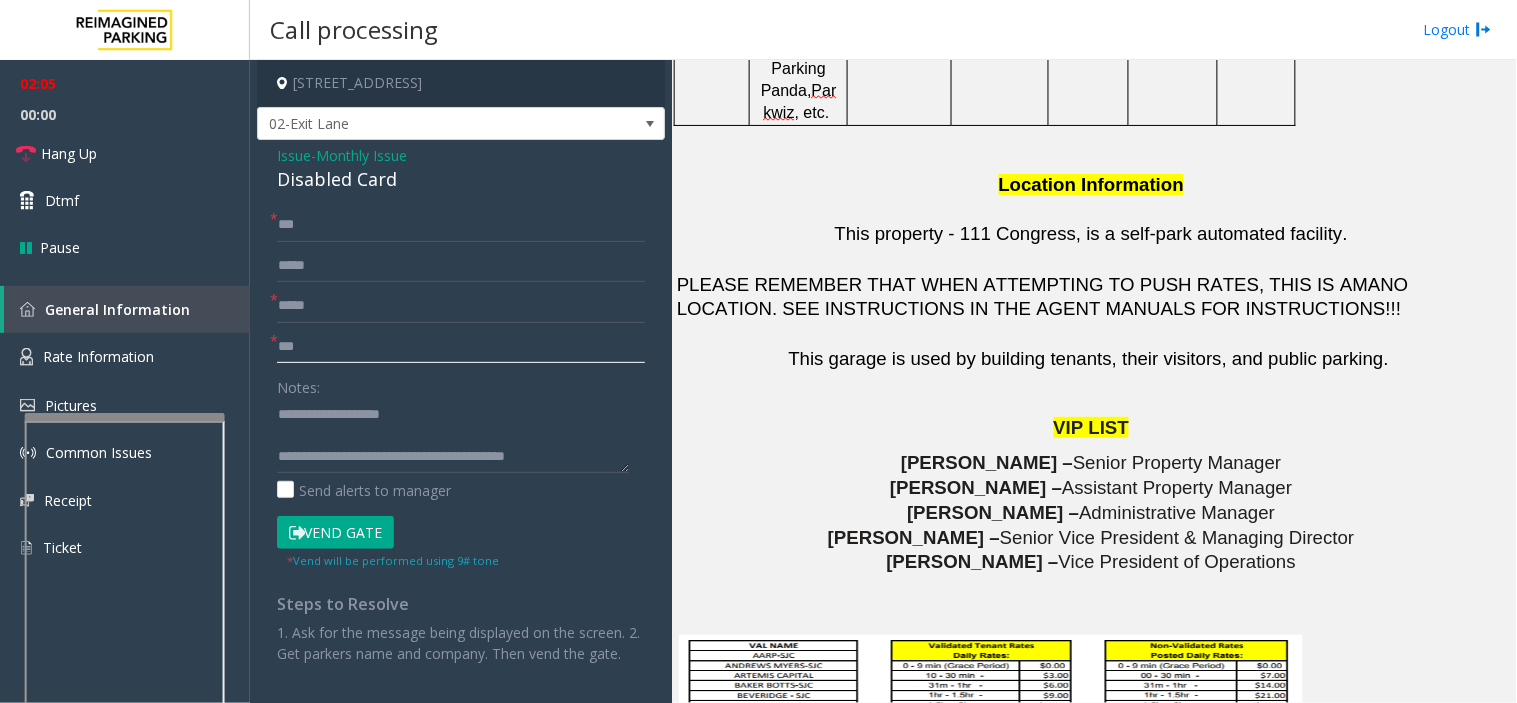 type on "***" 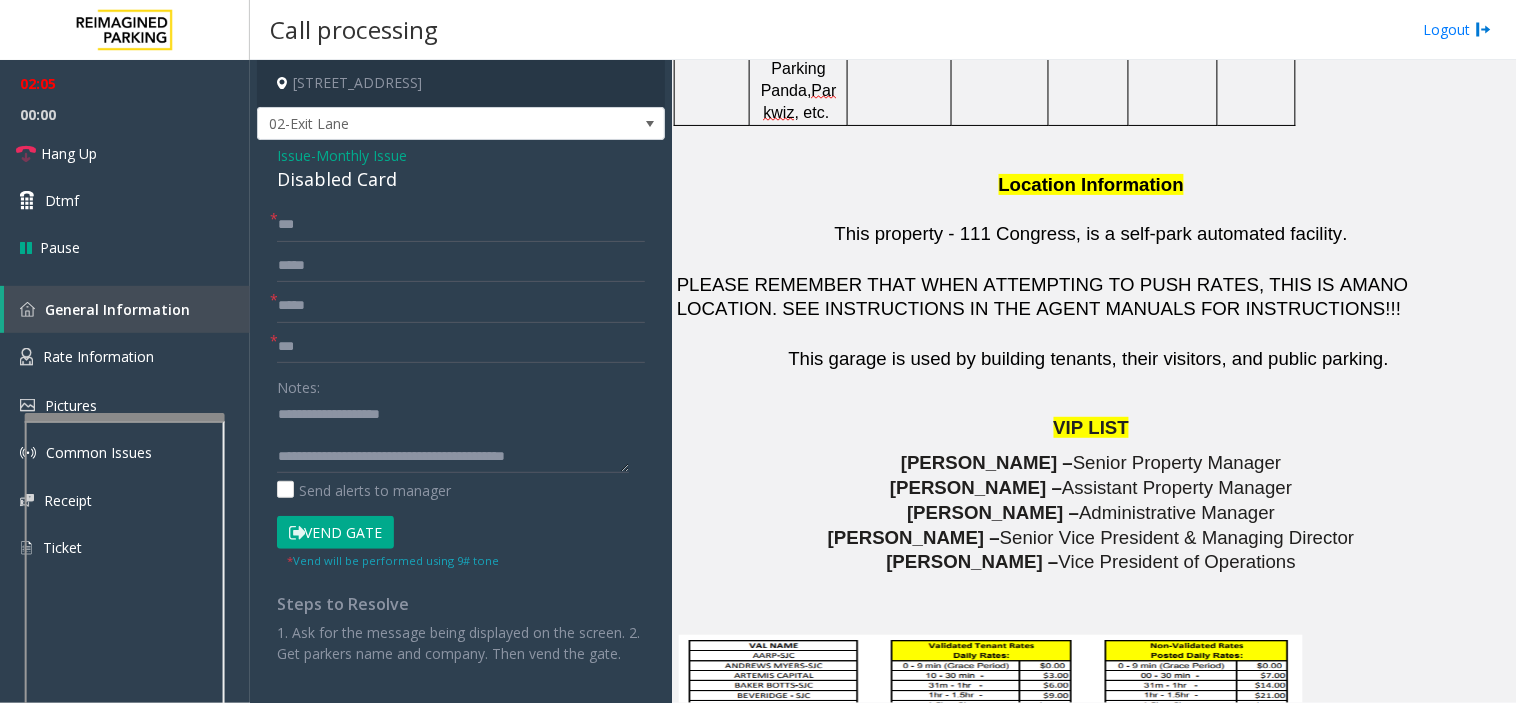 click on "Vend Gate" 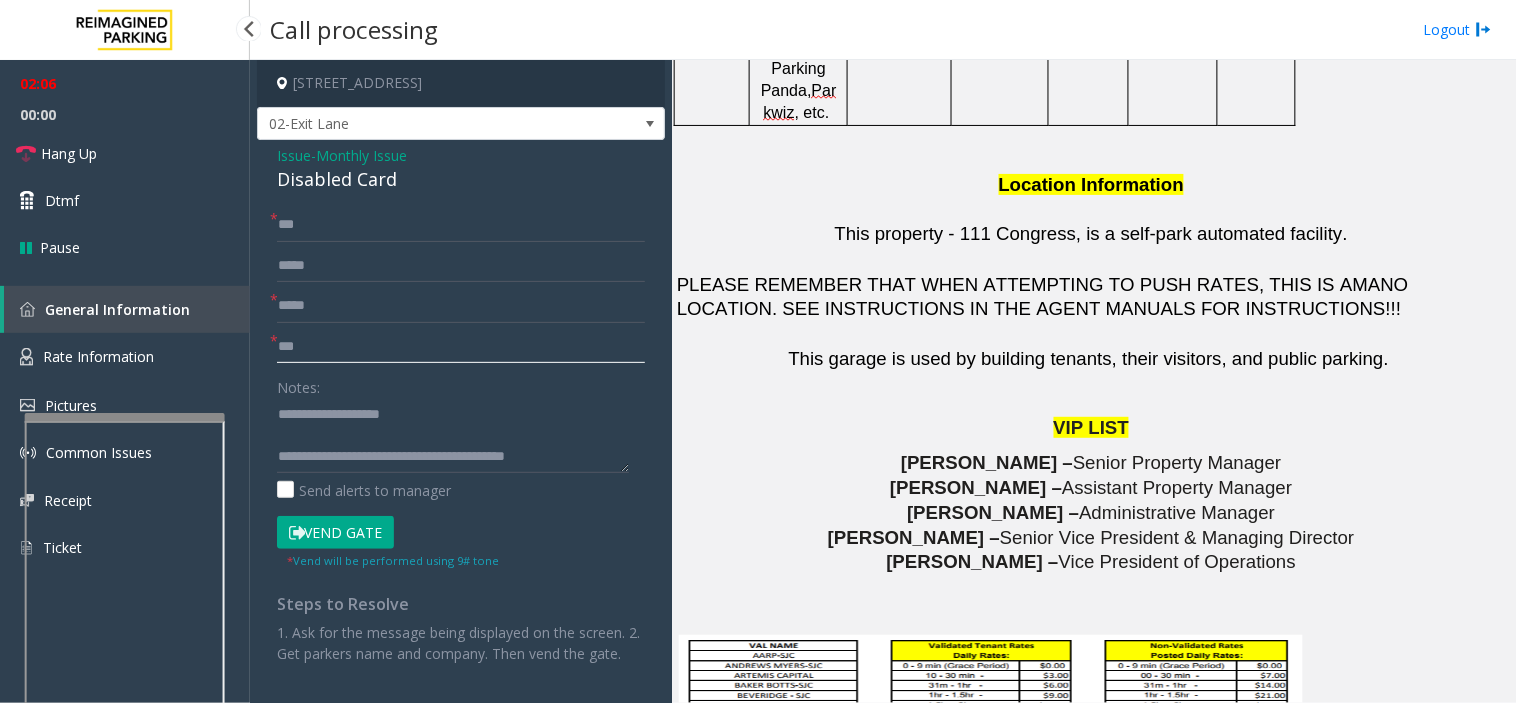 drag, startPoint x: 322, startPoint y: 333, endPoint x: 0, endPoint y: 326, distance: 322.07608 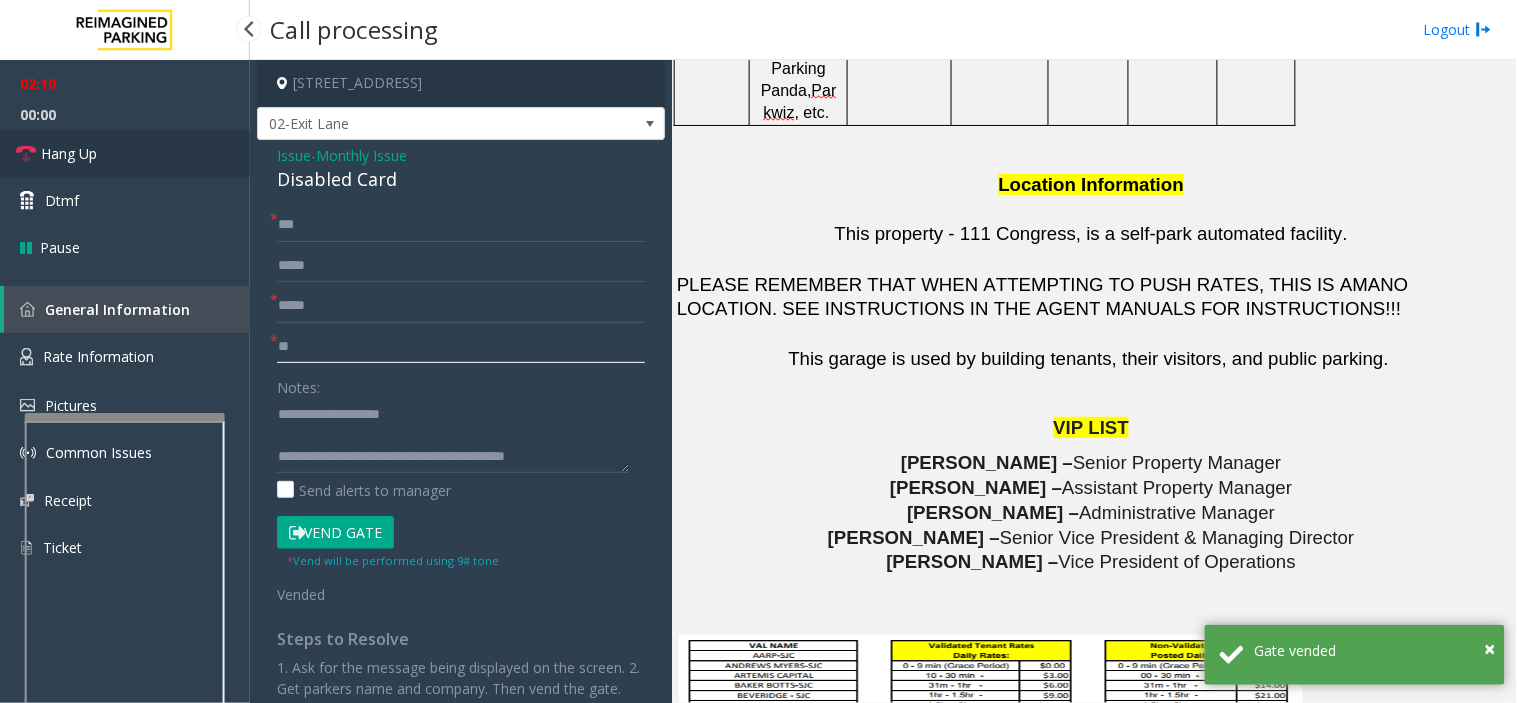 type on "**" 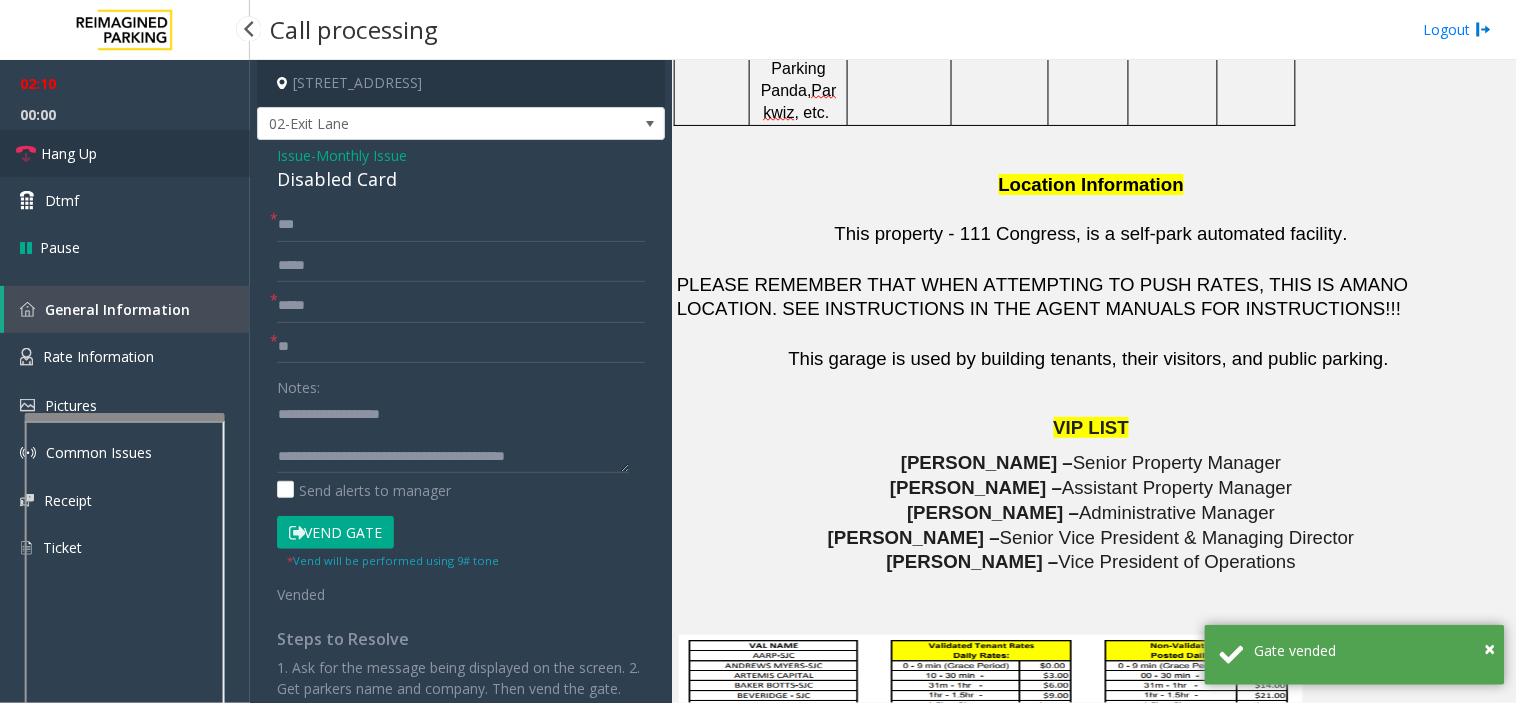 click on "Hang Up" at bounding box center [125, 153] 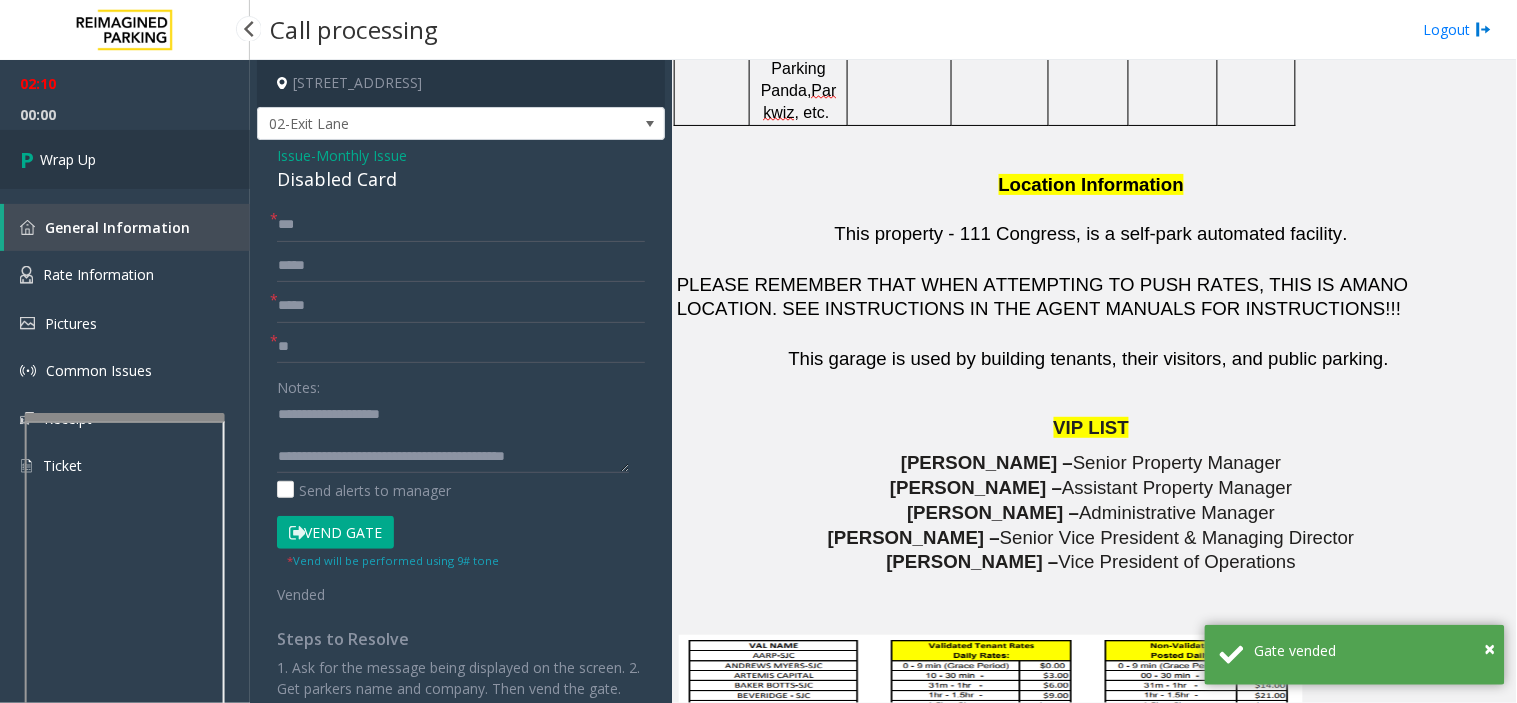click on "Wrap Up" at bounding box center [125, 159] 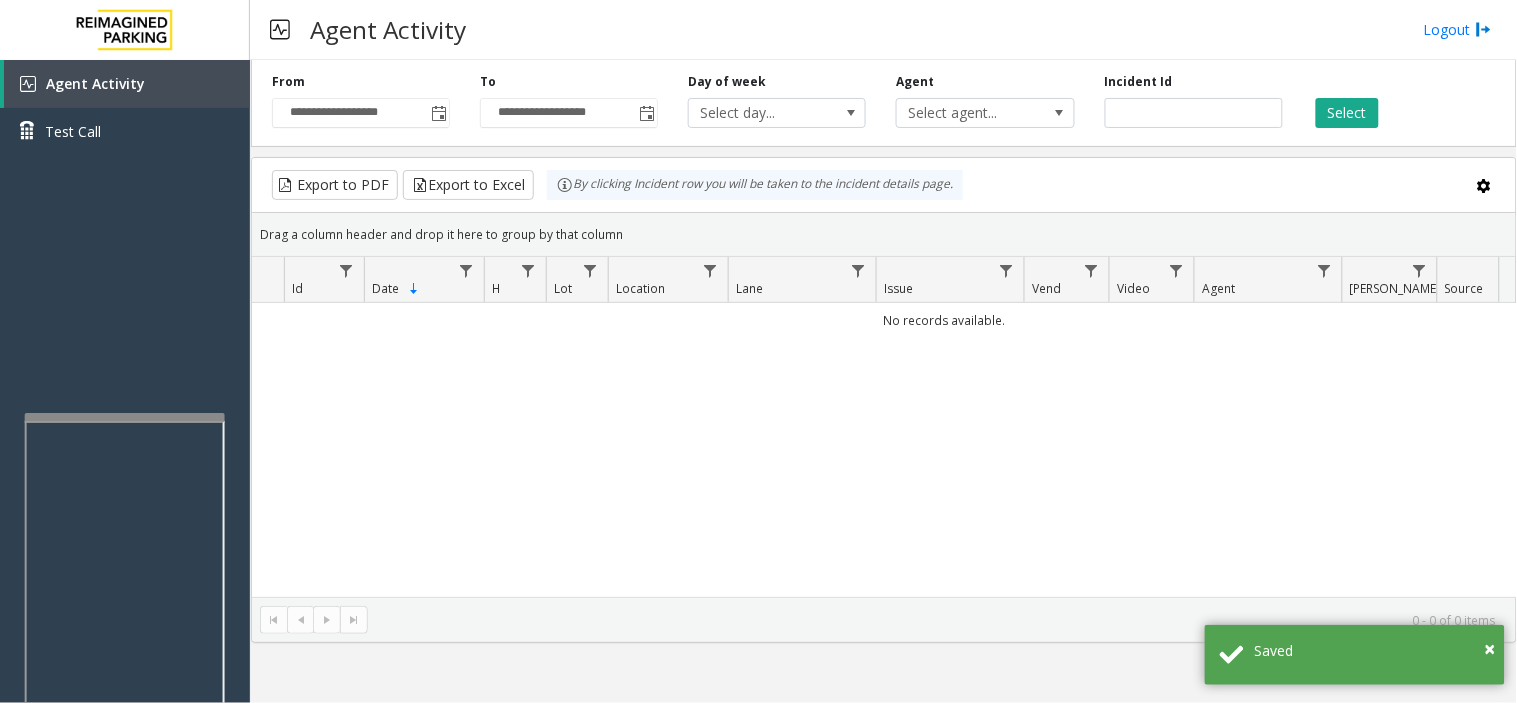 drag, startPoint x: 594, startPoint y: 510, endPoint x: 421, endPoint y: 226, distance: 332.54324 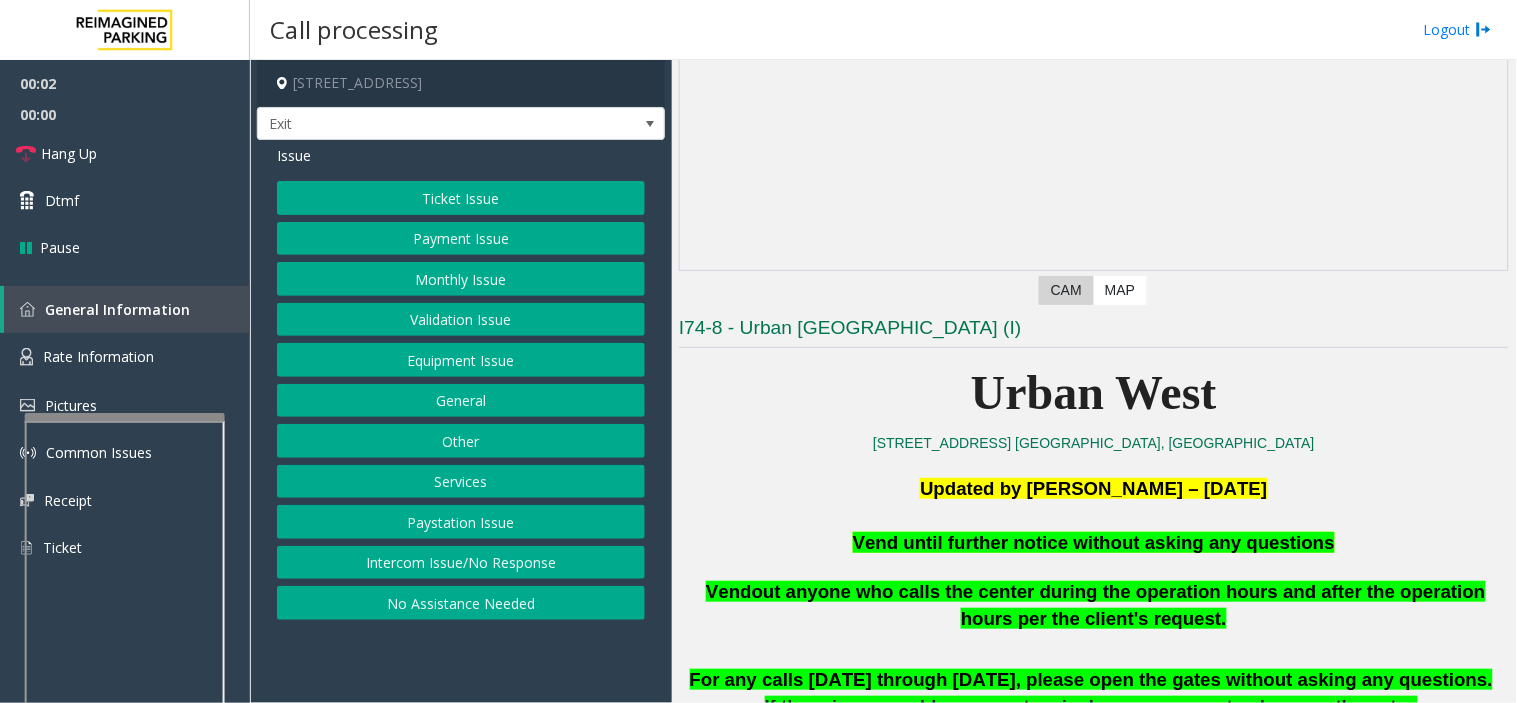 scroll, scrollTop: 555, scrollLeft: 0, axis: vertical 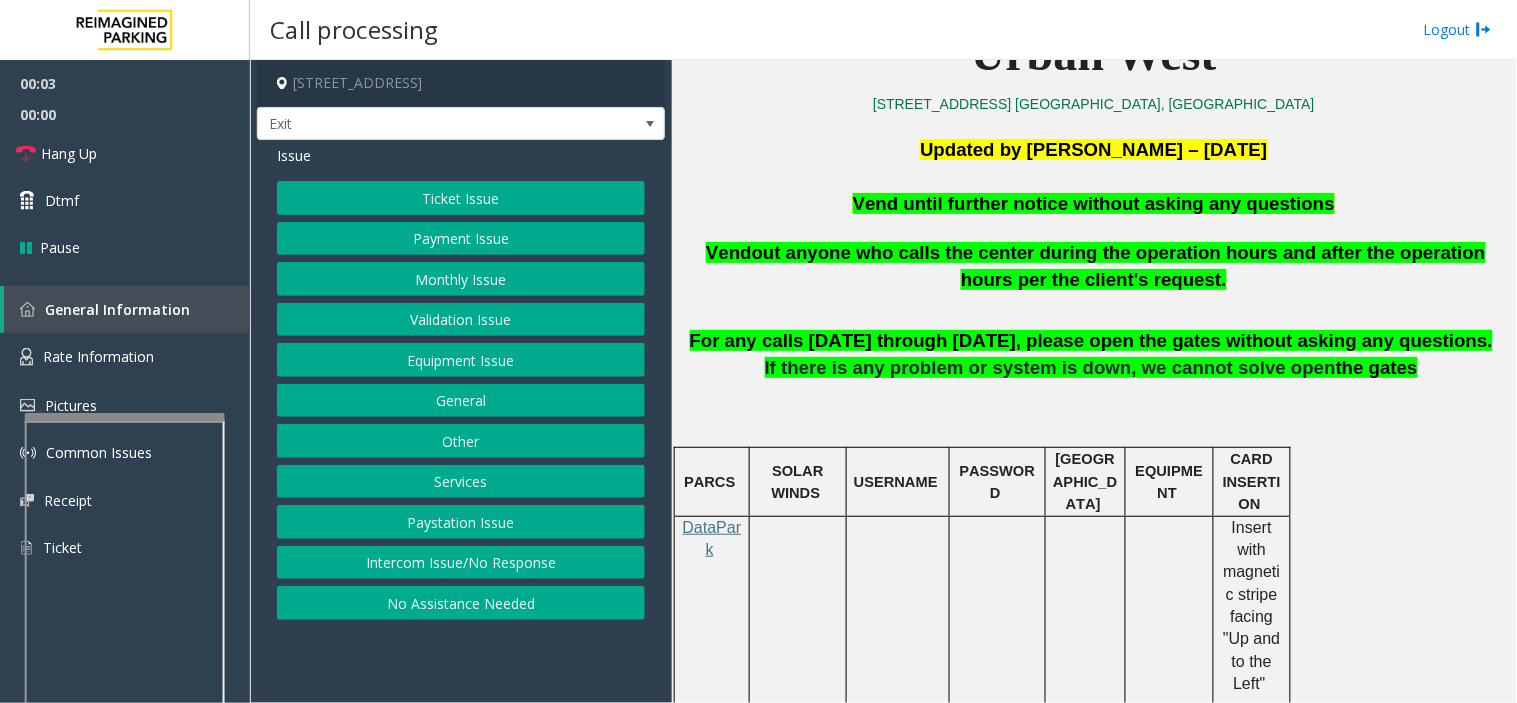 click on "Equipment Issue" 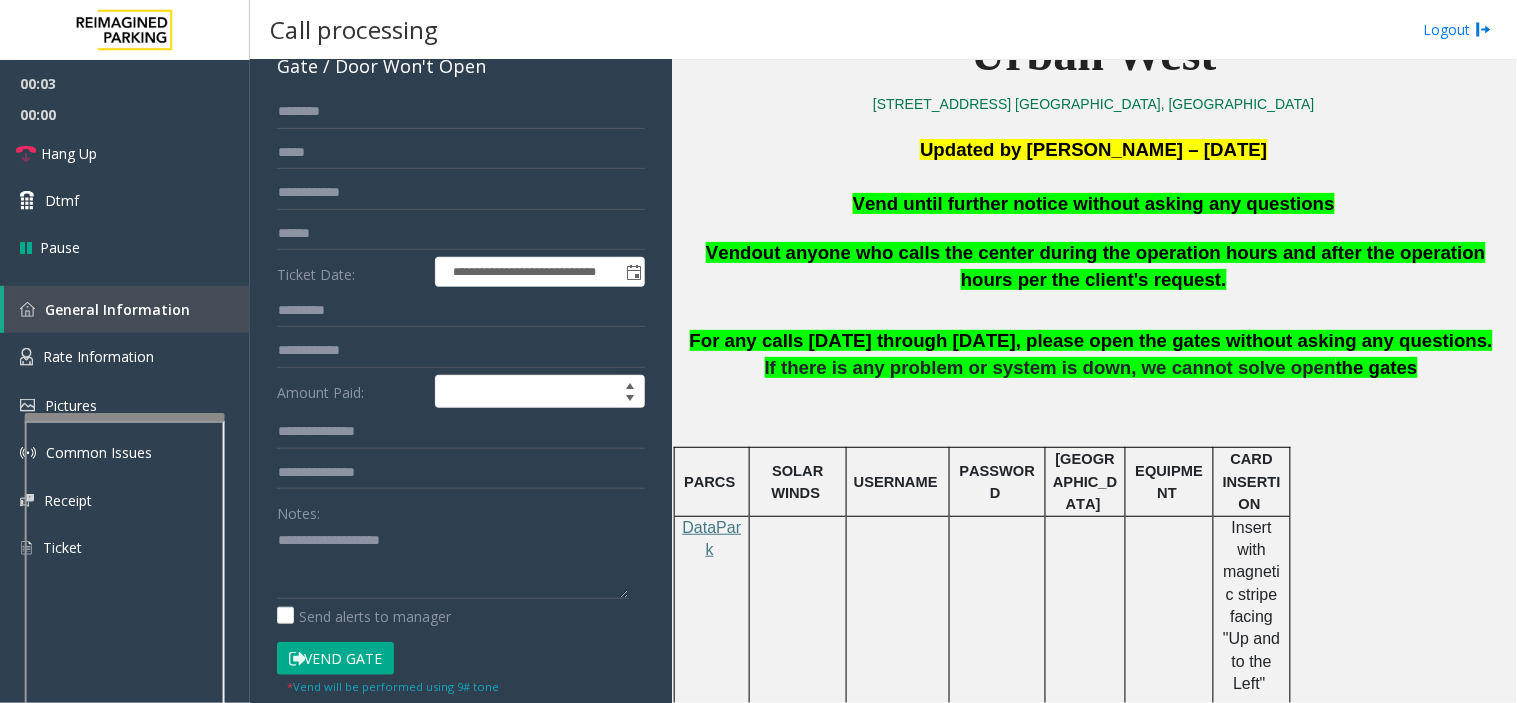 scroll, scrollTop: 333, scrollLeft: 0, axis: vertical 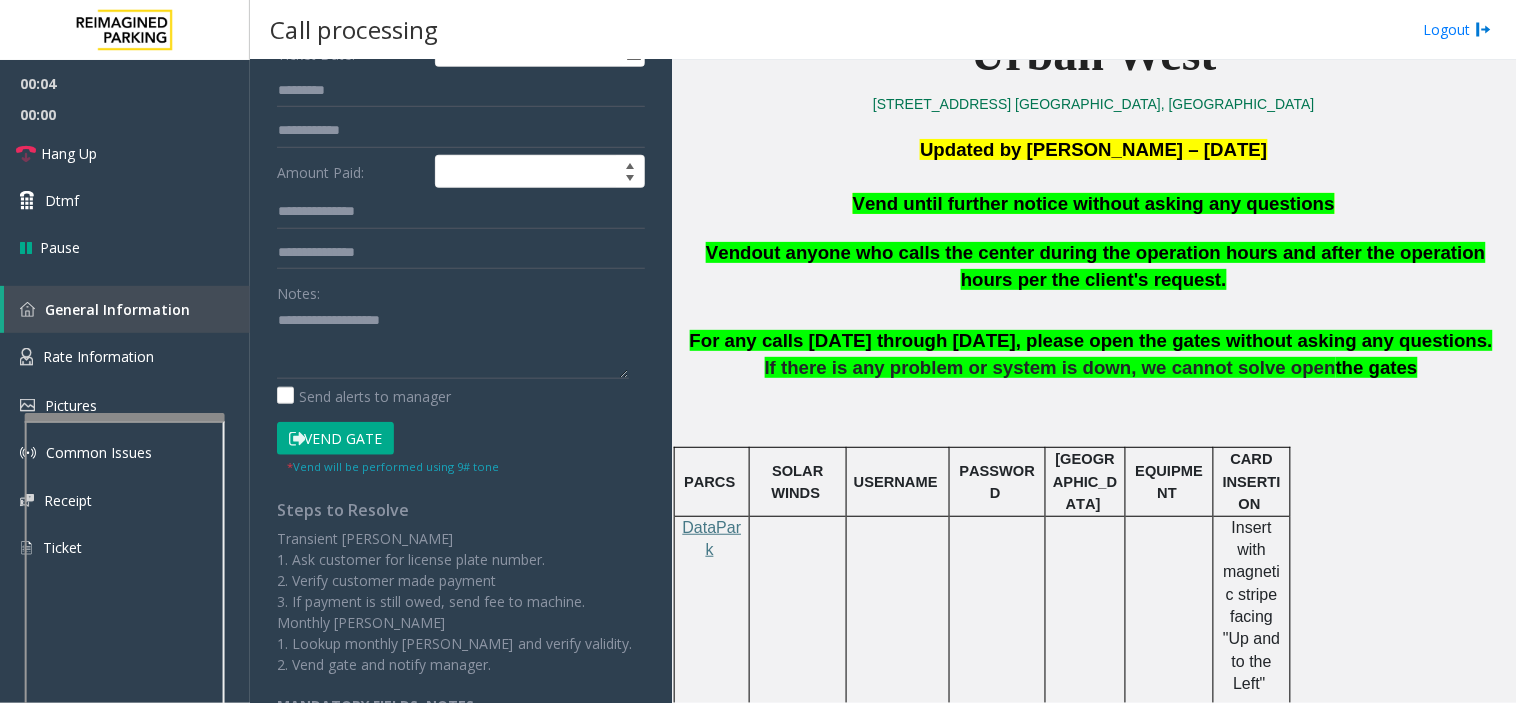 click on "Vend Gate" 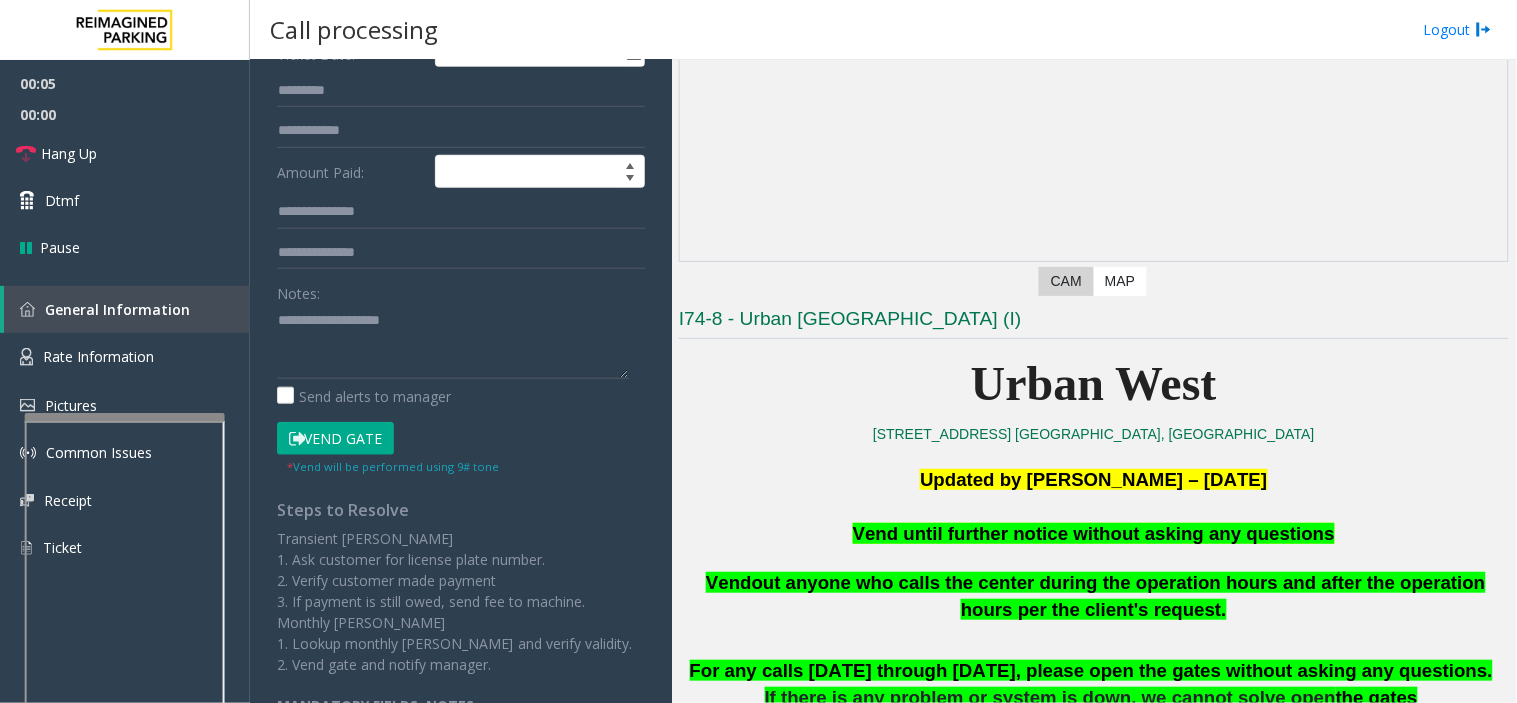 scroll, scrollTop: 222, scrollLeft: 0, axis: vertical 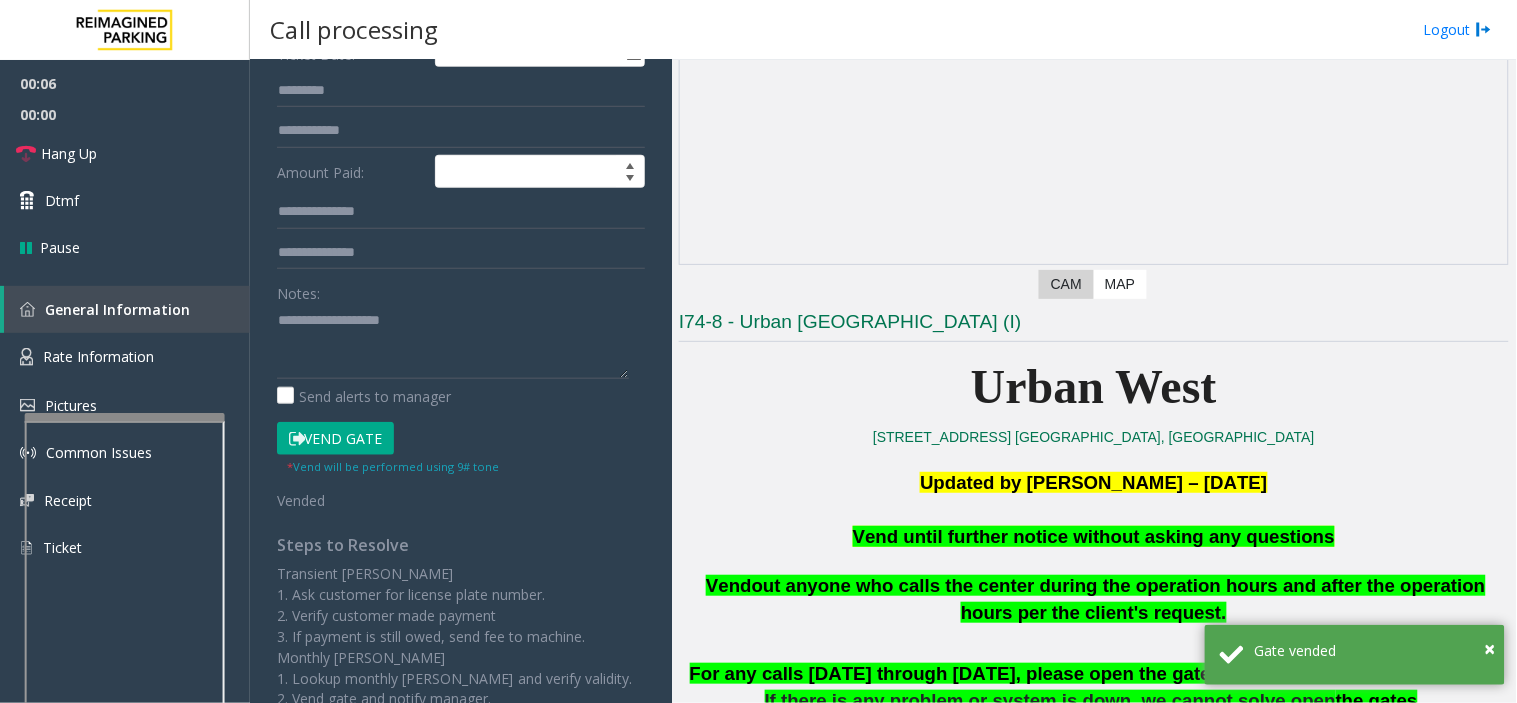 click on "Vend until further notice without asking any questions" 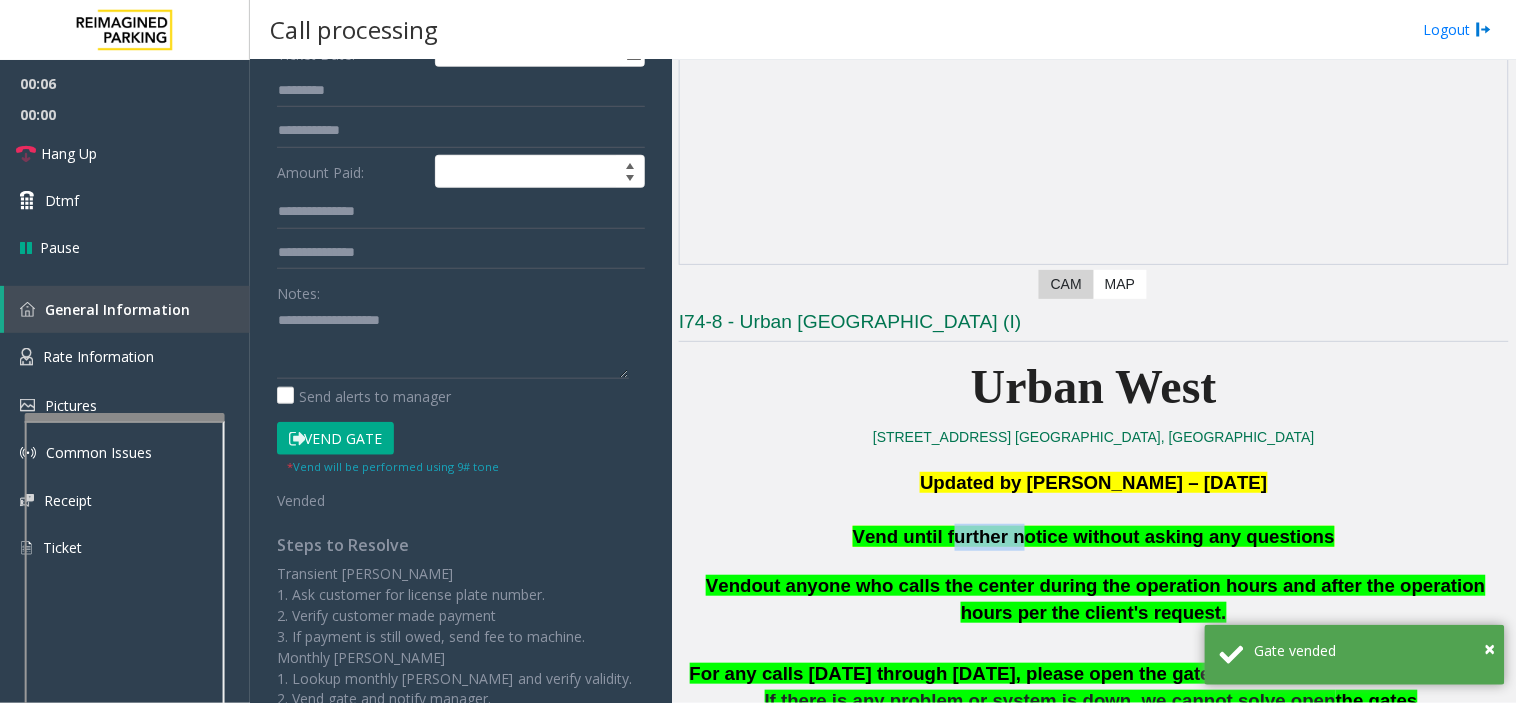 click on "Vend until further notice without asking any questions" 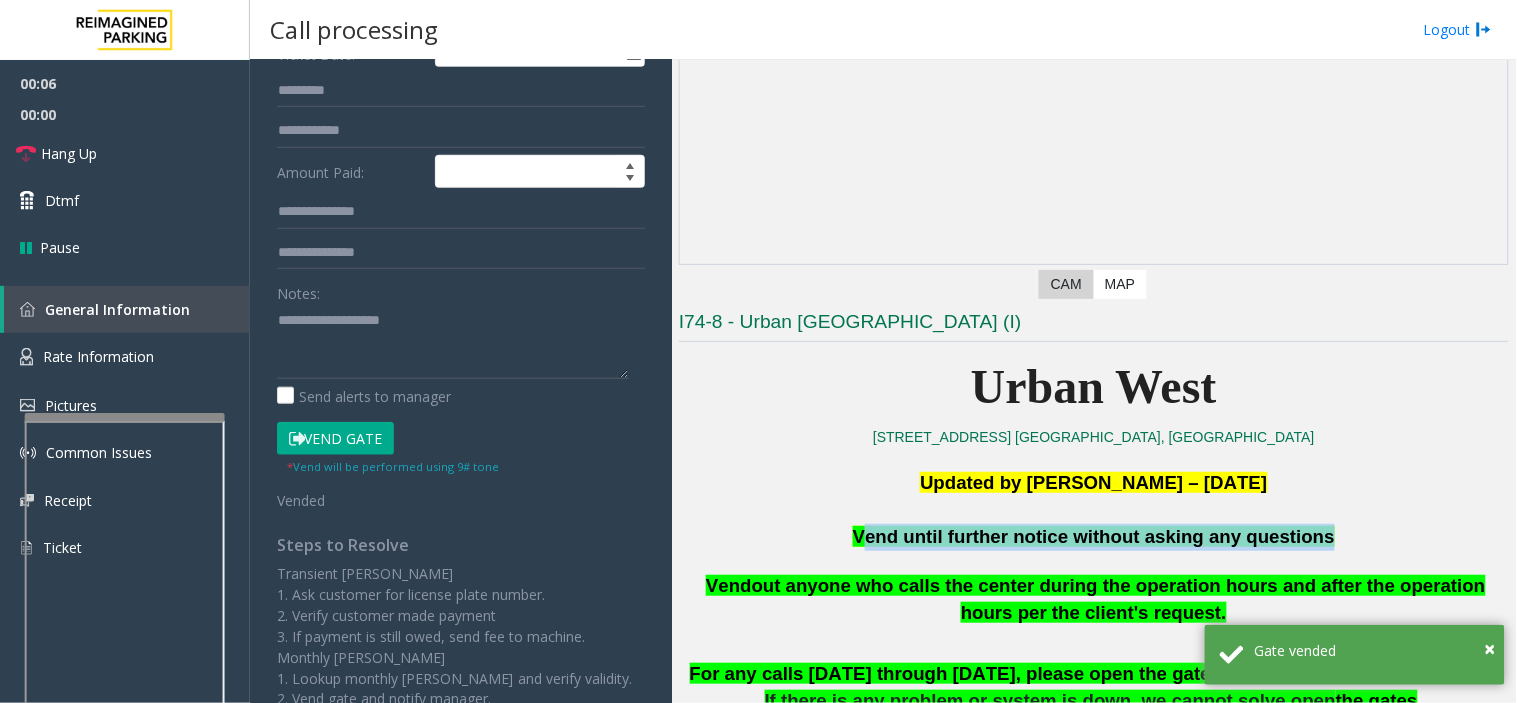 click on "Vend until further notice without asking any questions" 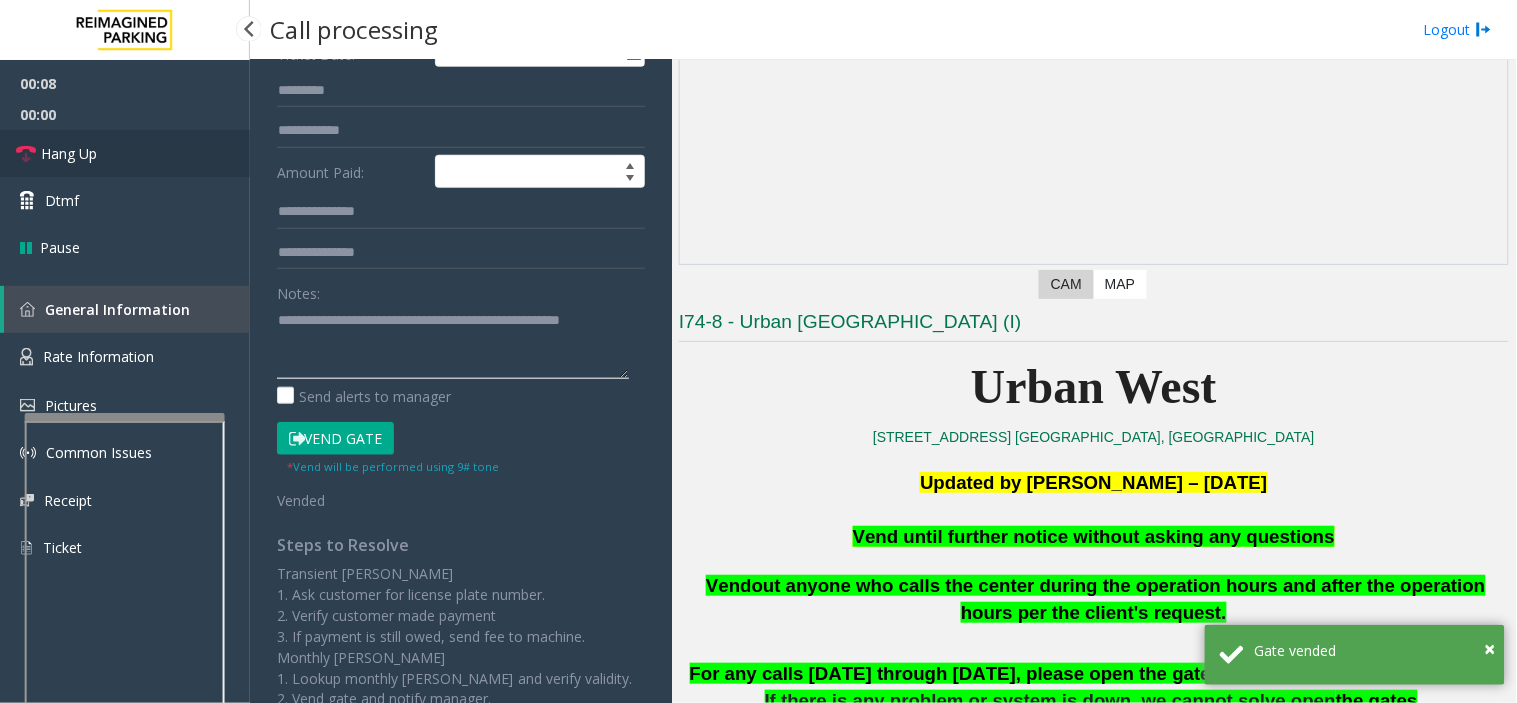 type on "**********" 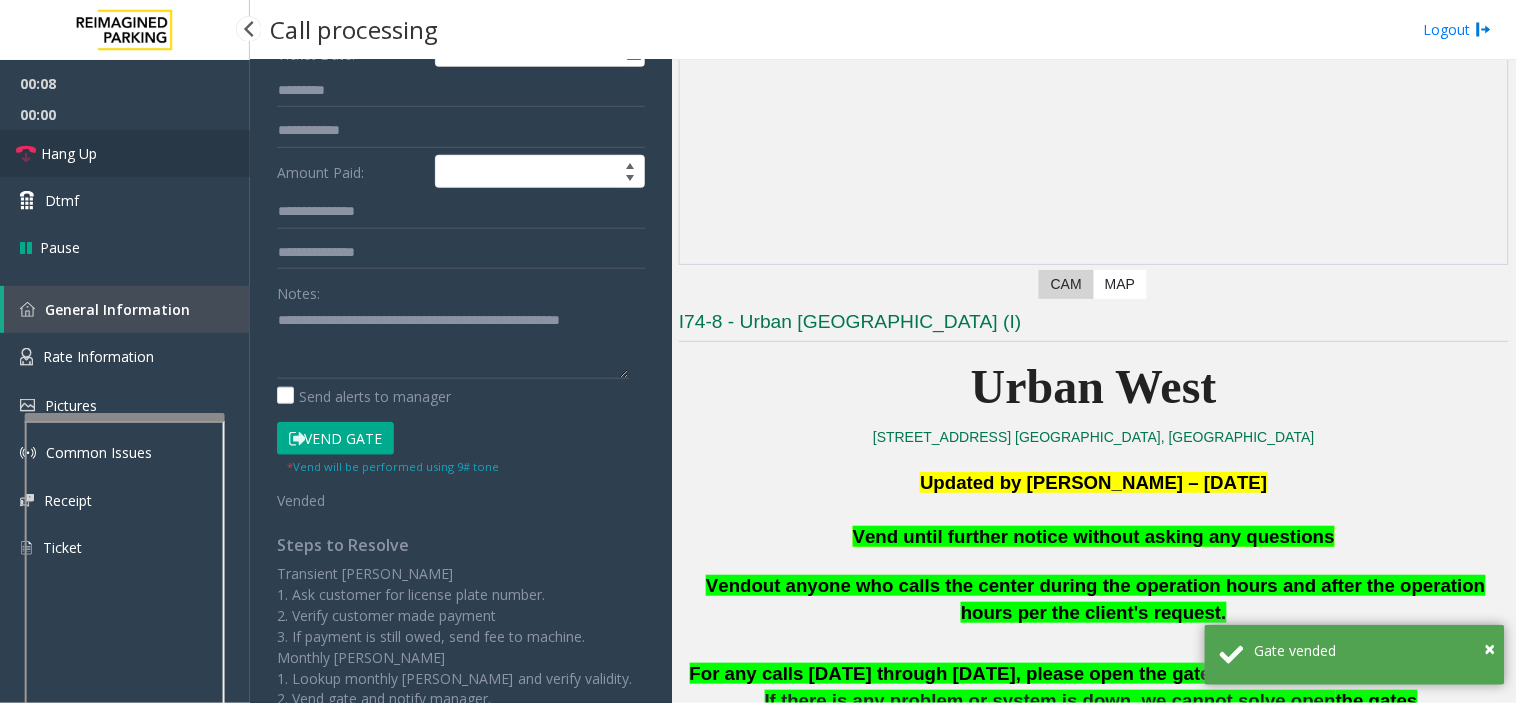 click on "Hang Up" at bounding box center [125, 153] 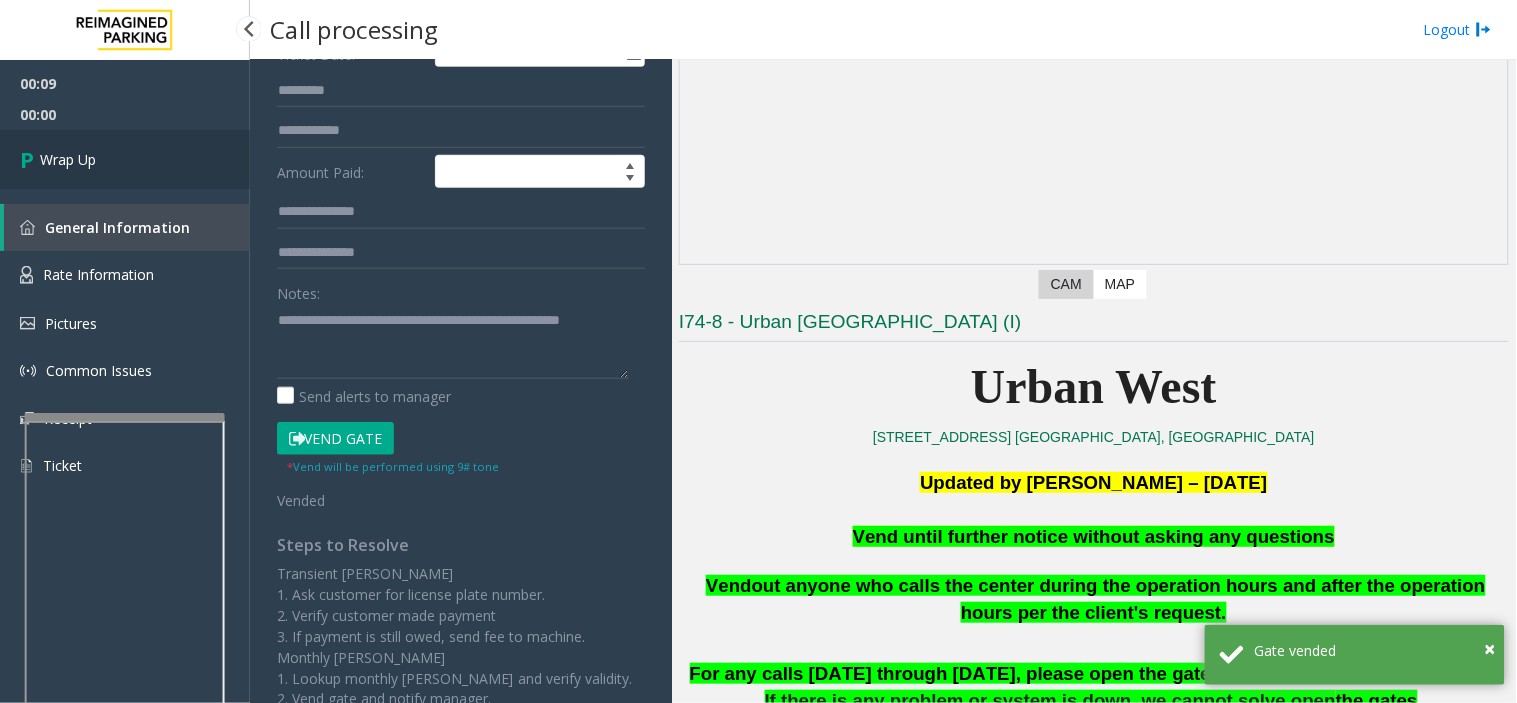 click on "Wrap Up" at bounding box center [125, 159] 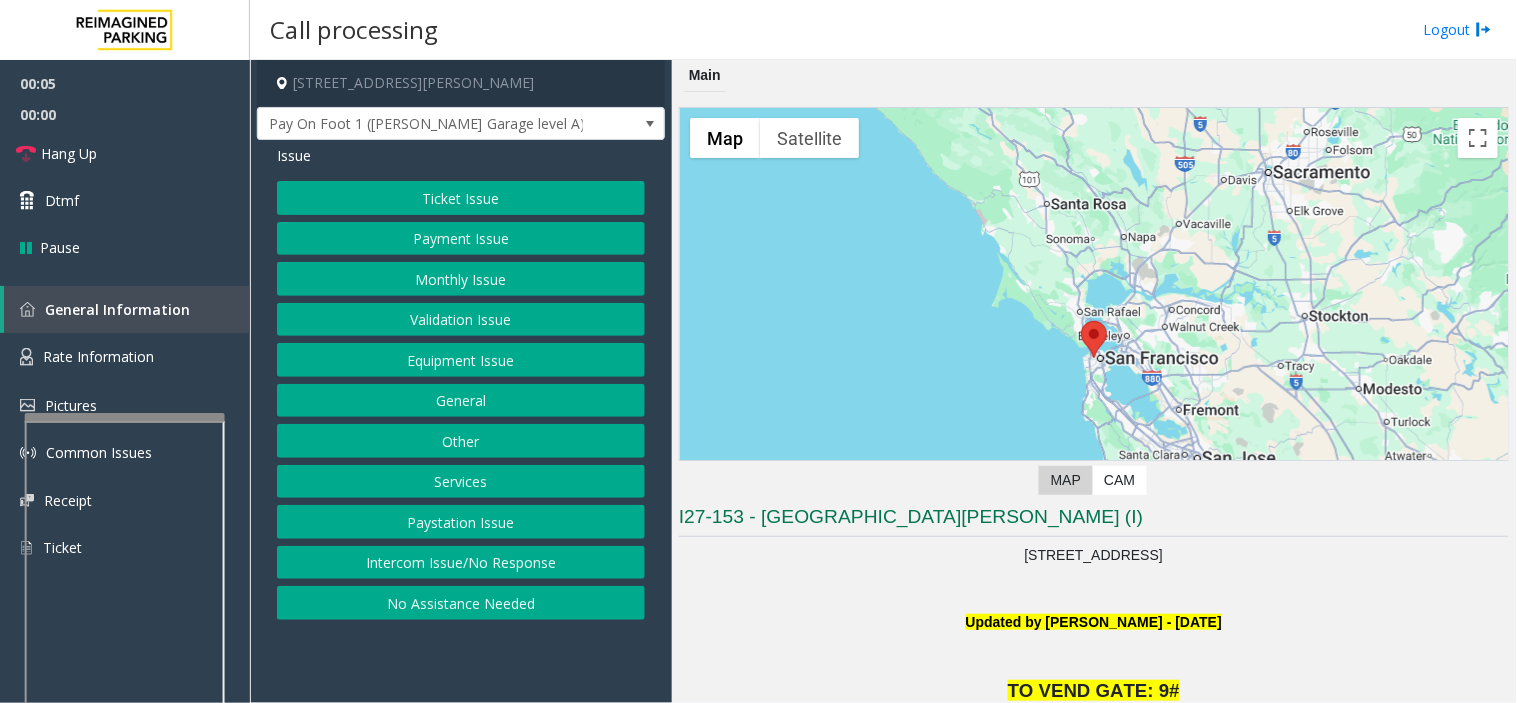 drag, startPoint x: 493, startPoint y: 657, endPoint x: 448, endPoint y: 512, distance: 151.82227 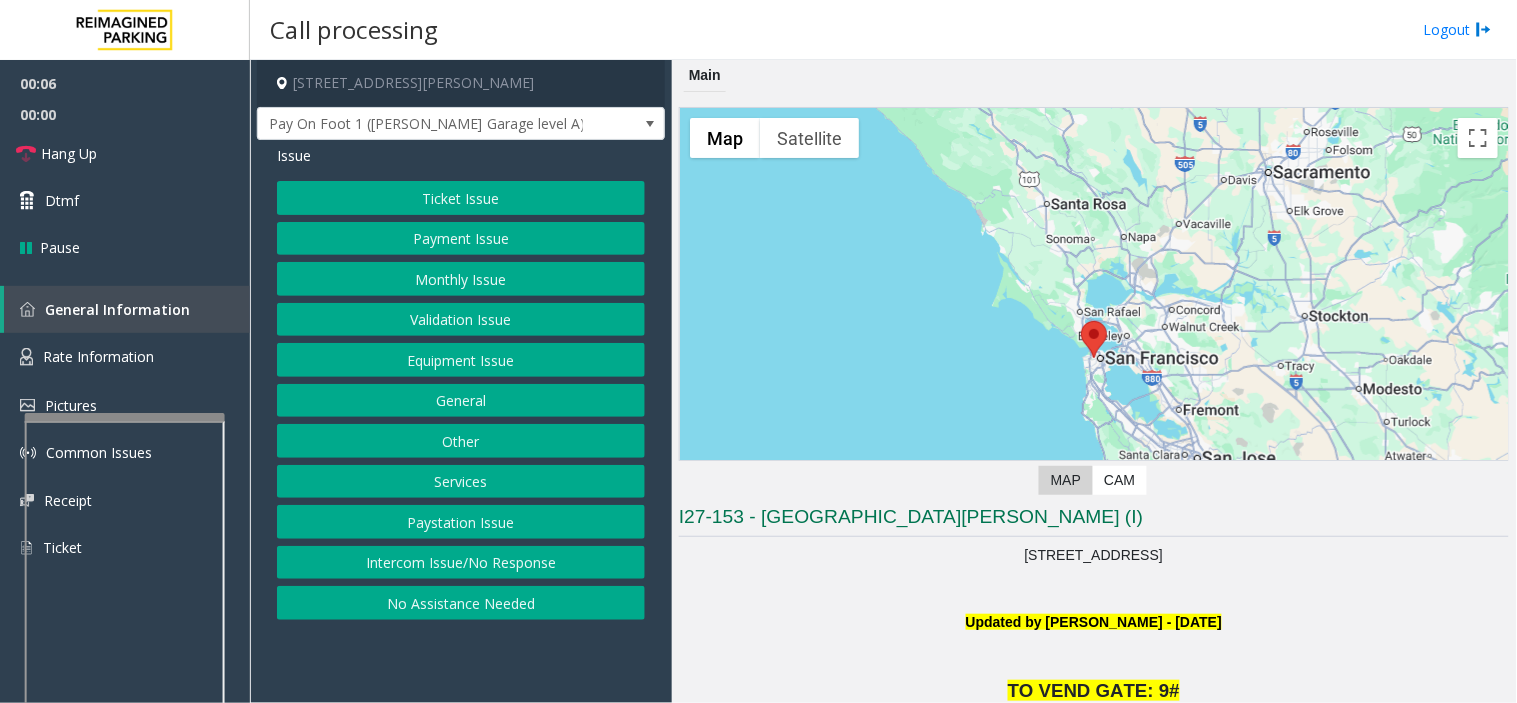 click on "Validation Issue" 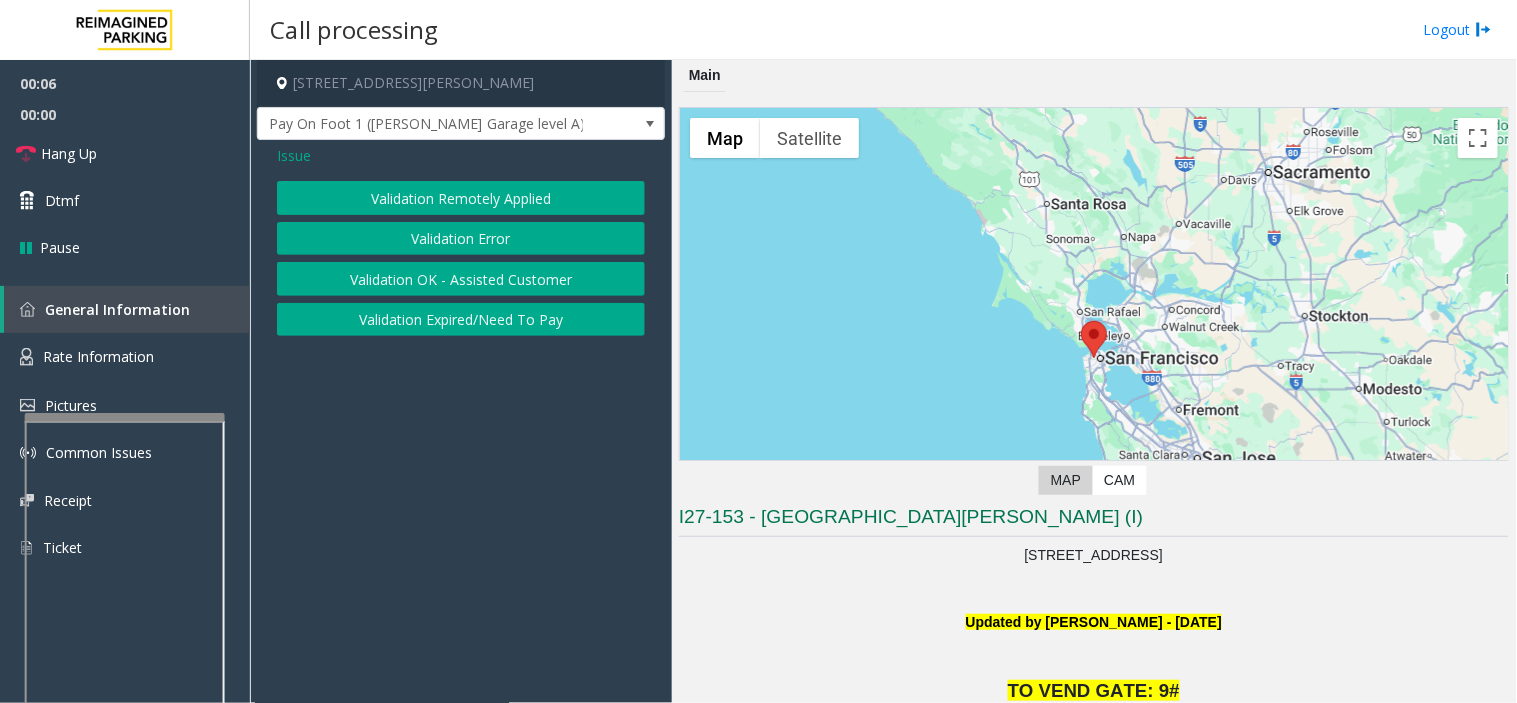 click on "Validation Error" 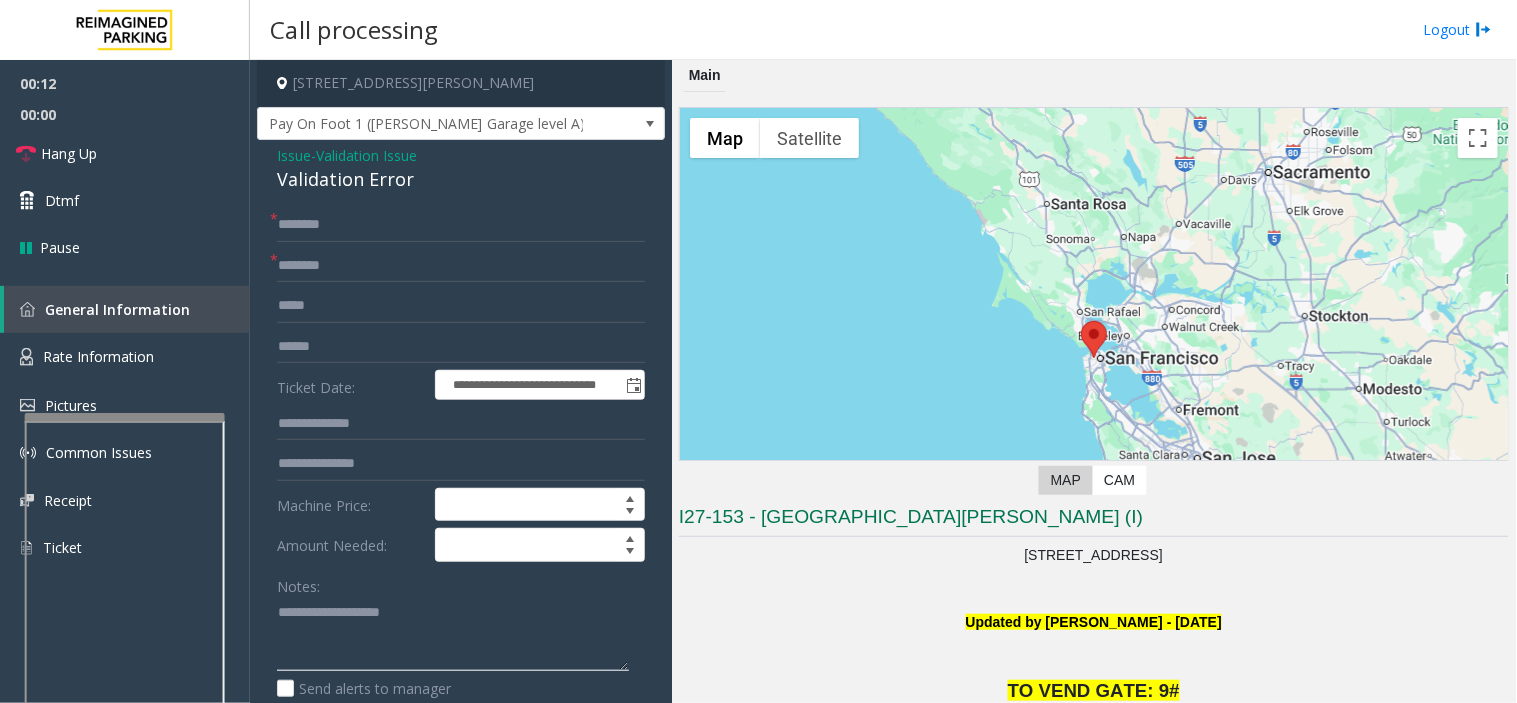 paste on "**********" 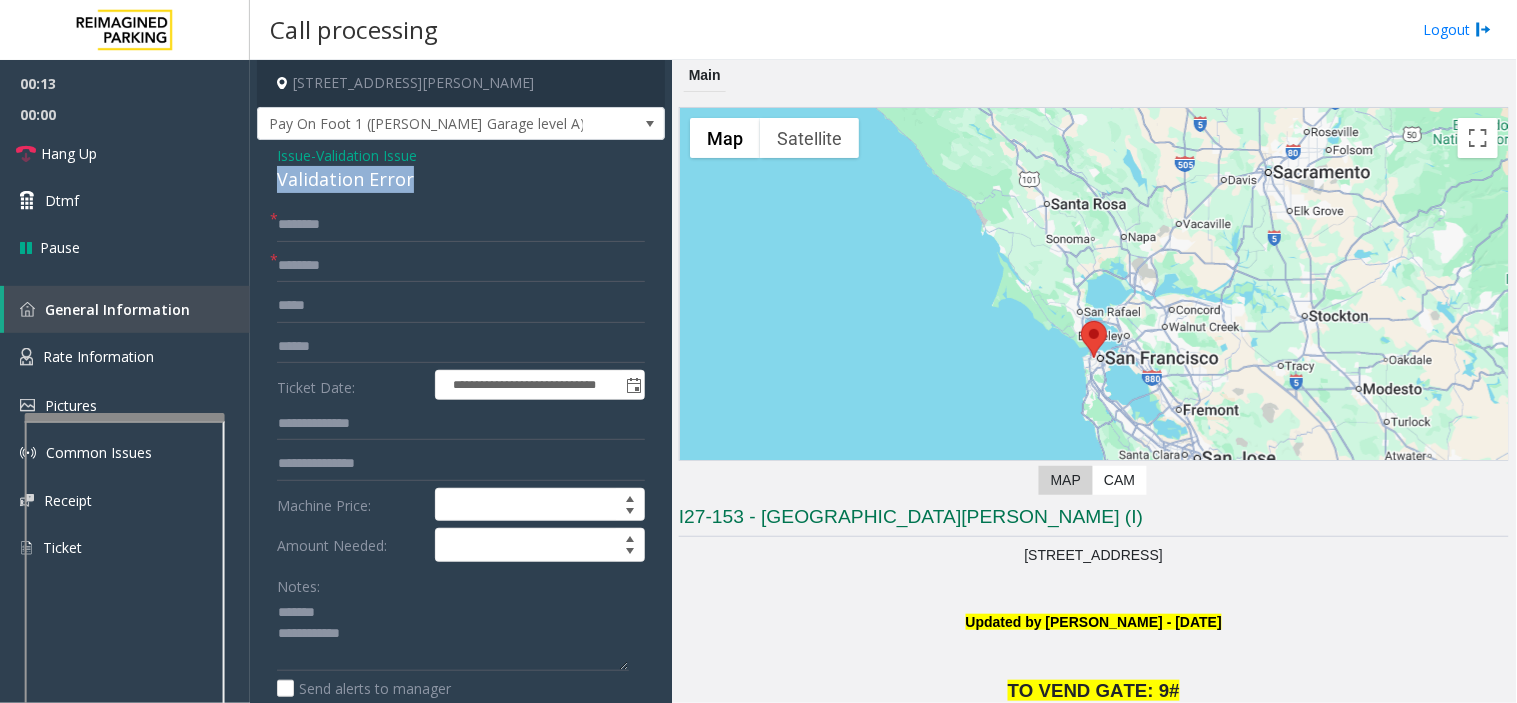 drag, startPoint x: 356, startPoint y: 175, endPoint x: 421, endPoint y: 174, distance: 65.00769 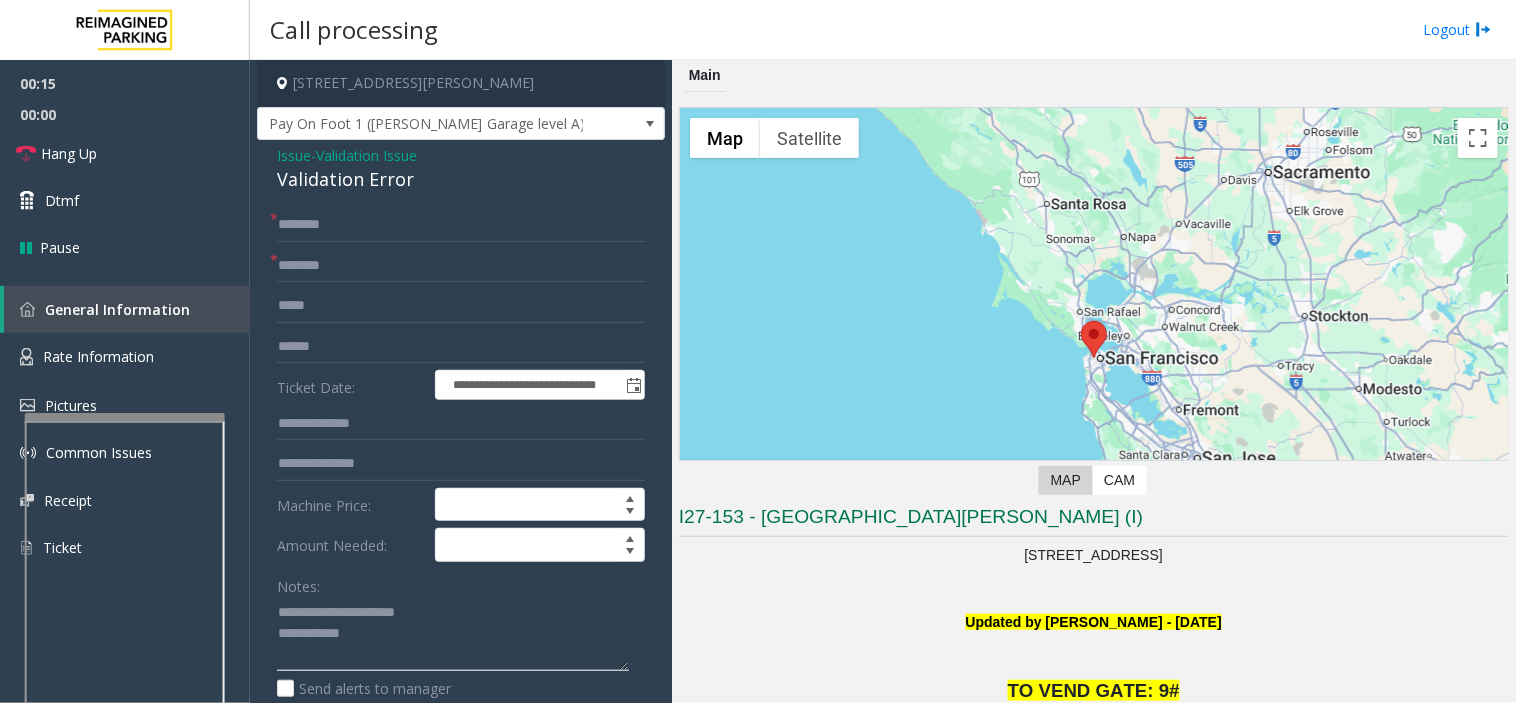 click 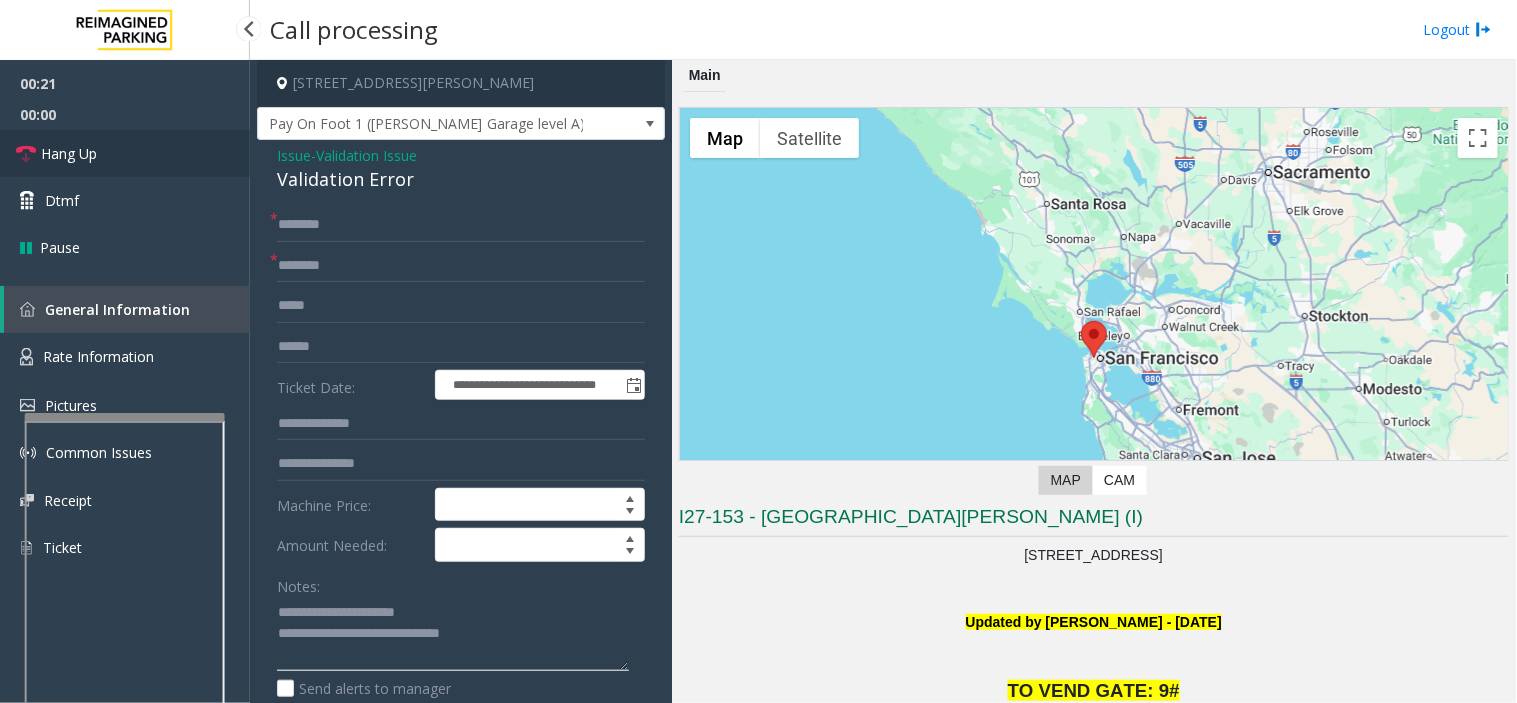 type on "**********" 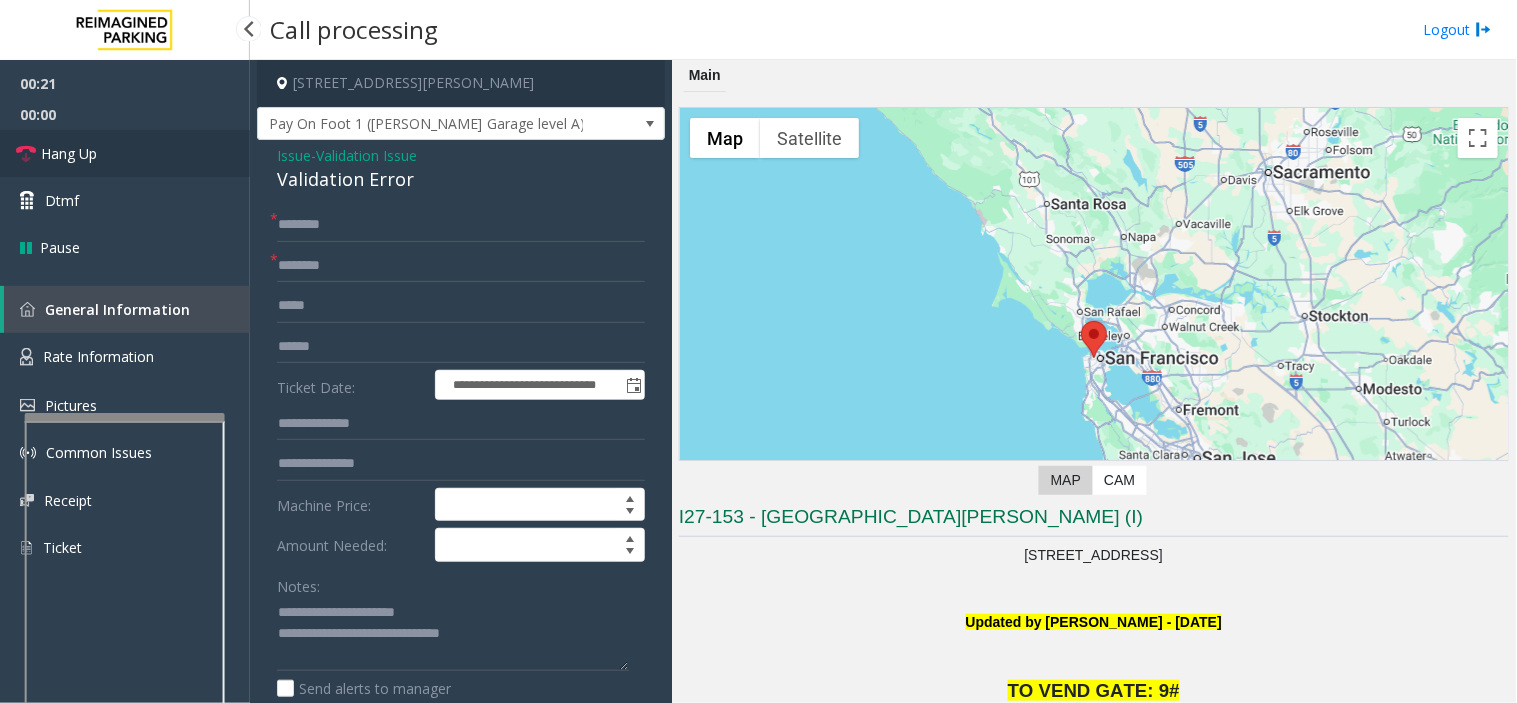 click on "Hang Up" at bounding box center [69, 153] 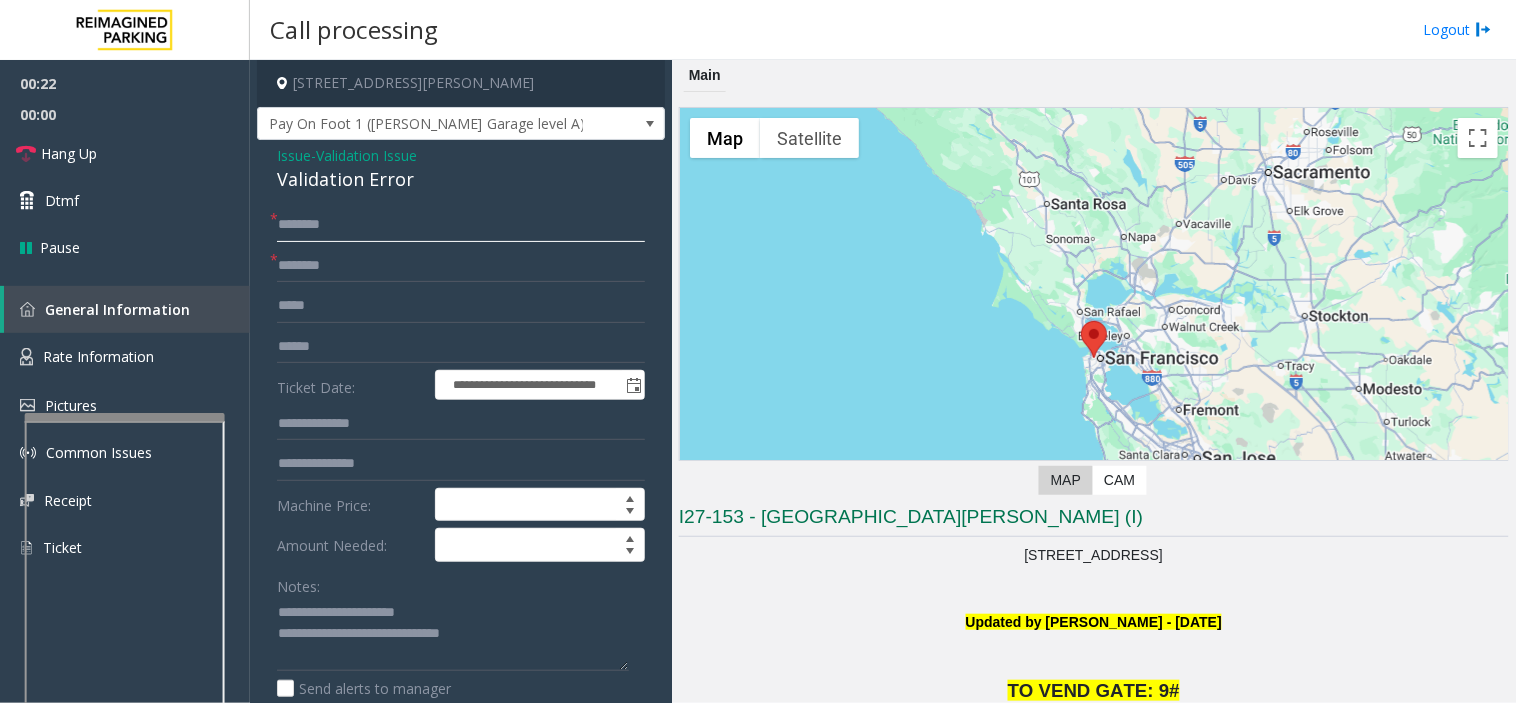 click 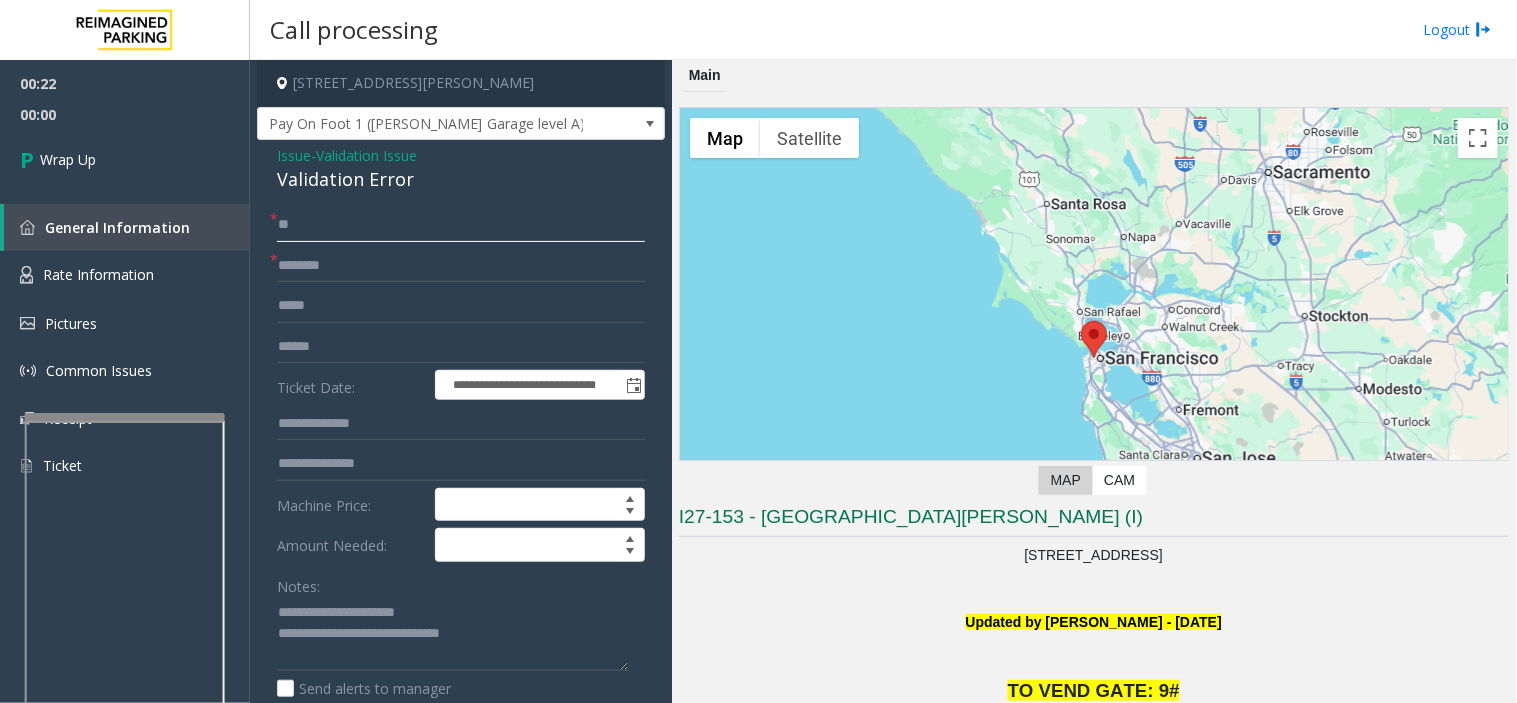type on "**" 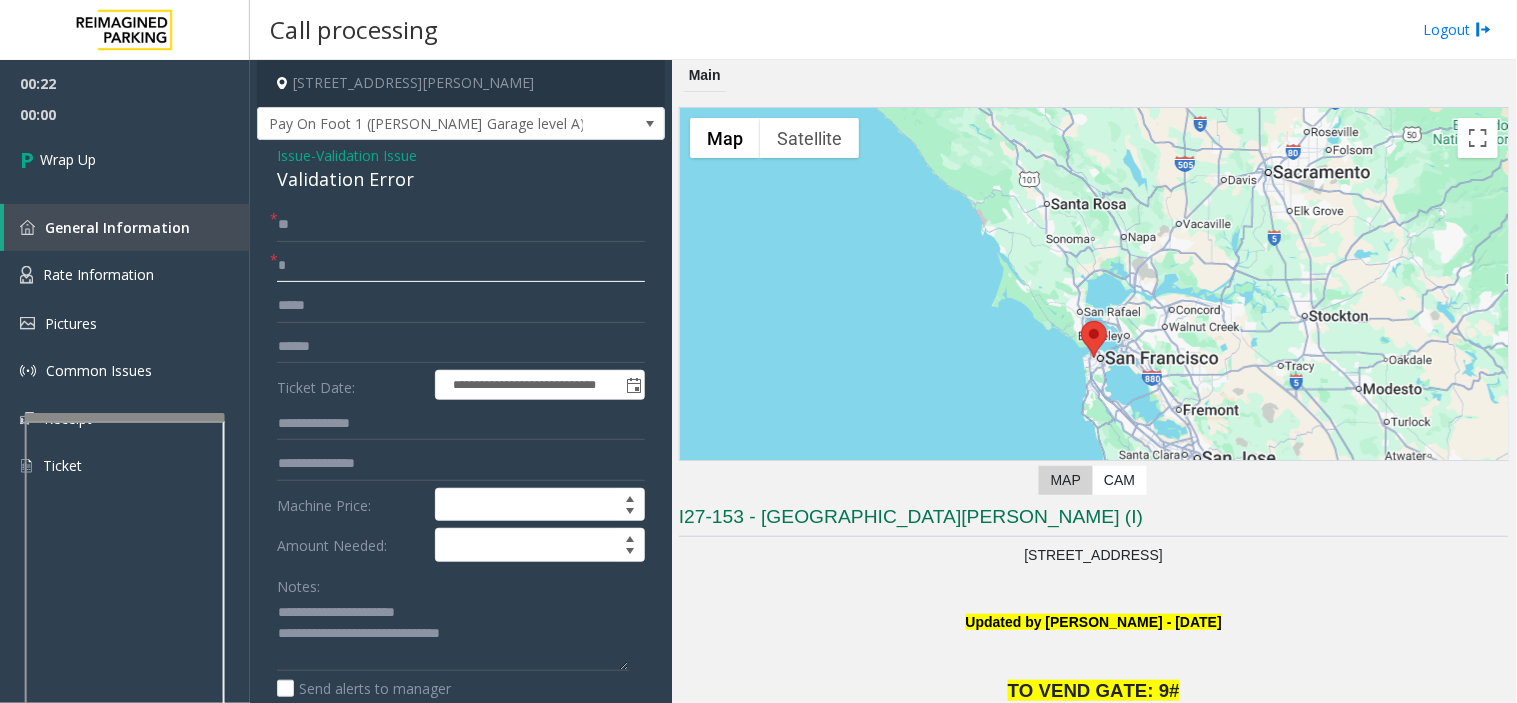 click on "*" 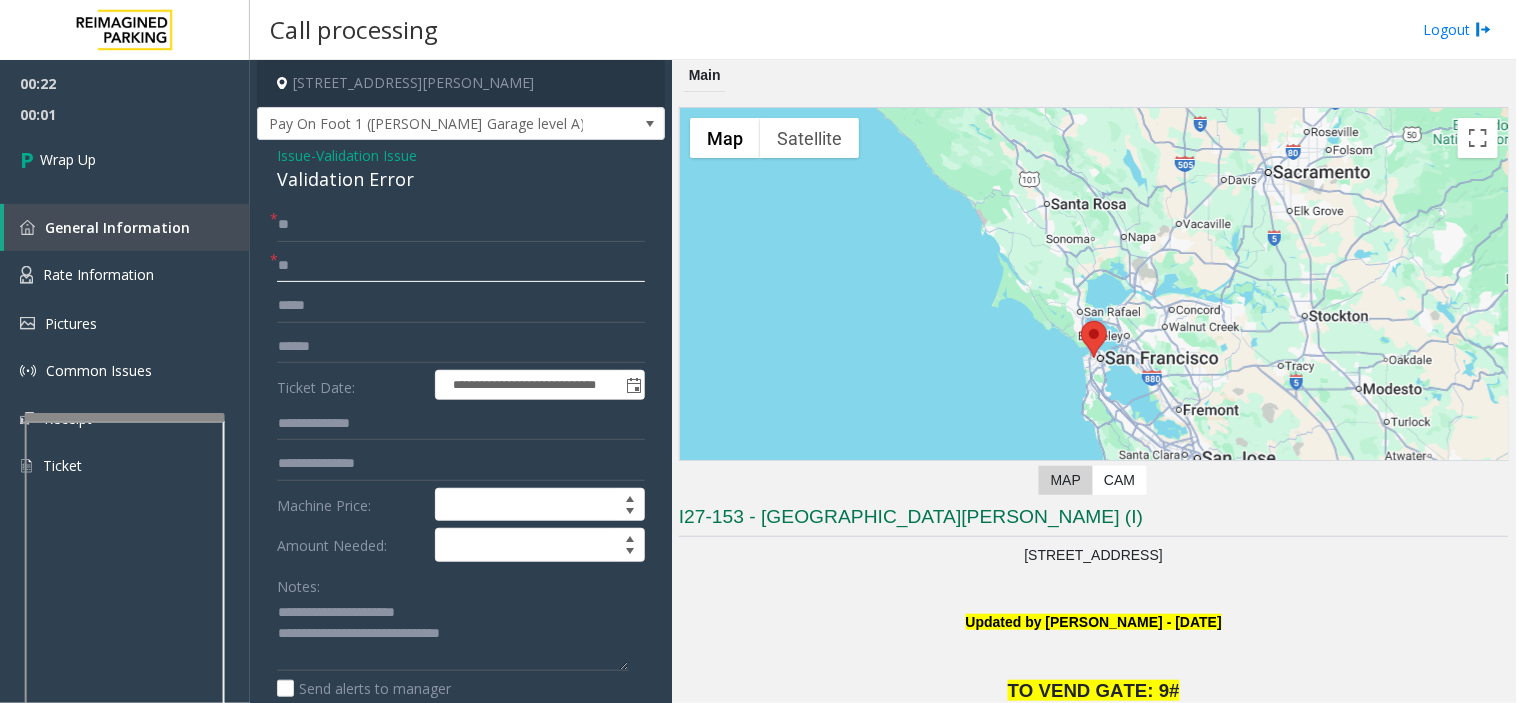 type on "**" 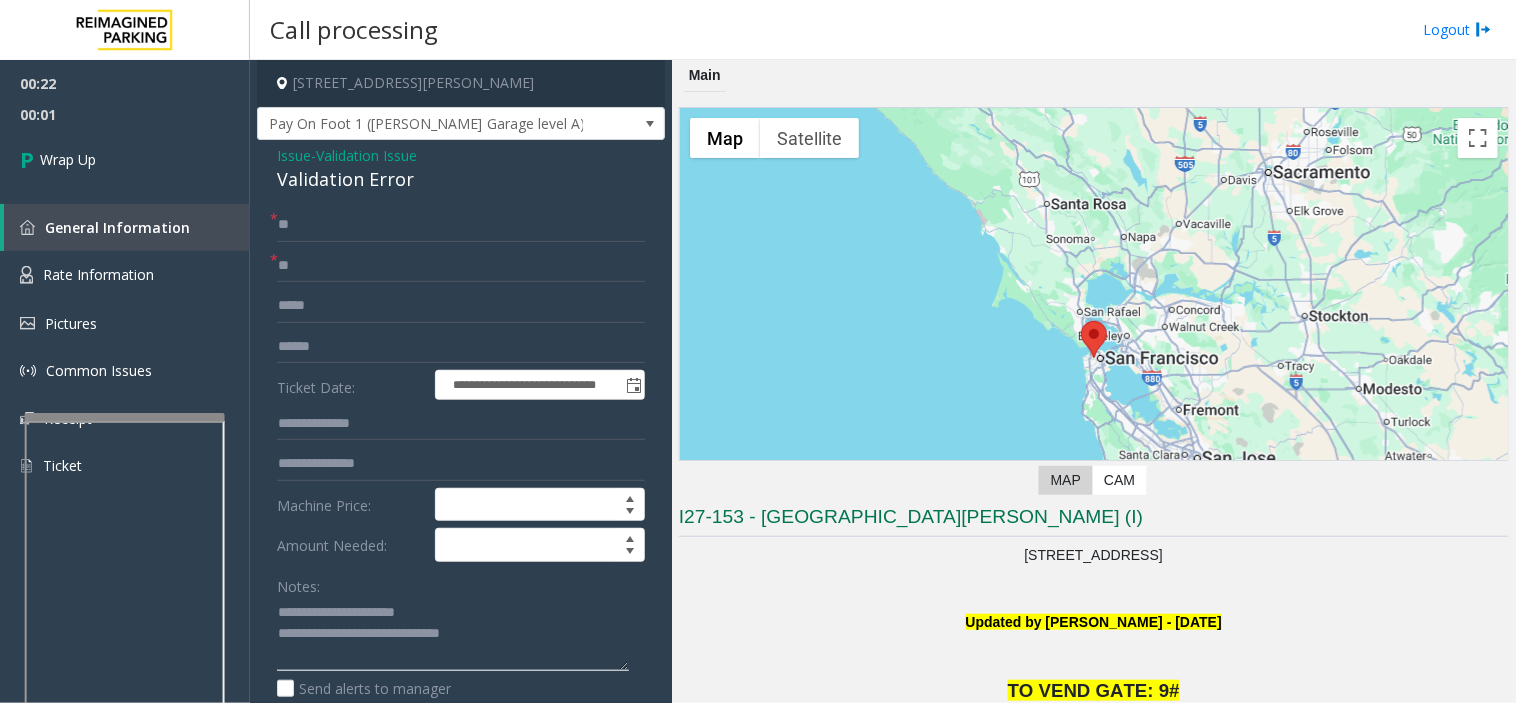 click 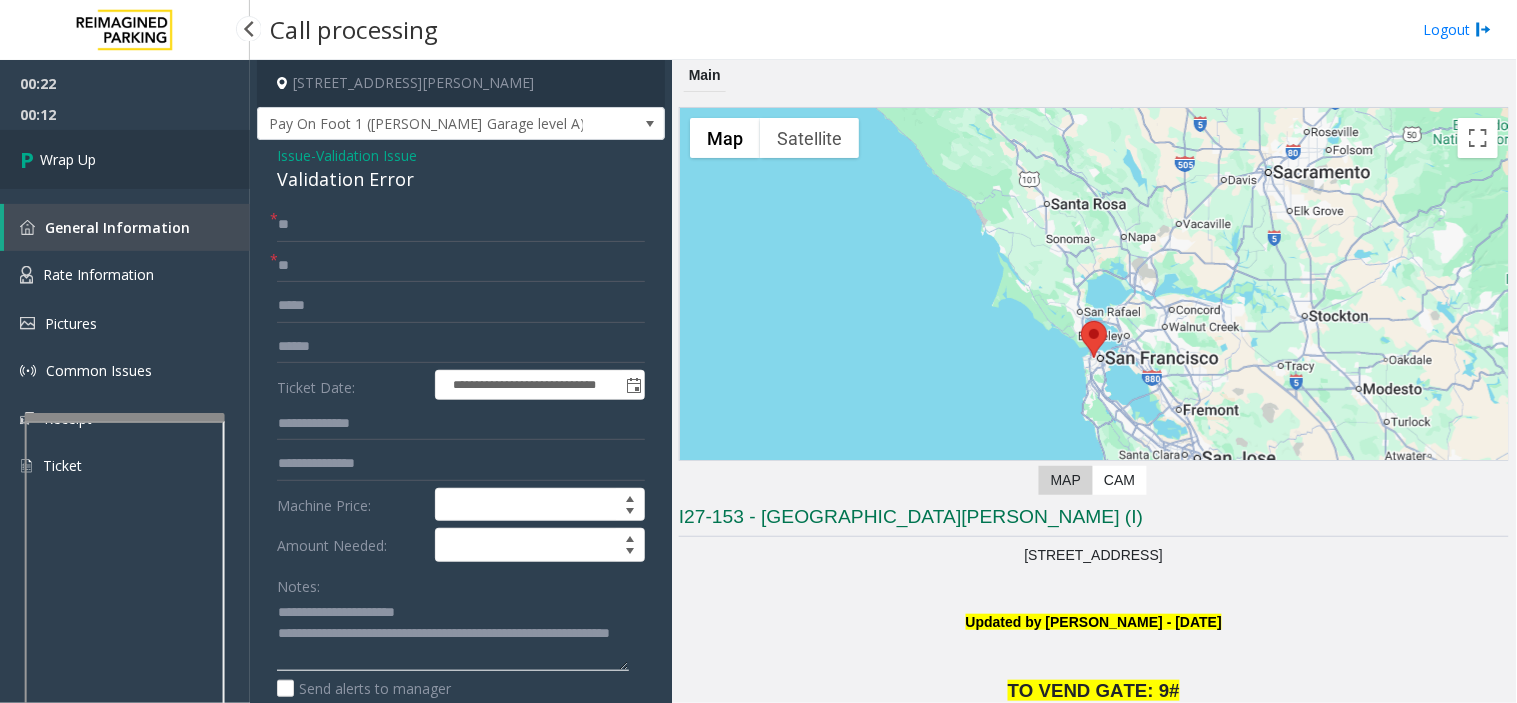 type on "**********" 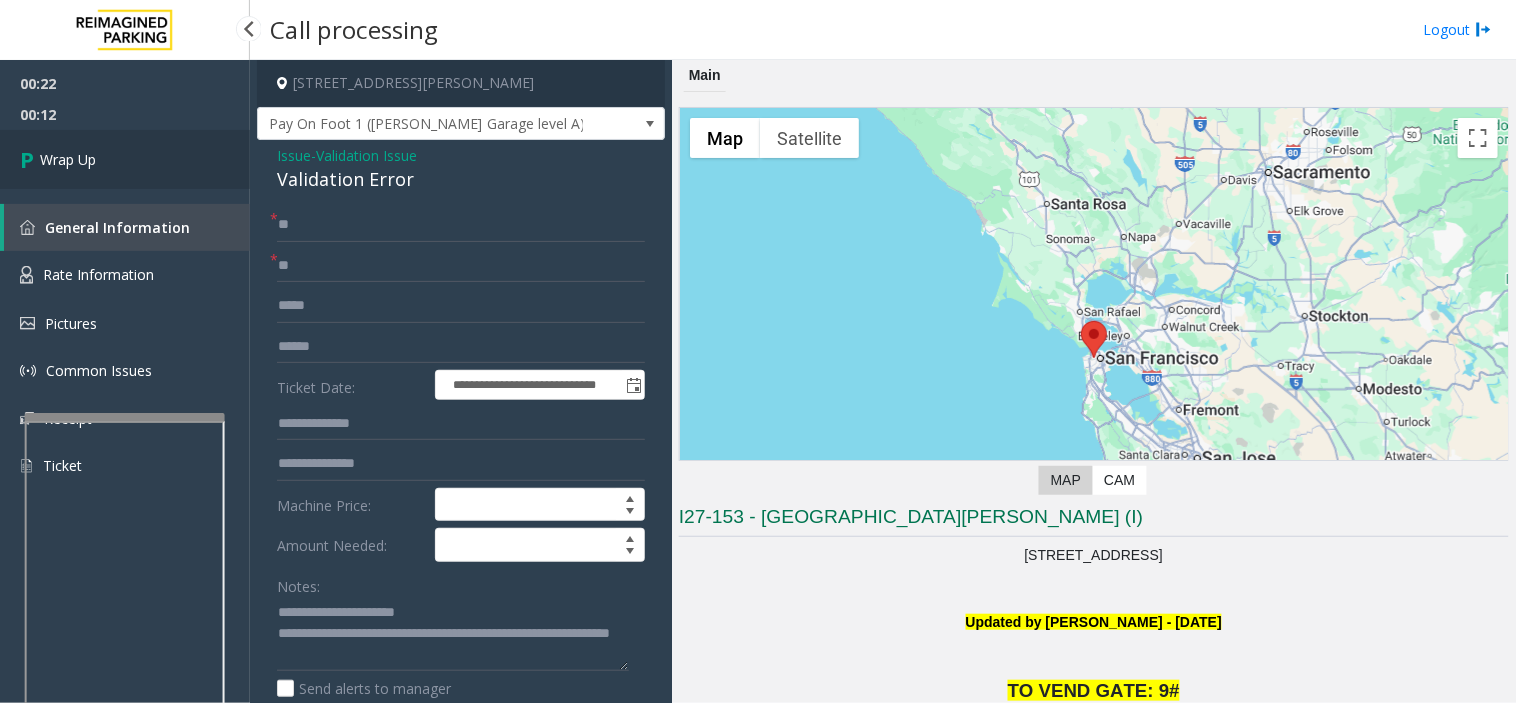 click on "Wrap Up" at bounding box center [125, 159] 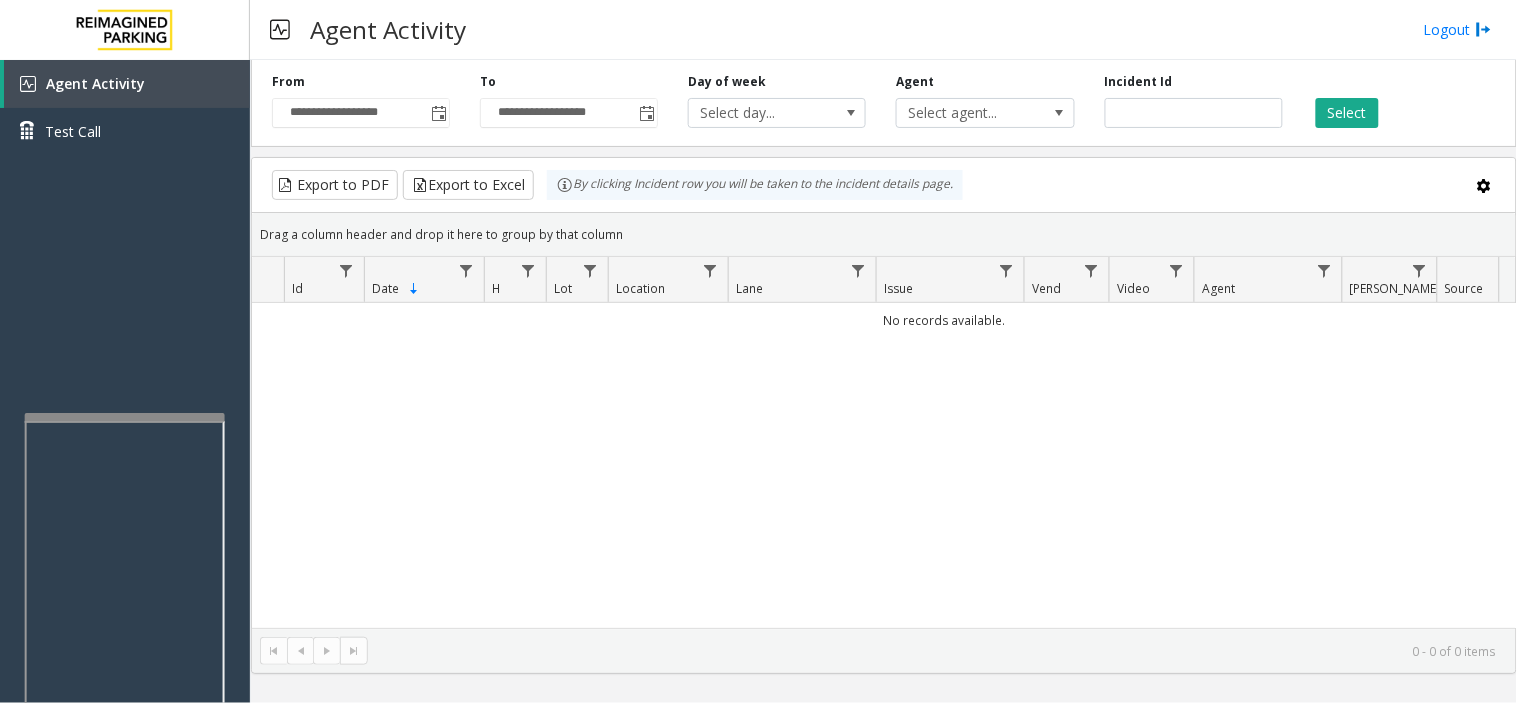 drag, startPoint x: 602, startPoint y: 400, endPoint x: 517, endPoint y: 133, distance: 280.2035 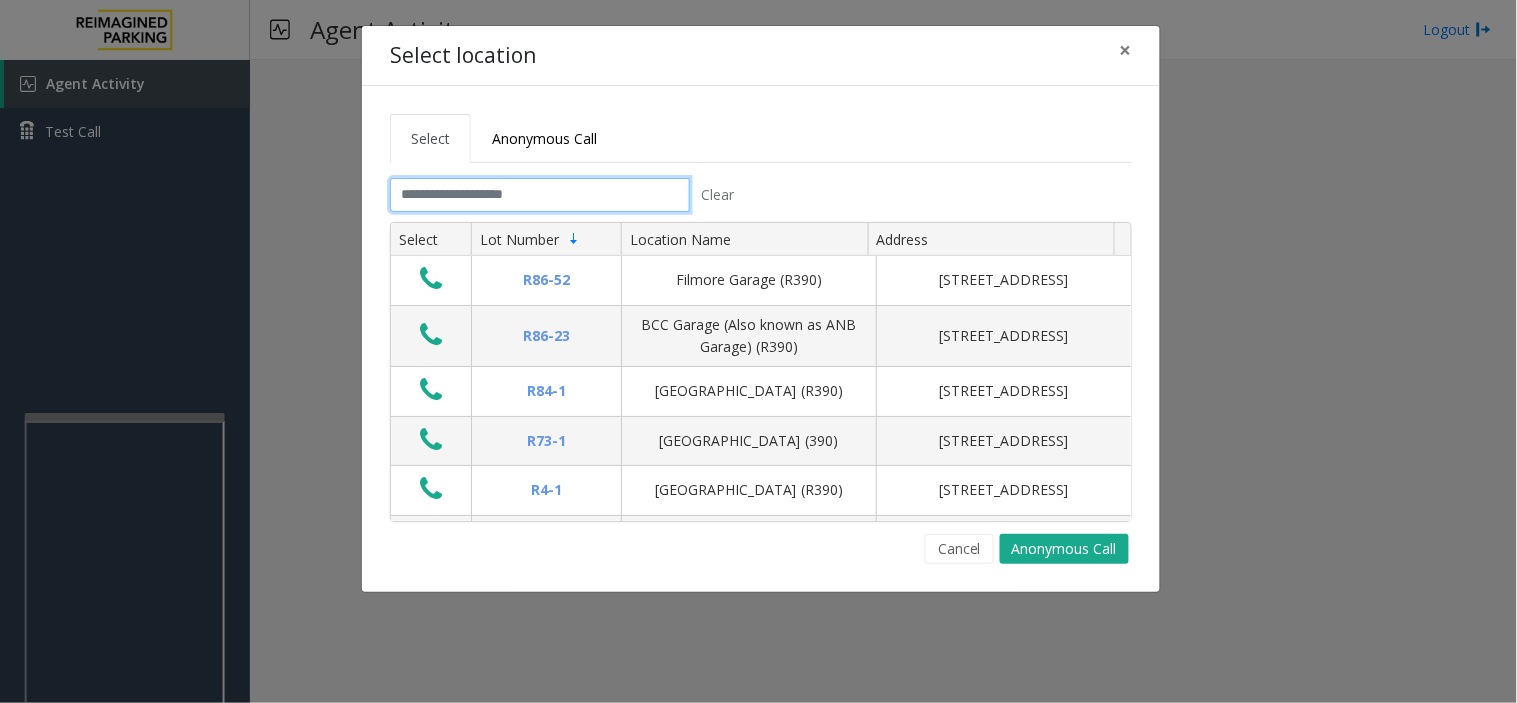 click 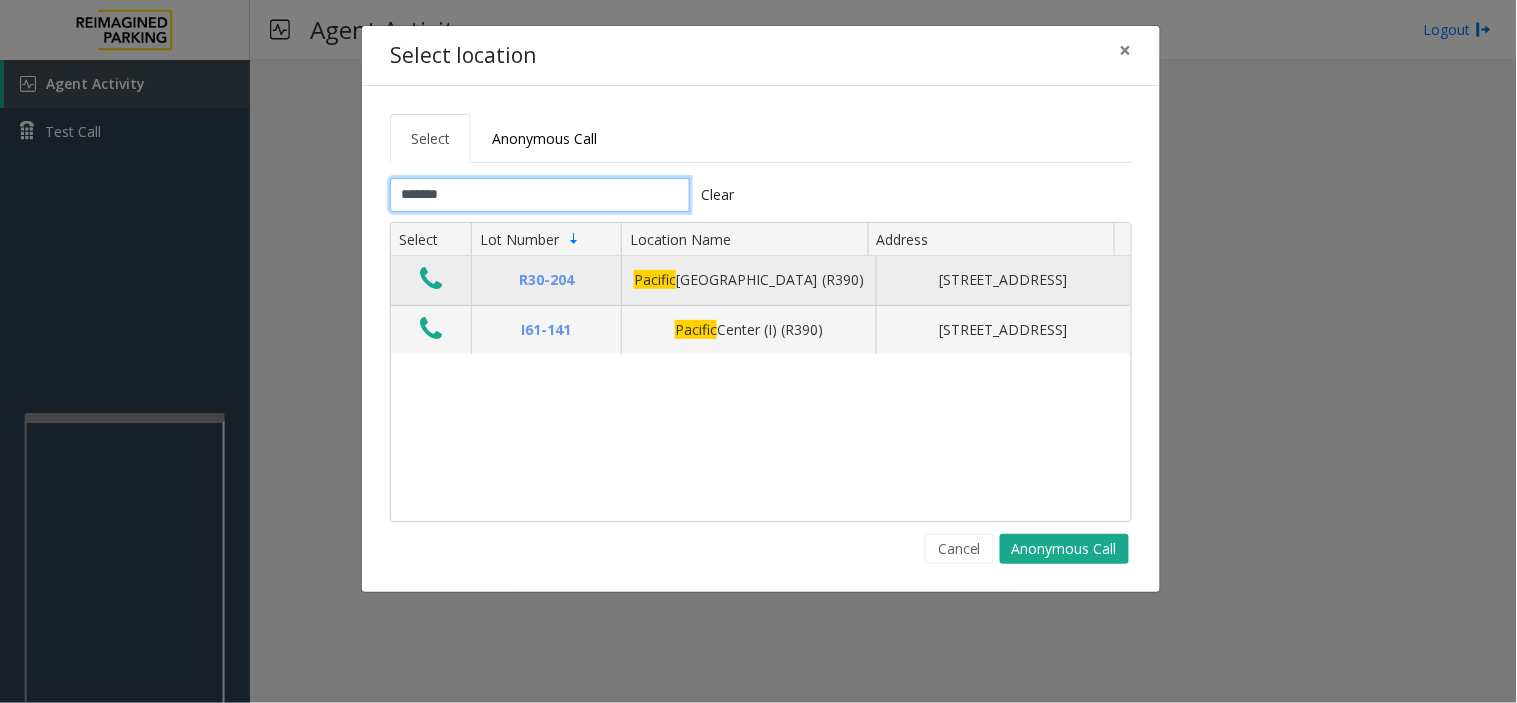 type on "*******" 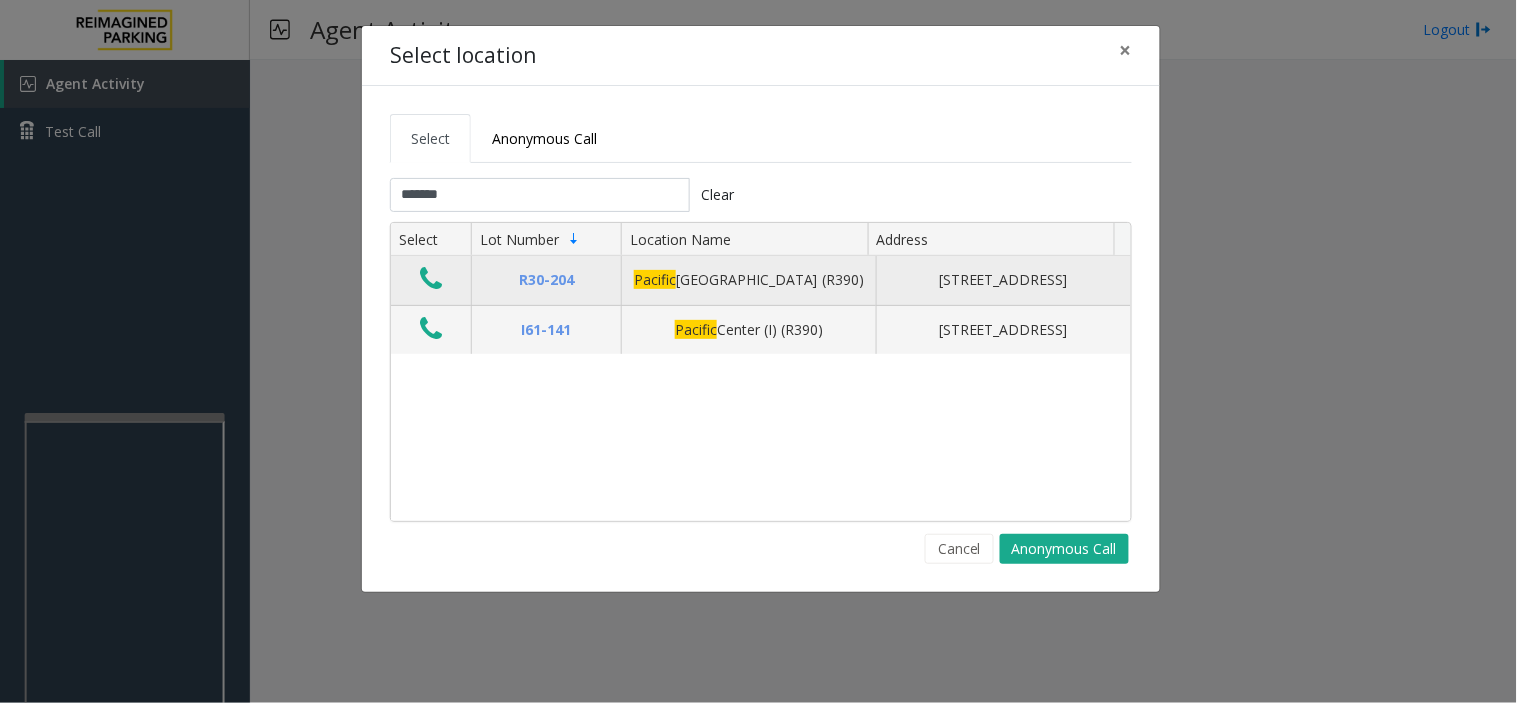 click 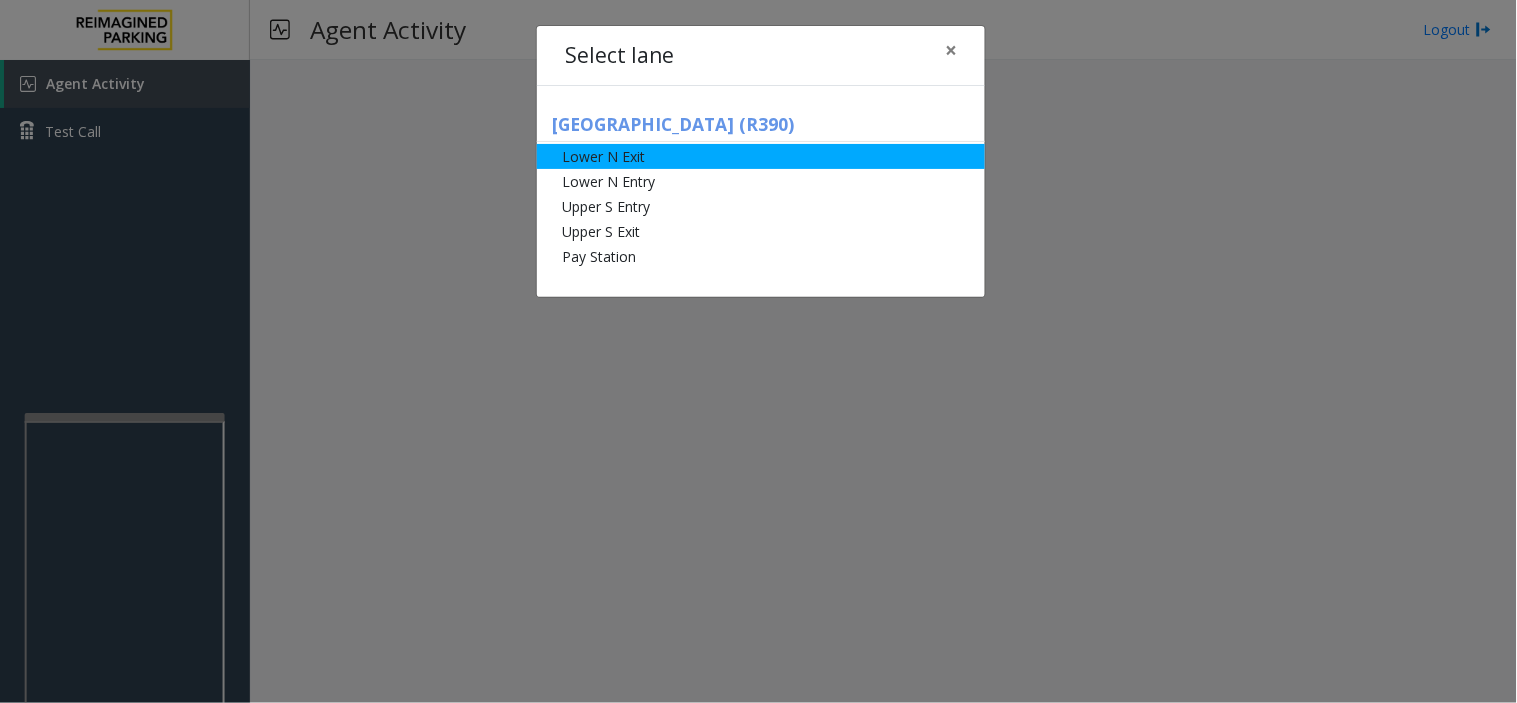 click on "Lower N Exit" 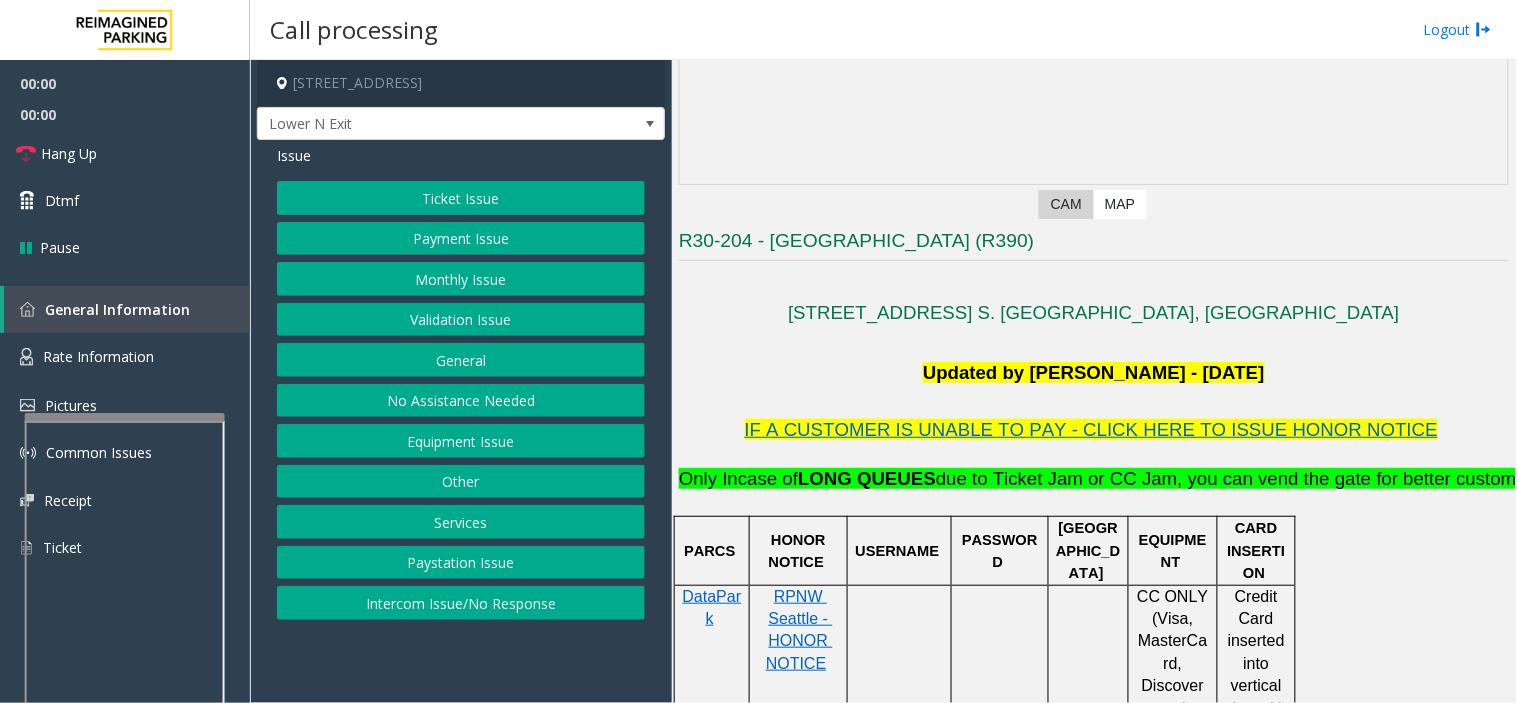 scroll, scrollTop: 444, scrollLeft: 0, axis: vertical 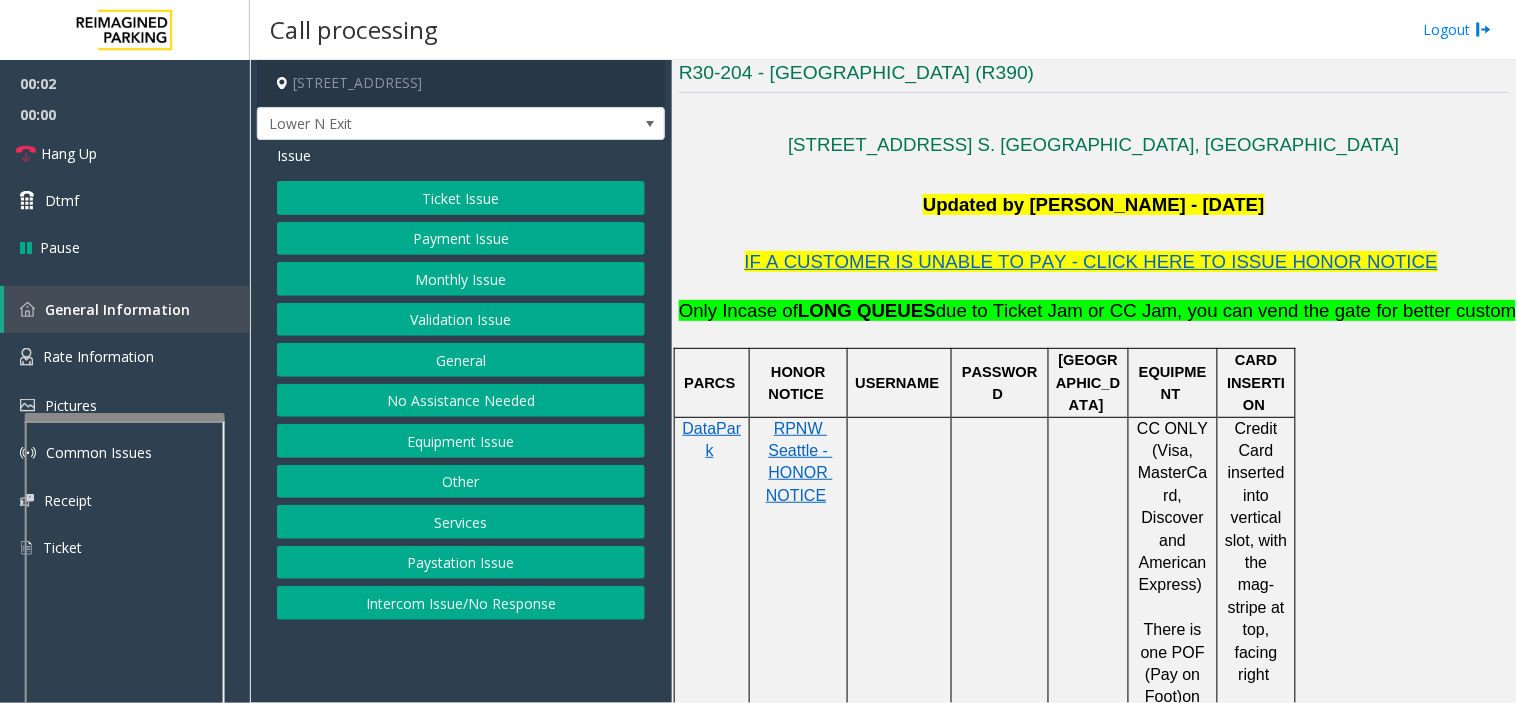 drag, startPoint x: 476, startPoint y: 648, endPoint x: 467, endPoint y: 658, distance: 13.453624 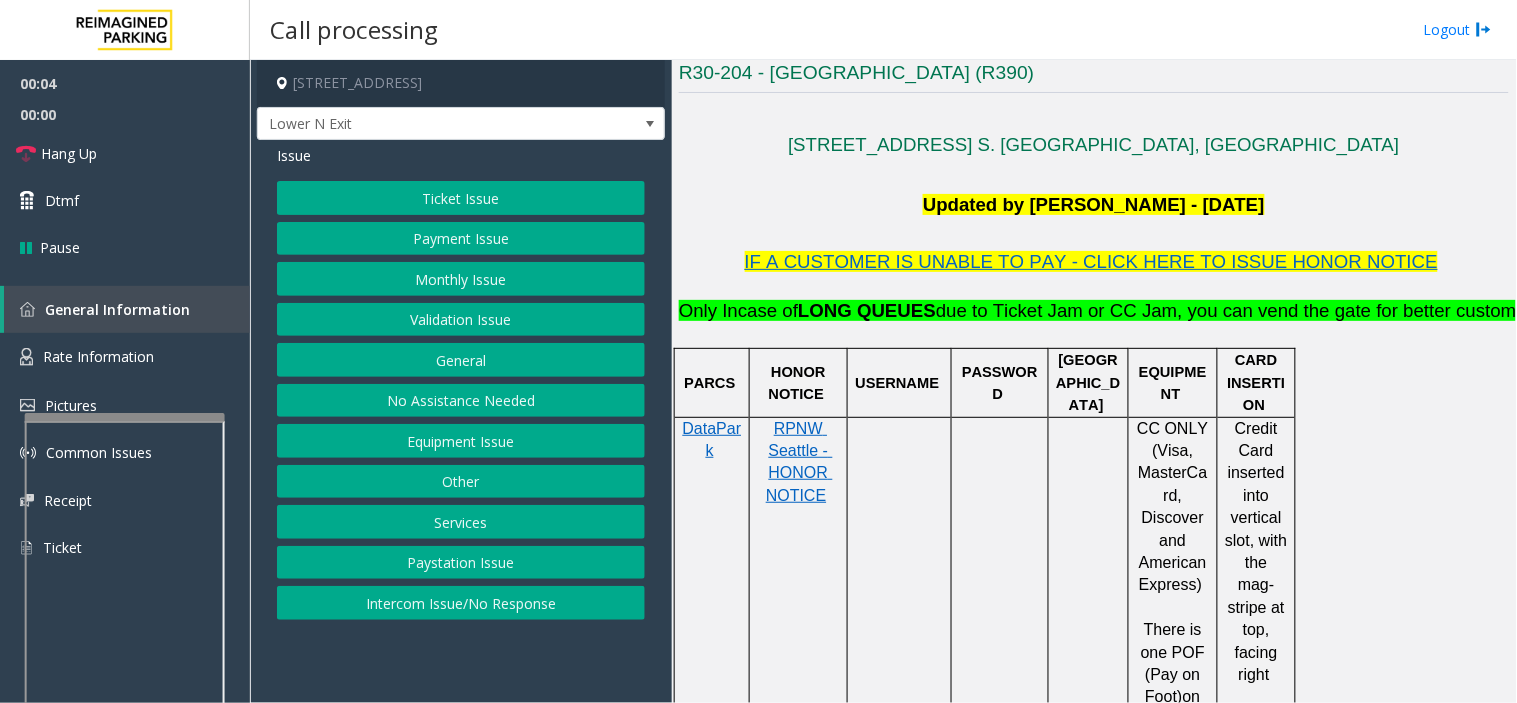 click on "Equipment Issue" 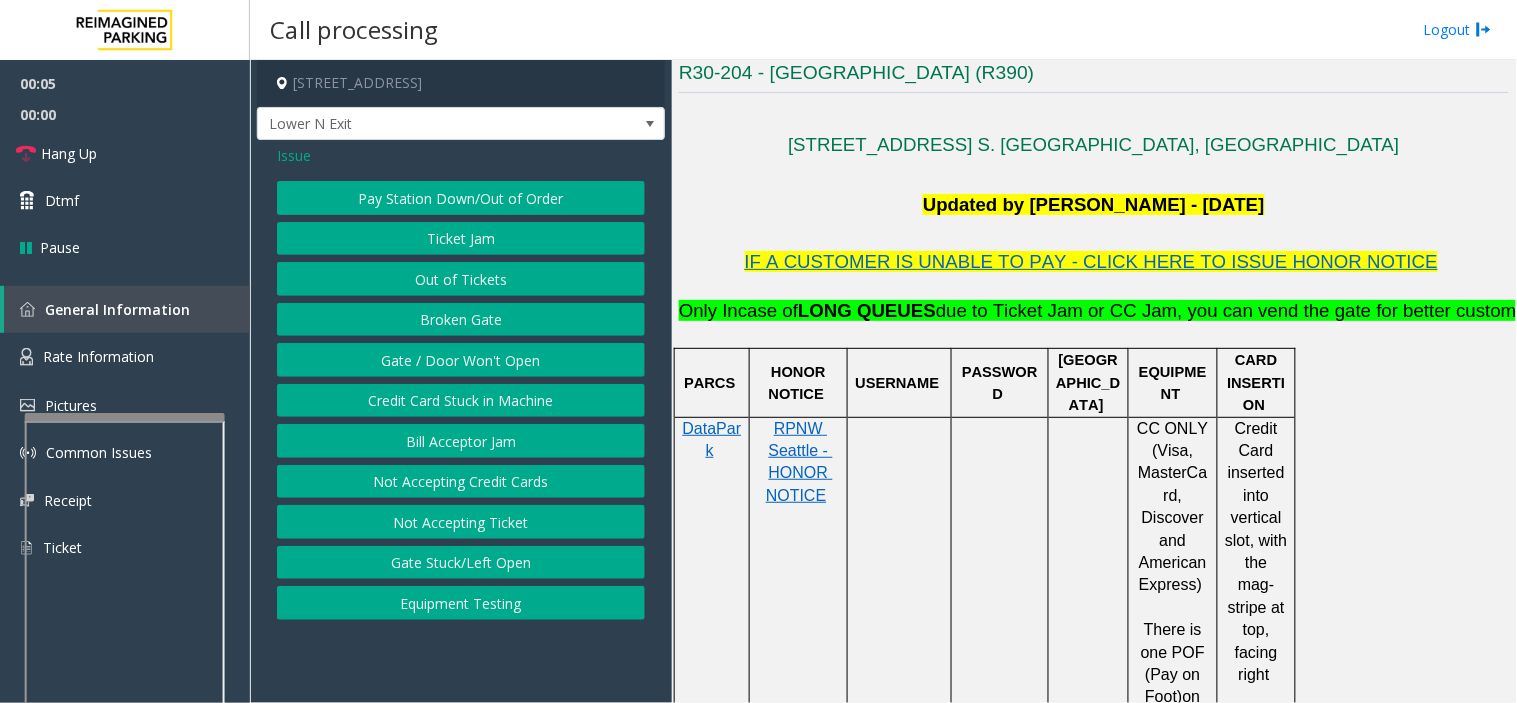 click on "Ticket Jam" 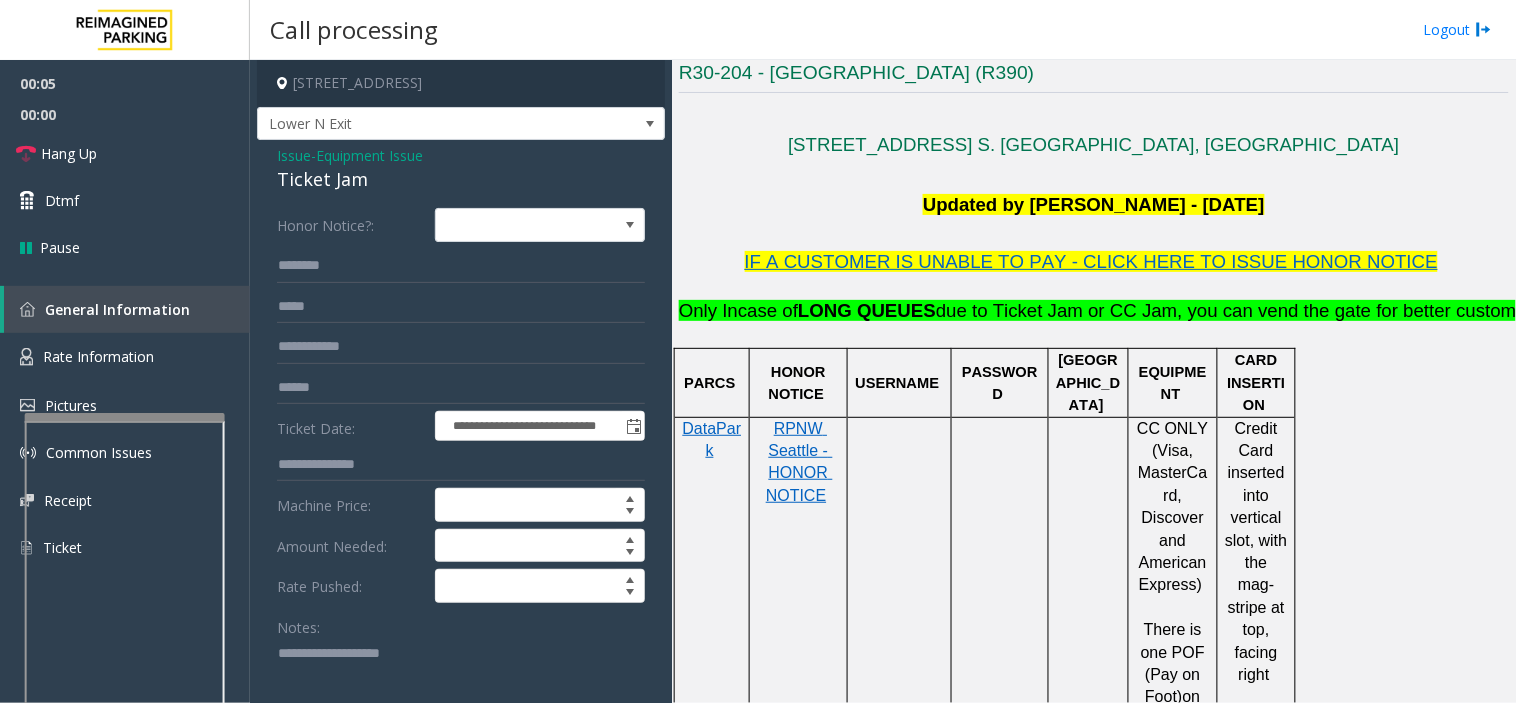 click 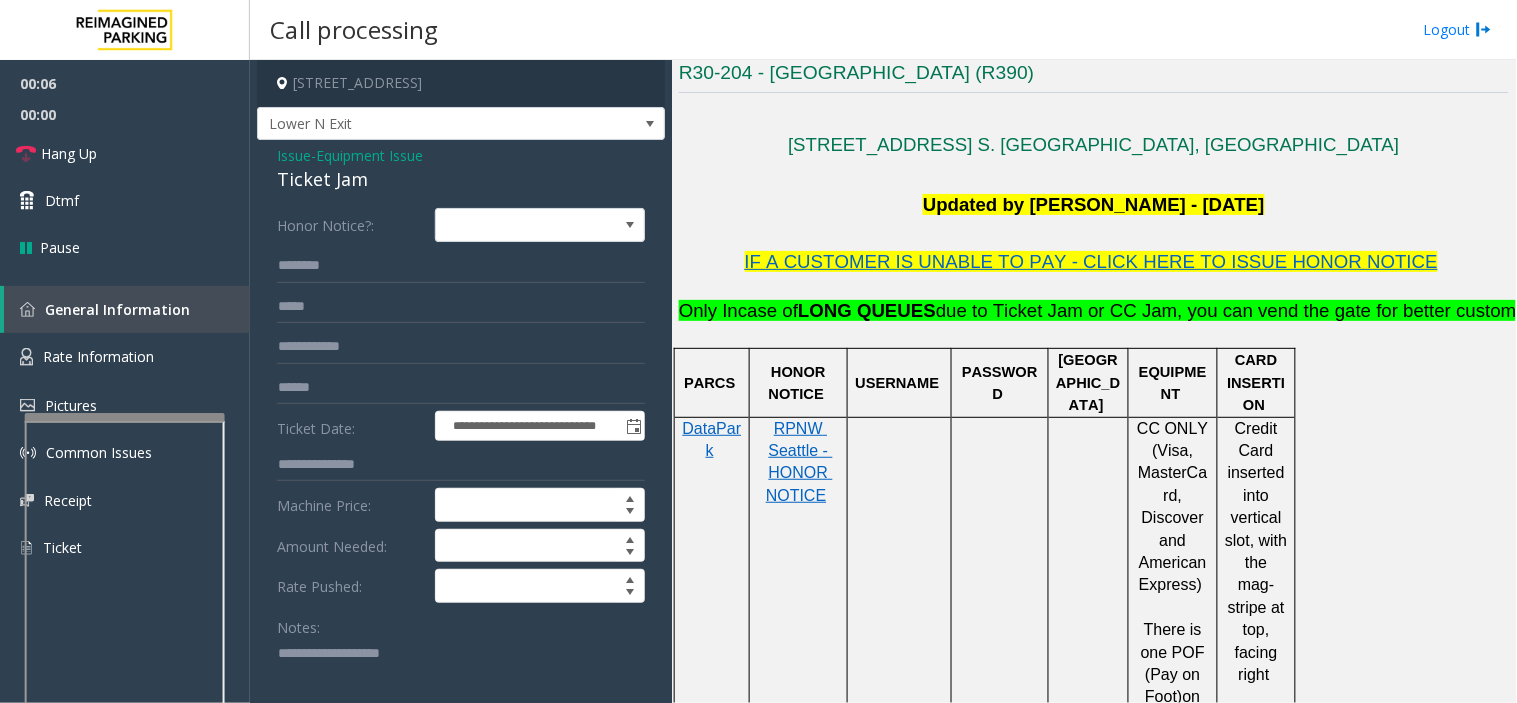 type on "*" 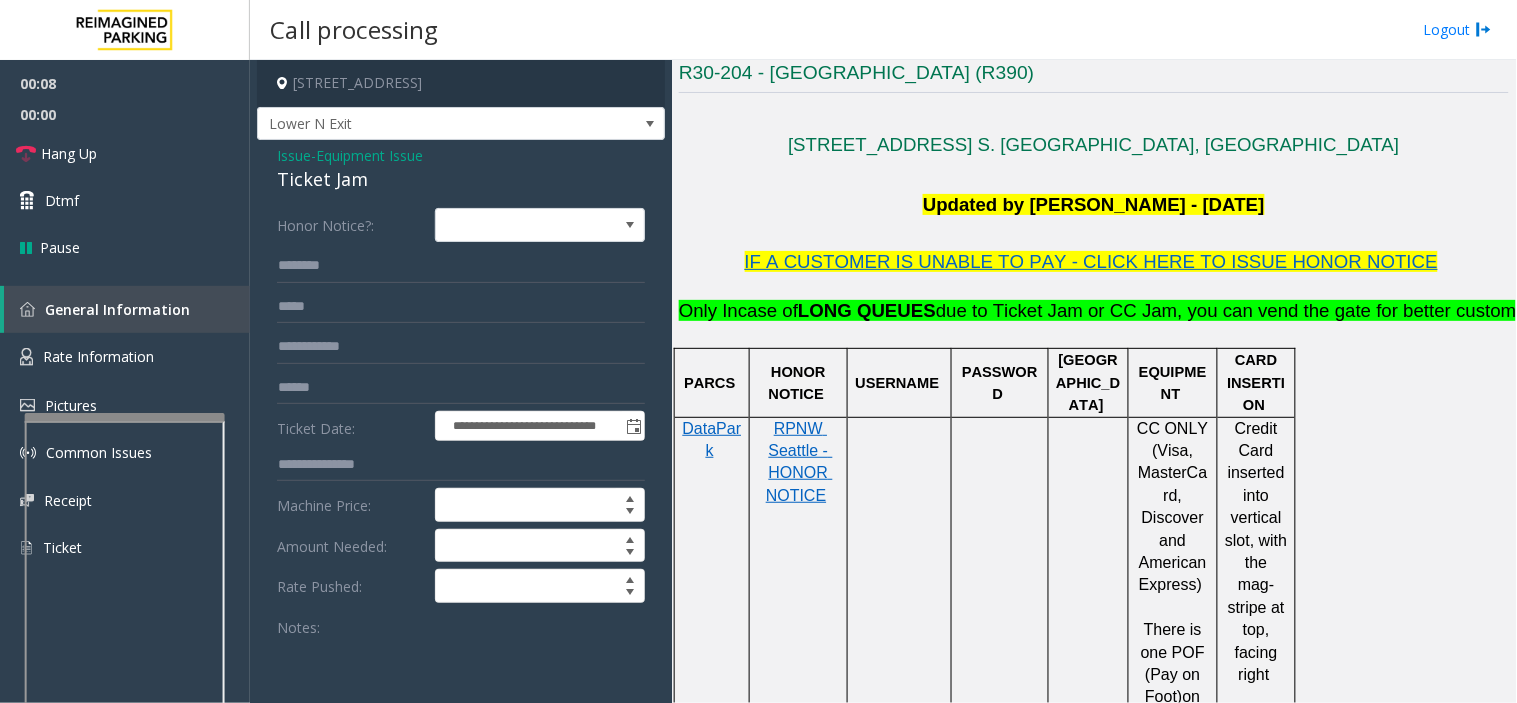 paste on "**********" 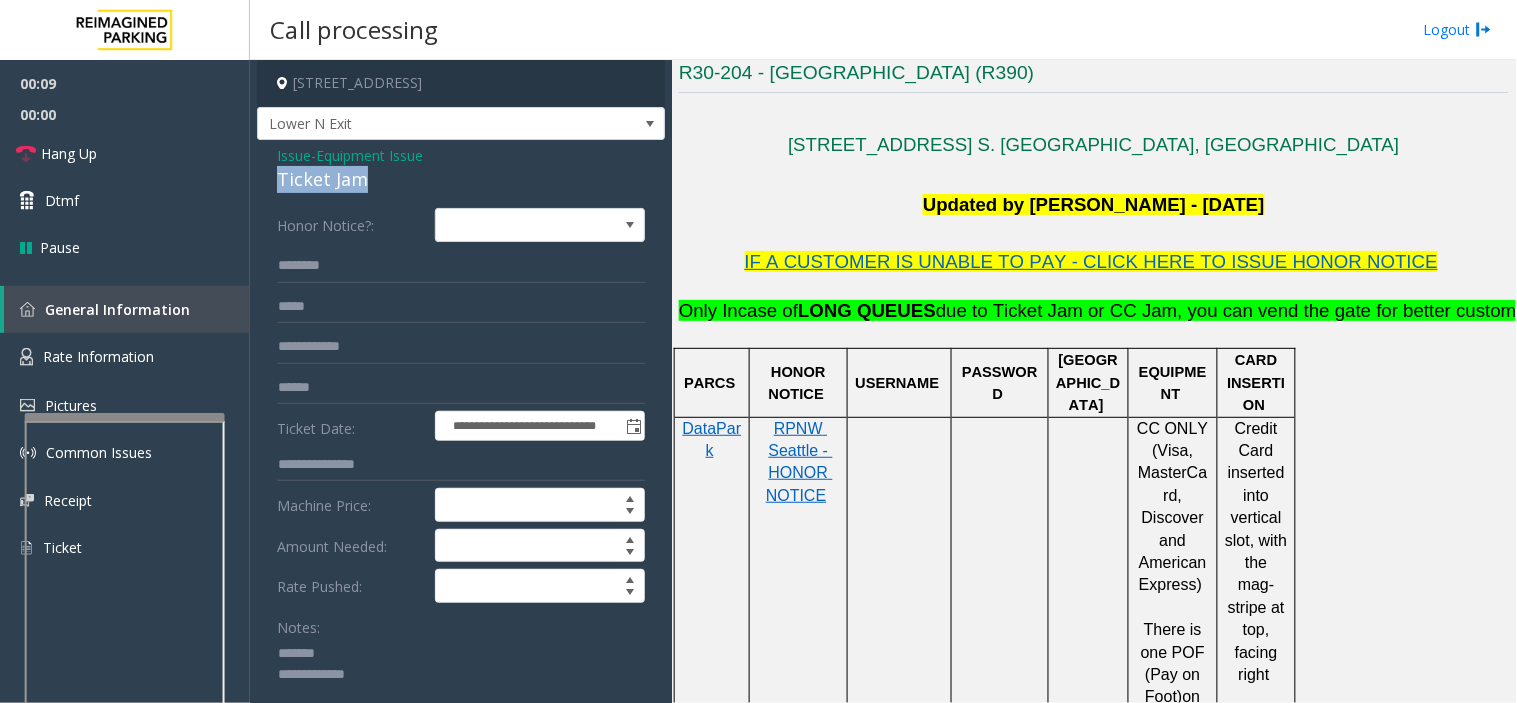 drag, startPoint x: 261, startPoint y: 176, endPoint x: 362, endPoint y: 183, distance: 101.24229 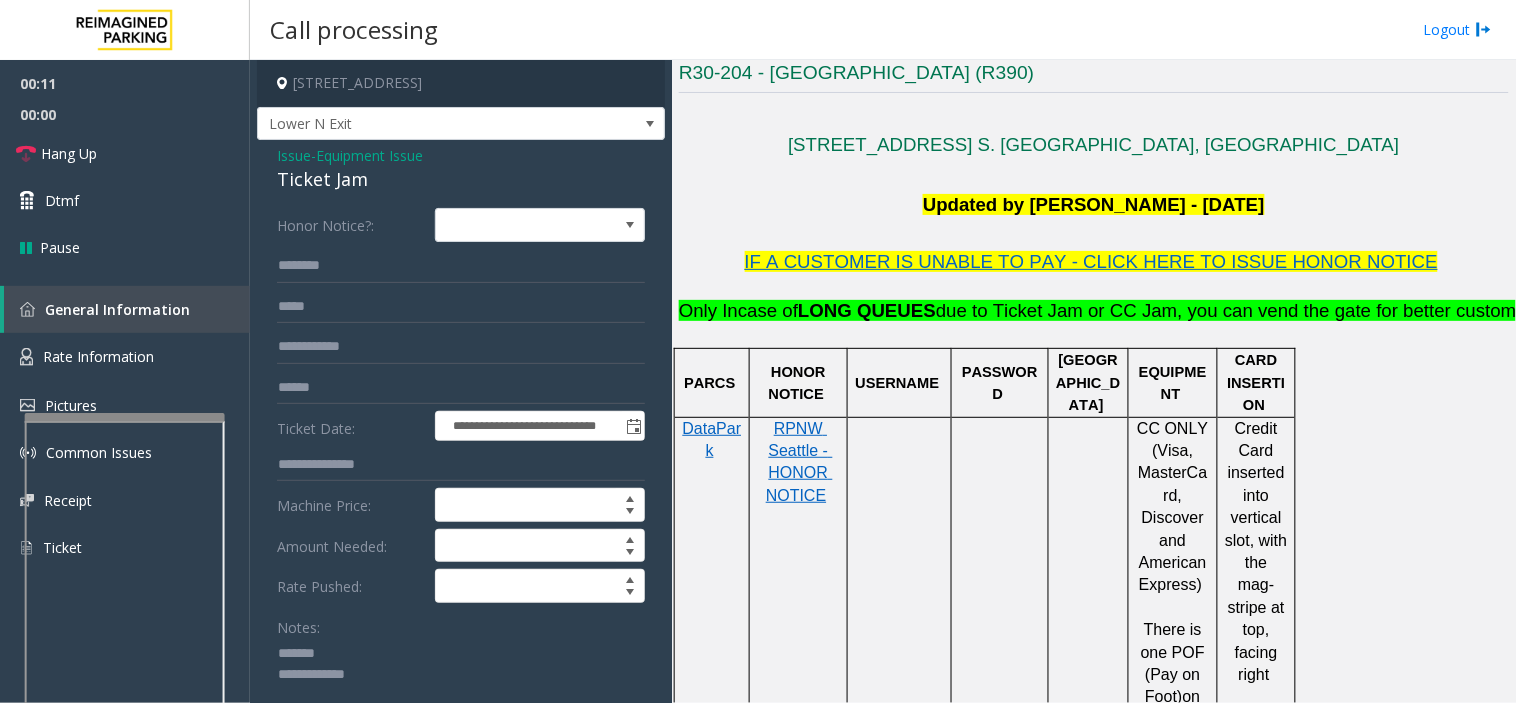 click 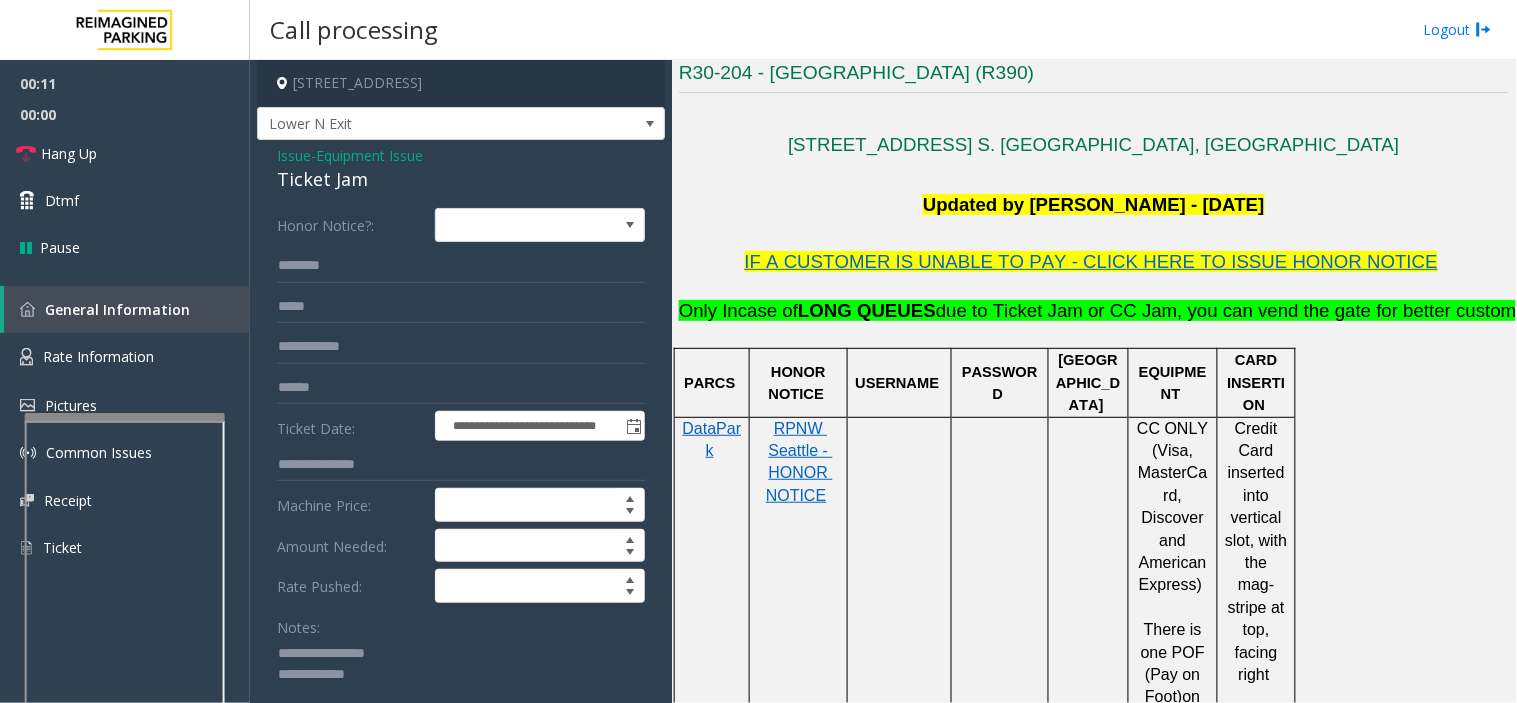 click 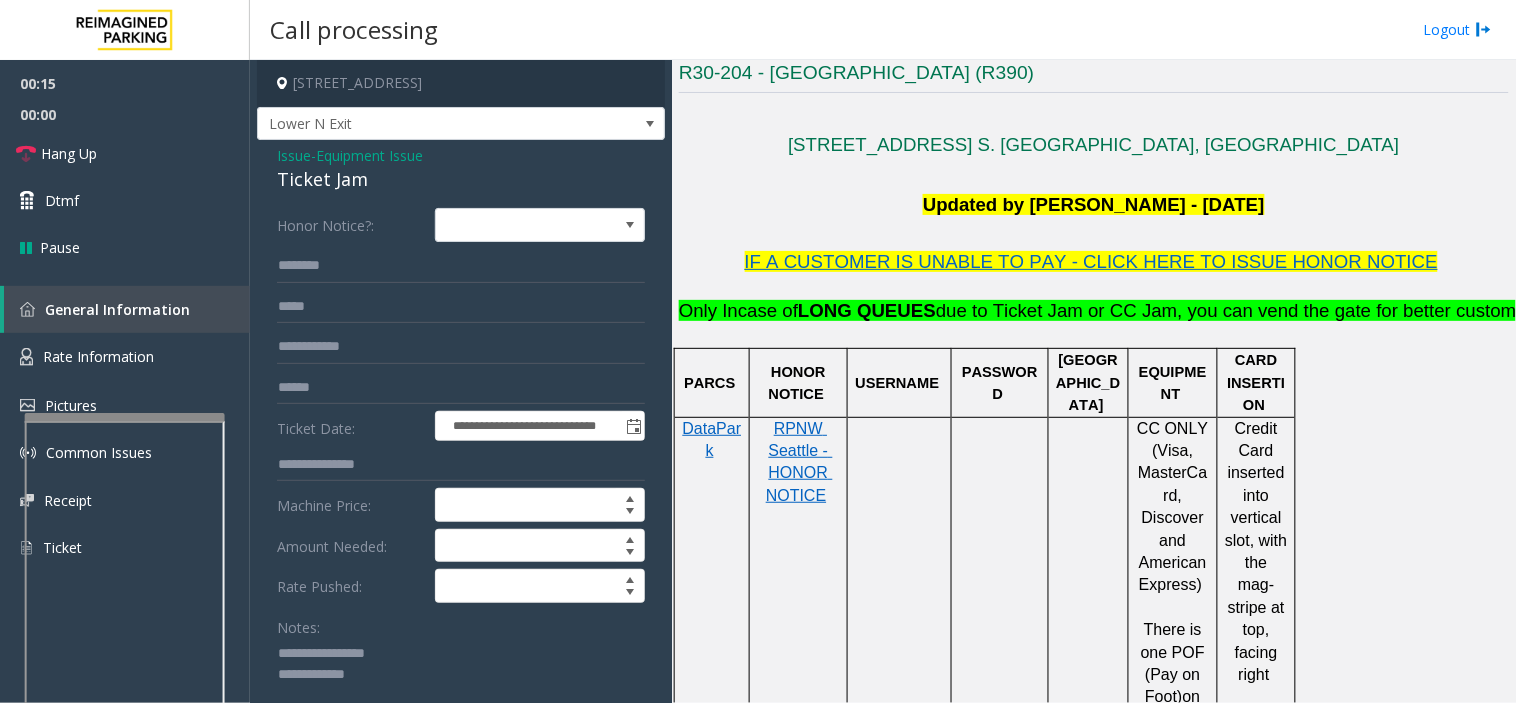 click 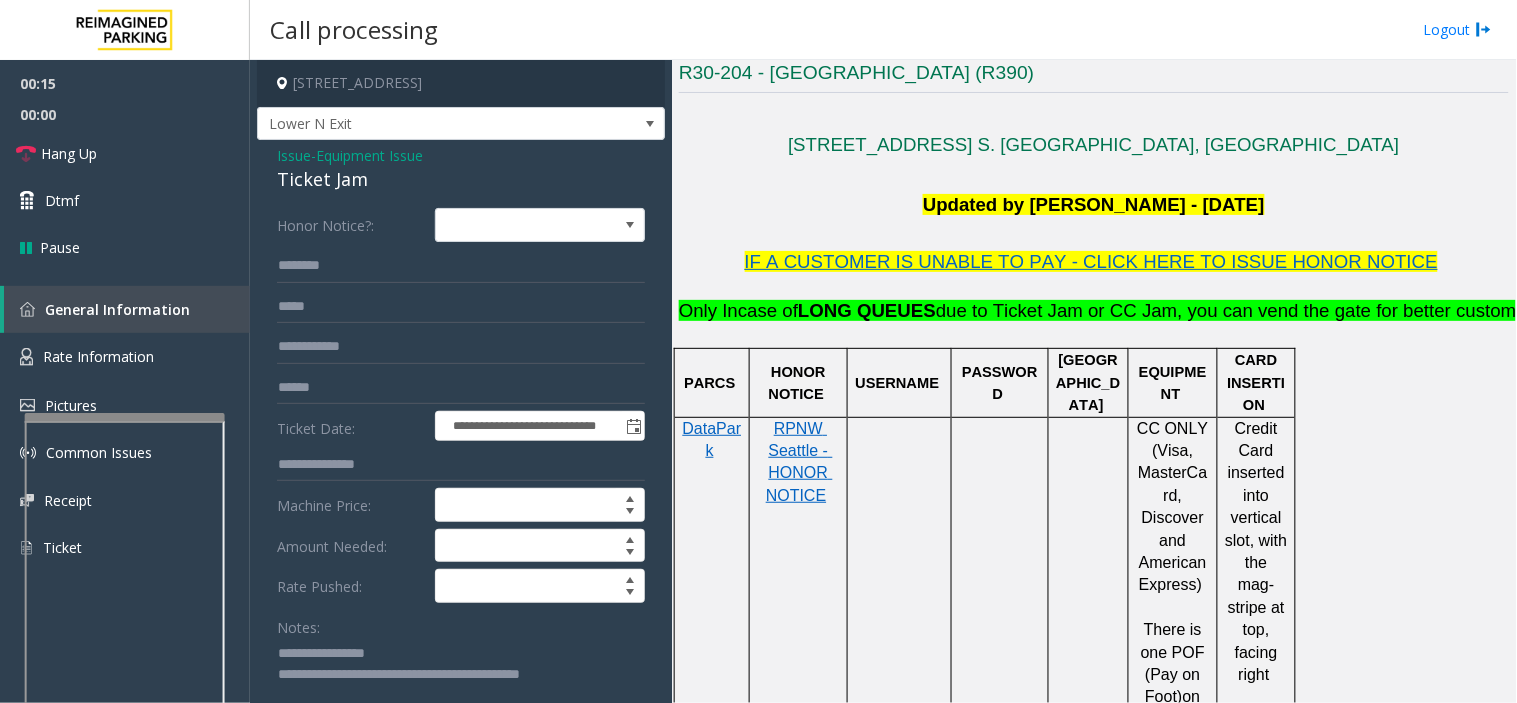 scroll, scrollTop: 14, scrollLeft: 0, axis: vertical 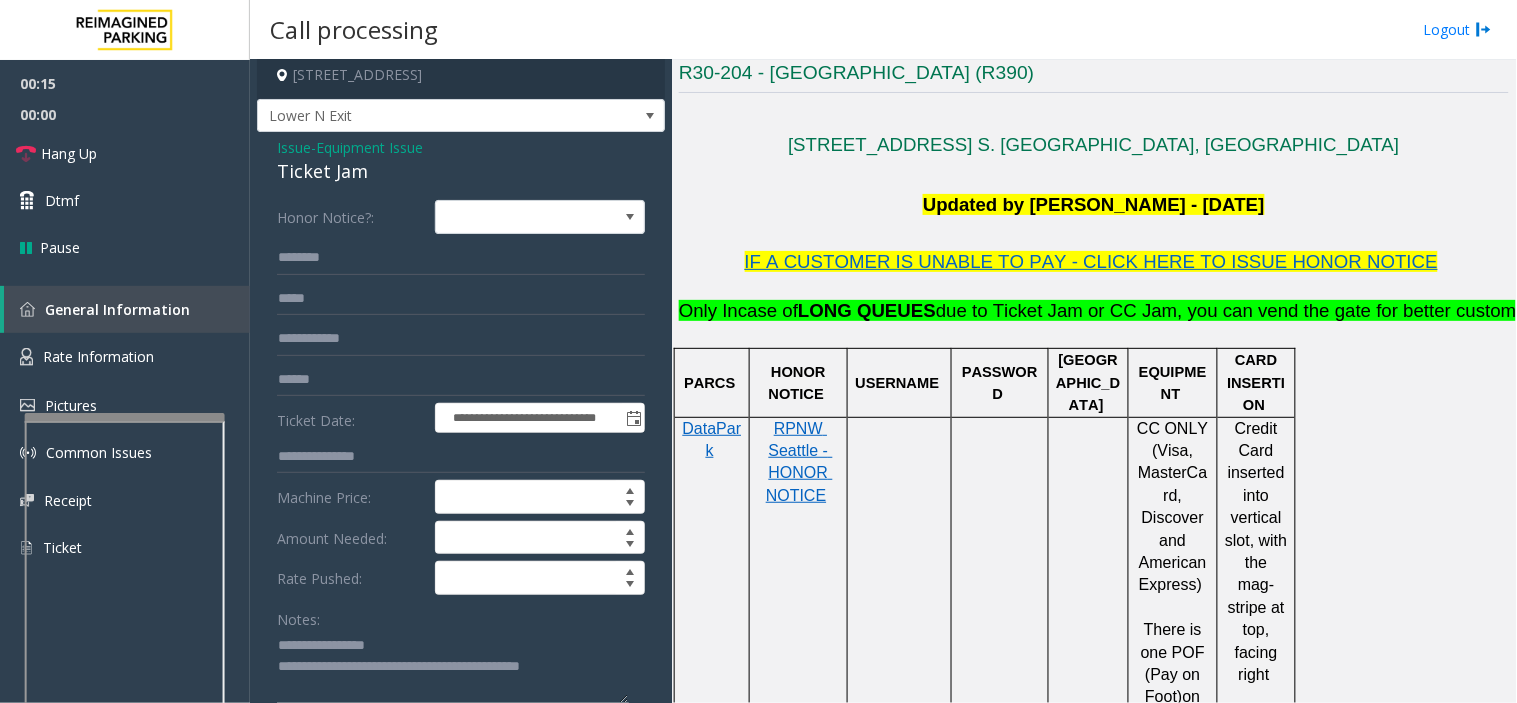 type on "**********" 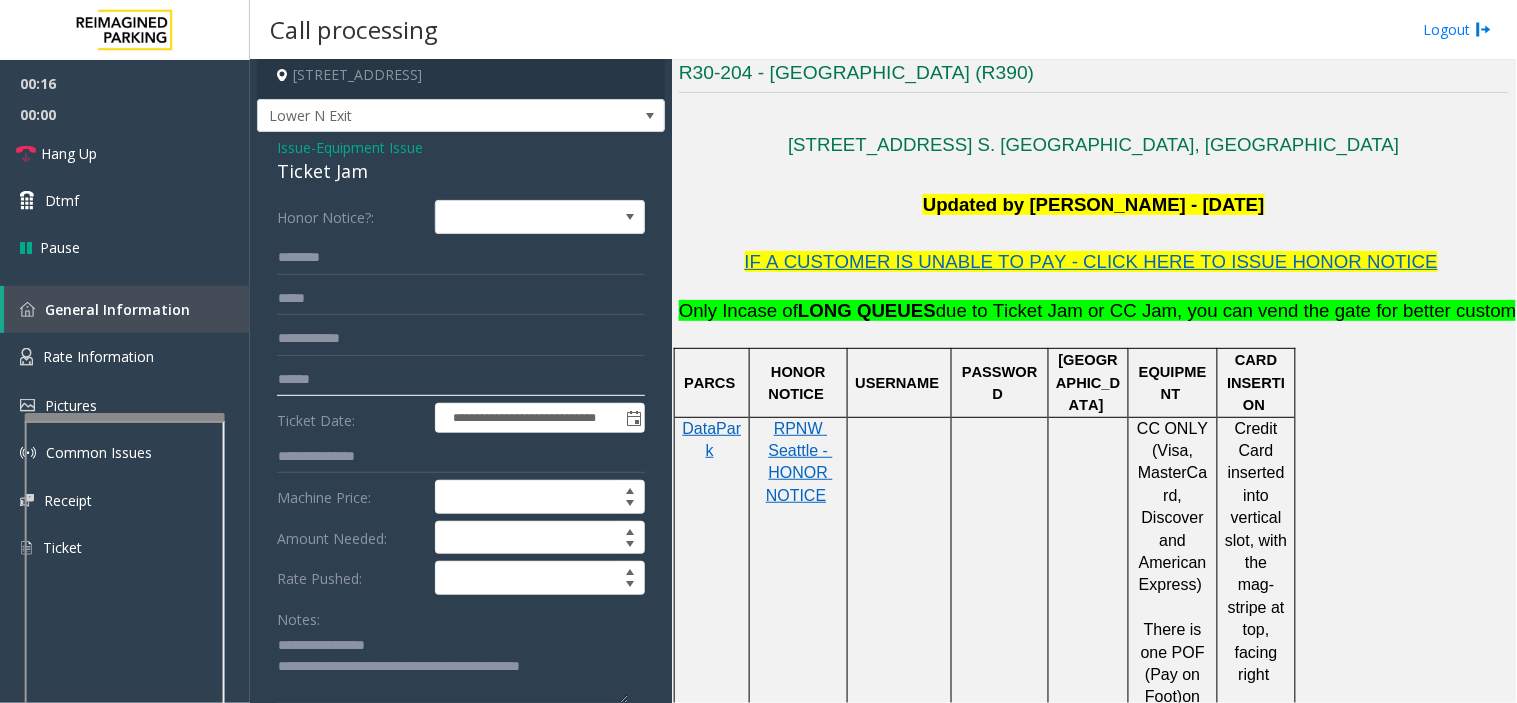 drag, startPoint x: 371, startPoint y: 371, endPoint x: 384, endPoint y: 366, distance: 13.928389 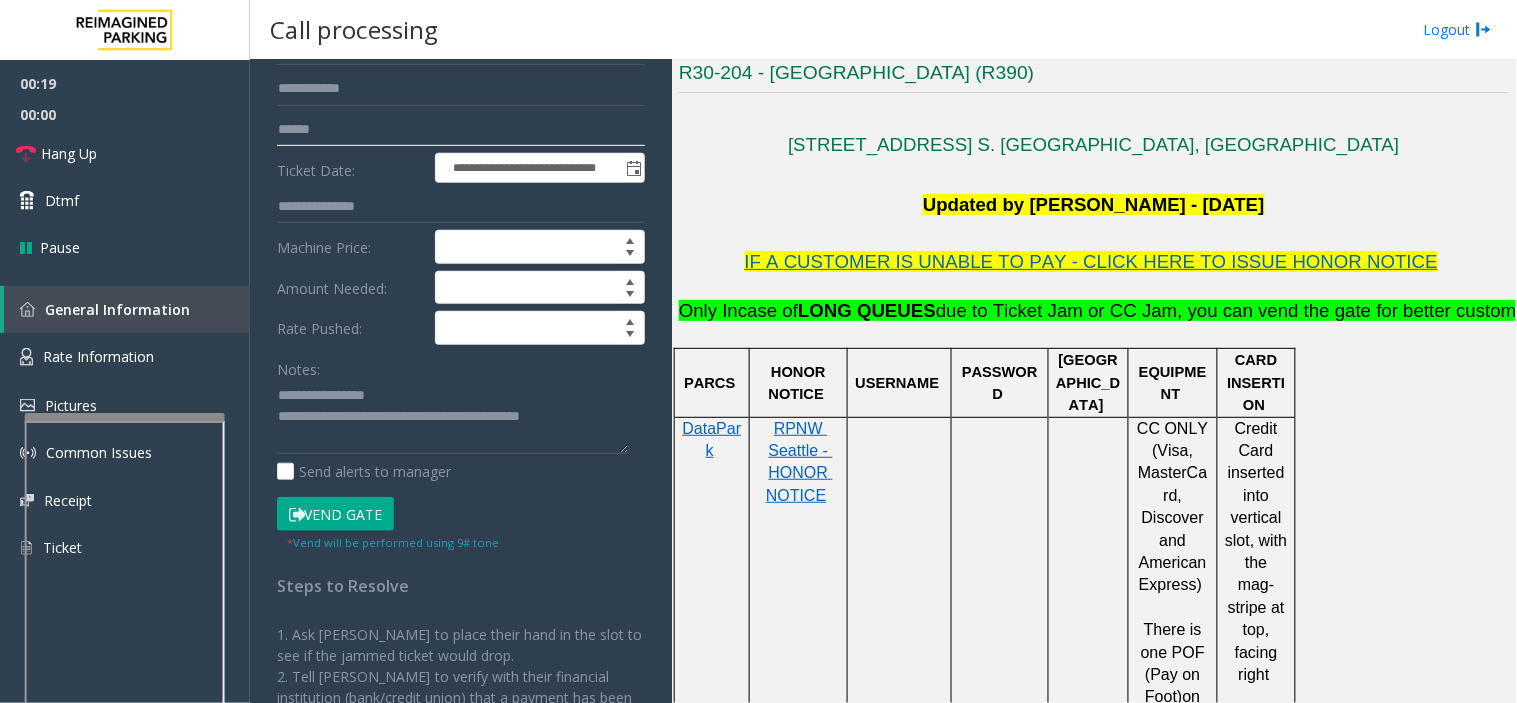 scroll, scrollTop: 452, scrollLeft: 0, axis: vertical 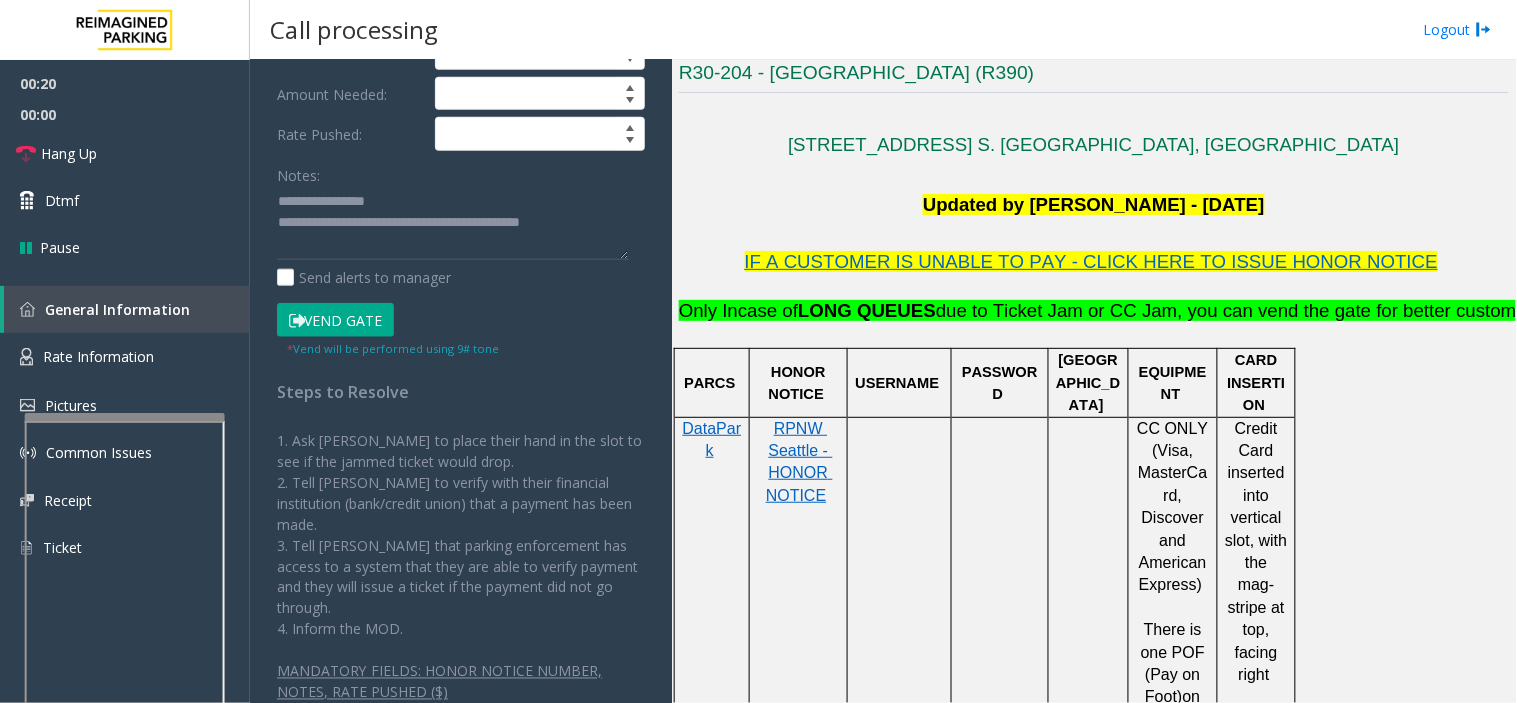 type on "******" 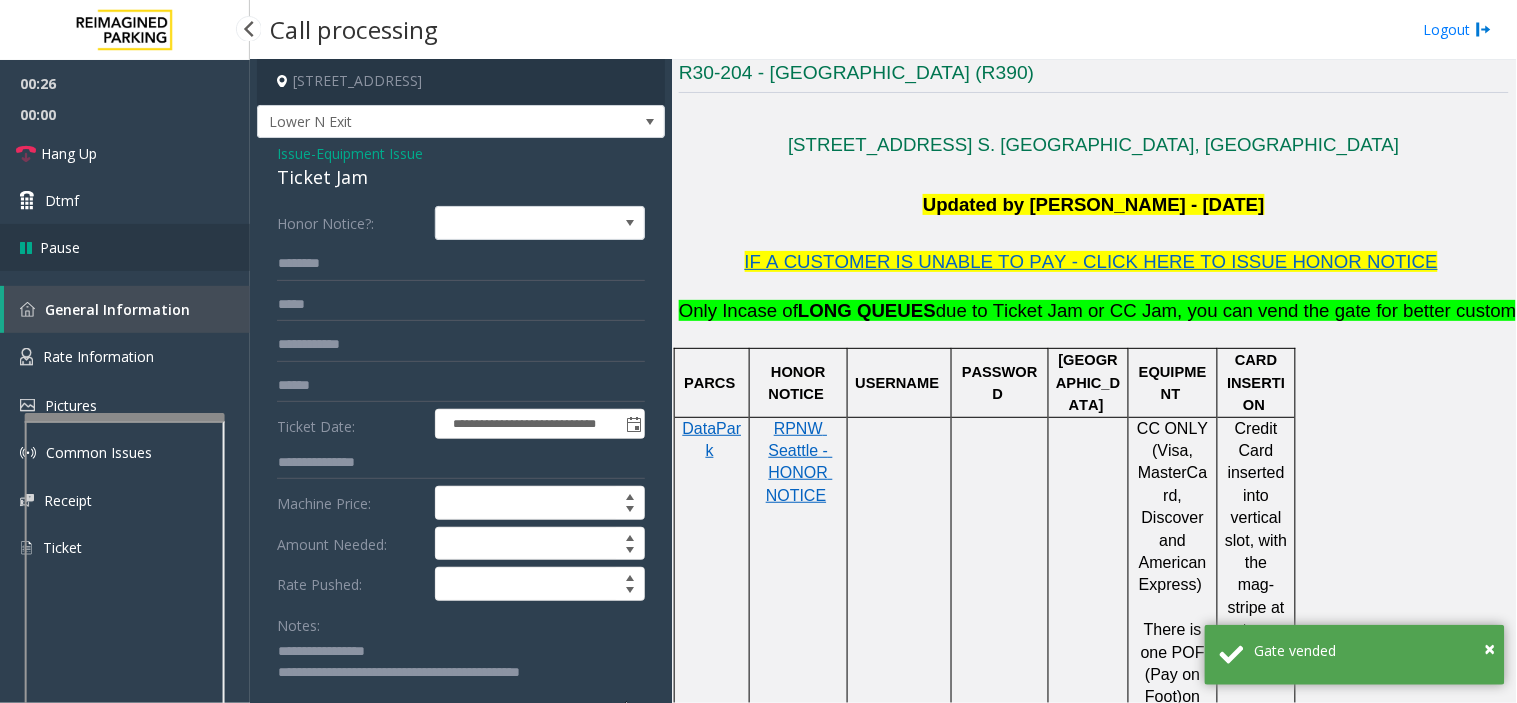 scroll, scrollTop: 0, scrollLeft: 0, axis: both 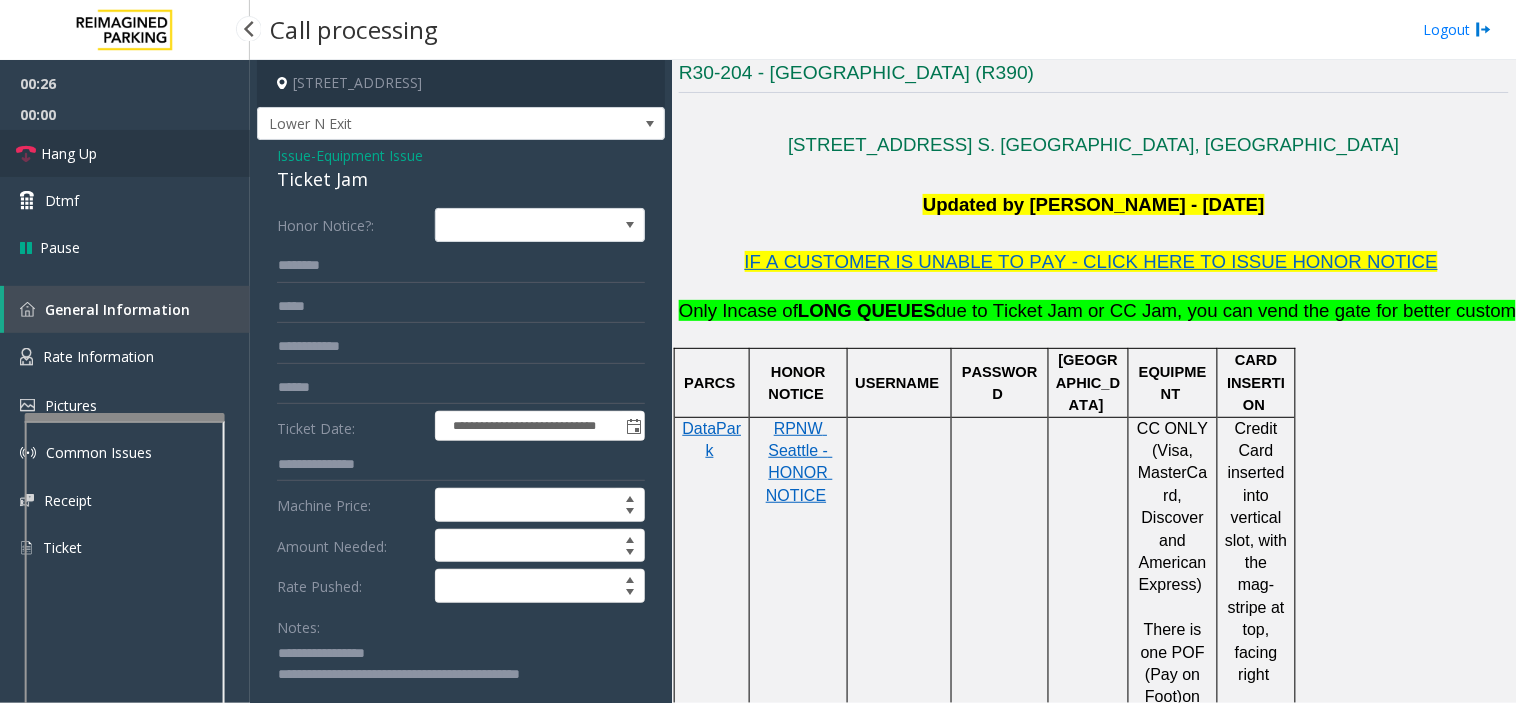 click on "Hang Up" at bounding box center (125, 153) 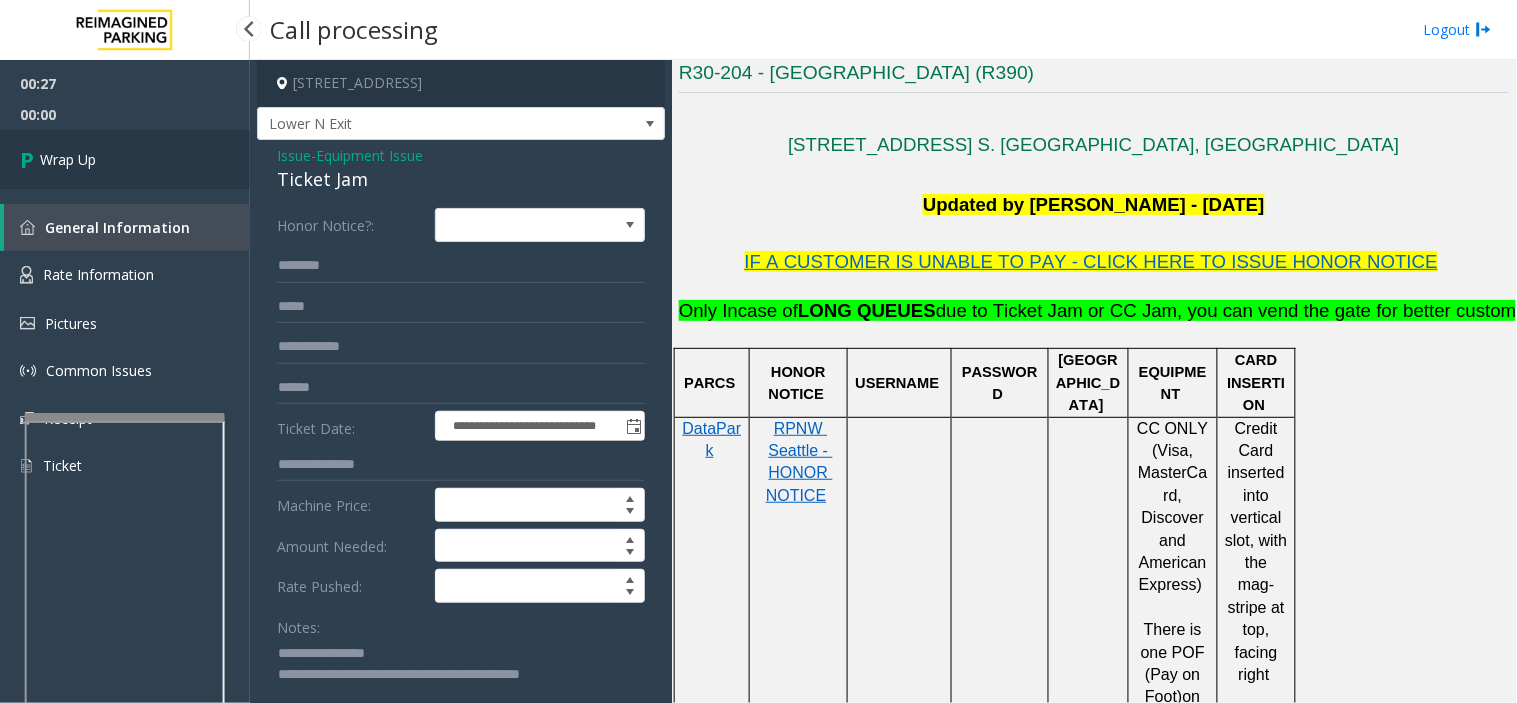 click on "Wrap Up" at bounding box center (125, 159) 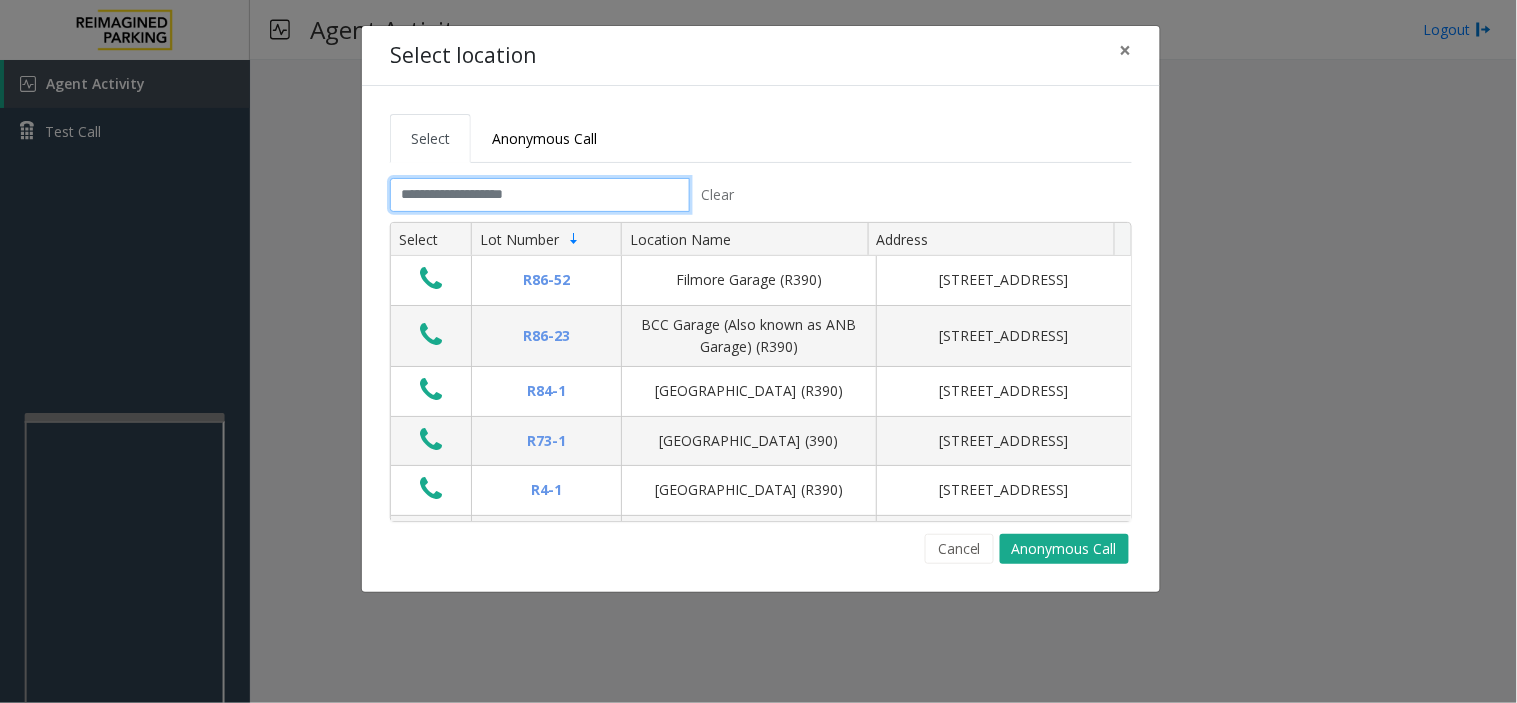 click 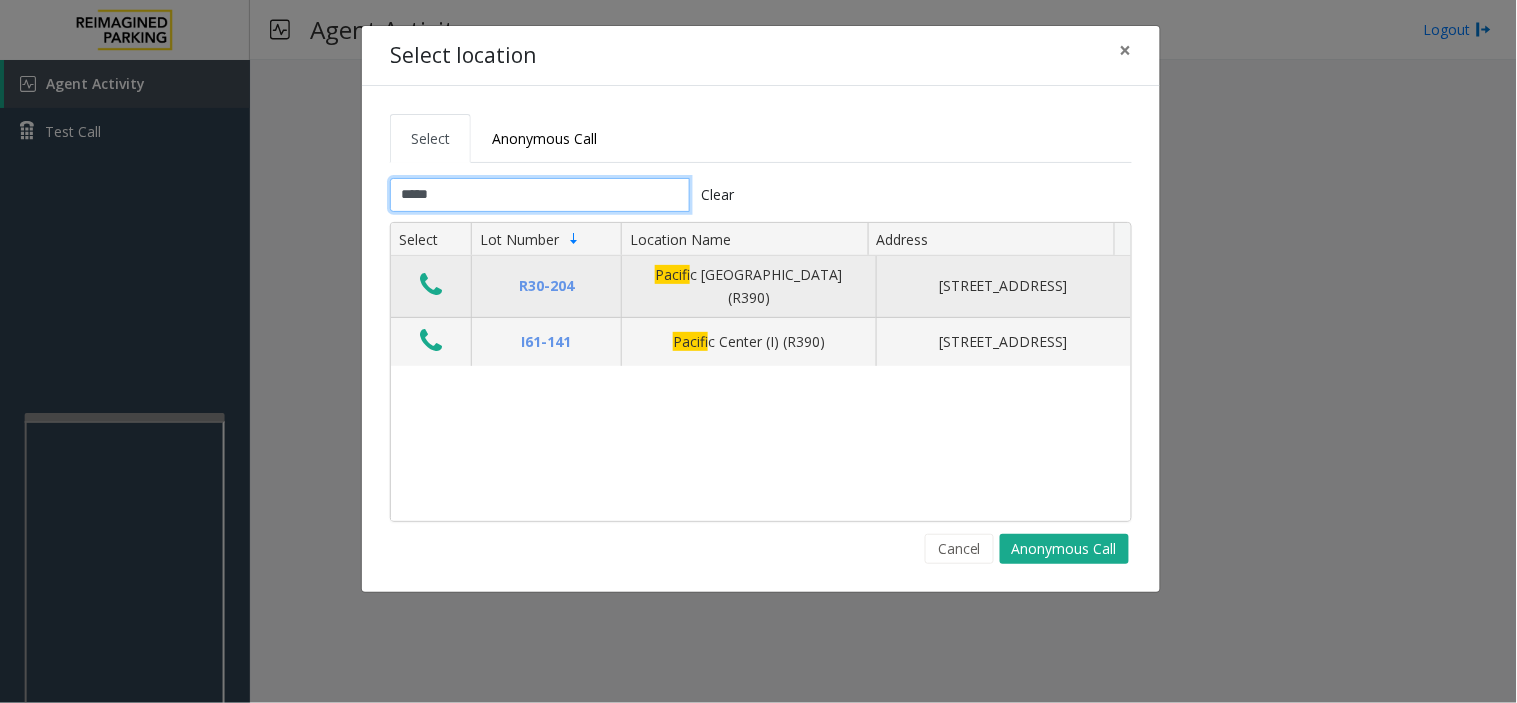 type on "*****" 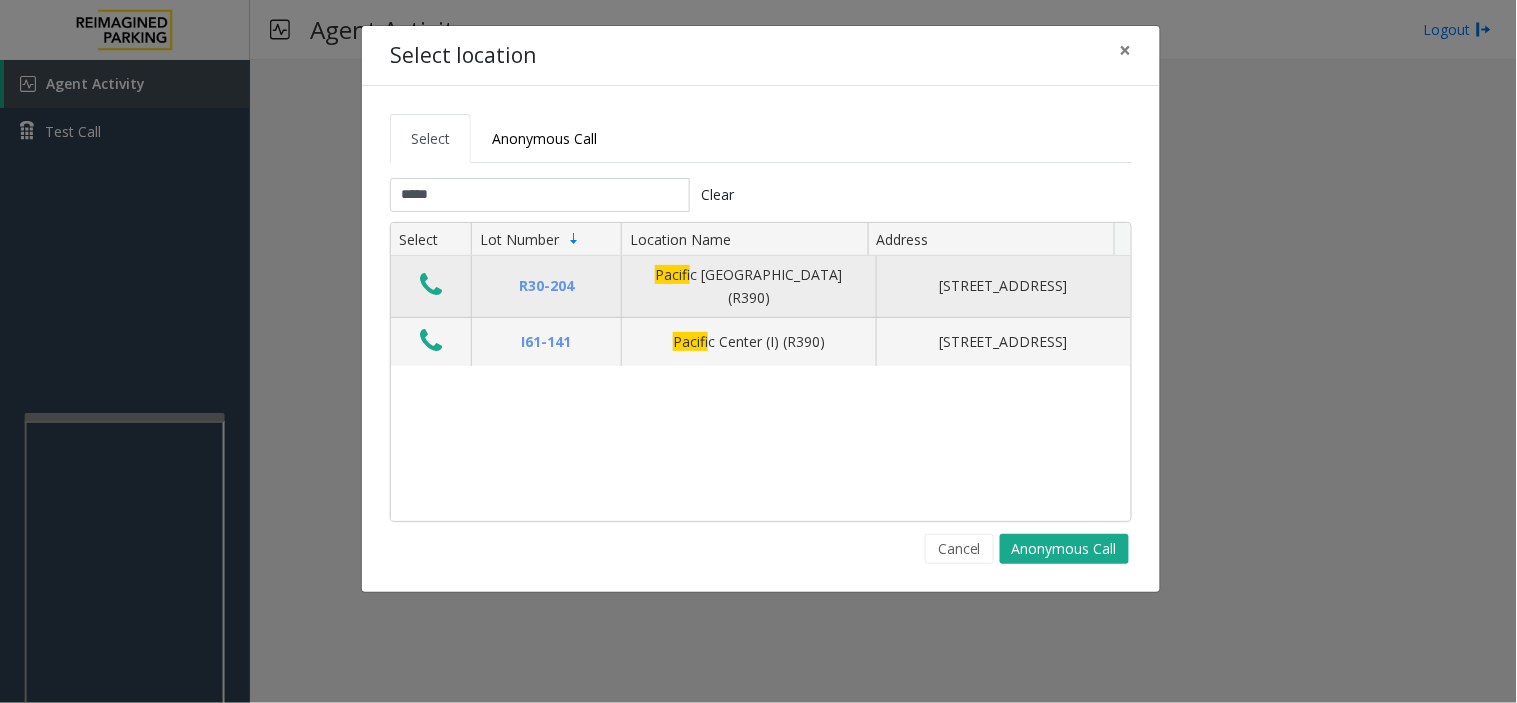 click 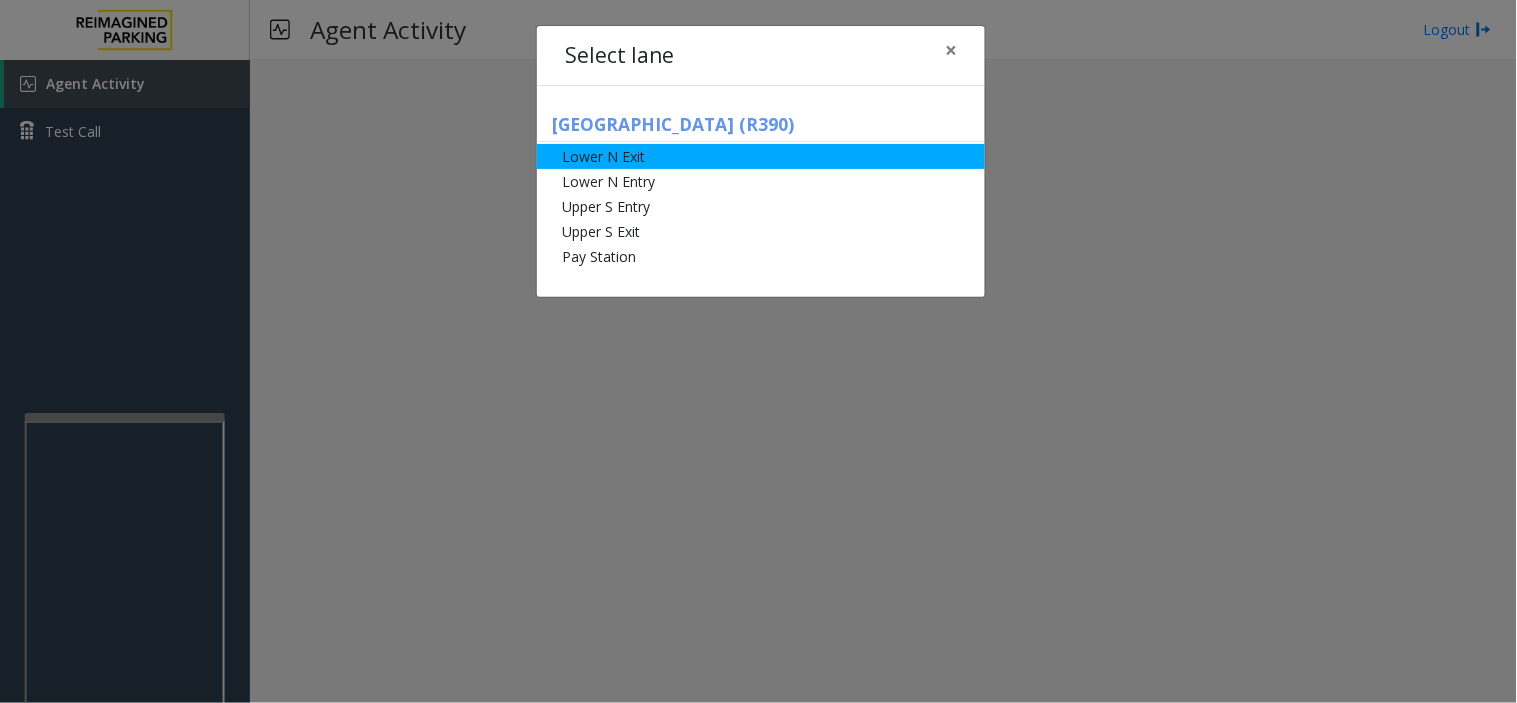 click on "Lower N Exit" 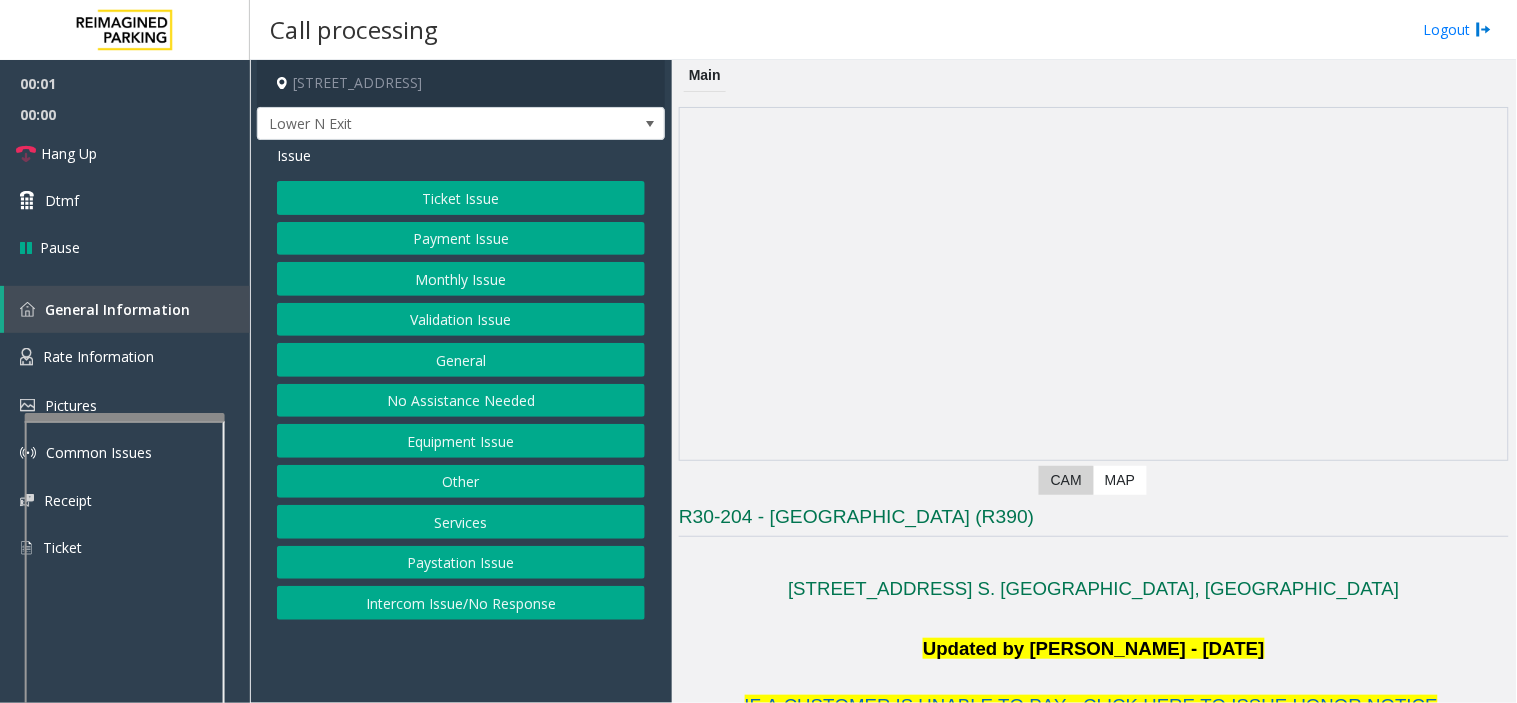 click on "Equipment Issue" 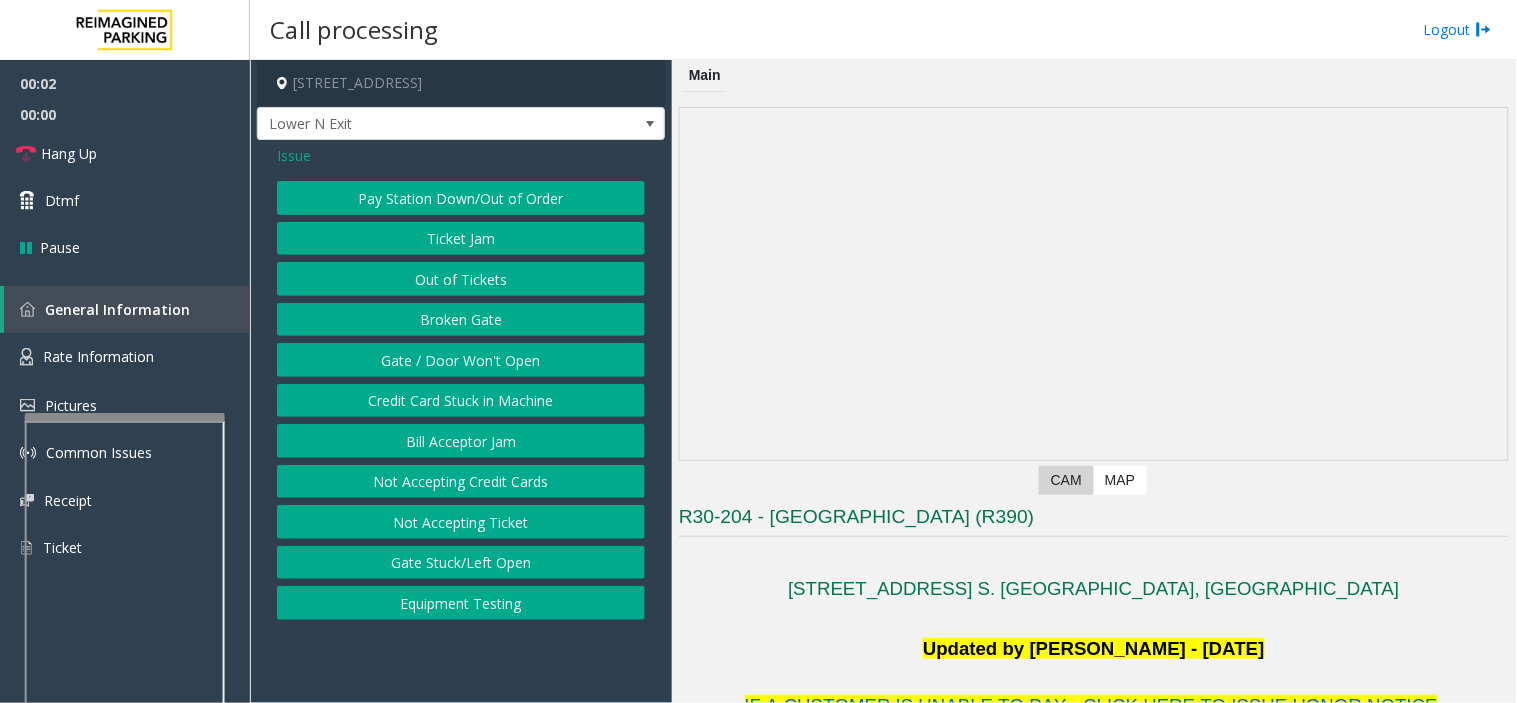 click on "Ticket Jam" 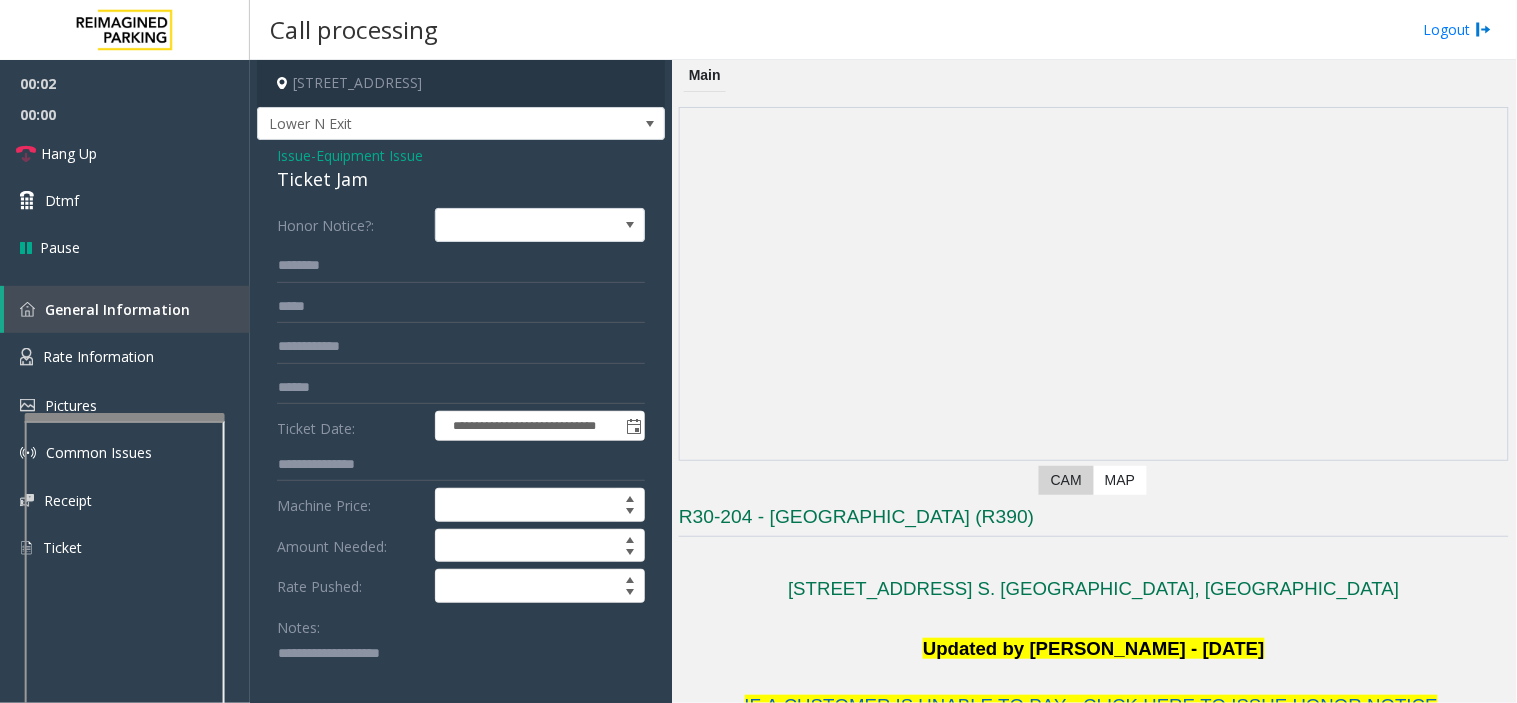 click 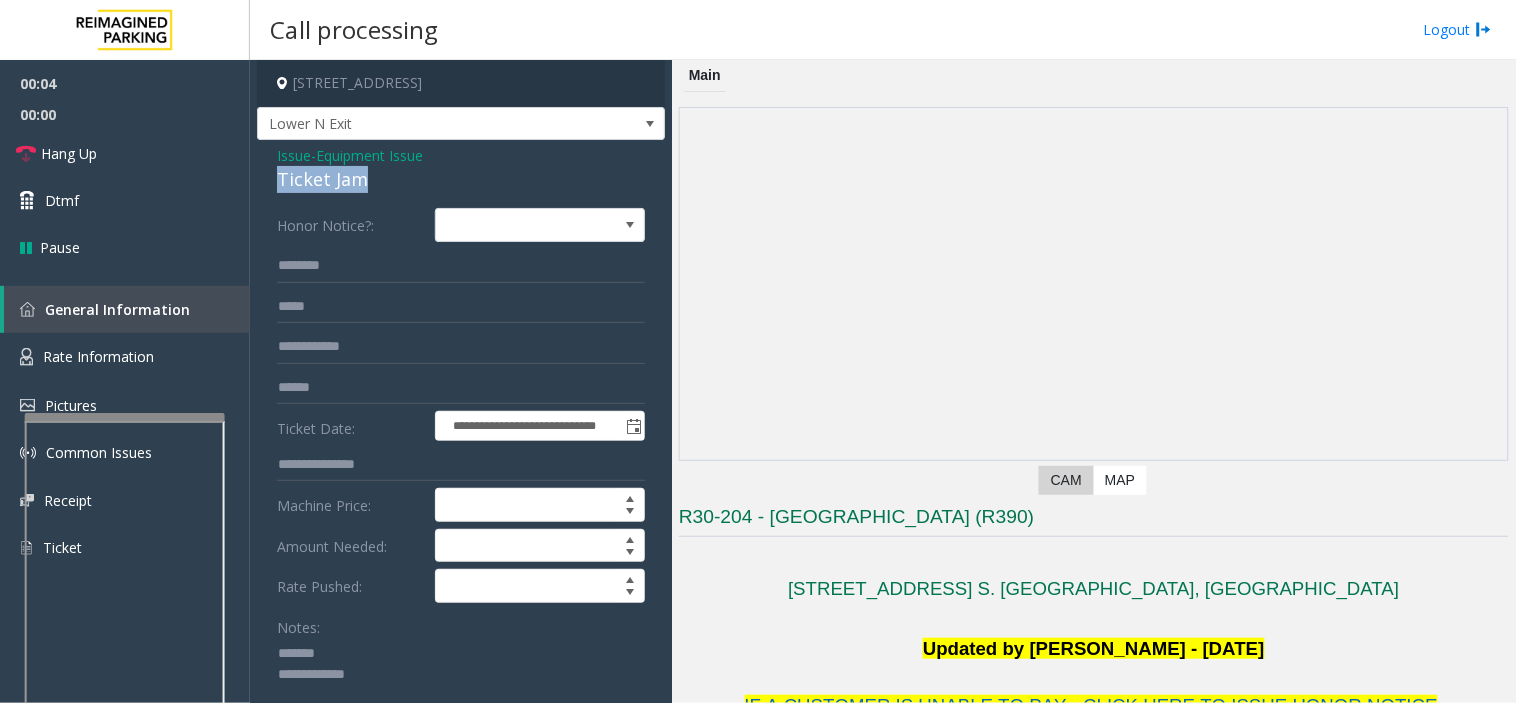 drag, startPoint x: 258, startPoint y: 178, endPoint x: 368, endPoint y: 184, distance: 110.16351 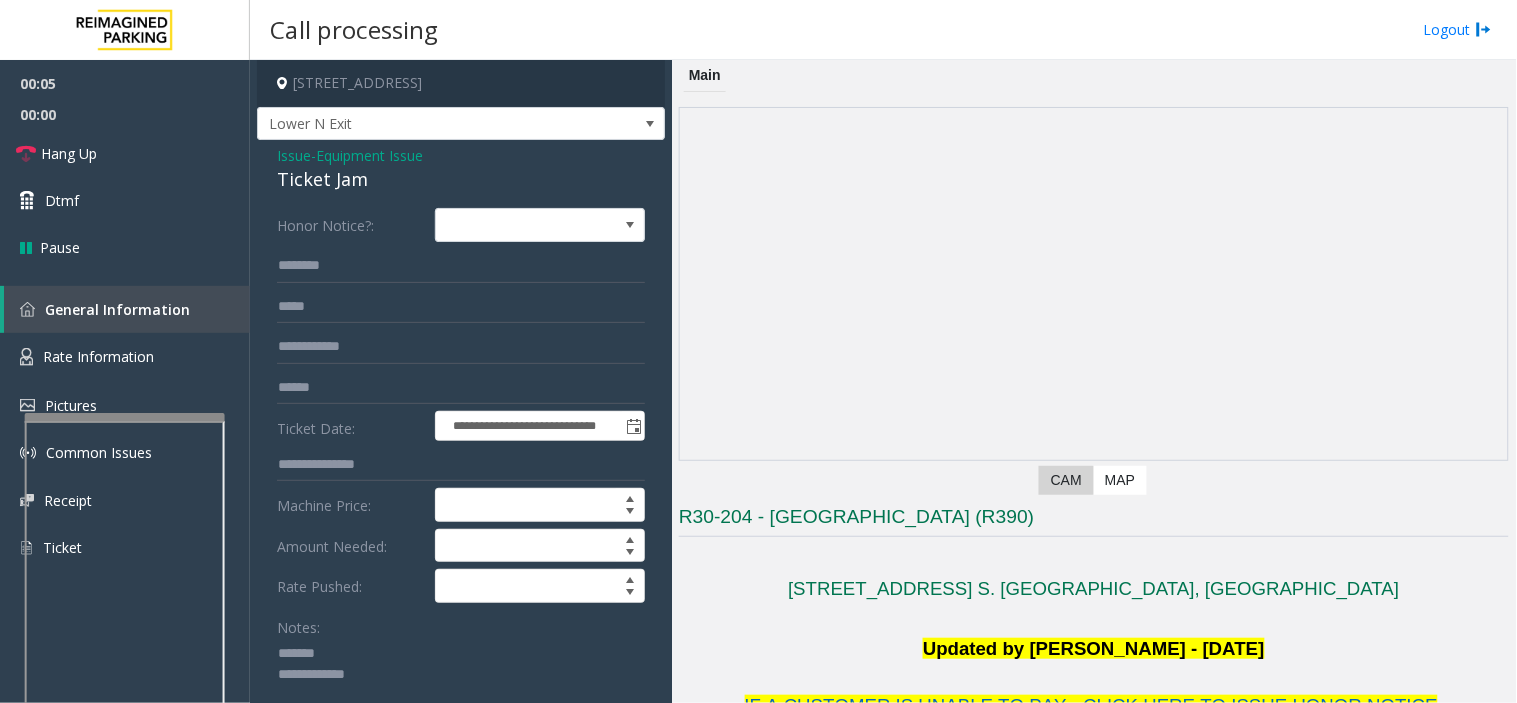 paste on "**********" 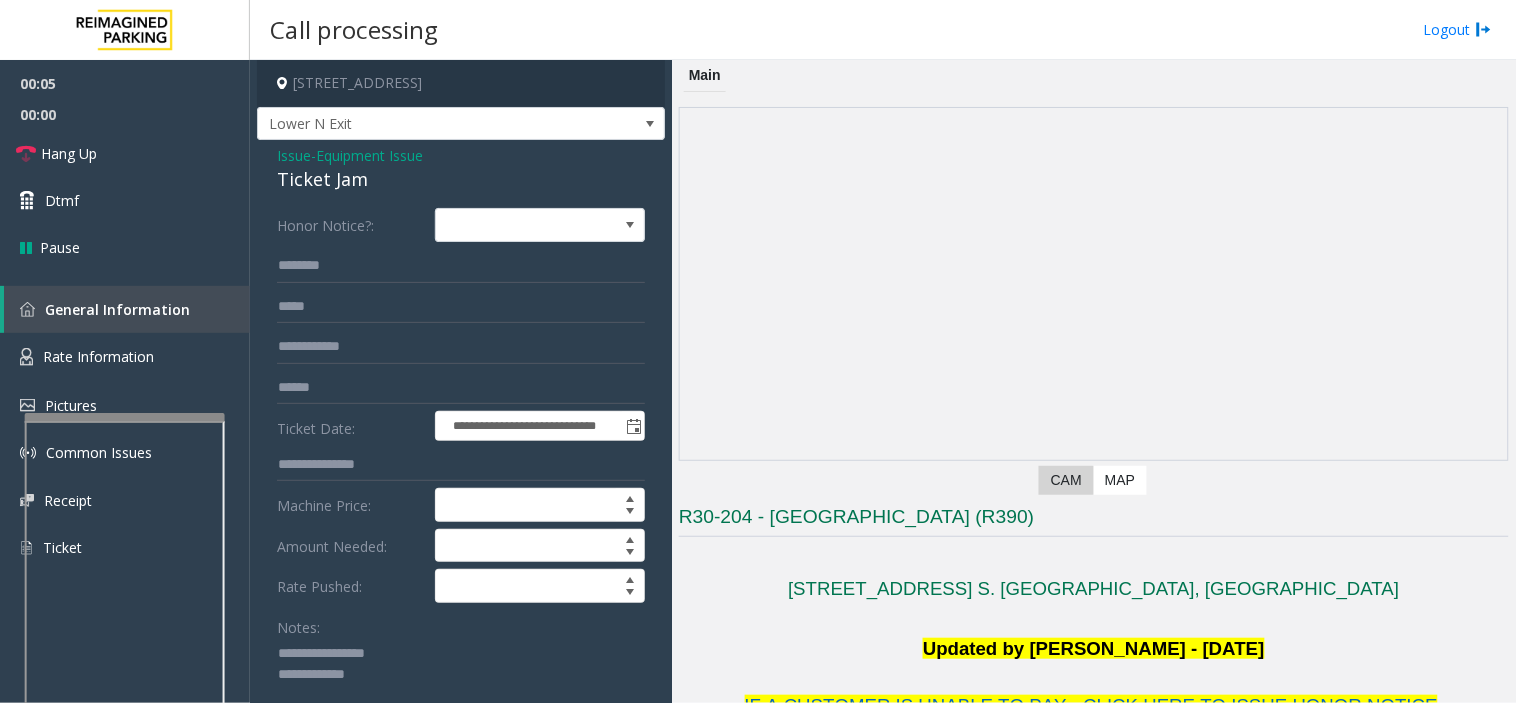drag, startPoint x: 392, startPoint y: 642, endPoint x: 426, endPoint y: 677, distance: 48.79549 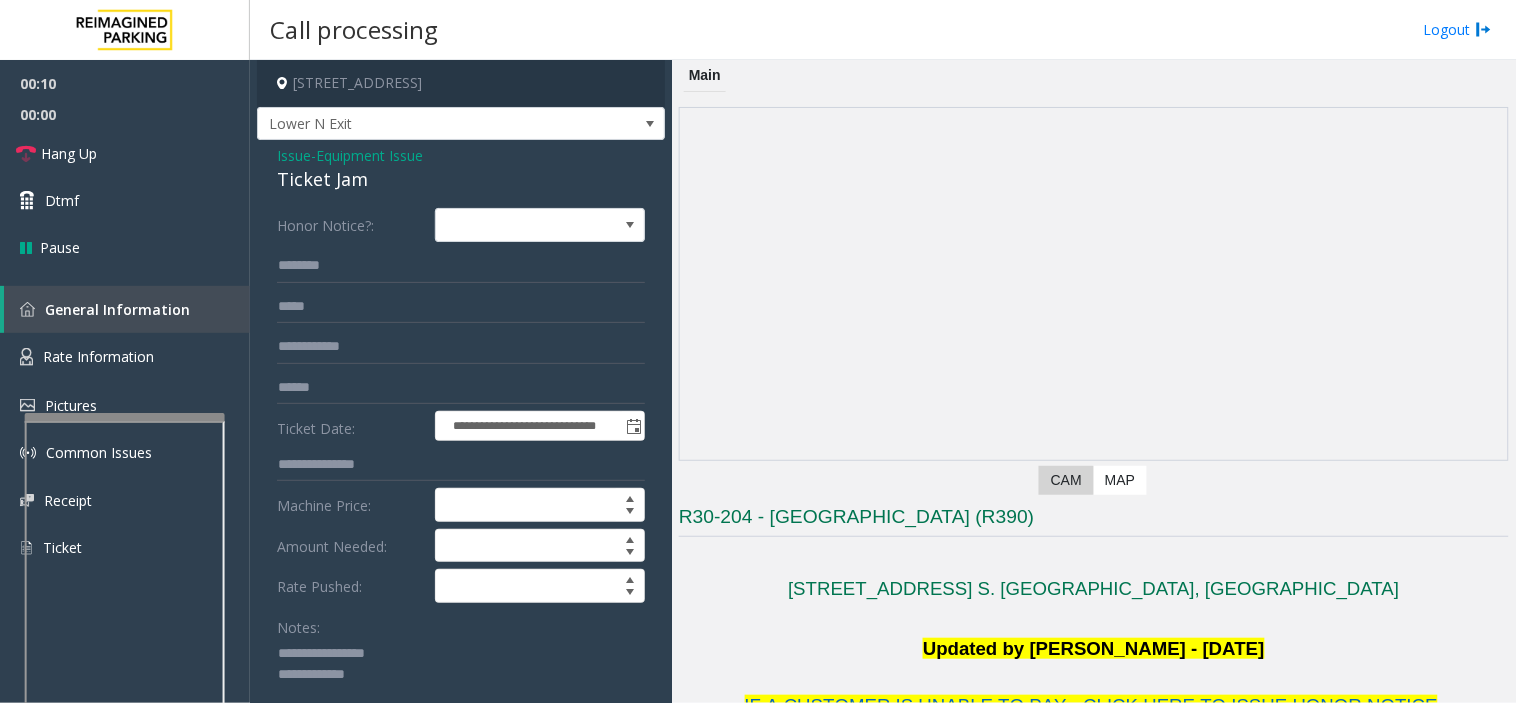 paste on "**********" 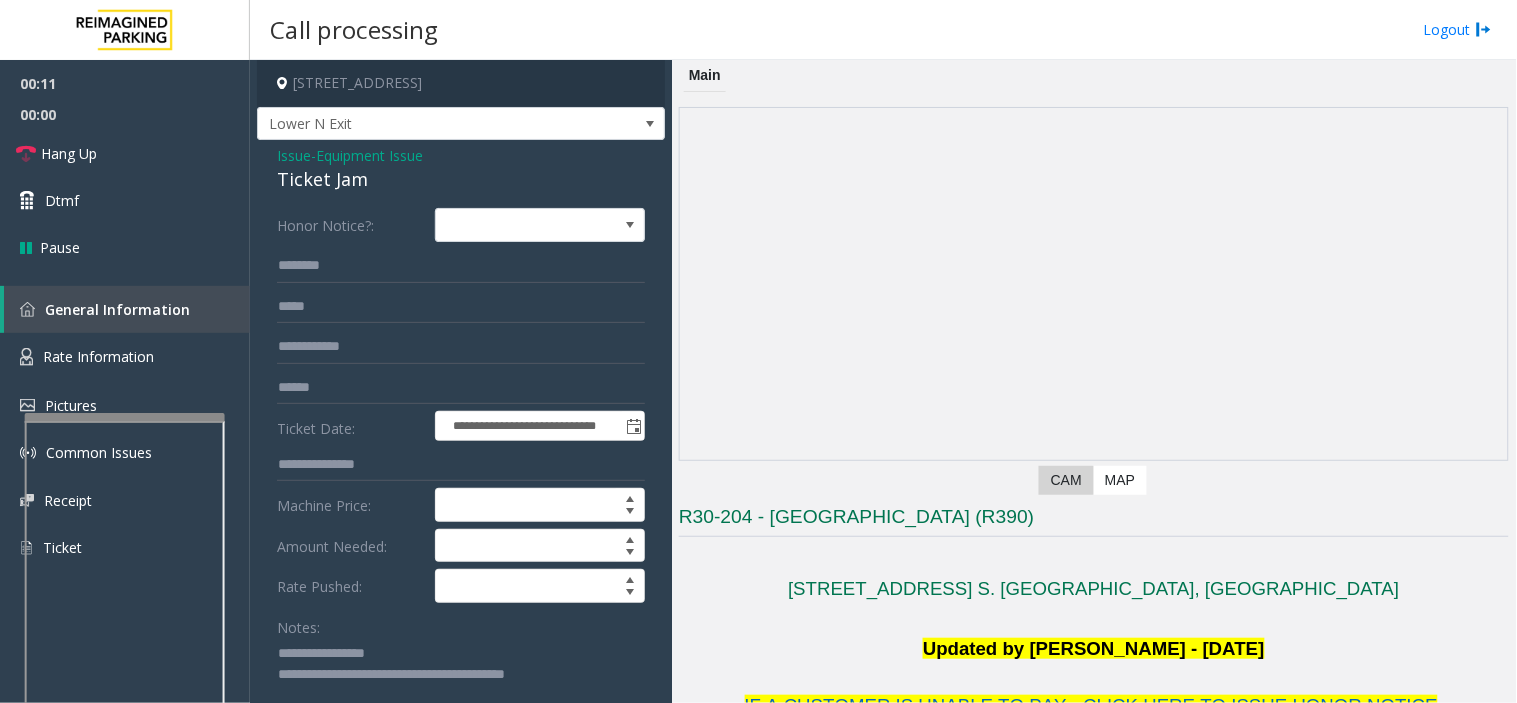 drag, startPoint x: 398, startPoint y: 683, endPoint x: 390, endPoint y: 648, distance: 35.902645 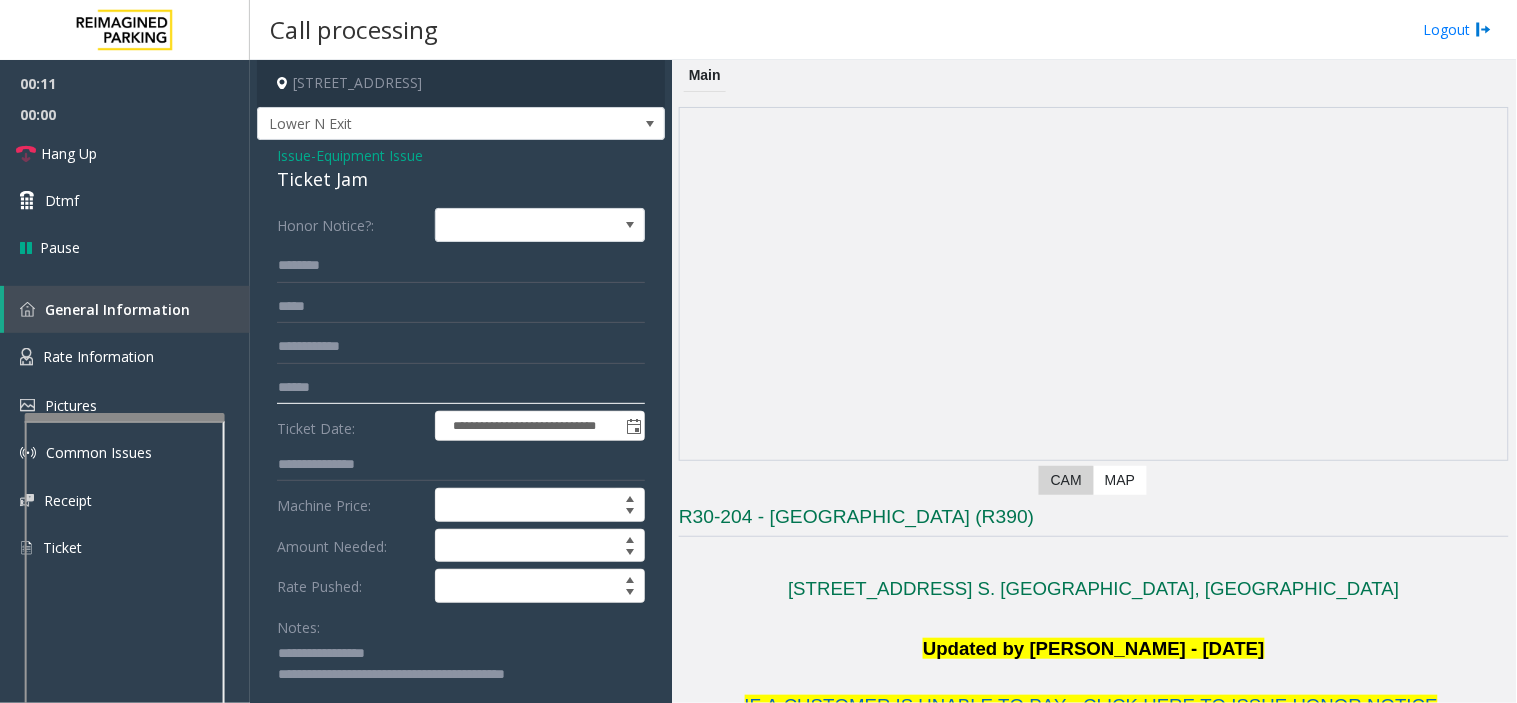 click 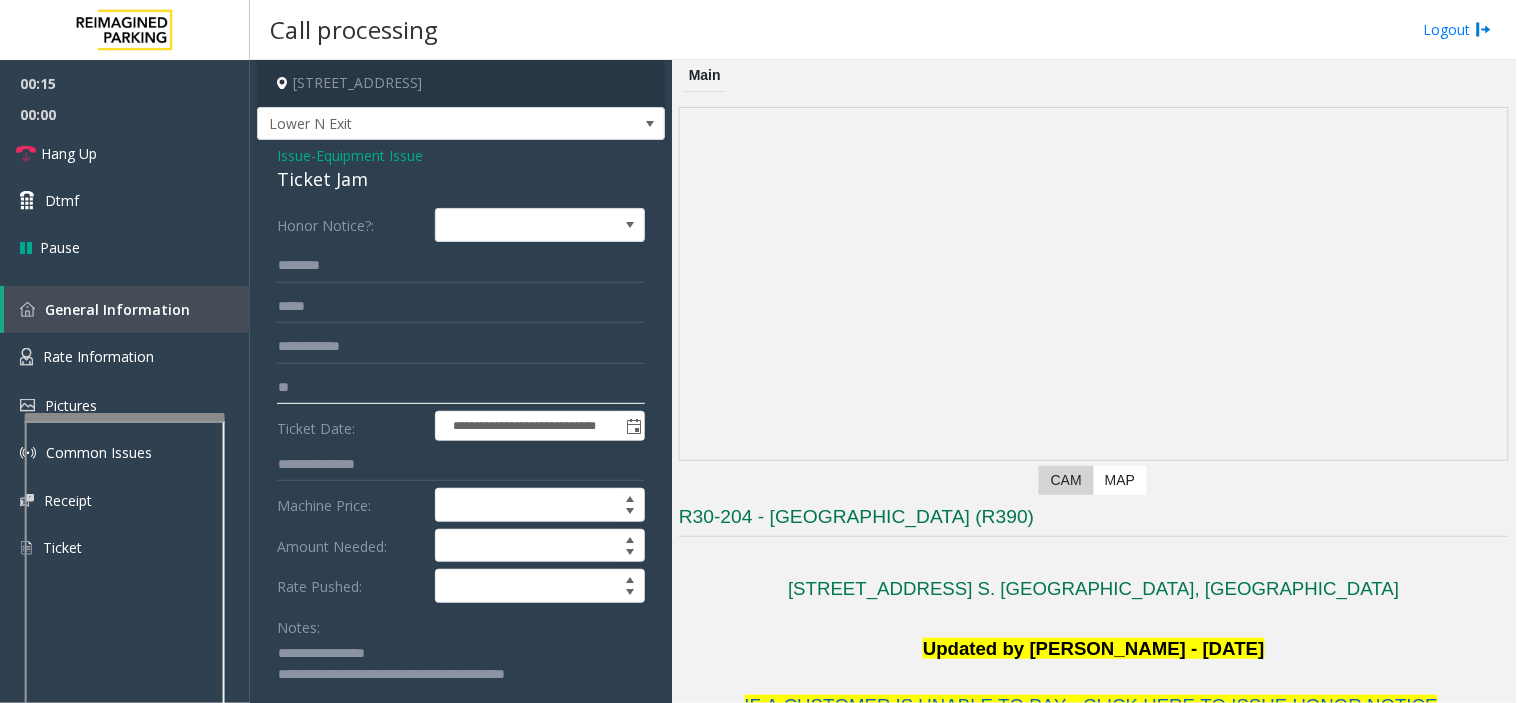 type on "*" 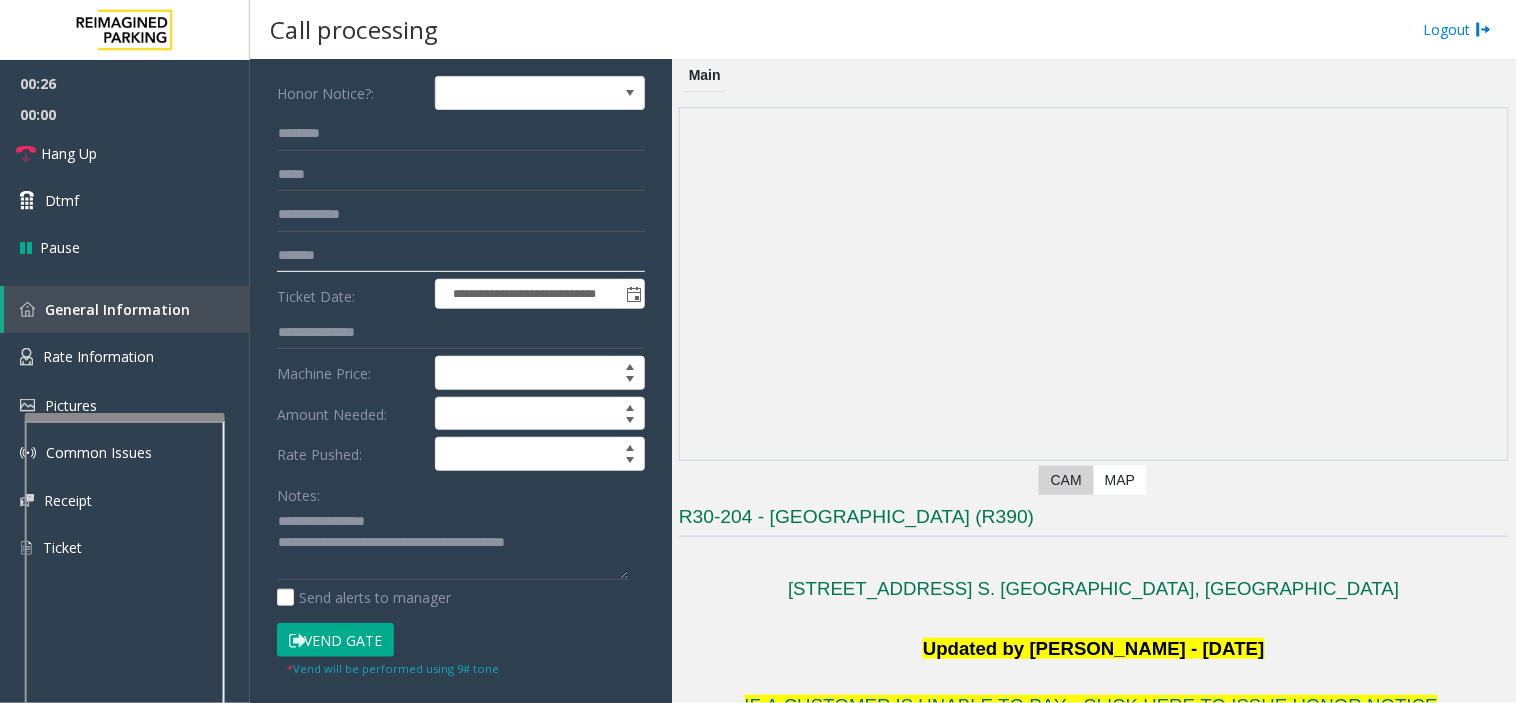 scroll, scrollTop: 444, scrollLeft: 0, axis: vertical 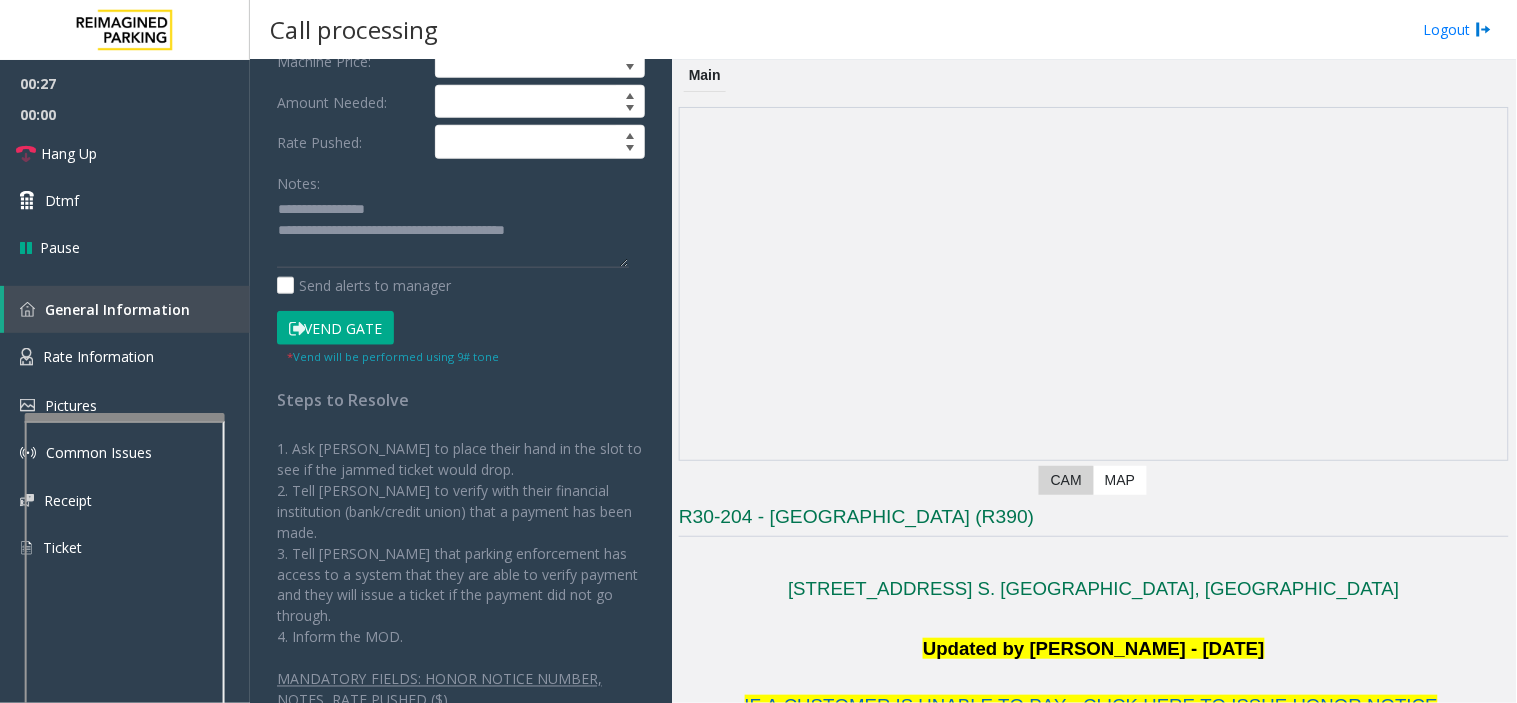 type on "*******" 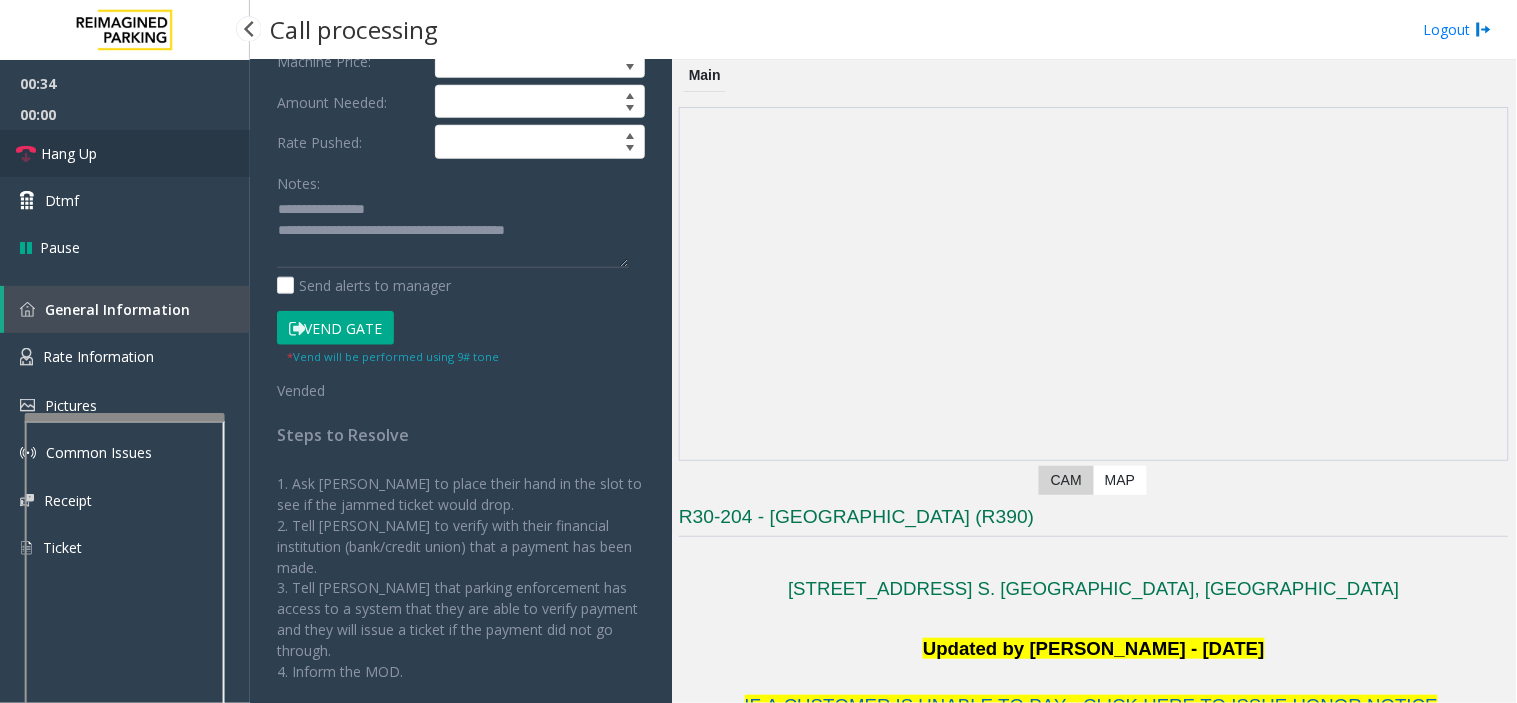 click on "Hang Up" at bounding box center (125, 153) 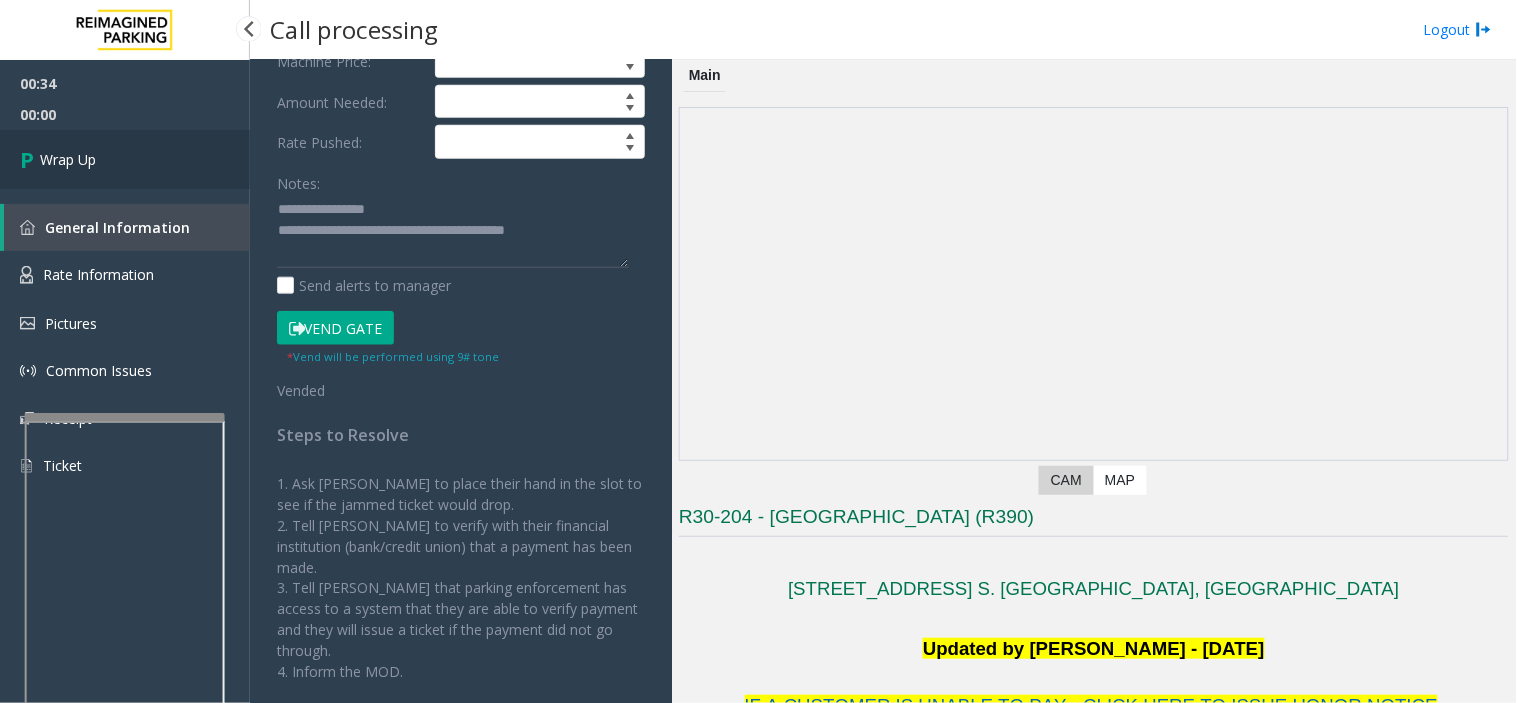 click on "Wrap Up" at bounding box center (125, 159) 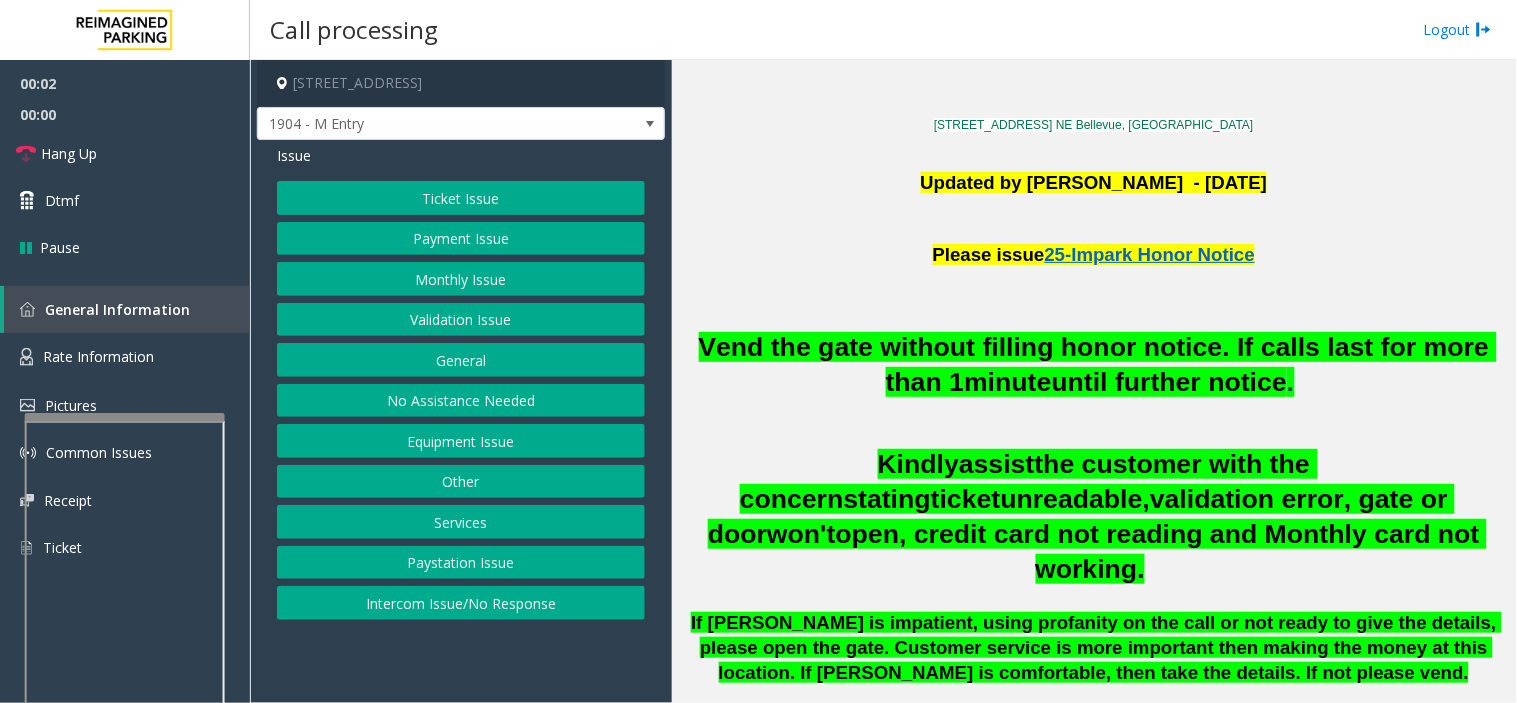 scroll, scrollTop: 777, scrollLeft: 0, axis: vertical 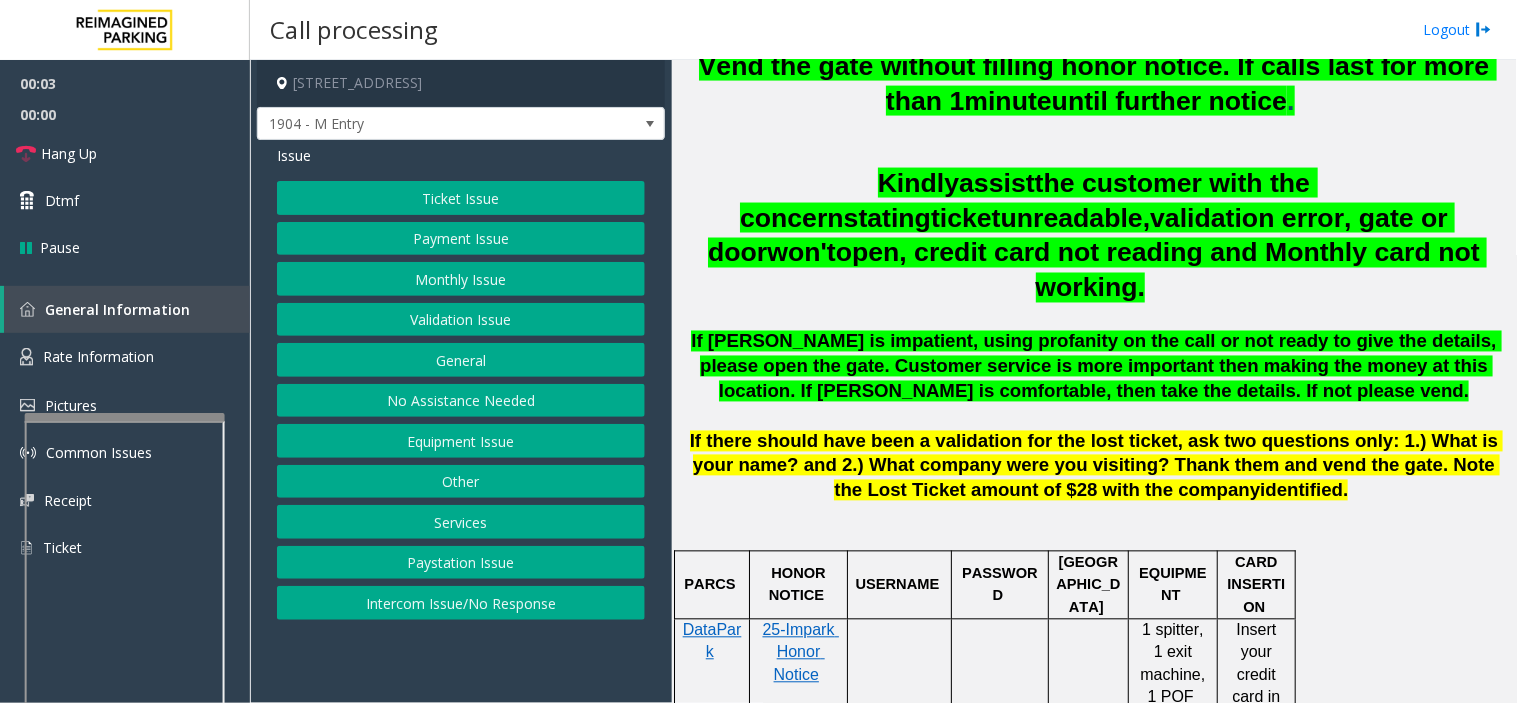 drag, startPoint x: 931, startPoint y: 615, endPoint x: 884, endPoint y: 656, distance: 62.369865 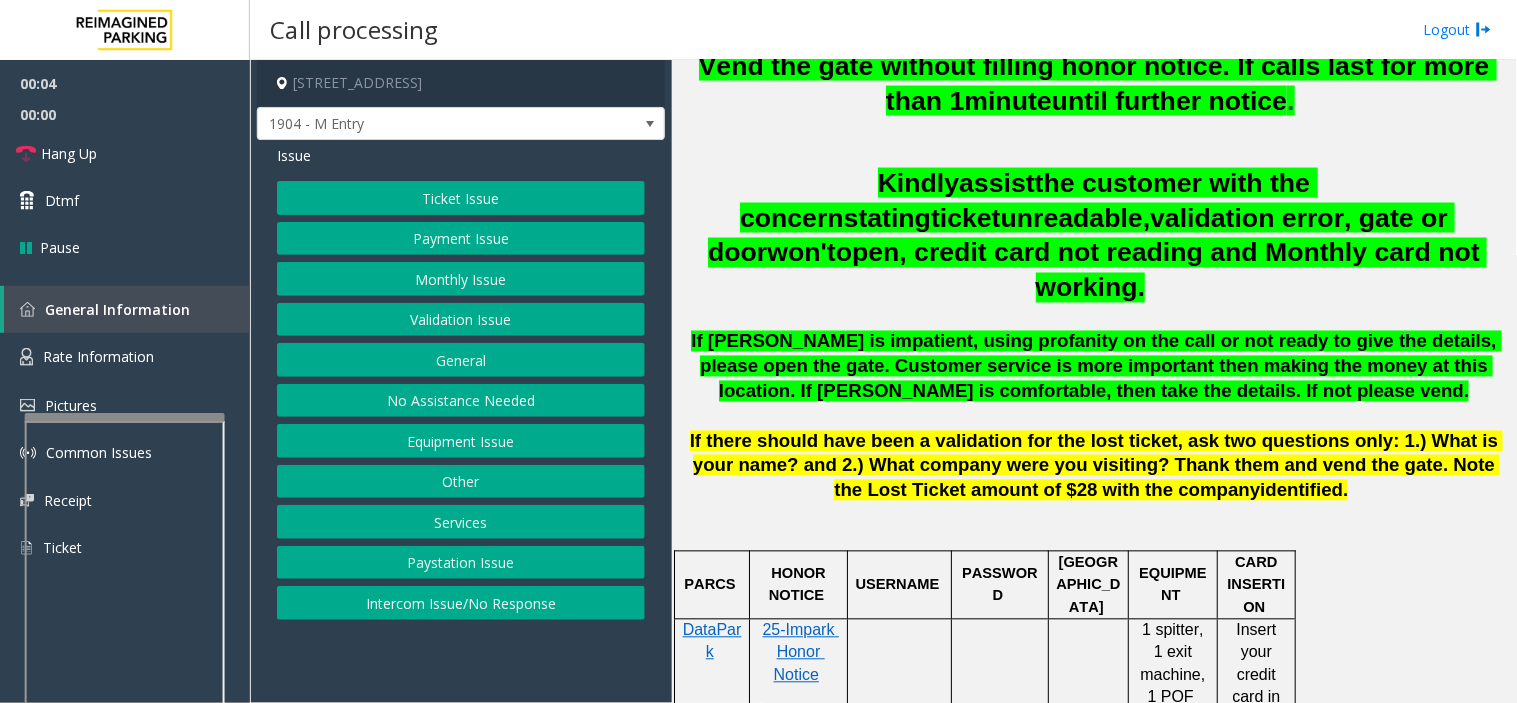drag, startPoint x: 933, startPoint y: 543, endPoint x: 892, endPoint y: 550, distance: 41.59327 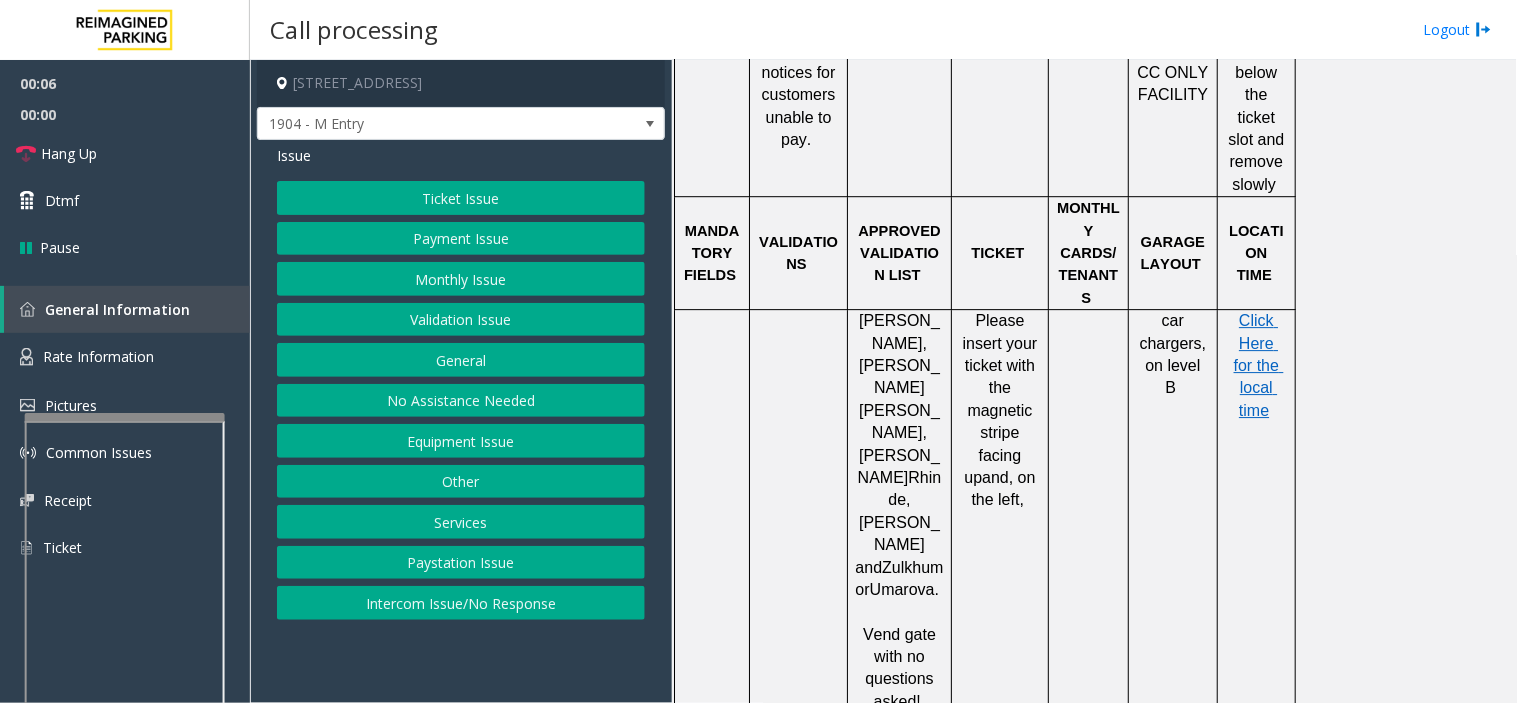 scroll, scrollTop: 1444, scrollLeft: 0, axis: vertical 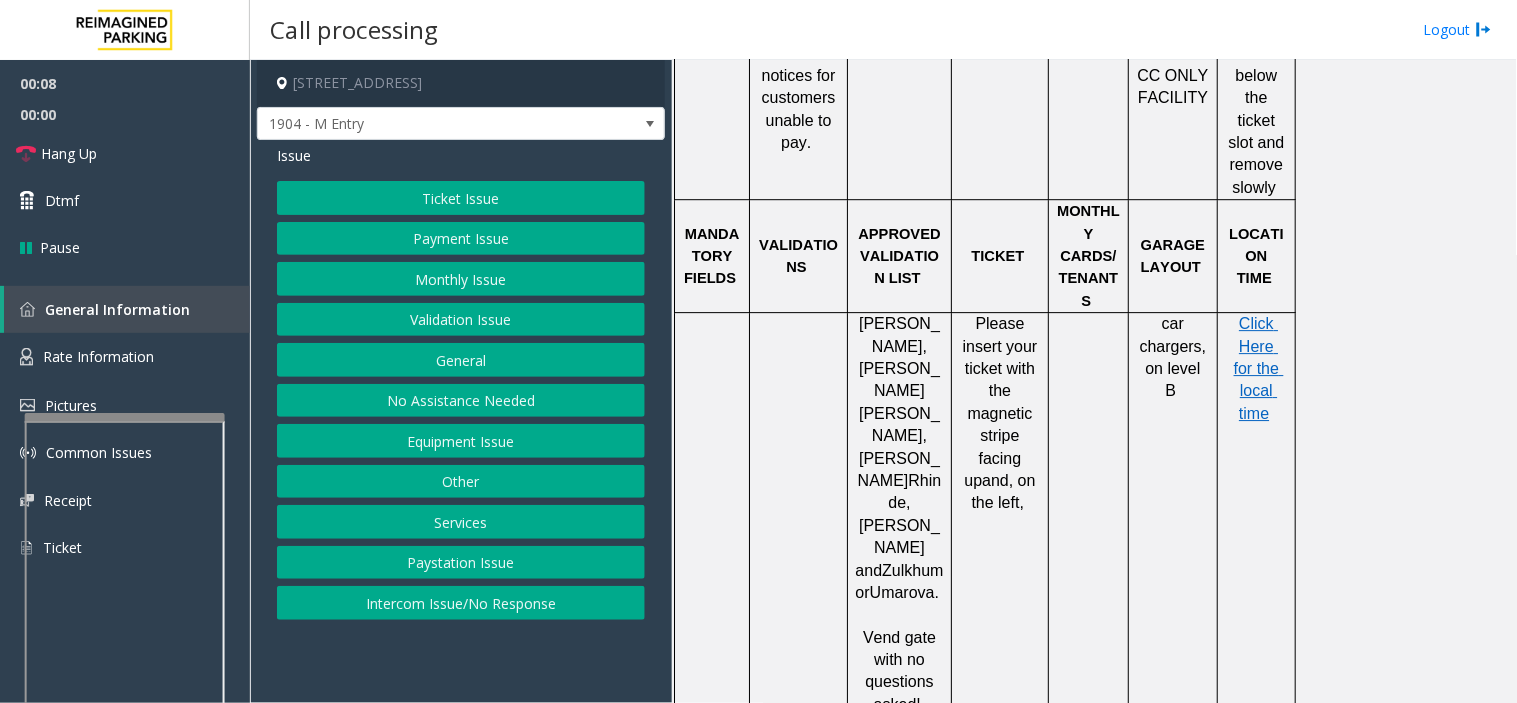 drag, startPoint x: 462, startPoint y: 644, endPoint x: 490, endPoint y: 606, distance: 47.201694 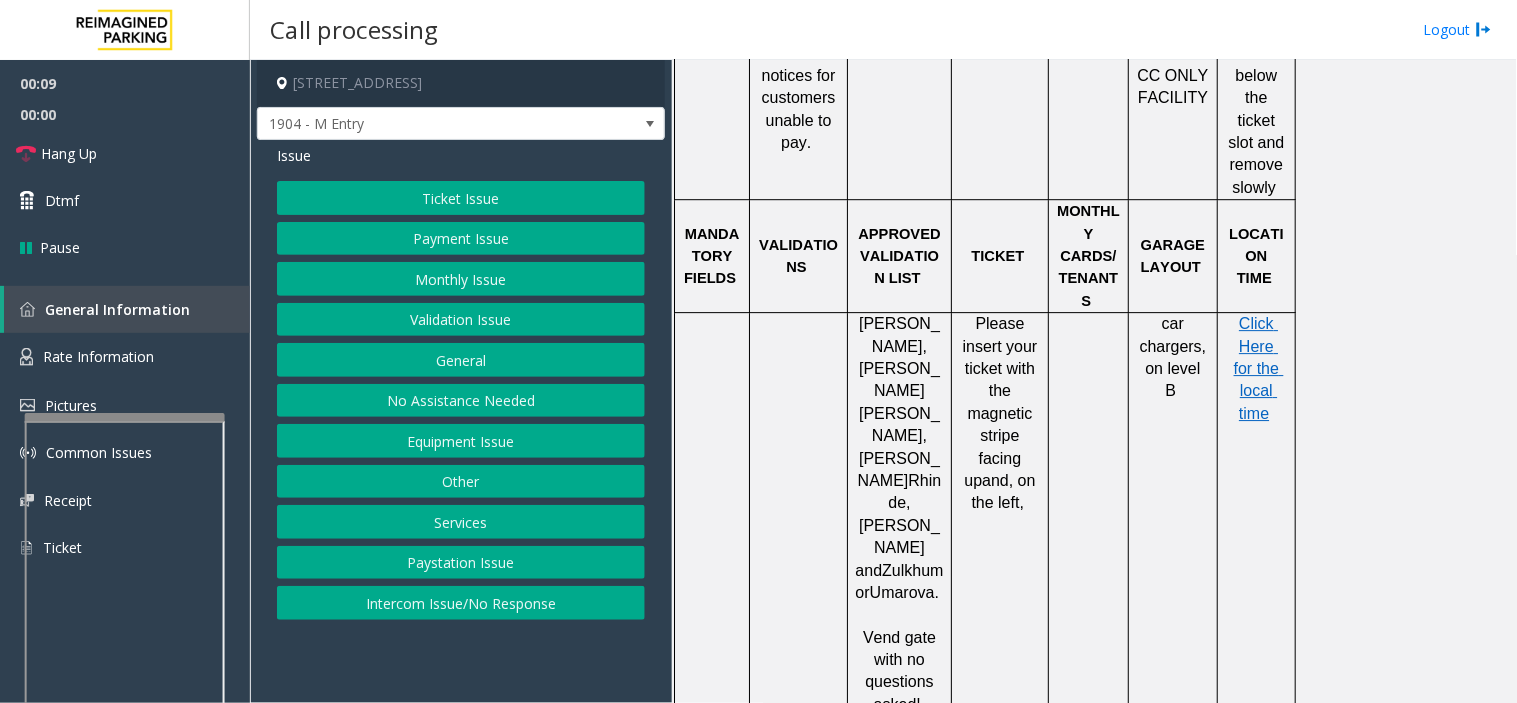 click on "Equipment Issue" 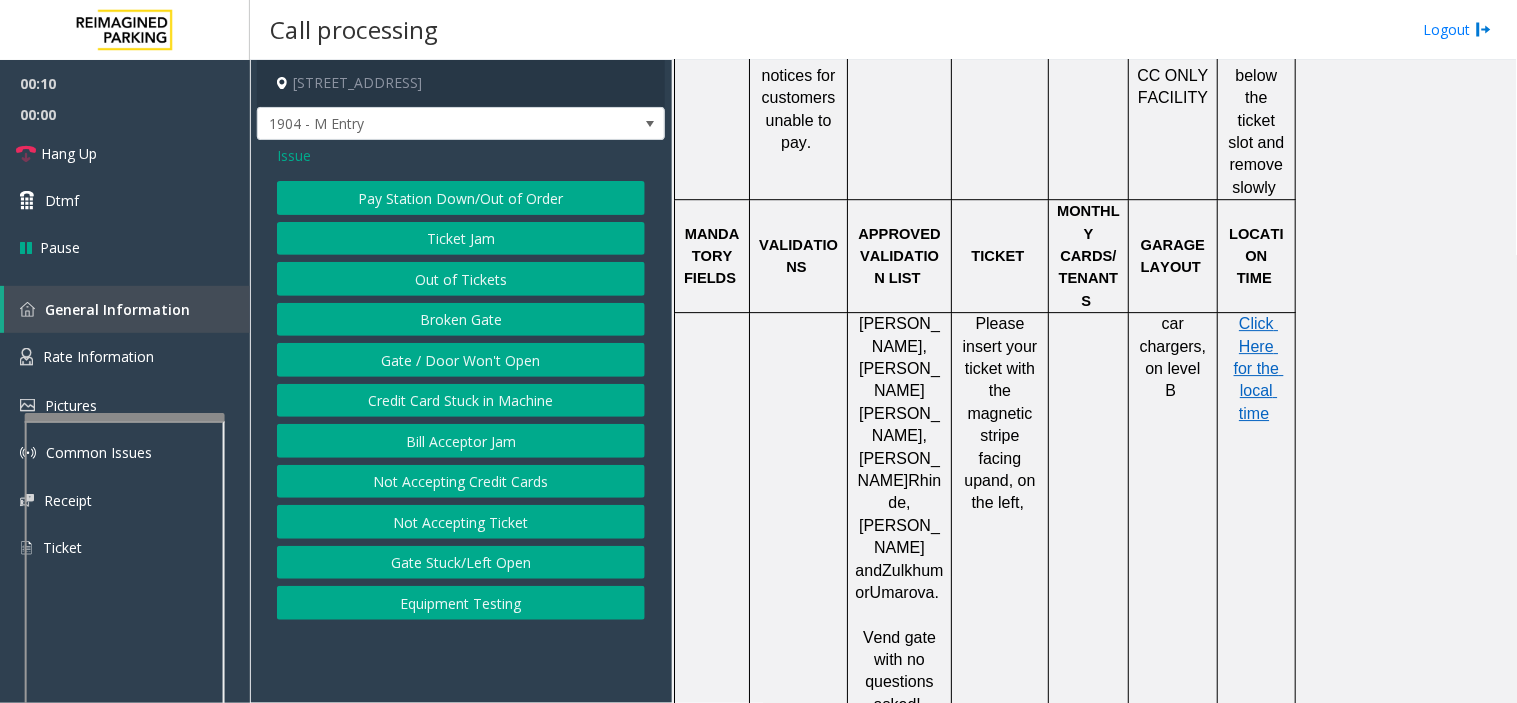 click on "Gate / Door Won't Open" 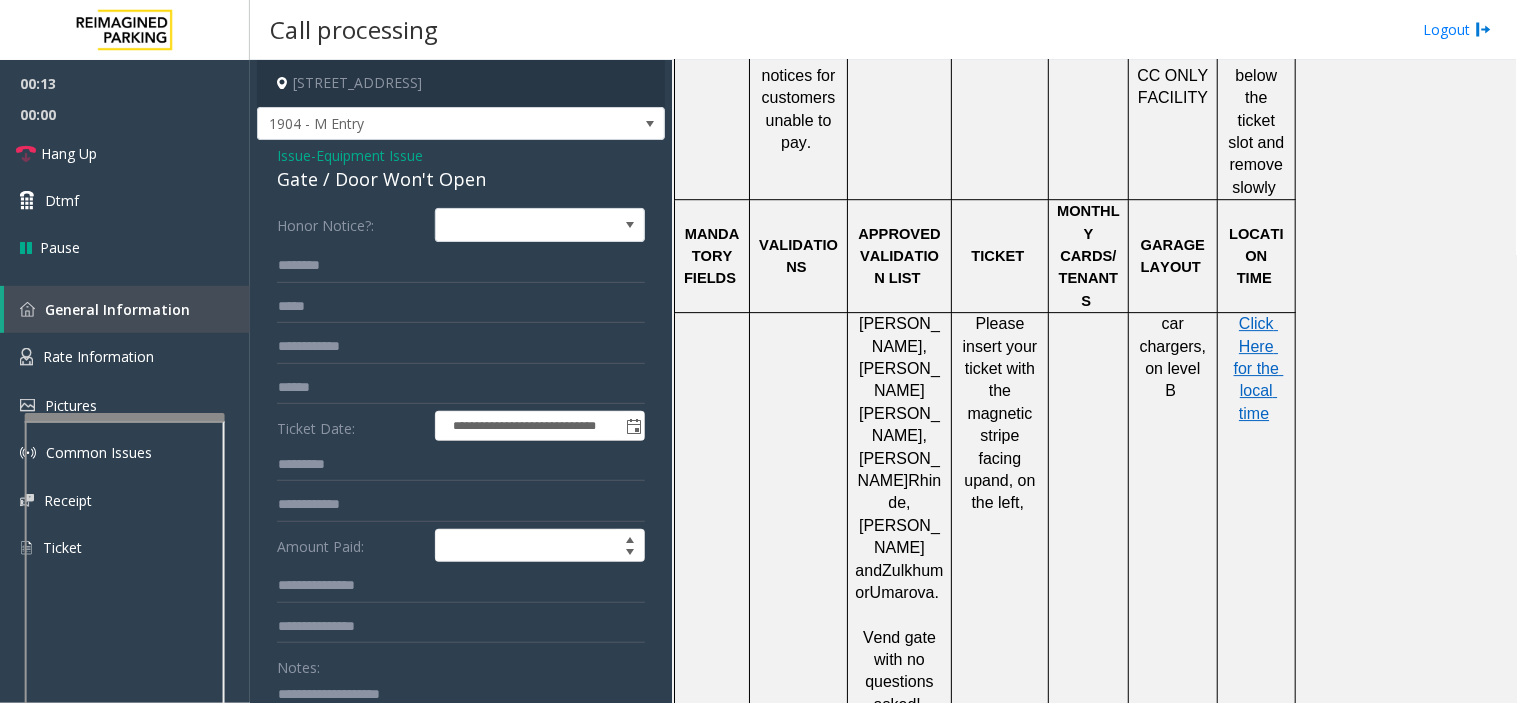 paste on "**********" 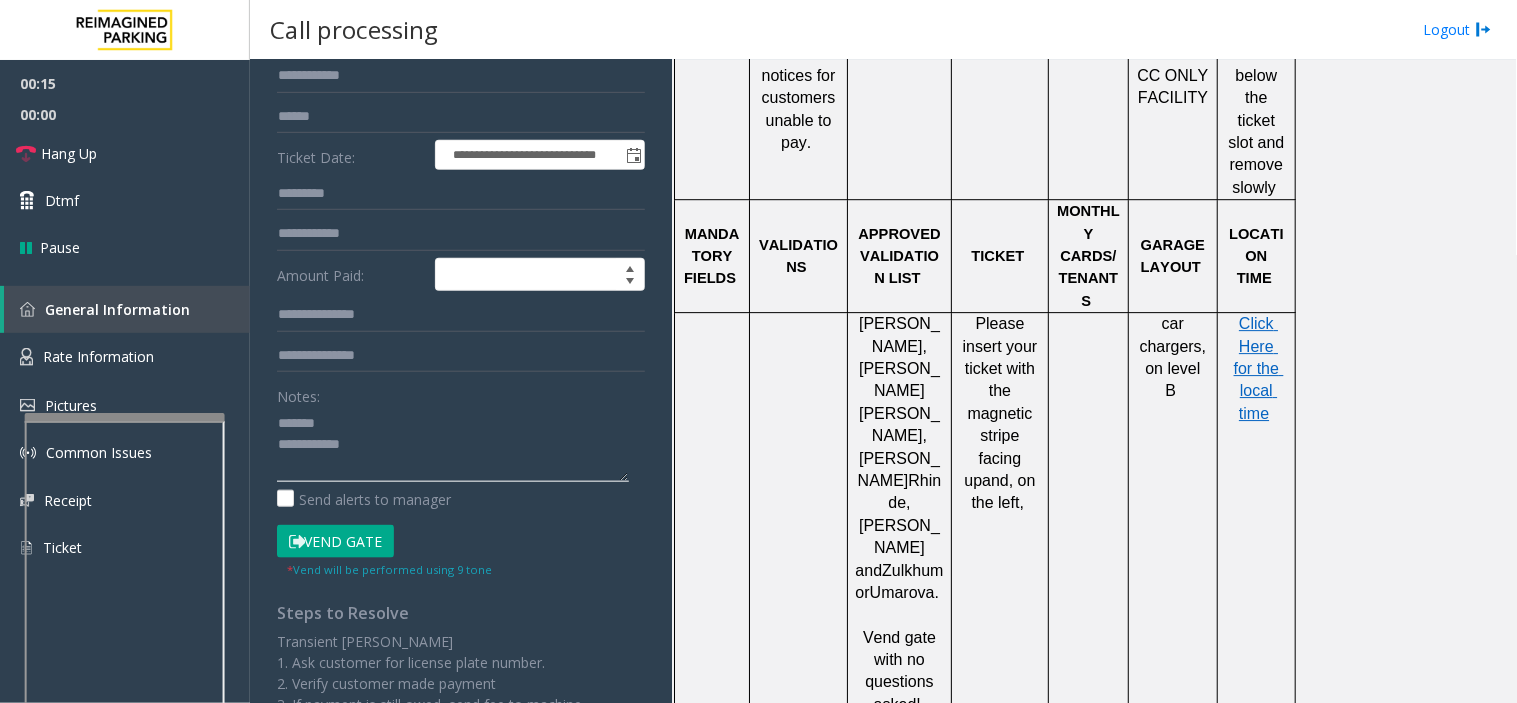 scroll, scrollTop: 116, scrollLeft: 0, axis: vertical 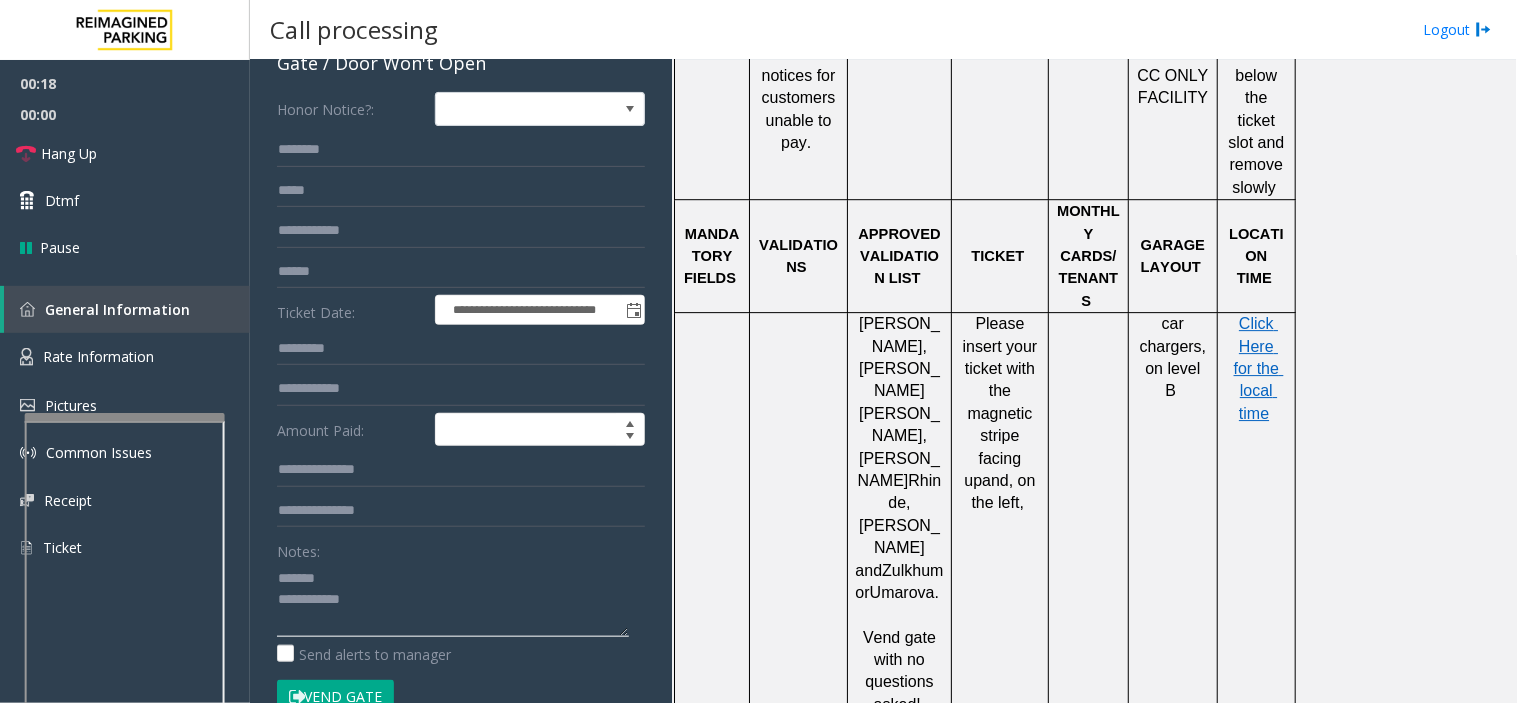 click 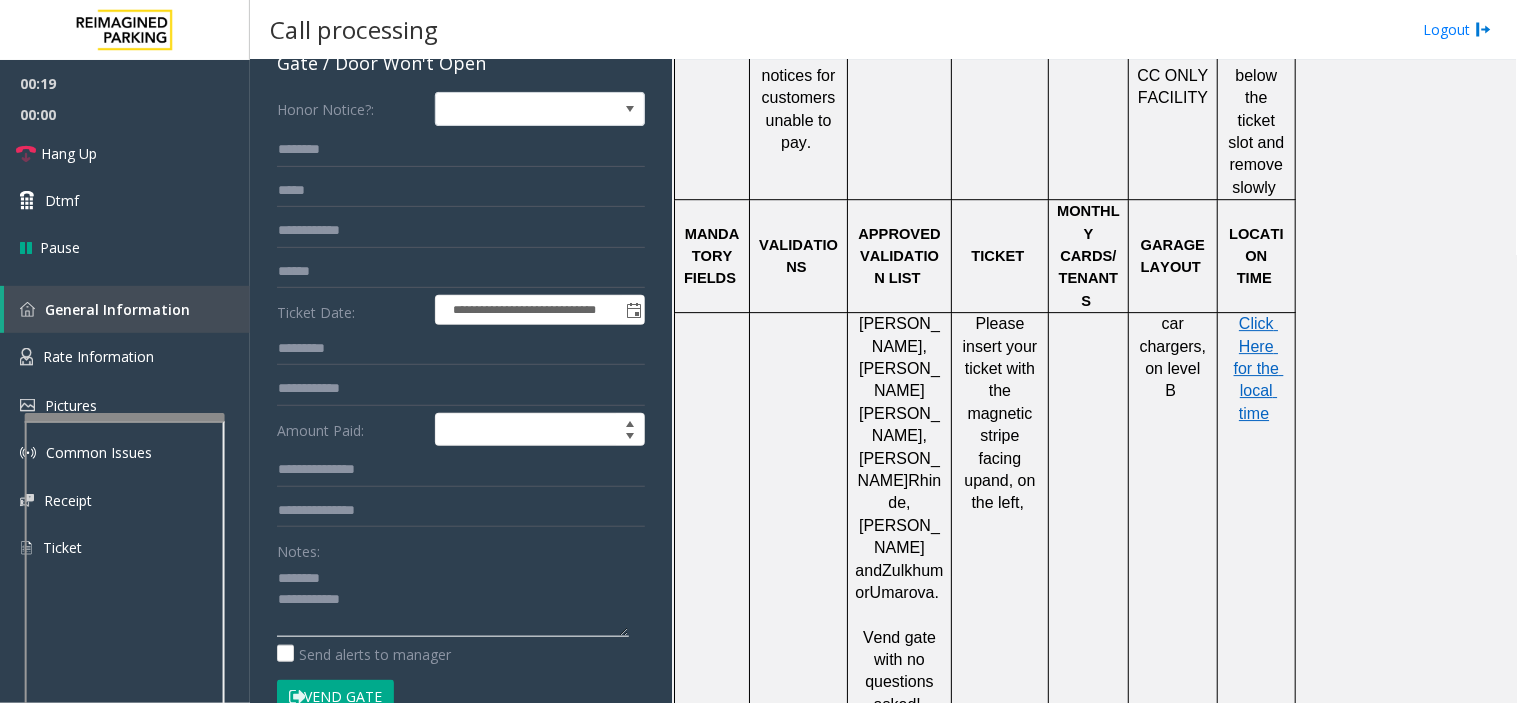 click 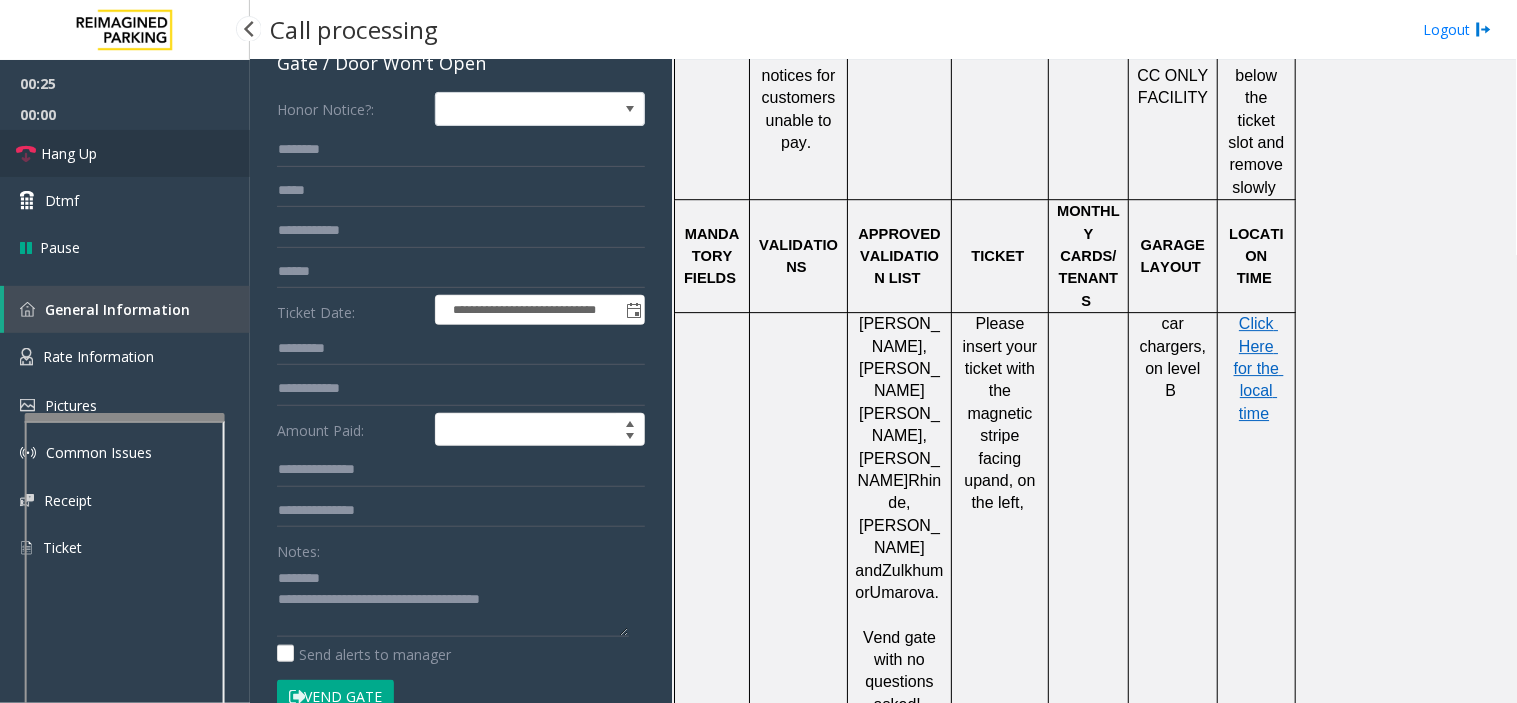 click on "Hang Up" at bounding box center [125, 153] 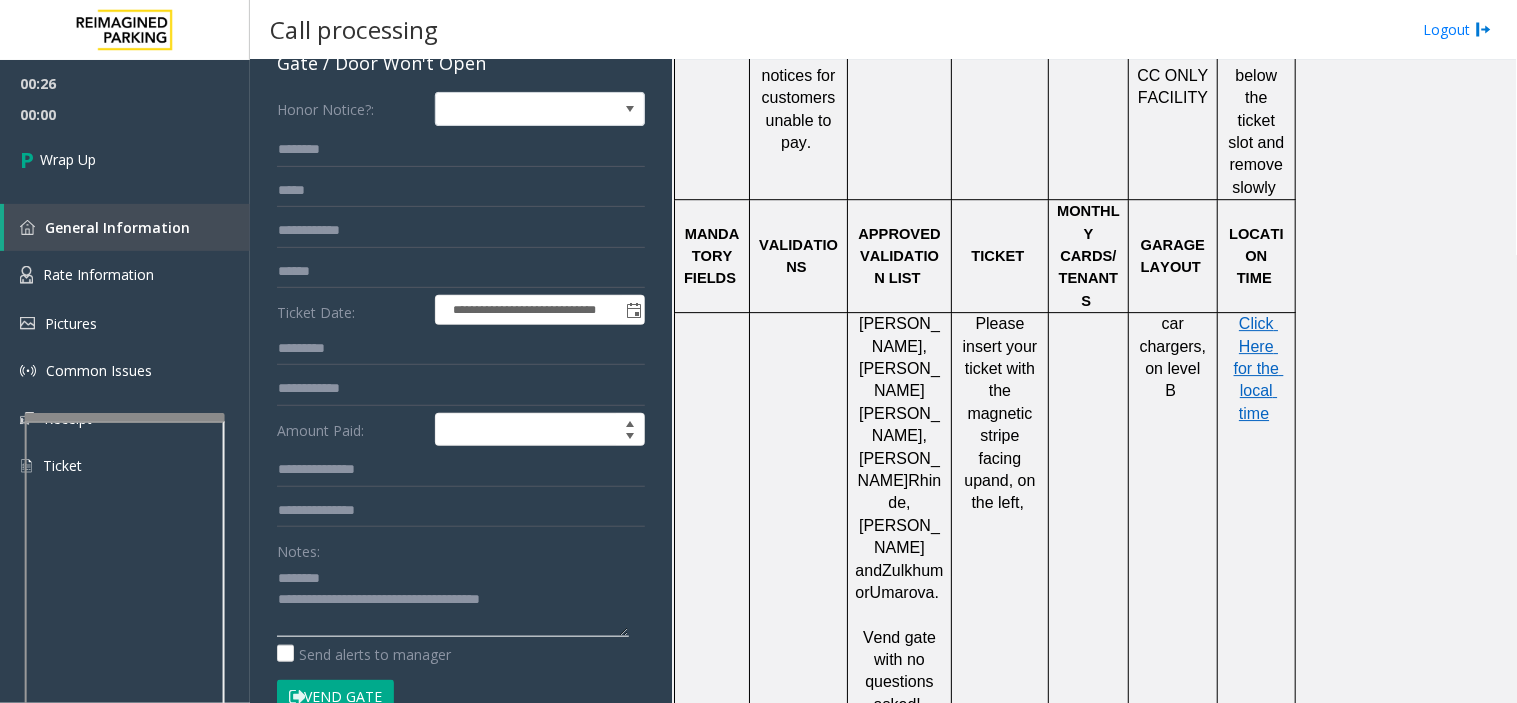 click 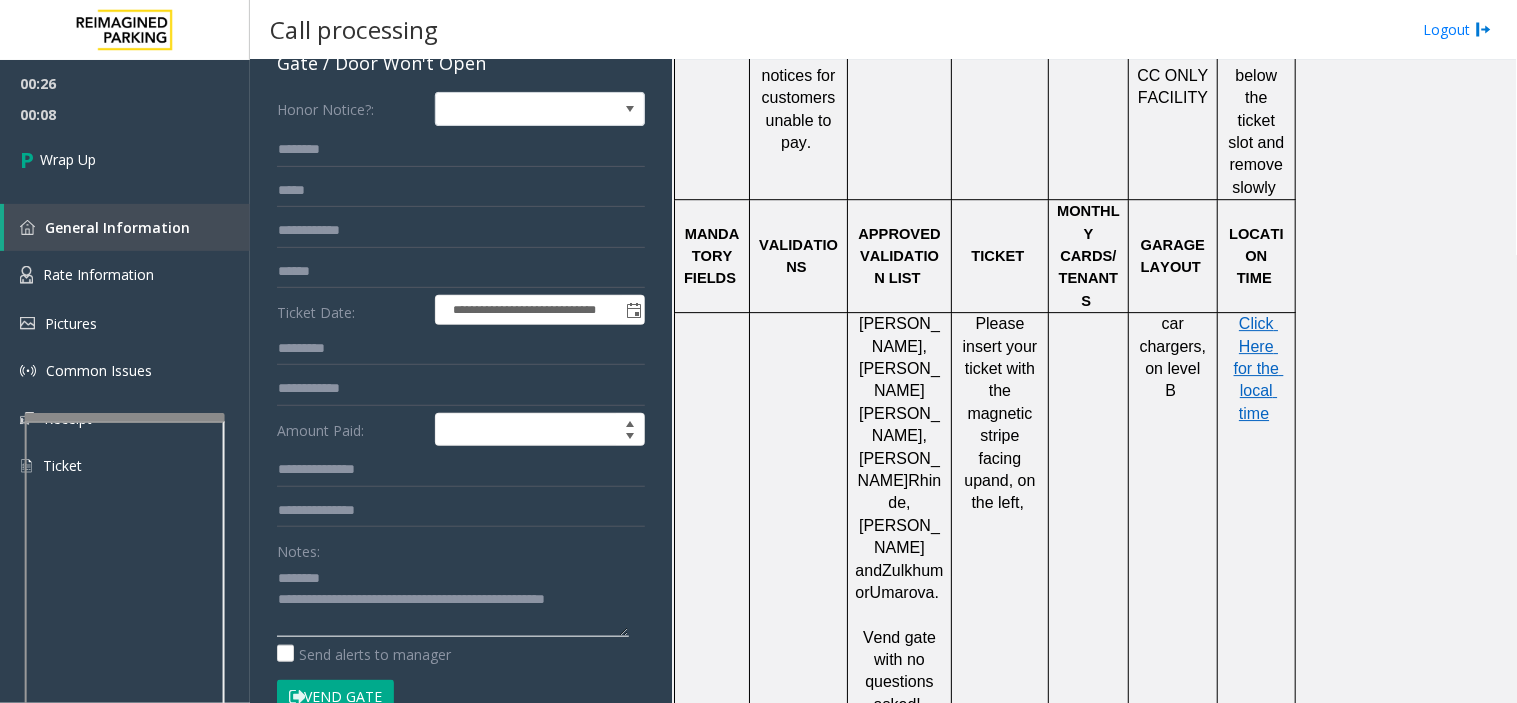 click 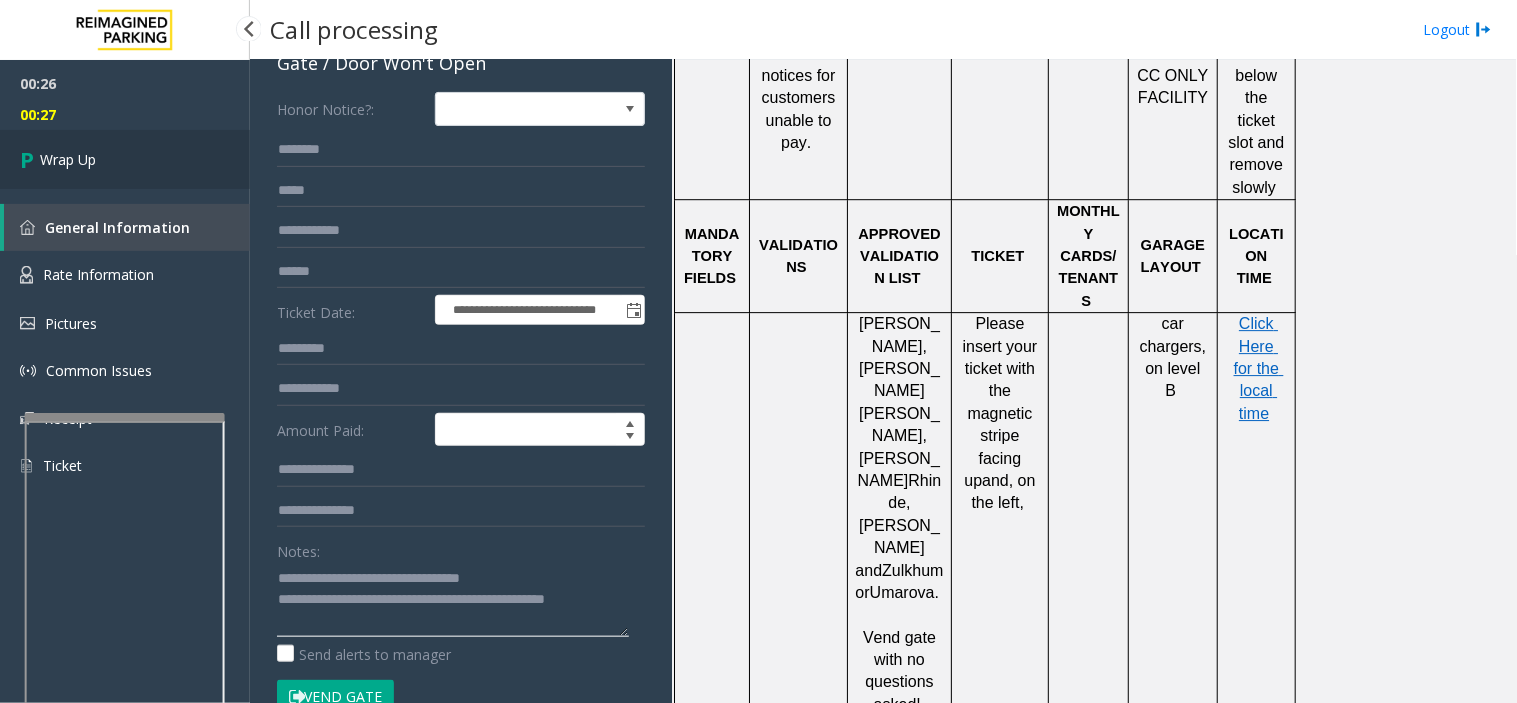 type on "**********" 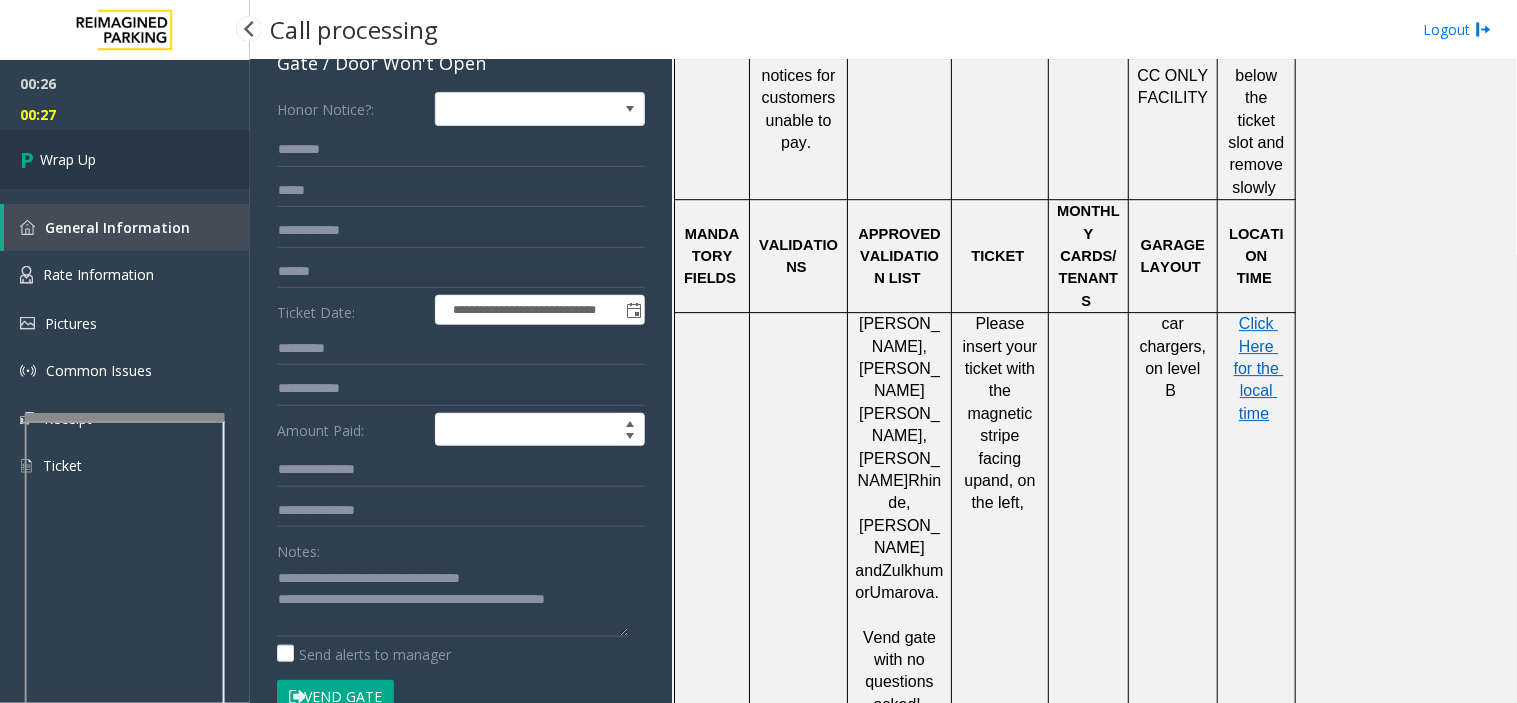 click on "Wrap Up" at bounding box center [125, 159] 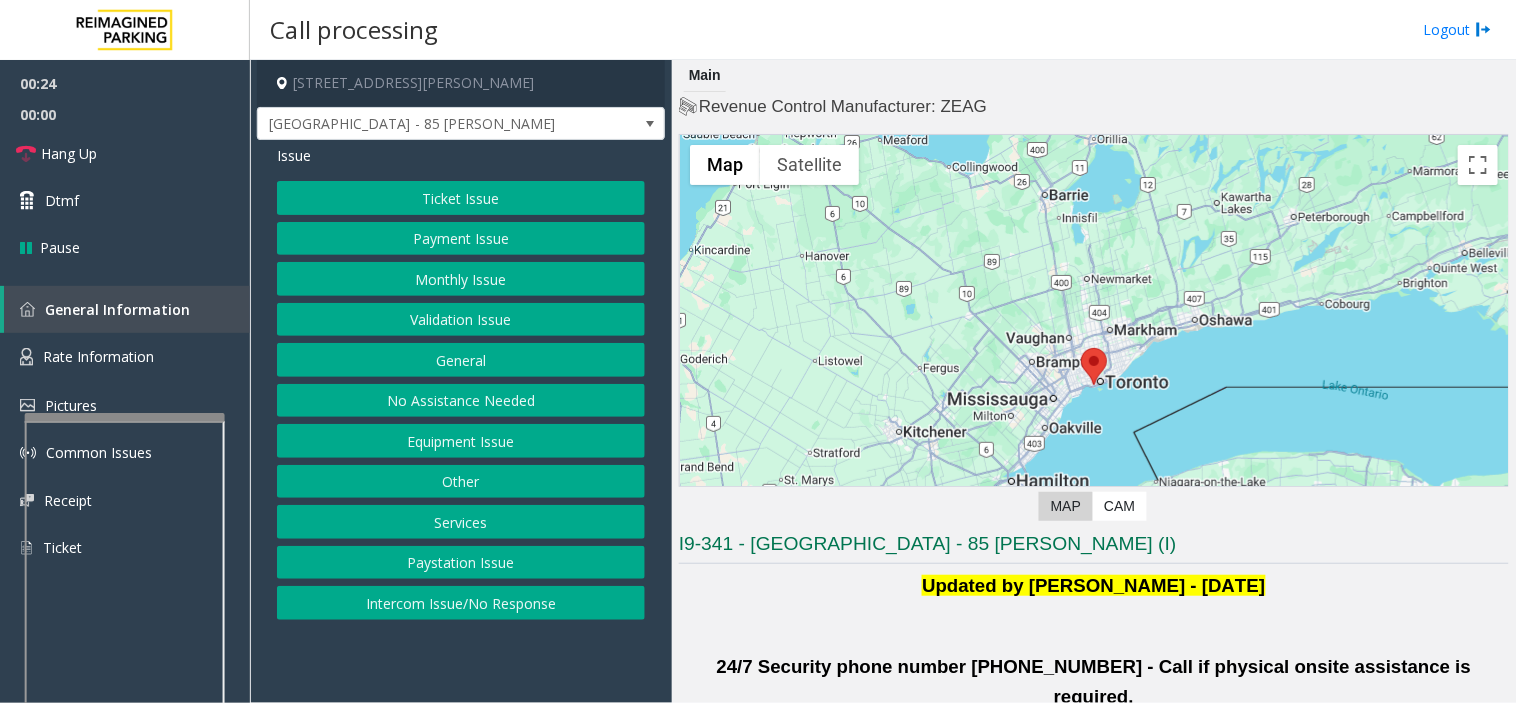 click on "Validation Issue" 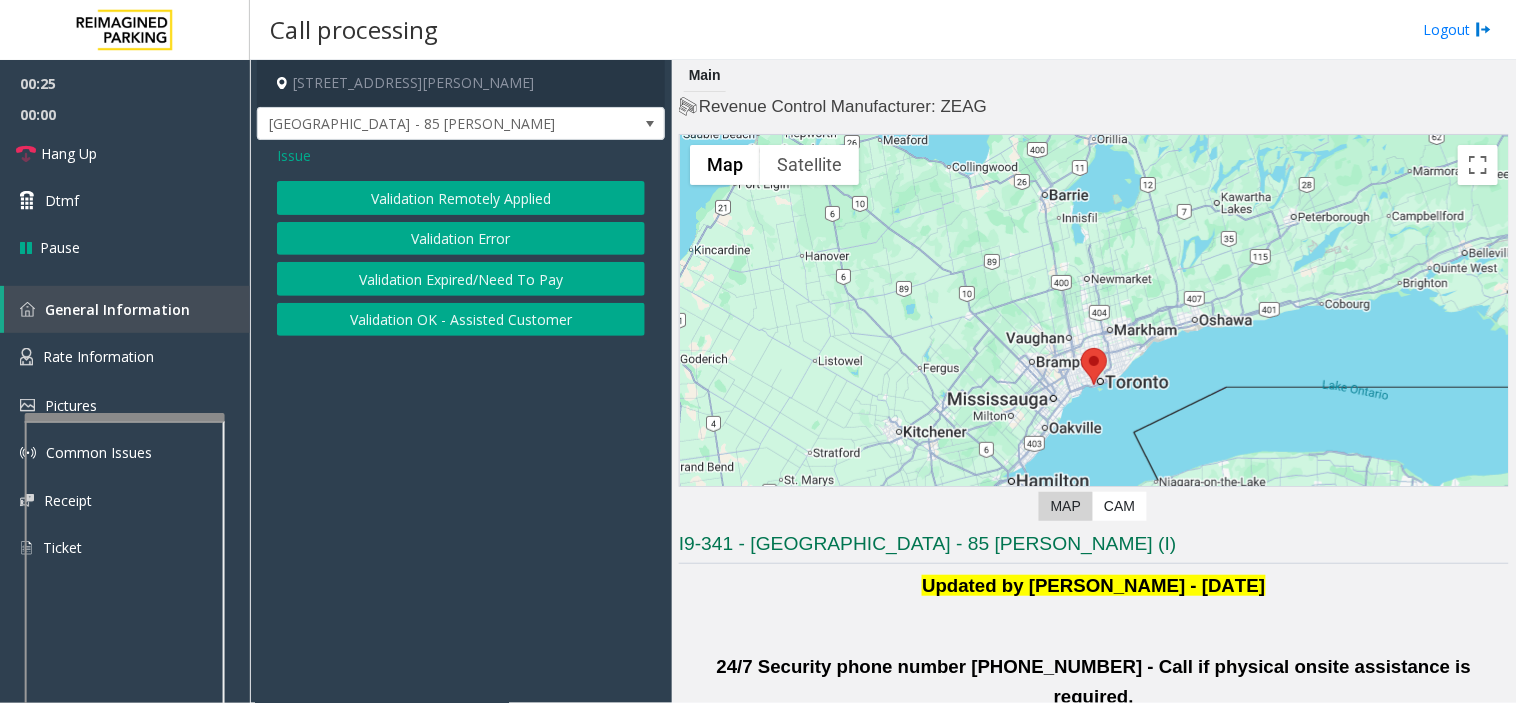 click on "Validation Error" 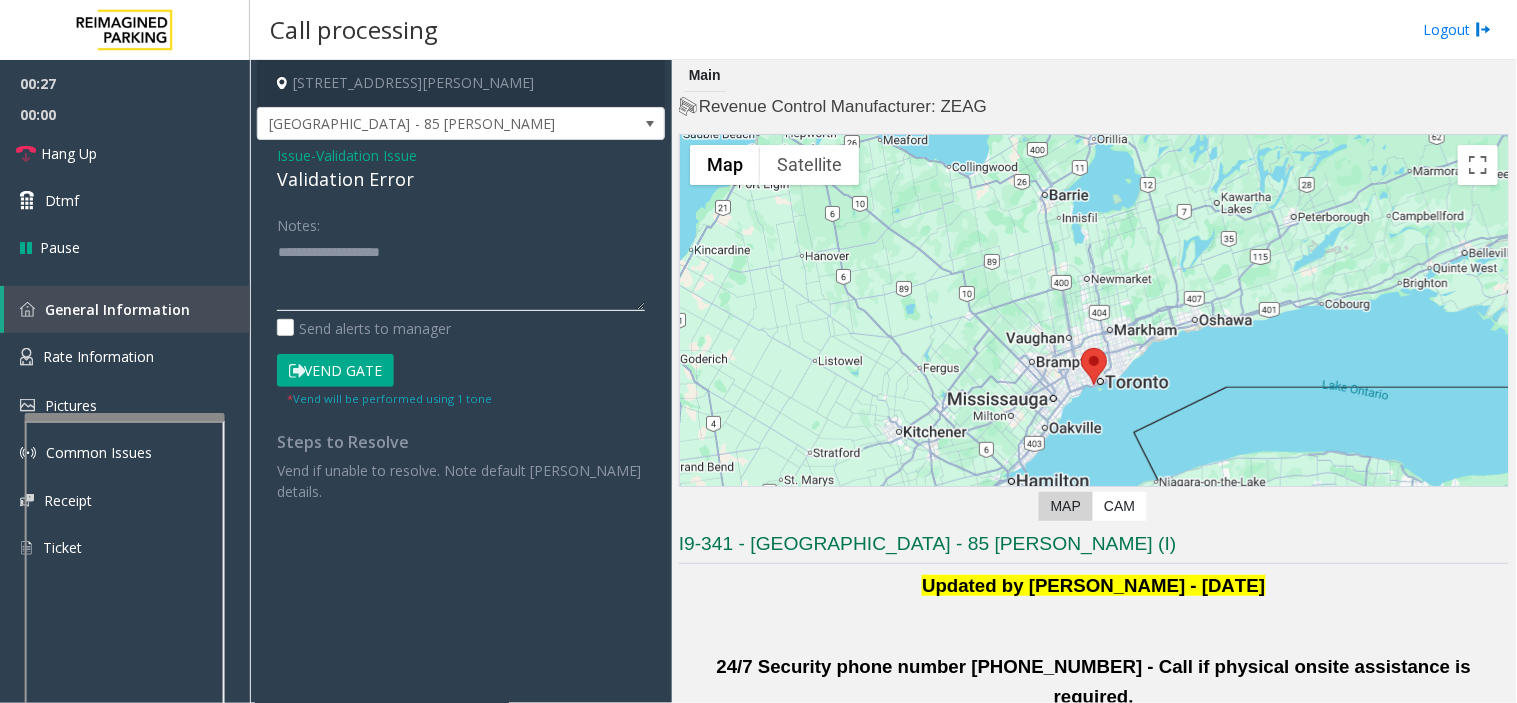paste on "**********" 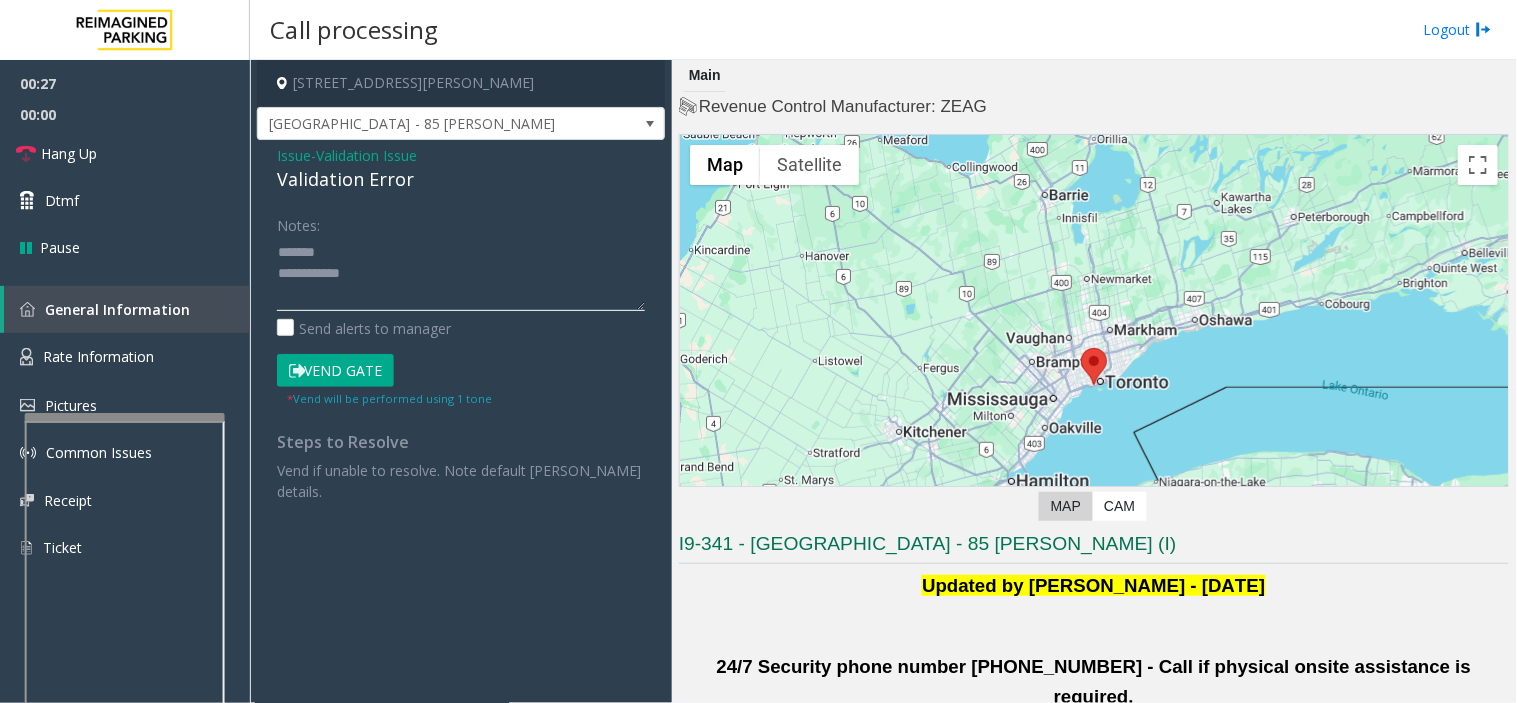click 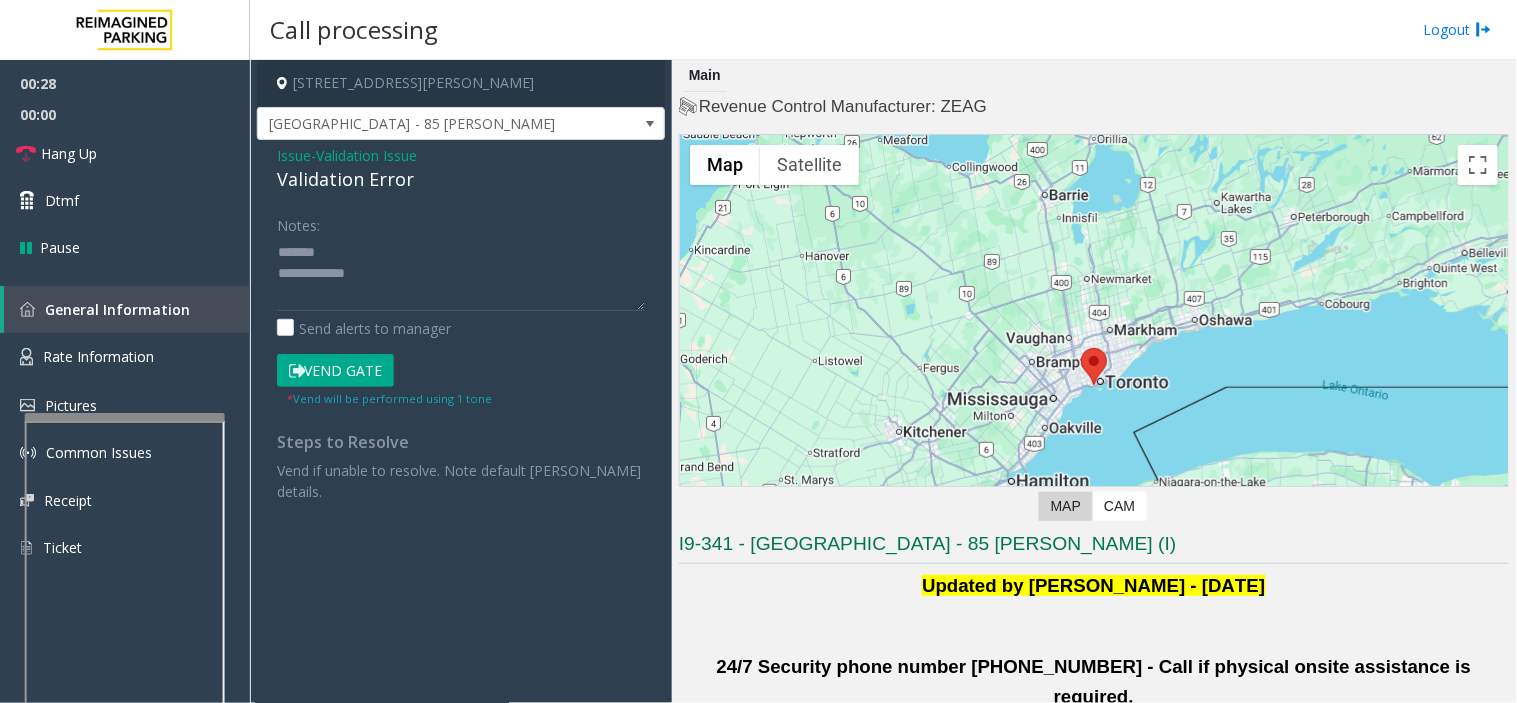 click on "Validation Error" 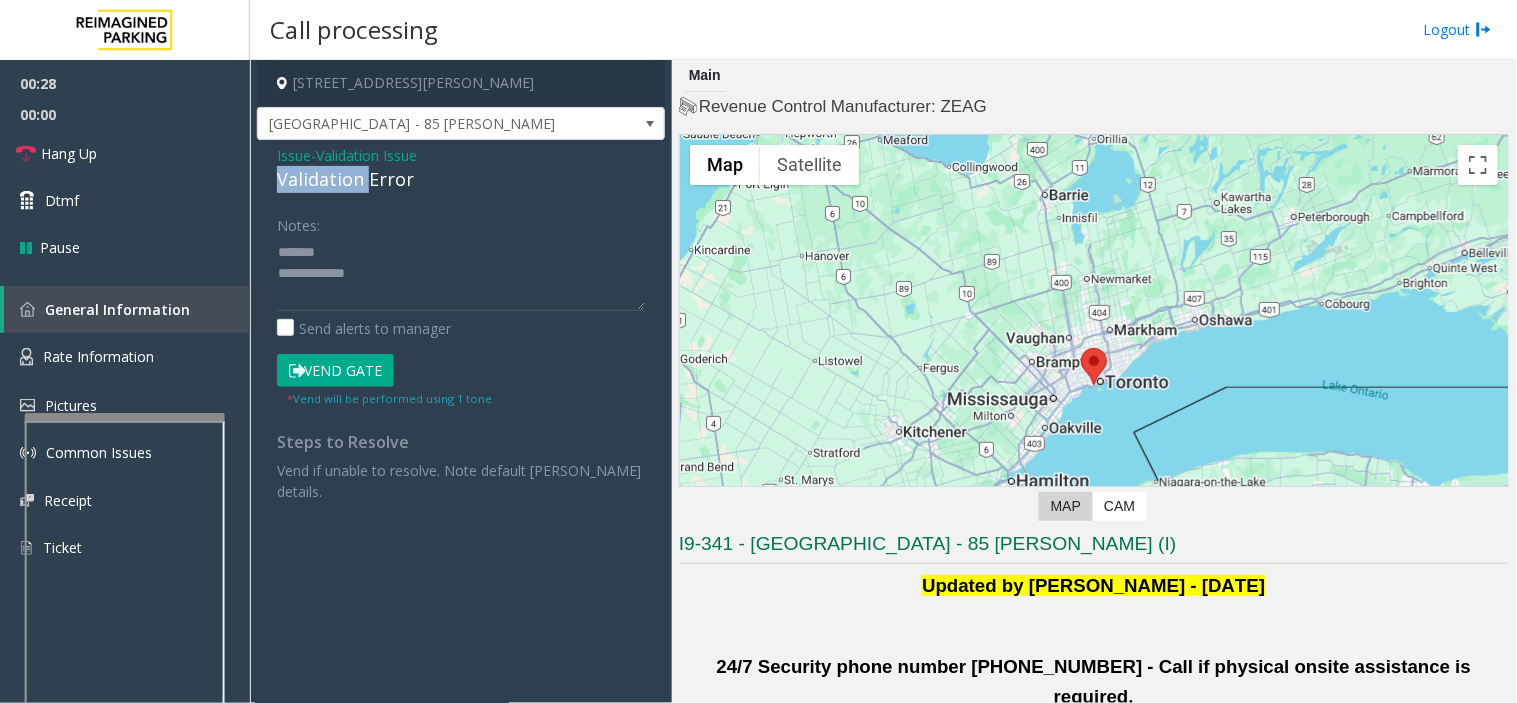 click on "Validation Error" 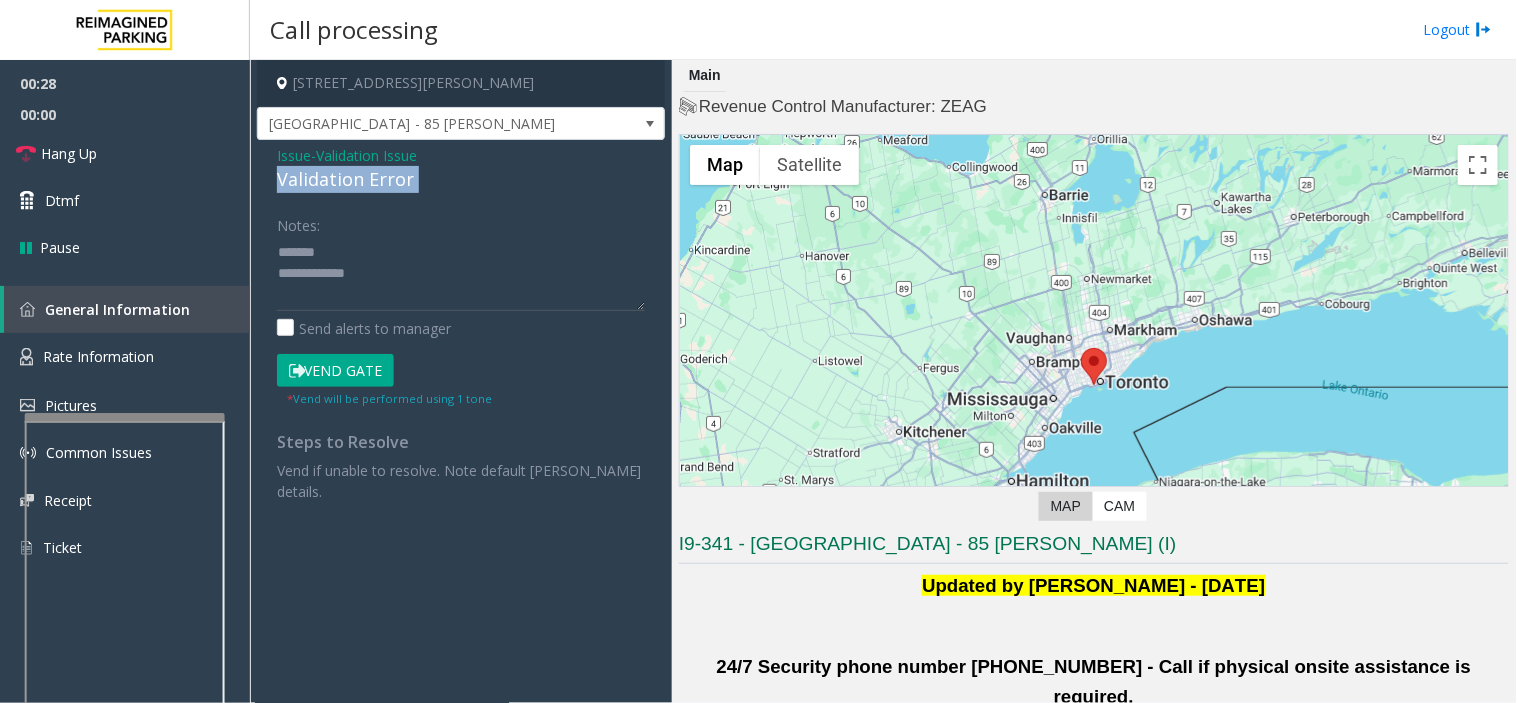 click on "Validation Error" 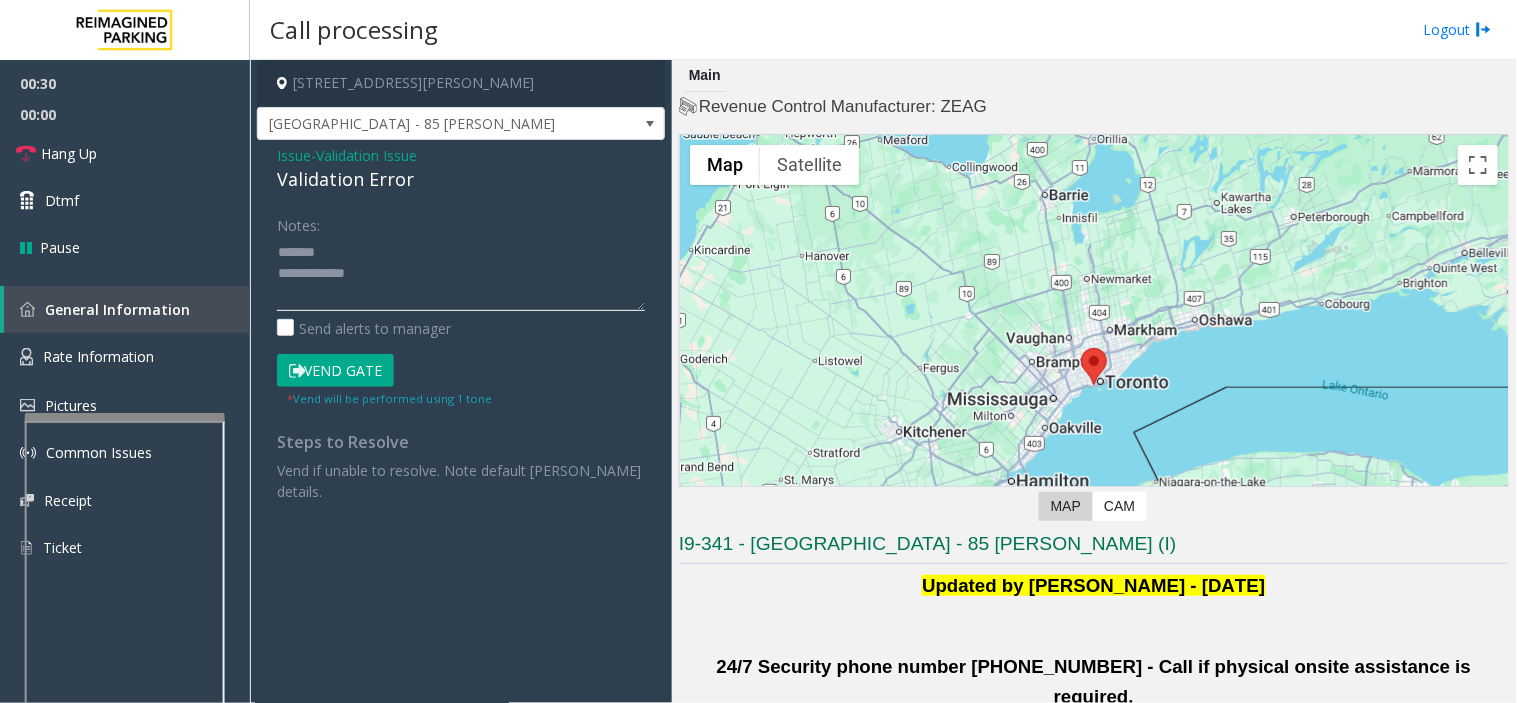 click 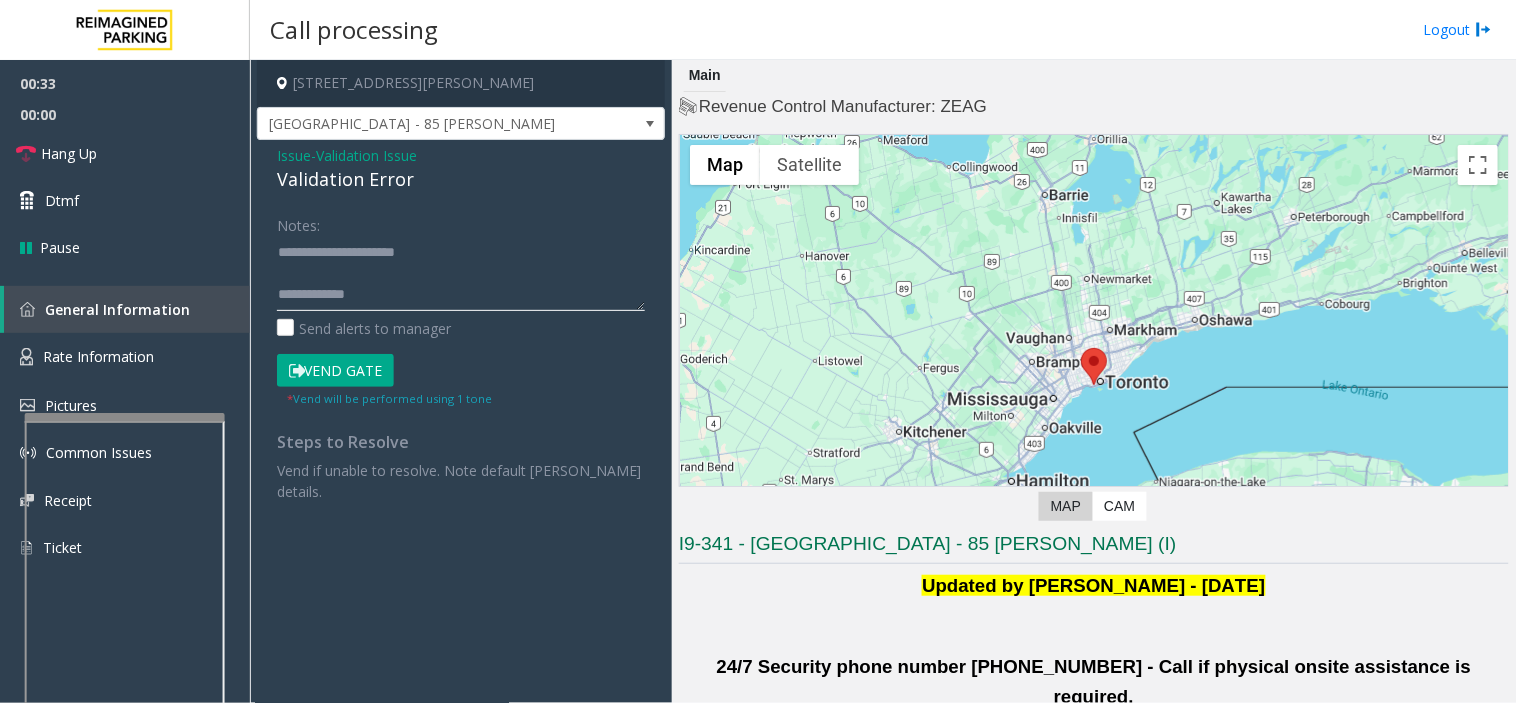 paste on "**********" 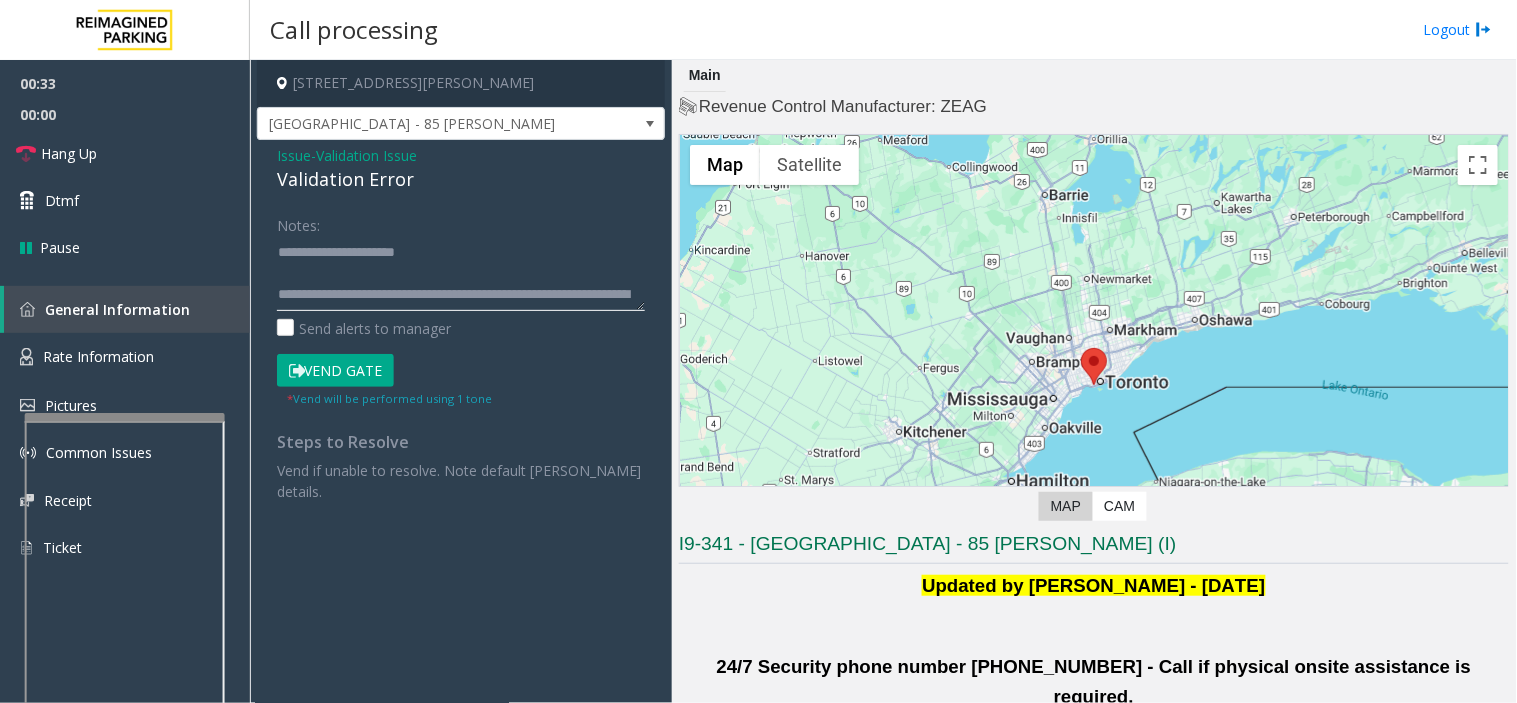 click 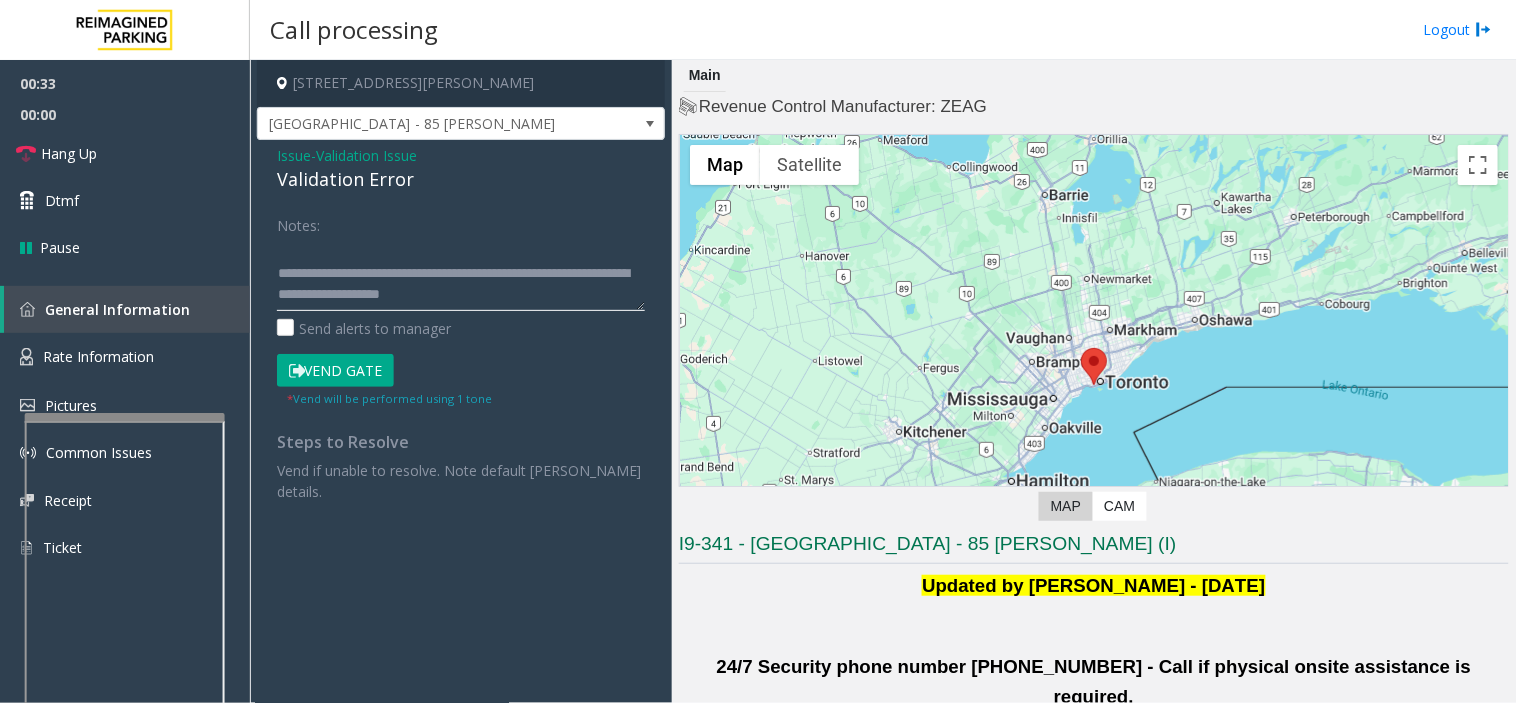 scroll, scrollTop: 0, scrollLeft: 0, axis: both 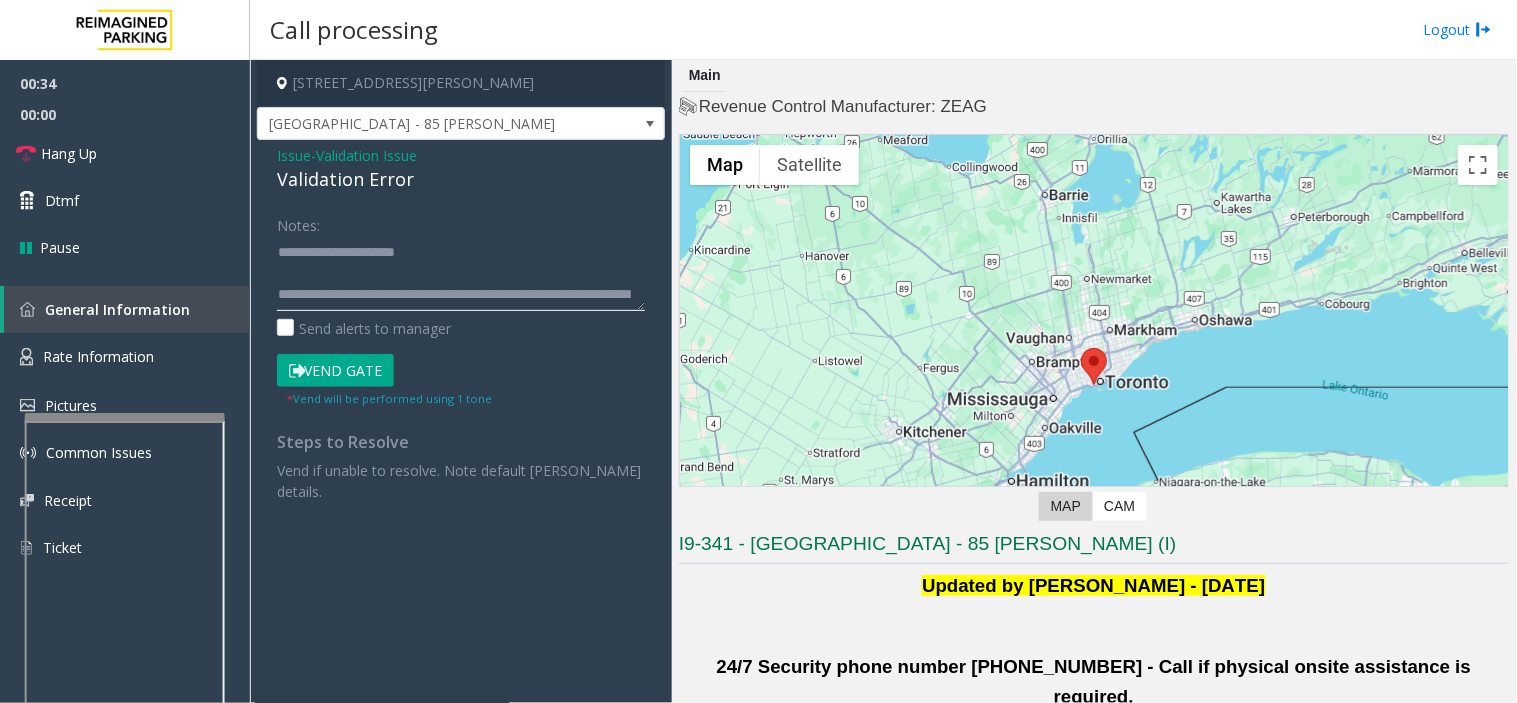 click 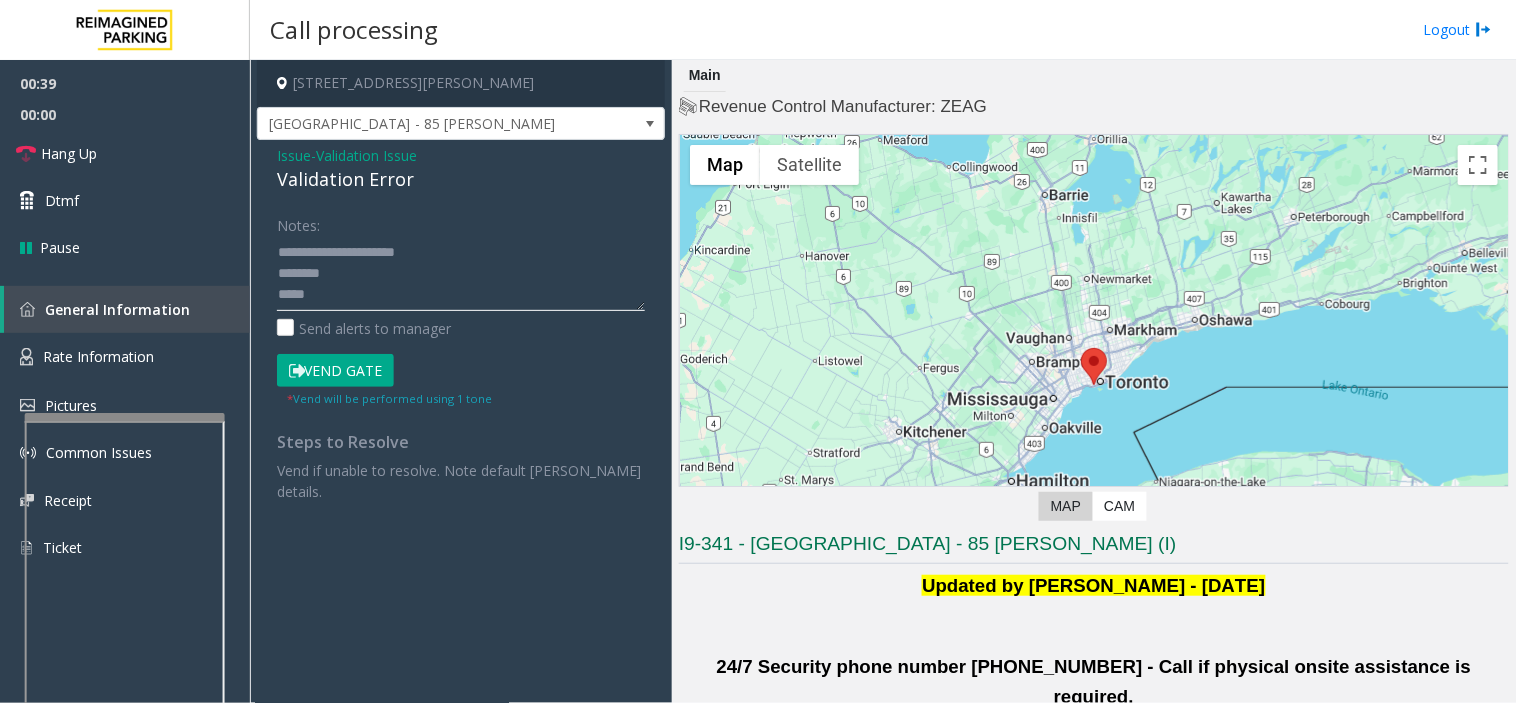 scroll, scrollTop: 14, scrollLeft: 0, axis: vertical 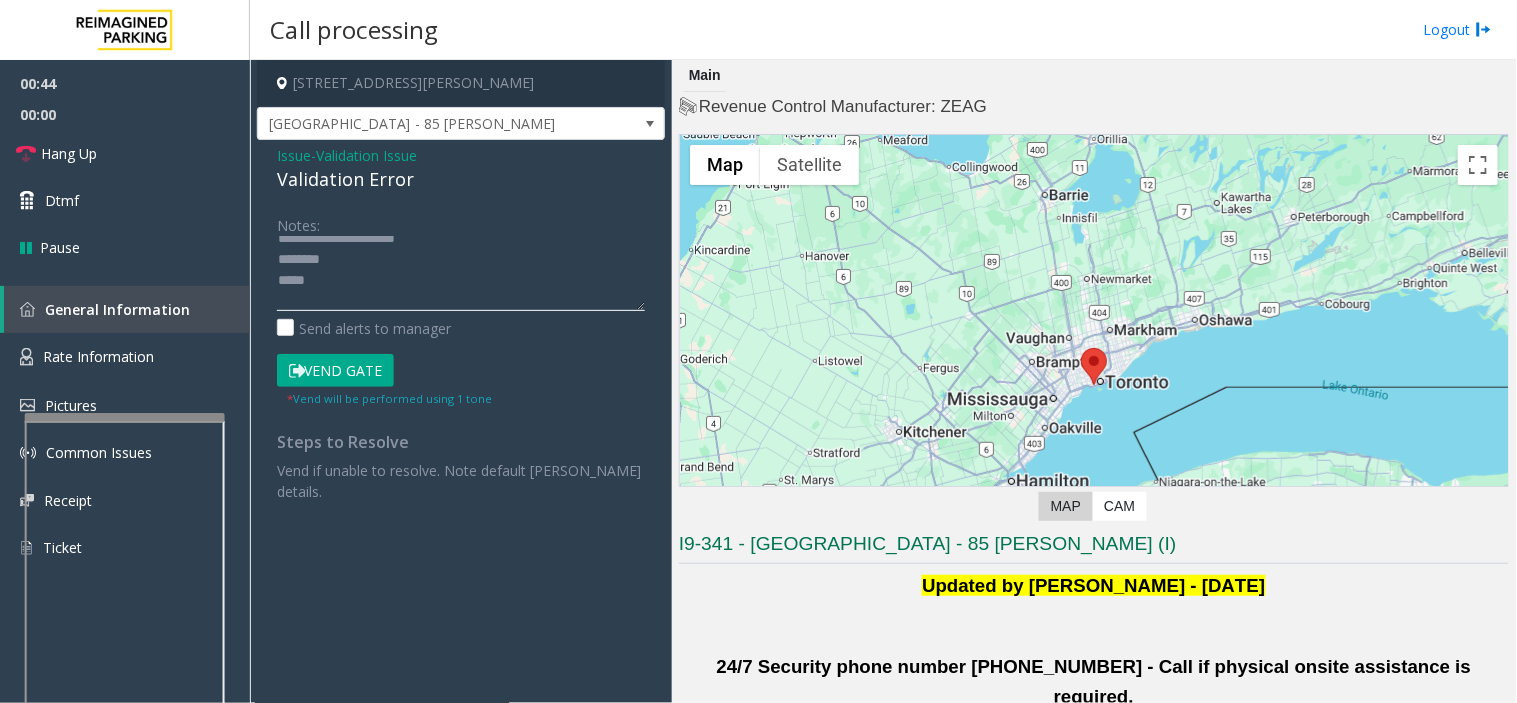 click 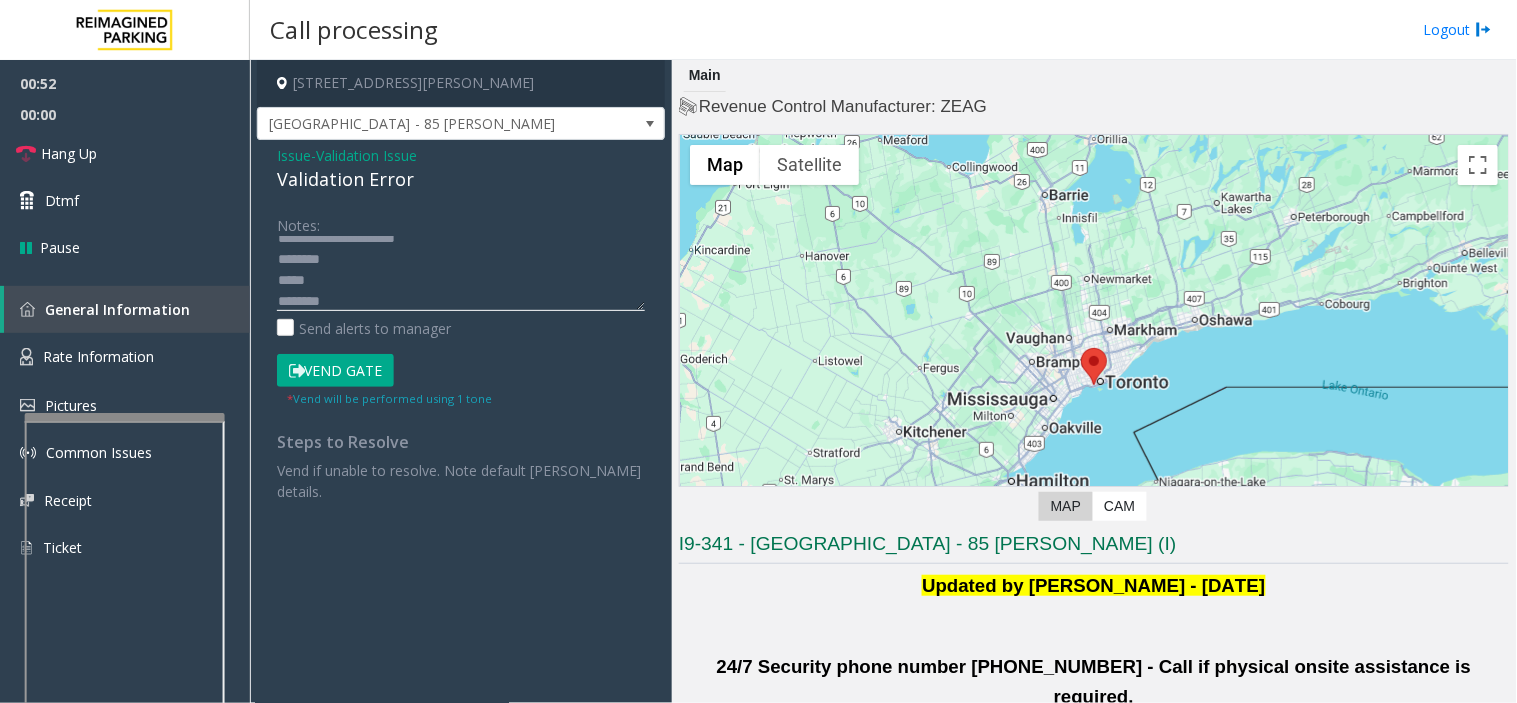scroll, scrollTop: 35, scrollLeft: 0, axis: vertical 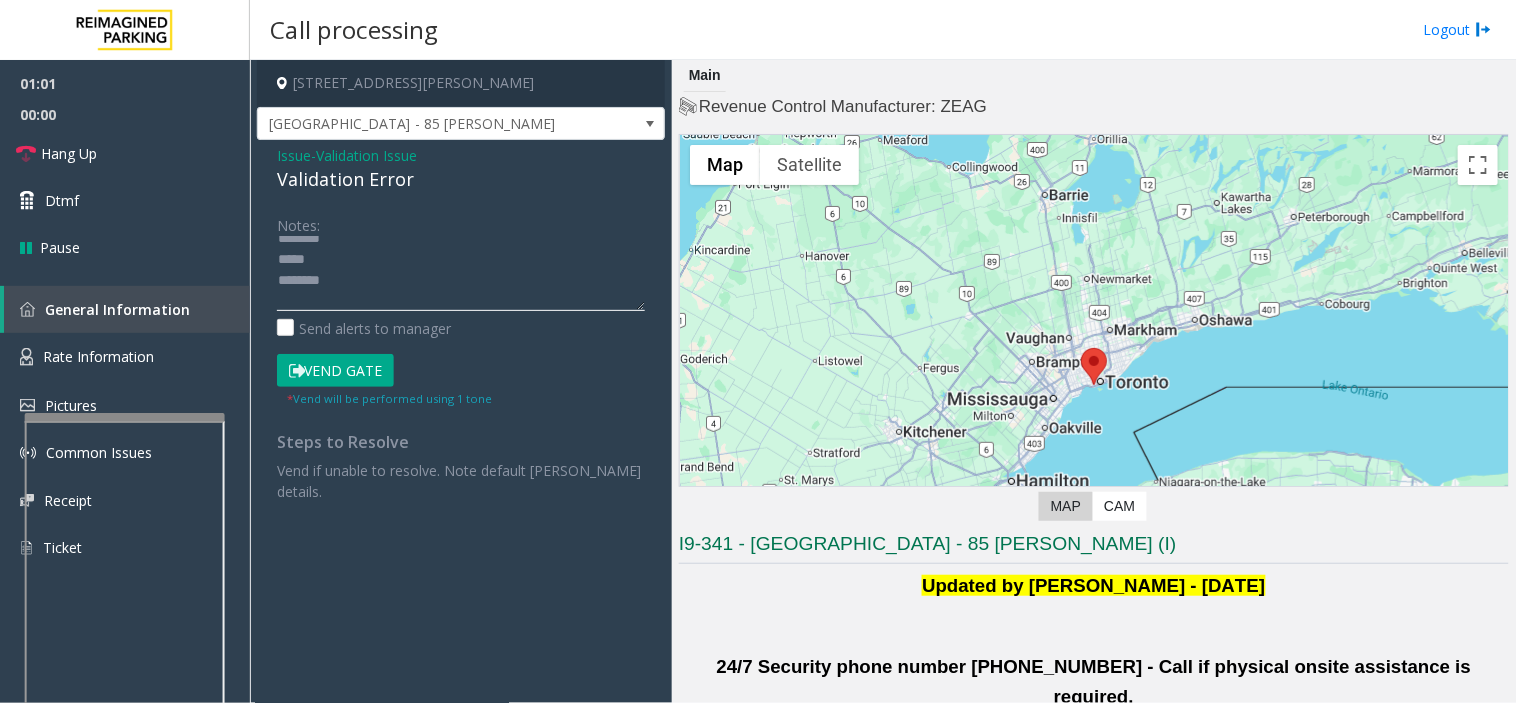 type on "**********" 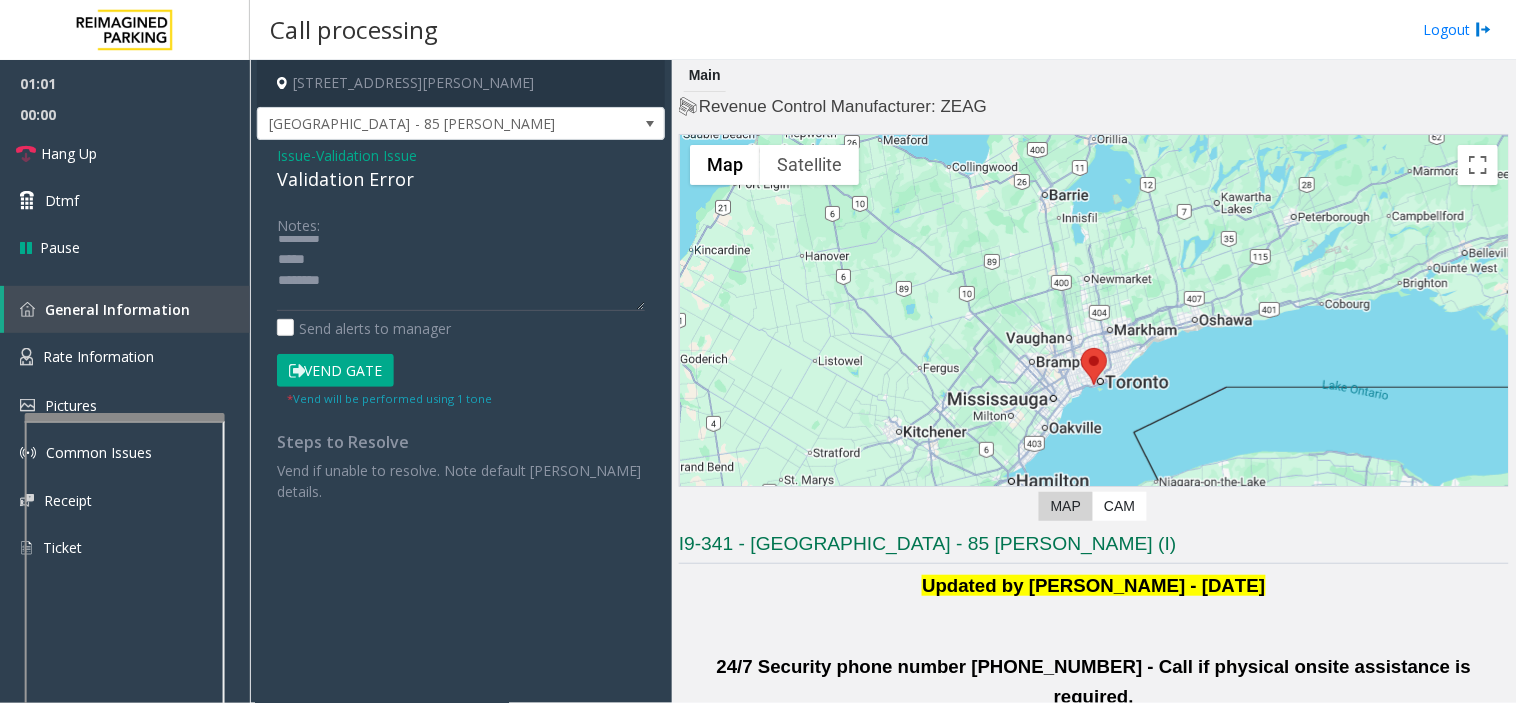 click on "Vend Gate" 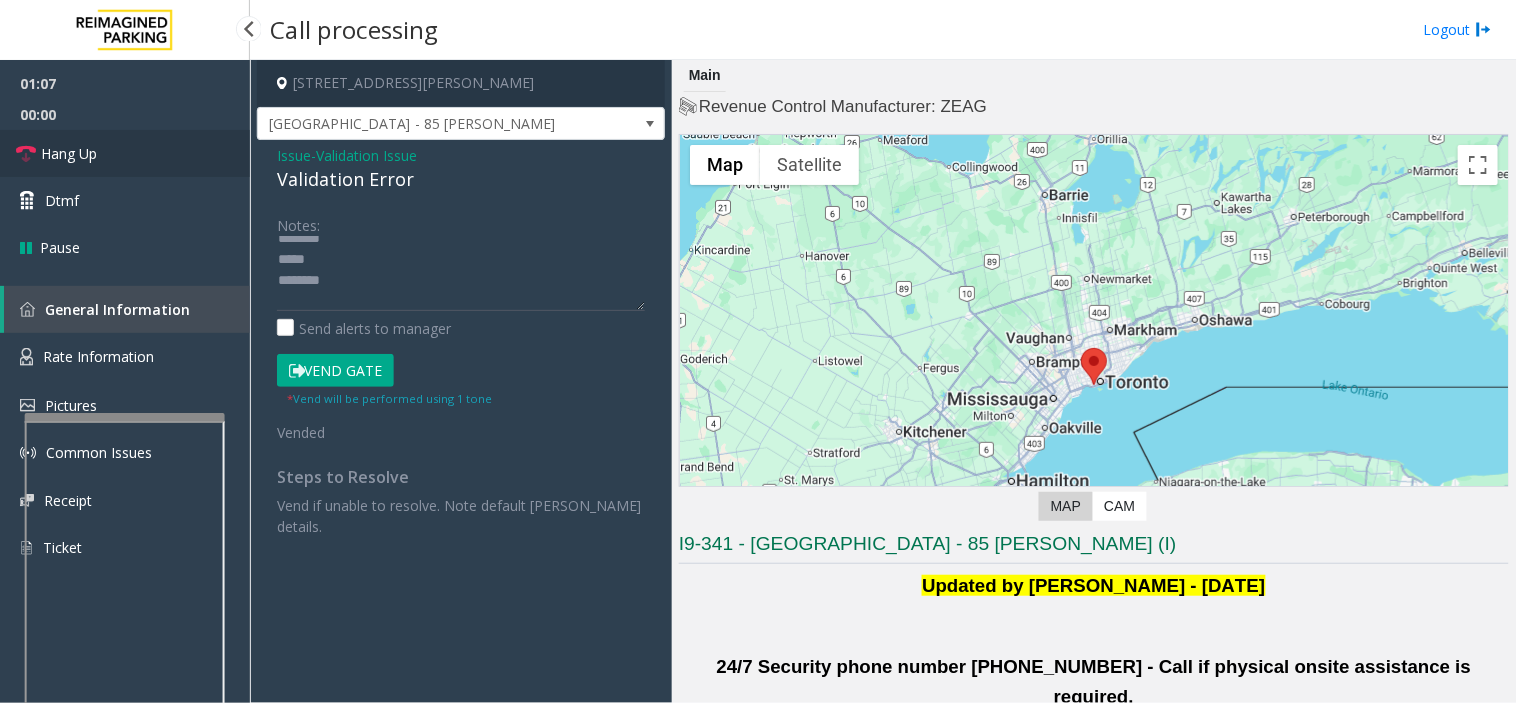 click on "Hang Up" at bounding box center [125, 153] 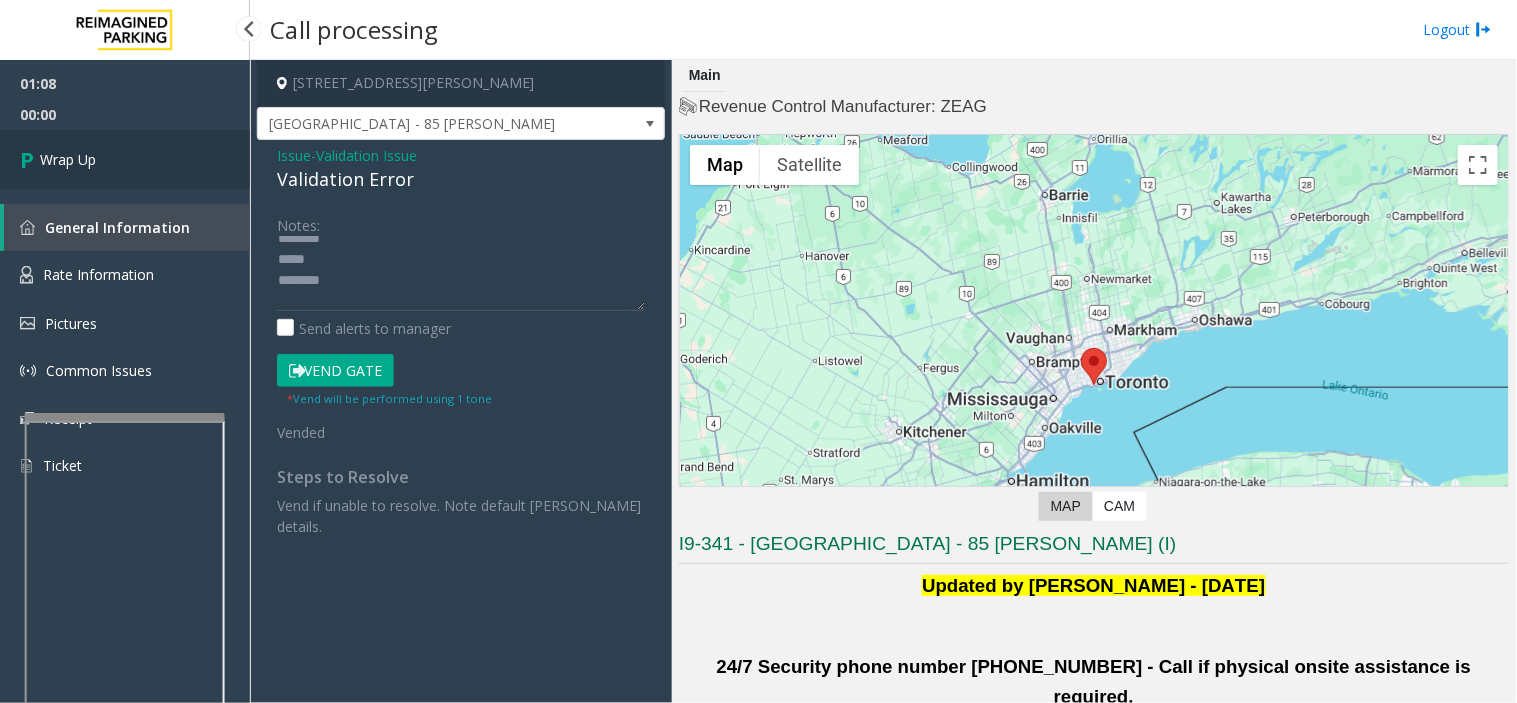click on "Wrap Up" at bounding box center (125, 159) 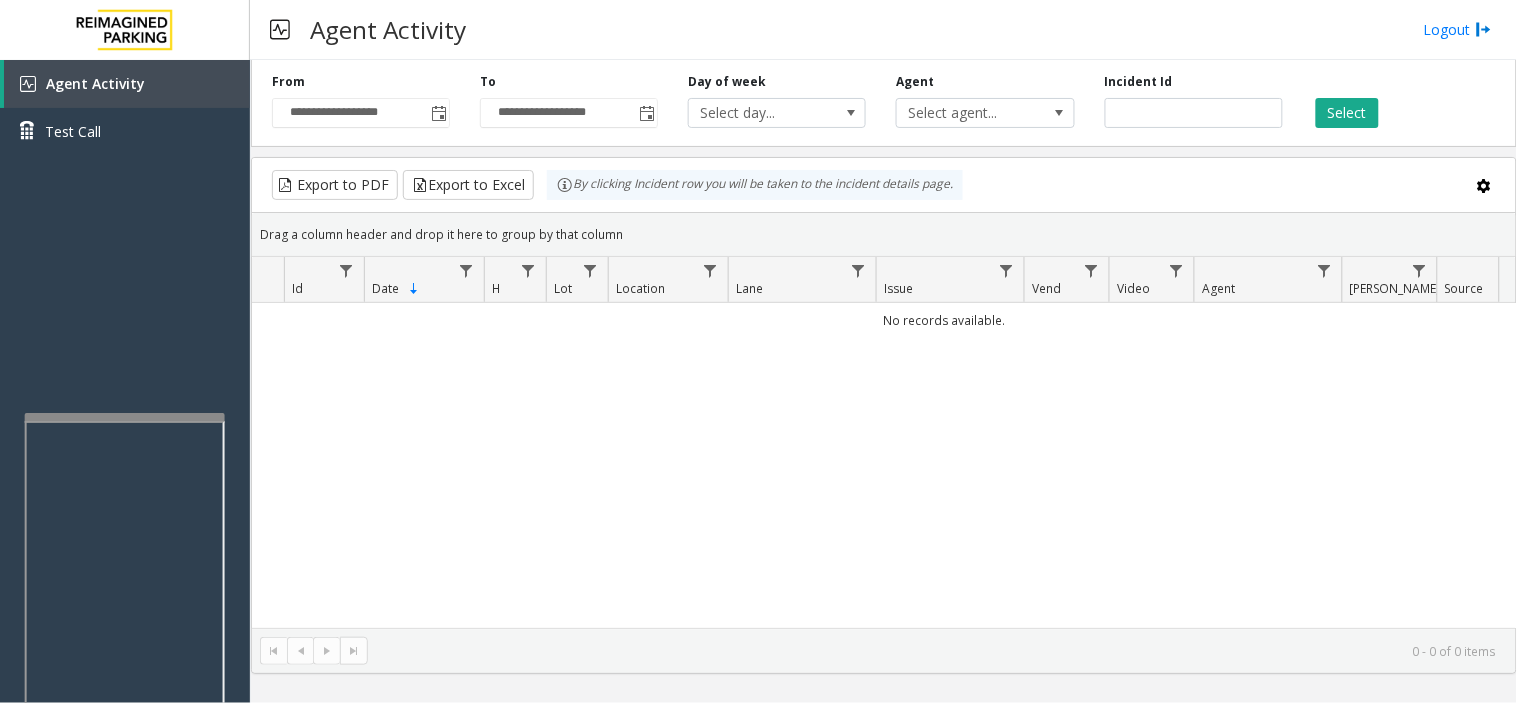 drag, startPoint x: 855, startPoint y: 517, endPoint x: 733, endPoint y: 425, distance: 152.80052 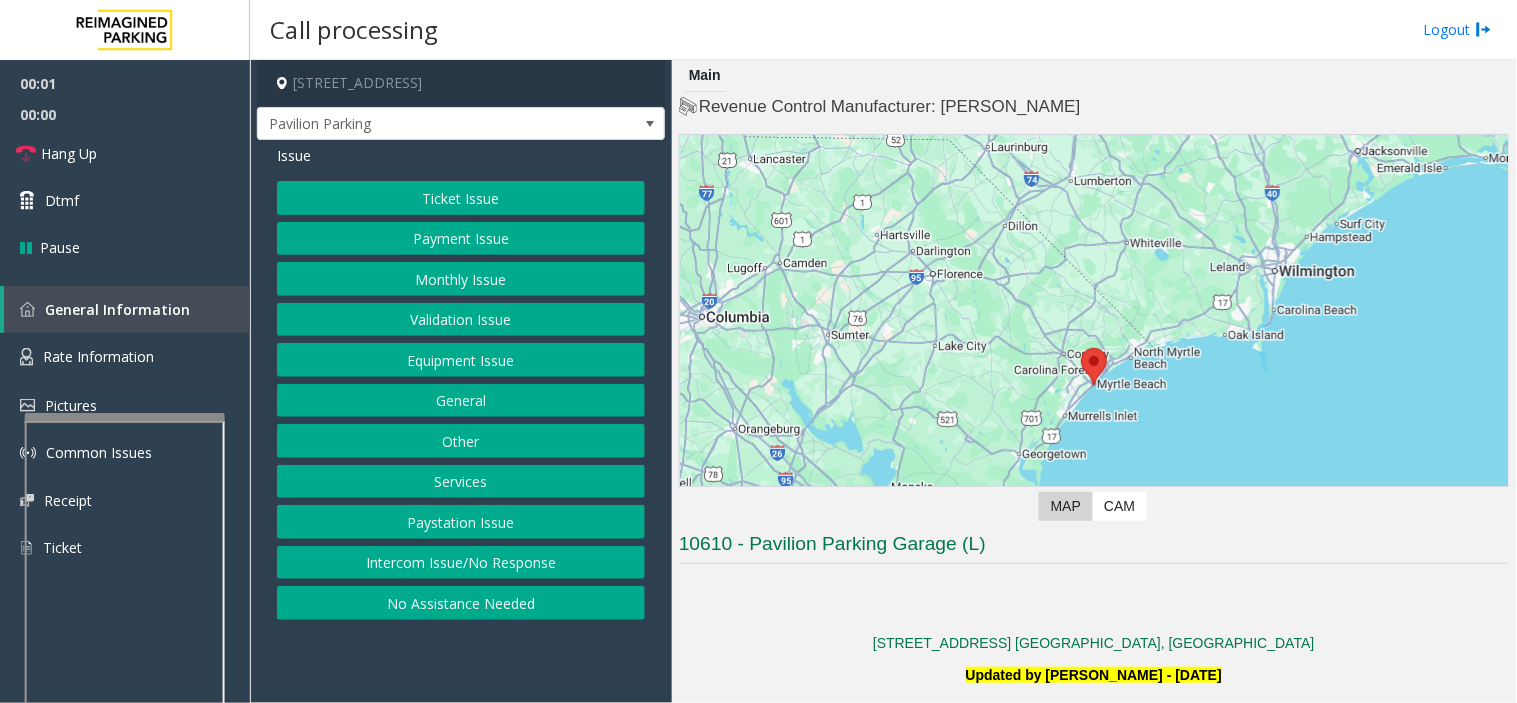 drag, startPoint x: 556, startPoint y: 675, endPoint x: 493, endPoint y: 675, distance: 63 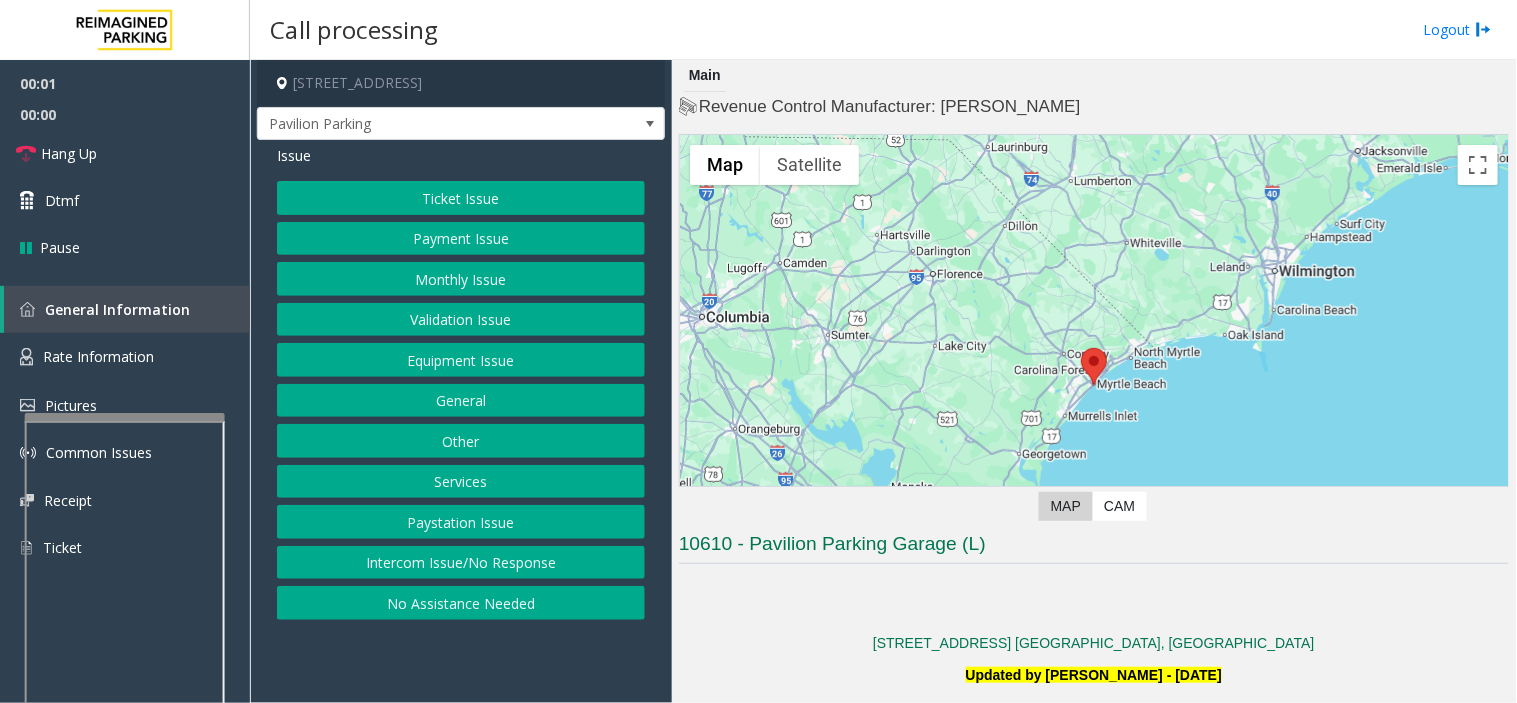 click on "[STREET_ADDRESS] Pavilion Parking Issue  Ticket Issue   Payment Issue   Monthly Issue   Validation Issue   Equipment Issue   General   Other   Services   Paystation Issue   Intercom Issue/No Response   No Assistance Needed" 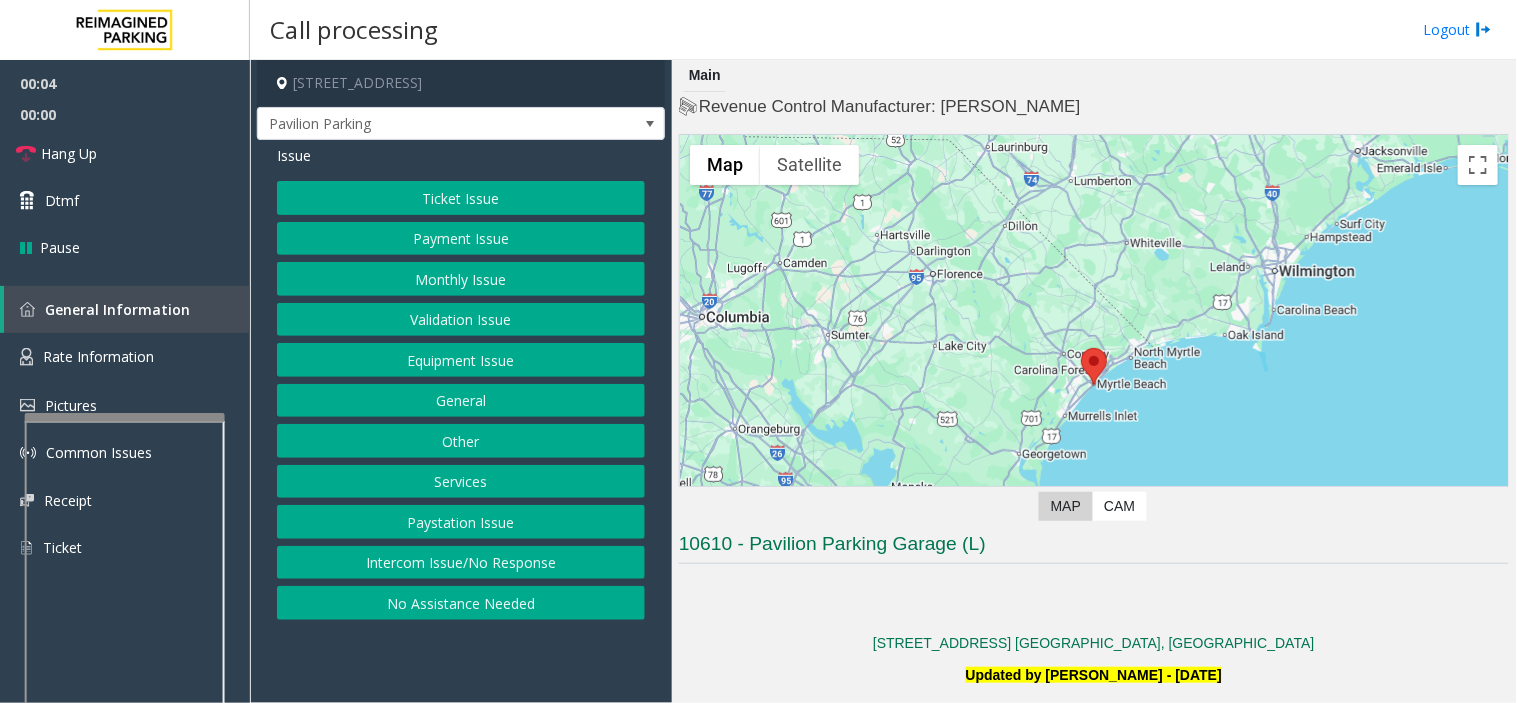 drag, startPoint x: 465, startPoint y: 658, endPoint x: 444, endPoint y: 658, distance: 21 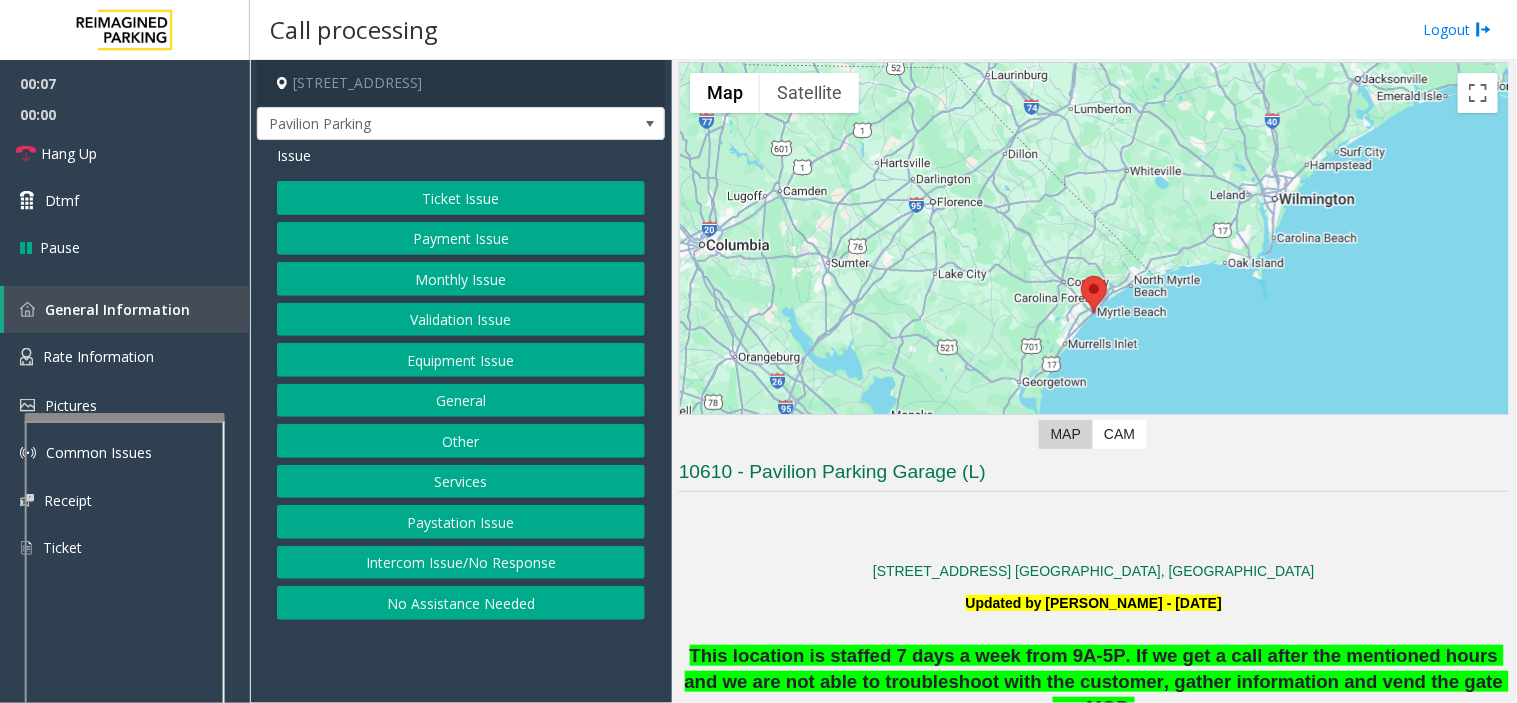 scroll, scrollTop: 111, scrollLeft: 0, axis: vertical 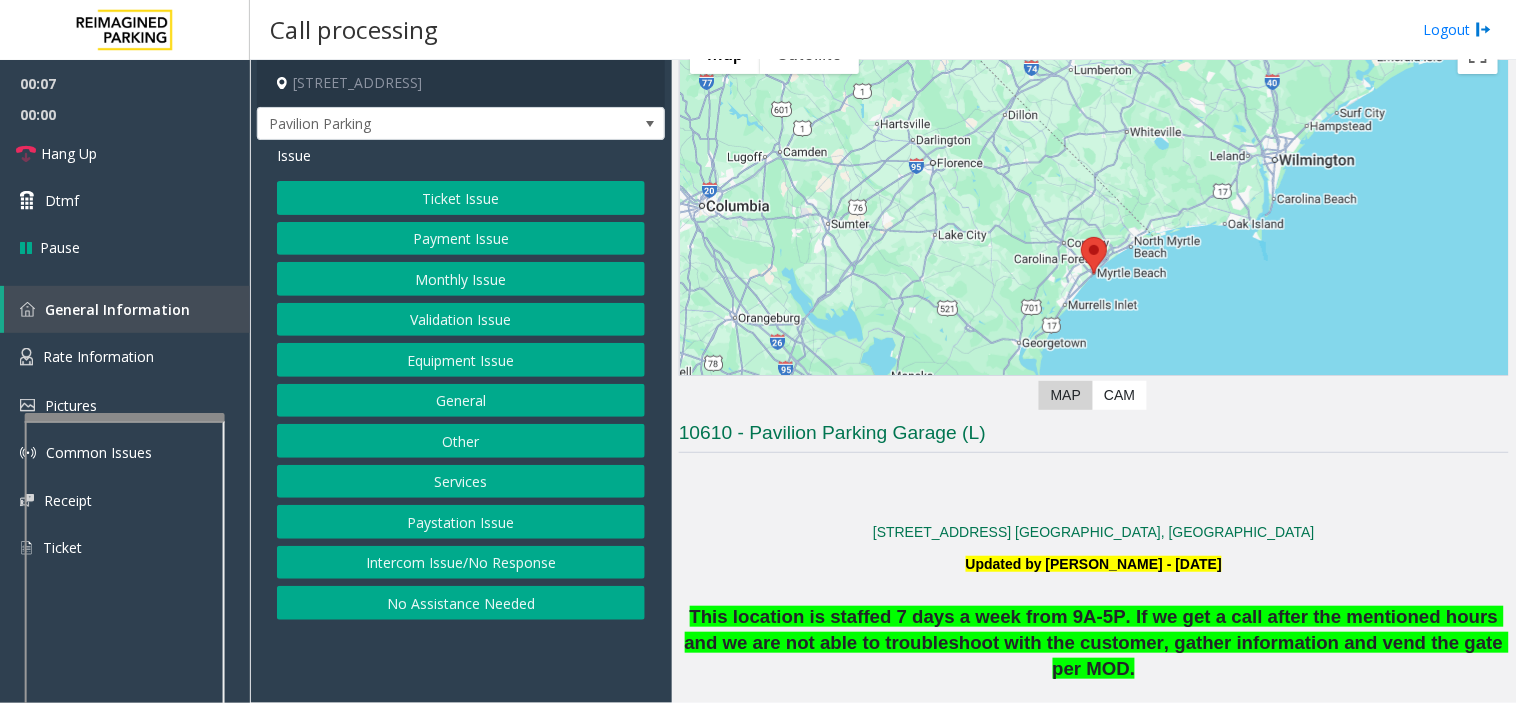 drag, startPoint x: 842, startPoint y: 567, endPoint x: 827, endPoint y: 576, distance: 17.492855 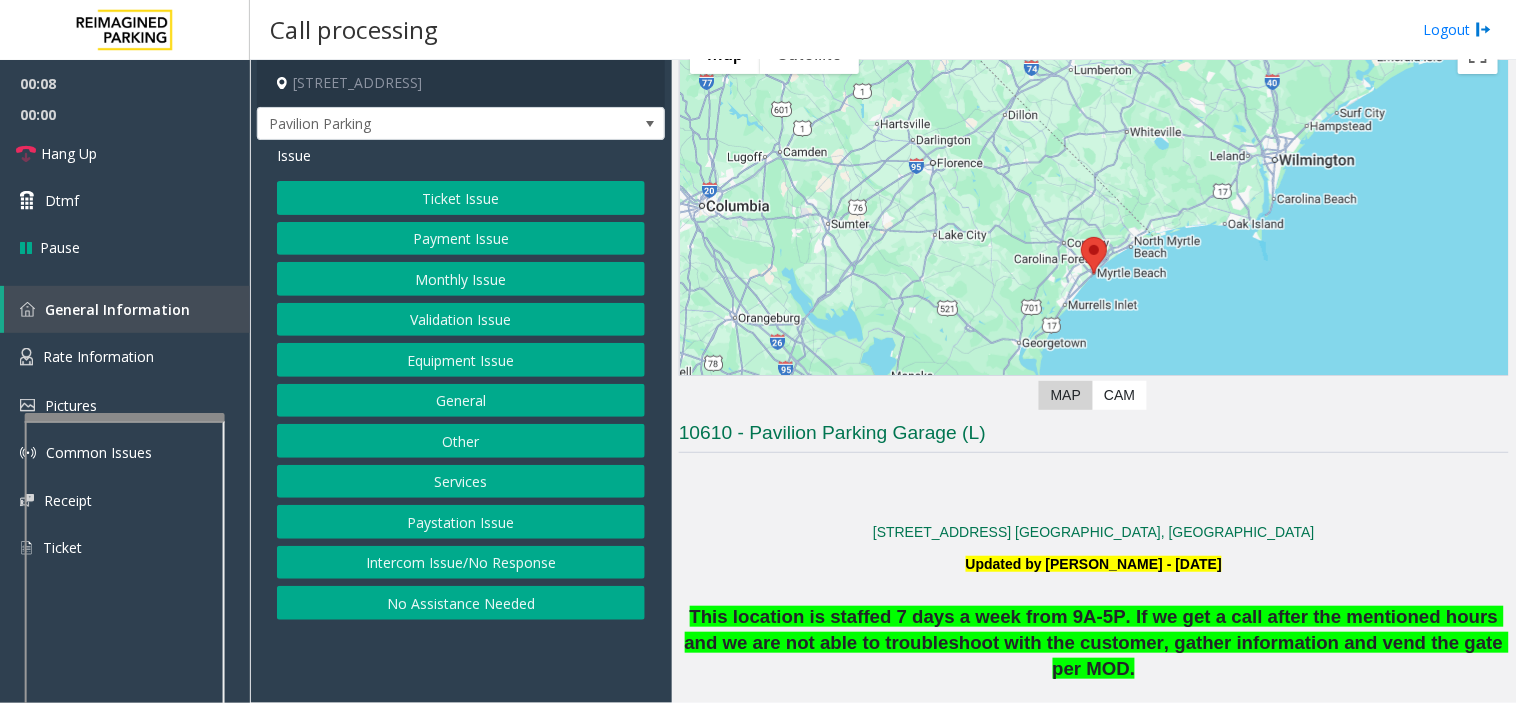 scroll, scrollTop: 555, scrollLeft: 0, axis: vertical 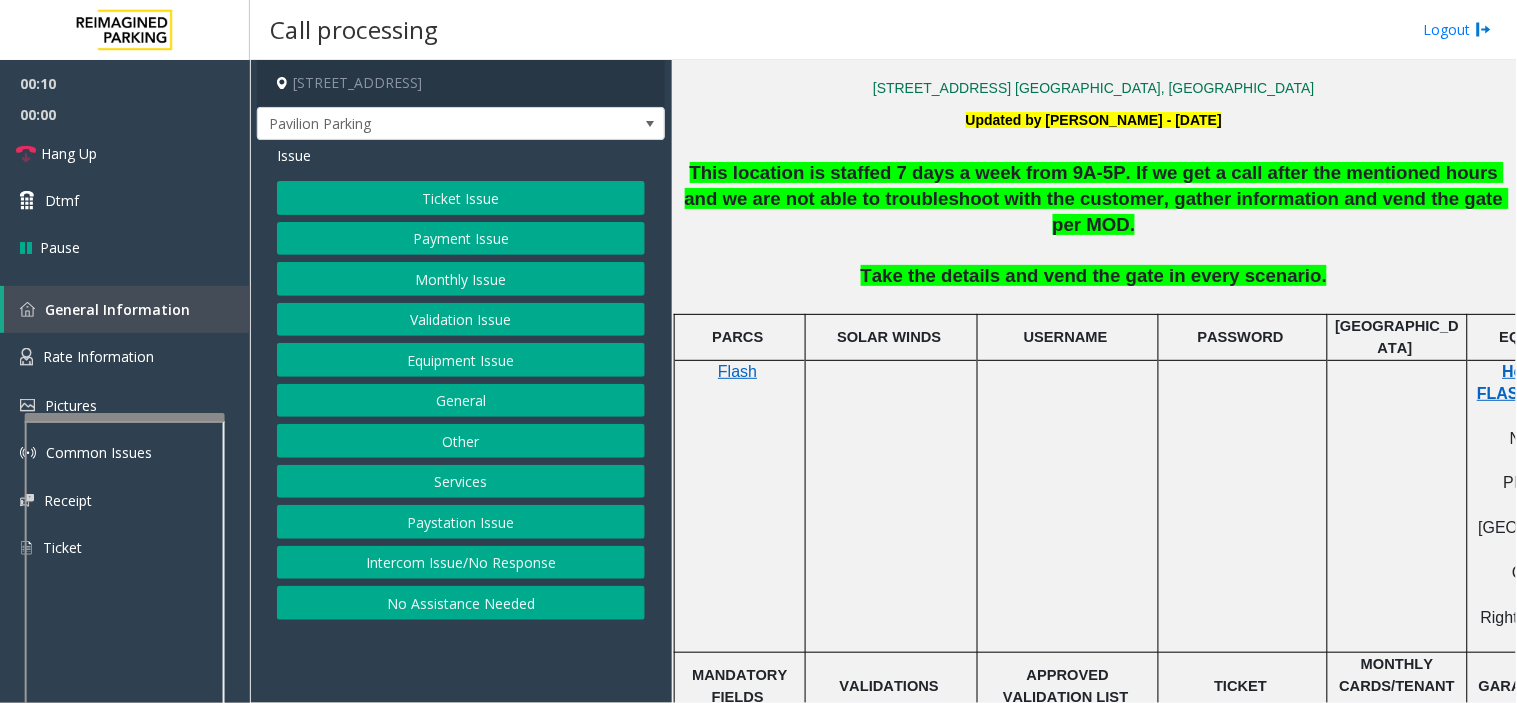 click 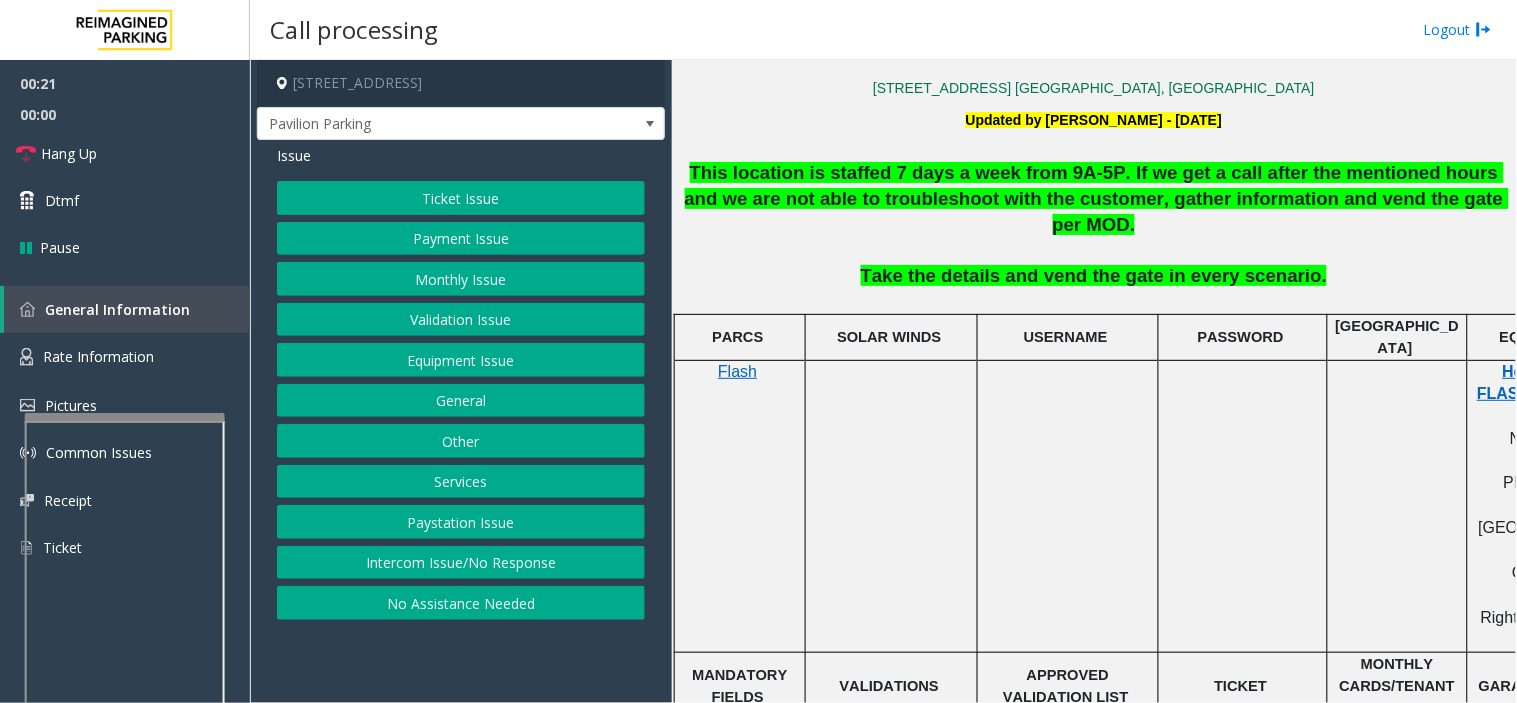 click on "Equipment Issue" 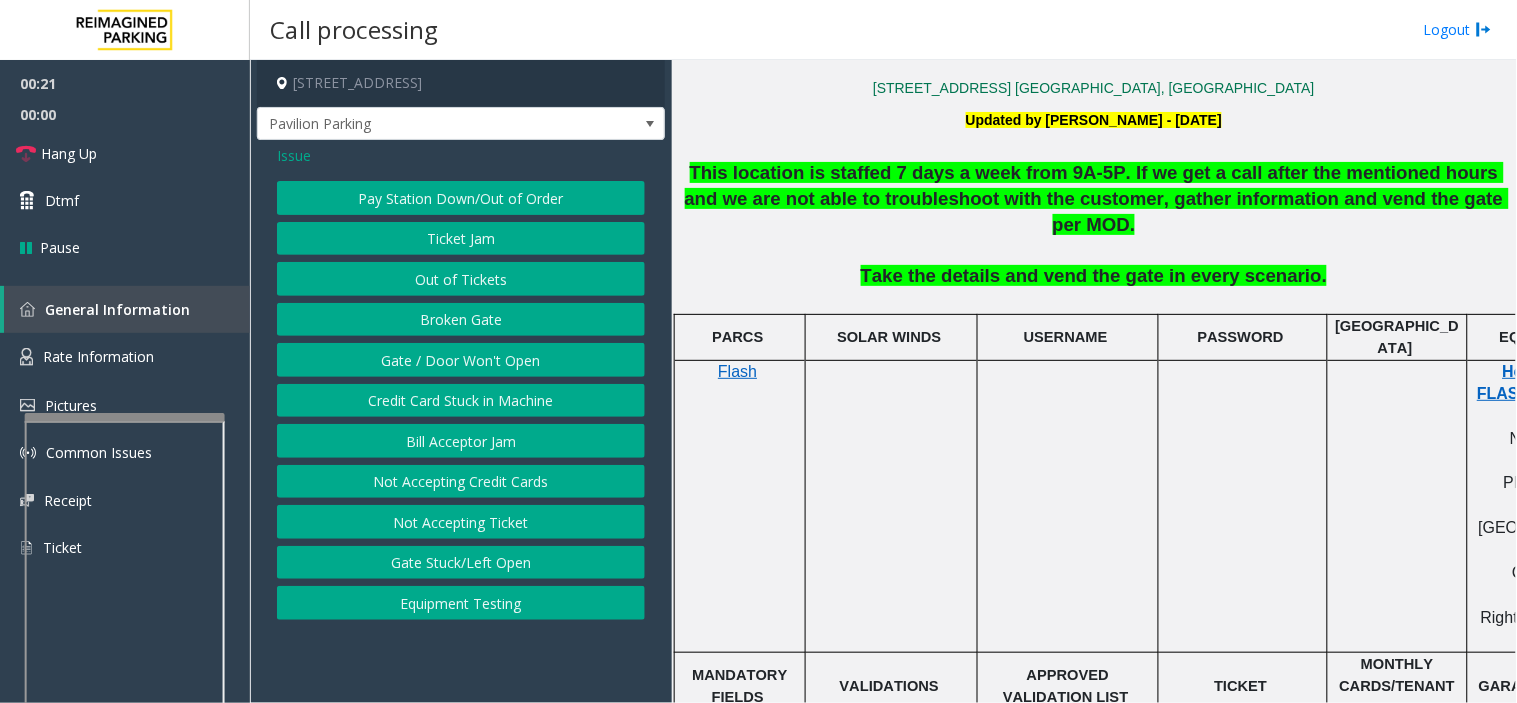 click on "Gate / Door Won't Open" 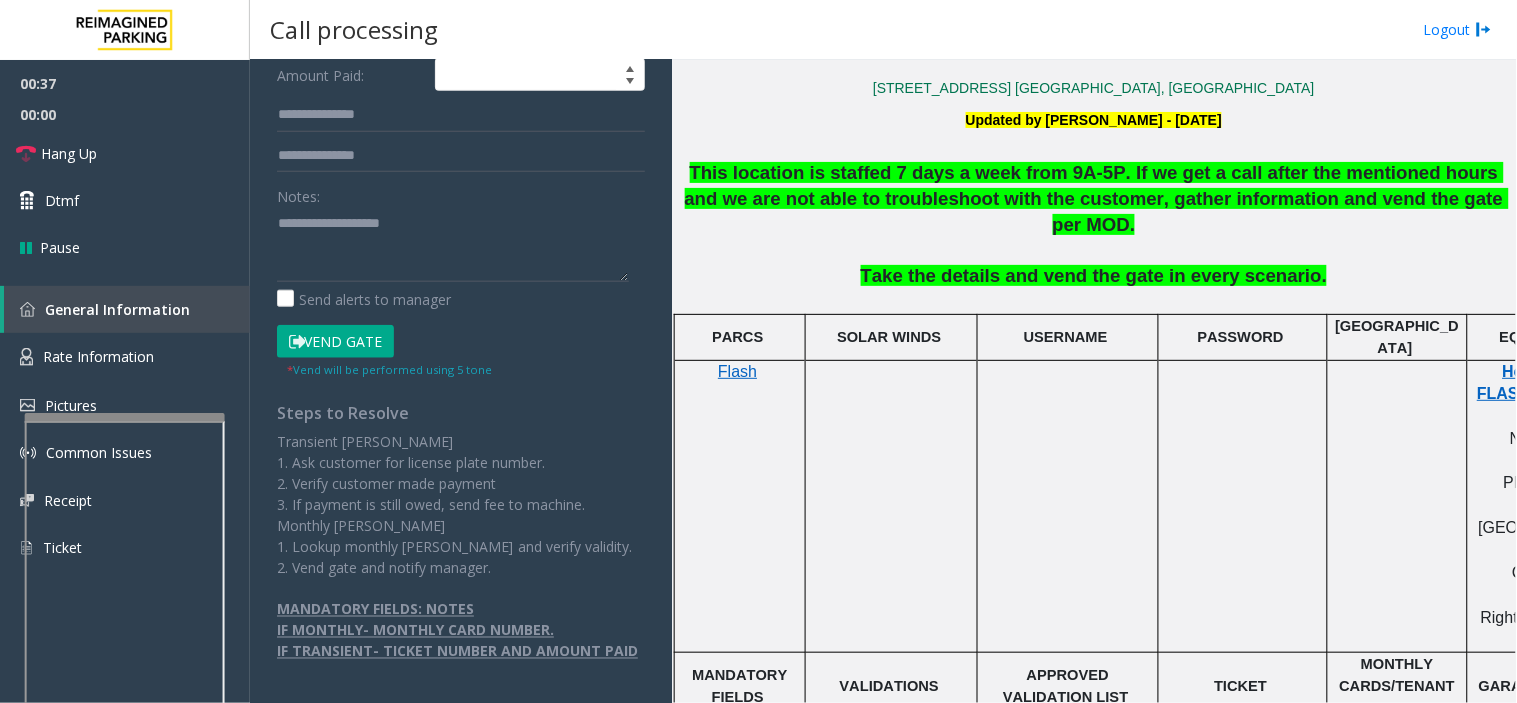 scroll, scrollTop: 111, scrollLeft: 0, axis: vertical 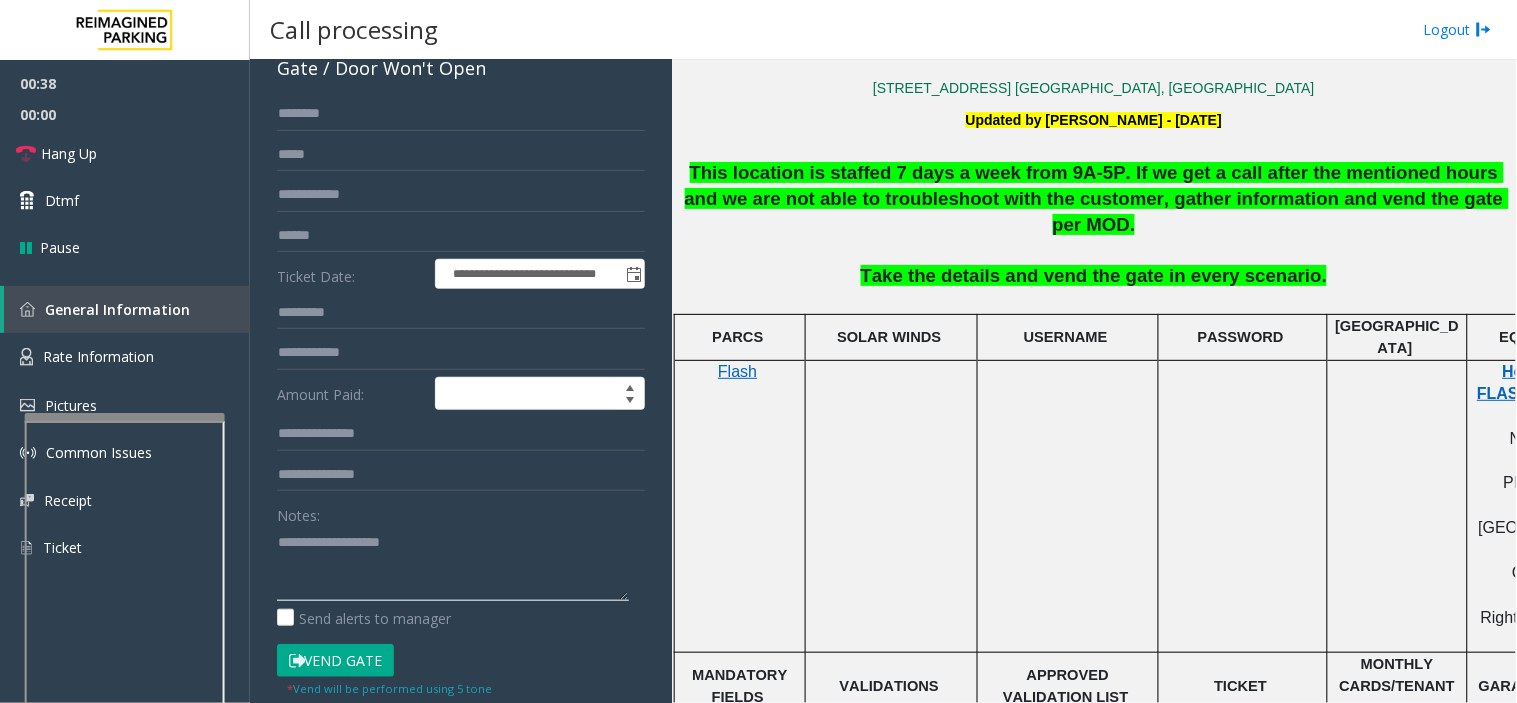 click 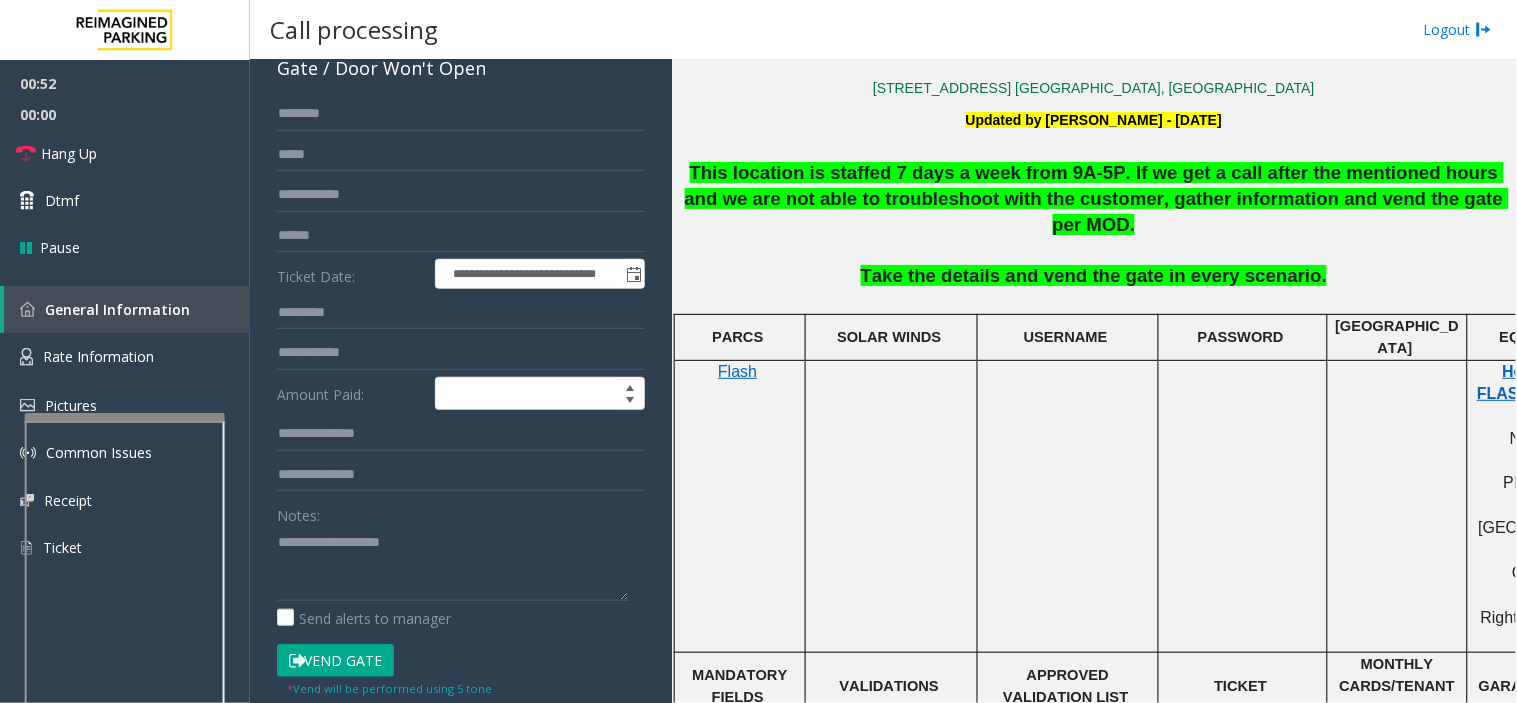 click on "Vend Gate" 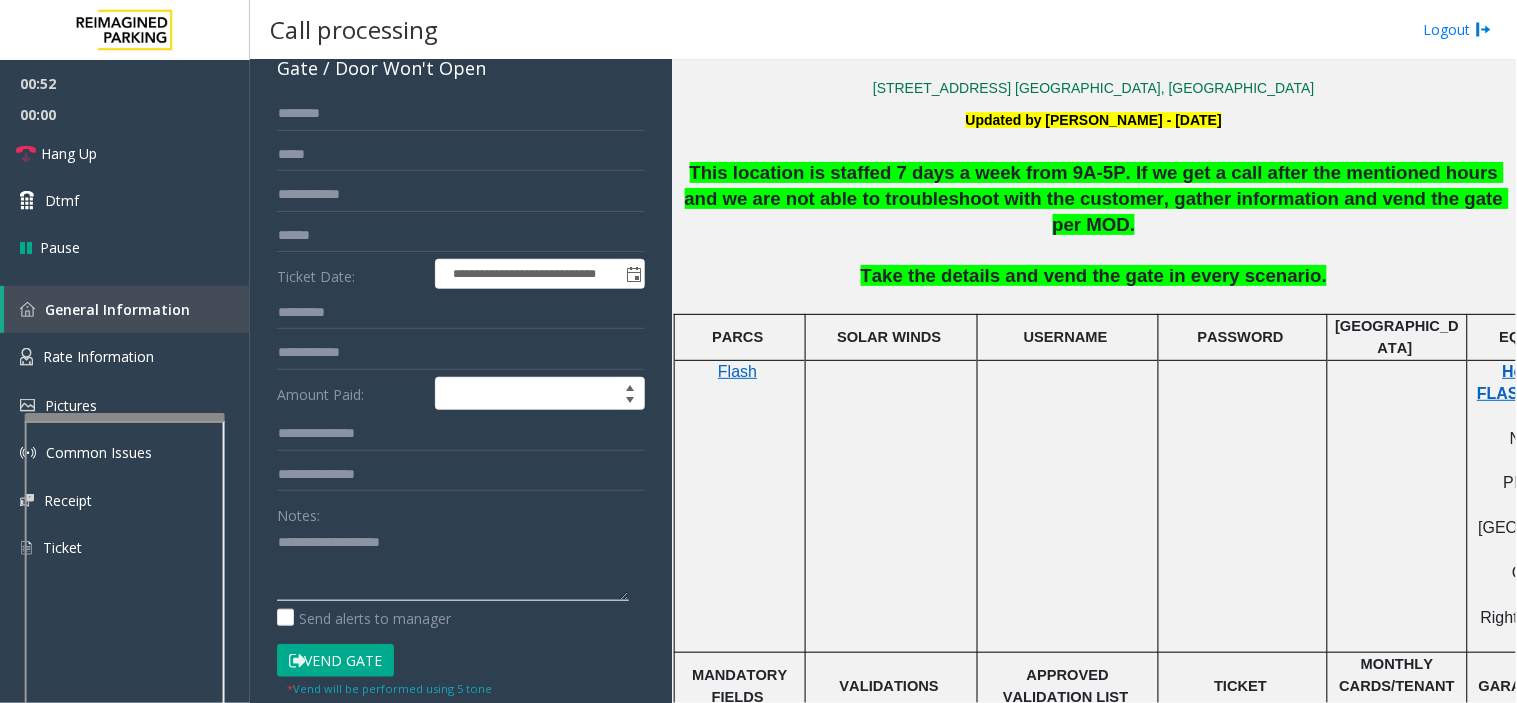 click 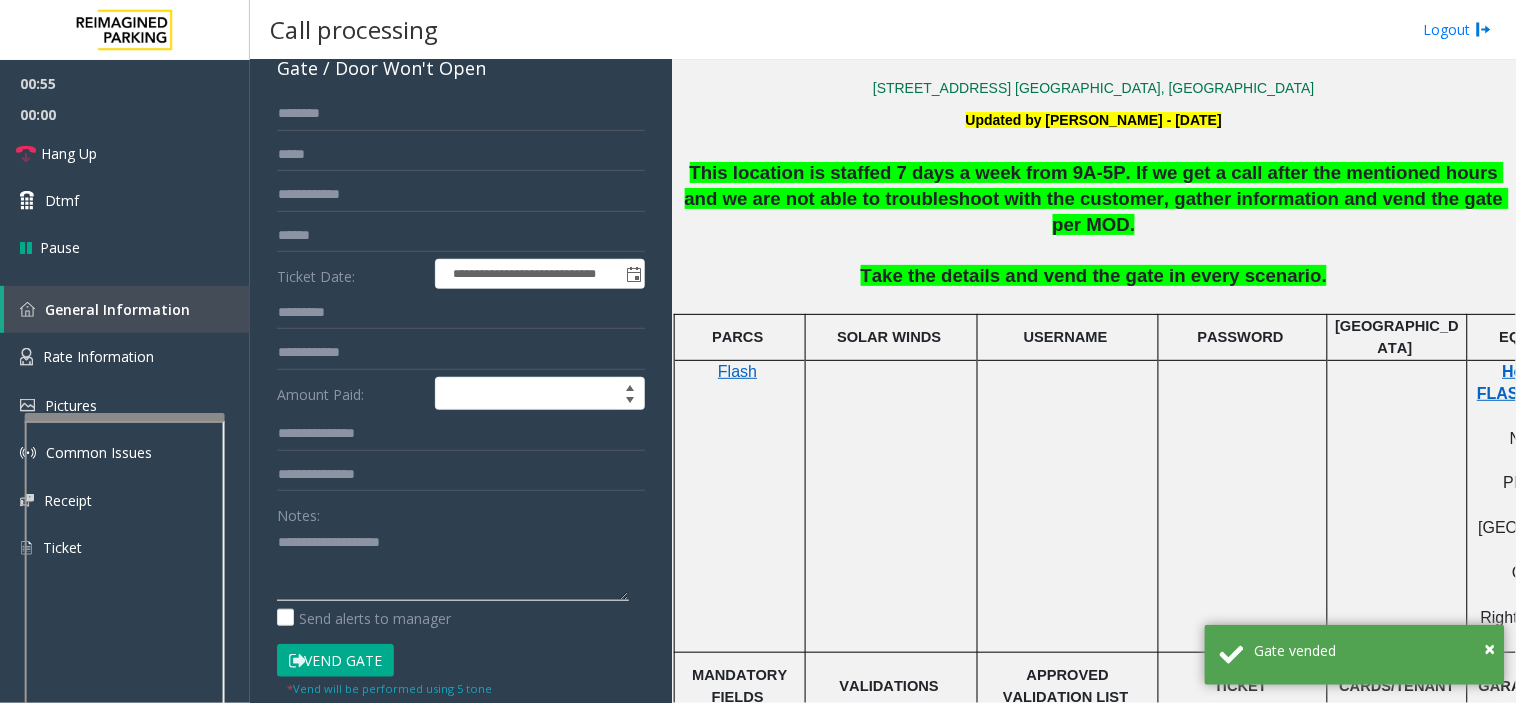 click 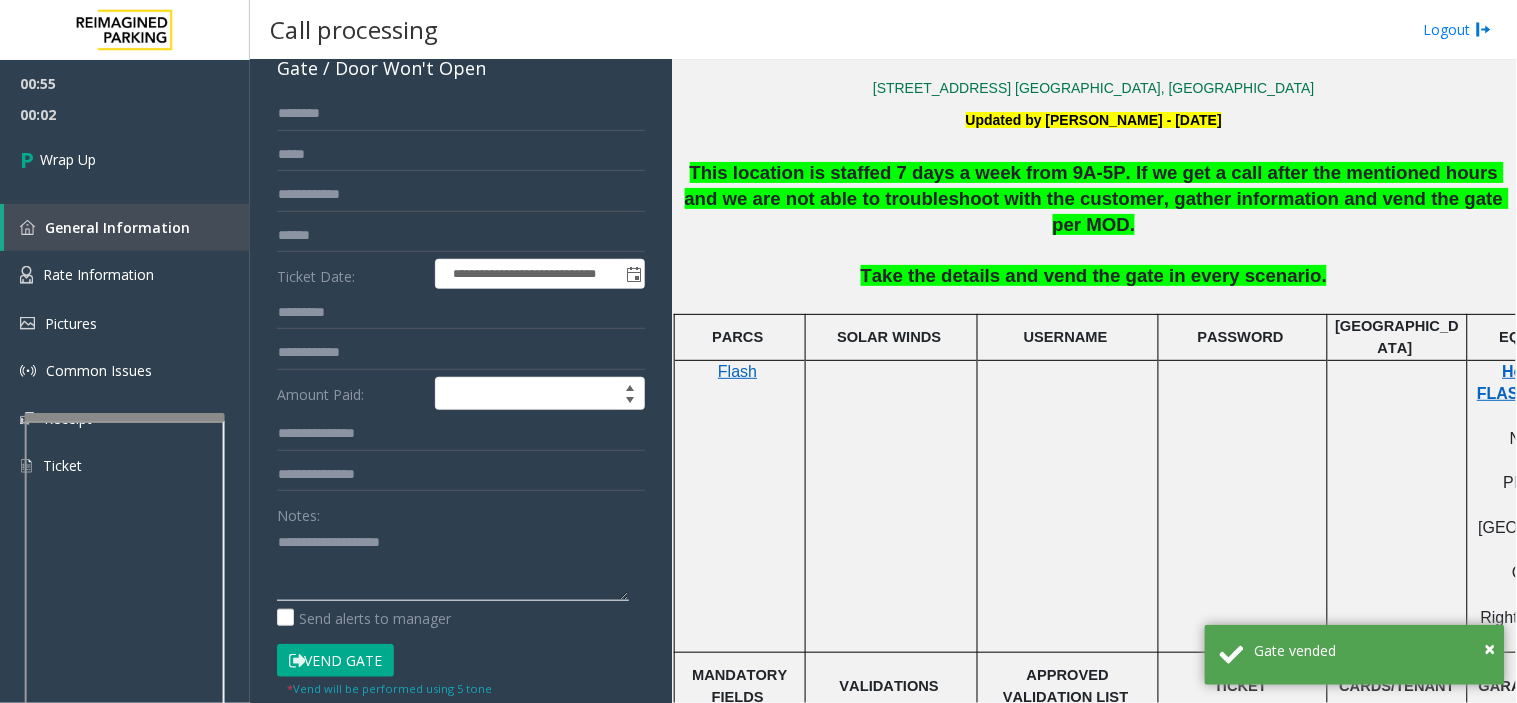 click 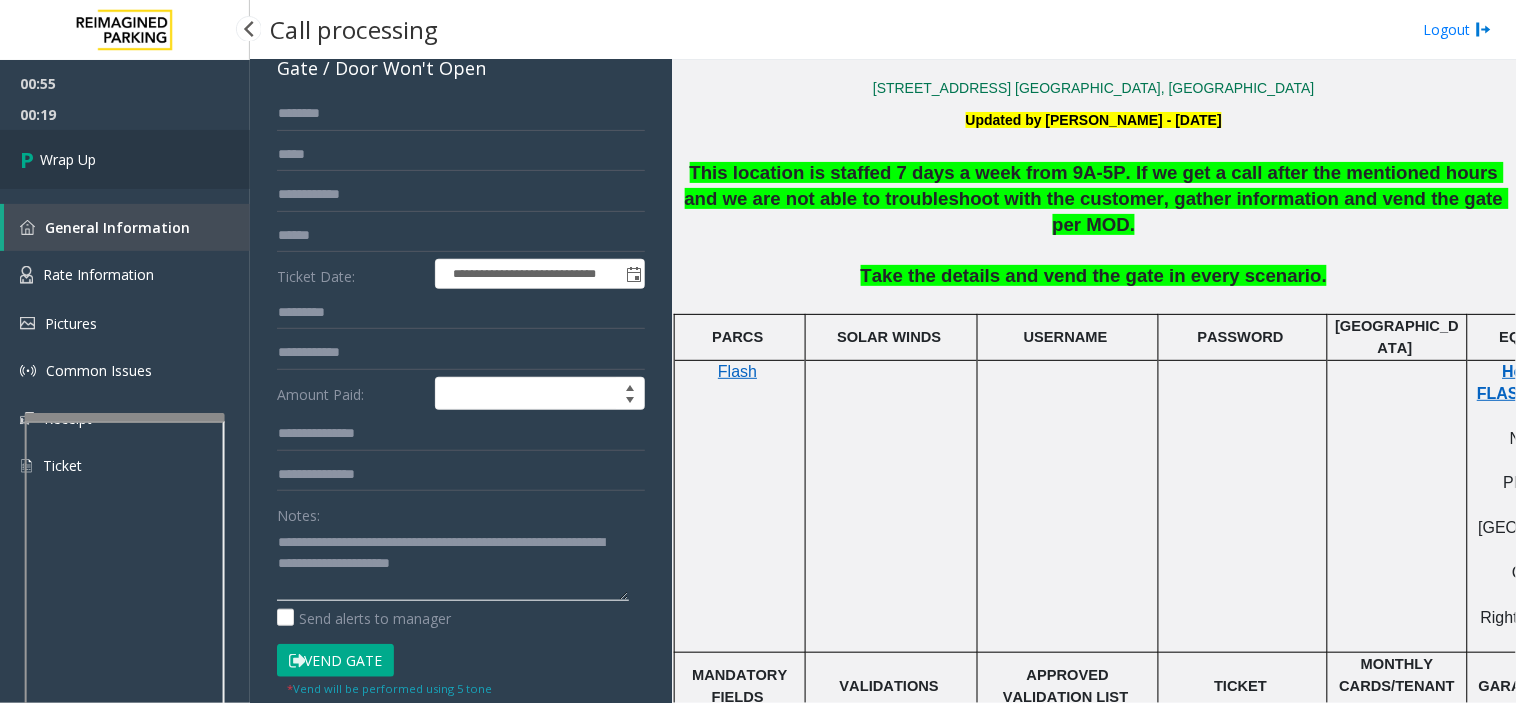 type on "**********" 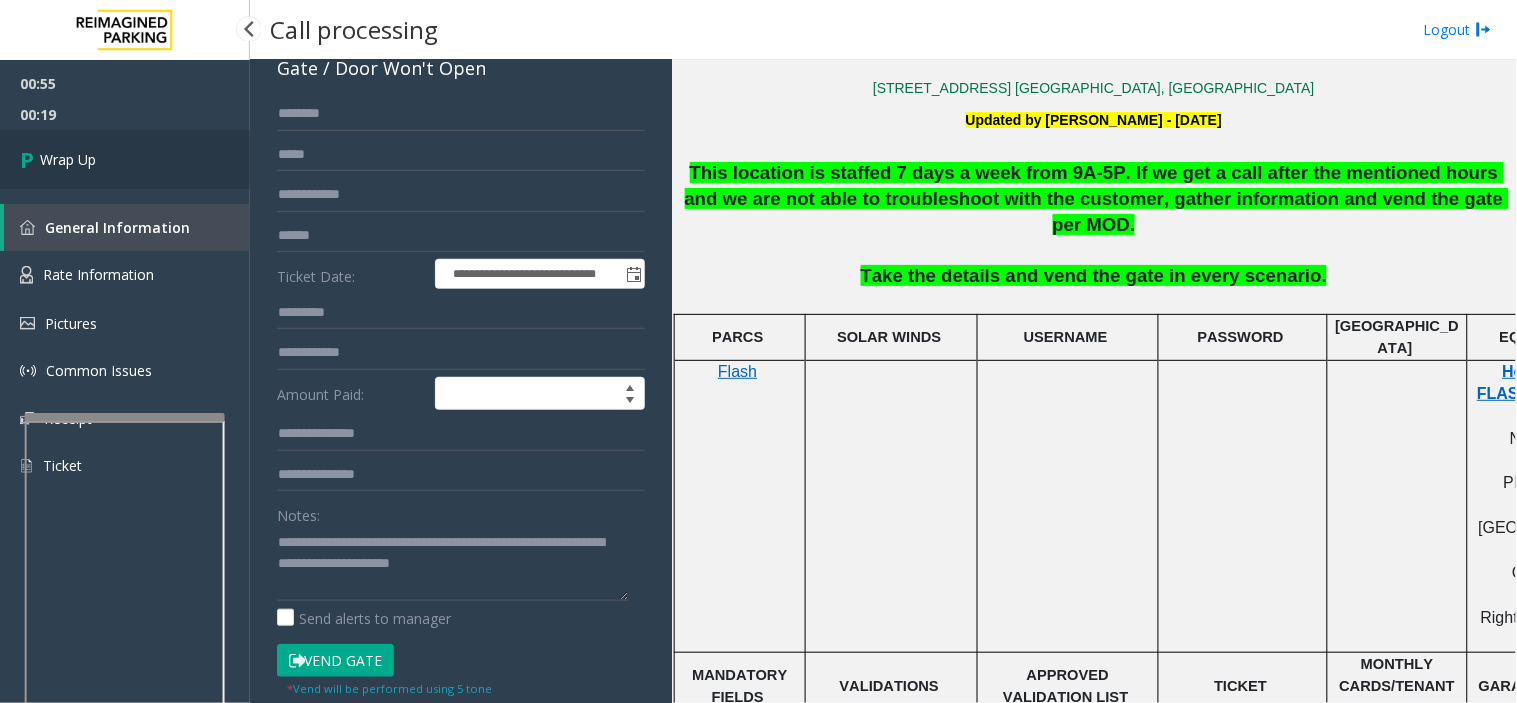 click on "Wrap Up" at bounding box center [125, 159] 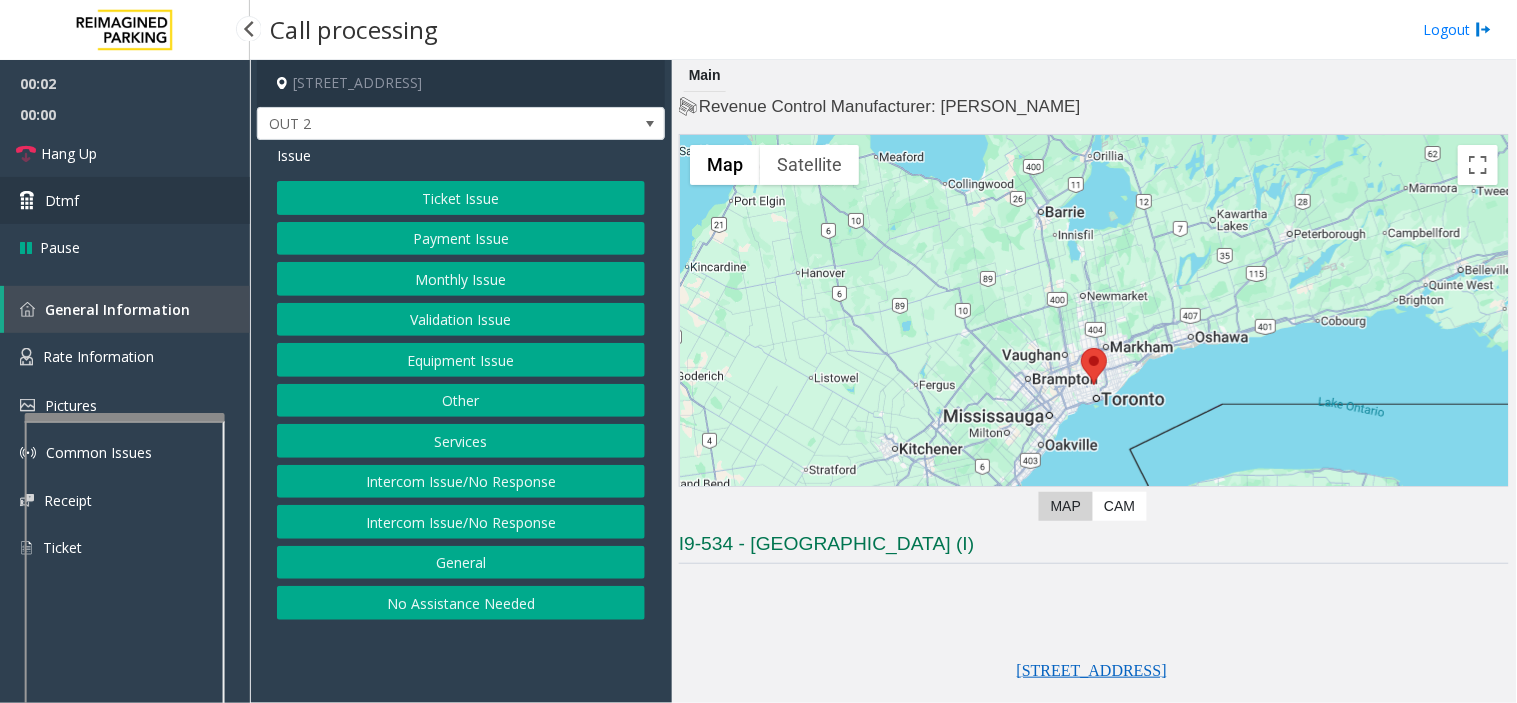 click on "Dtmf" at bounding box center [62, 200] 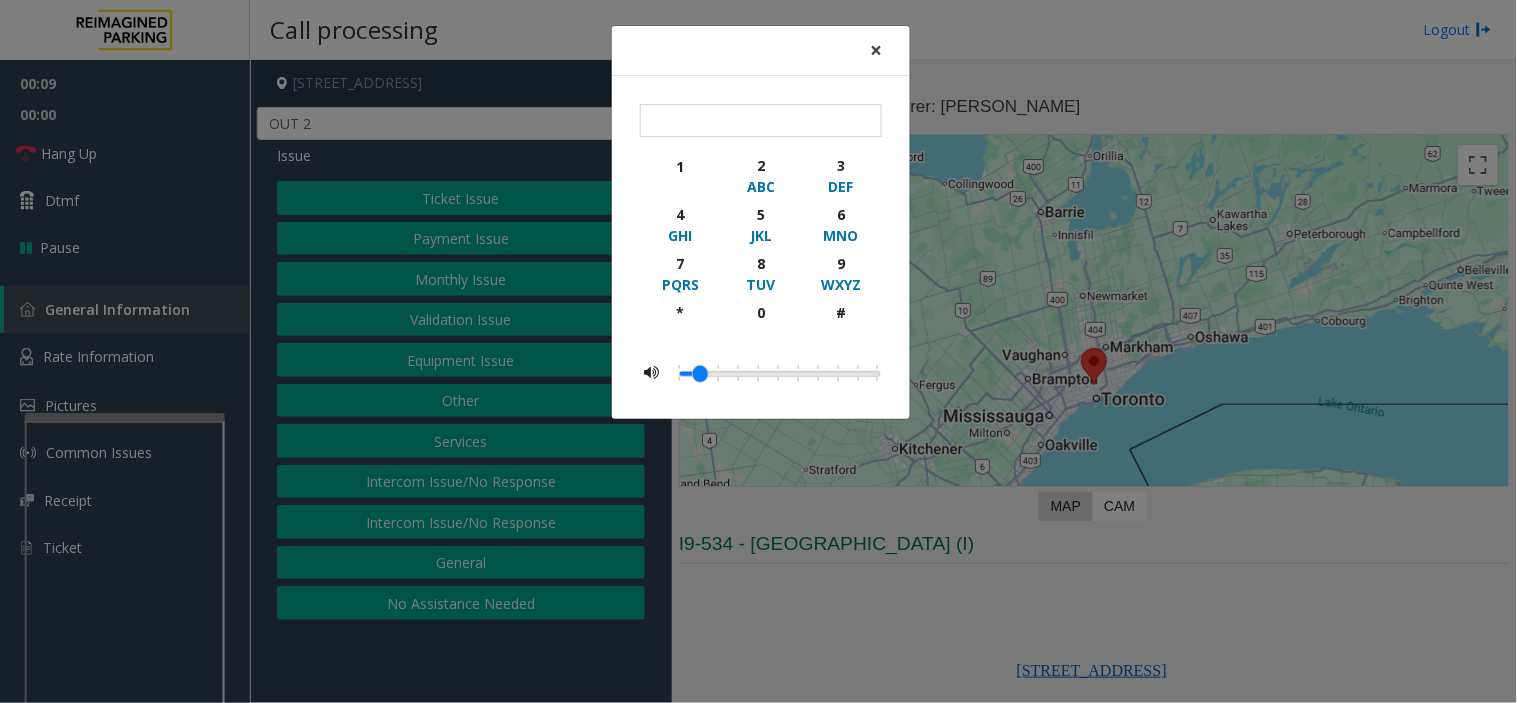 click on "×" 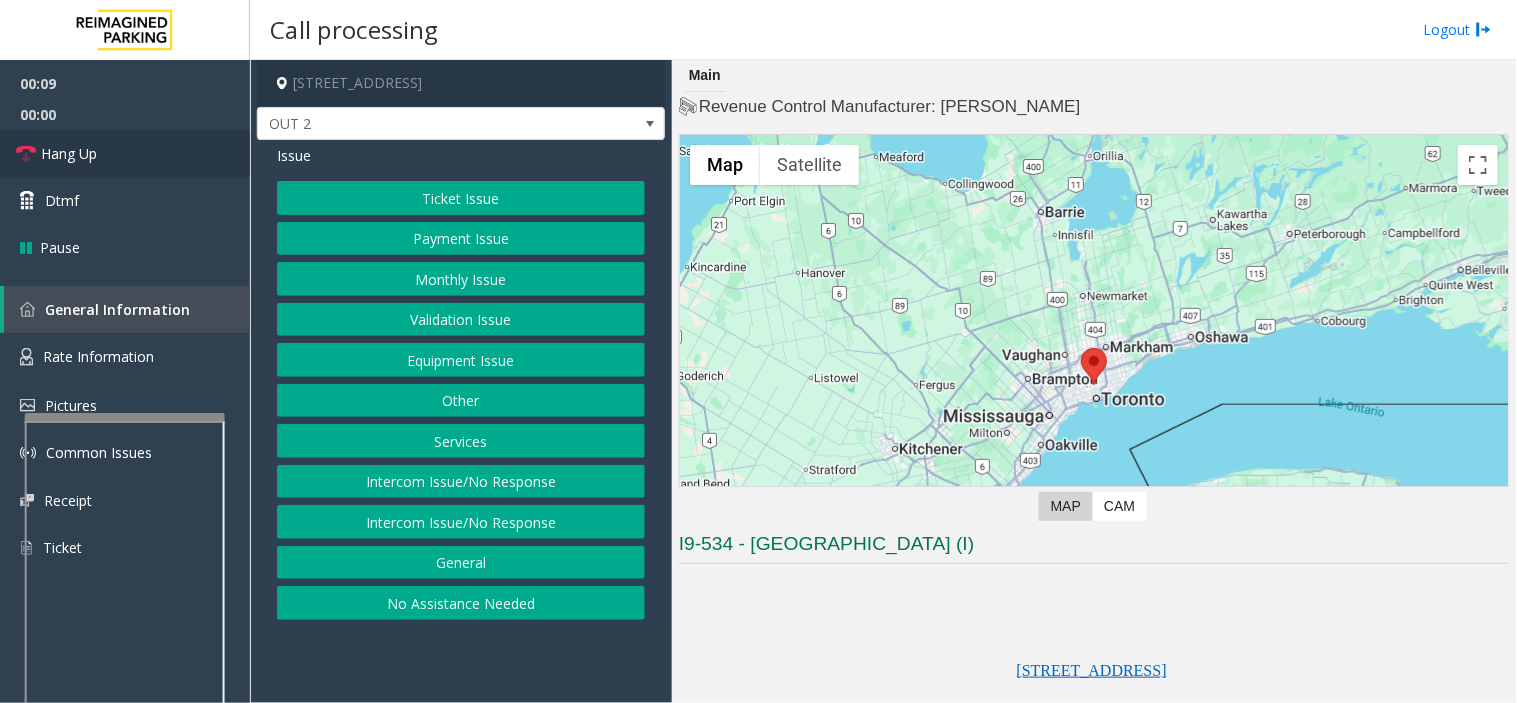 click on "Hang Up" at bounding box center [125, 153] 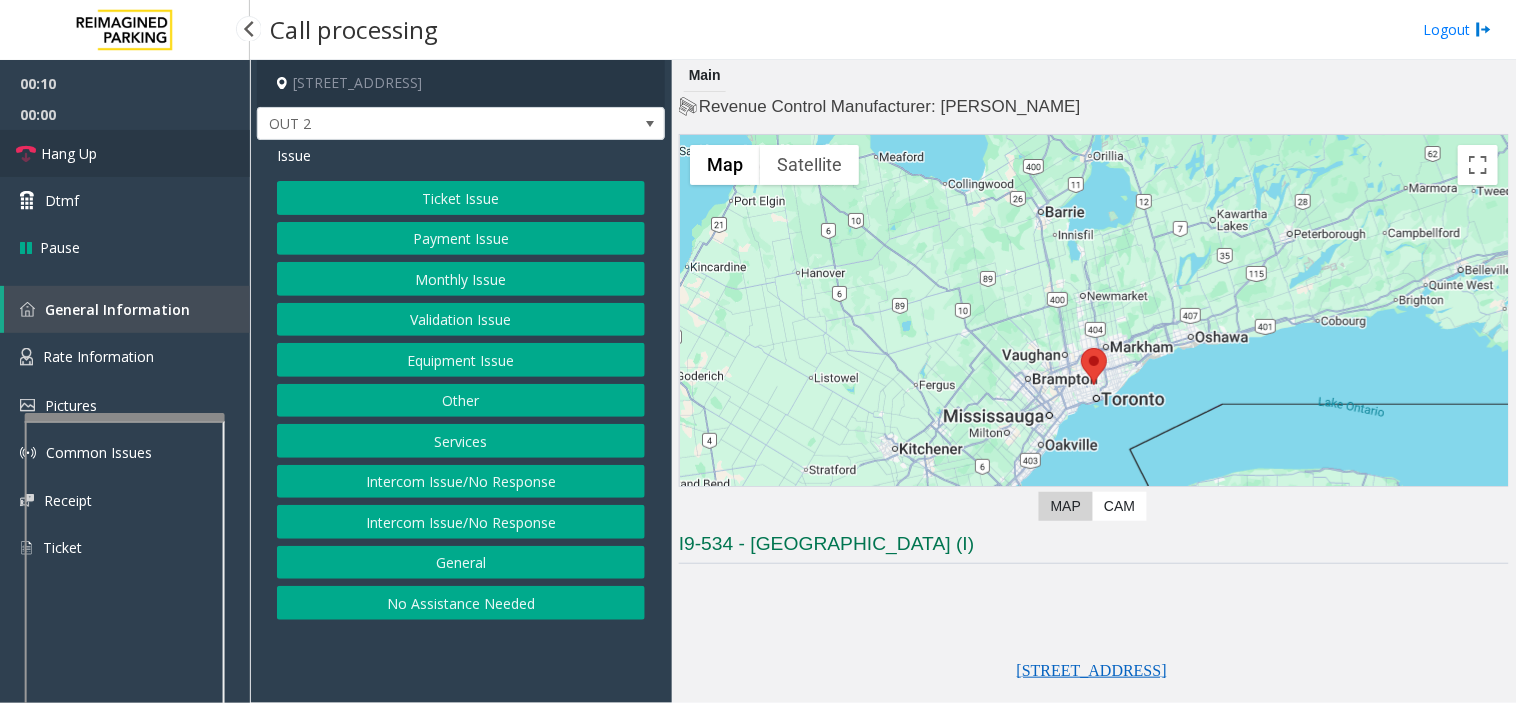 click on "Hang Up" at bounding box center [125, 153] 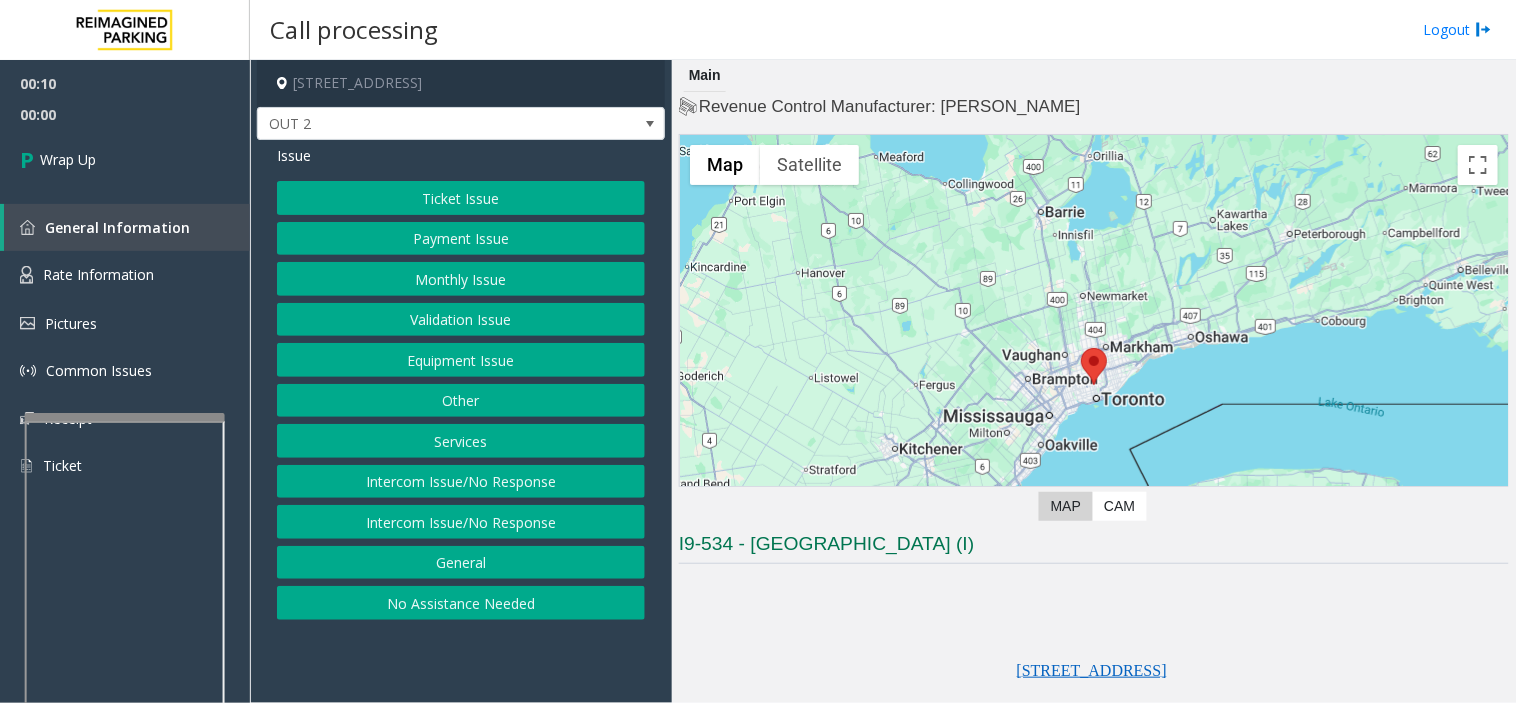 click on "Ticket Issue" 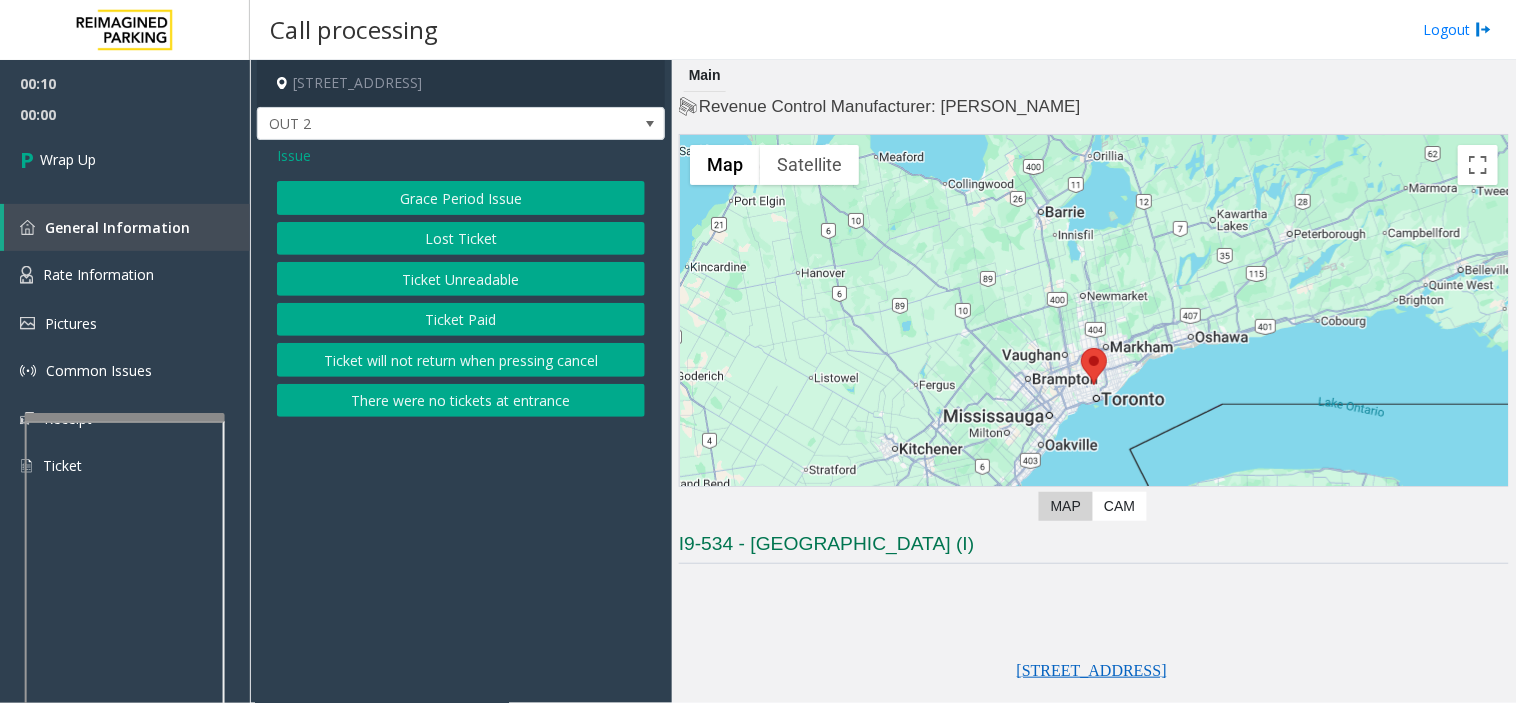 click on "Ticket Unreadable" 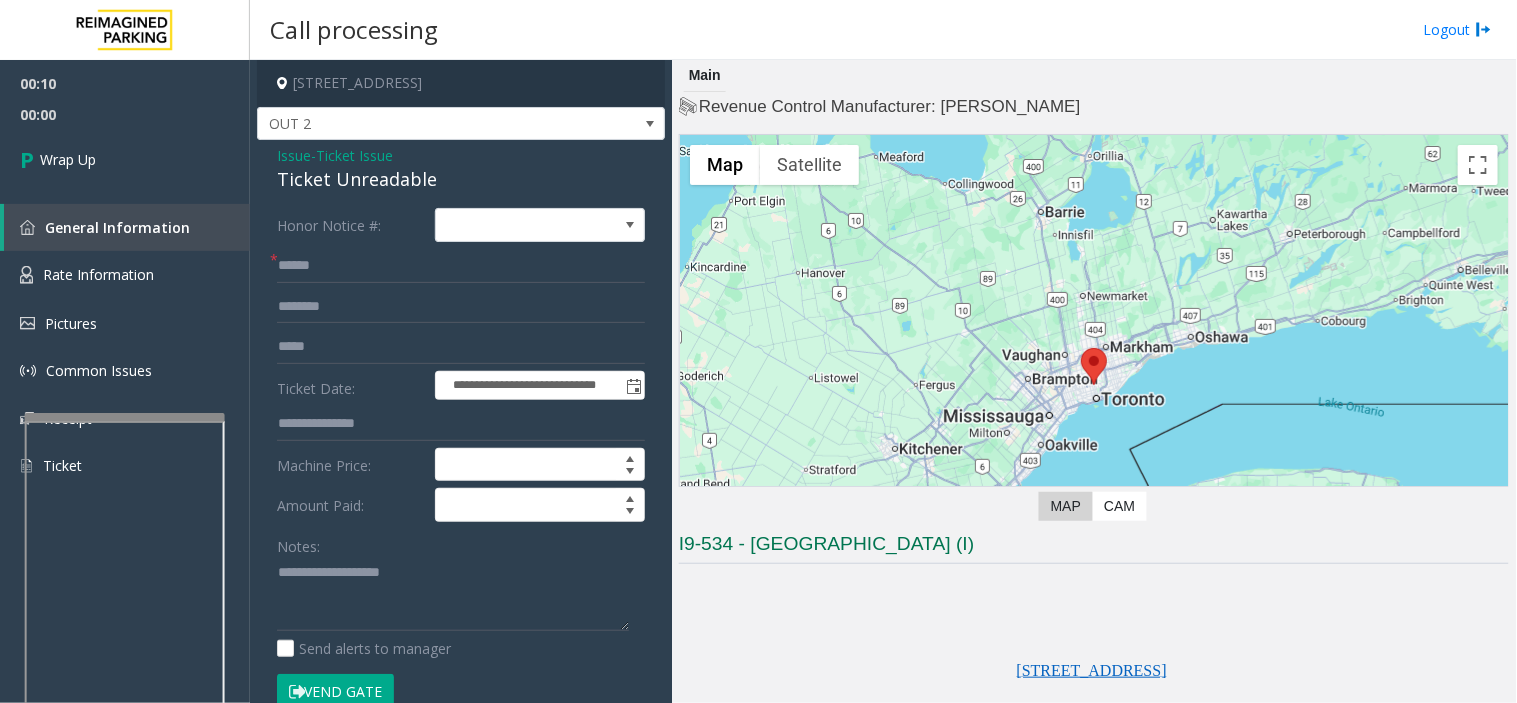 scroll, scrollTop: 444, scrollLeft: 0, axis: vertical 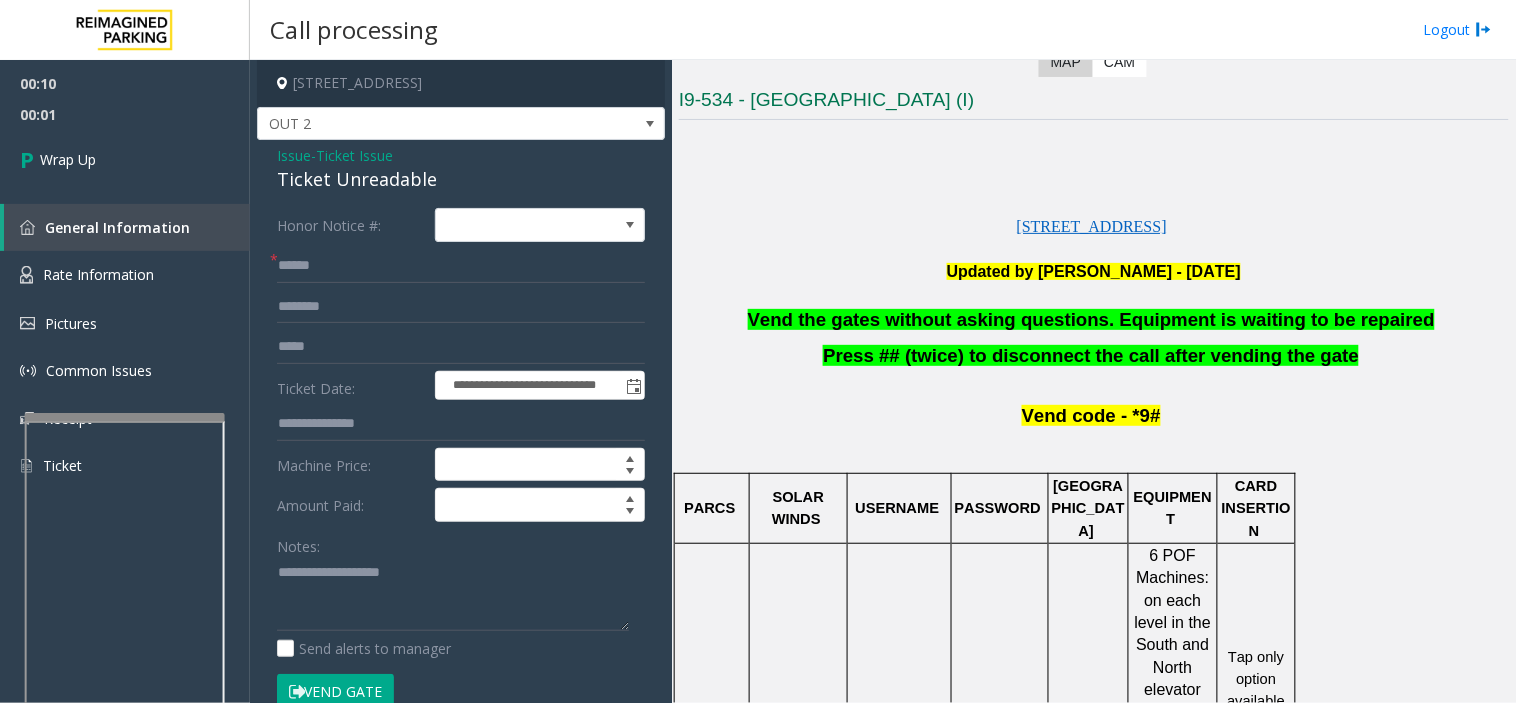 click on "Vend the gates without asking questions. Equipment is waiting to be repaired" 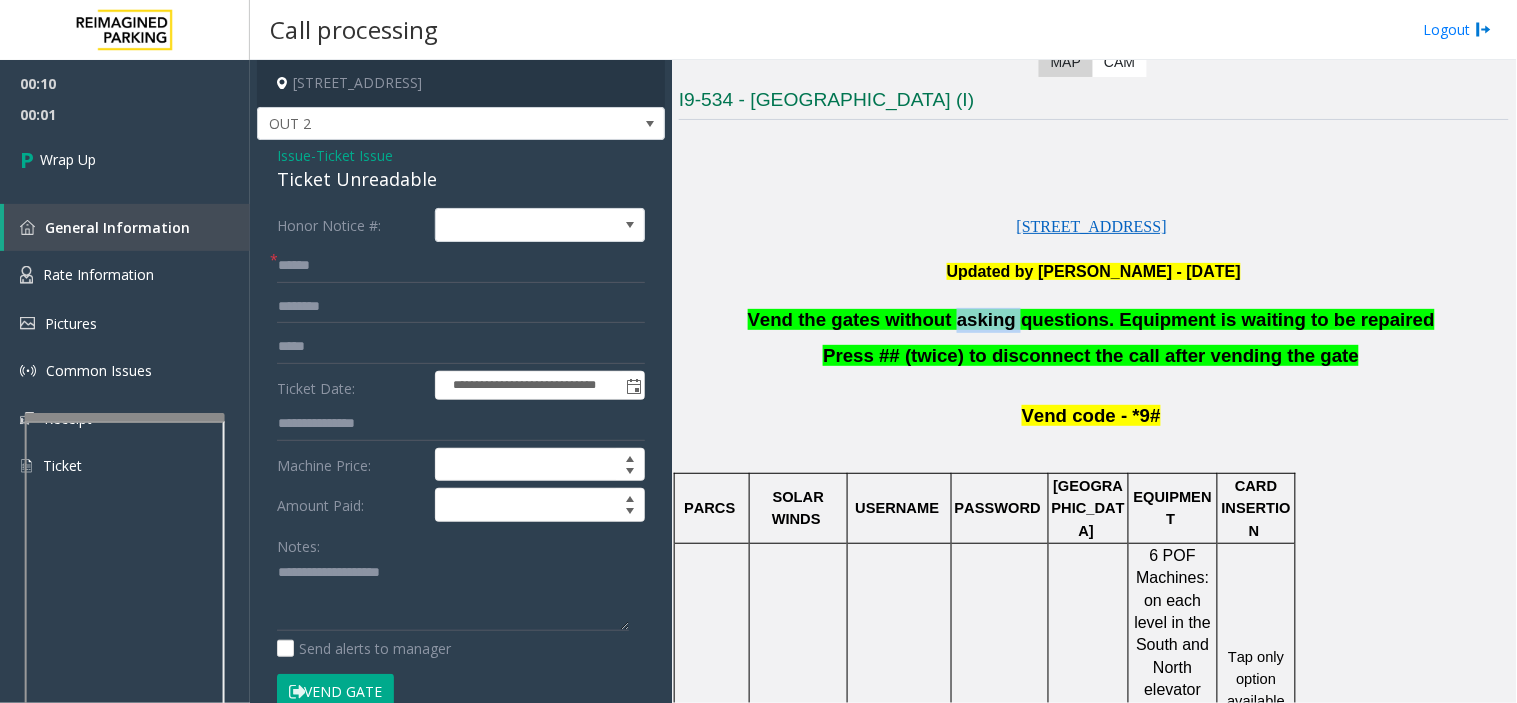 click on "Vend the gates without asking questions. Equipment is waiting to be repaired" 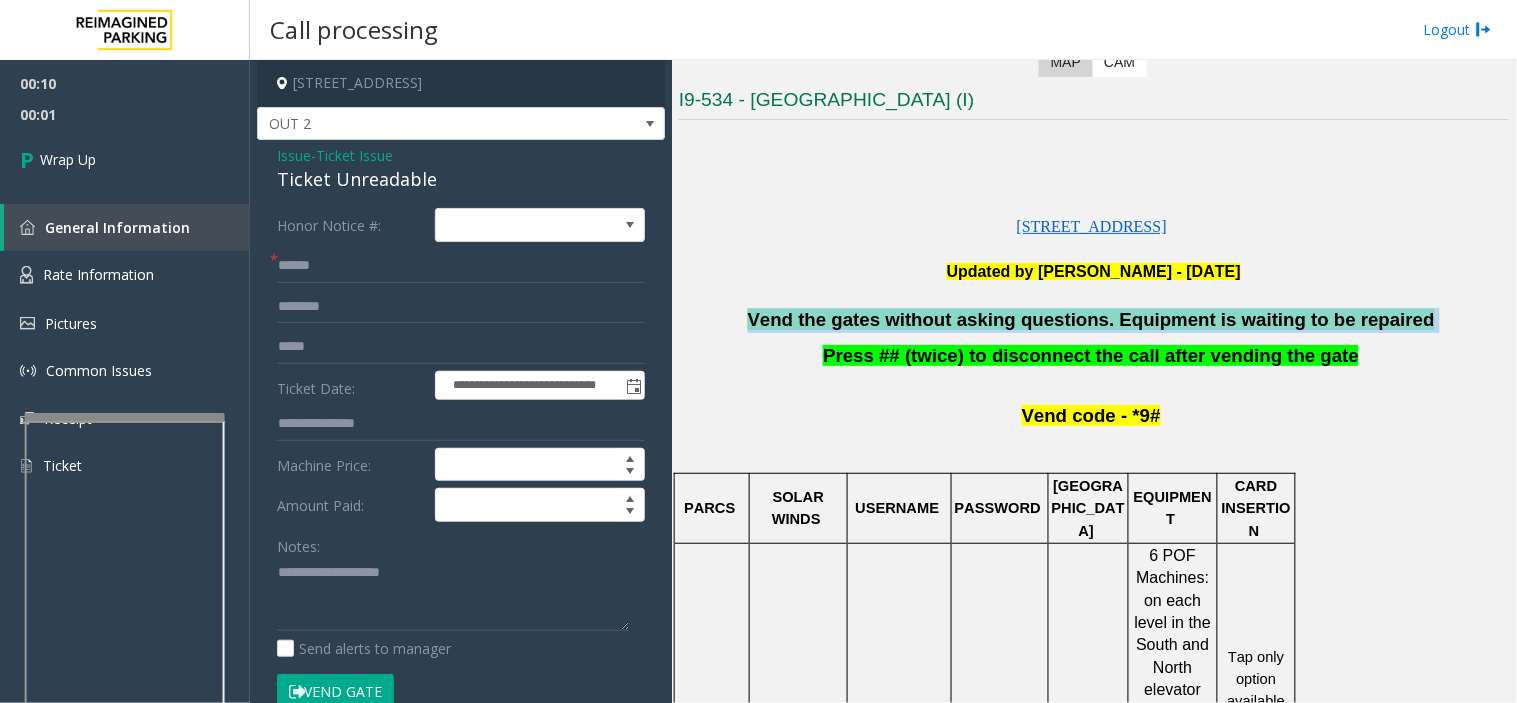click on "Vend the gates without asking questions. Equipment is waiting to be repaired" 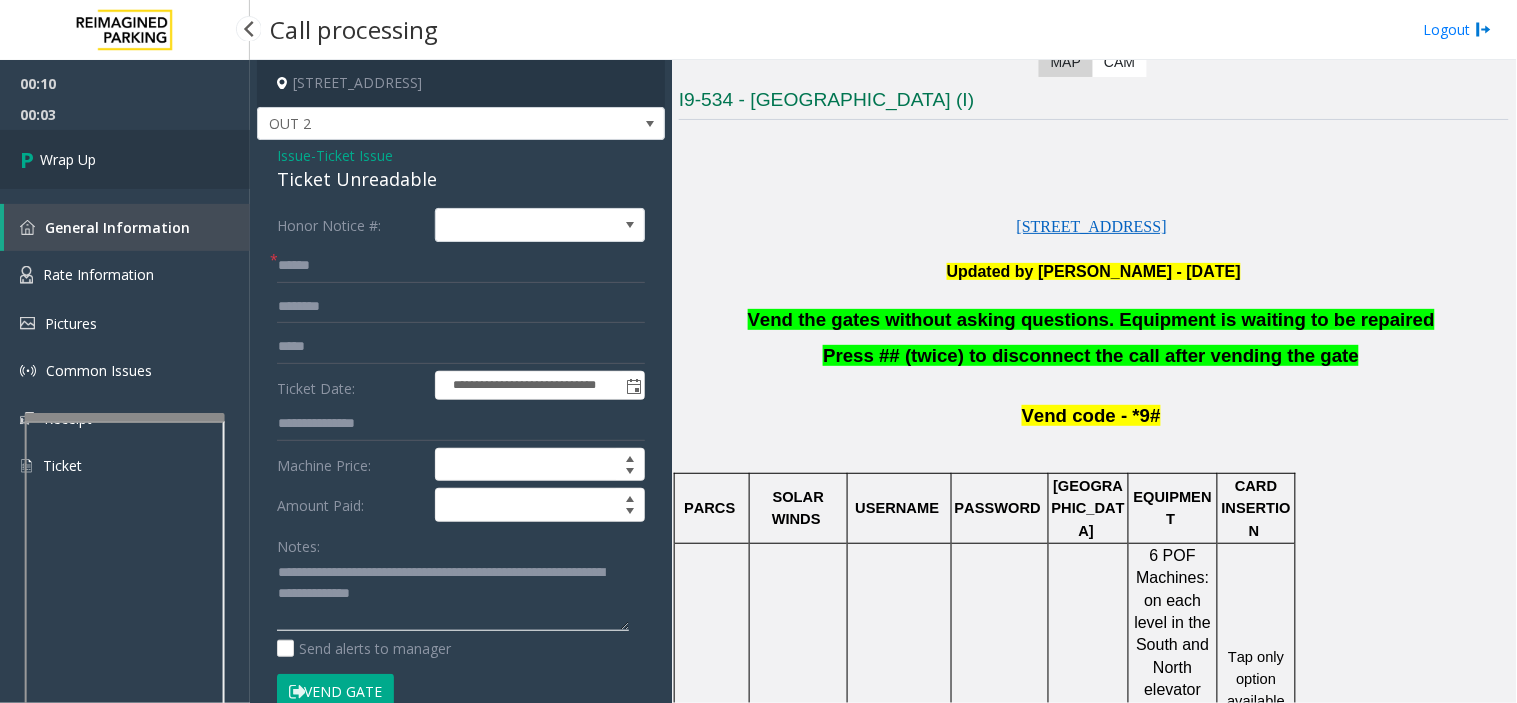 type on "**********" 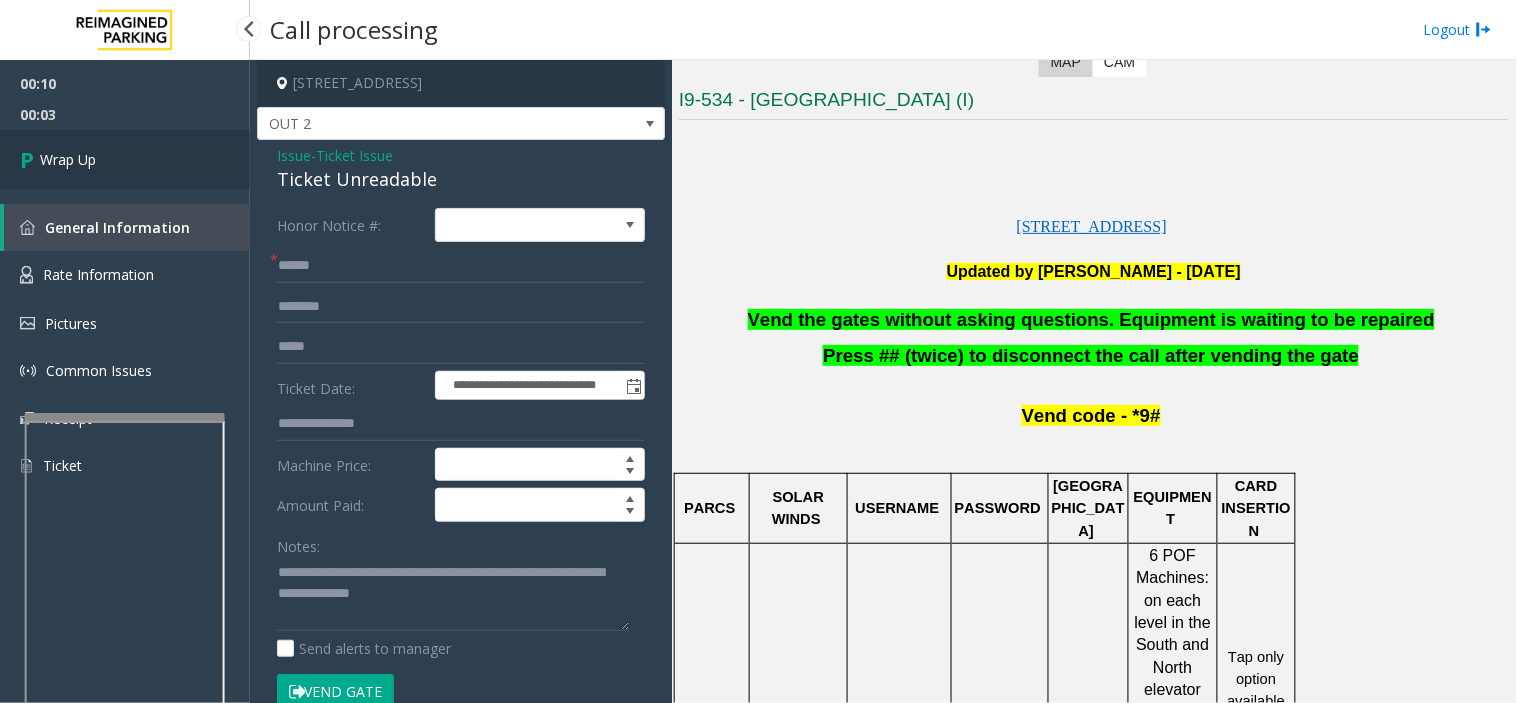 click on "Wrap Up" at bounding box center (125, 159) 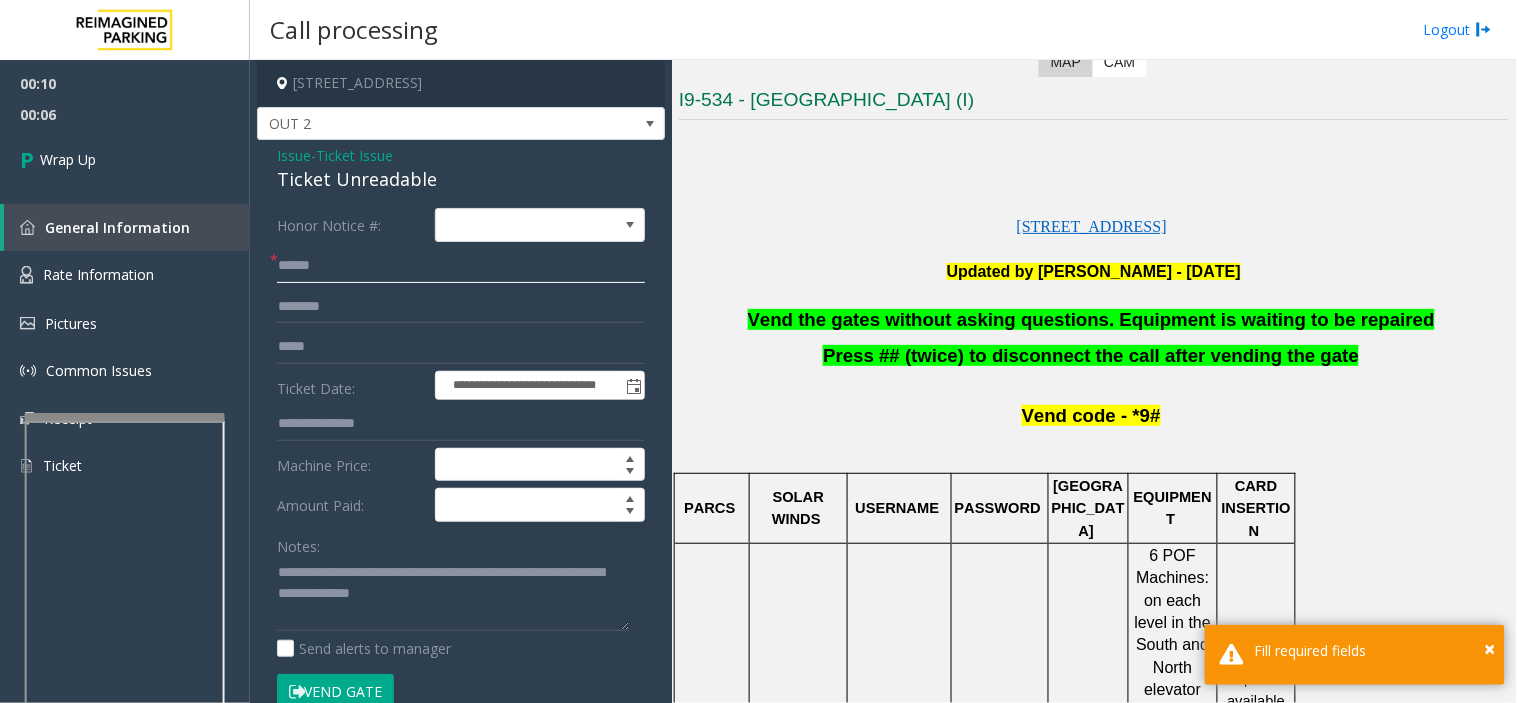 click 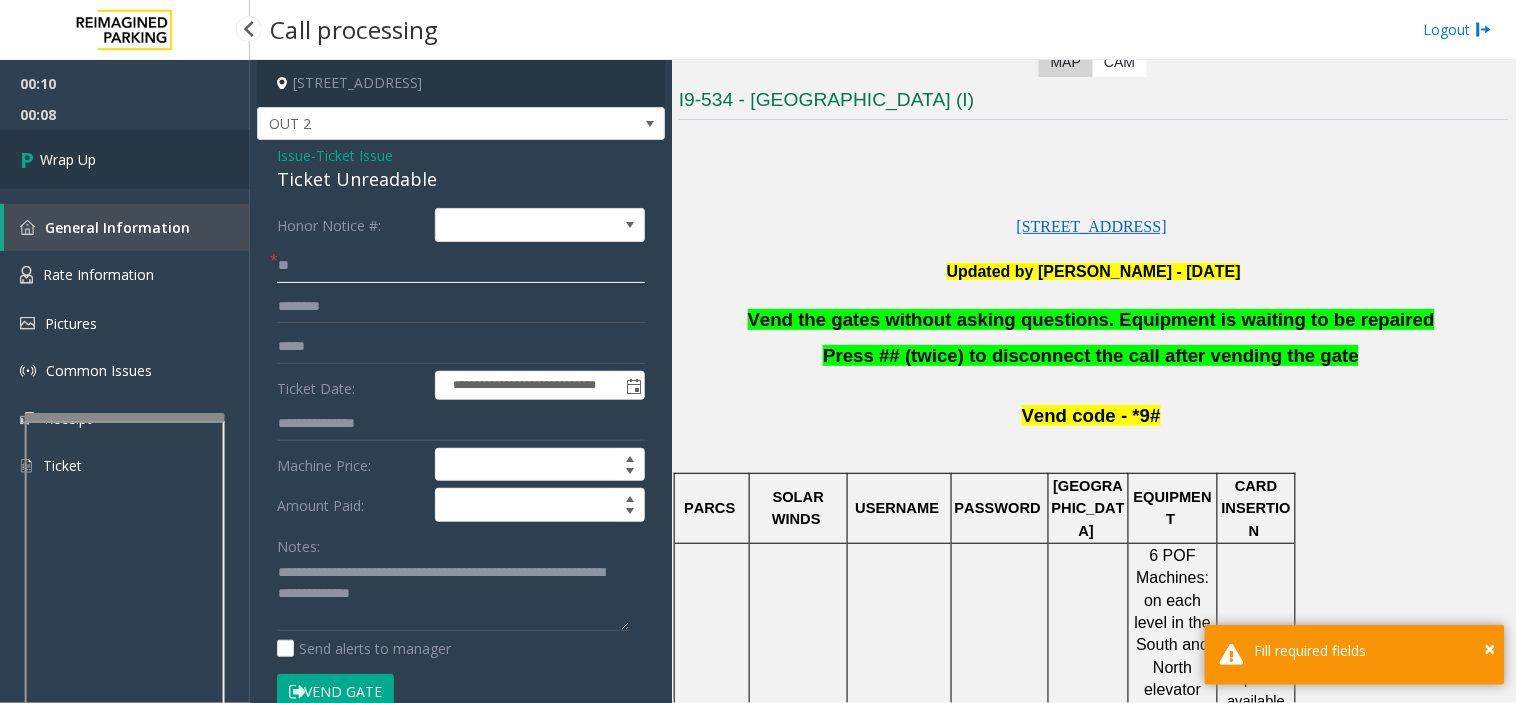 type on "**" 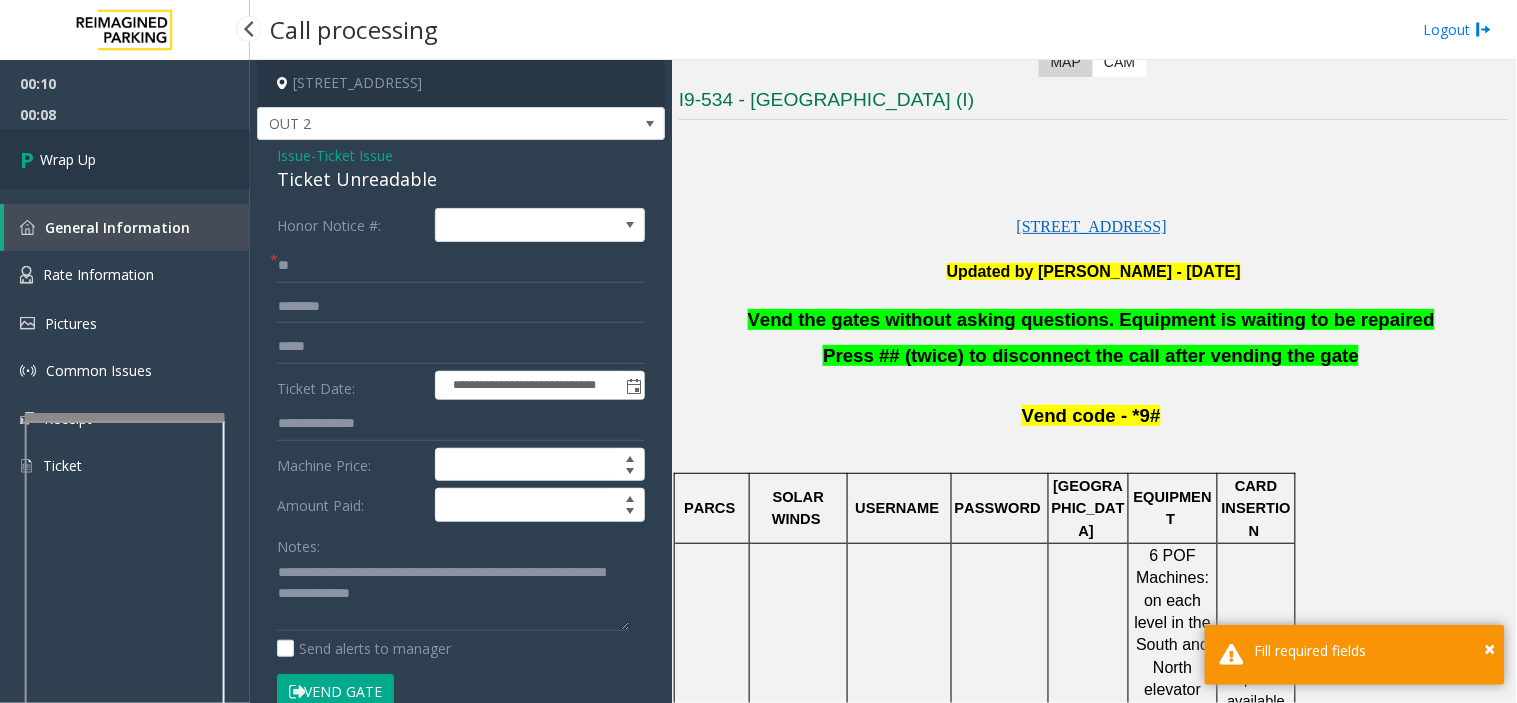 click on "Wrap Up" at bounding box center (125, 159) 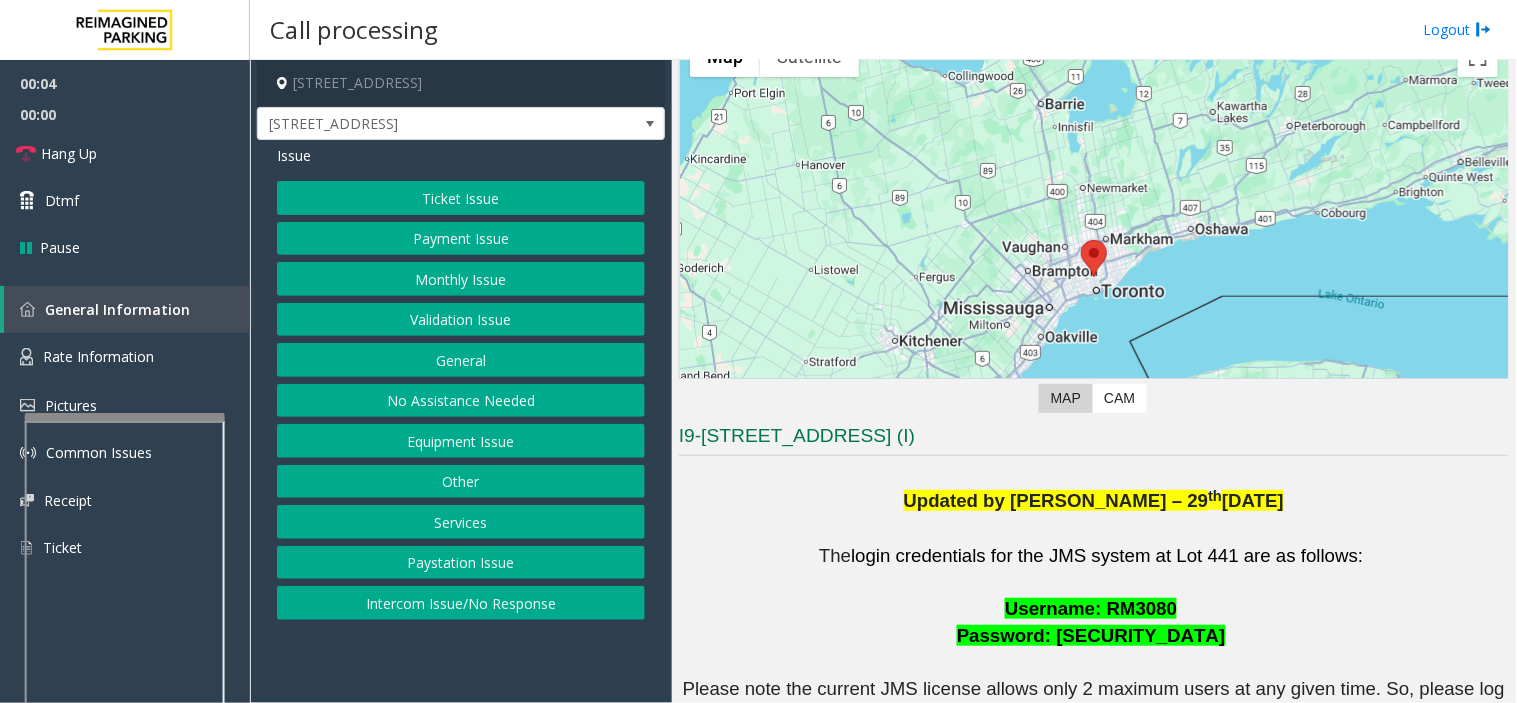scroll, scrollTop: 444, scrollLeft: 0, axis: vertical 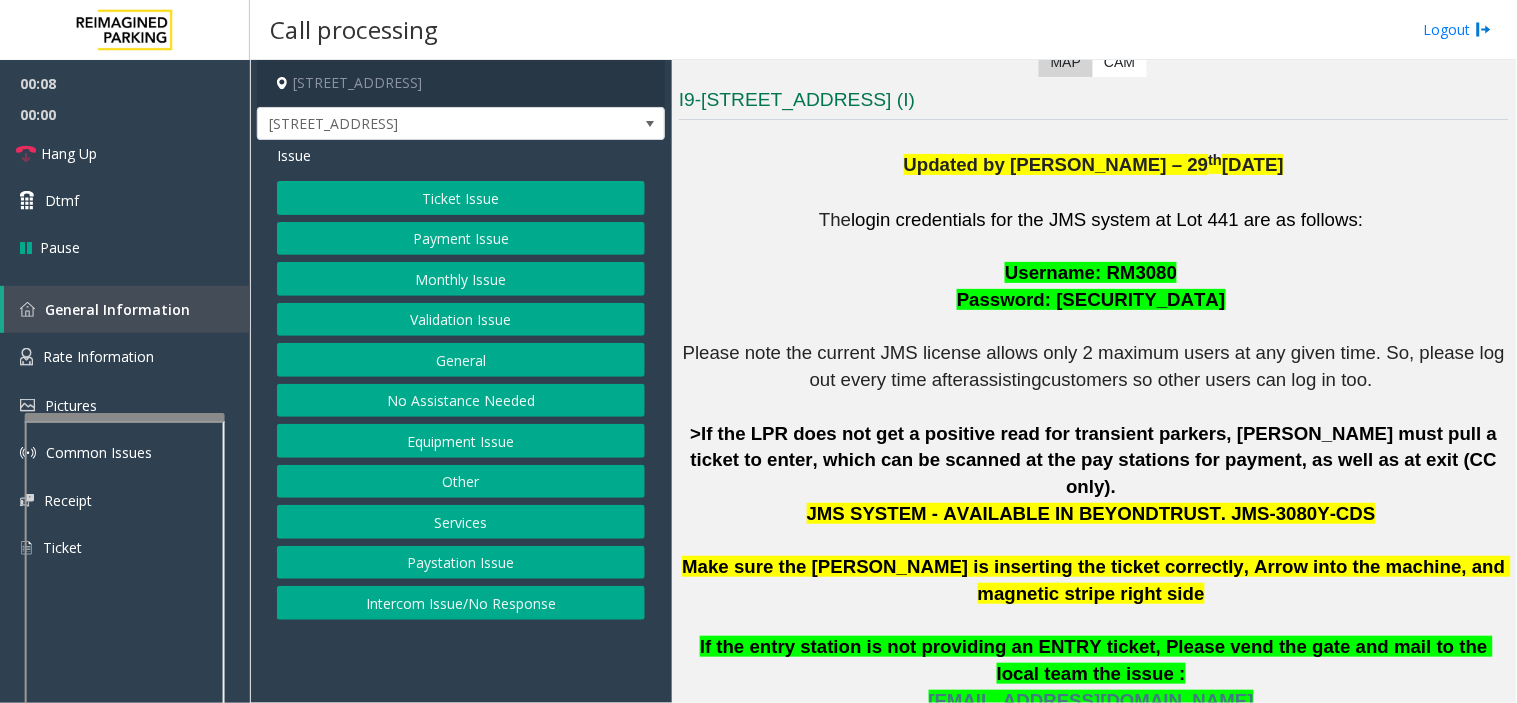 drag, startPoint x: 911, startPoint y: 663, endPoint x: 873, endPoint y: 677, distance: 40.496914 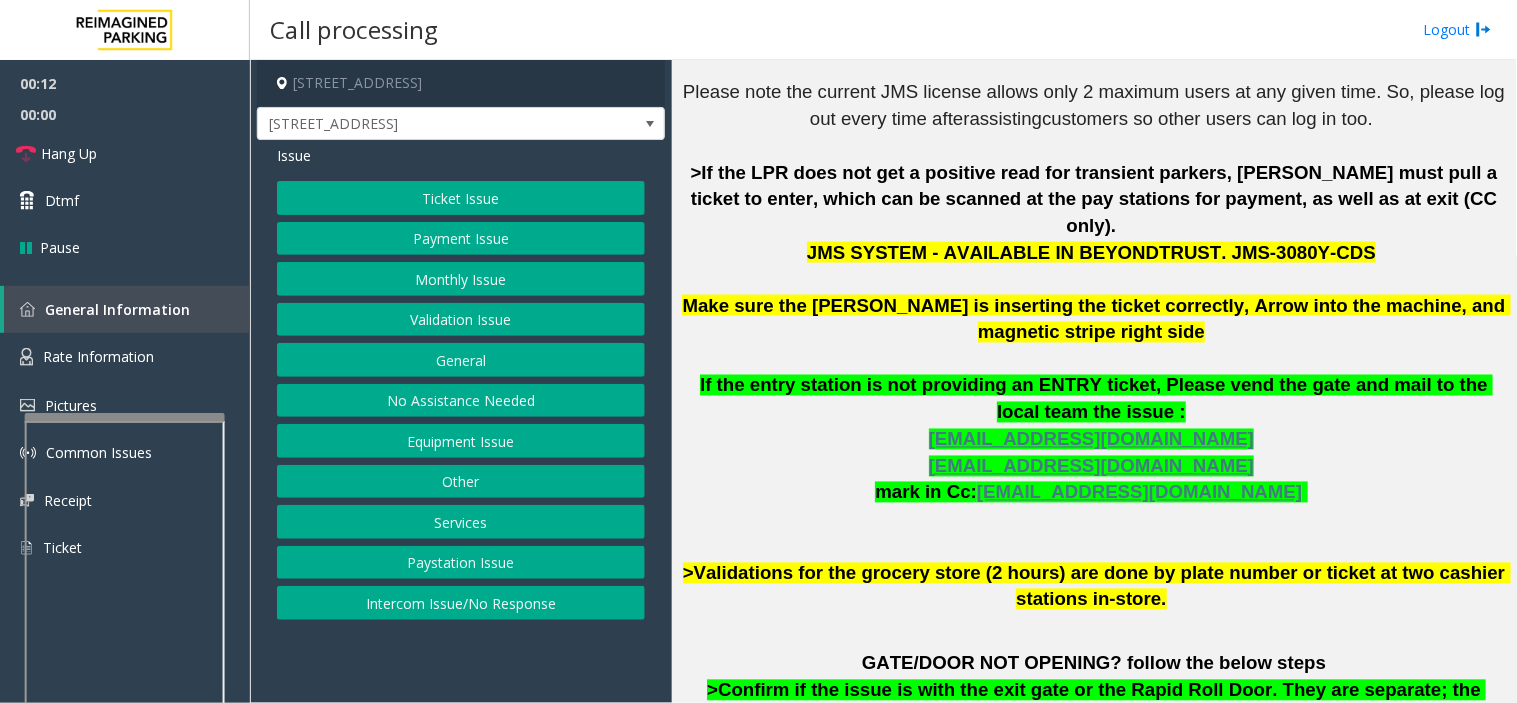 scroll, scrollTop: 666, scrollLeft: 0, axis: vertical 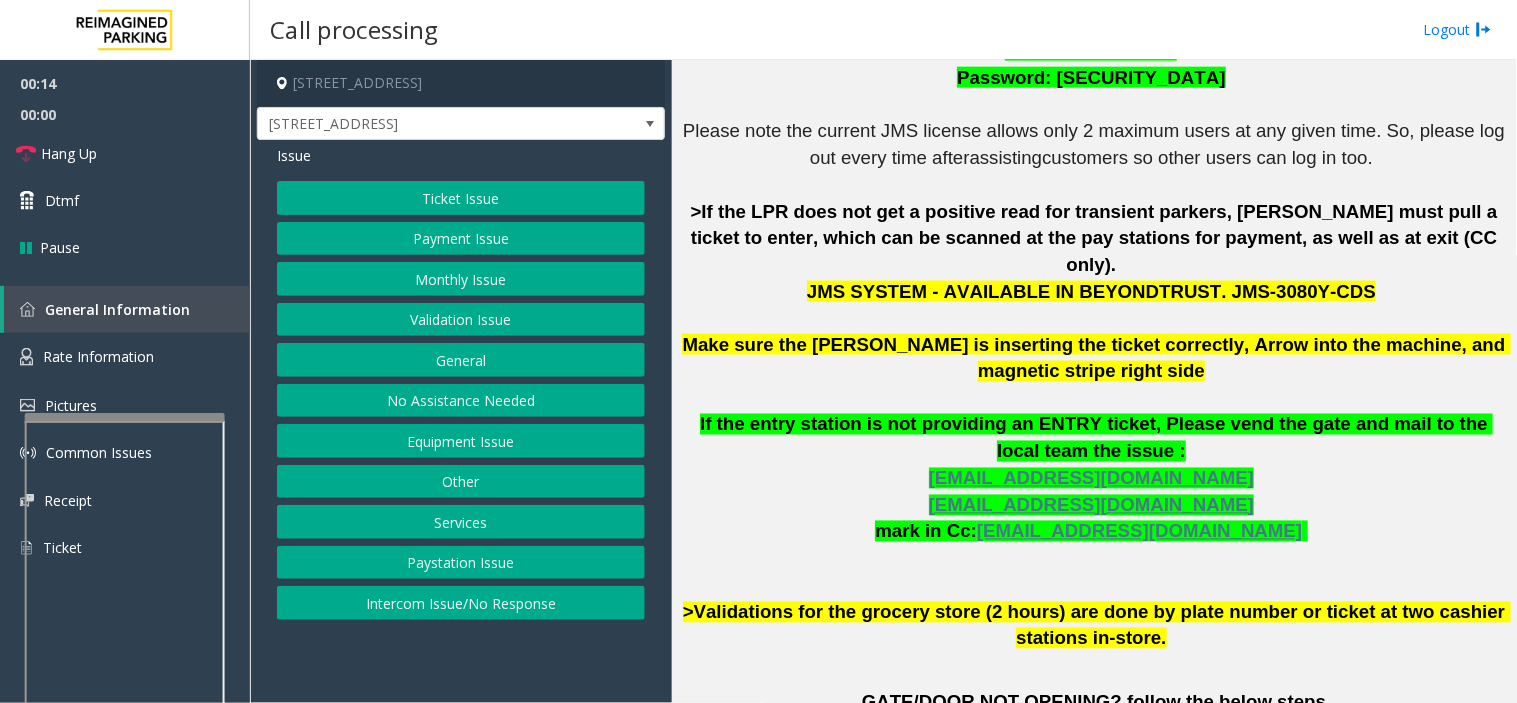 click on "[STREET_ADDRESS][GEOGRAPHIC_DATA][STREET_ADDRESS]  Issue  Ticket Issue   Payment Issue   Monthly Issue   Validation Issue   General   No Assistance Needed   Equipment Issue   Other   Services   Paystation Issue   Intercom Issue/No Response" 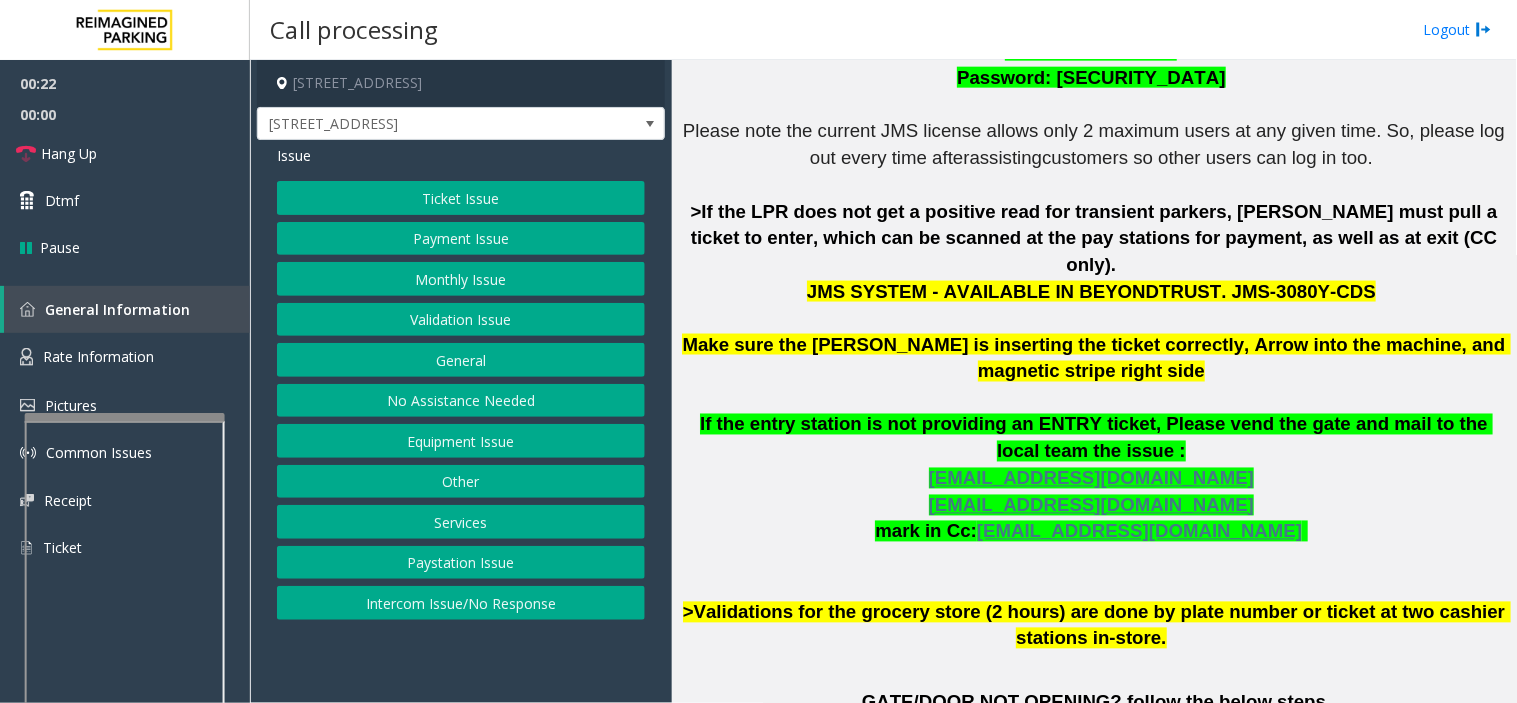 click on "[STREET_ADDRESS][GEOGRAPHIC_DATA][STREET_ADDRESS]  Issue  Ticket Issue   Payment Issue   Monthly Issue   Validation Issue   General   No Assistance Needed   Equipment Issue   Other   Services   Paystation Issue   Intercom Issue/No Response" 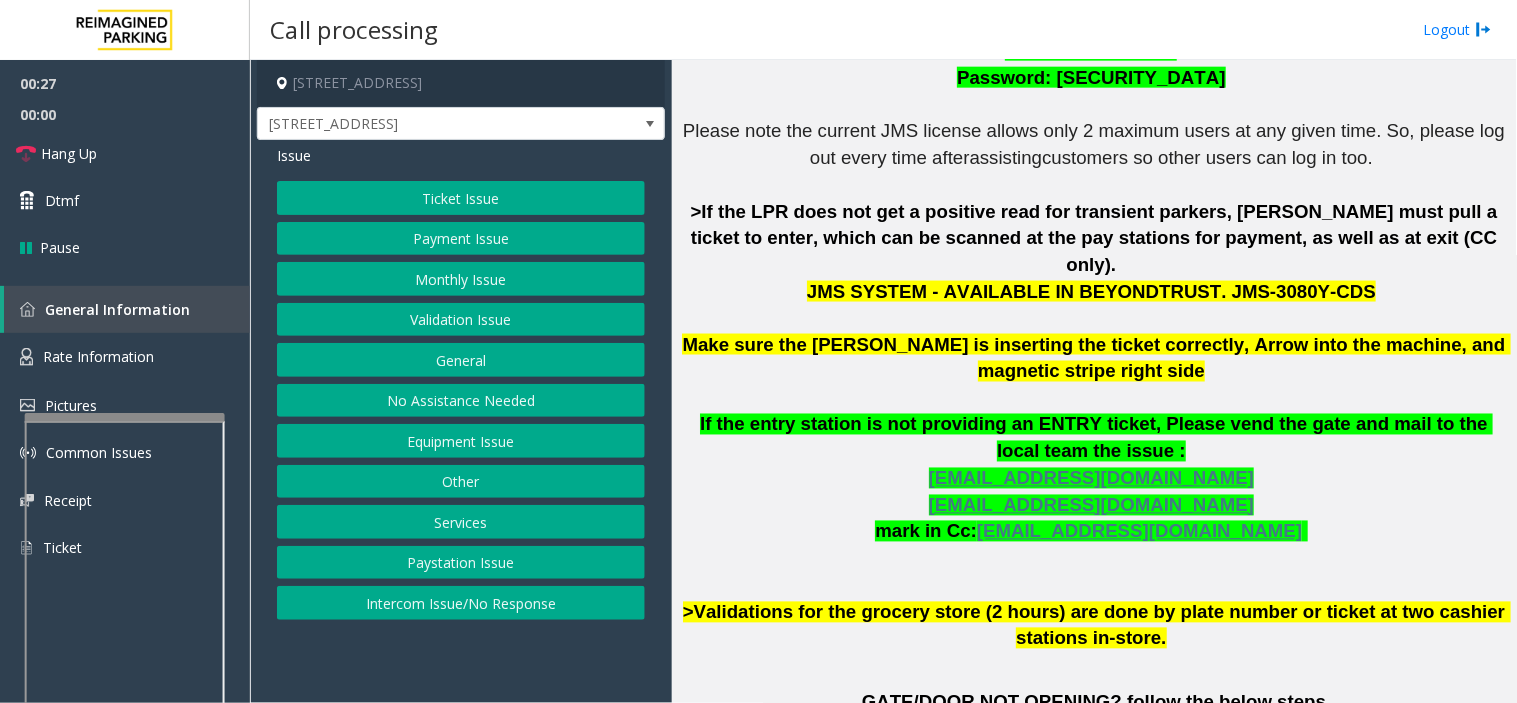 click on "Ticket Issue" 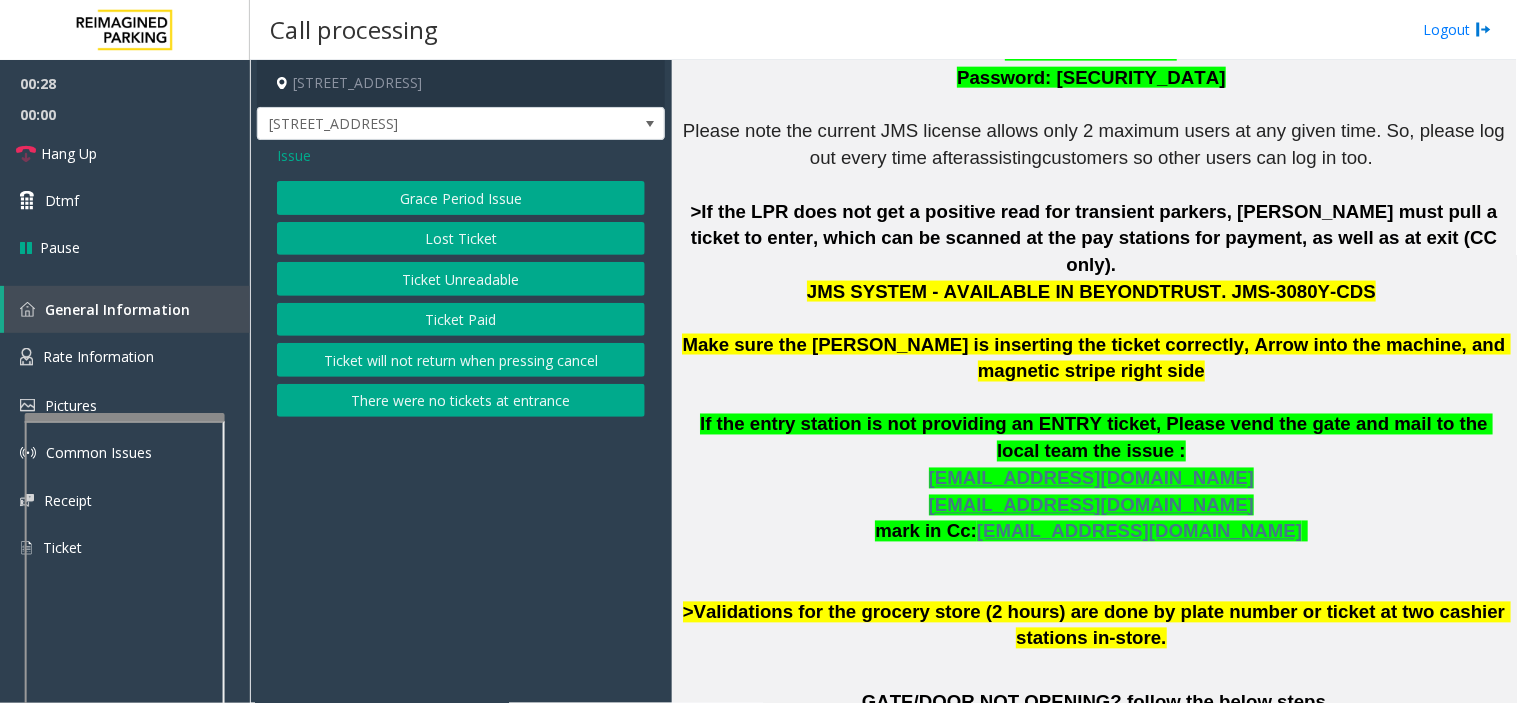 click on "Grace Period Issue   Lost Ticket   Ticket Unreadable   Ticket Paid   Ticket will not return when pressing cancel   There were no tickets at entrance" 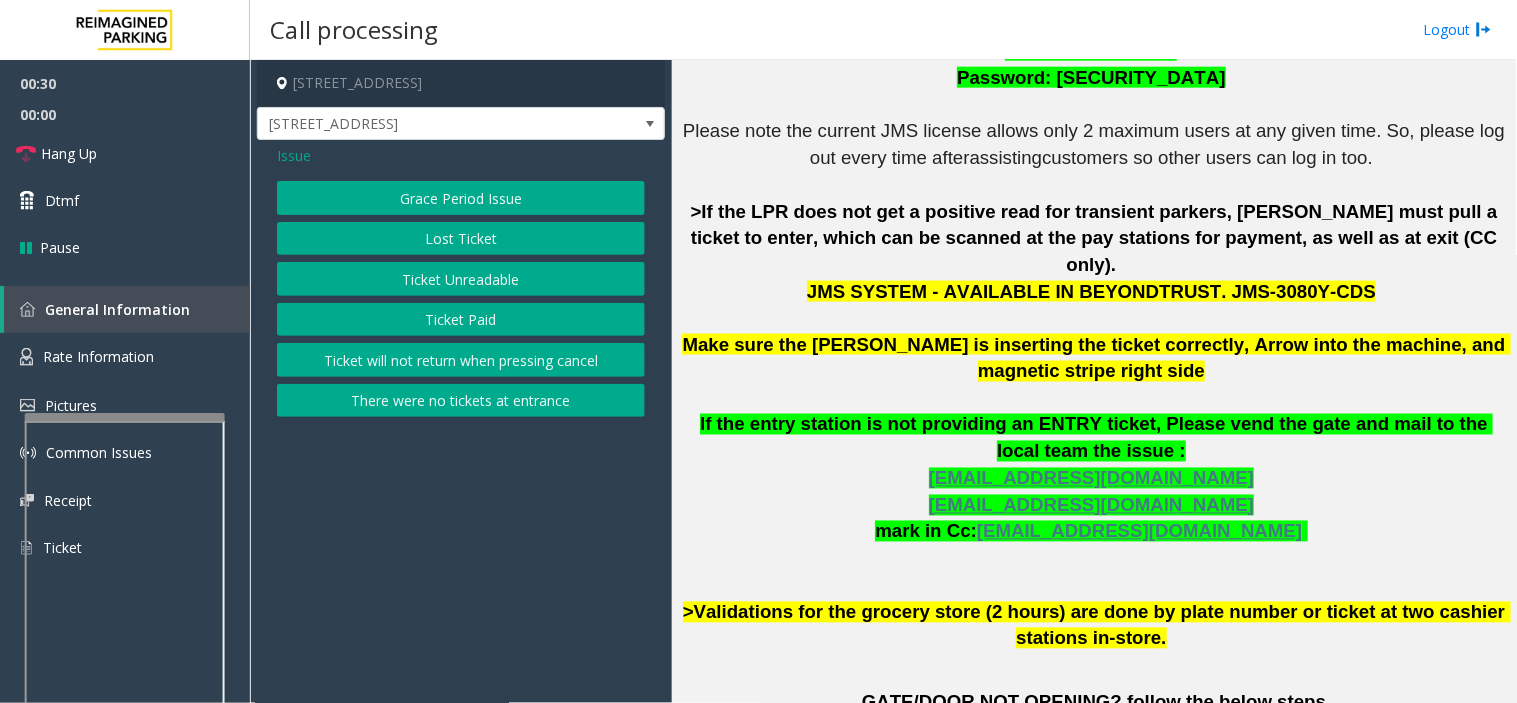 click on "Ticket Unreadable" 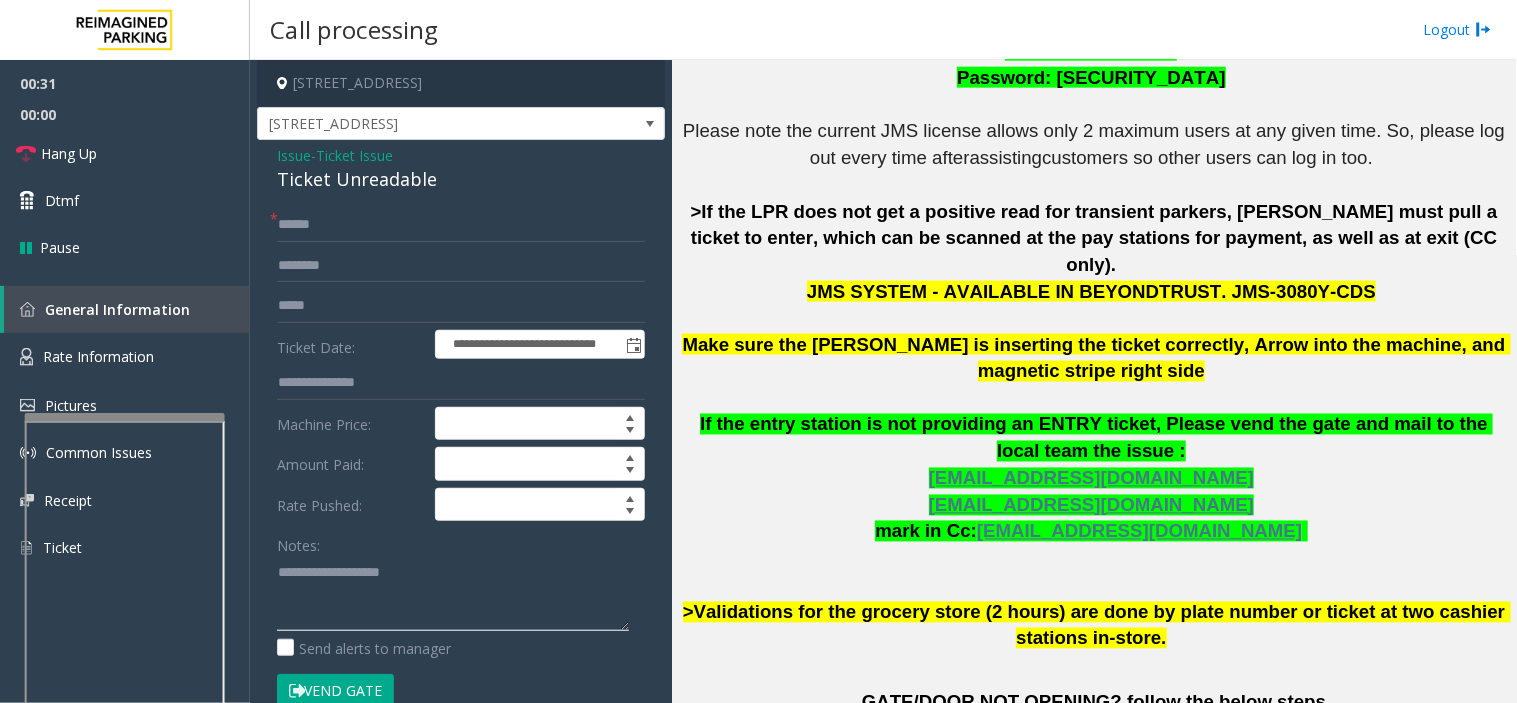 click 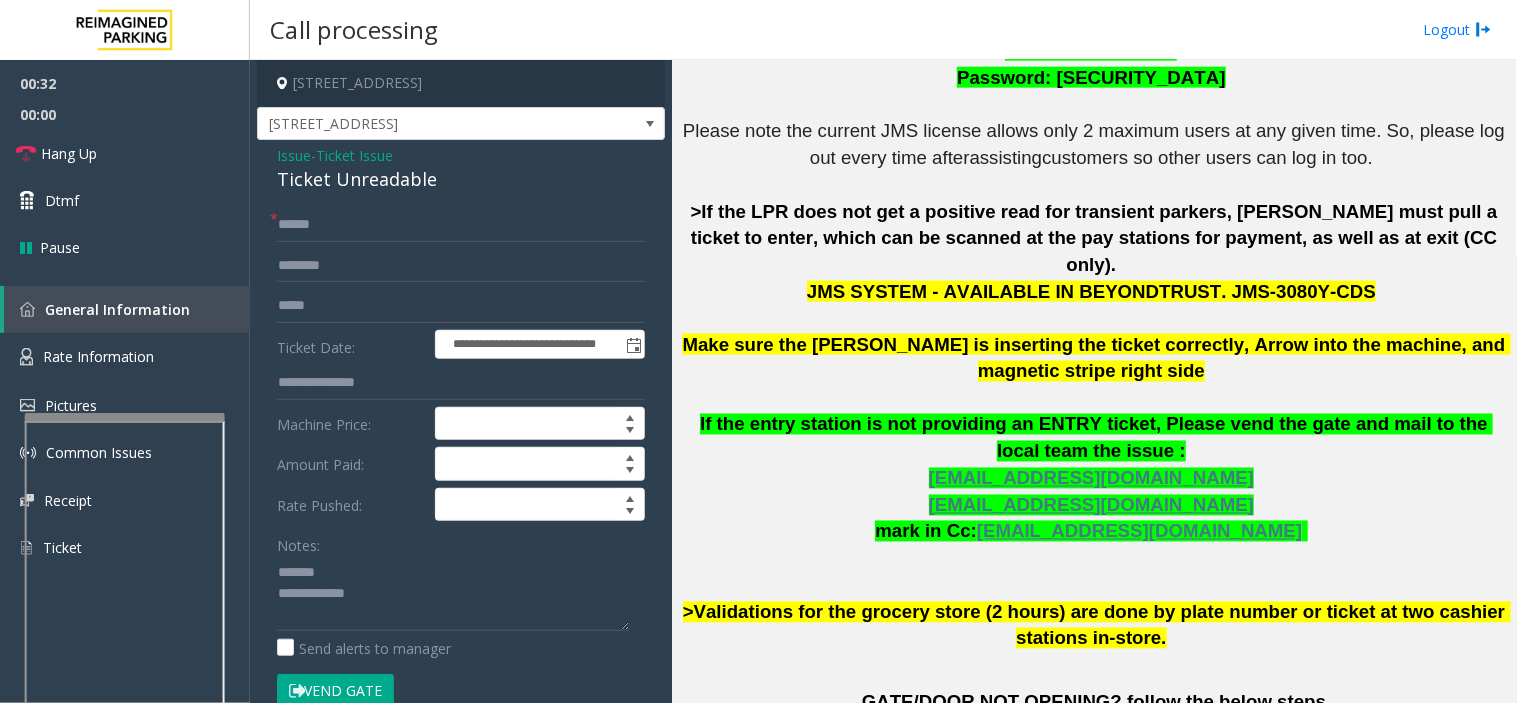 click on "Ticket Unreadable" 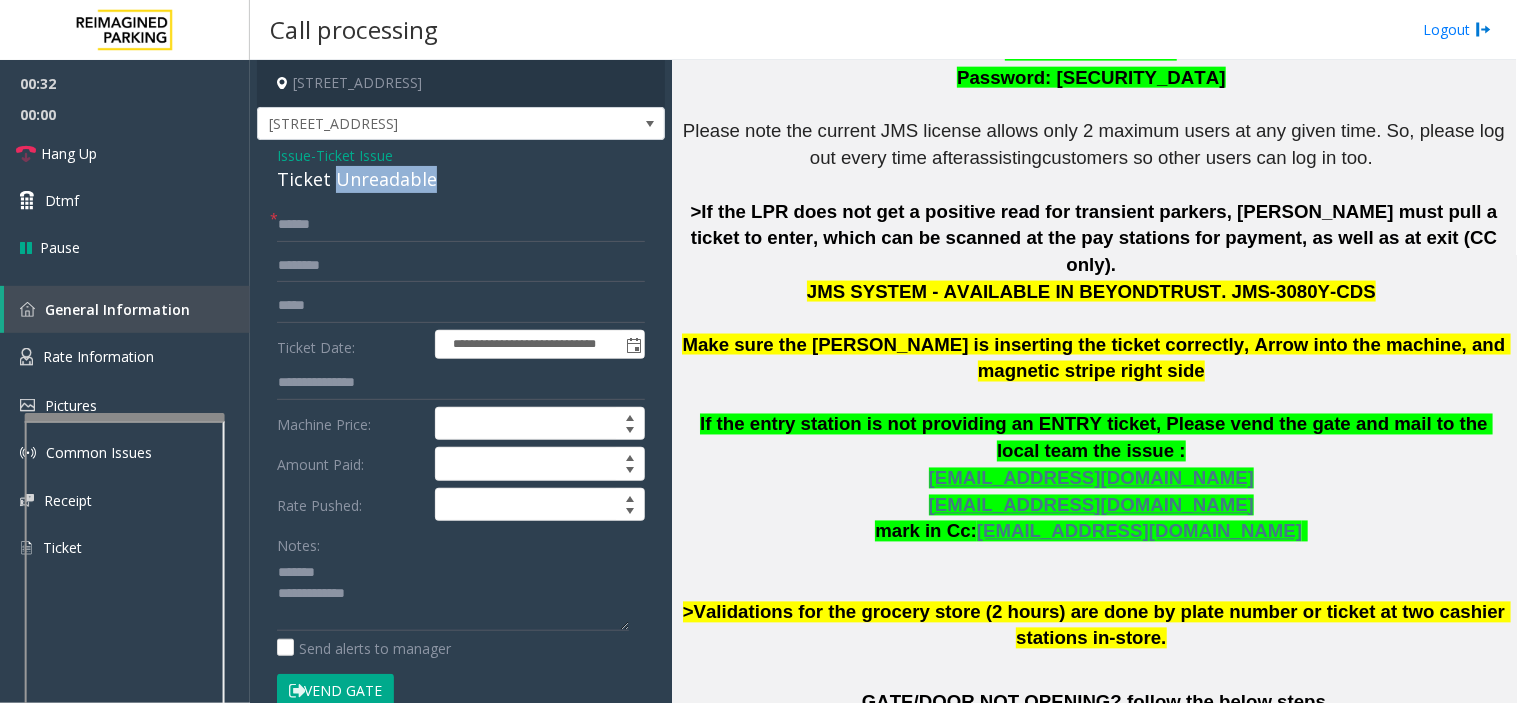 click on "Ticket Unreadable" 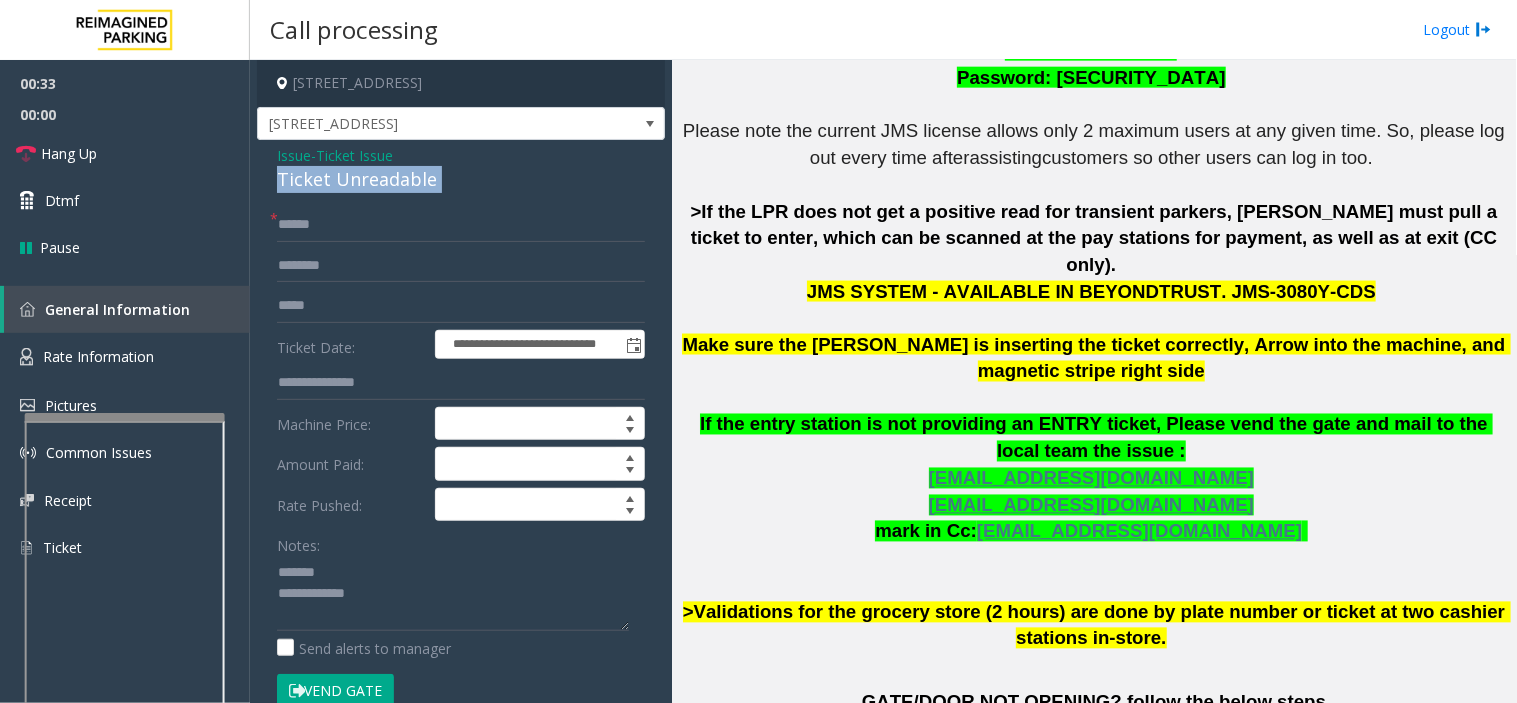 drag, startPoint x: 360, startPoint y: 180, endPoint x: 386, endPoint y: 597, distance: 417.80975 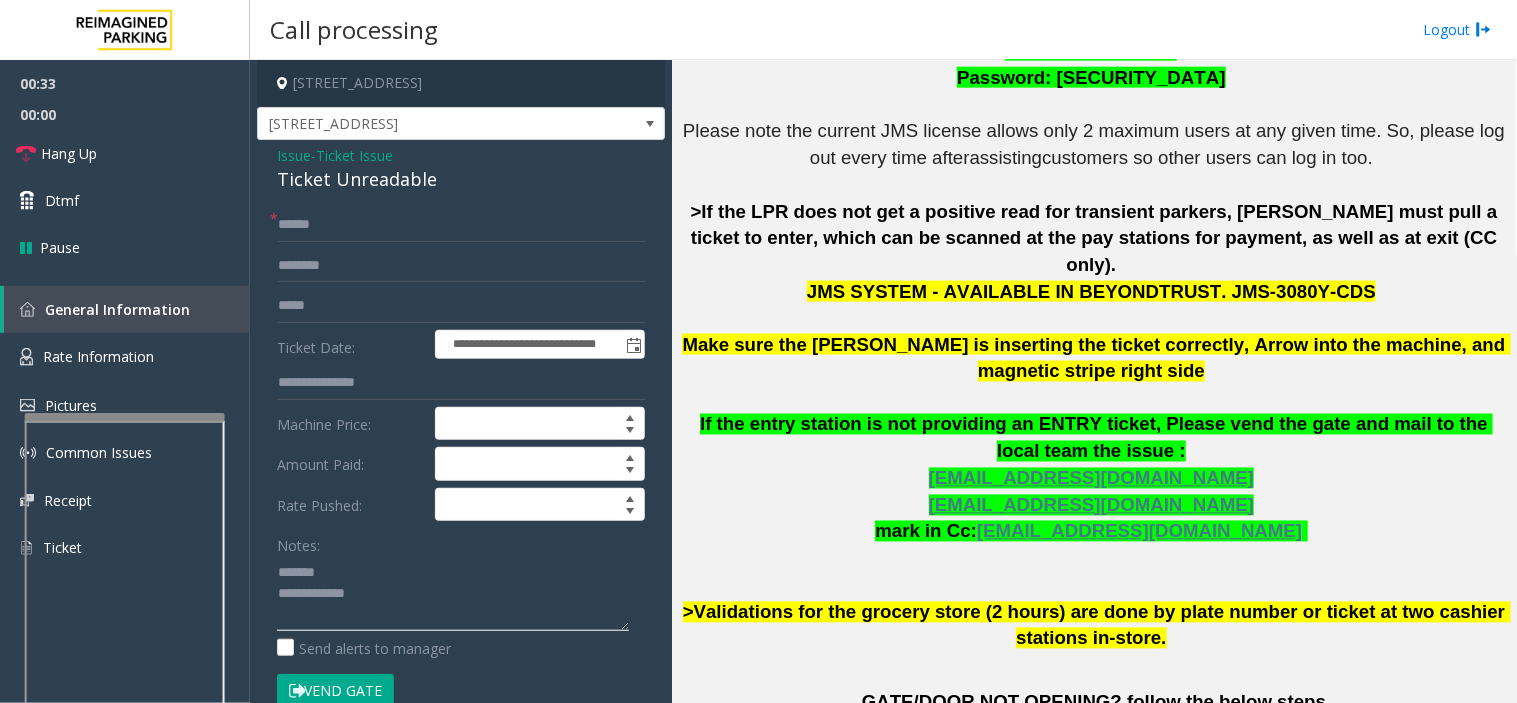 click 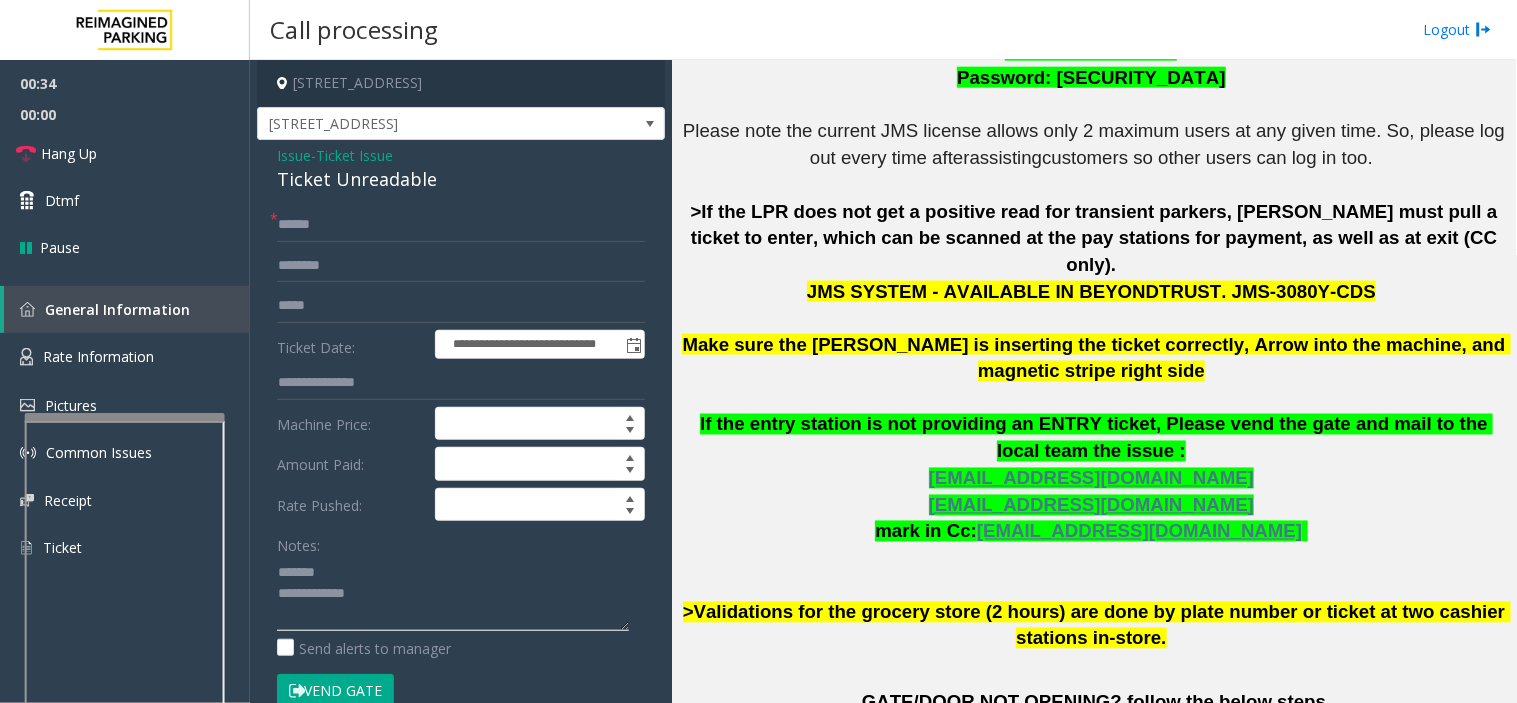 paste on "**********" 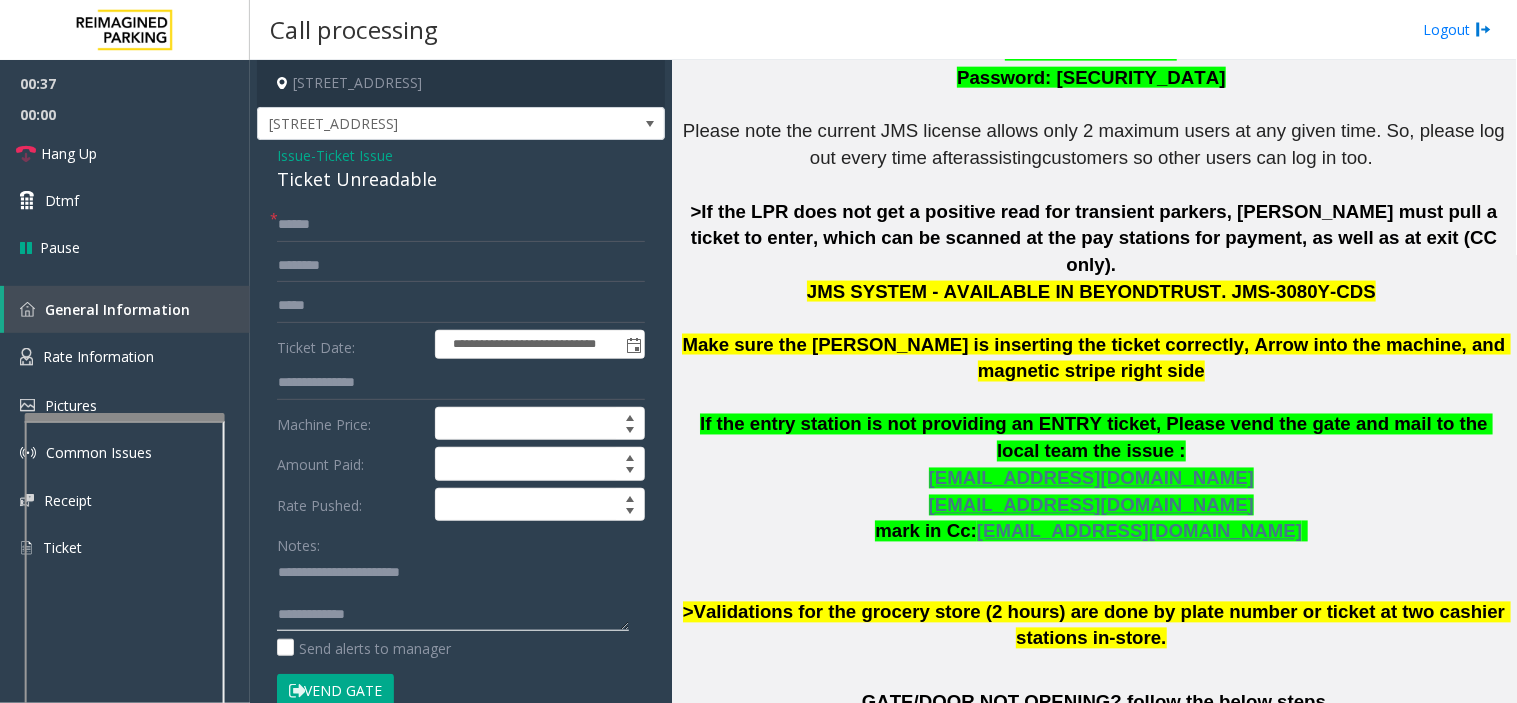 paste on "**********" 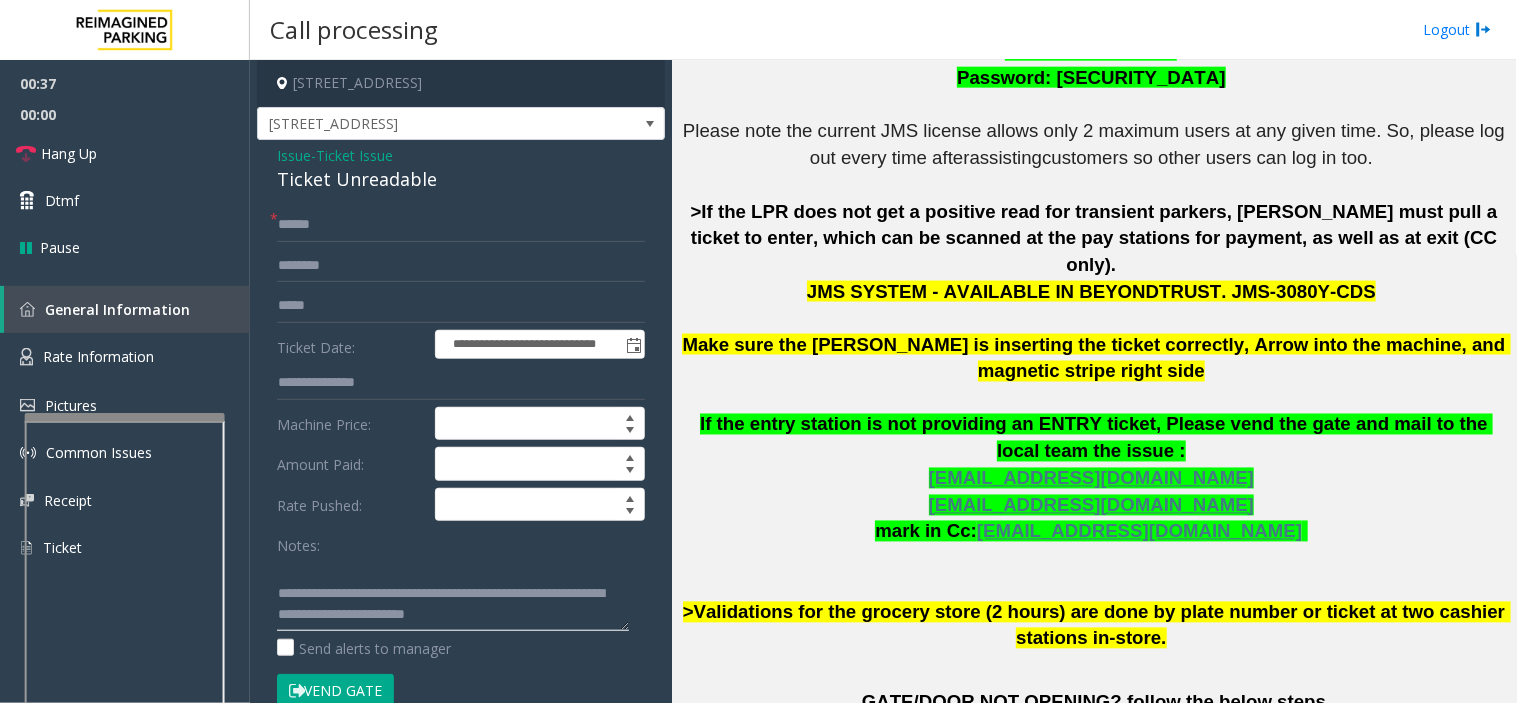scroll, scrollTop: 0, scrollLeft: 0, axis: both 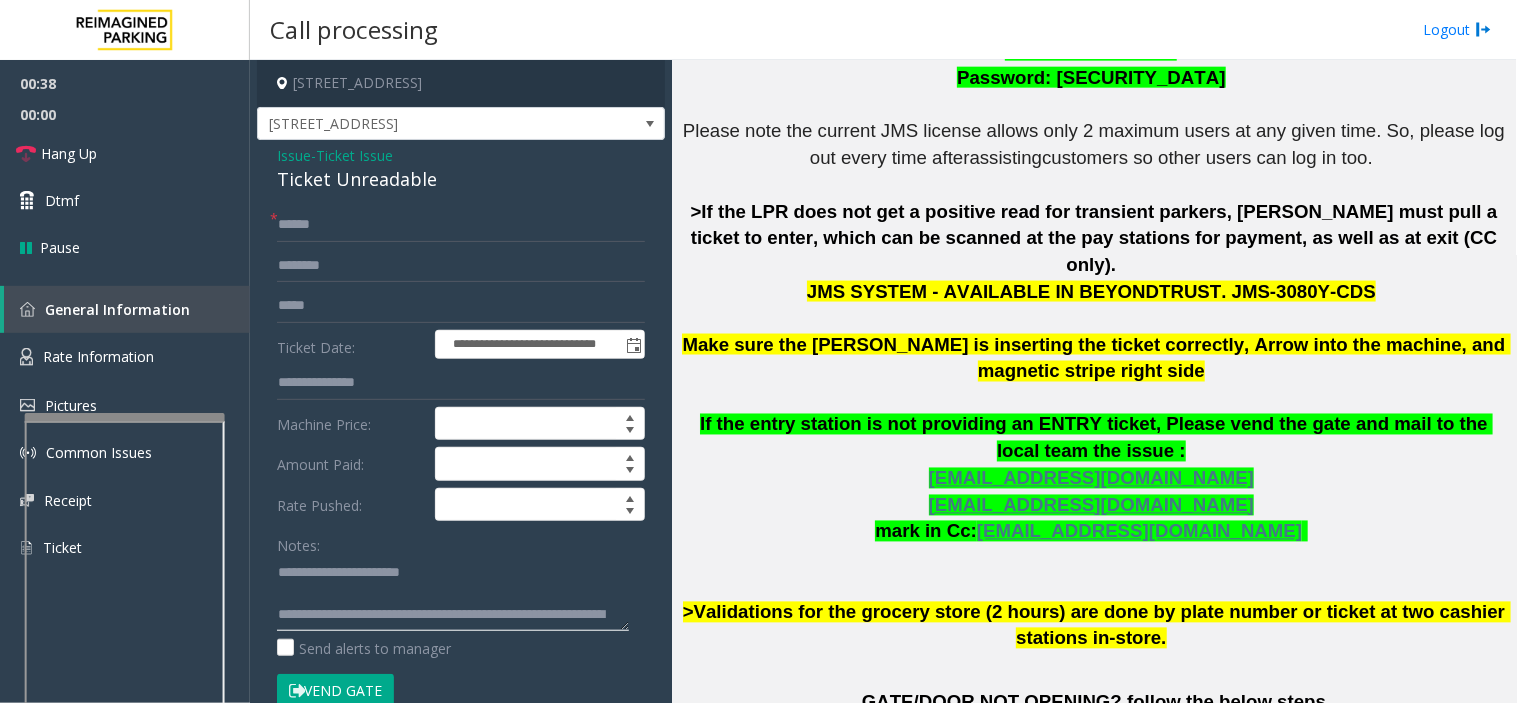 type on "**********" 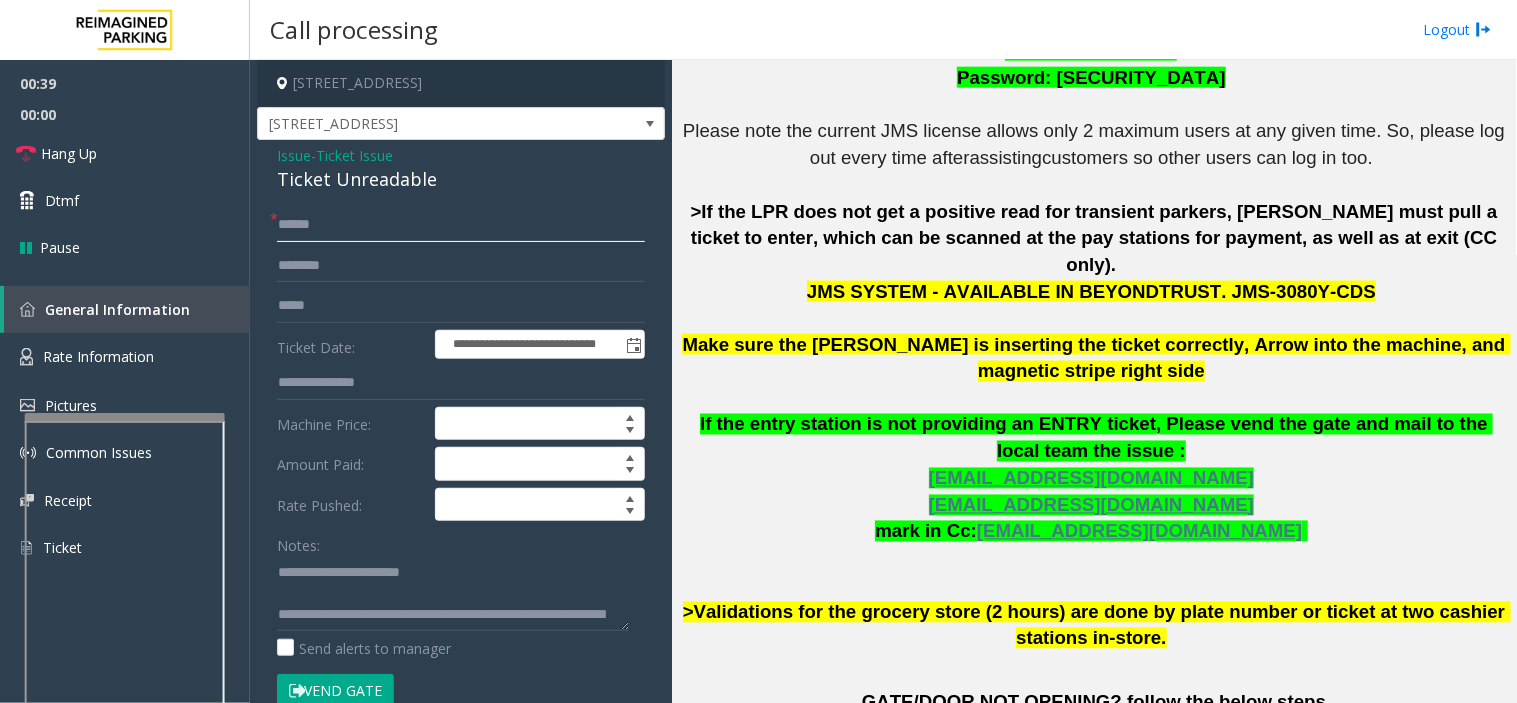click 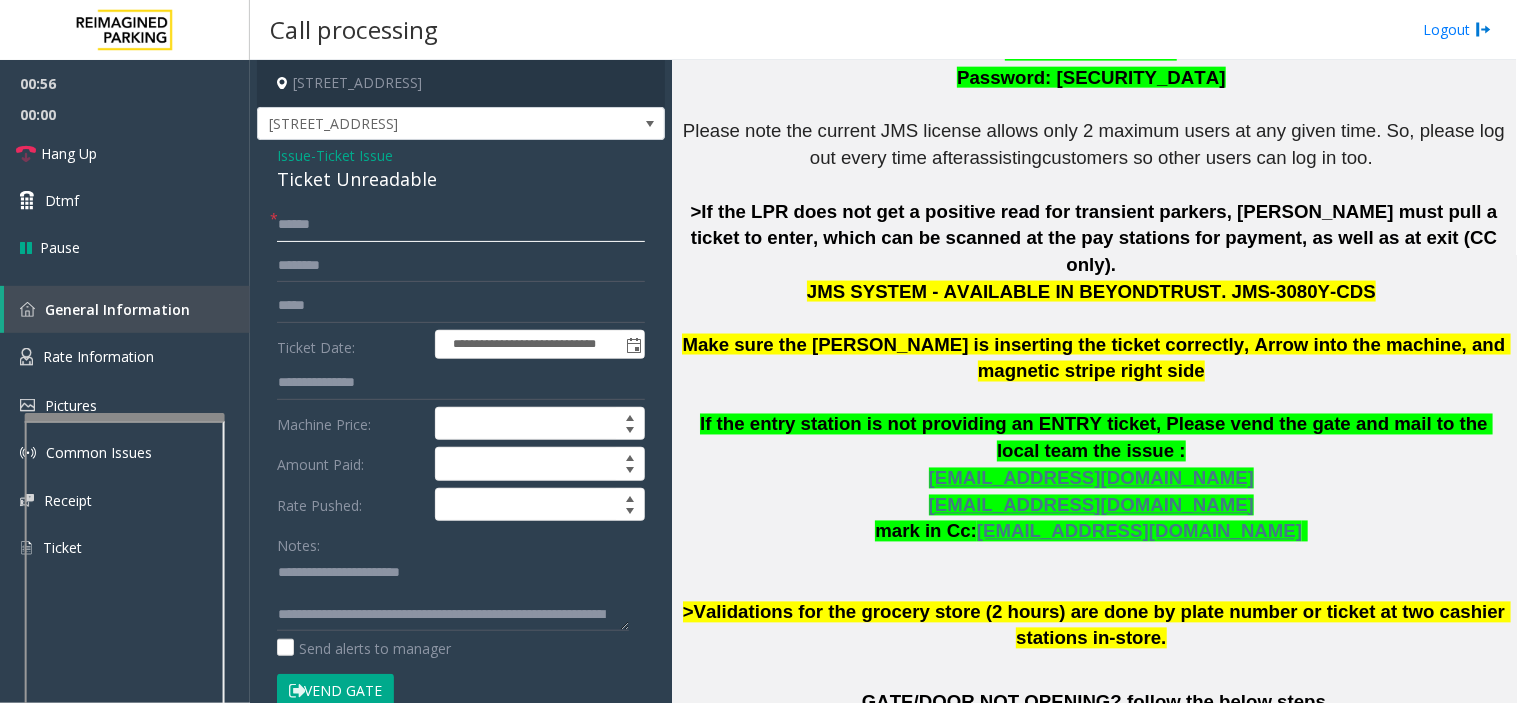 click 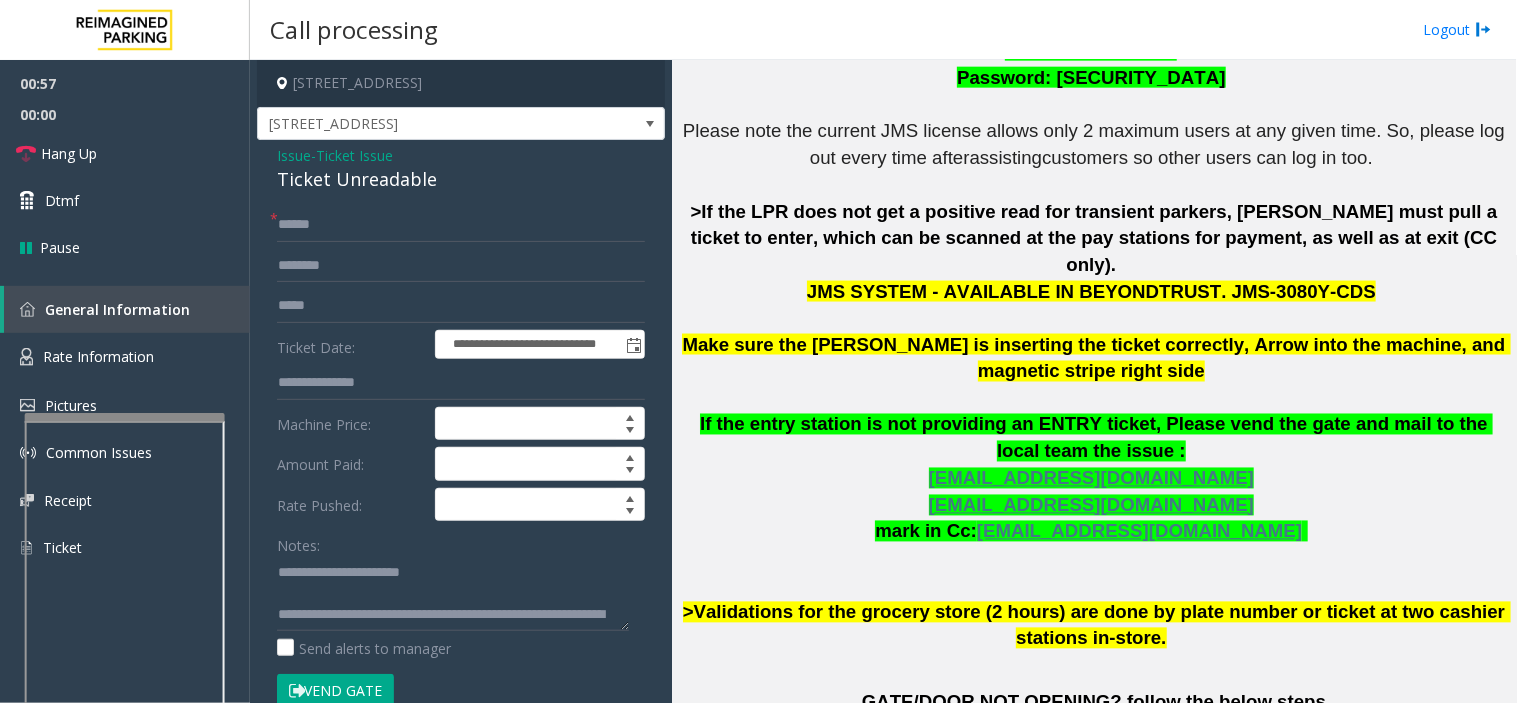 drag, startPoint x: 985, startPoint y: 408, endPoint x: 940, endPoint y: 431, distance: 50.537113 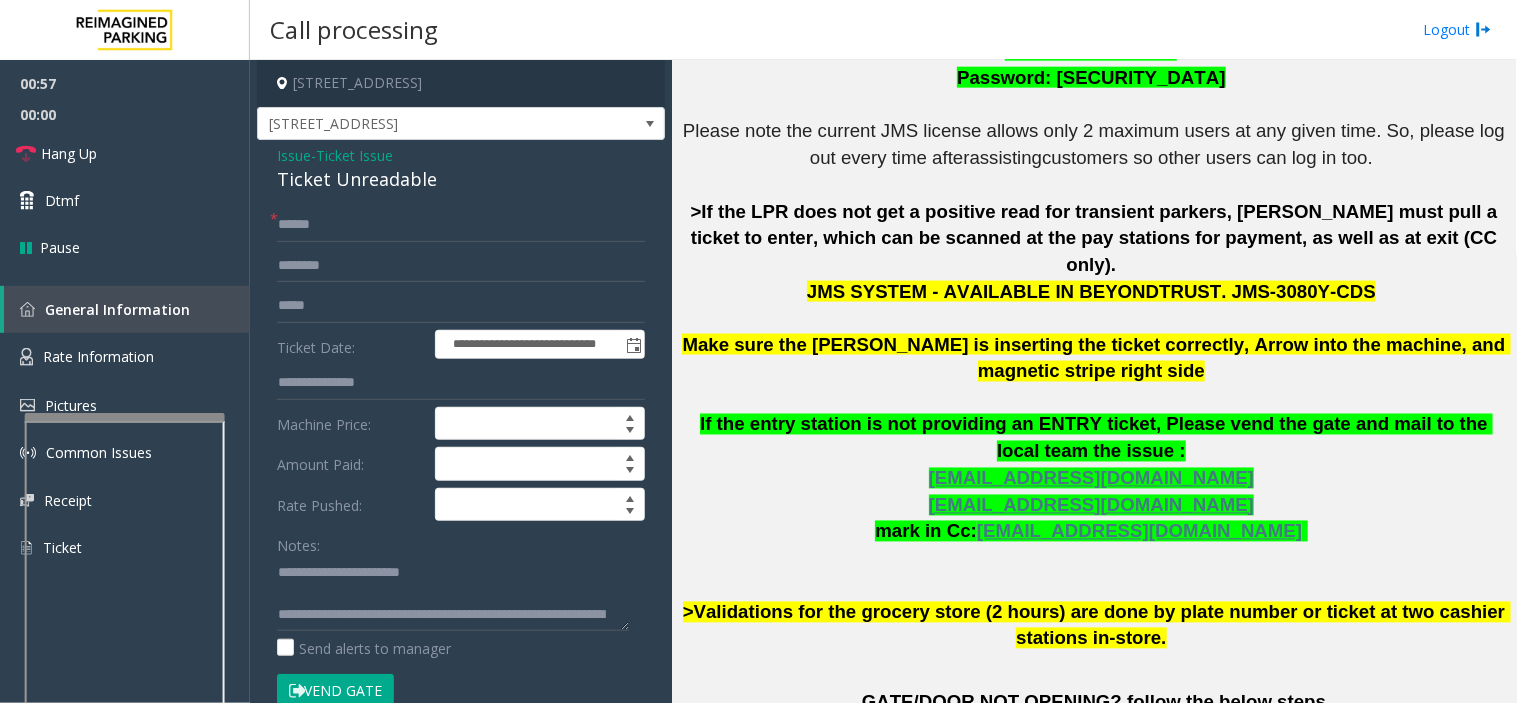 click on "The  login credentials for the JMS system at Lot 441 are as follows:       Username: RM3080   Password: [SECURITY_DATA]     Please note the current JMS license allows only 2 maximum users at any given time. So, please log out every time after  assisting  customers so other users can log in too.     >If the LPR does not get a positive read for transient parkers, [PERSON_NAME] must pull a ticket to enter, which can be scanned at the pay stations for payment, as well as at exit (CC only).   JMS SYSTEM - AVAILABLE IN BEYONDTRUST. JMS-3080Y-CDS      Make sure the [PERSON_NAME] is inserting the ticket correctly, Arrow into the machine, and magnetic stripe right side     If the entry station is not providing an ENTRY ticket, Please vend the gate and mail to the local team the issue :    [EMAIL_ADDRESS][DOMAIN_NAME]   [DOMAIN_NAME][EMAIL_ADDRESS][DOMAIN_NAME]   mark in Cc:  [EMAIL_ADDRESS][DOMAIN_NAME]         >Validations for the grocery store (2 hours) are done by plate number or ticket at two cashier stations in-store." 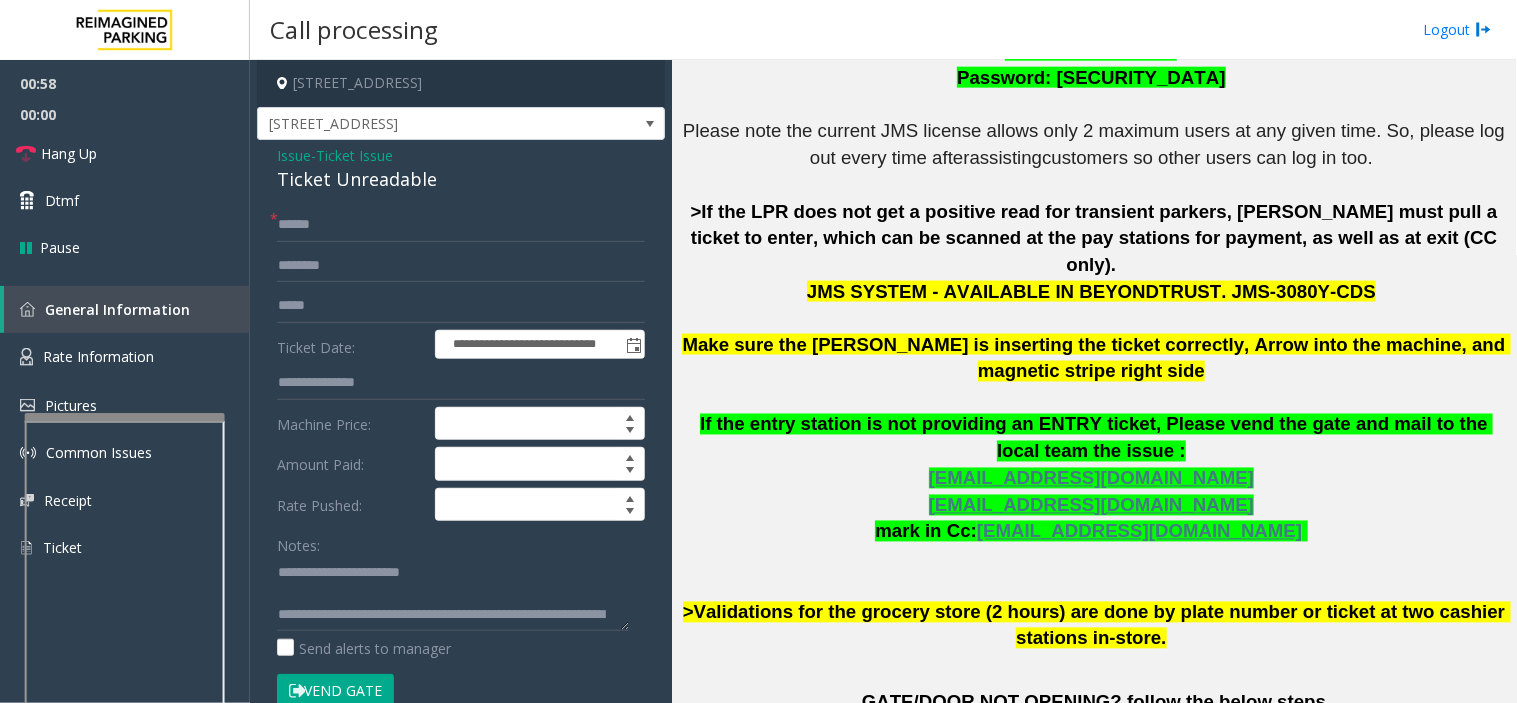 drag, startPoint x: 923, startPoint y: 490, endPoint x: 880, endPoint y: 498, distance: 43.737854 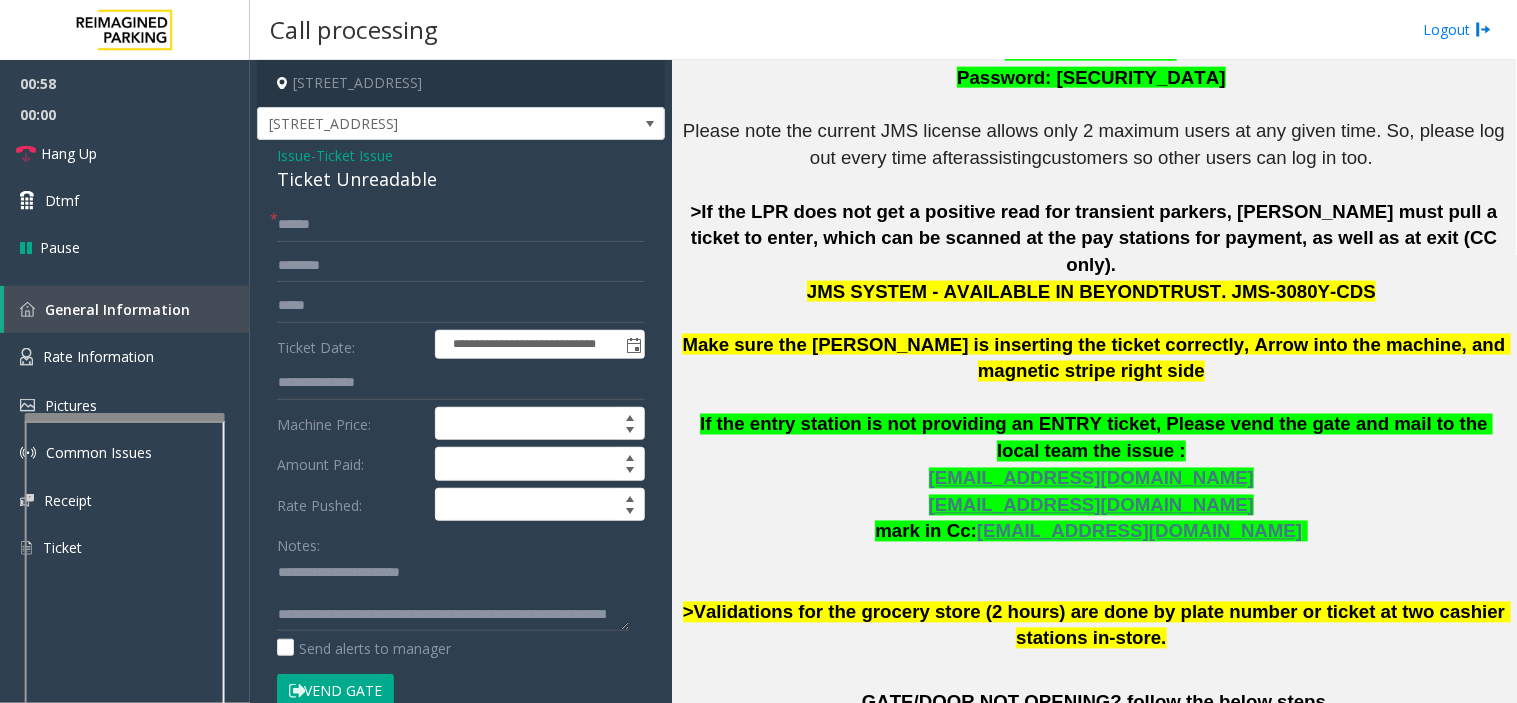 click on "The  login credentials for the JMS system at Lot 441 are as follows:       Username: RM3080   Password: [SECURITY_DATA]     Please note the current JMS license allows only 2 maximum users at any given time. So, please log out every time after  assisting  customers so other users can log in too.     >If the LPR does not get a positive read for transient parkers, [PERSON_NAME] must pull a ticket to enter, which can be scanned at the pay stations for payment, as well as at exit (CC only).   JMS SYSTEM - AVAILABLE IN BEYONDTRUST. JMS-3080Y-CDS      Make sure the [PERSON_NAME] is inserting the ticket correctly, Arrow into the machine, and magnetic stripe right side     If the entry station is not providing an ENTRY ticket, Please vend the gate and mail to the local team the issue :    [EMAIL_ADDRESS][DOMAIN_NAME]   [DOMAIN_NAME][EMAIL_ADDRESS][DOMAIN_NAME]   mark in Cc:  [EMAIL_ADDRESS][DOMAIN_NAME]         >Validations for the grocery store (2 hours) are done by plate number or ticket at two cashier stations in-store." 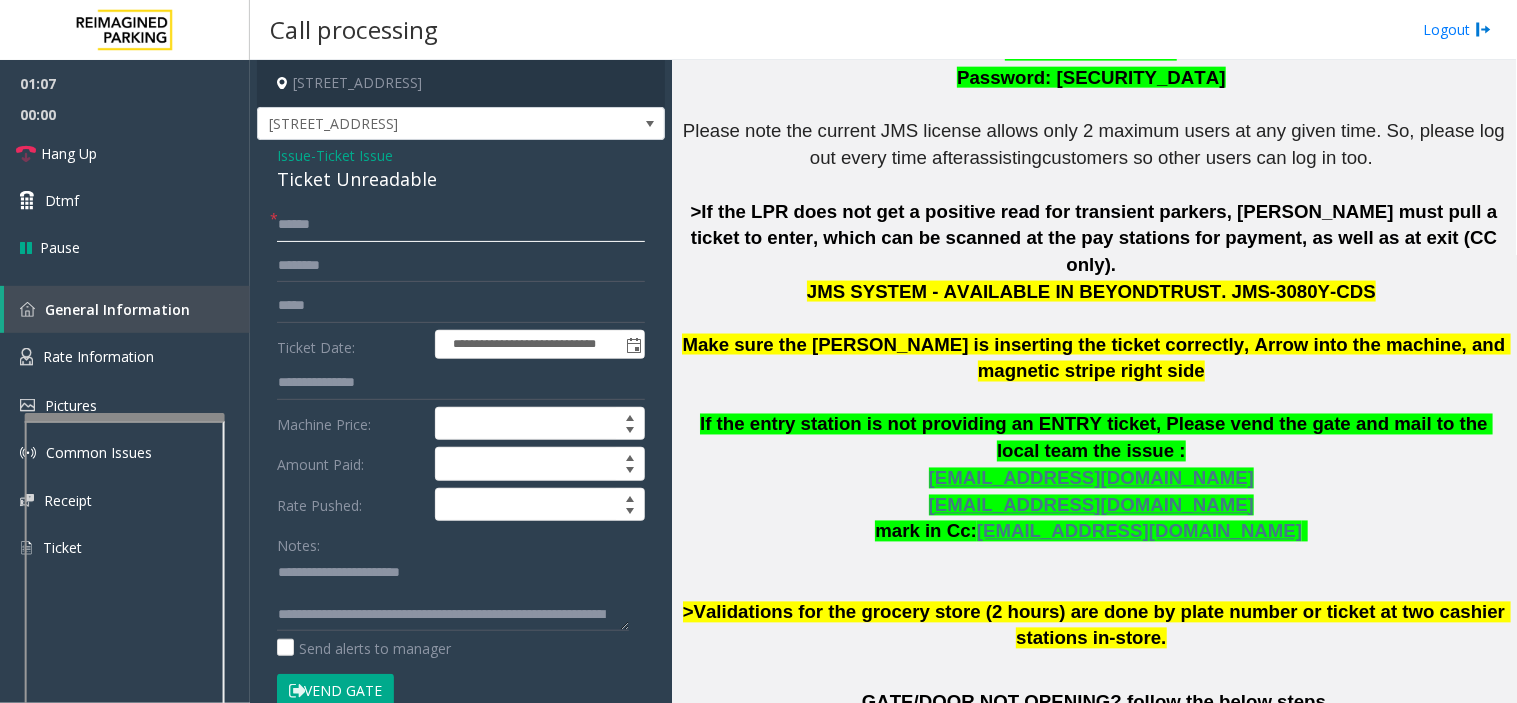 click 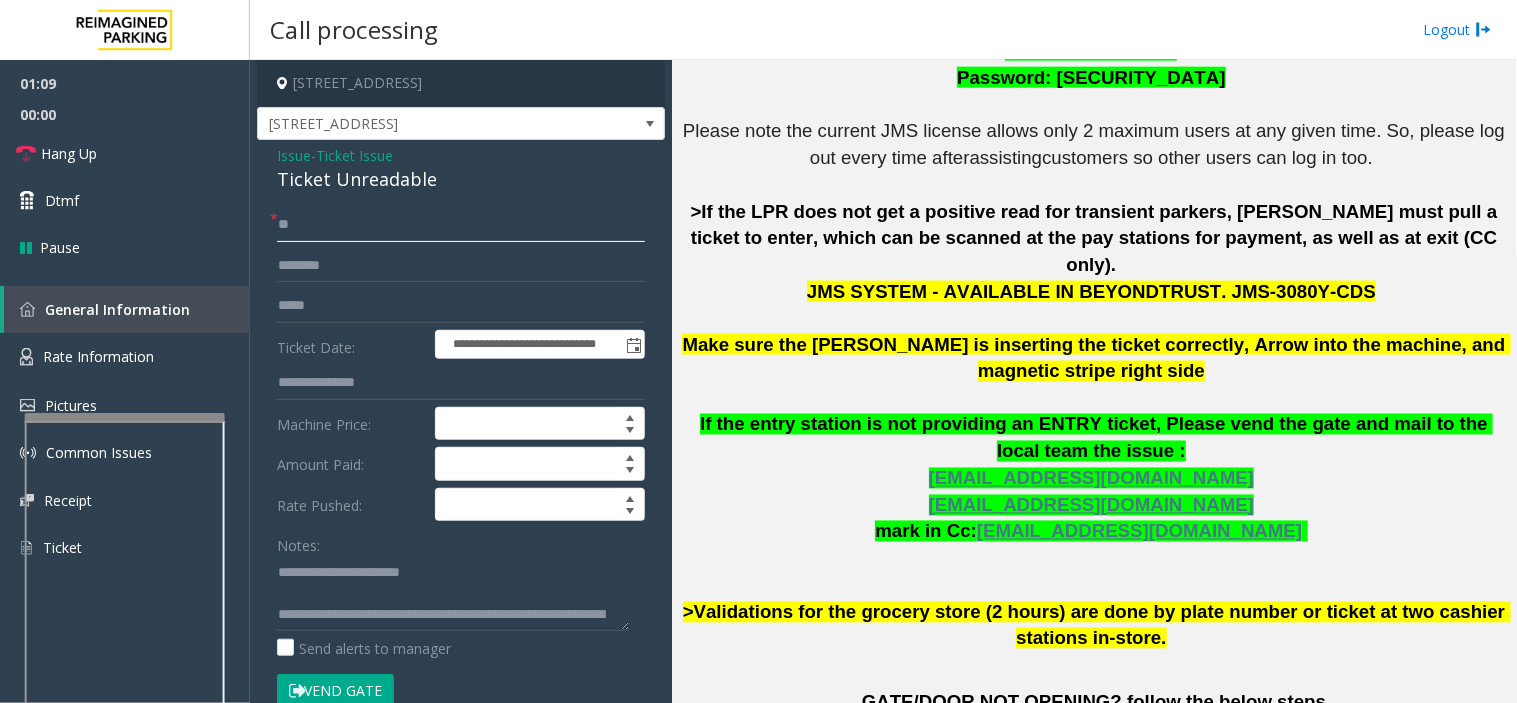 type on "**" 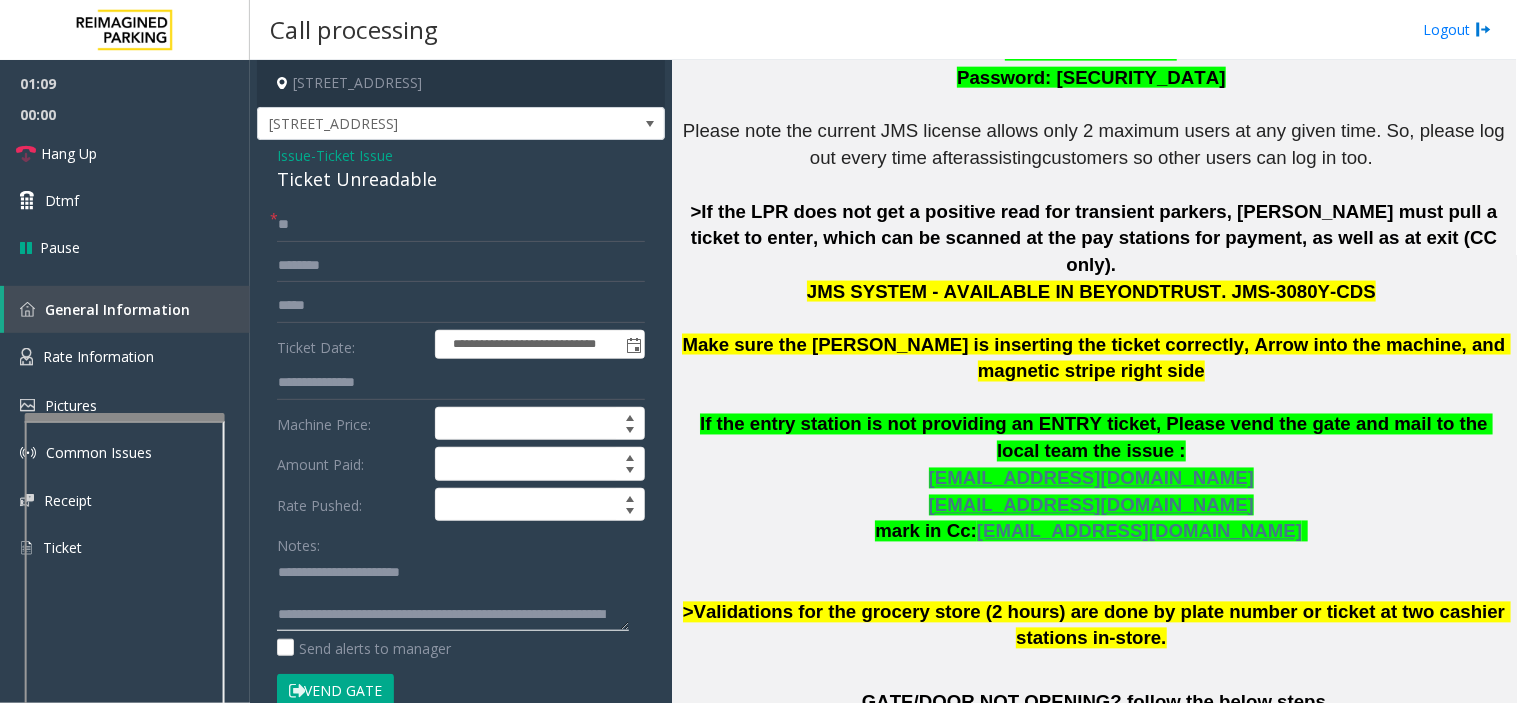 click 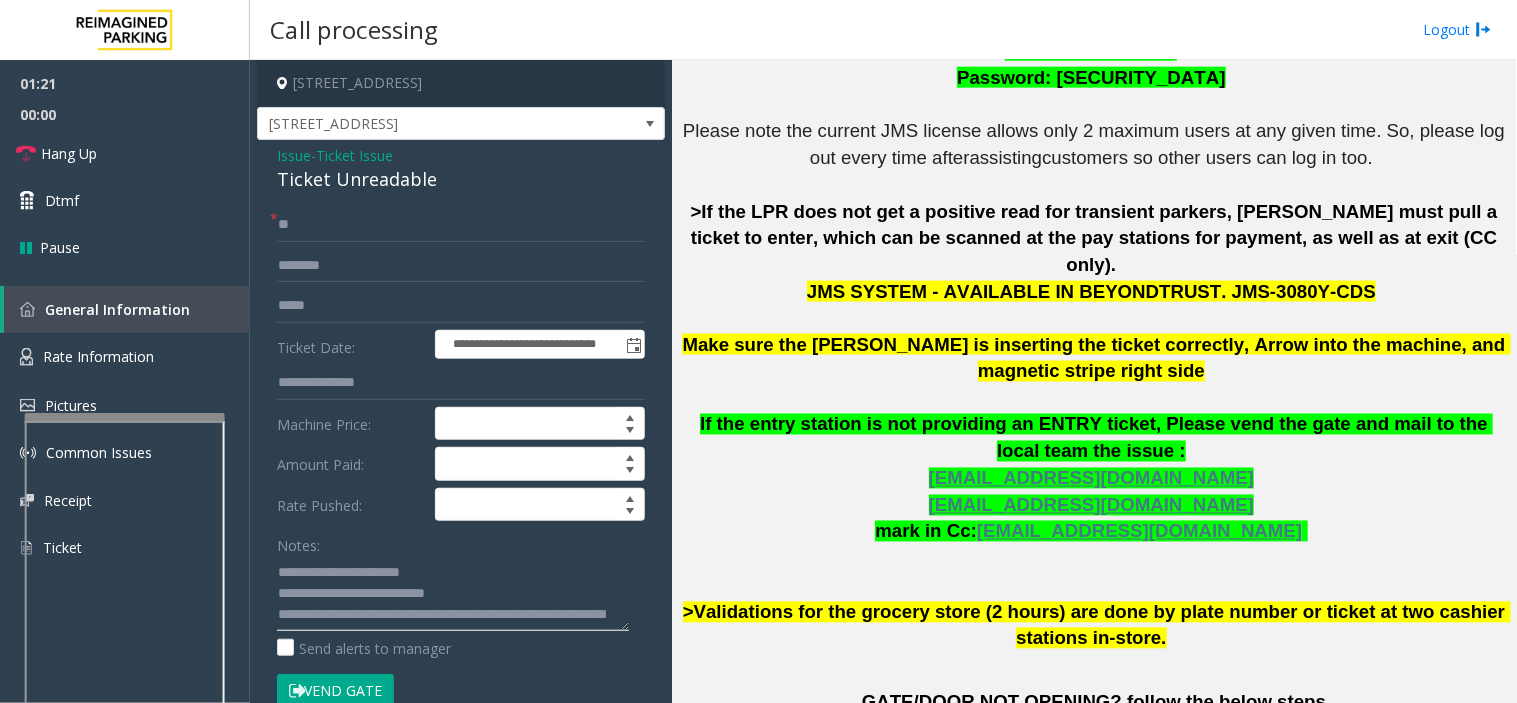type on "**********" 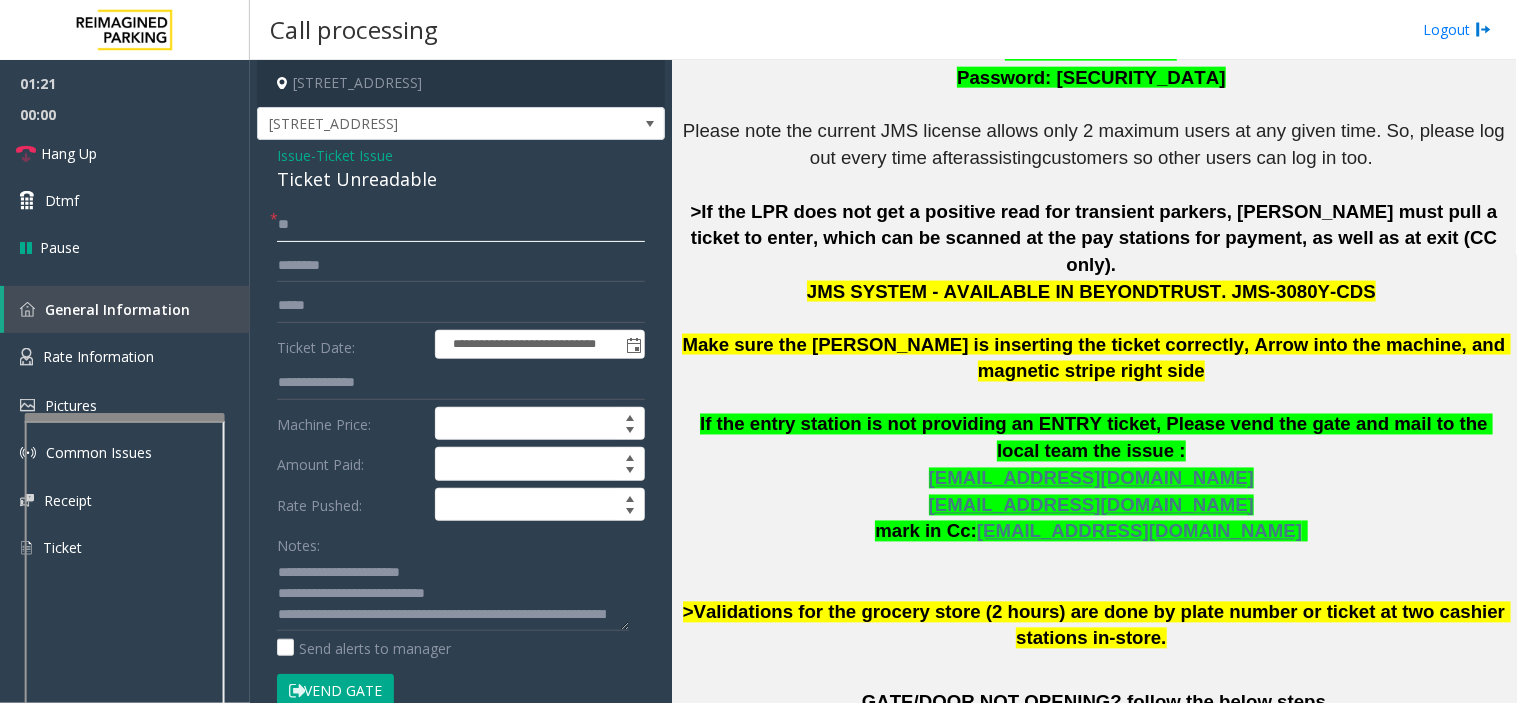 click on "**" 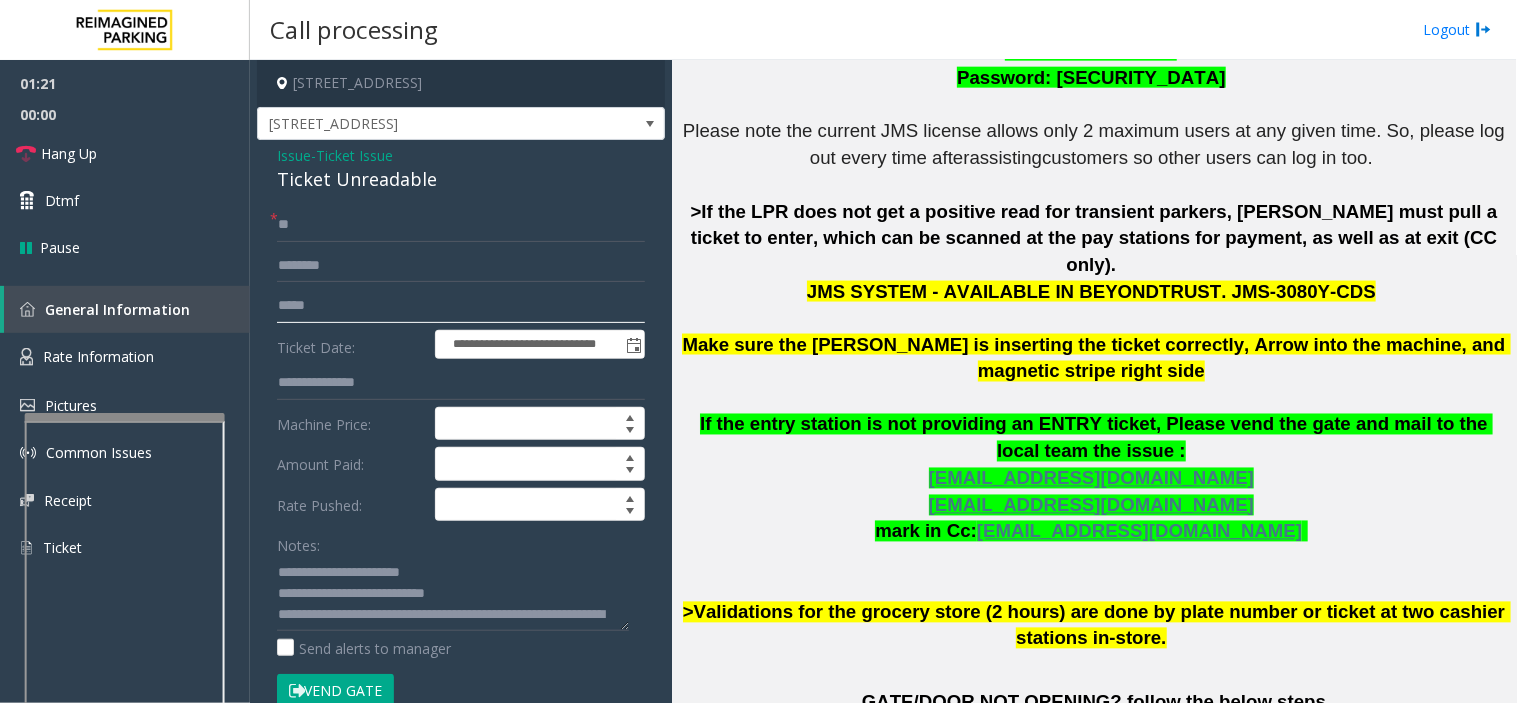 click 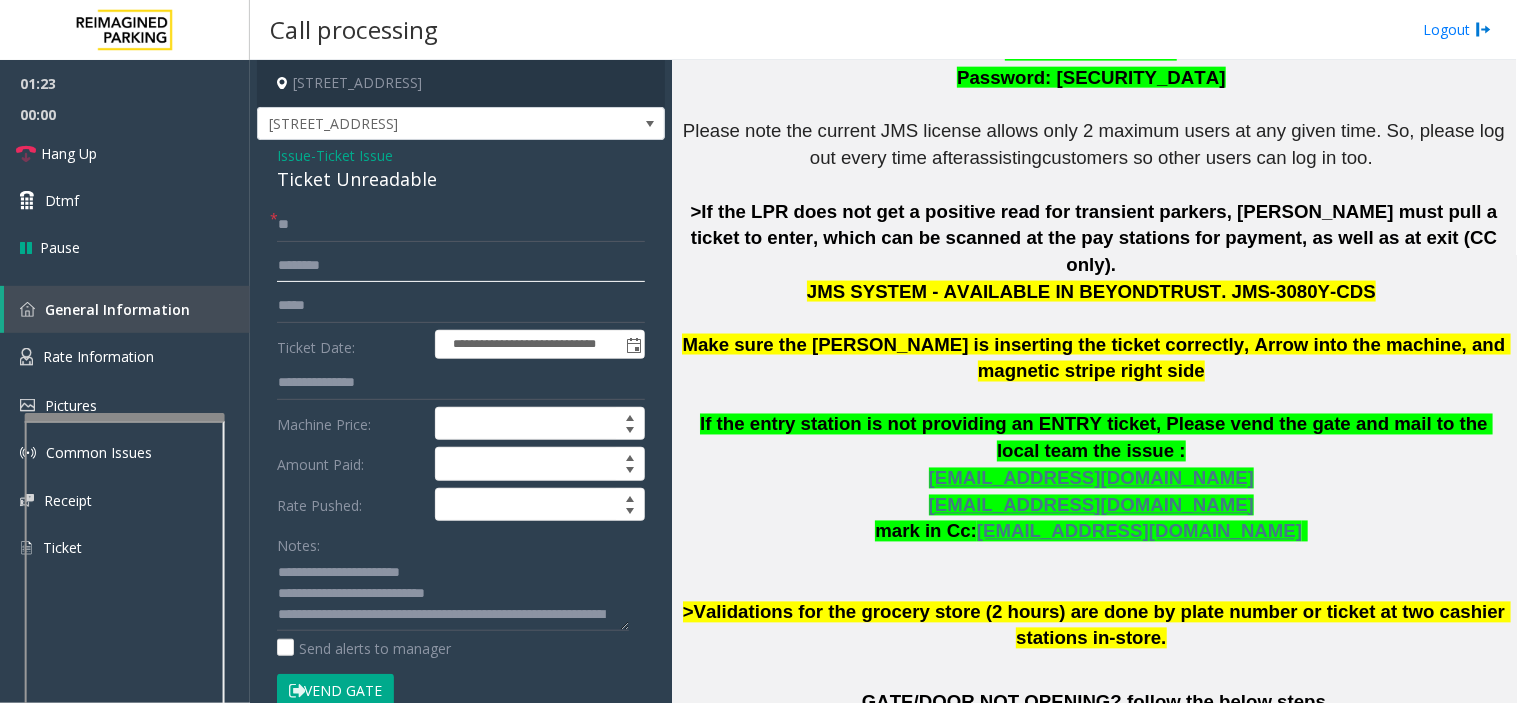 click 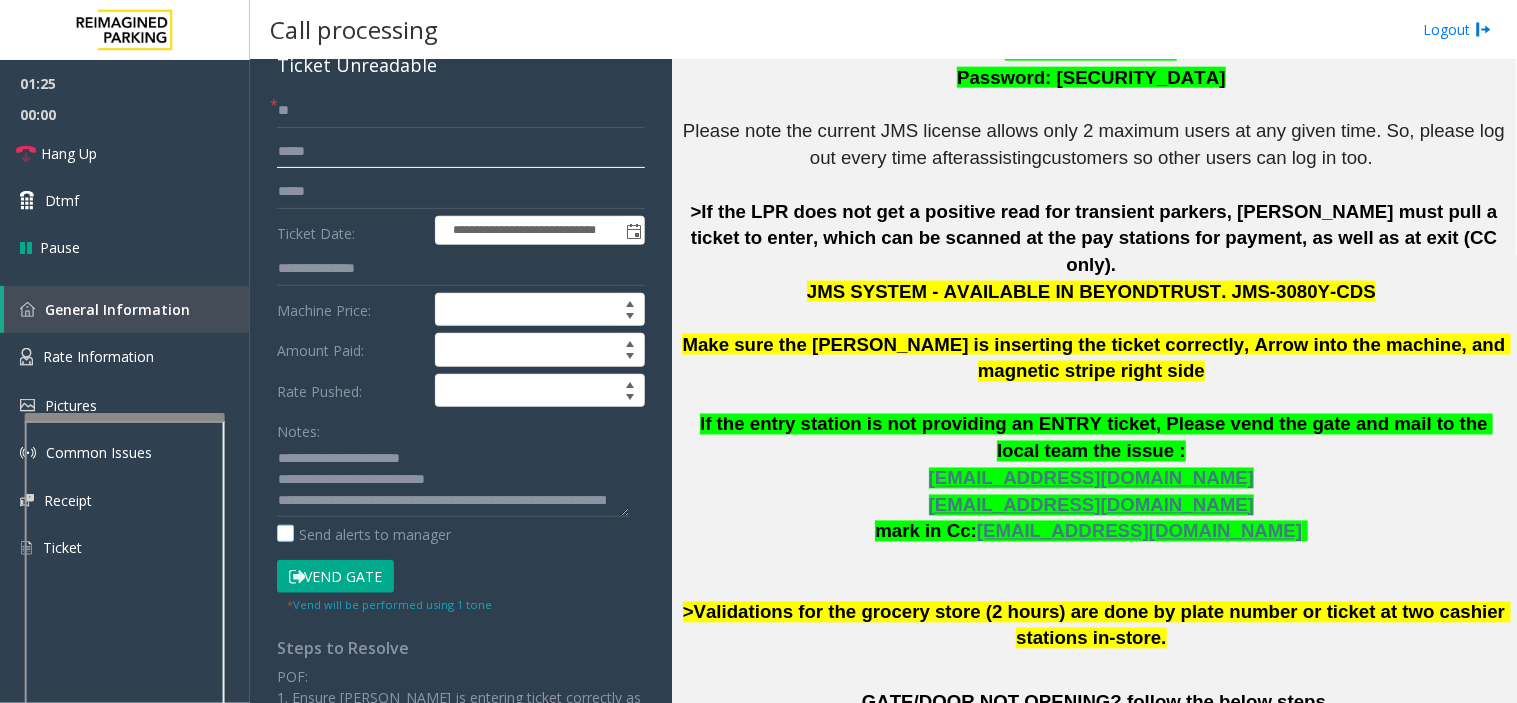 scroll, scrollTop: 222, scrollLeft: 0, axis: vertical 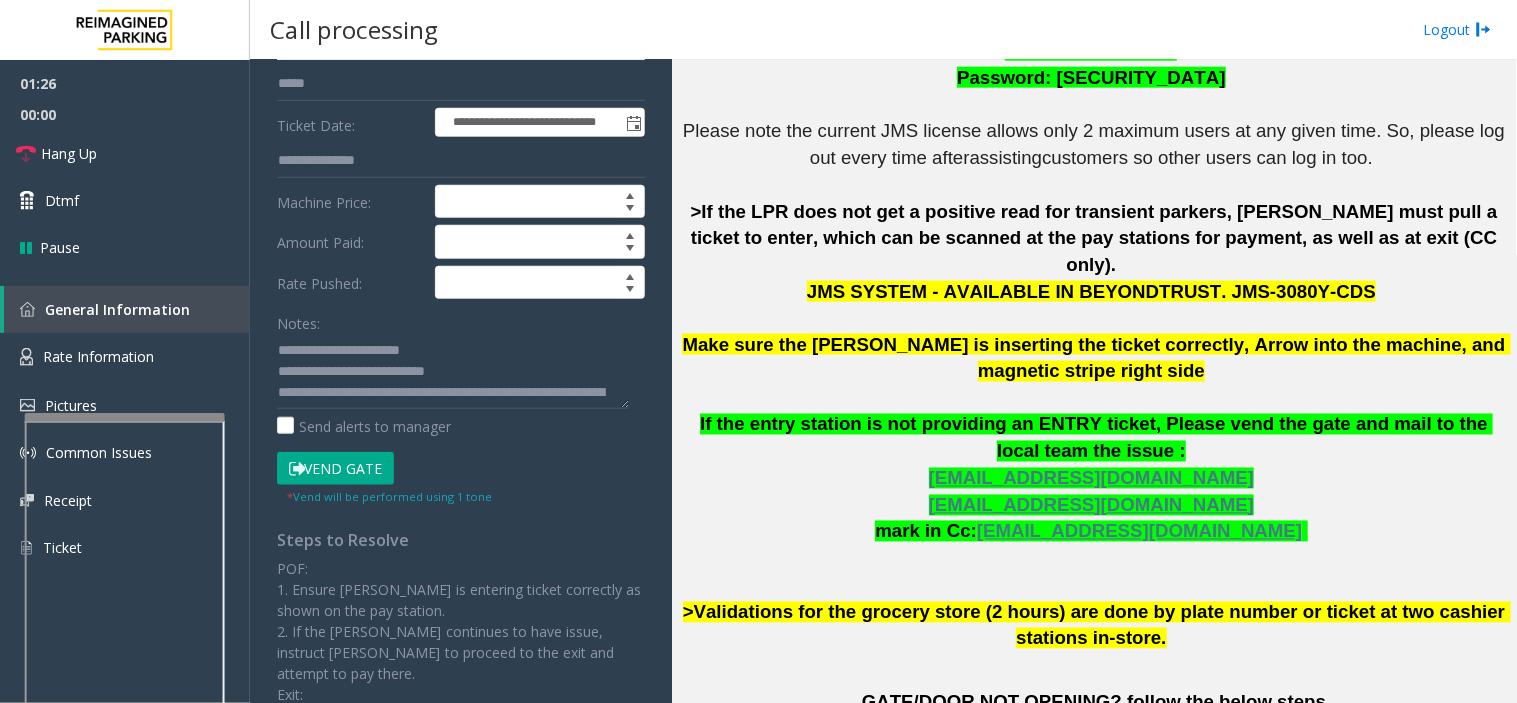 type on "*****" 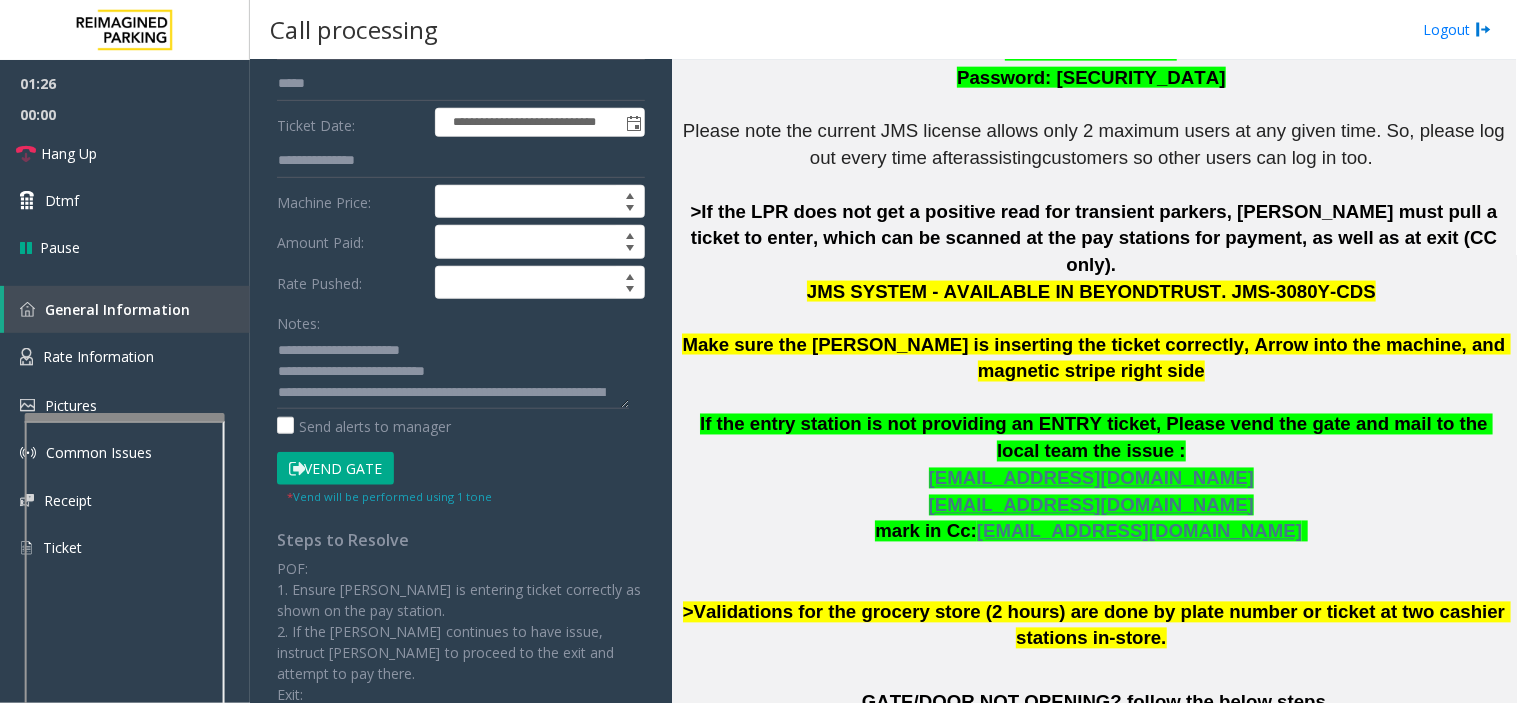 click on "Vend Gate" 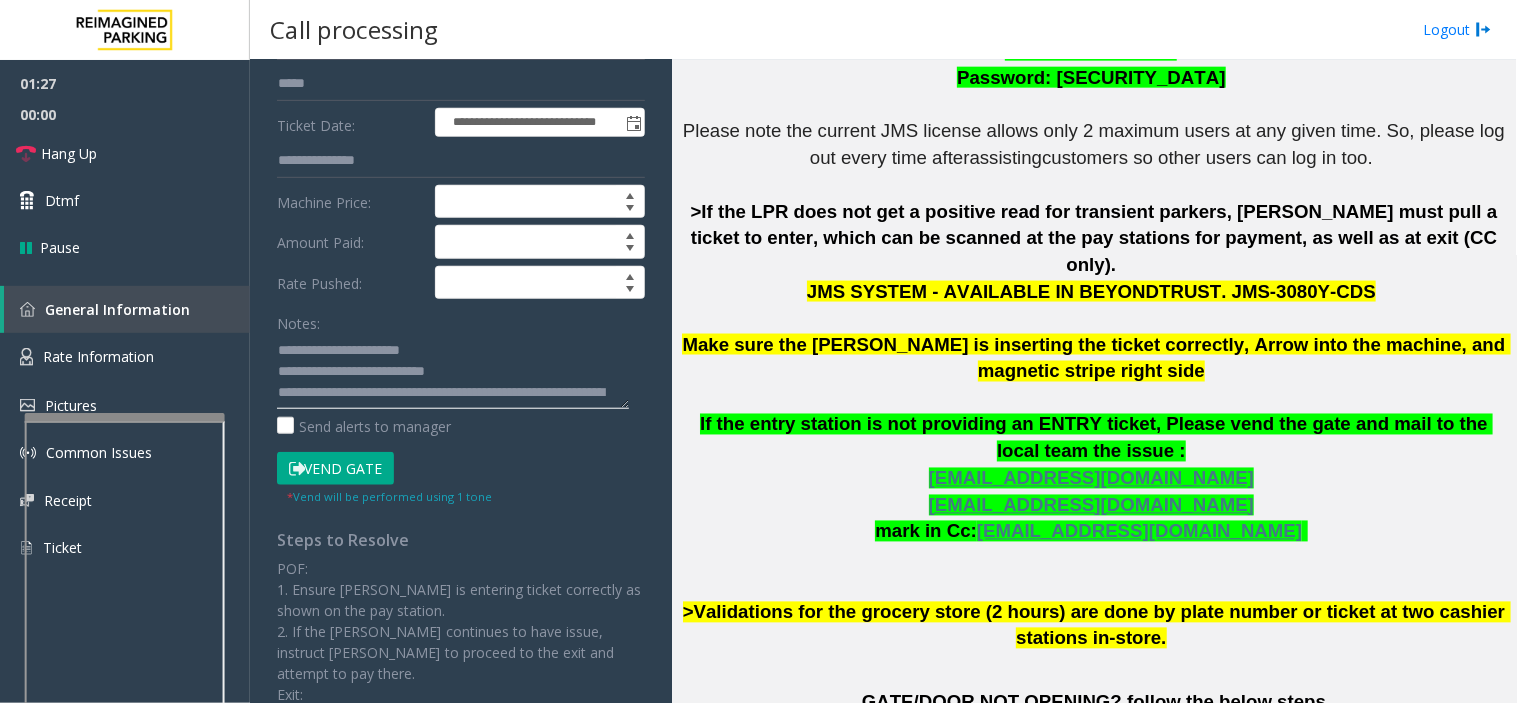 click 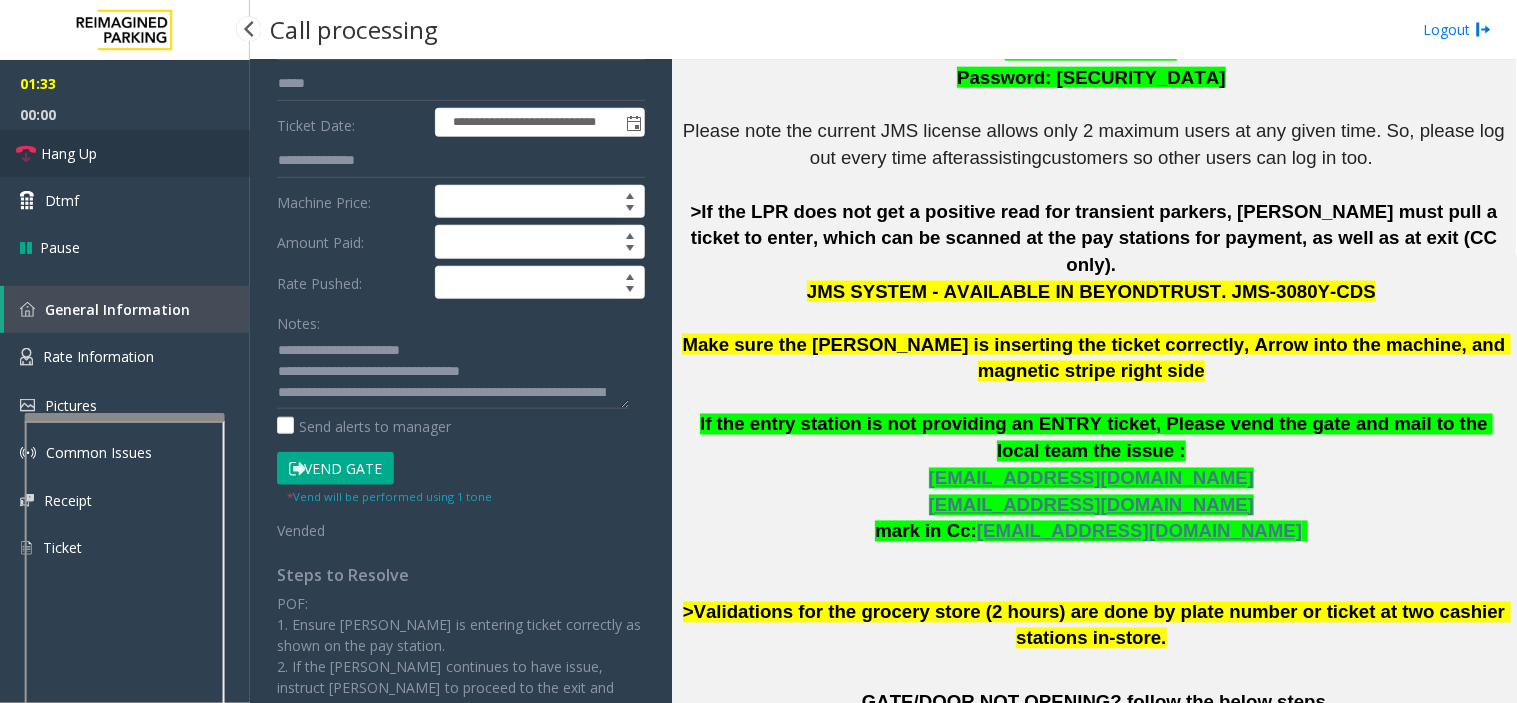 click on "Hang Up" at bounding box center (125, 153) 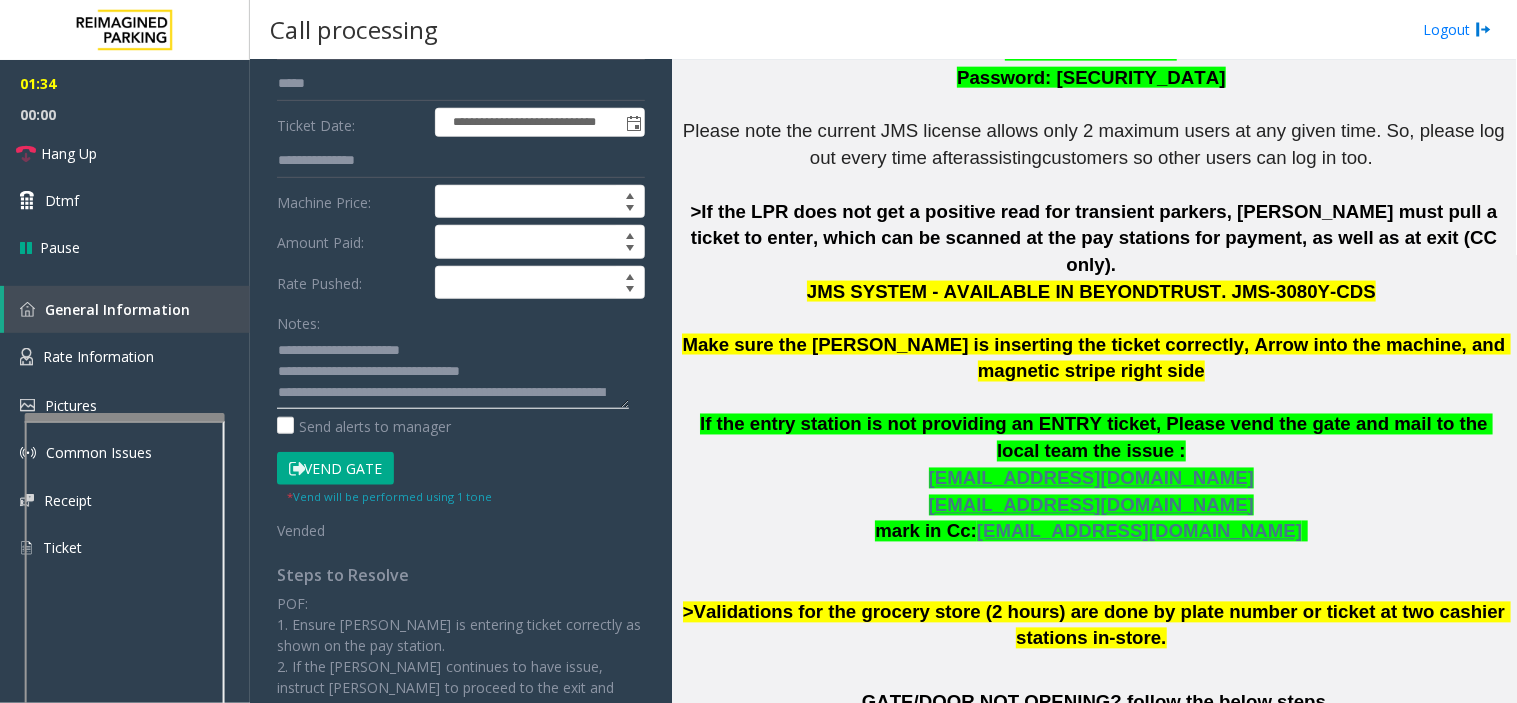 click 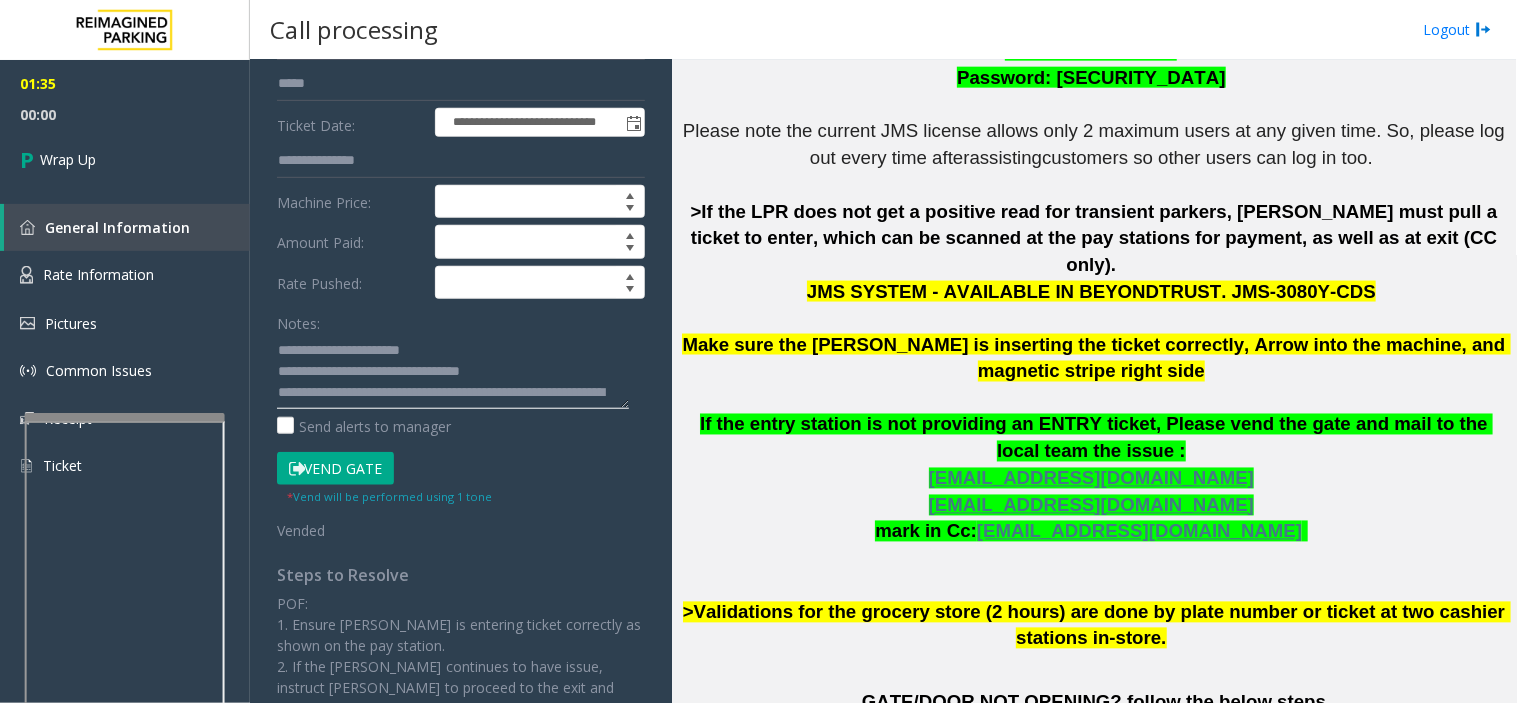 click 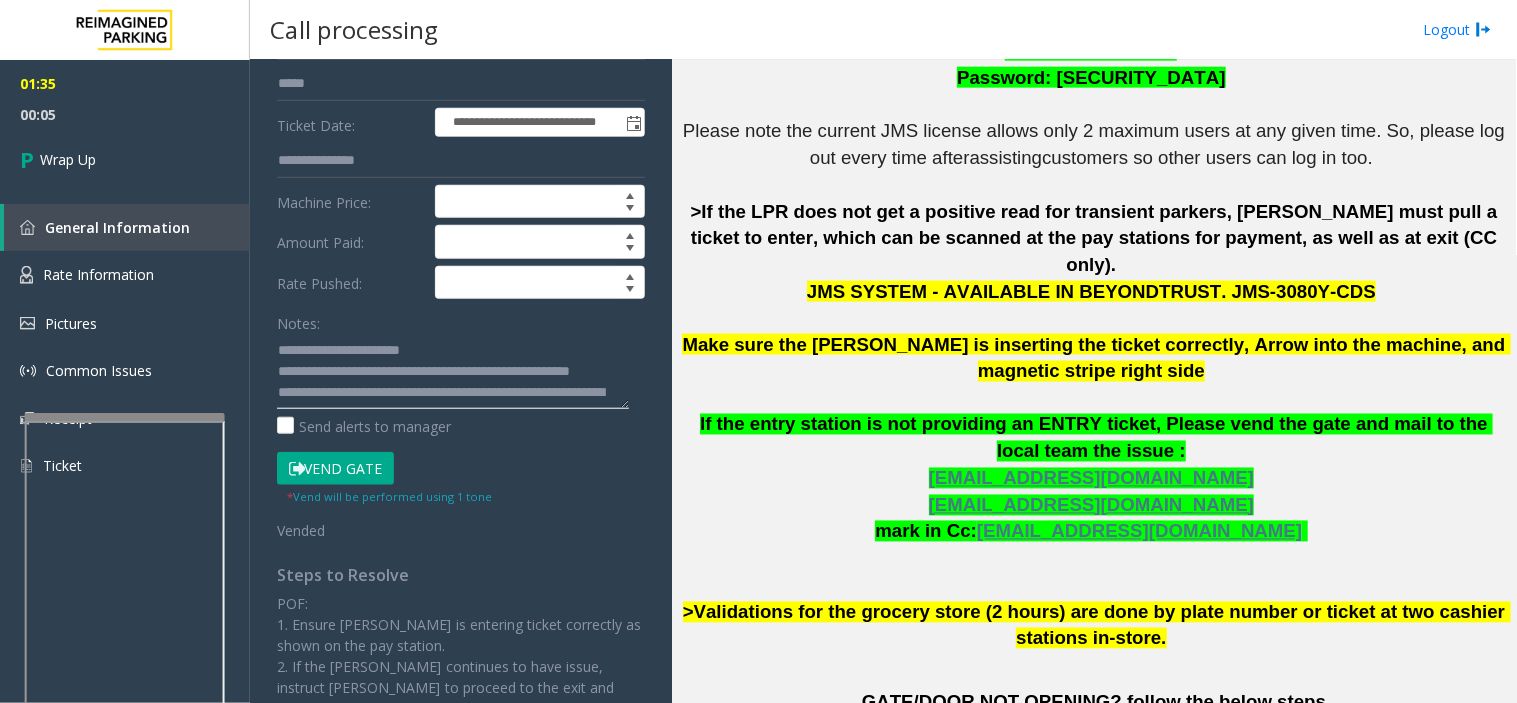 click 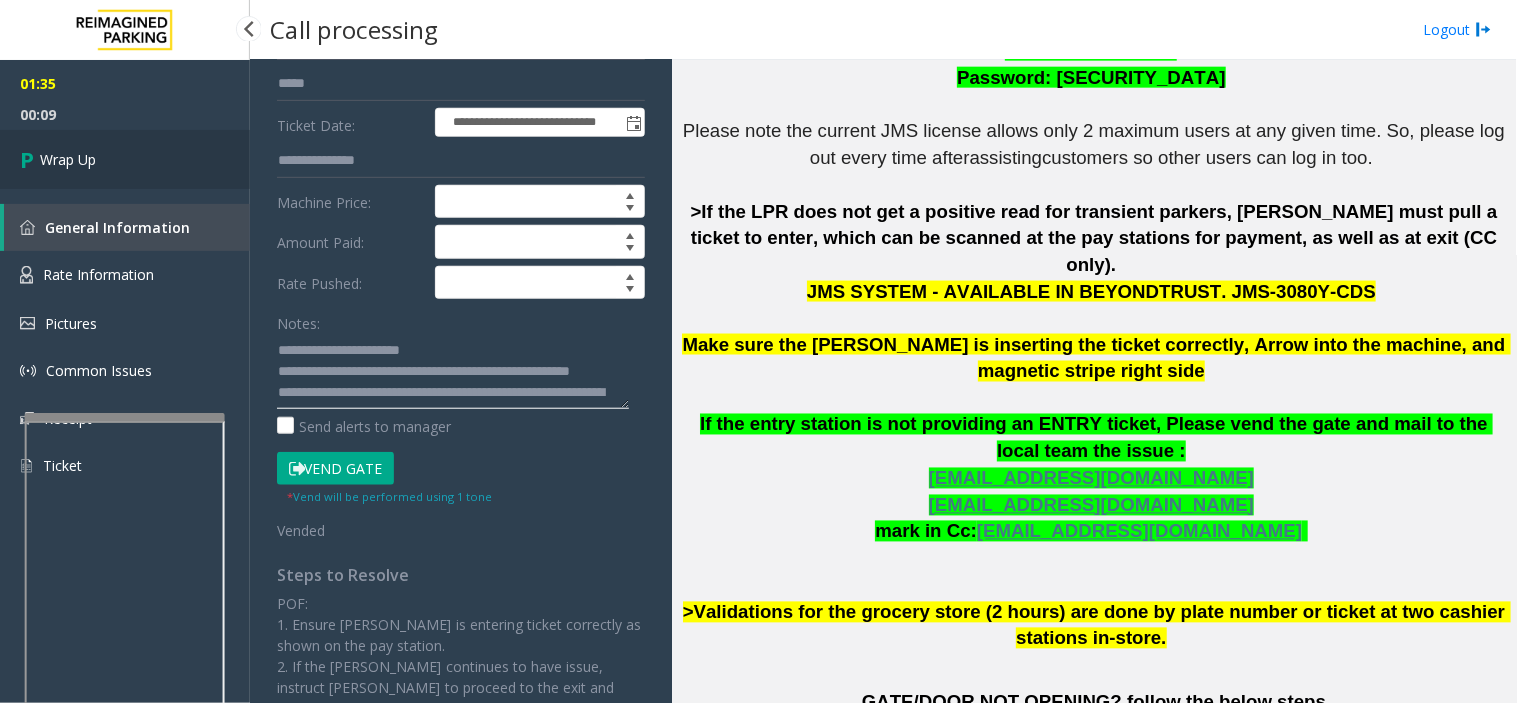 type on "**********" 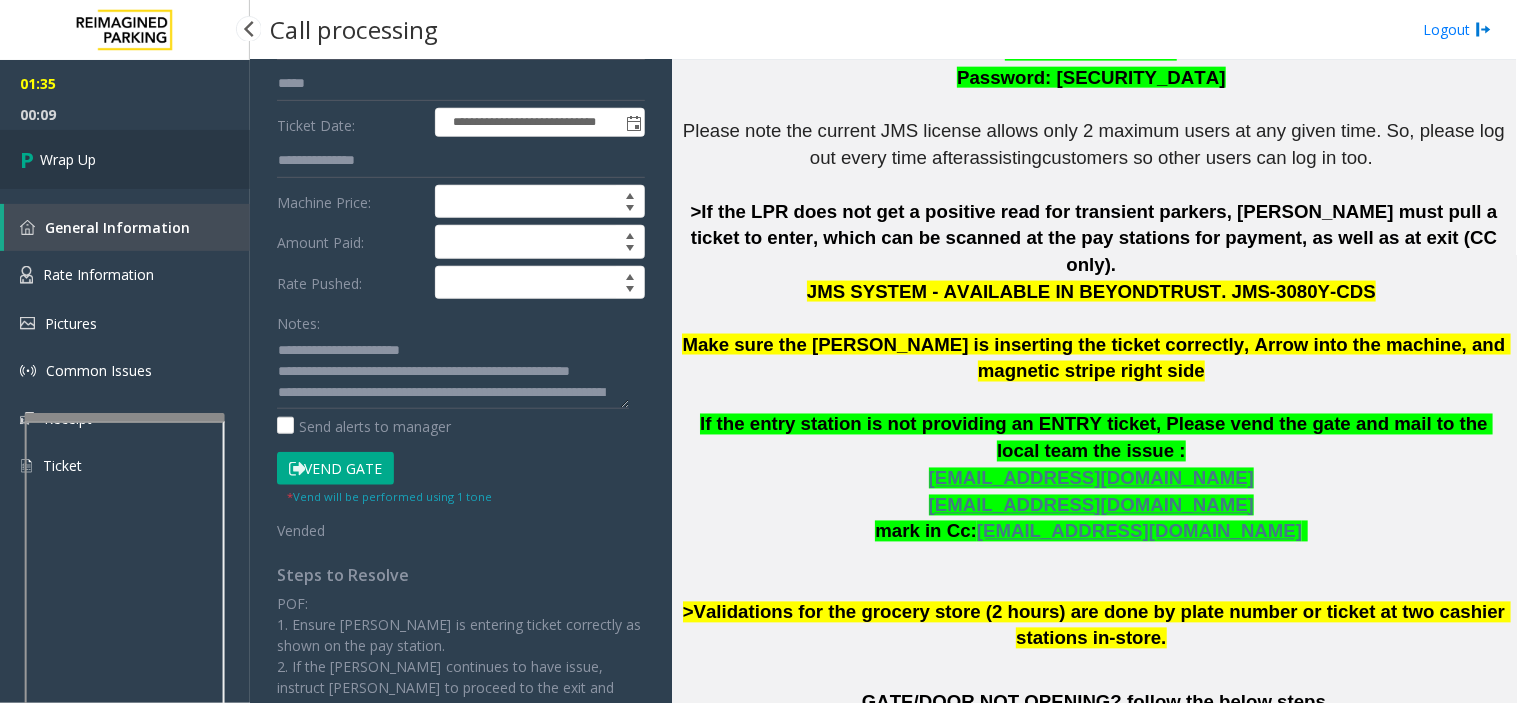 click on "Wrap Up" at bounding box center [125, 159] 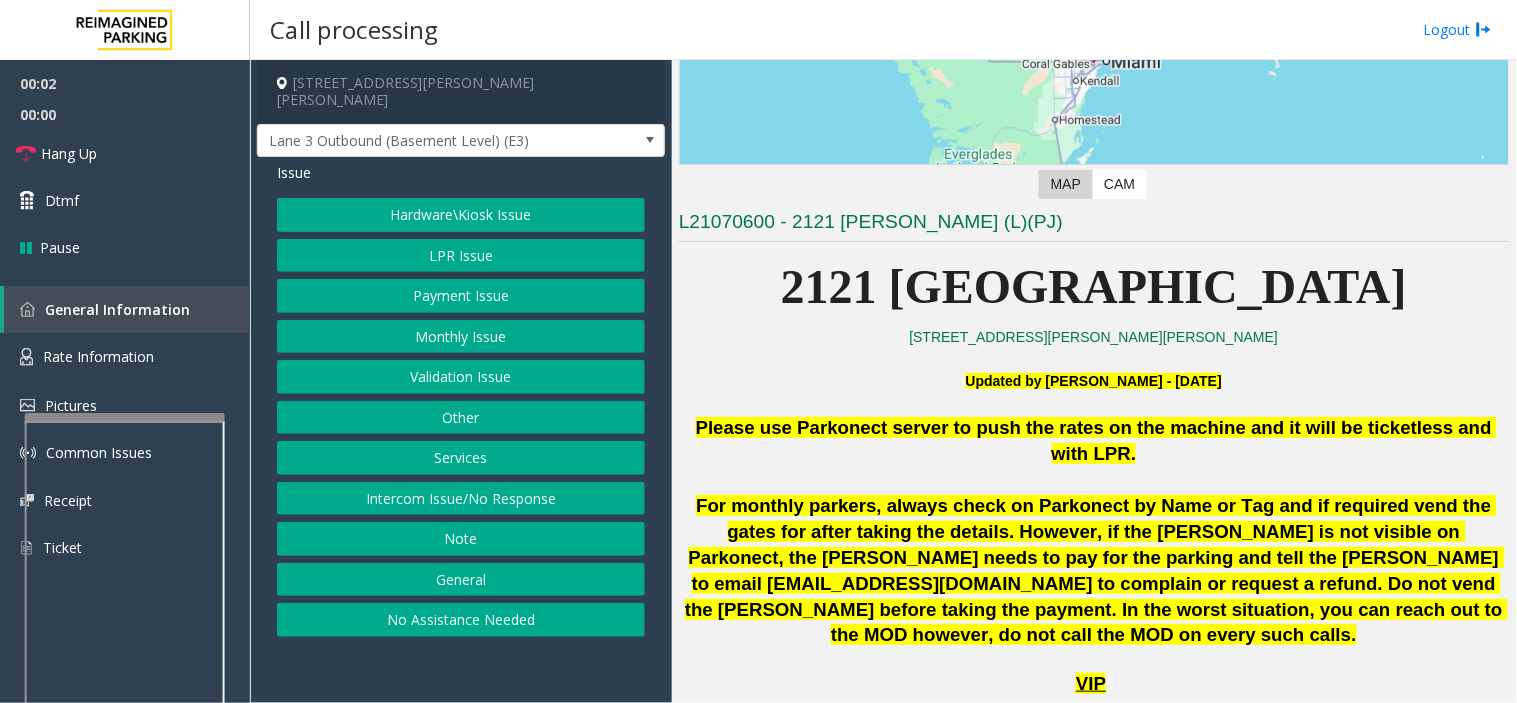 scroll, scrollTop: 333, scrollLeft: 0, axis: vertical 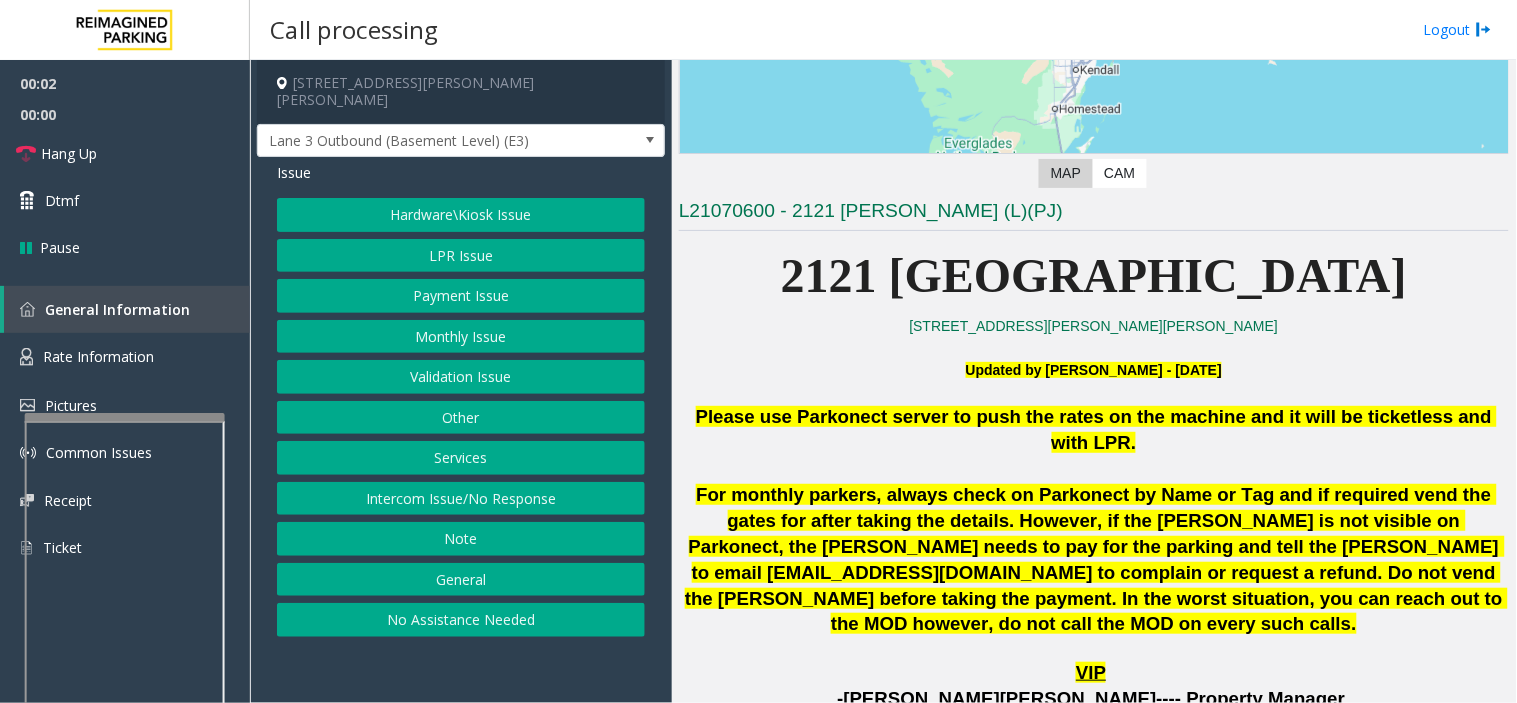 drag, startPoint x: 608, startPoint y: 694, endPoint x: 581, endPoint y: 663, distance: 41.109608 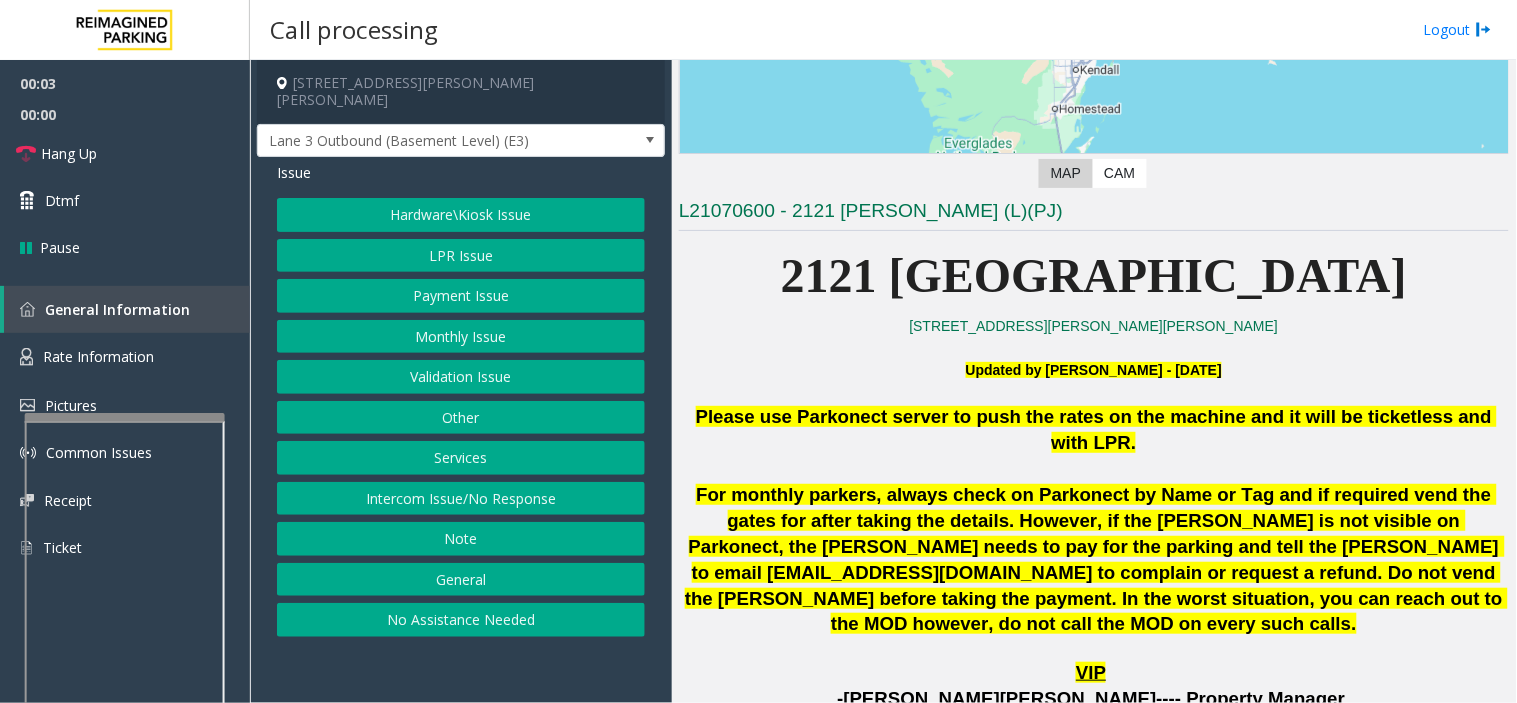 scroll, scrollTop: 666, scrollLeft: 0, axis: vertical 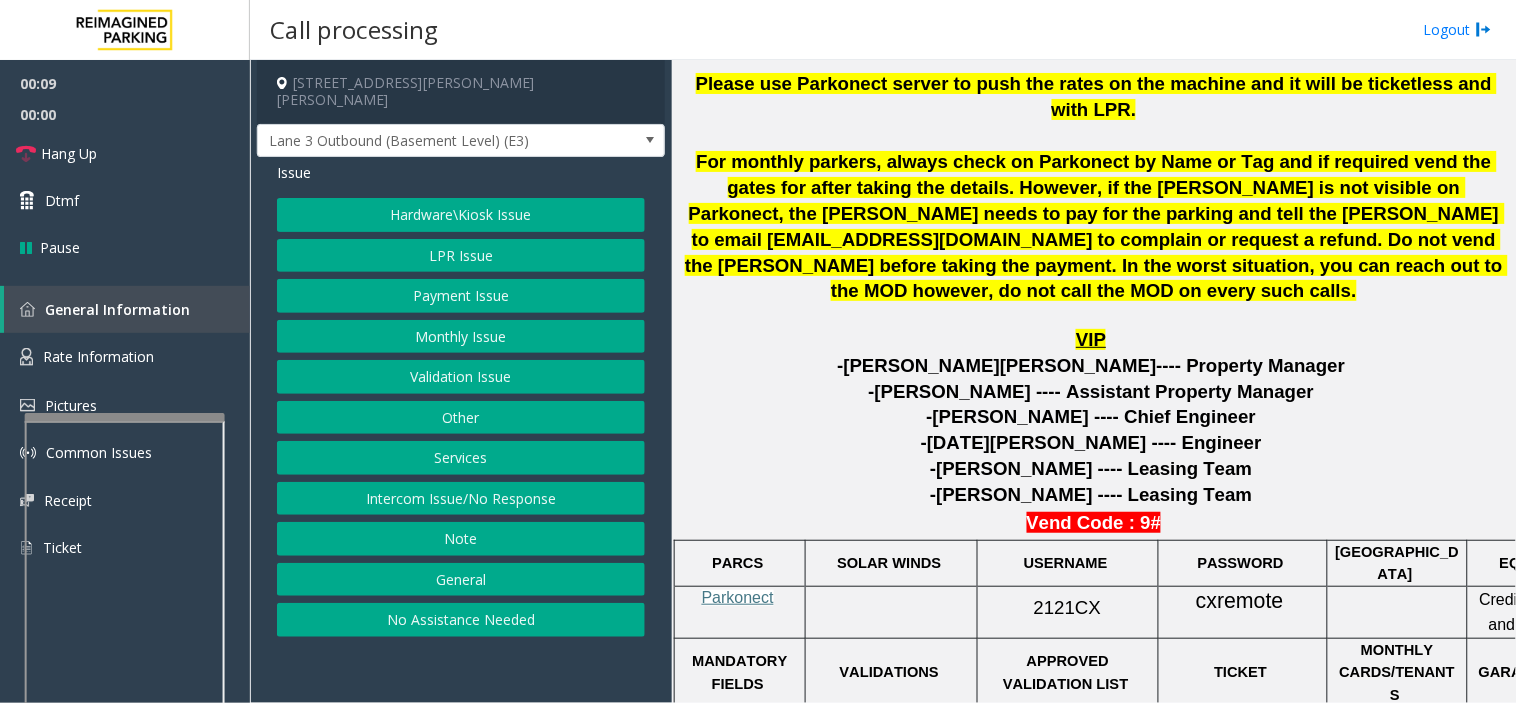 click on "2121 [PERSON_NAME] de [PERSON_NAME], [GEOGRAPHIC_DATA], FL Lane 3 Outbound (Basement Level) (E3) Issue  Hardware\Kiosk Issue   LPR Issue   Payment Issue   Monthly Issue   Validation Issue   Other   Services   Intercom Issue/No Response   Note   General   No Assistance Needed" 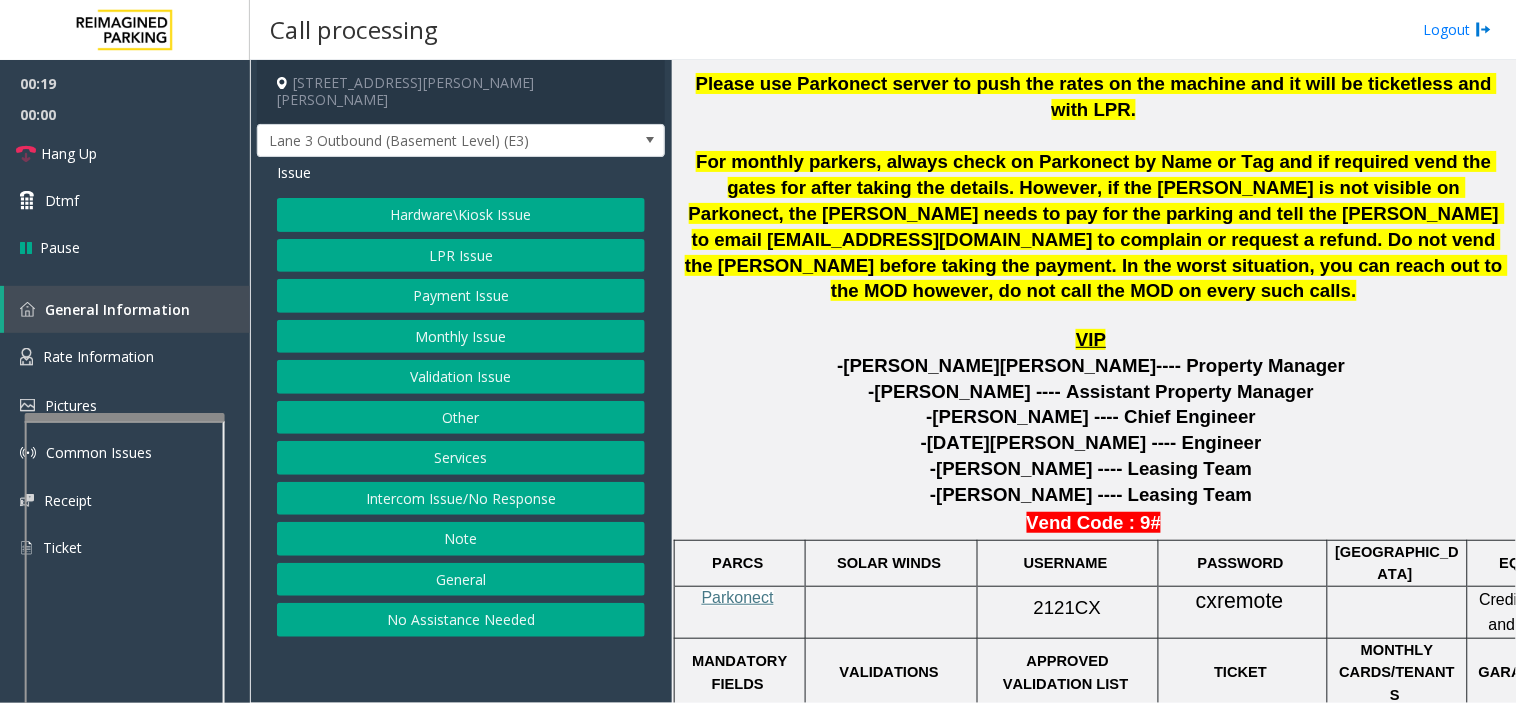drag, startPoint x: 498, startPoint y: 657, endPoint x: 483, endPoint y: 663, distance: 16.155495 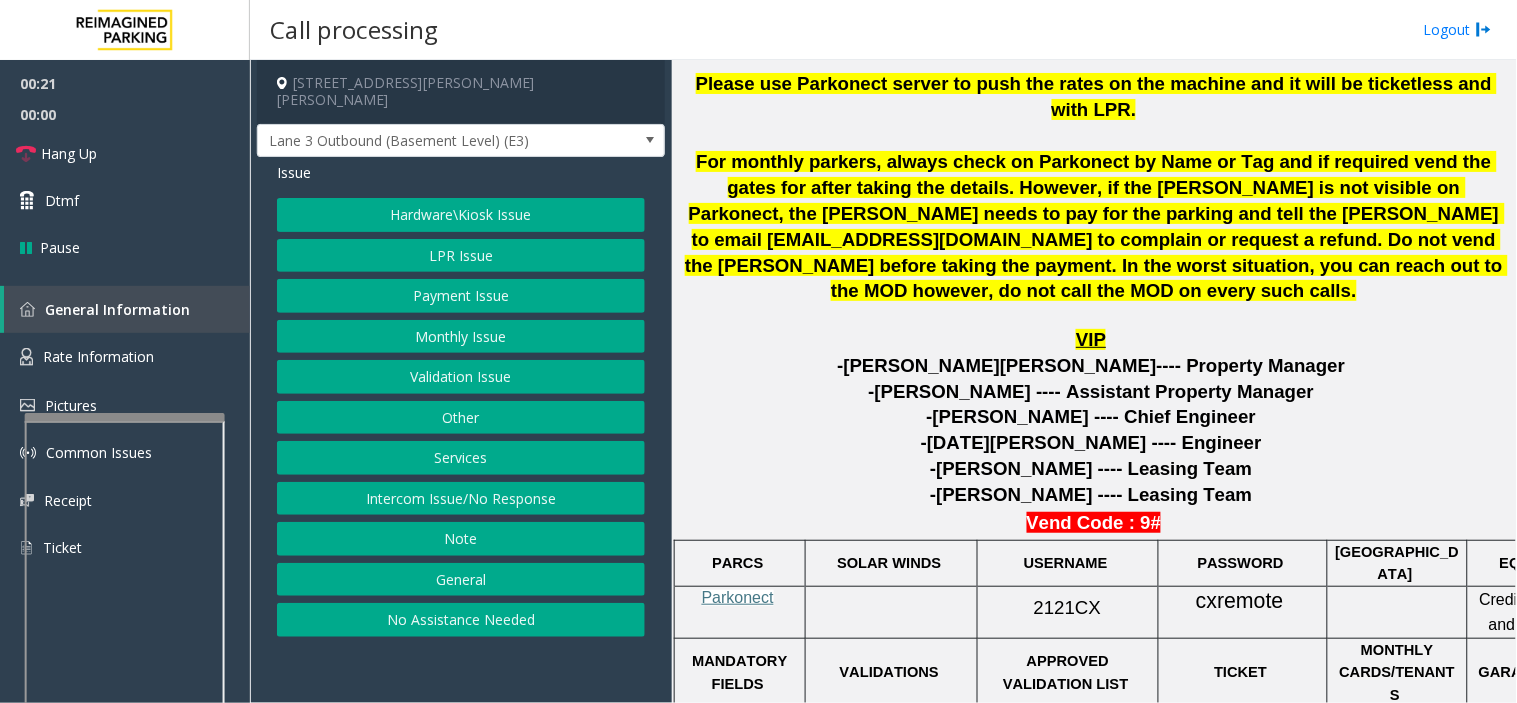 click on "Intercom Issue/No Response" 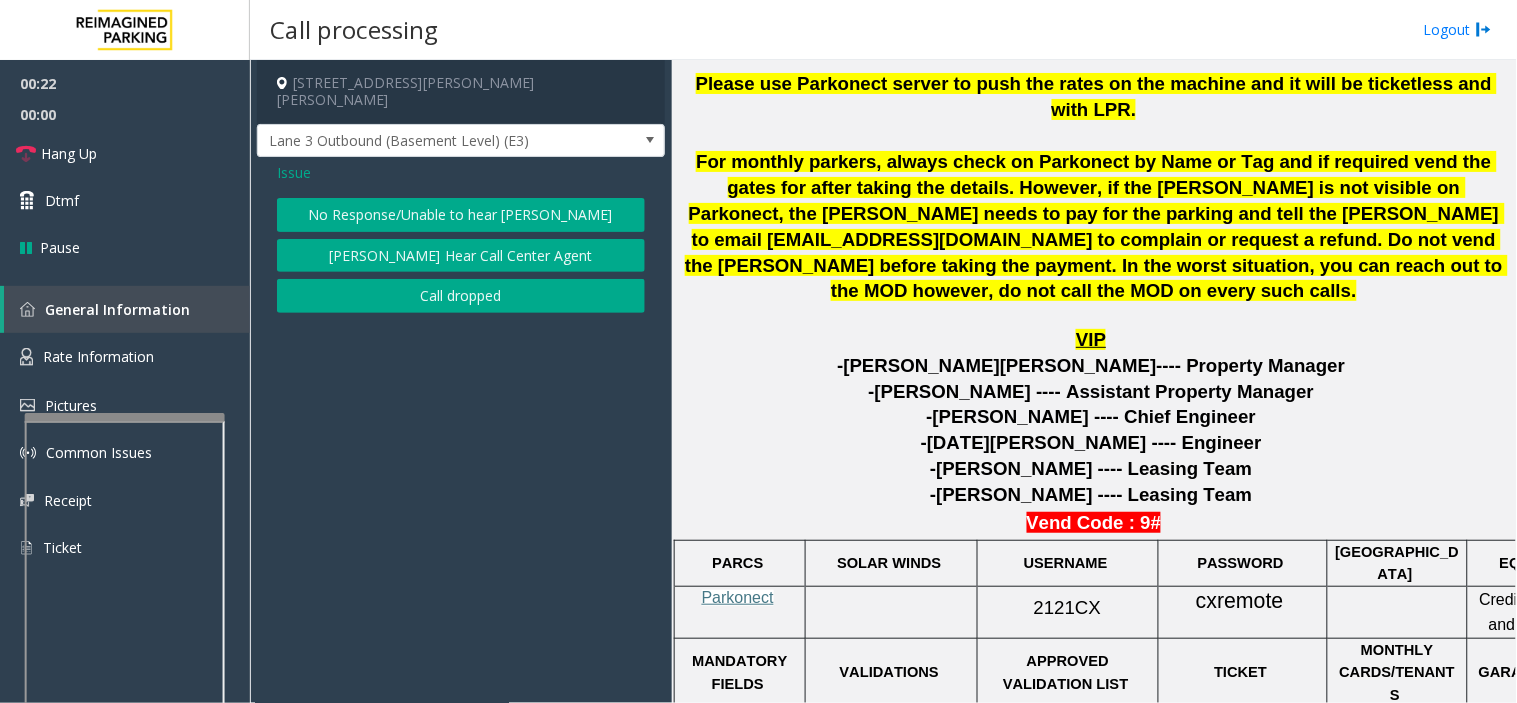 click on "No Response/Unable to hear [PERSON_NAME]" 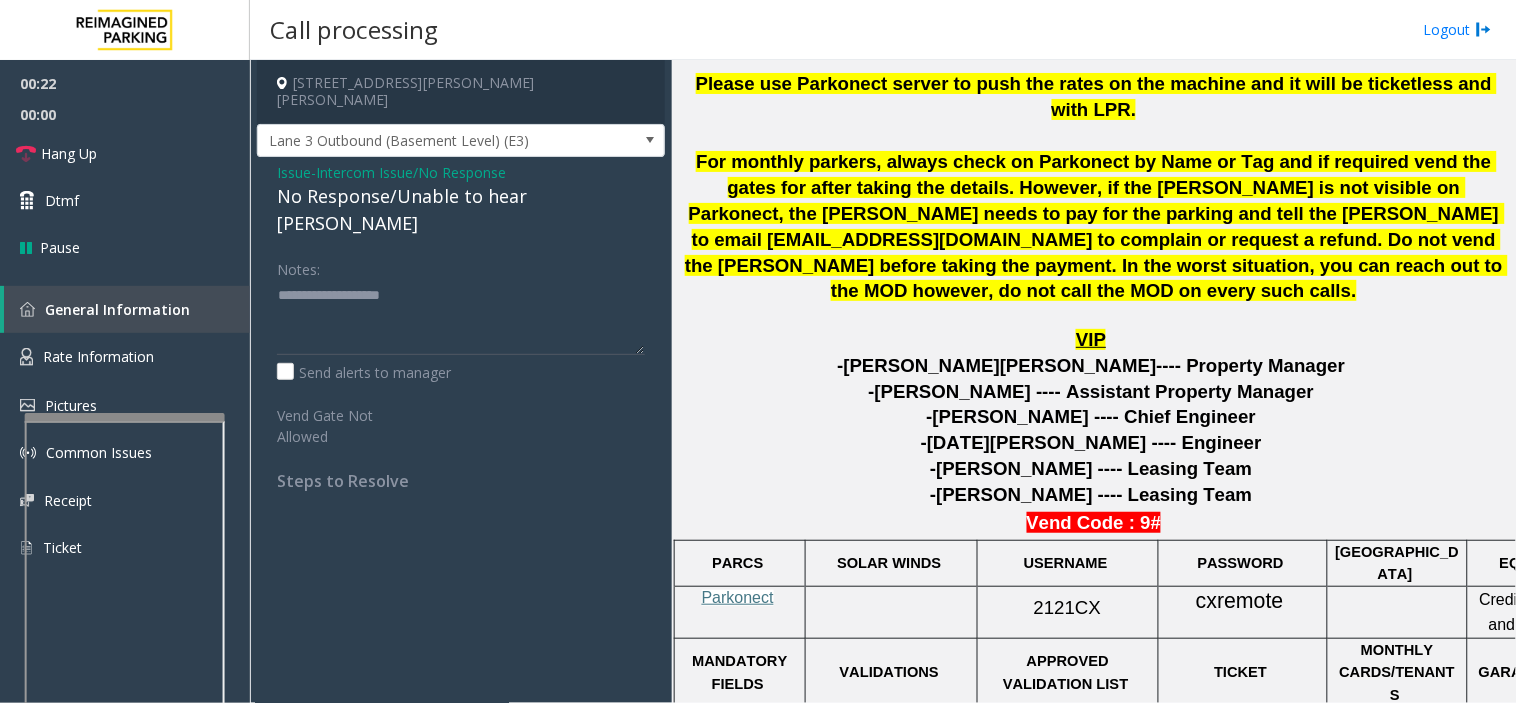 click on "No Response/Unable to hear [PERSON_NAME]" 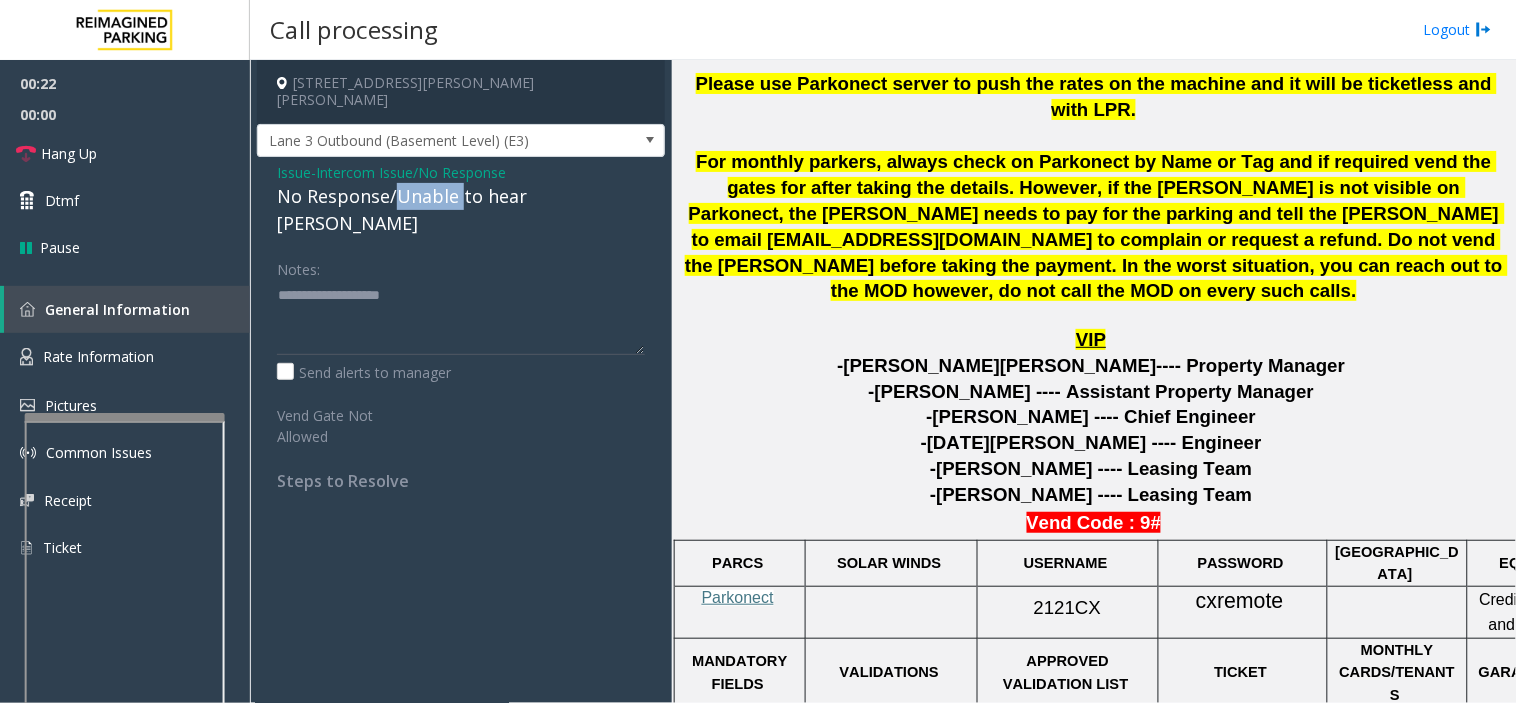 click on "No Response/Unable to hear [PERSON_NAME]" 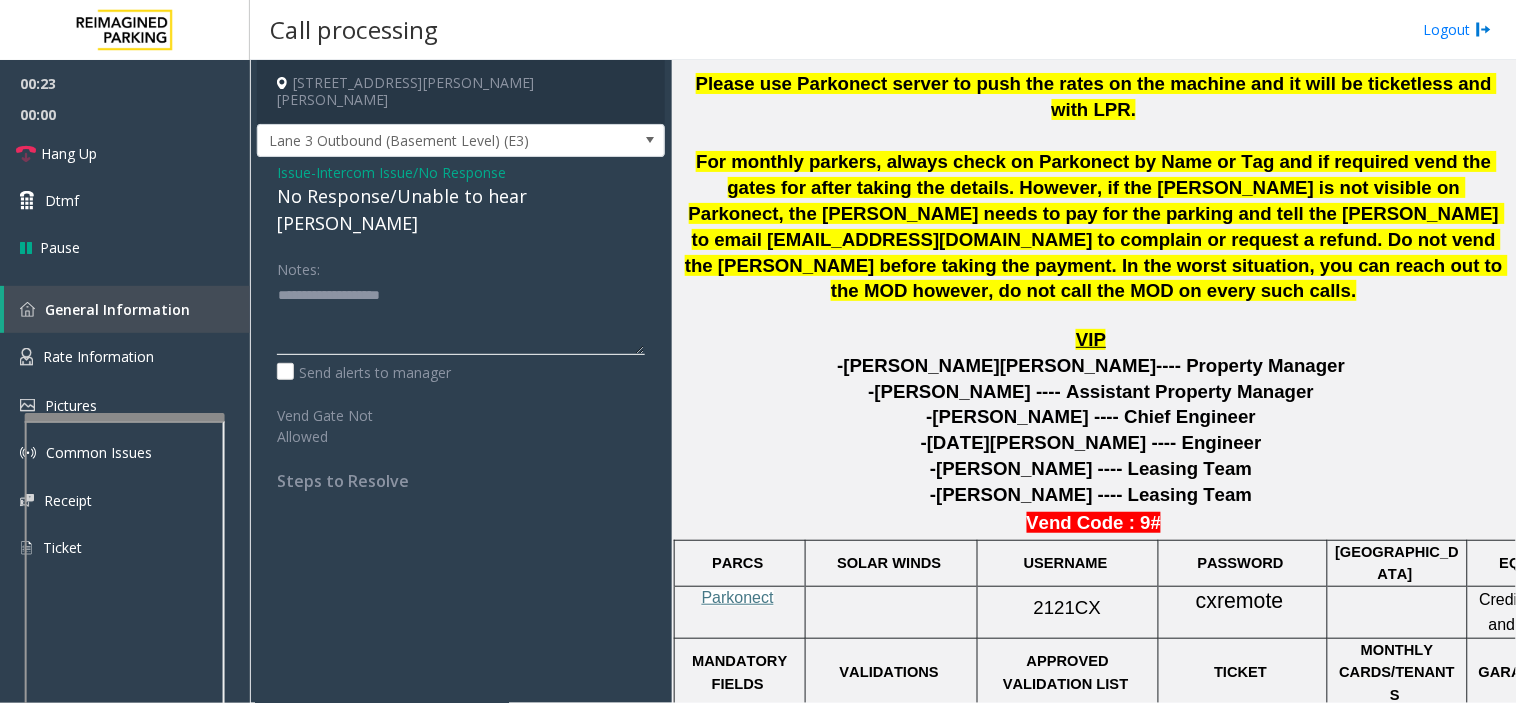 click 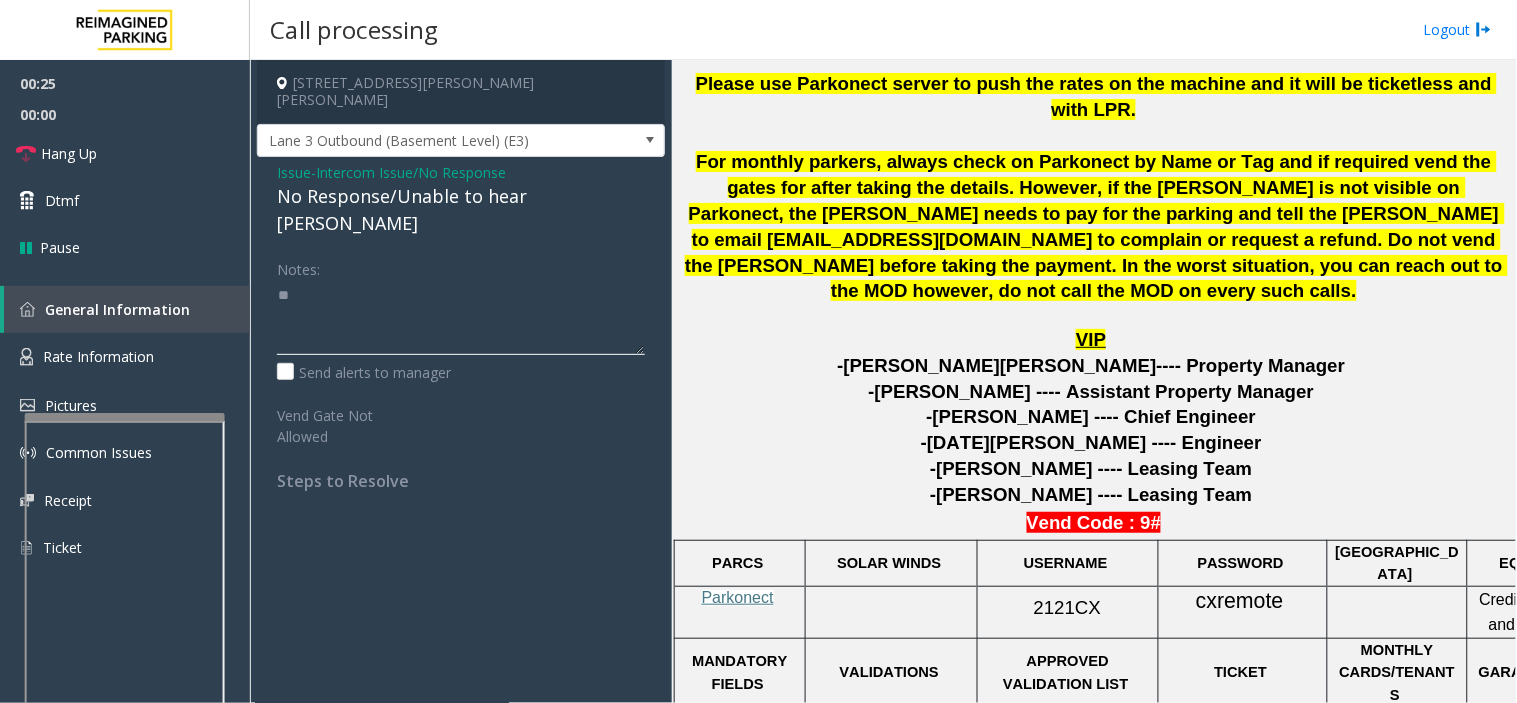 type on "*" 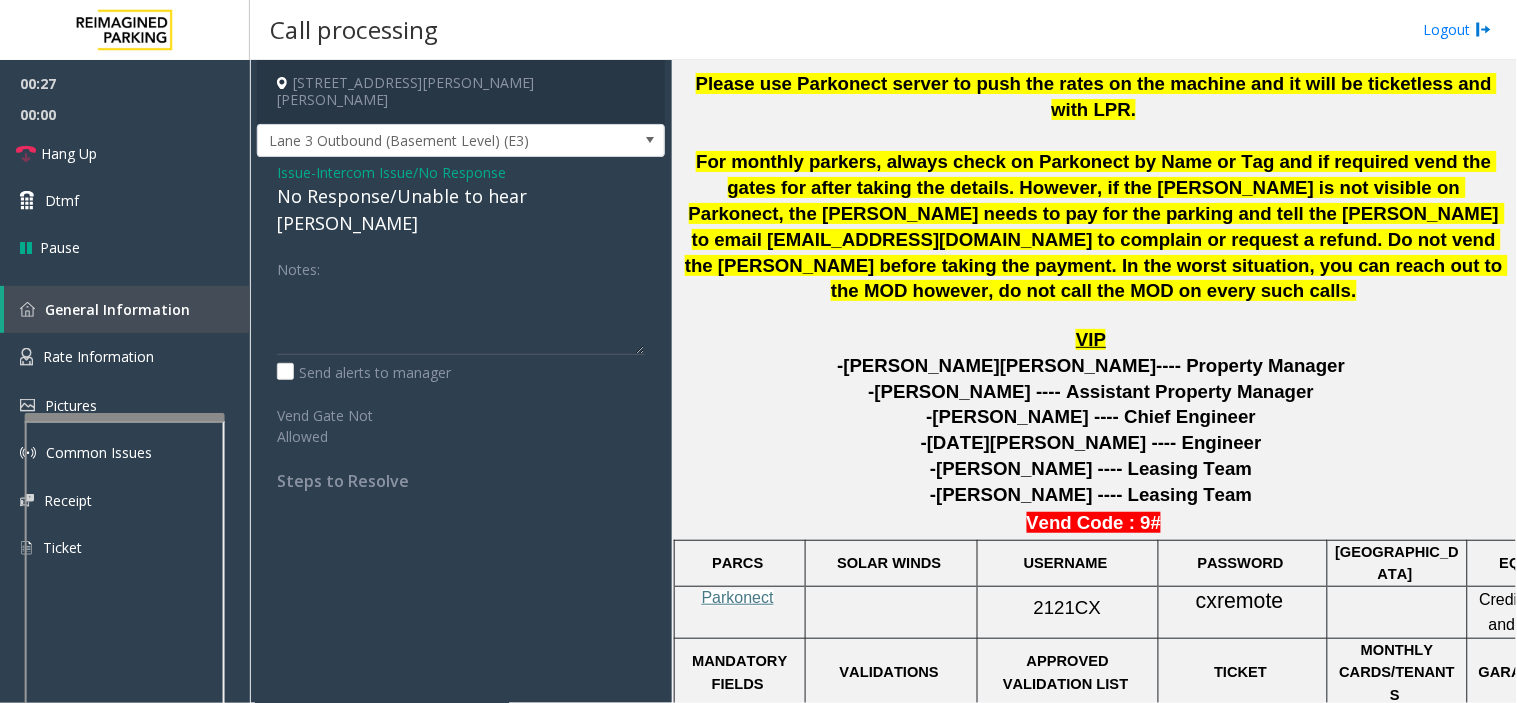 click on "No Response/Unable to hear [PERSON_NAME]" 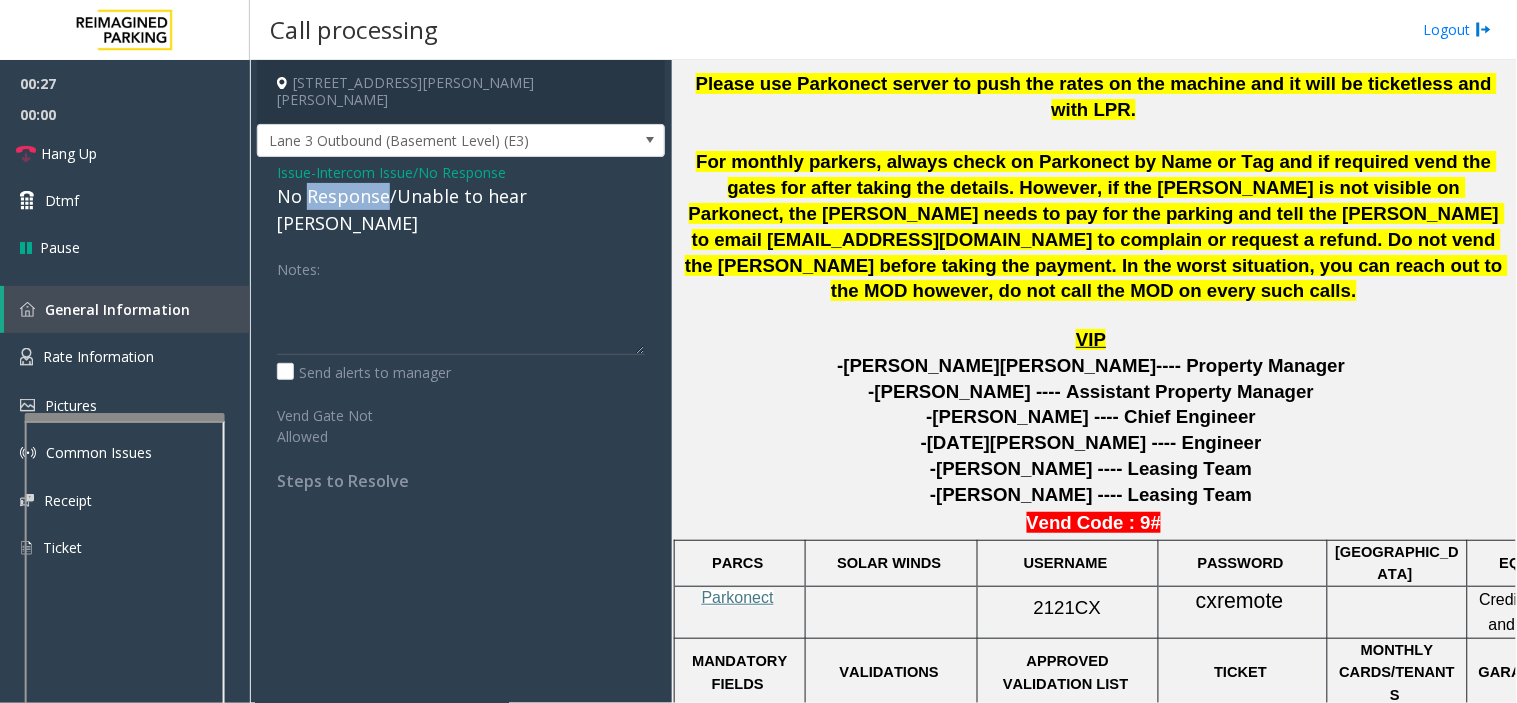 click on "No Response/Unable to hear [PERSON_NAME]" 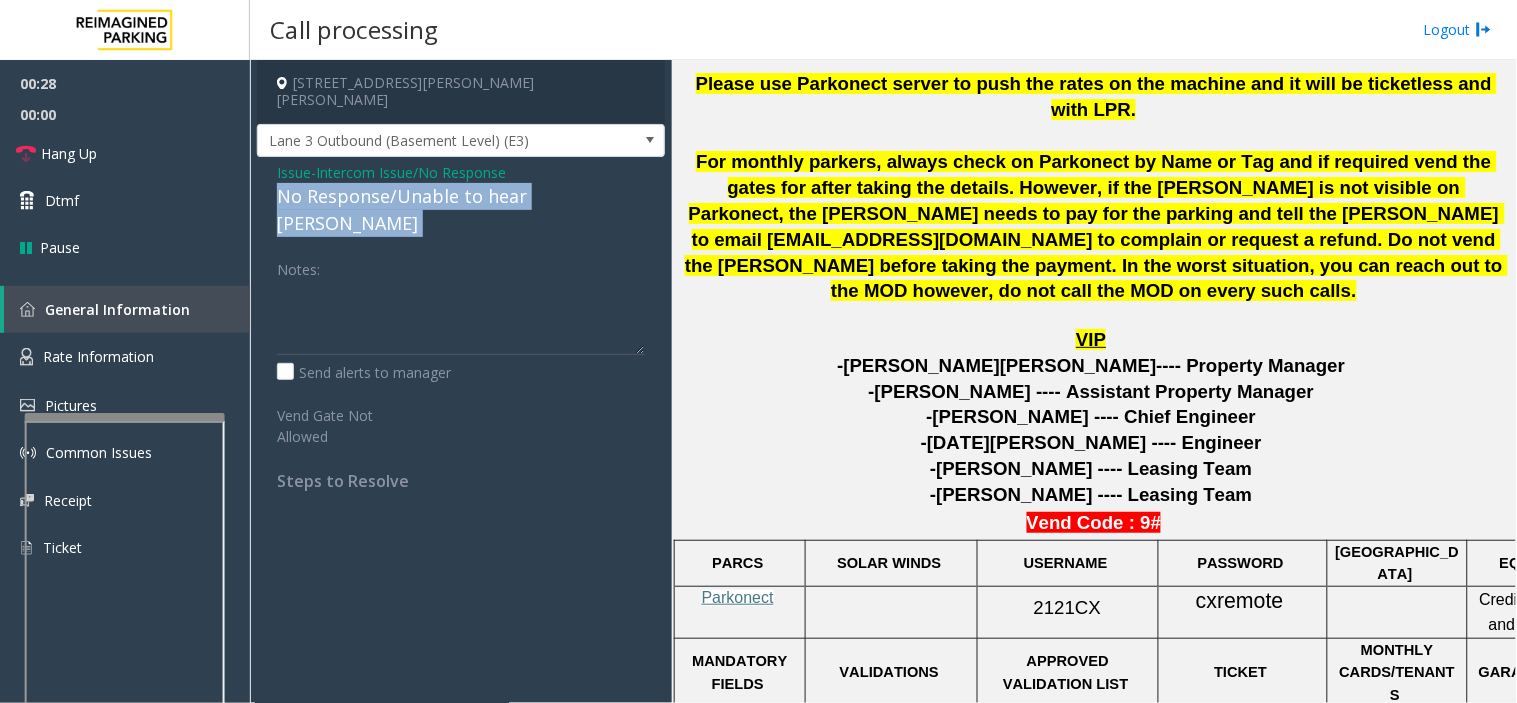 click on "No Response/Unable to hear [PERSON_NAME]" 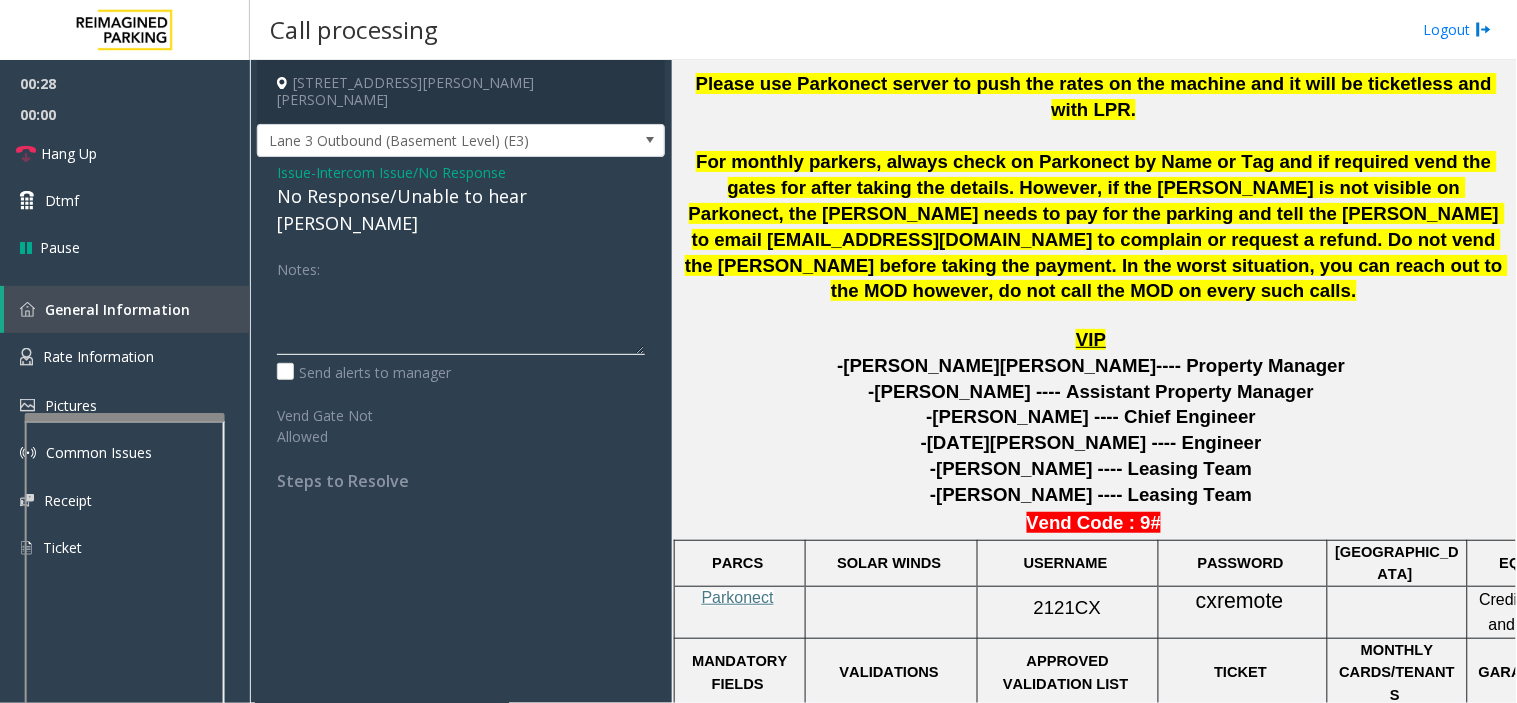 paste on "**********" 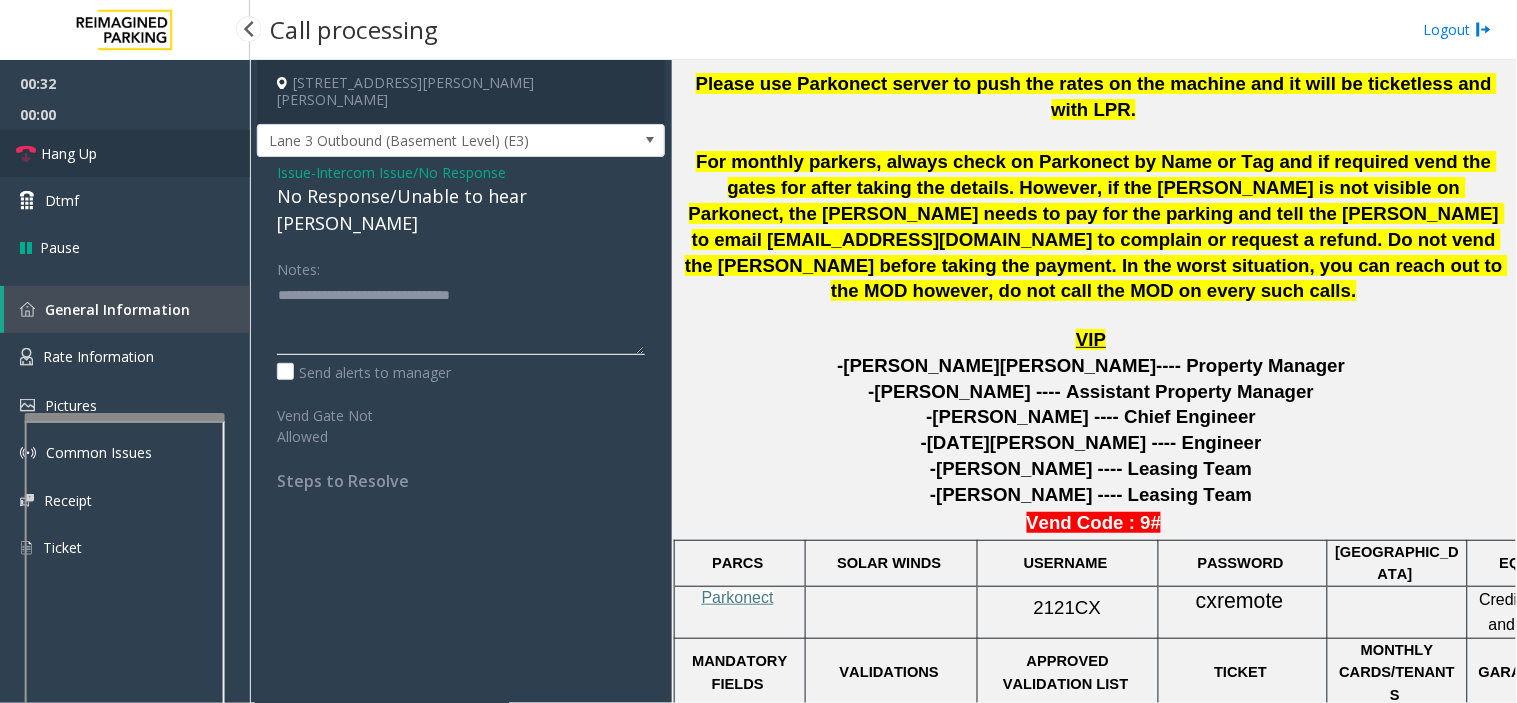 type on "**********" 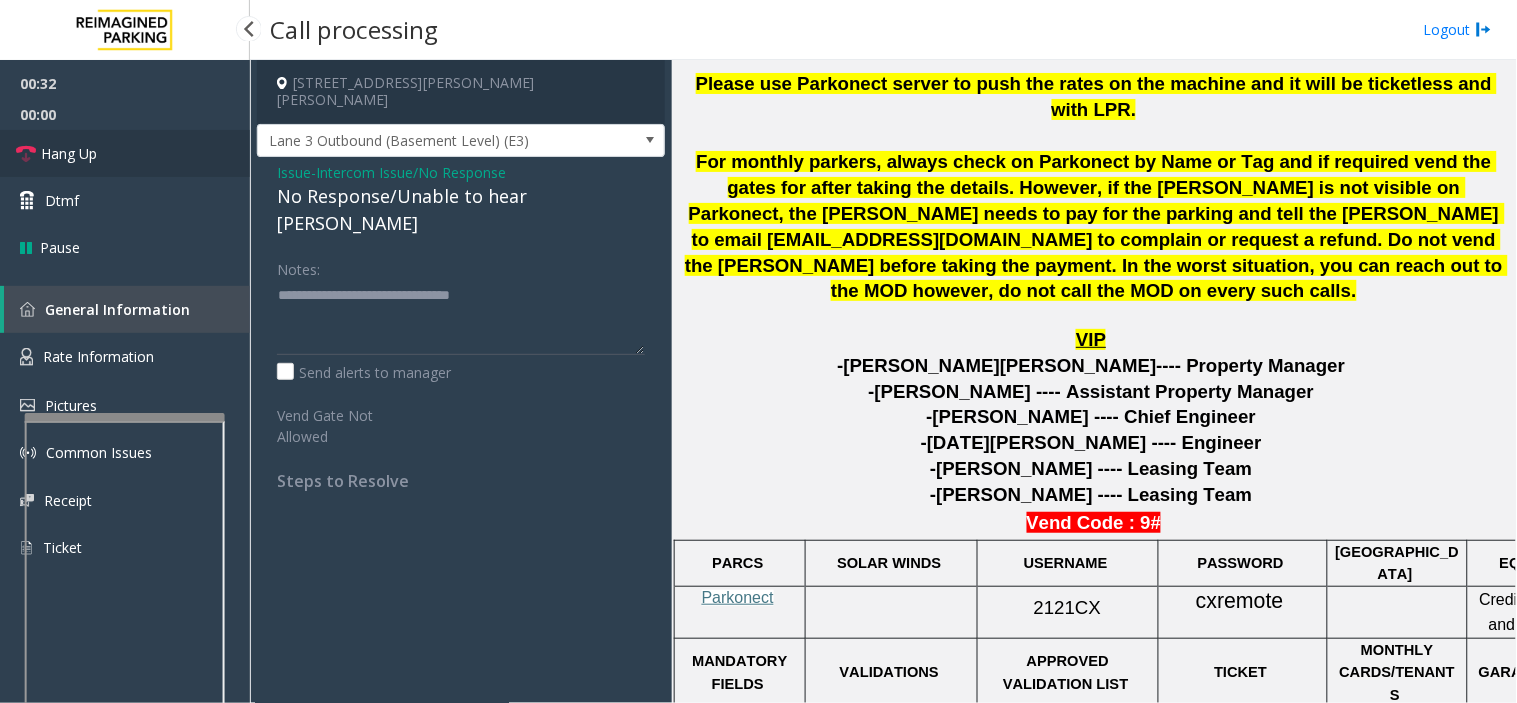 click on "Hang Up" at bounding box center [125, 153] 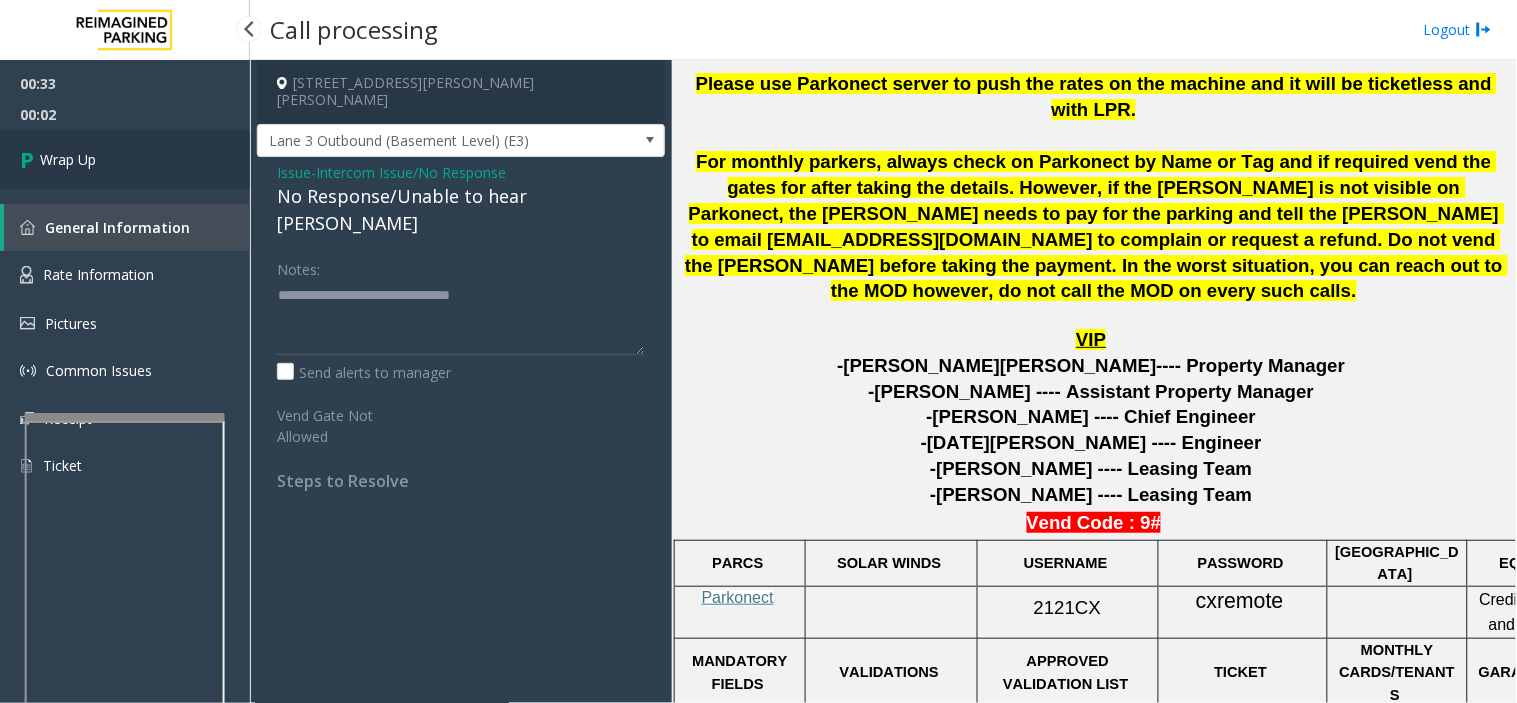 click on "Wrap Up" at bounding box center [125, 159] 